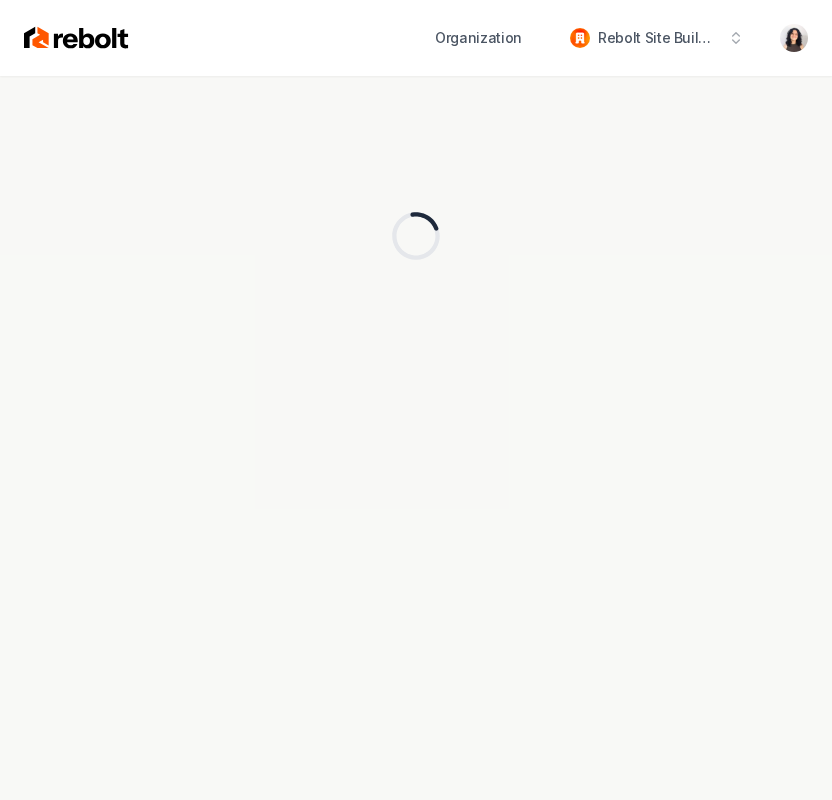 scroll, scrollTop: 0, scrollLeft: 0, axis: both 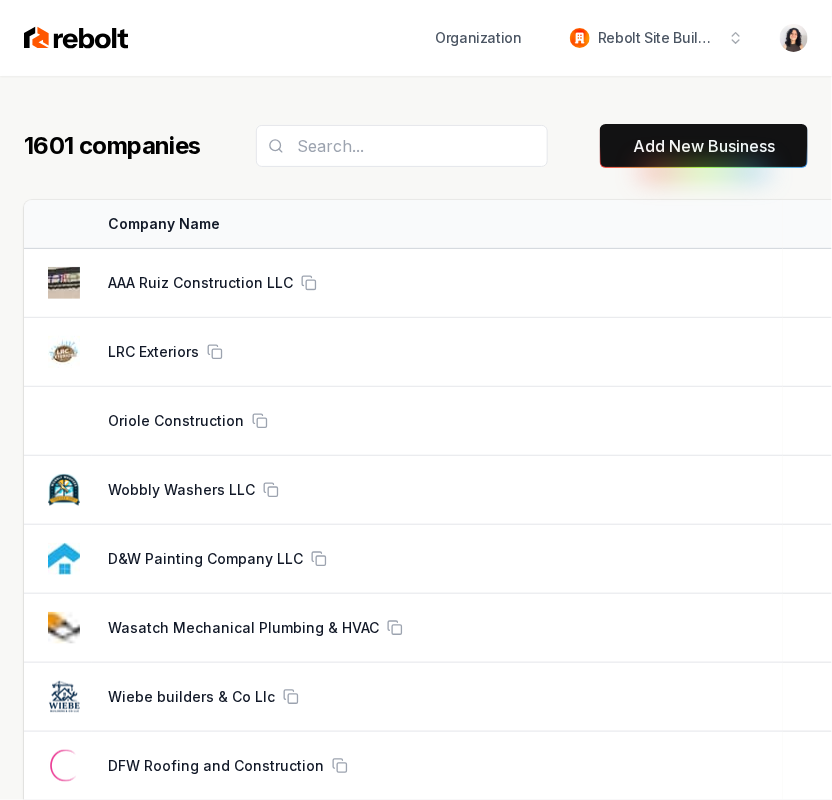 drag, startPoint x: 648, startPoint y: 156, endPoint x: 15, endPoint y: 401, distance: 678.75916 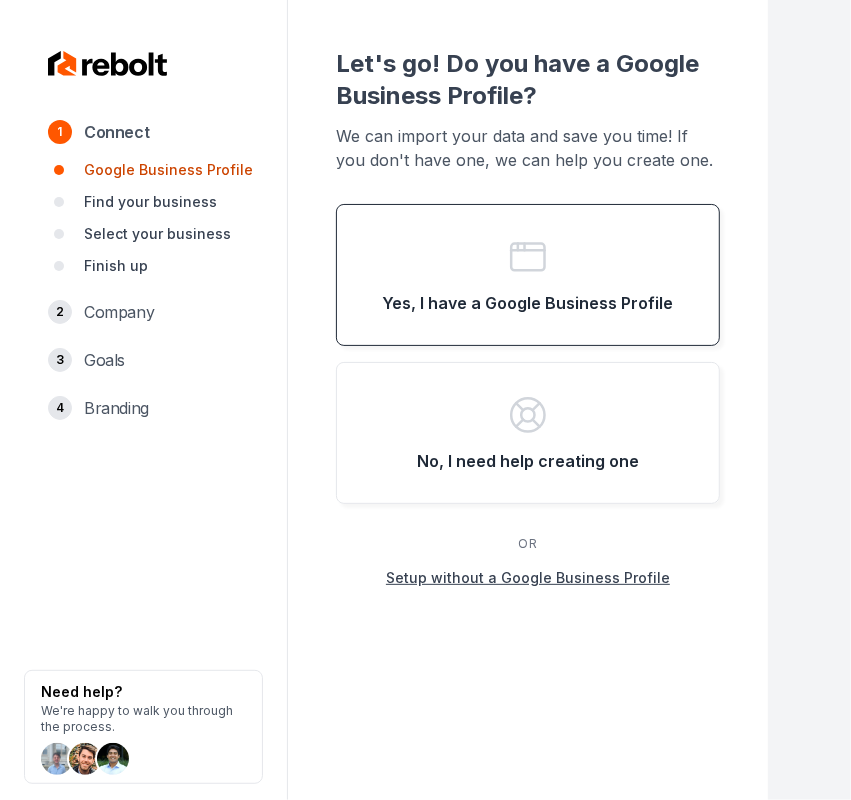 click 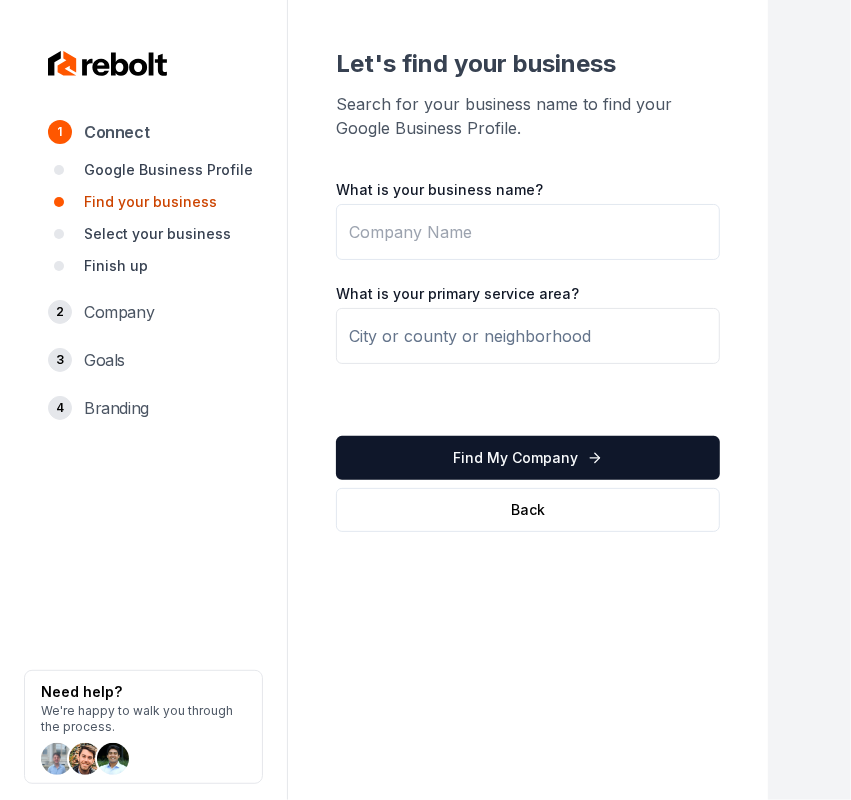 click on "What is your business name?" at bounding box center (528, 232) 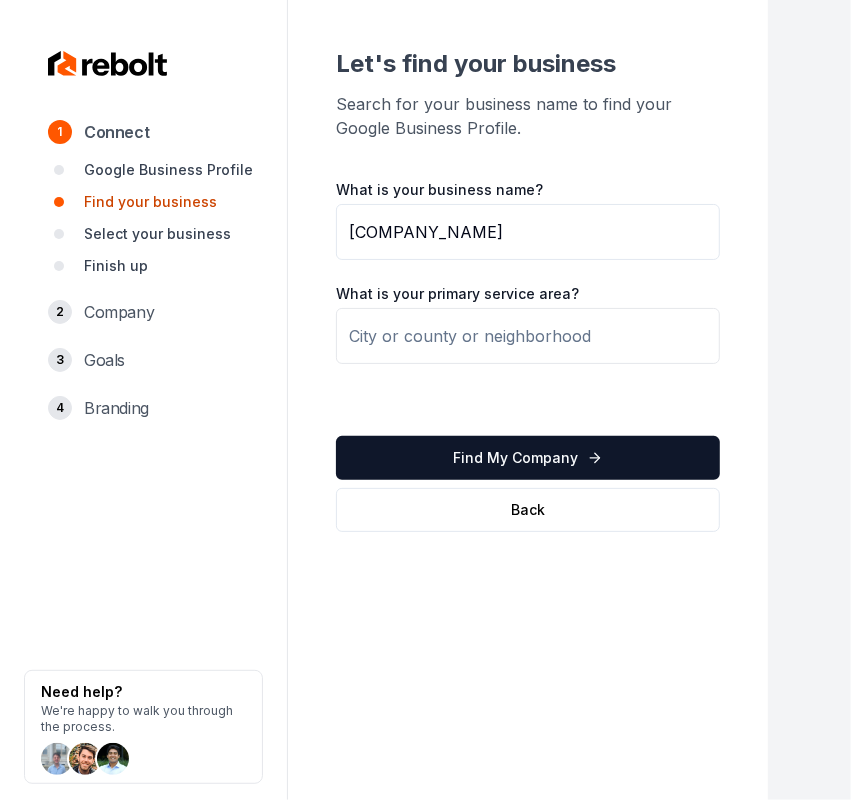 type on "Professor Plumbing Heating And Air" 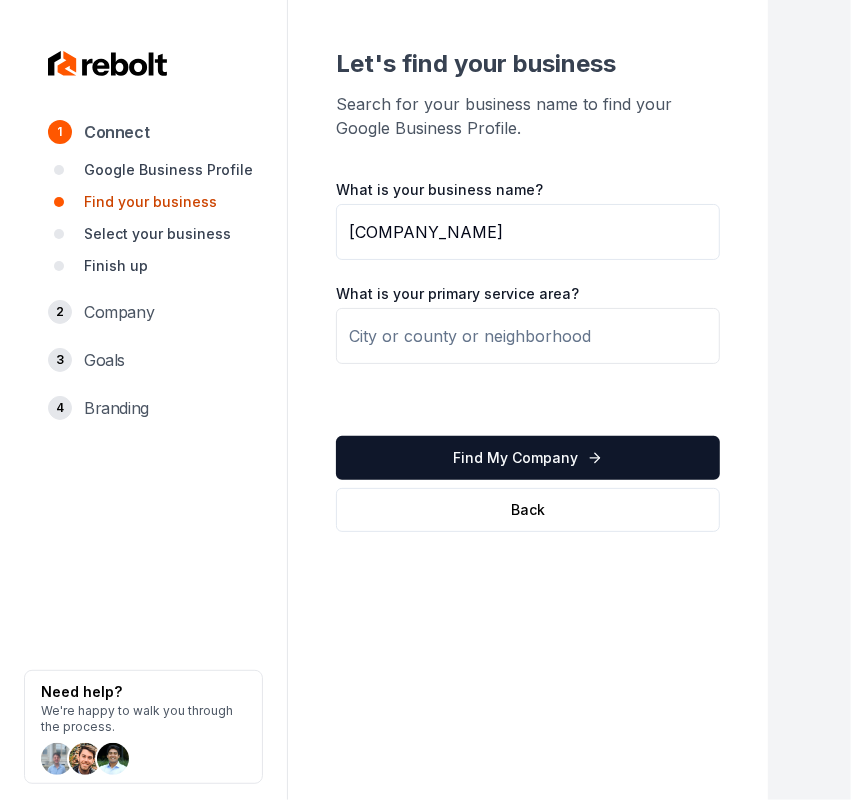 click at bounding box center (528, 336) 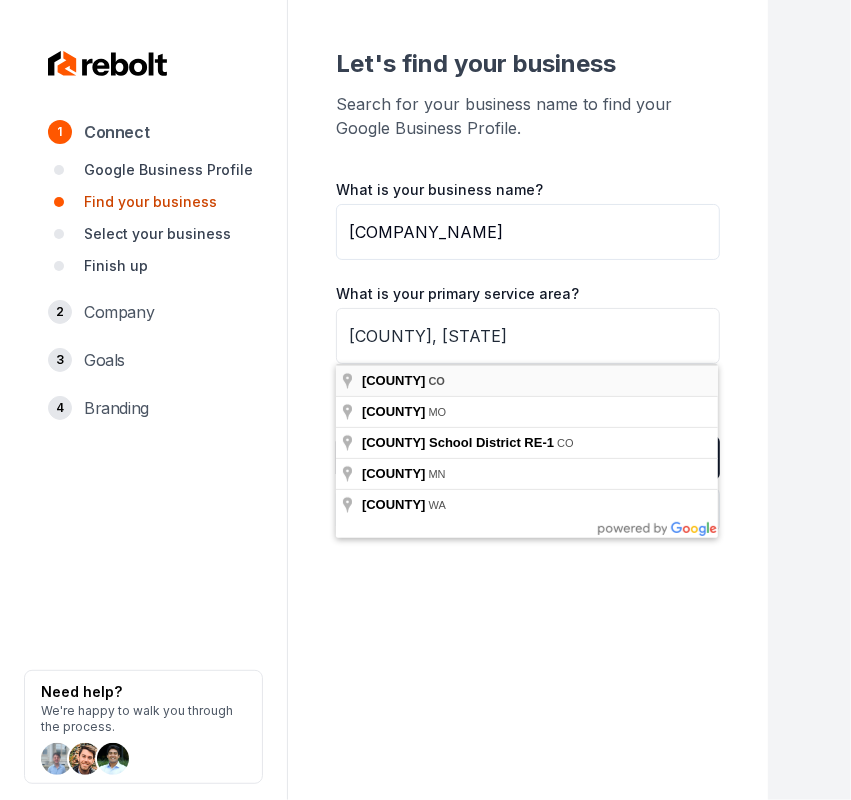 type on "Douglas County, CO" 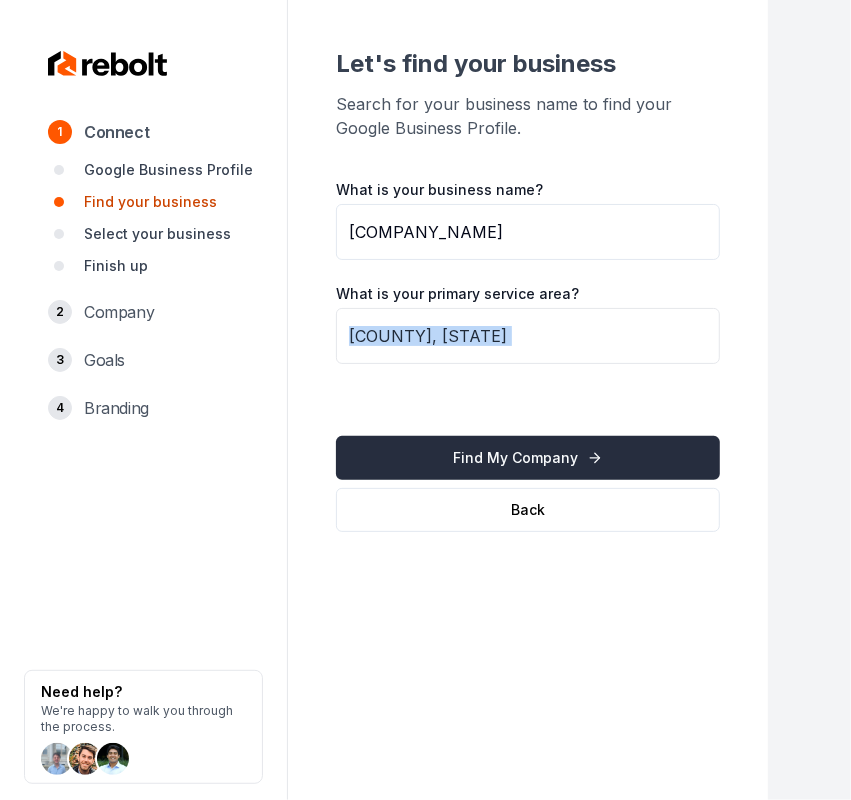 click on "Find My Company" at bounding box center [528, 458] 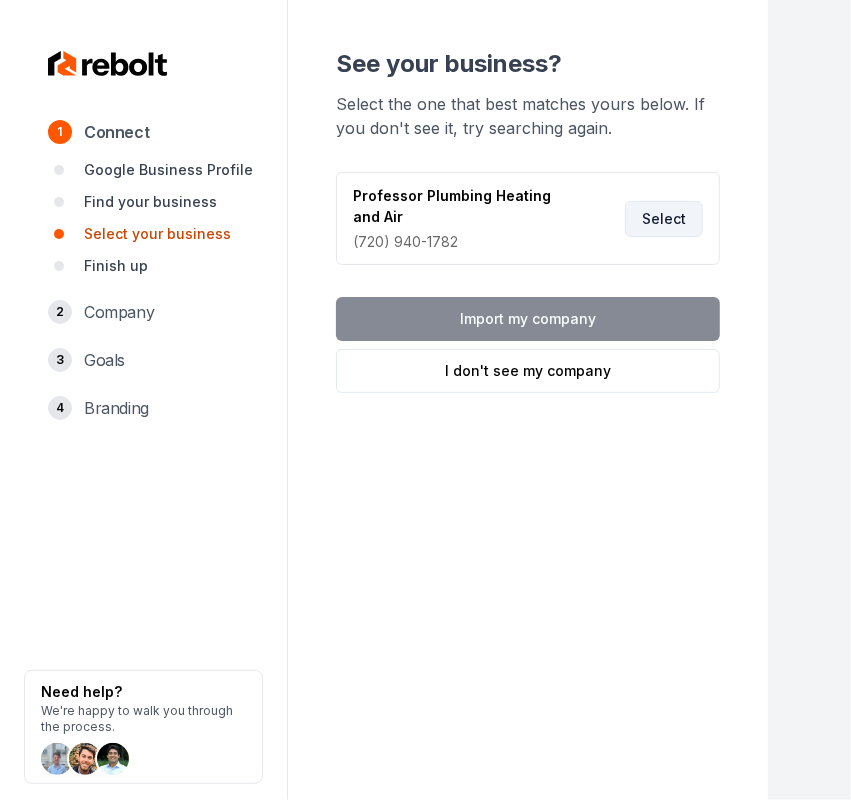 click on "Select" at bounding box center (664, 219) 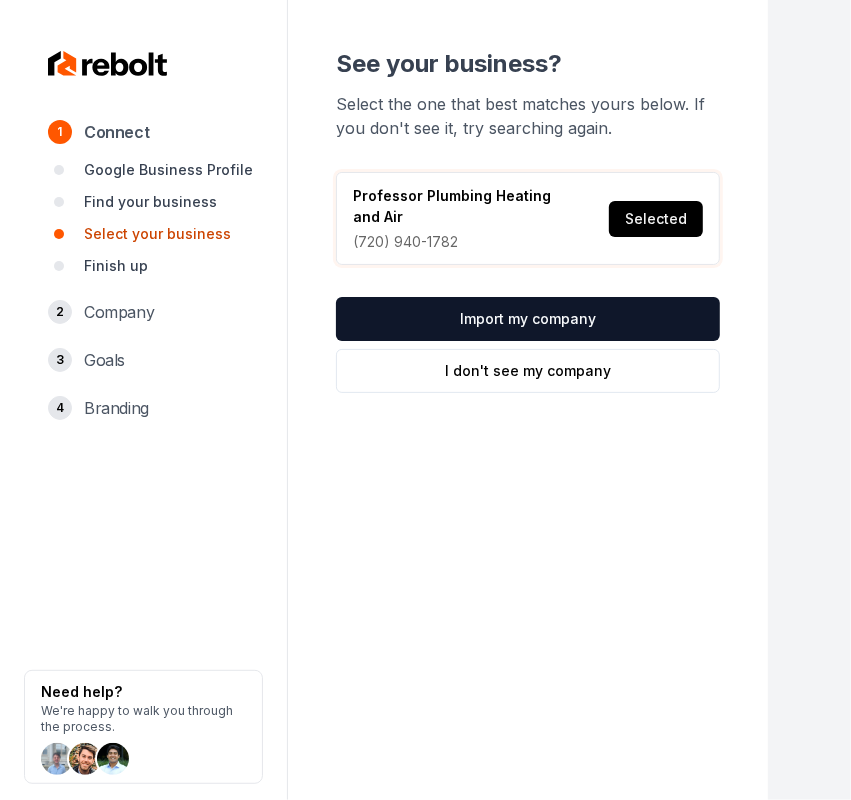 click on "See your business? Select the one that best matches yours below. If you don't see it, try searching again. Professor Plumbing Heating and Air (720) 940-1782 Selected Import my company I don't see my company" at bounding box center (528, 220) 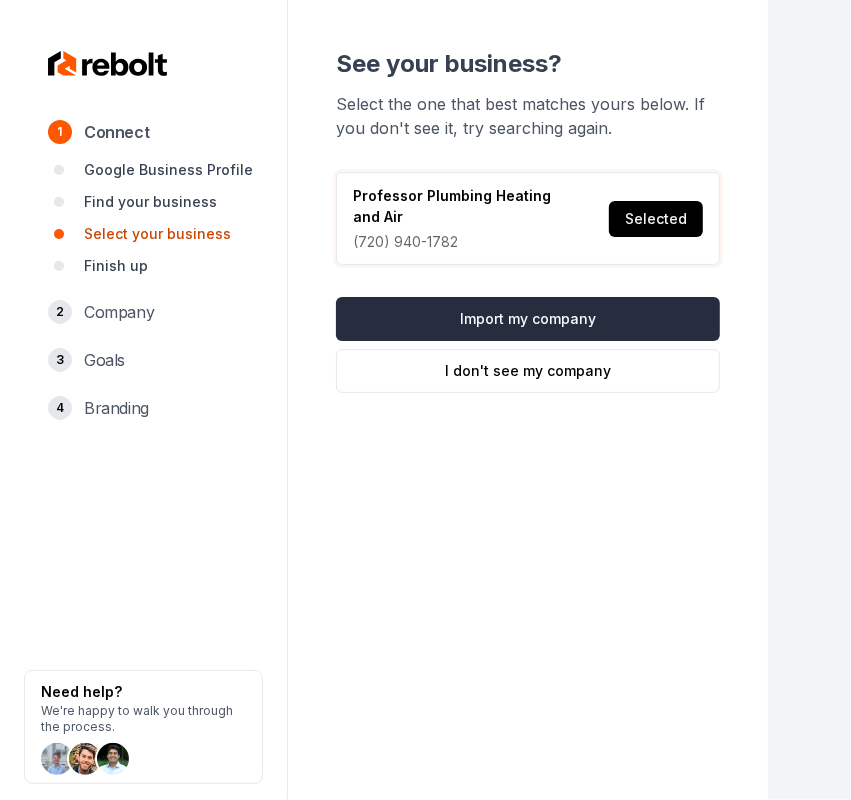 click on "Import my company" at bounding box center [528, 319] 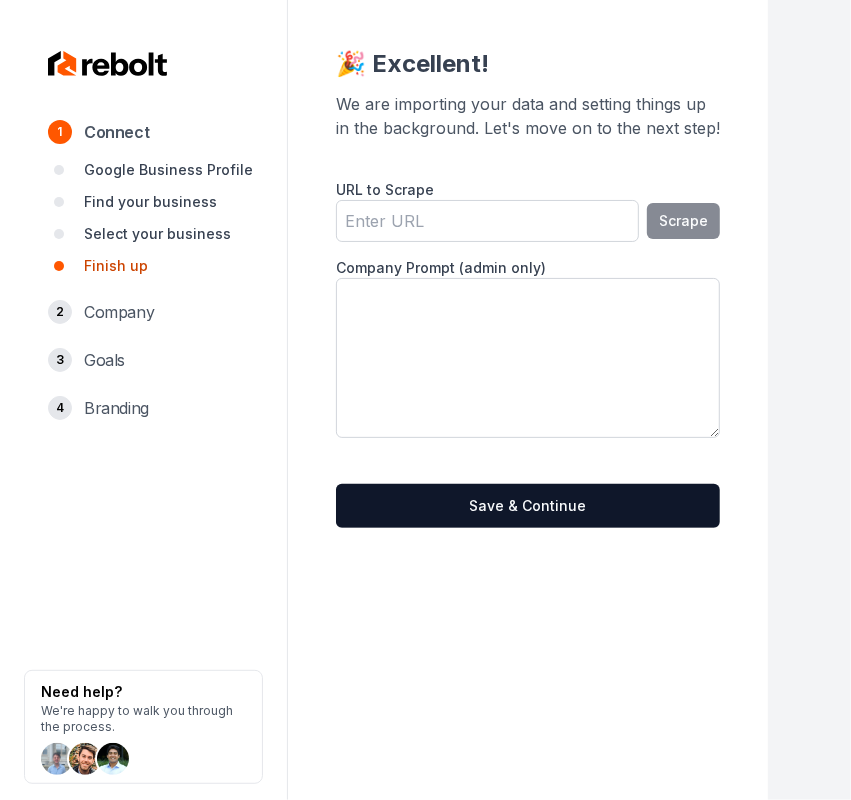 click on "URL to Scrape" at bounding box center [487, 221] 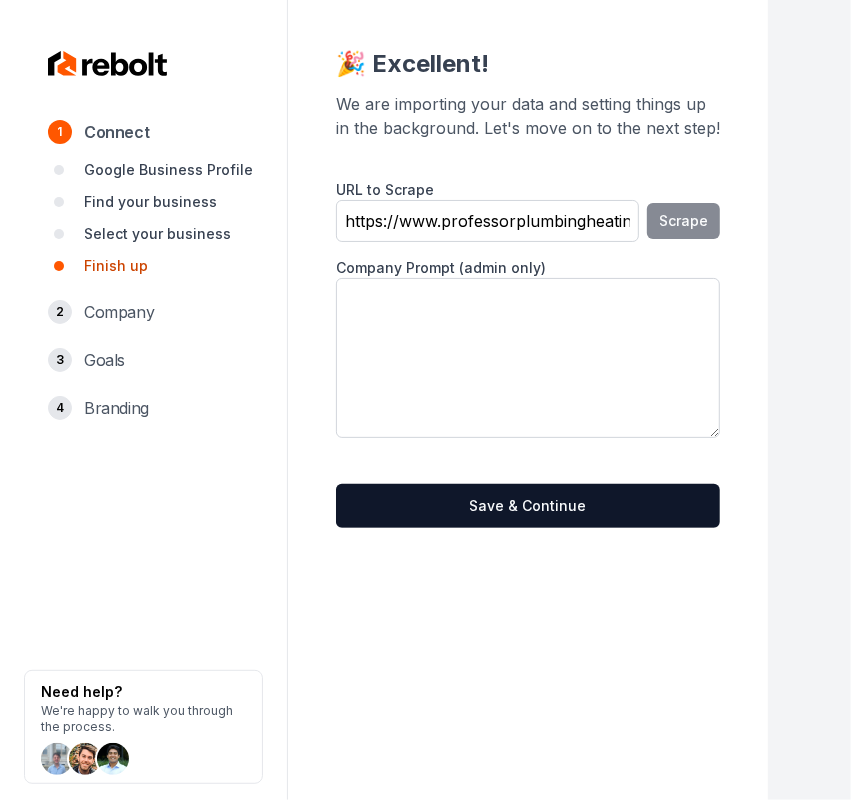 scroll, scrollTop: 0, scrollLeft: 71, axis: horizontal 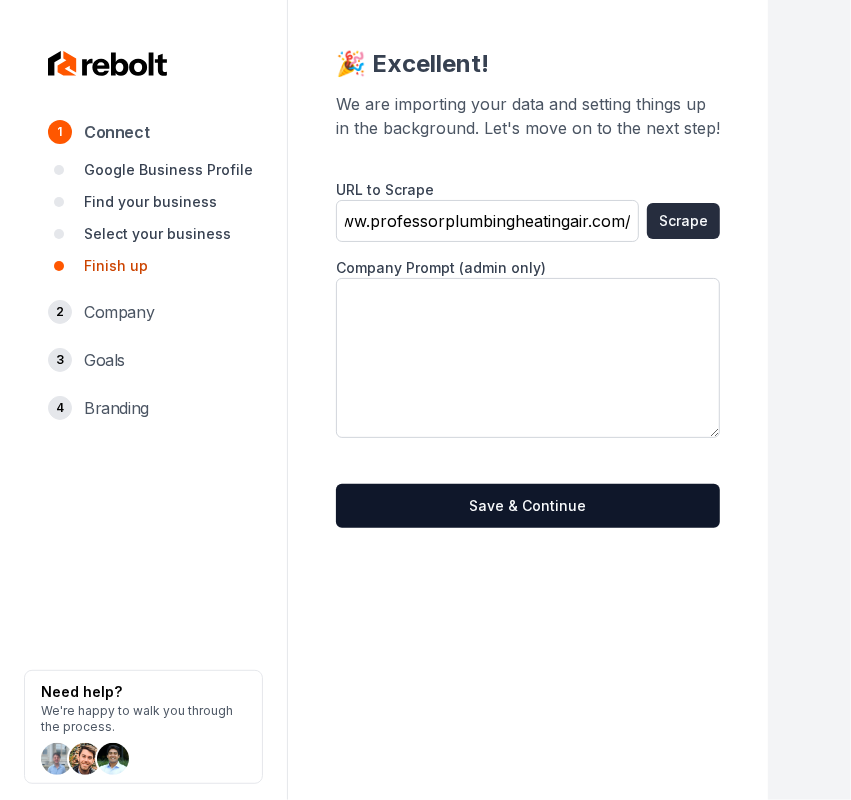 type on "https://www.professorplumbingheatingair.com/" 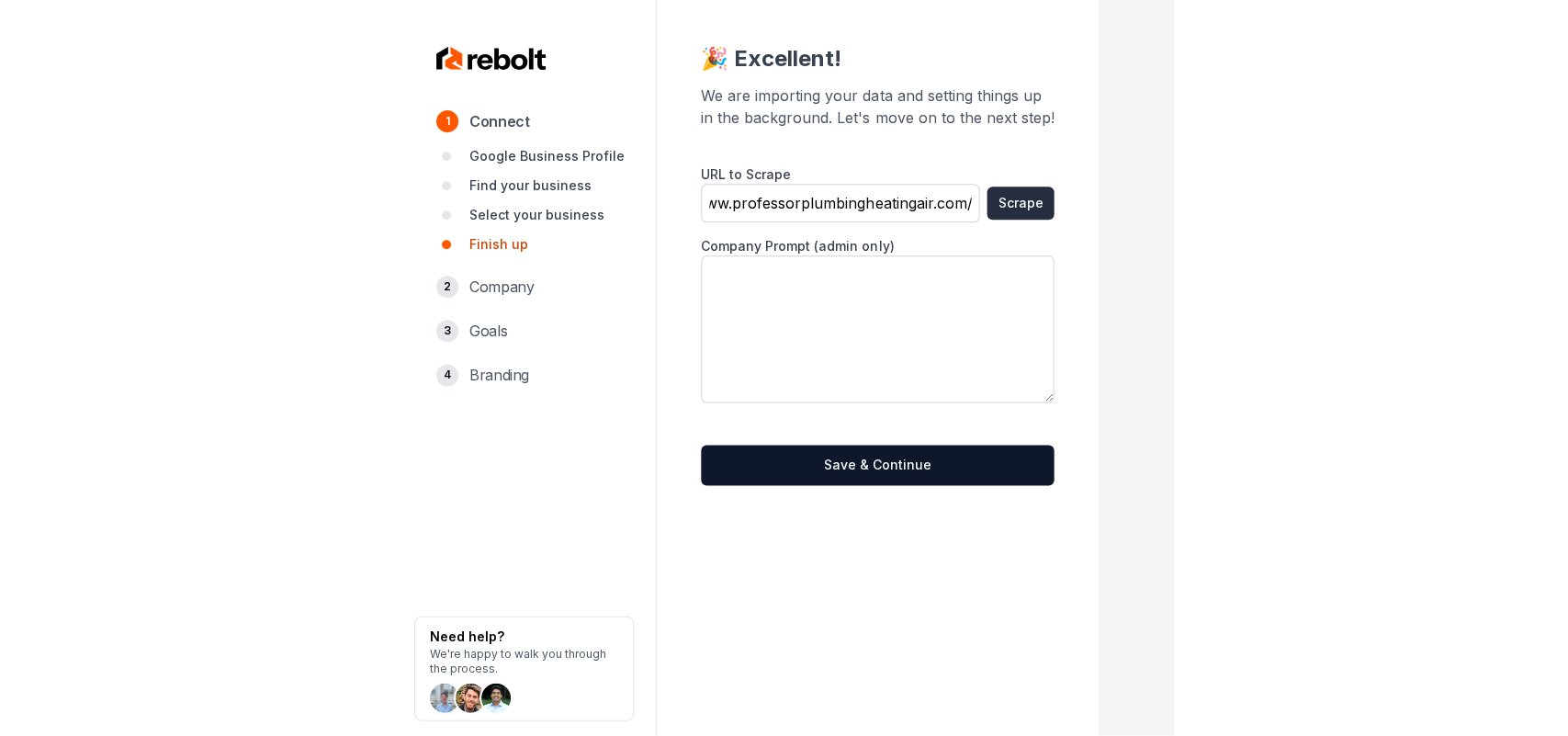 scroll, scrollTop: 0, scrollLeft: 0, axis: both 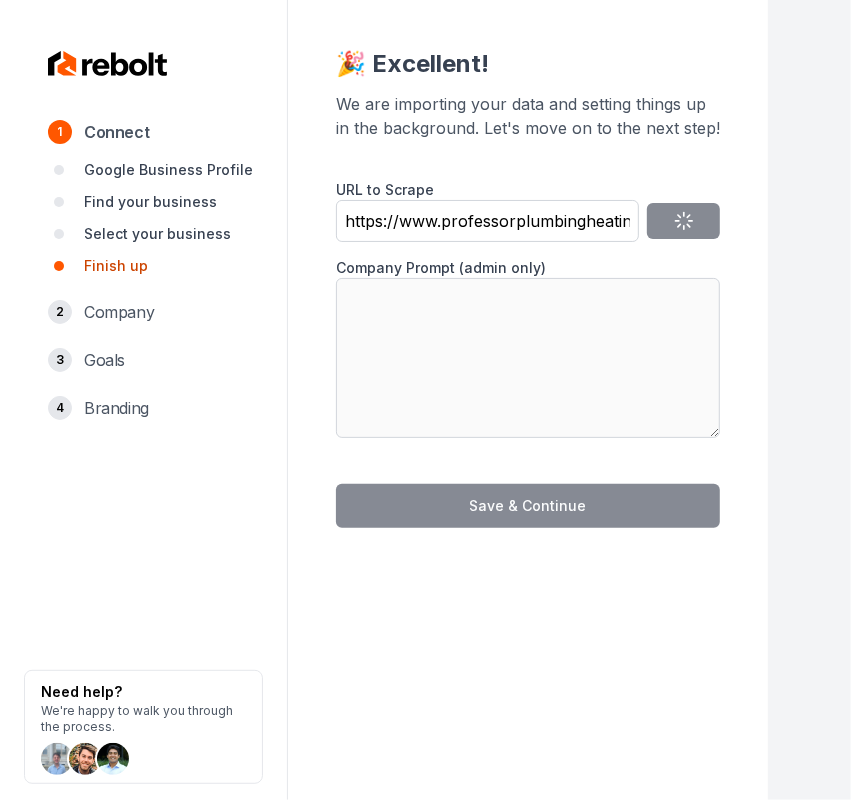 type on "Professor Plumbing Heating and Air is a local family owned mechanical contractor dedicated to delivering exceptional plumbing, heating, and air conditioning services. With a focus on quality workmanship and customer satisfaction, we aim to provide reliable solutions for all your mechanical needs. Our team of skilled professionals is committed to excellence in every project we undertake." 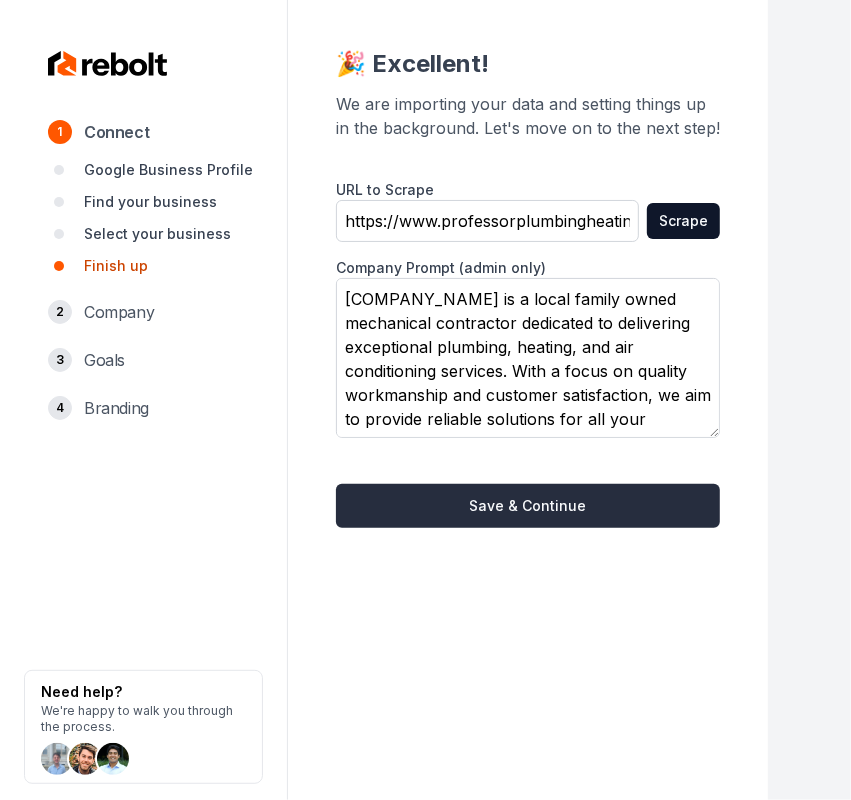 click on "Save & Continue" at bounding box center (528, 506) 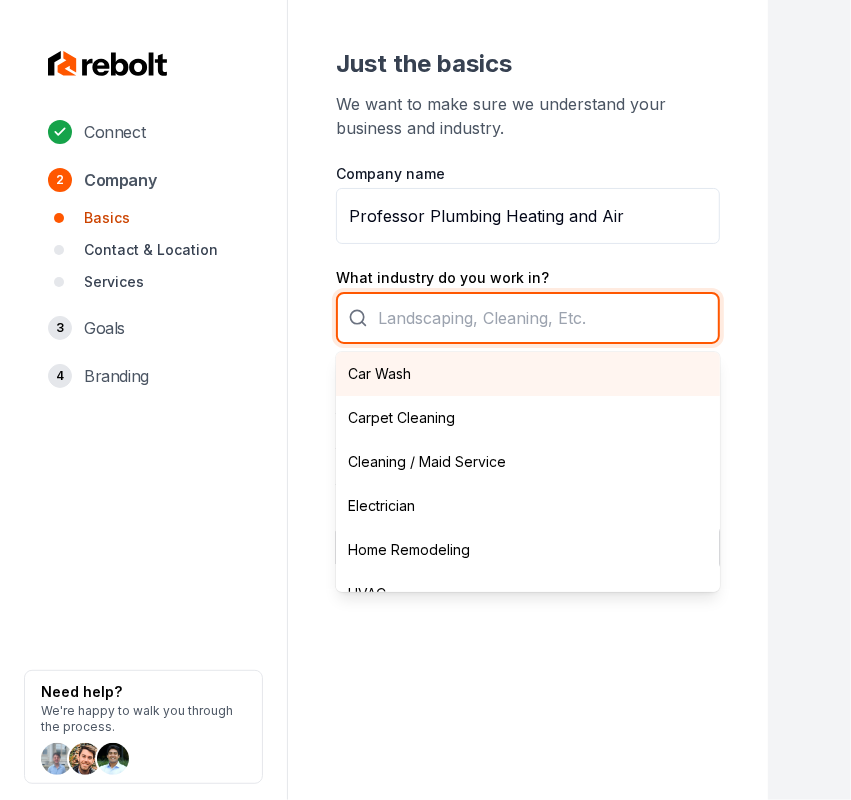 click on "Car Wash Carpet Cleaning Cleaning / Maid Service Electrician Home Remodeling HVAC Junk Removal Landscaping Moving Painting Personal Trainer Pest Control Plumbing Pool Cleaning Pressure Washing Roofing Tree Services Window Cleaning" at bounding box center (528, 318) 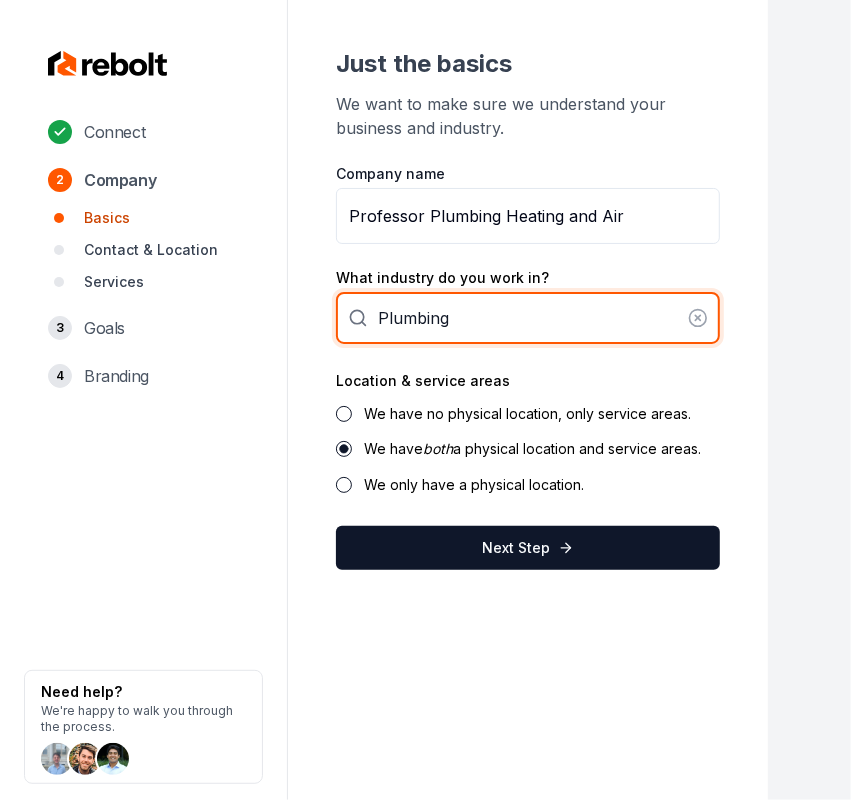 type on "Plumbing" 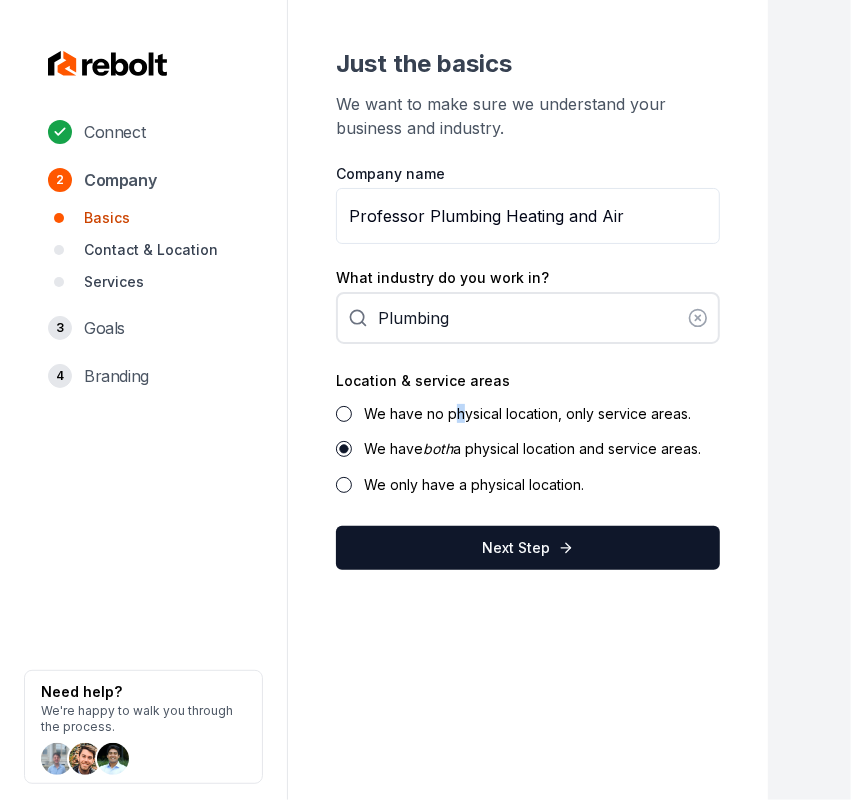 click on "We have no physical location, only service areas." at bounding box center (527, 413) 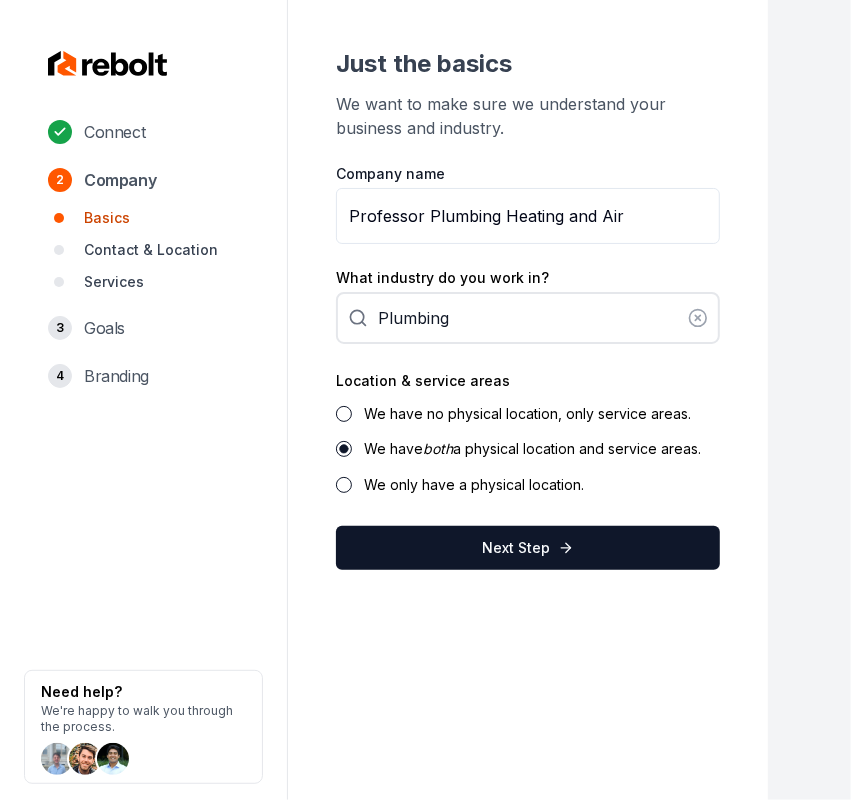 click on "We have no physical location, only service areas." at bounding box center [527, 413] 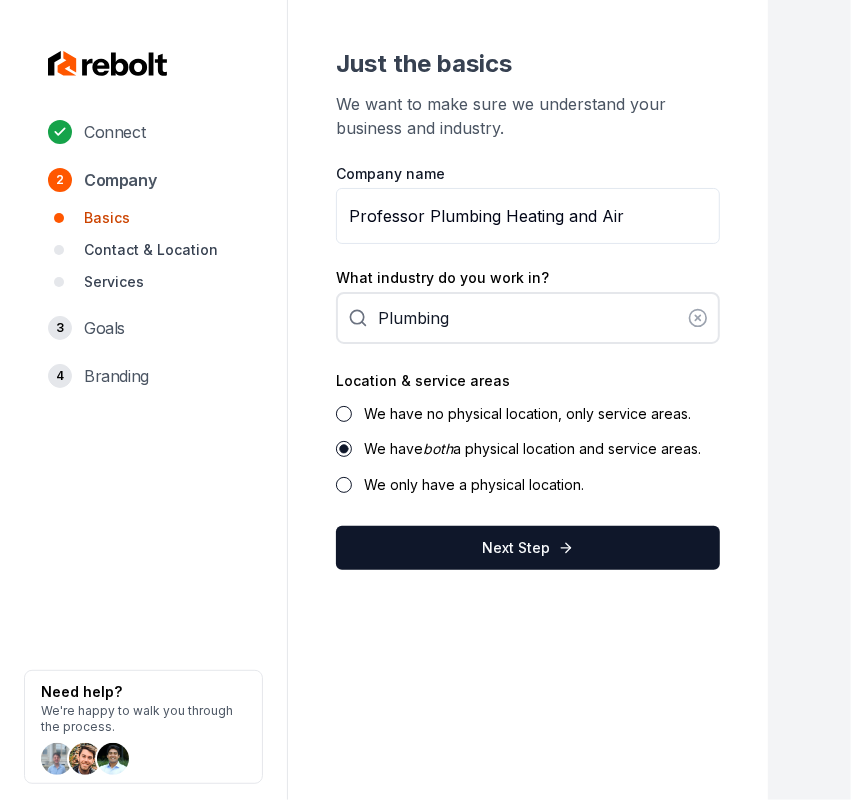 click on "We have no physical location, only service areas." at bounding box center (344, 414) 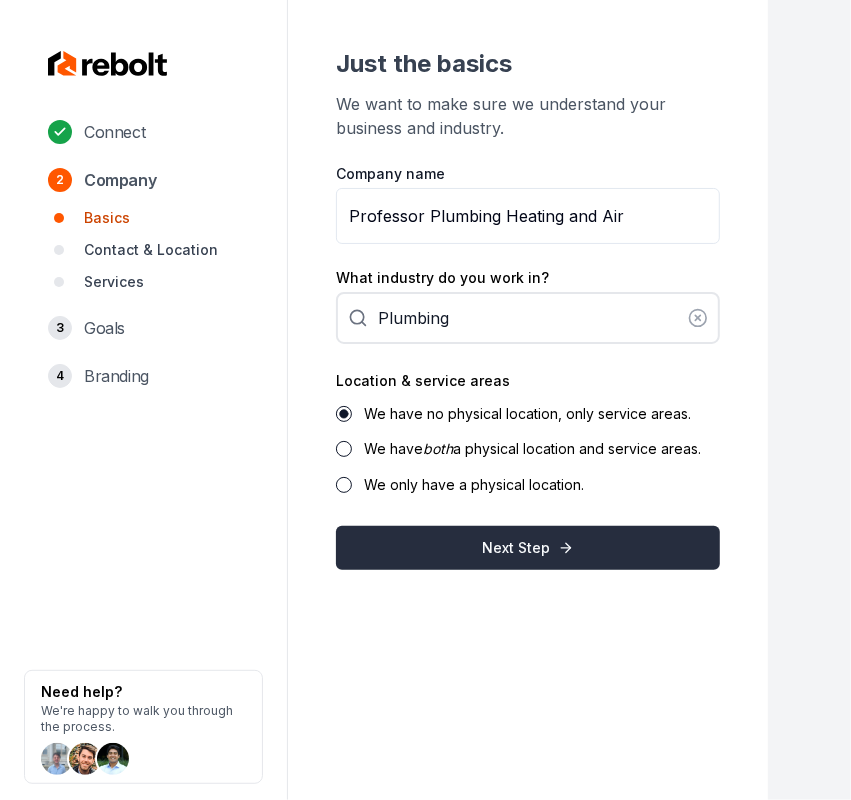 click on "Next Step" at bounding box center (528, 548) 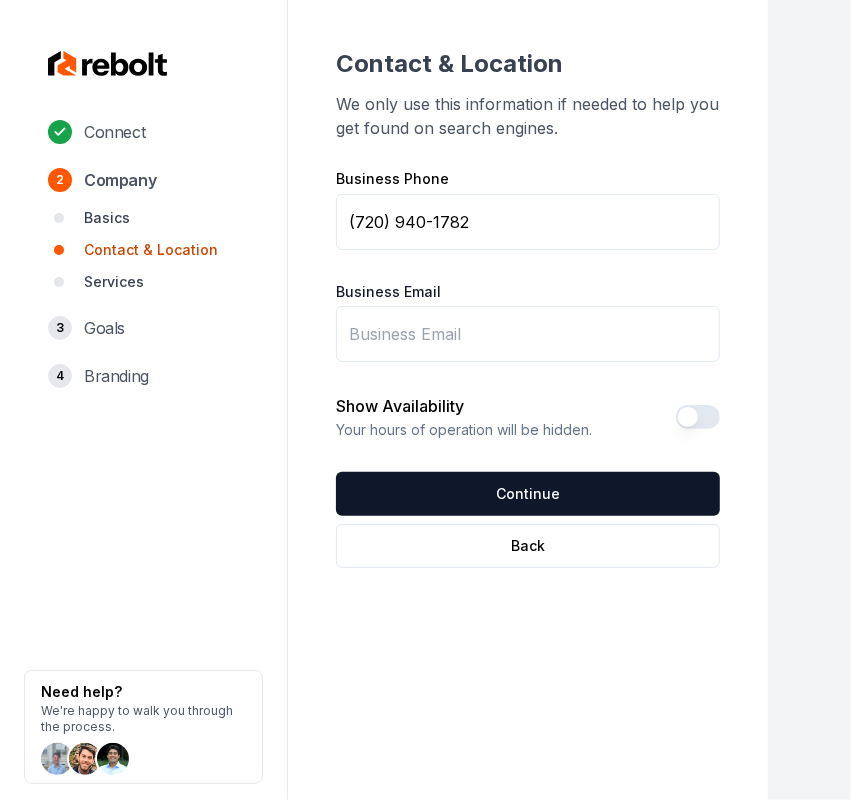 click on "Business Email" at bounding box center [528, 334] 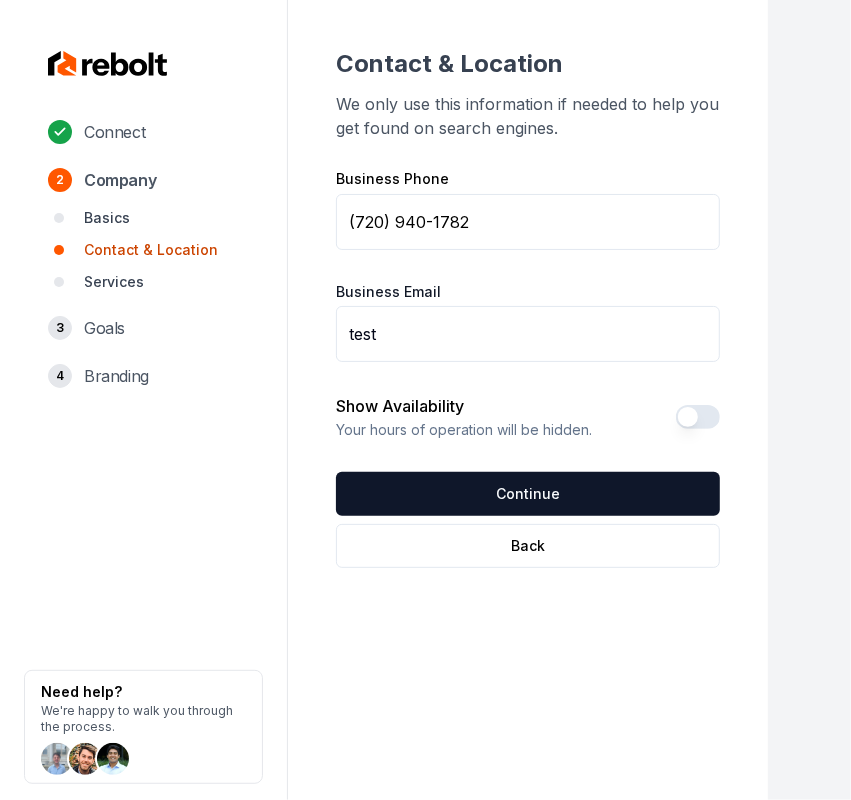 type on "test@test.com" 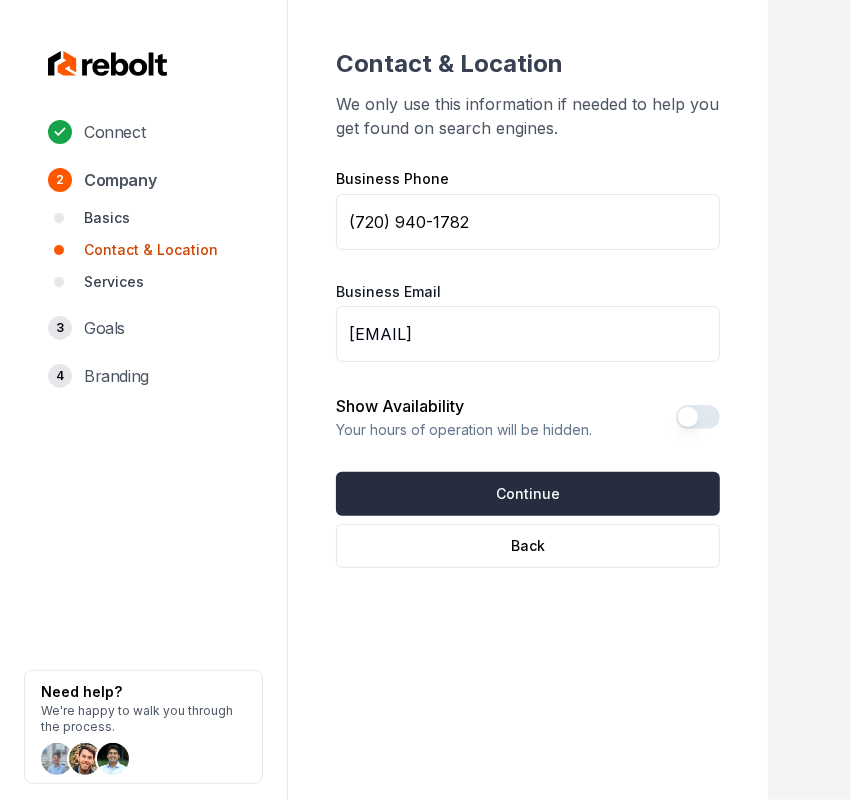 click on "Continue" at bounding box center [528, 494] 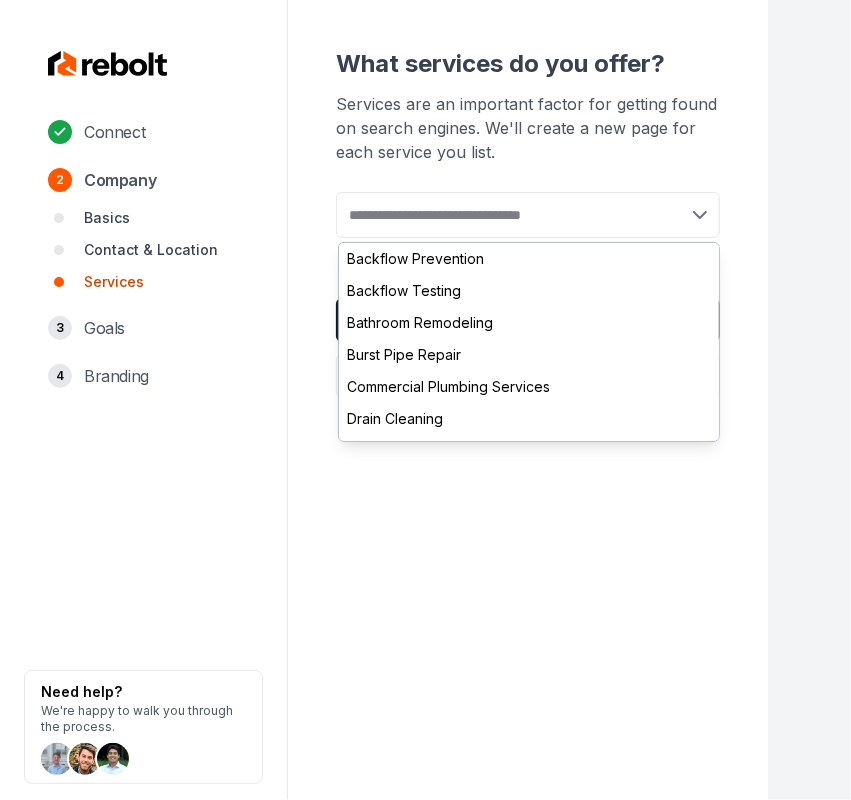 click at bounding box center [528, 215] 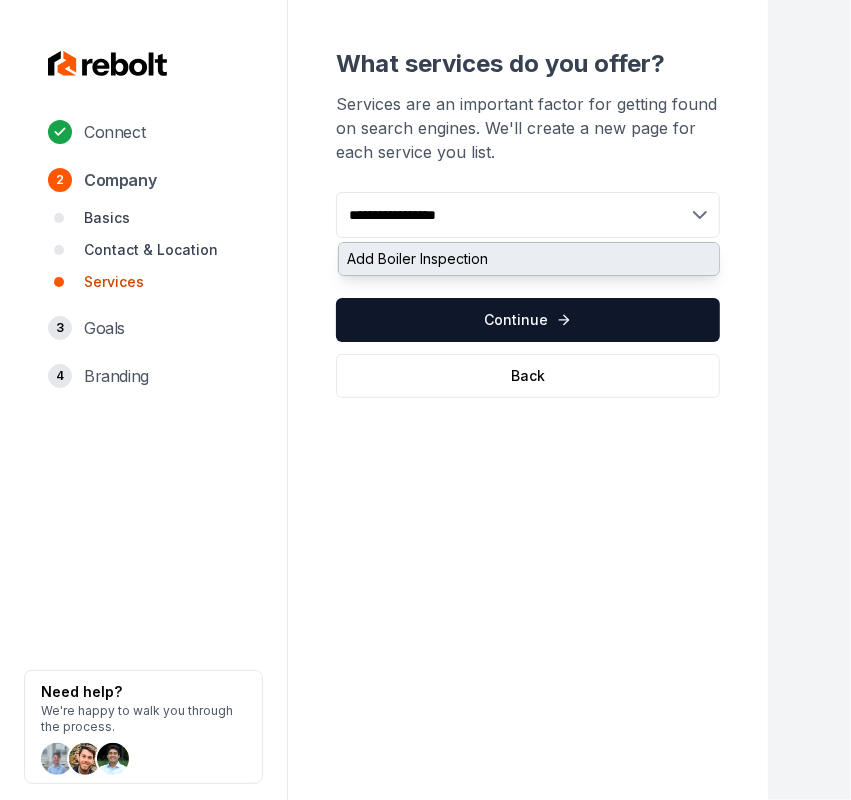 type on "**********" 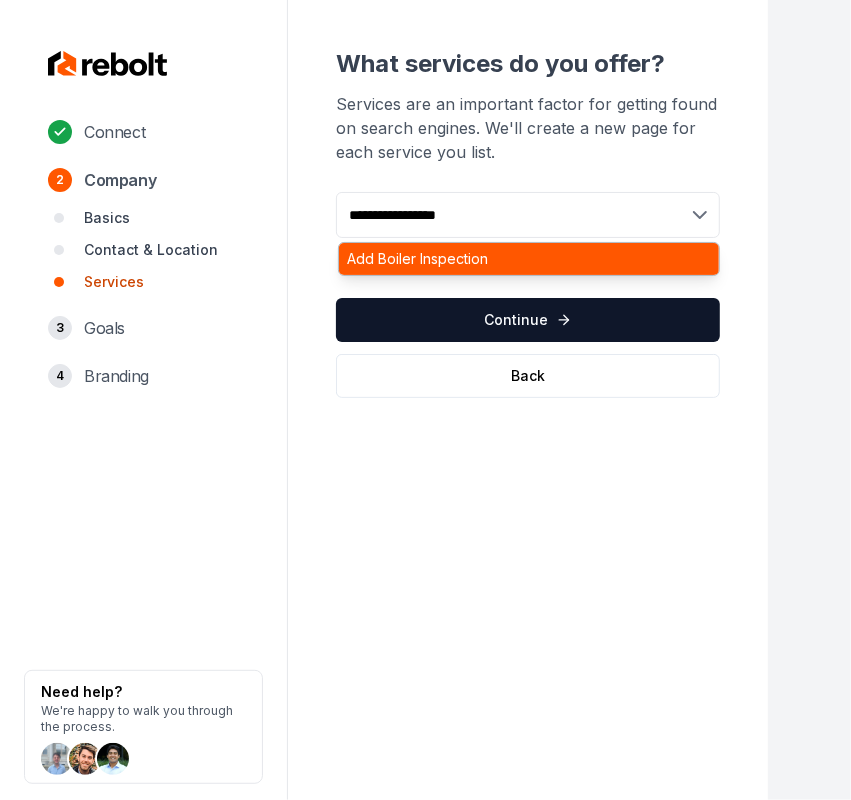 click on "Add Boiler Inspection" at bounding box center (529, 259) 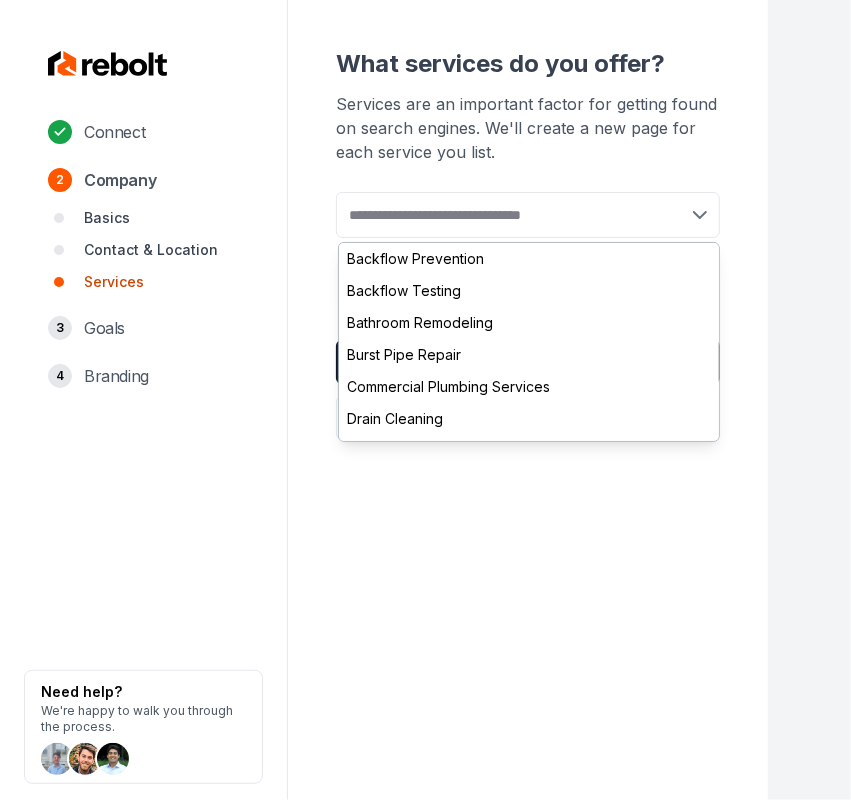 click at bounding box center [528, 215] 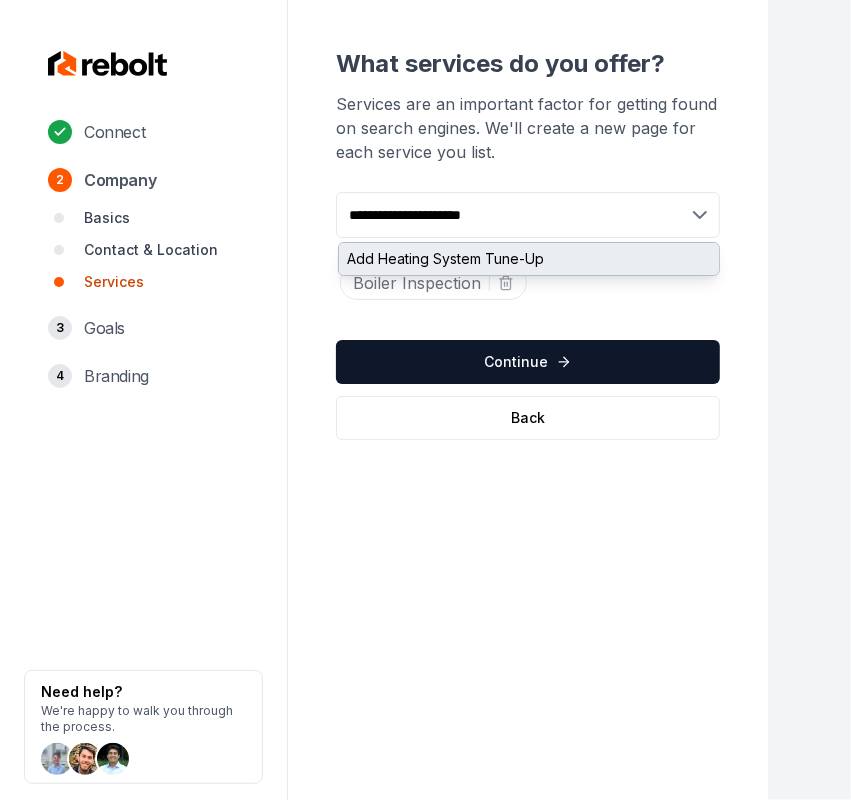 type on "**********" 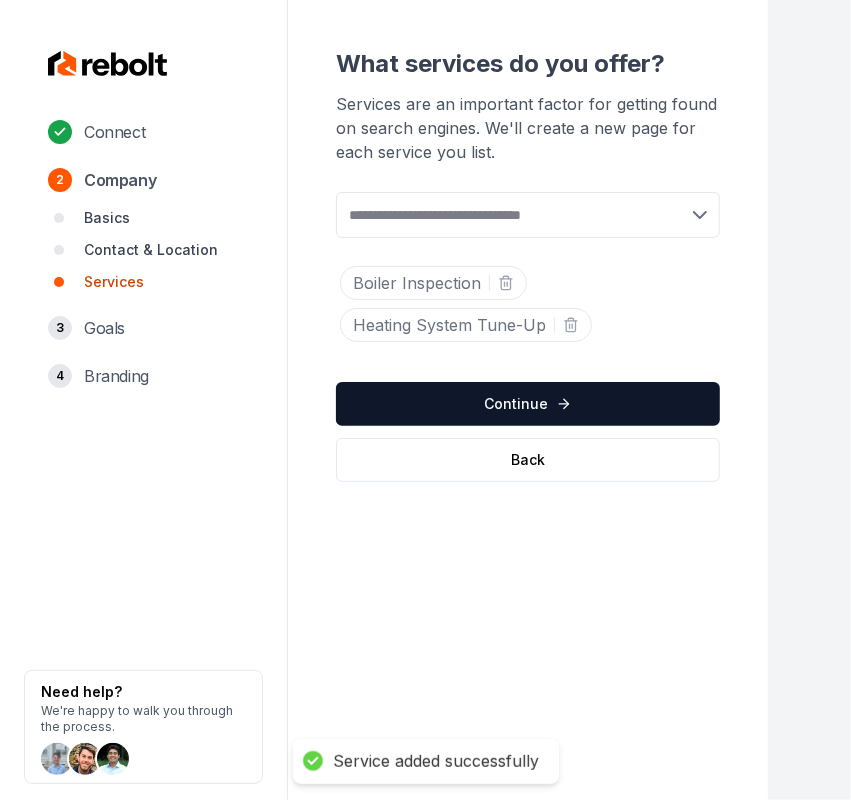click at bounding box center (528, 215) 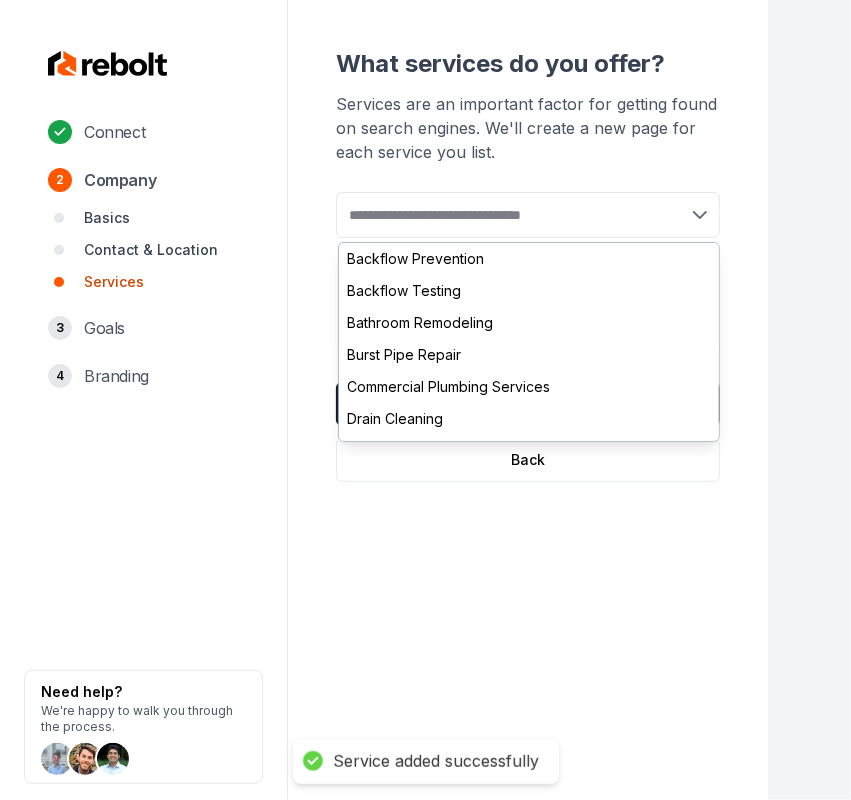 paste on "**********" 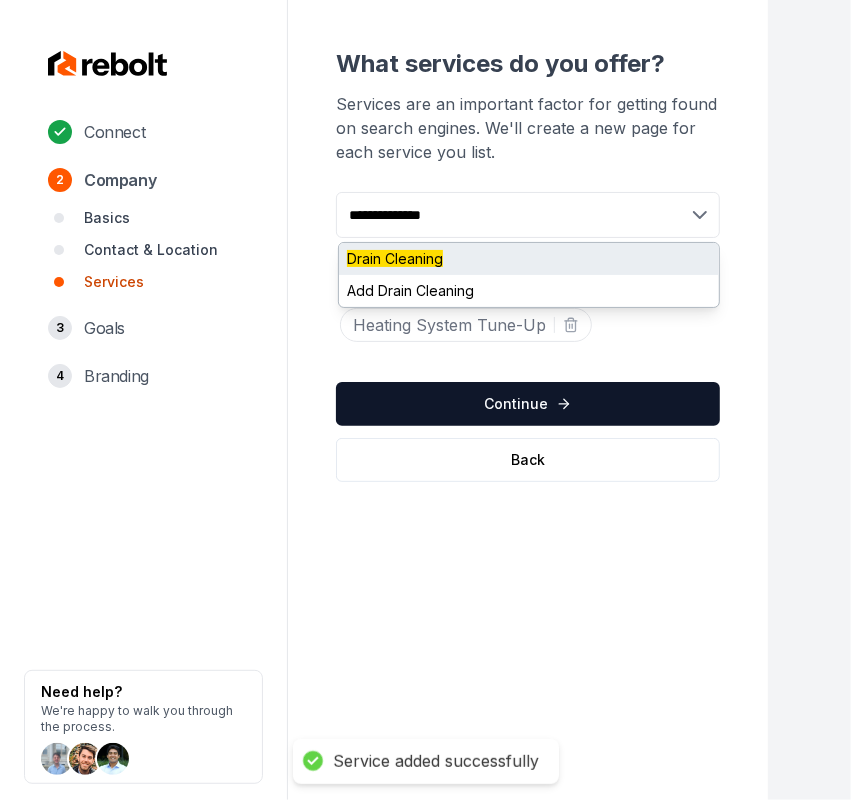 type on "**********" 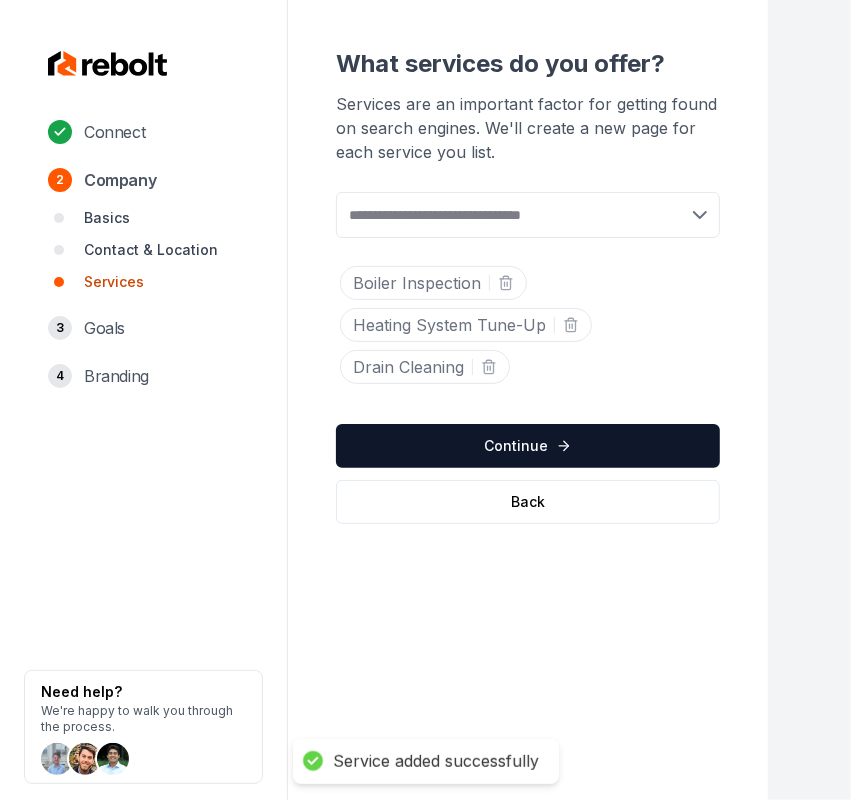 click at bounding box center [528, 215] 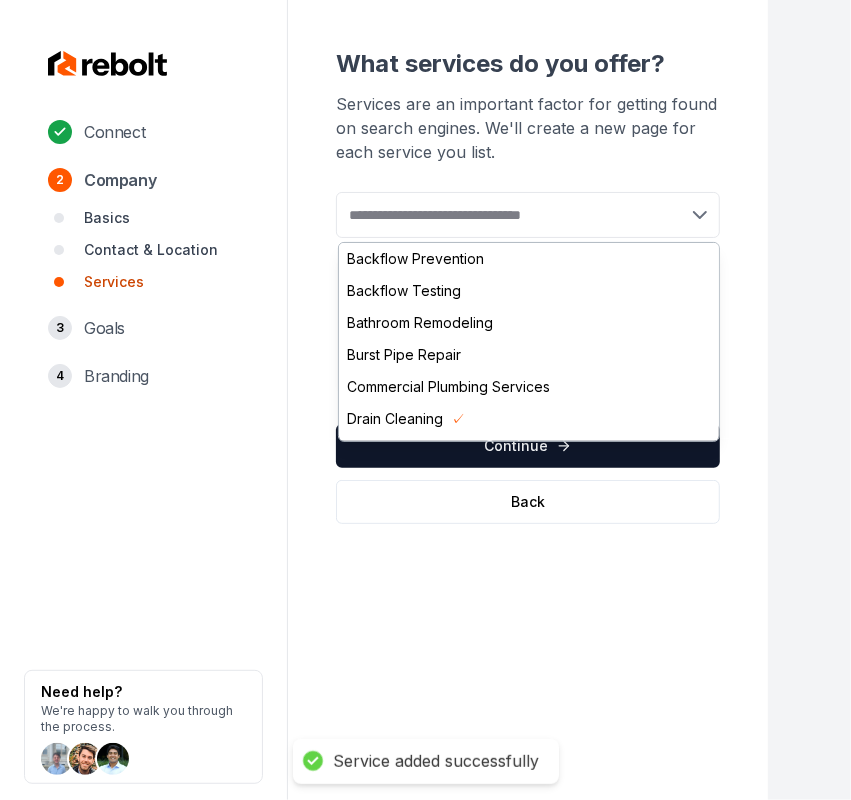 paste on "**********" 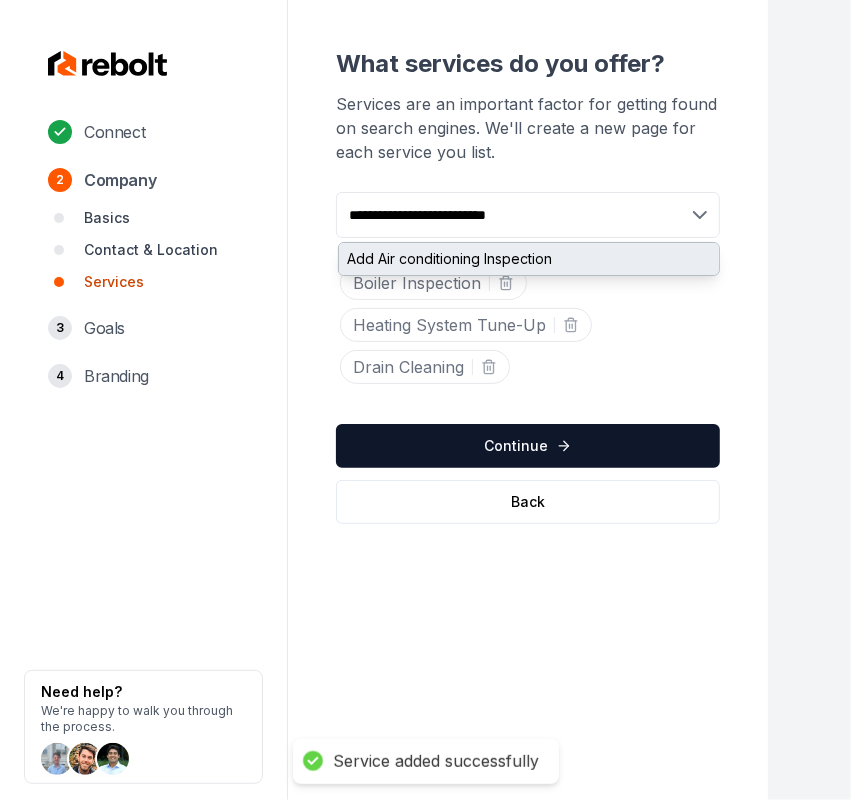 type on "**********" 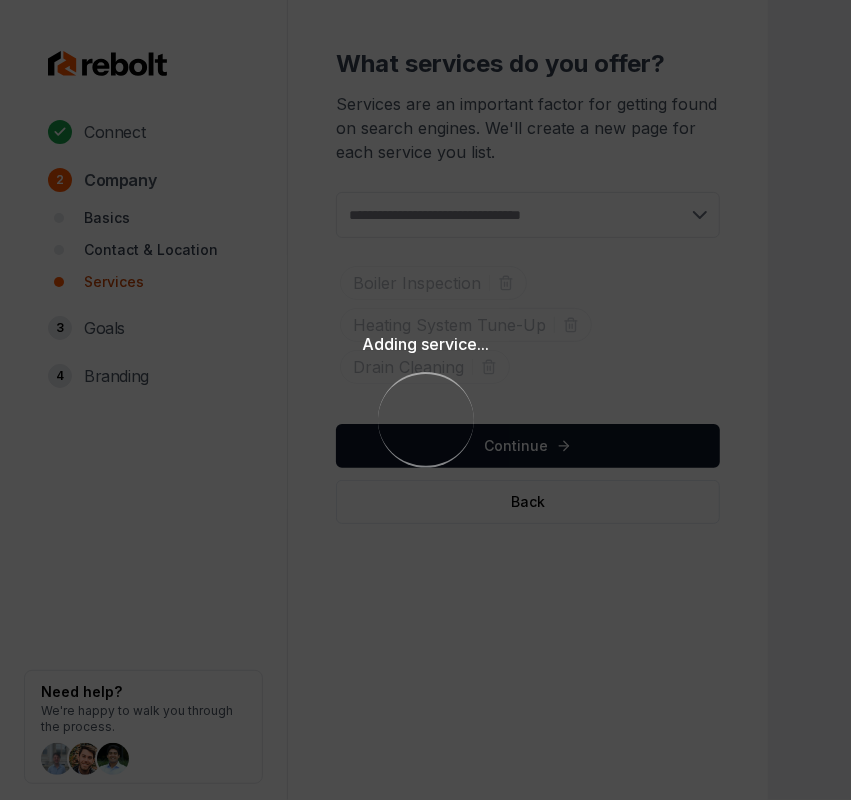 paste on "**********" 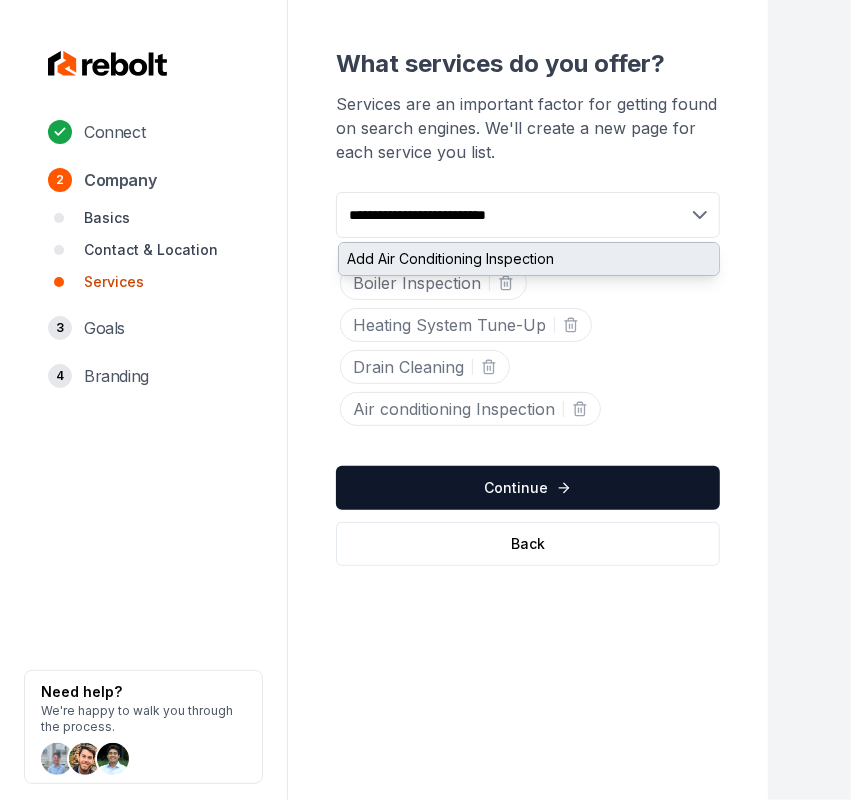 type on "**********" 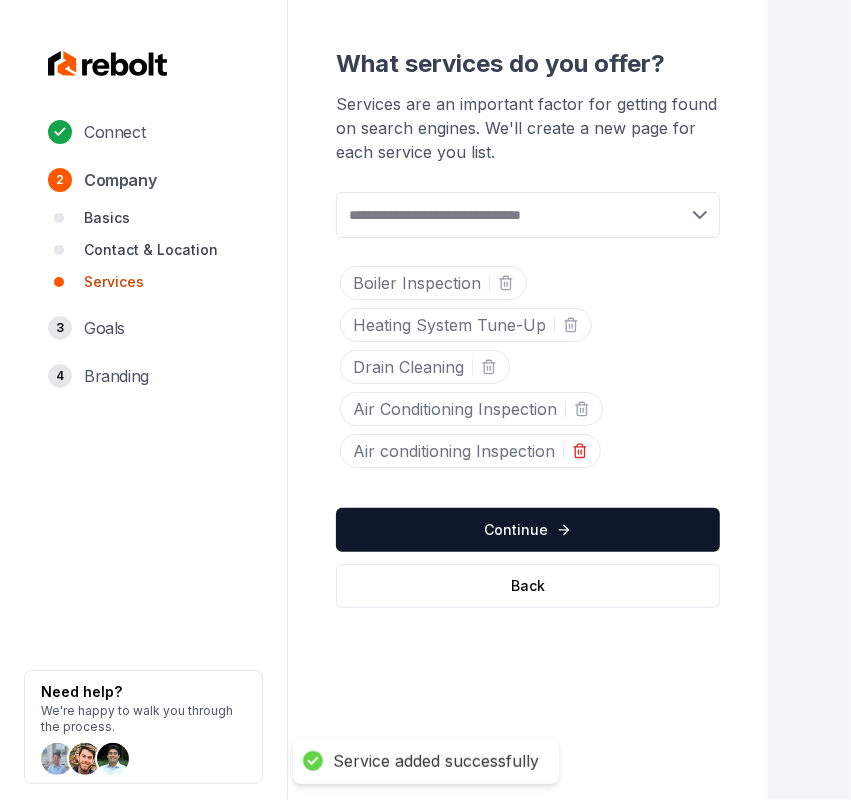 click 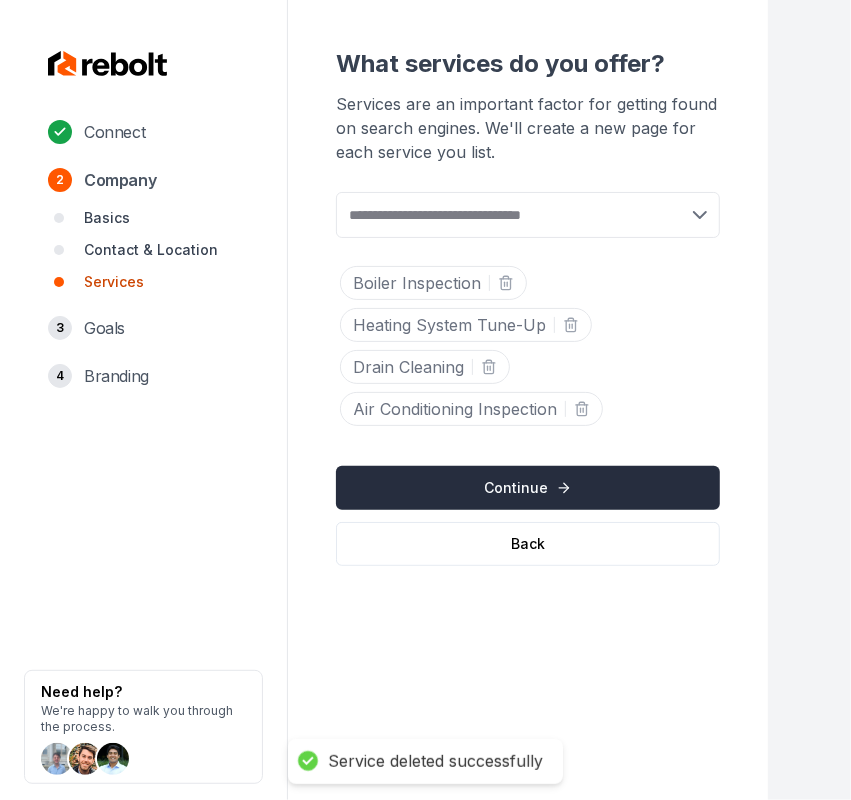 click on "Continue" at bounding box center [528, 488] 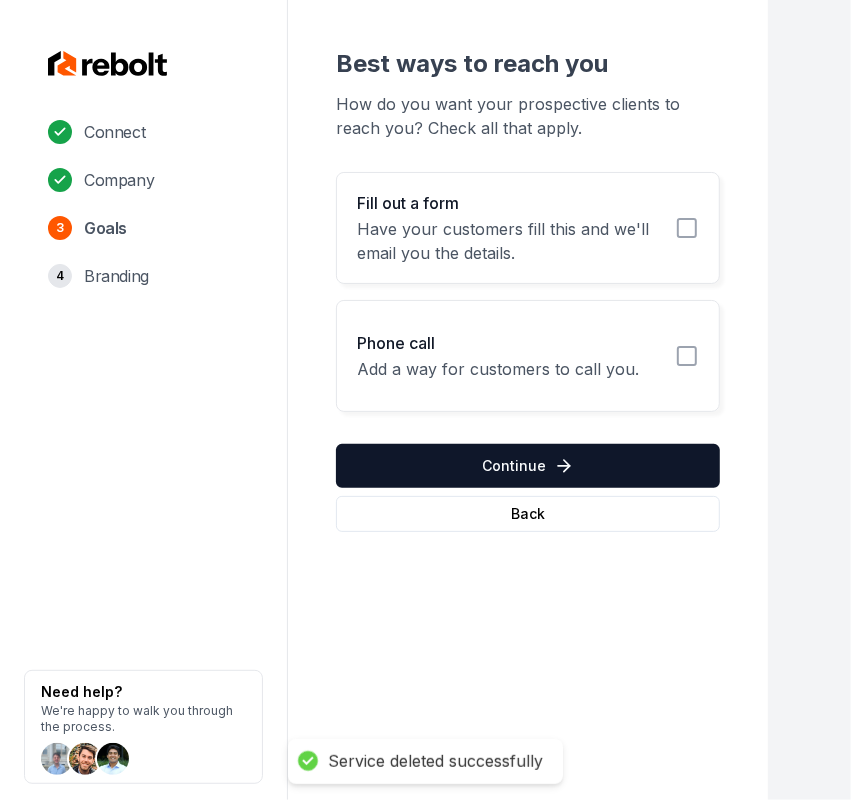 click on "Have your customers fill this and we'll email you the details." at bounding box center [510, 241] 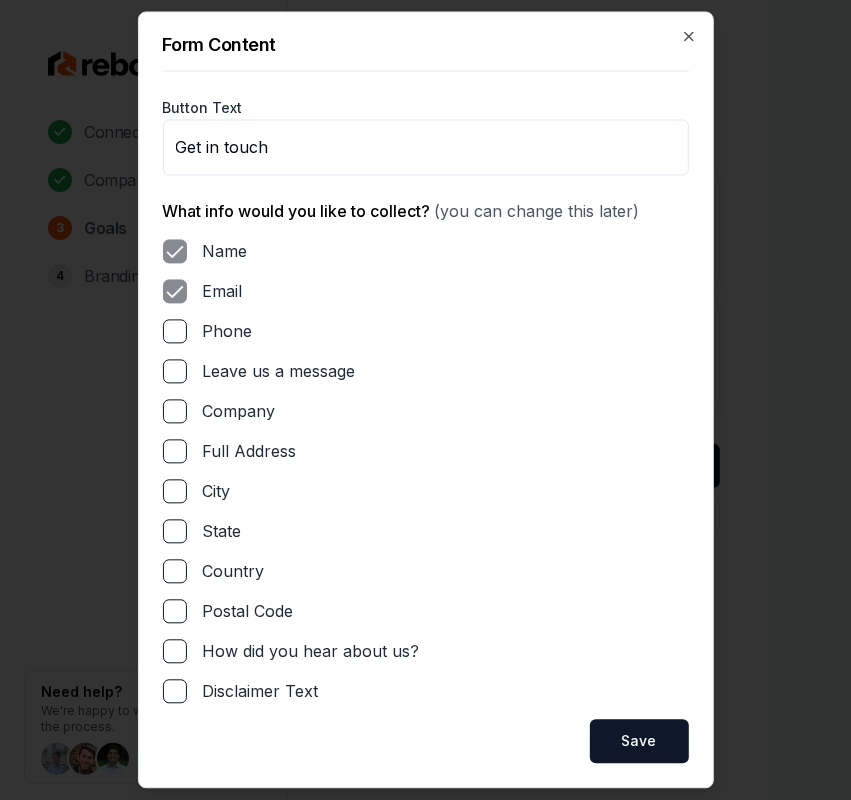 click on "Phone" at bounding box center [228, 332] 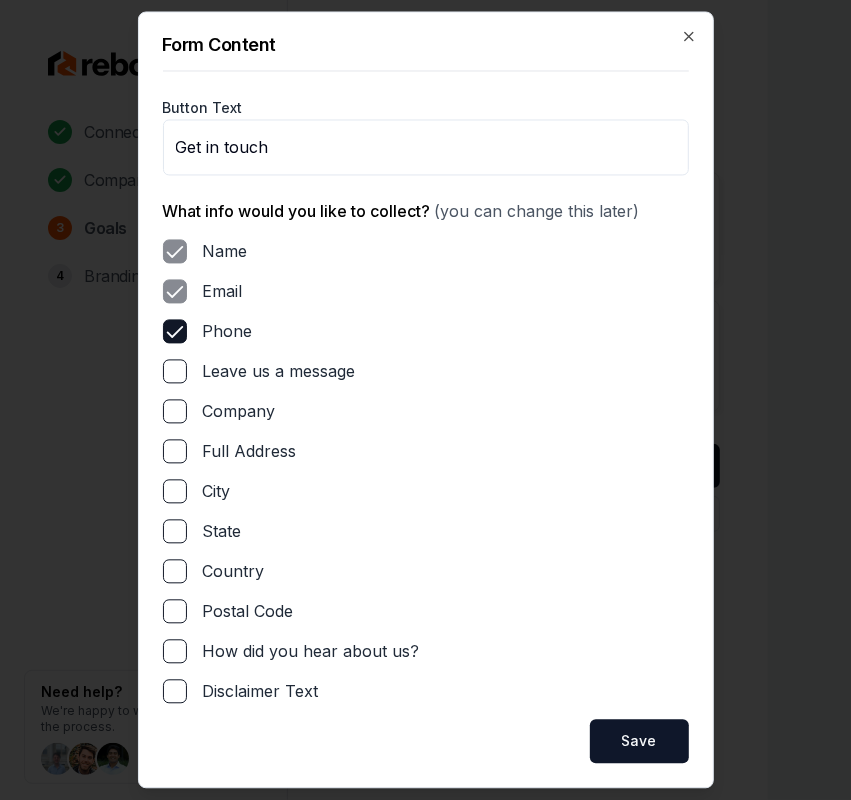 drag, startPoint x: 232, startPoint y: 362, endPoint x: 285, endPoint y: 406, distance: 68.88396 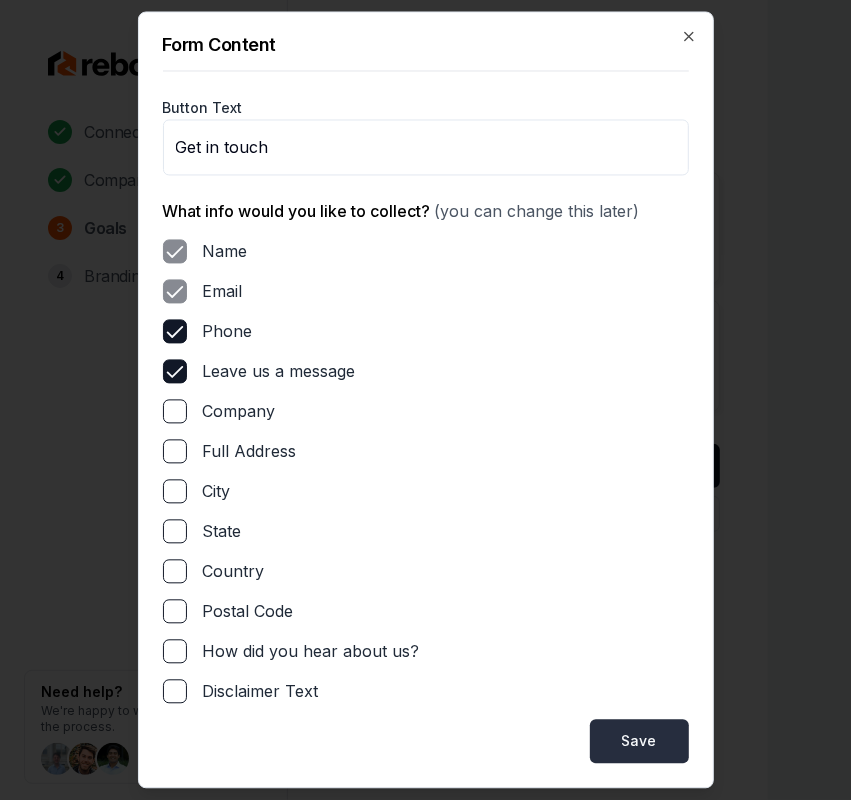 click on "Save" at bounding box center [639, 742] 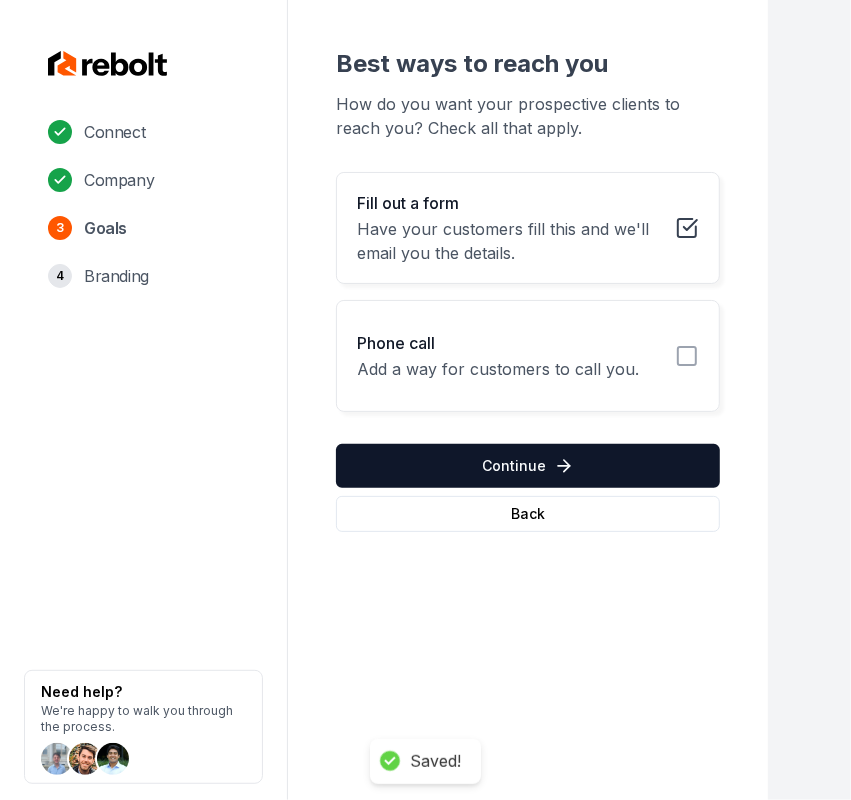 click on "Phone call Add a way for customers to call you." at bounding box center [528, 356] 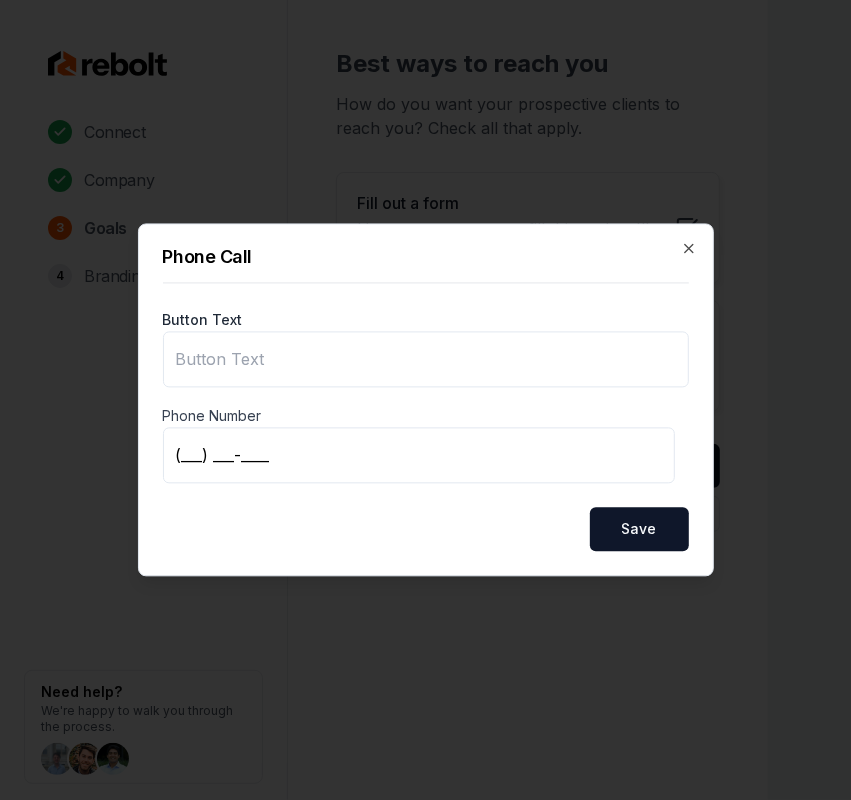 type on "Call us" 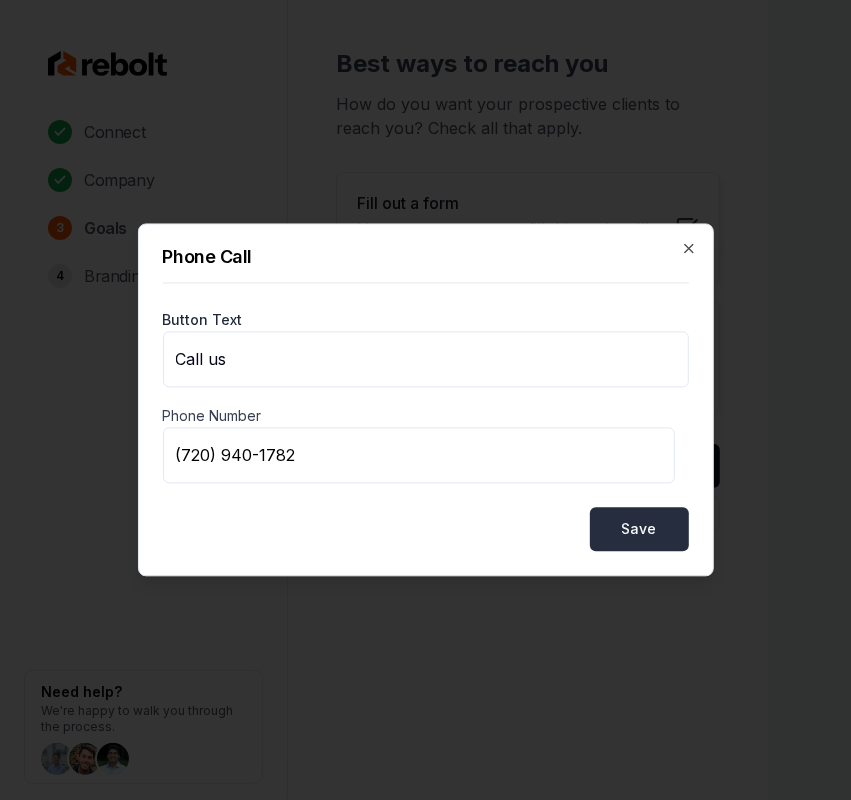 click on "Save" at bounding box center (639, 530) 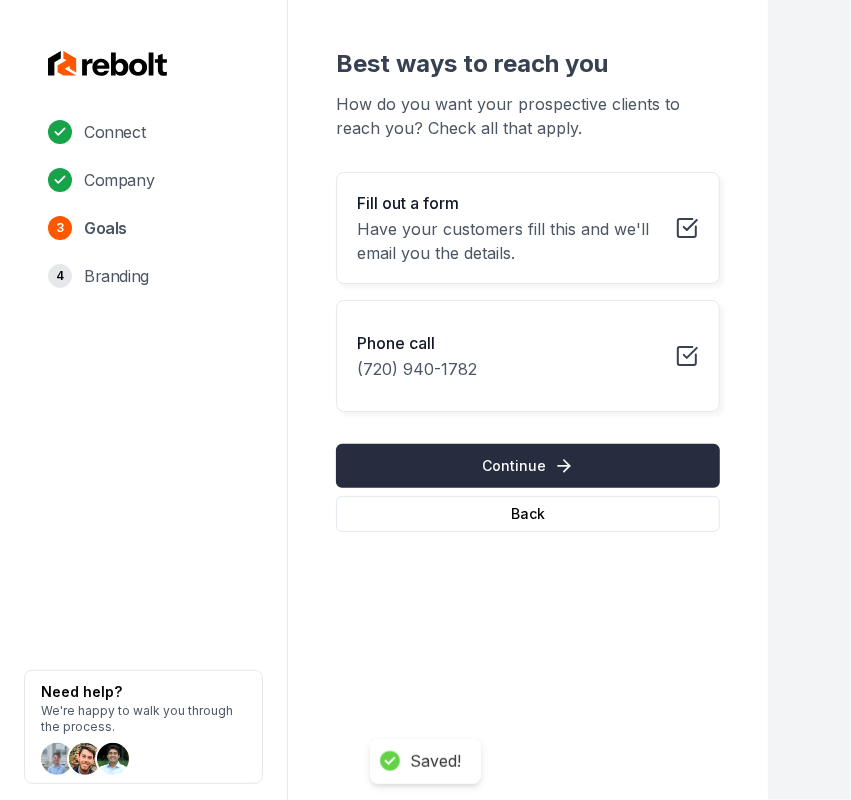 click on "Continue" at bounding box center [528, 466] 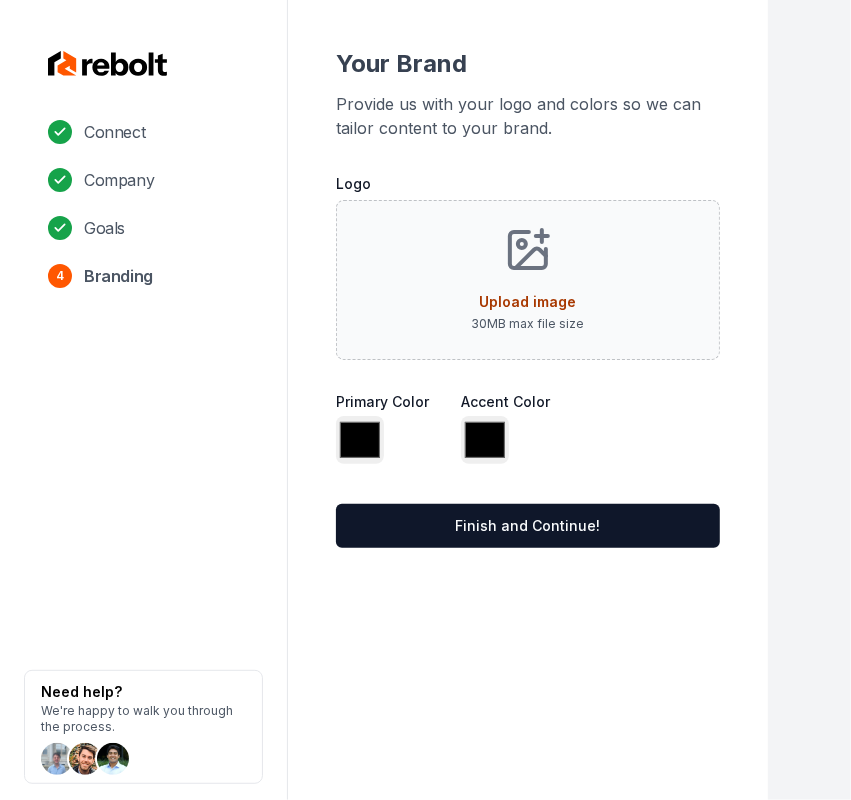 type on "*******" 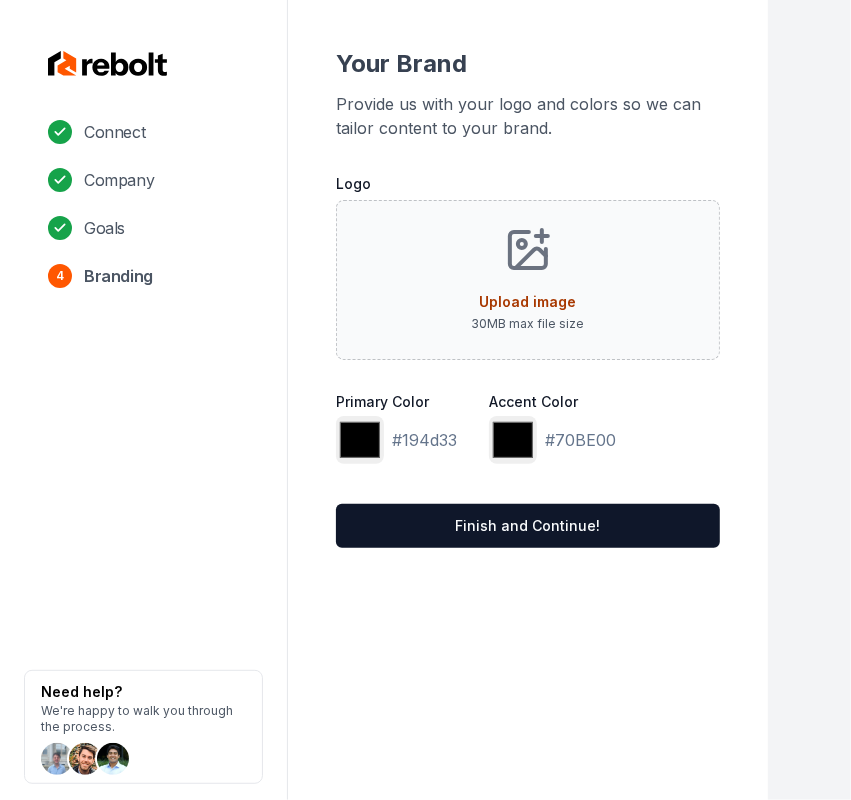 click on "Upload image 30  MB max file size" at bounding box center (528, 280) 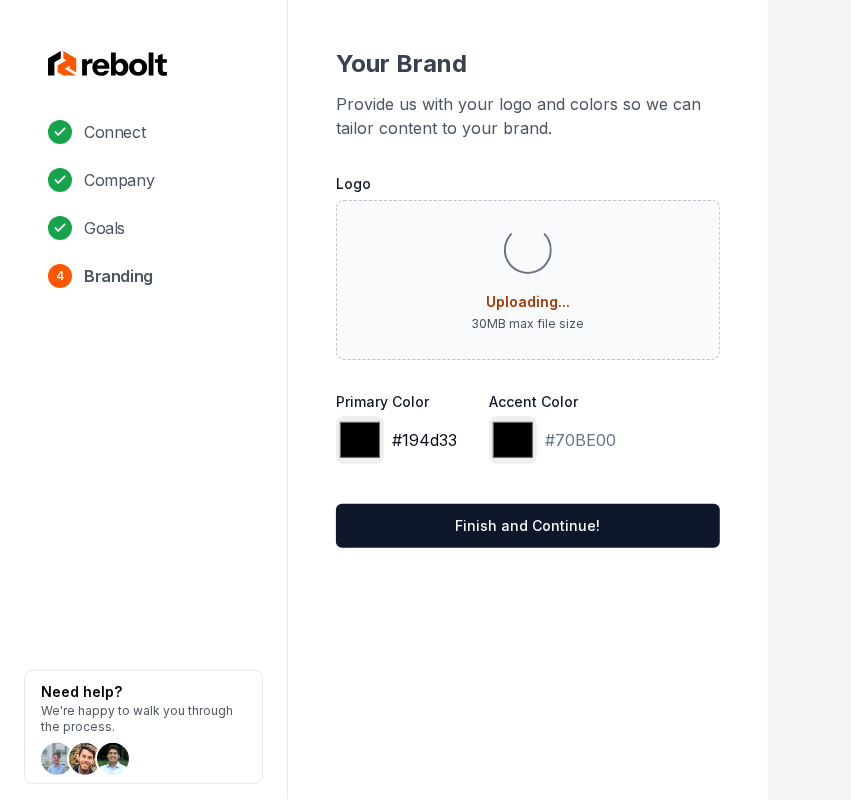click on "*******" at bounding box center [360, 440] 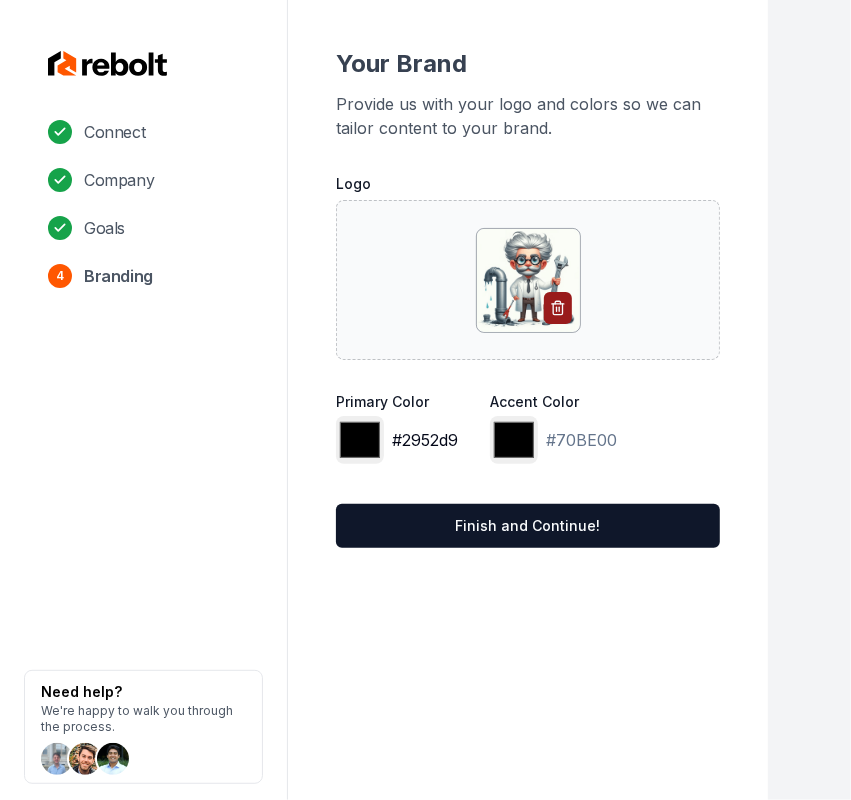 type on "*******" 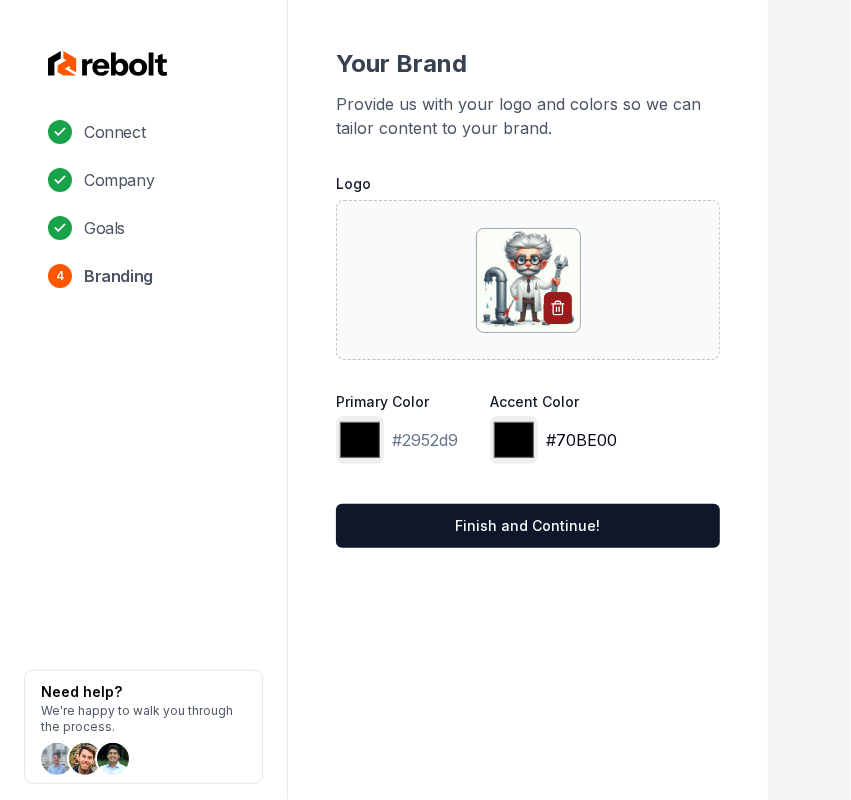 click on "*******" at bounding box center [514, 440] 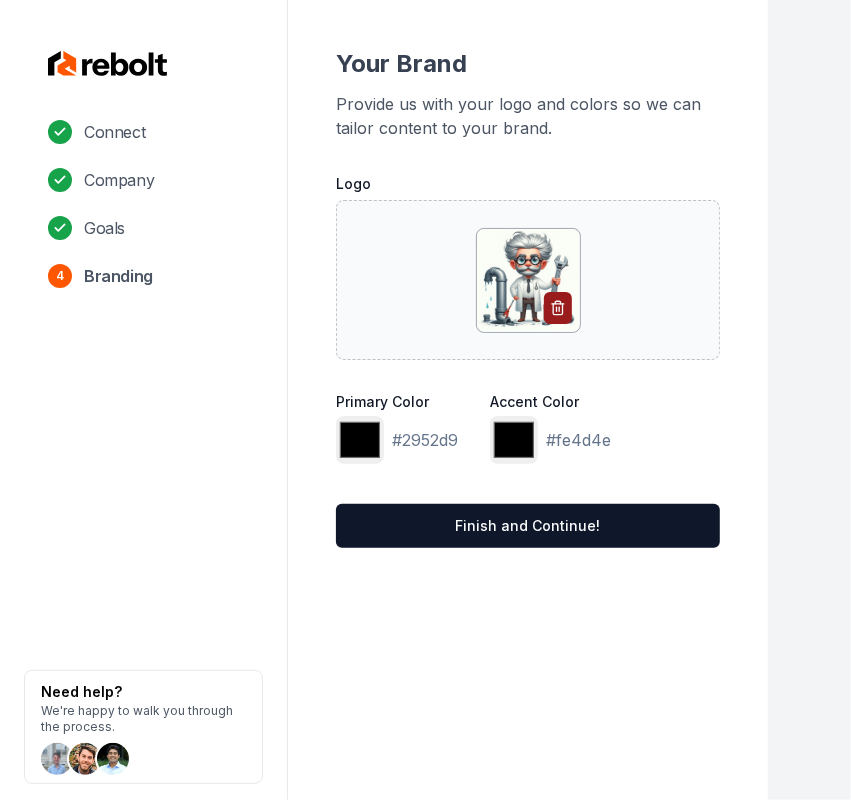 type on "*******" 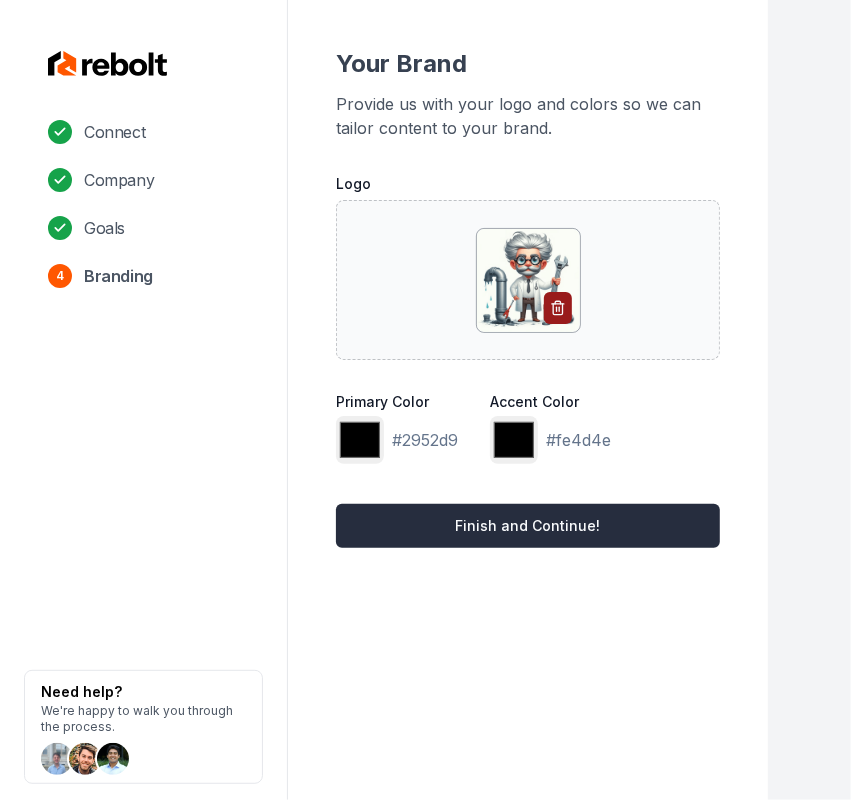 click on "Finish and Continue!" at bounding box center (528, 526) 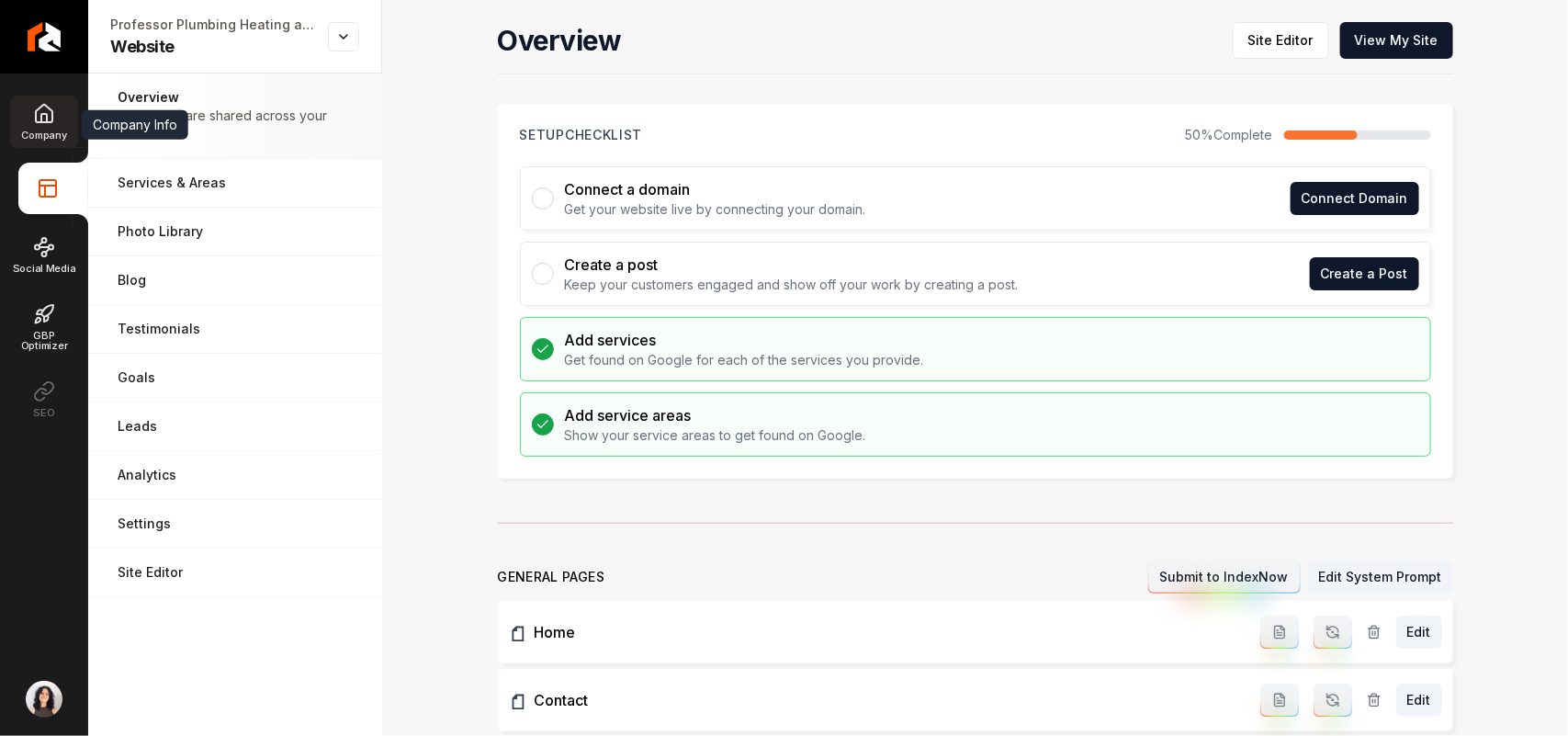 click on "Company" at bounding box center [43, 121] 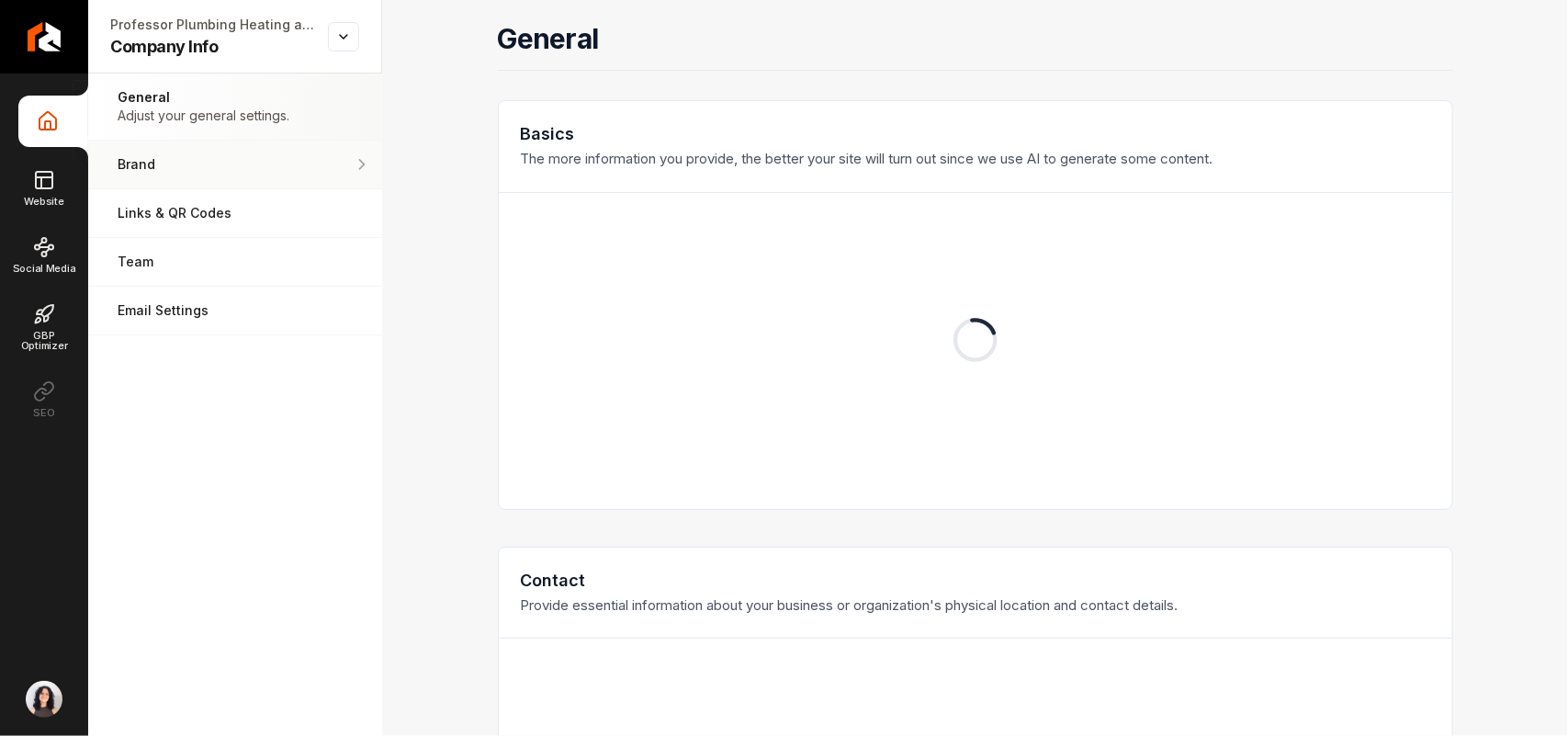 click on "Brand" at bounding box center (235, 164) 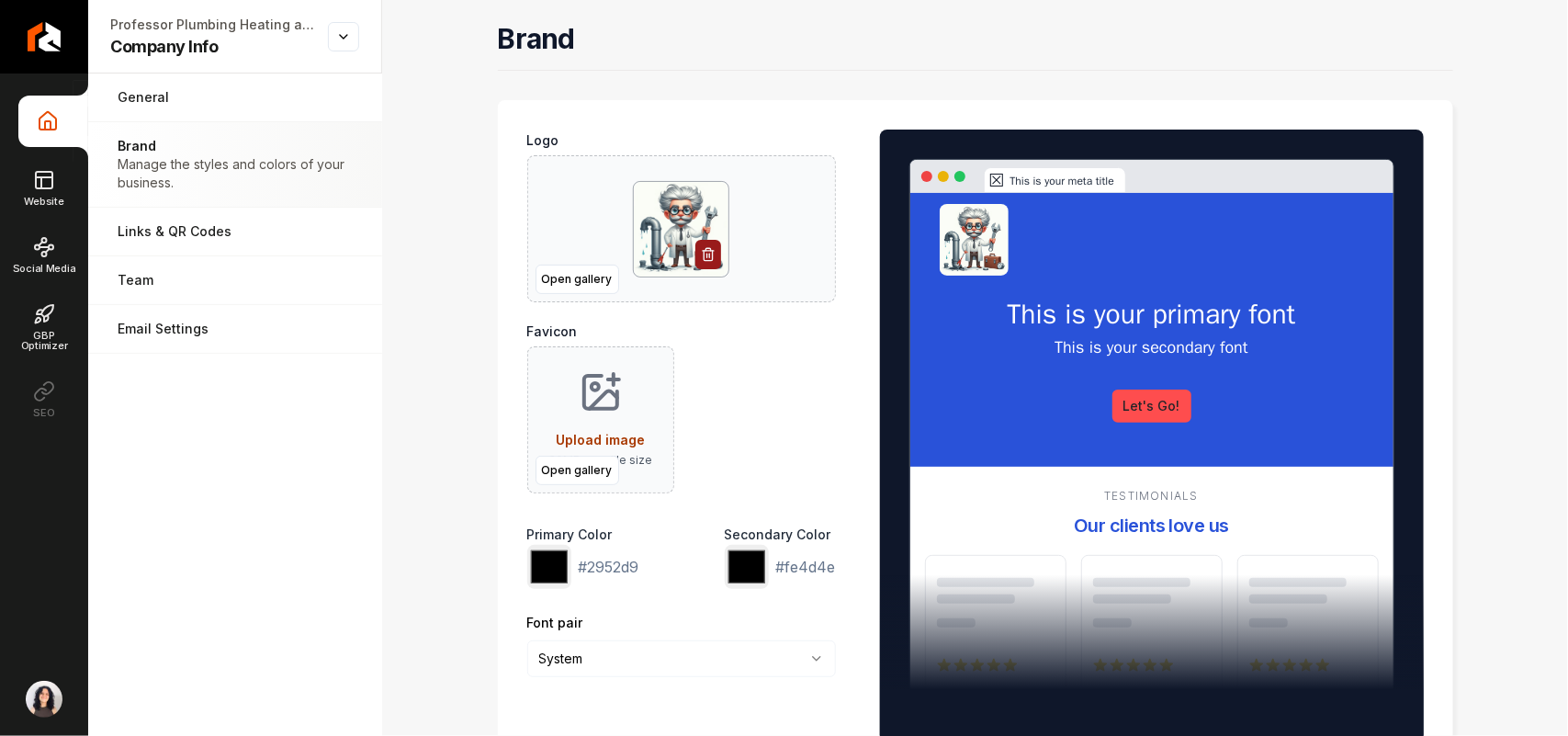 click on "Upload image 30  MB max file size" at bounding box center (600, 420) 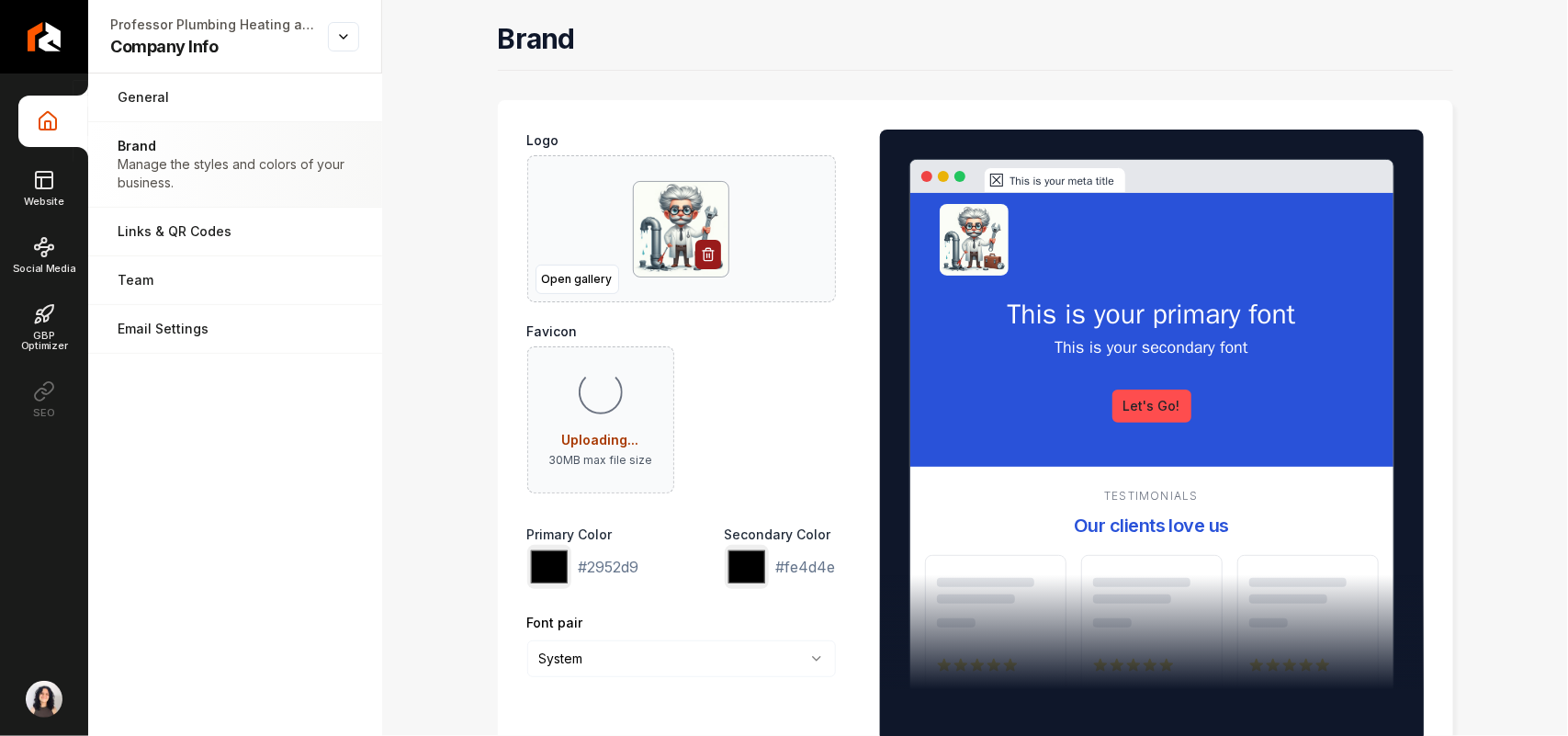 click on "Company Info Website Social Media GBP Optimizer SEO Professor Plumbing Heating and Air Company Info Open menu Professor Plumbing Heating and Air Company Info General Adjust your general settings. Brand Manage the styles and colors of your business. Links & QR Codes Manage the links and QR codes for your business. Team Manage your team members. Email Settings Manage your email settings. Brand Logo Open gallery Favicon Loading... Uploading... 30  MB max file size Primary Color ******* #2952d9 Secondary Color ******* #fe4d4e Font pair System ****** ******* ******** ****** This is your meta title This is your primary font This is your secondary font Let's Go! Testimonials Our clients love us Save /dashboard/sites/fc1a754f-273e-41fc-8cd9-4fd3cd6c50a5/brand" at bounding box center (784, 368) 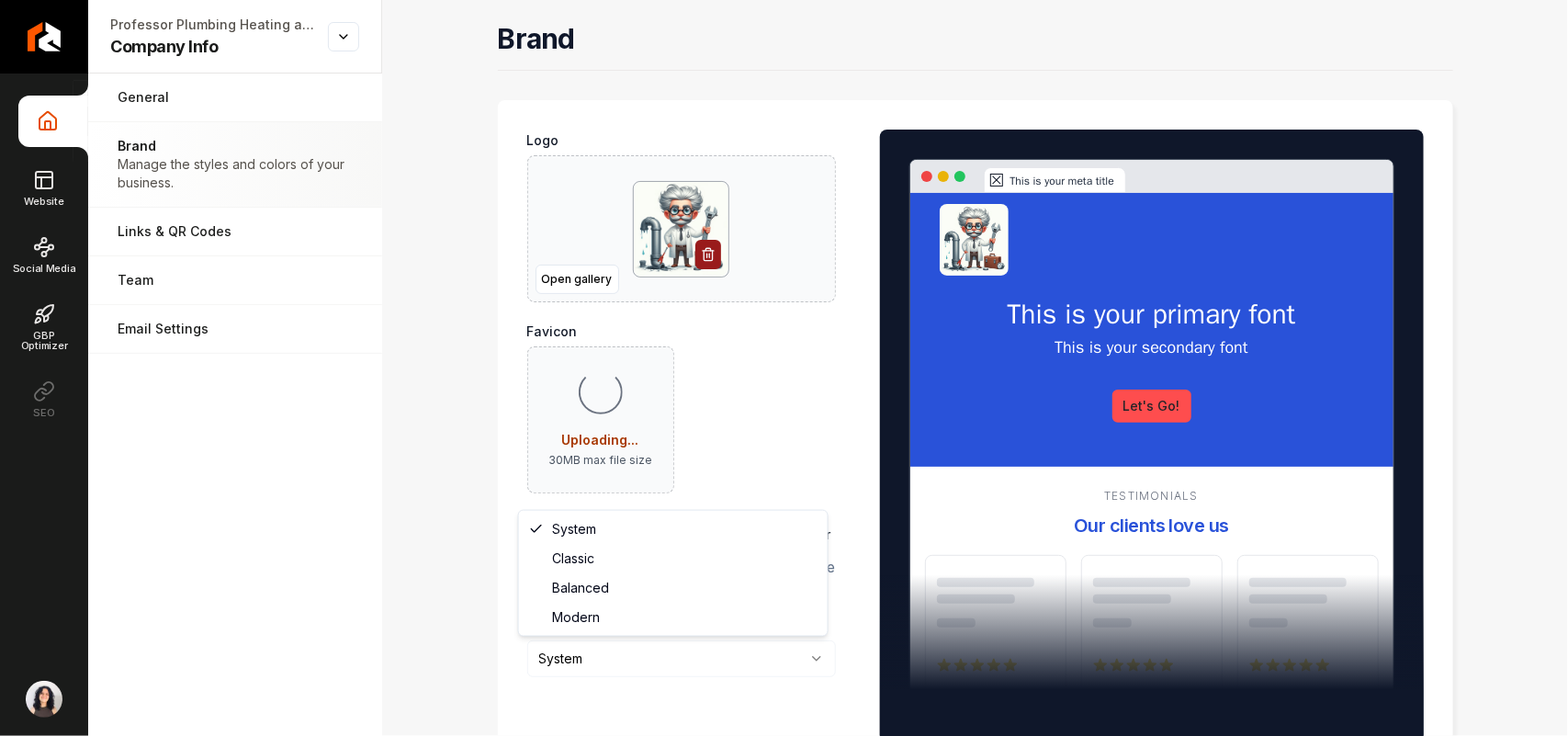 select on "******" 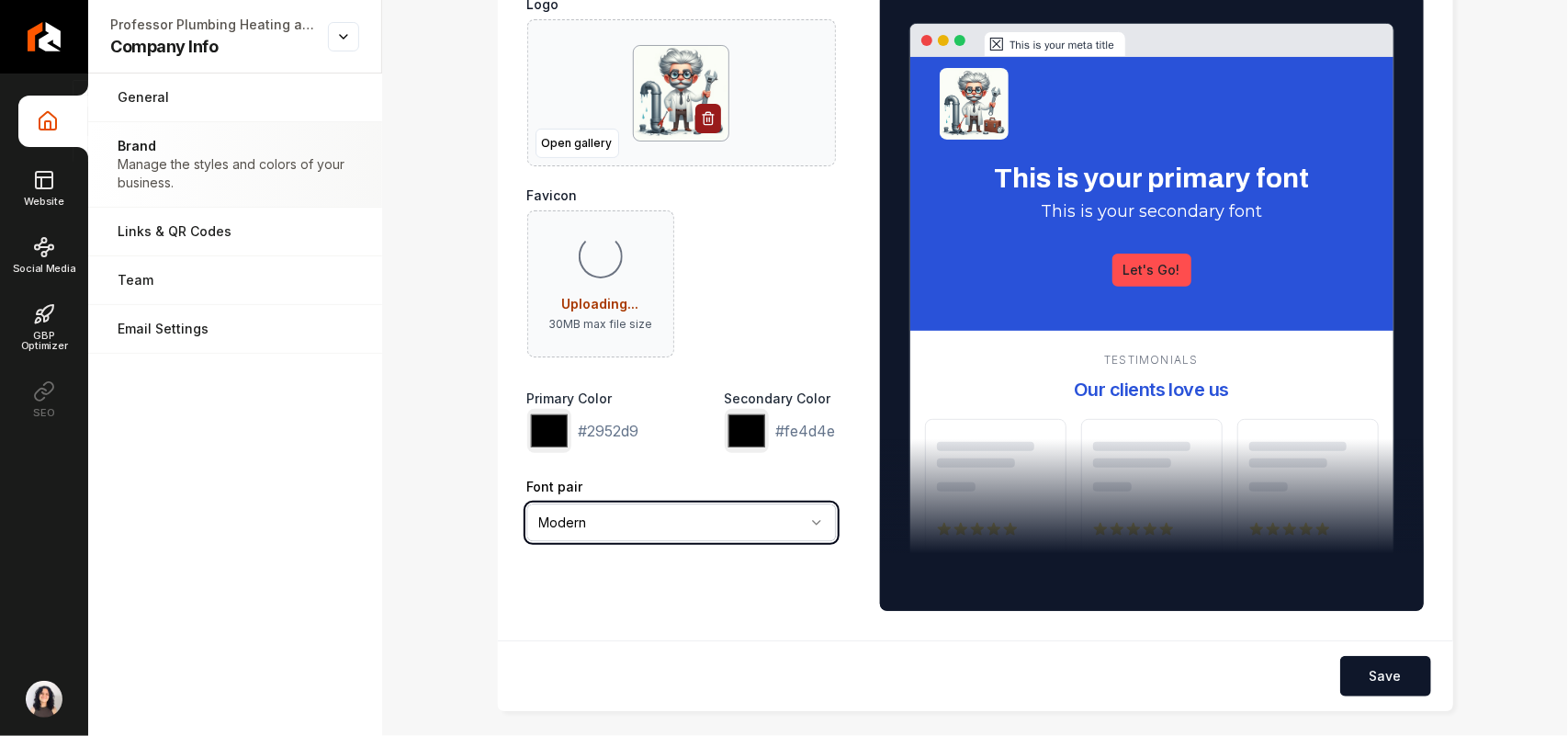 scroll, scrollTop: 251, scrollLeft: 0, axis: vertical 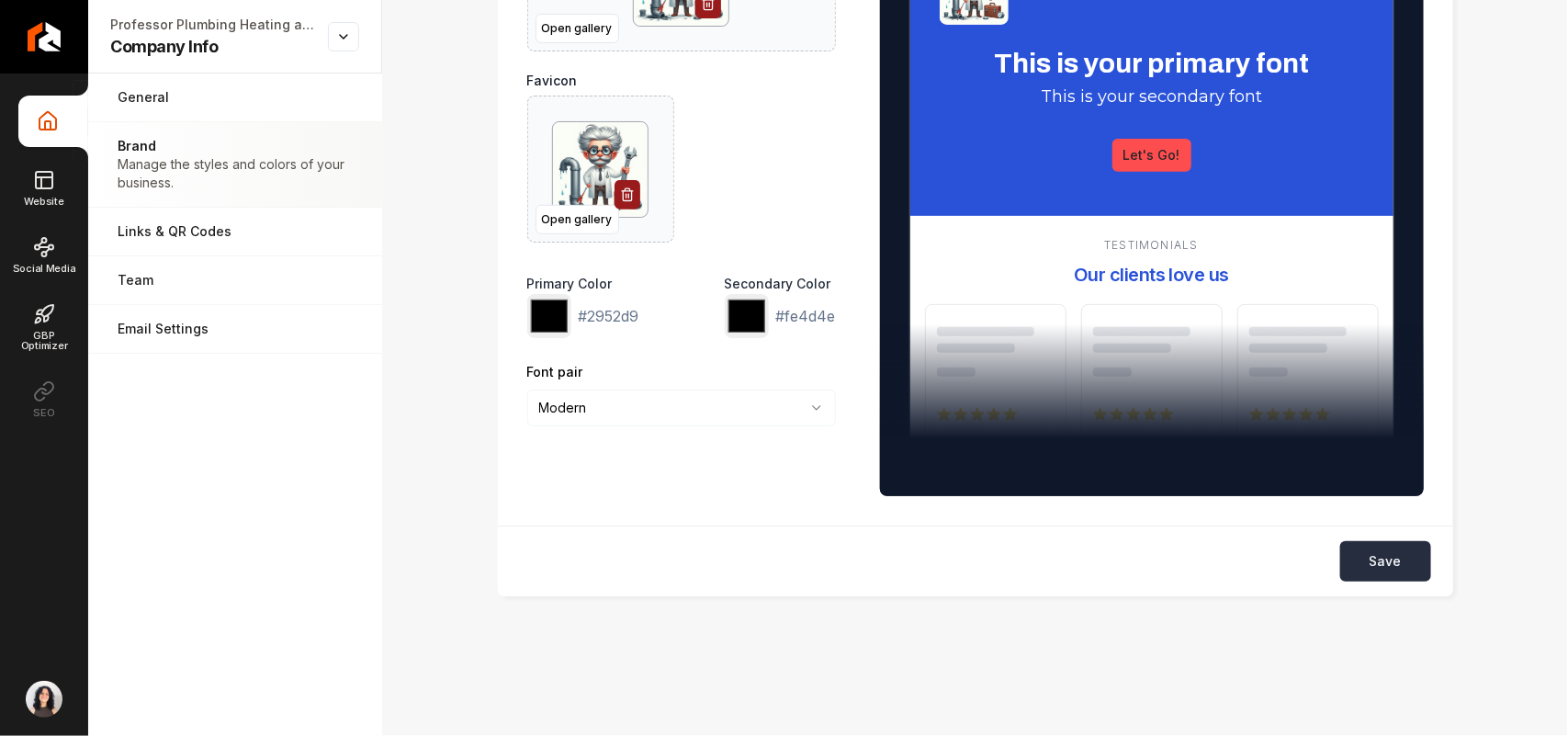 click on "Save" at bounding box center [1385, 561] 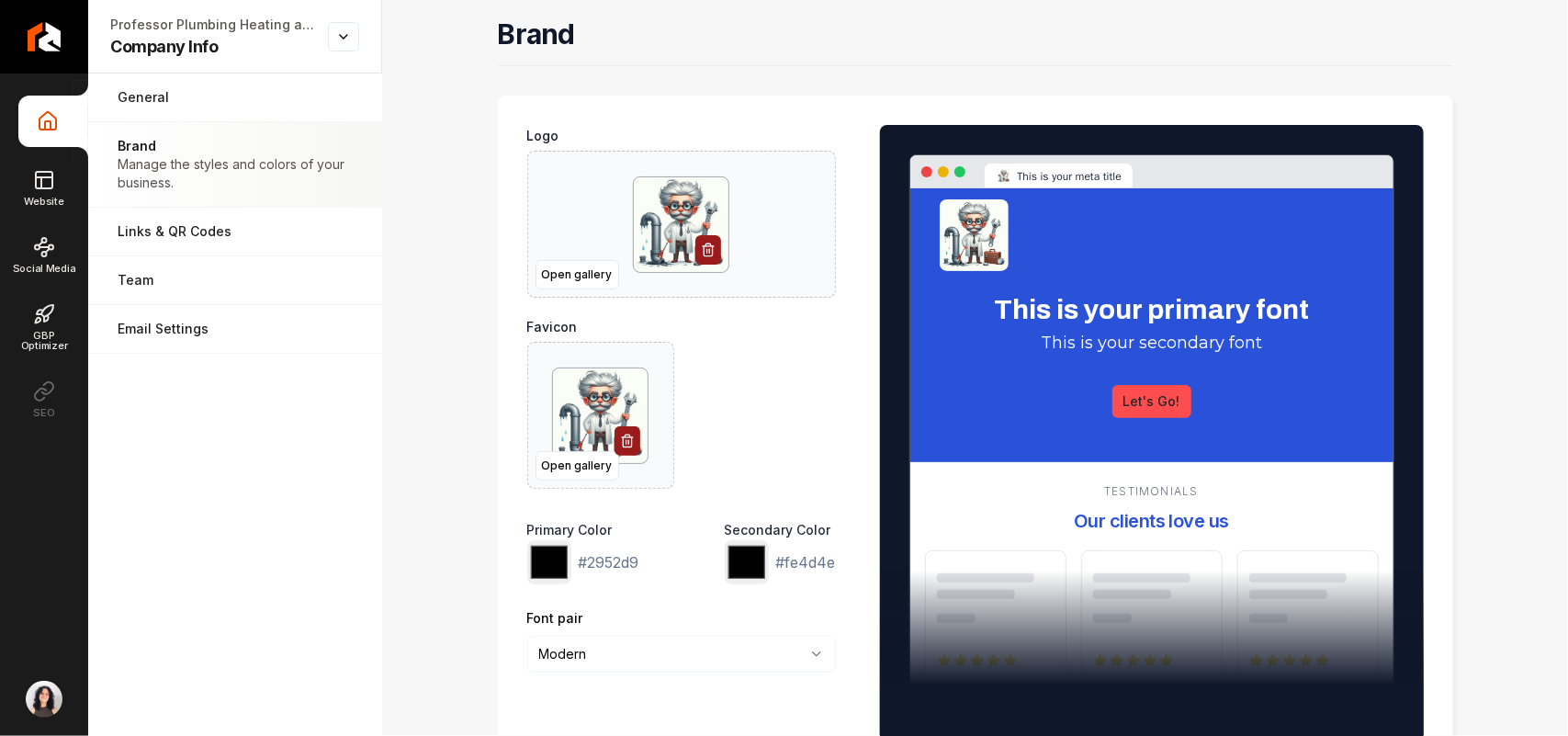 scroll, scrollTop: 0, scrollLeft: 0, axis: both 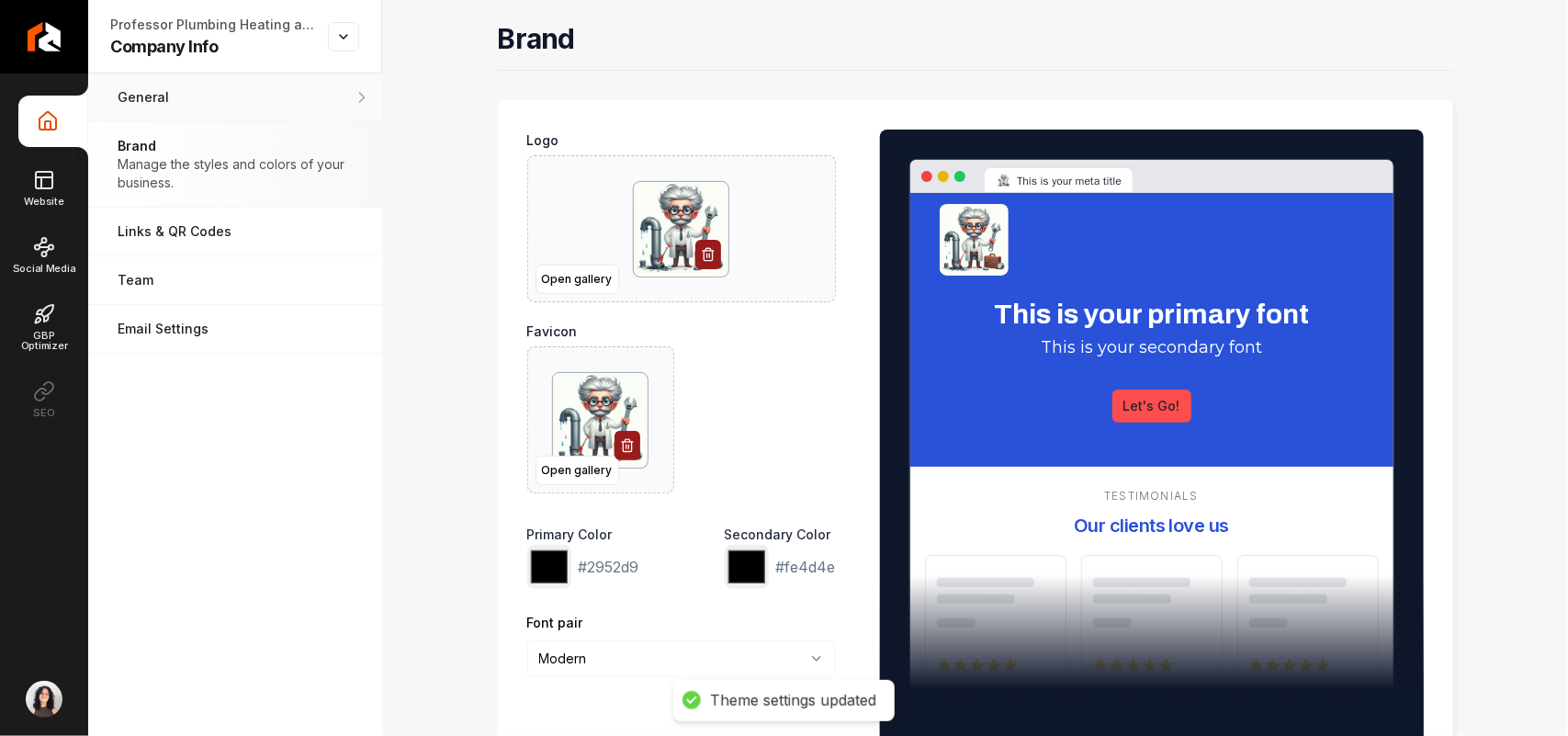 click on "General" at bounding box center (203, 97) 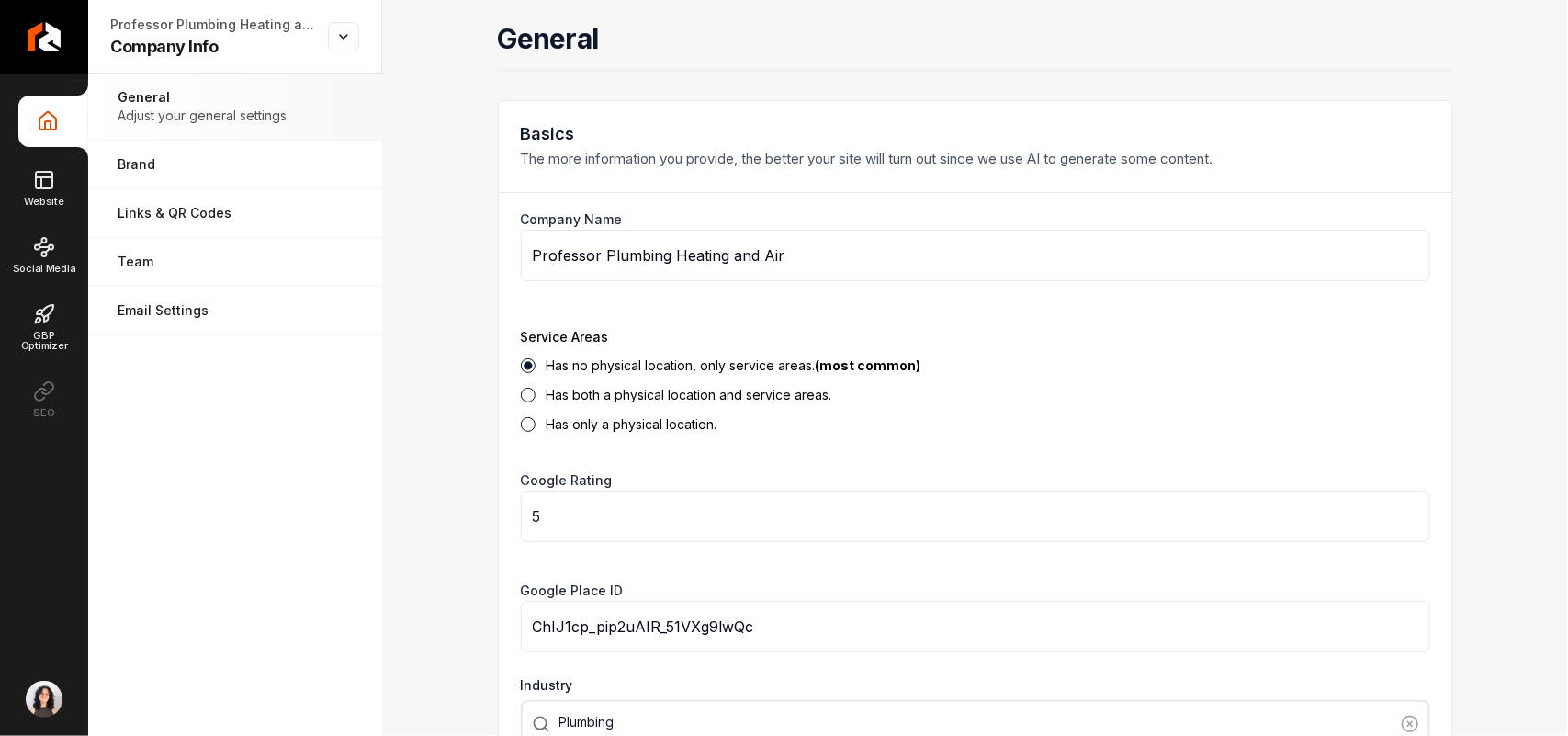 scroll, scrollTop: 459, scrollLeft: 0, axis: vertical 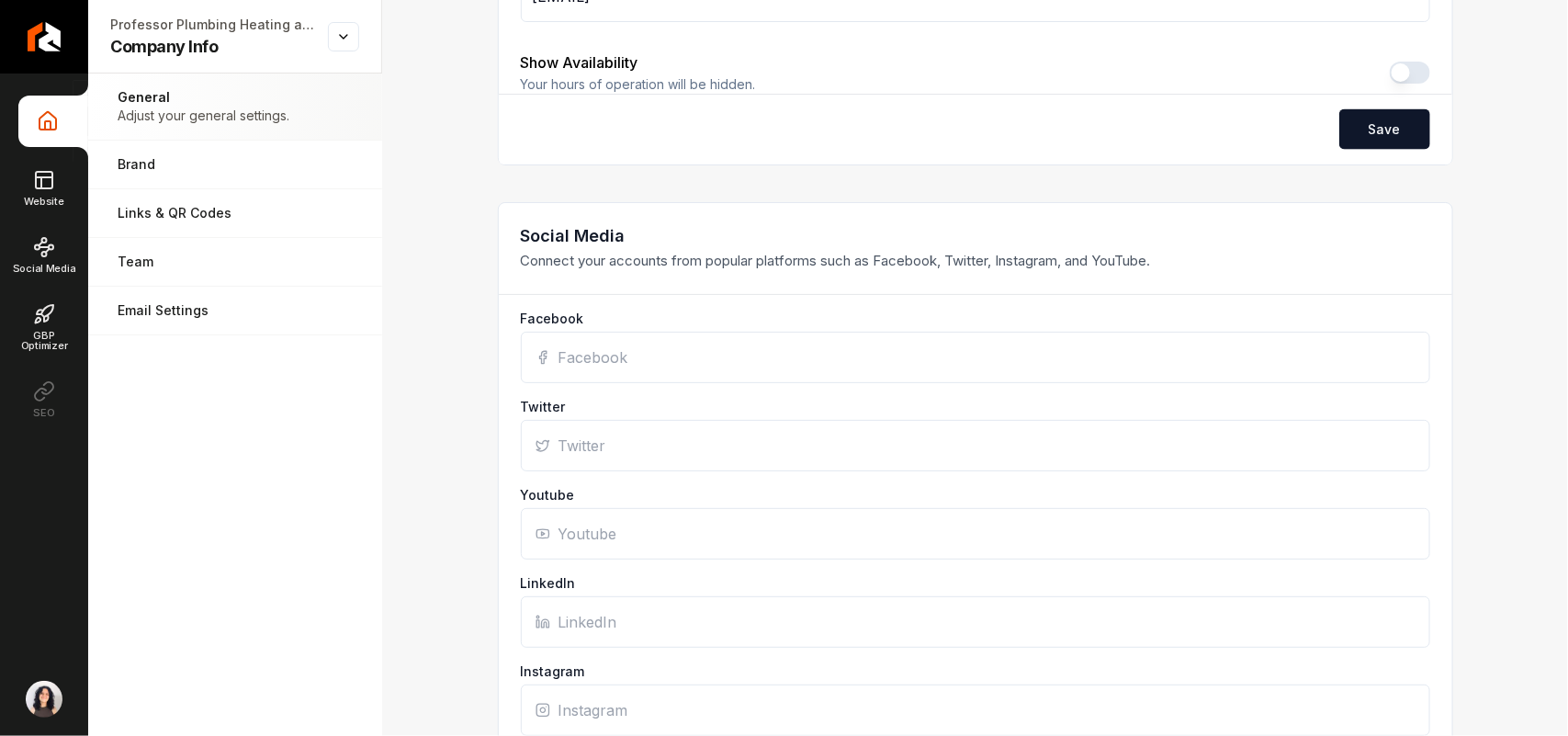 click on "Facebook" at bounding box center [976, 357] 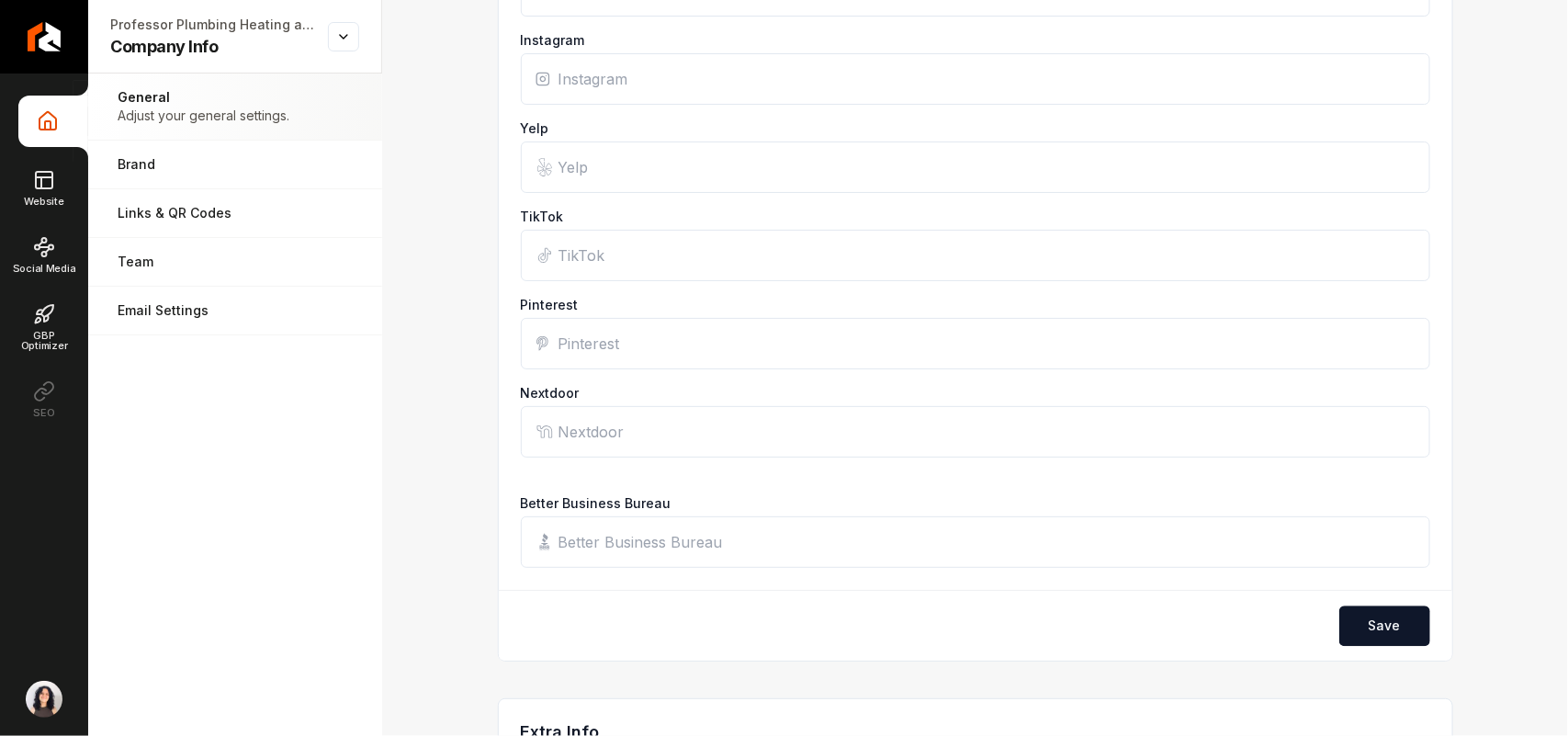 scroll, scrollTop: 1953, scrollLeft: 0, axis: vertical 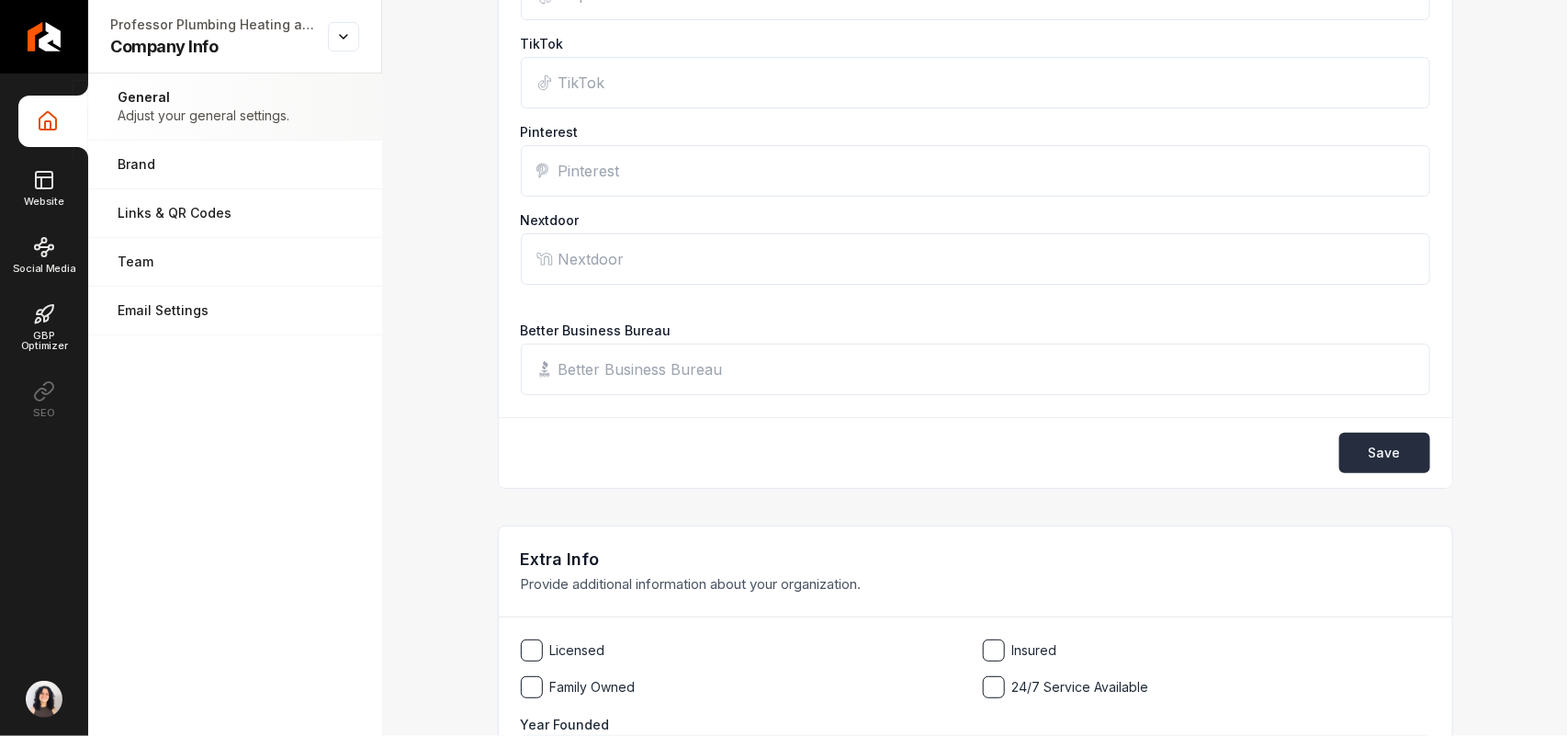 type on "https://www.facebook.com/professorplumbingheatingandair/" 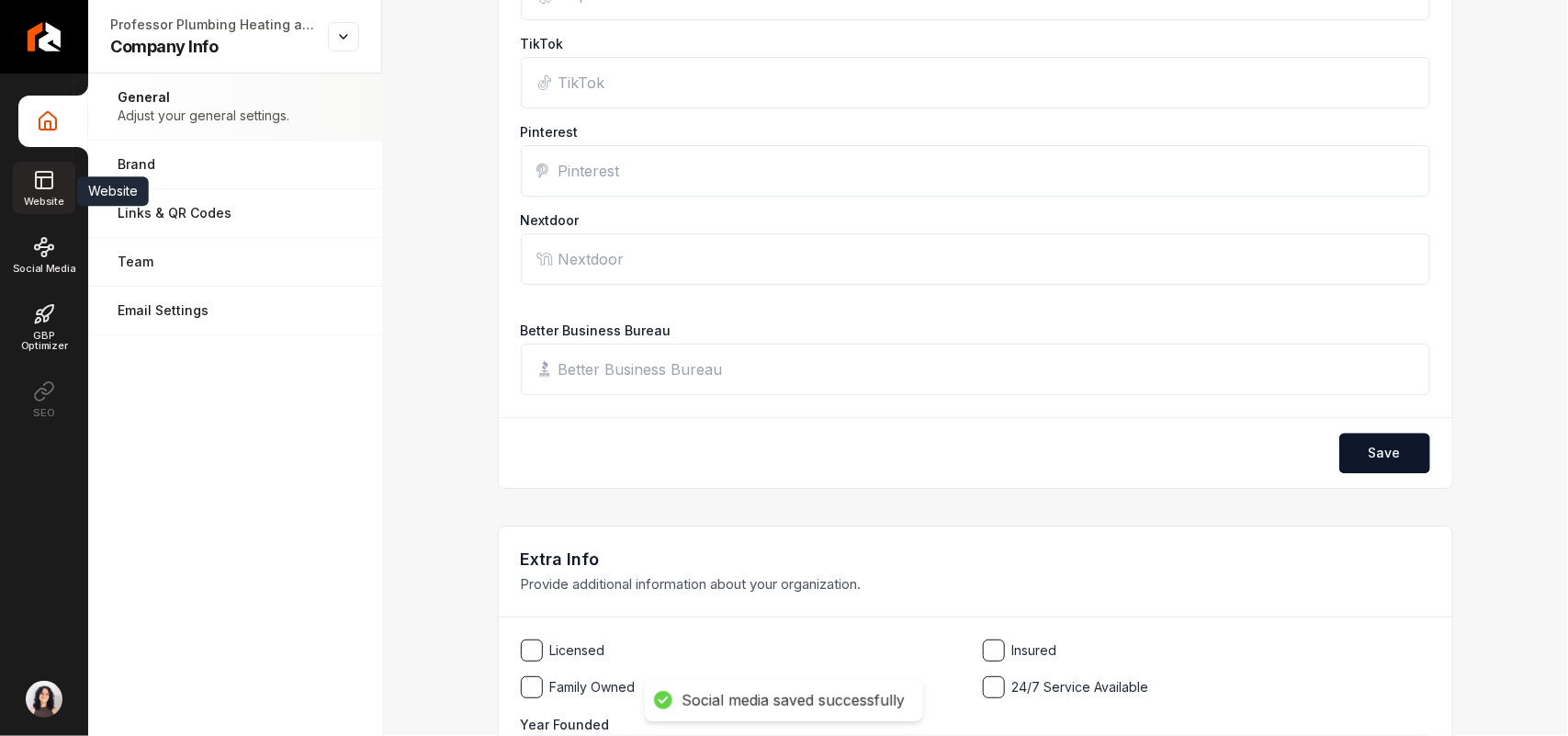 click 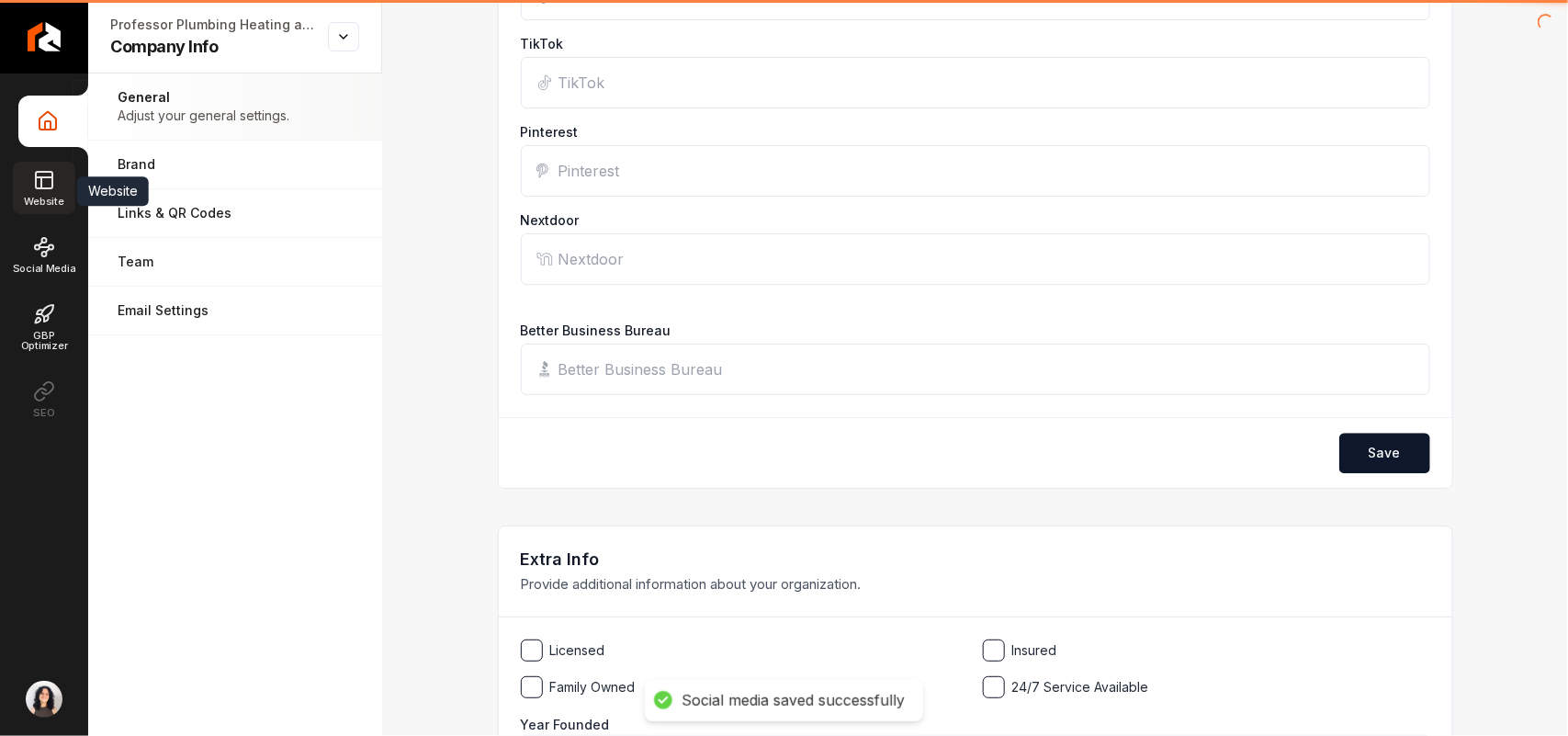 scroll, scrollTop: 816, scrollLeft: 0, axis: vertical 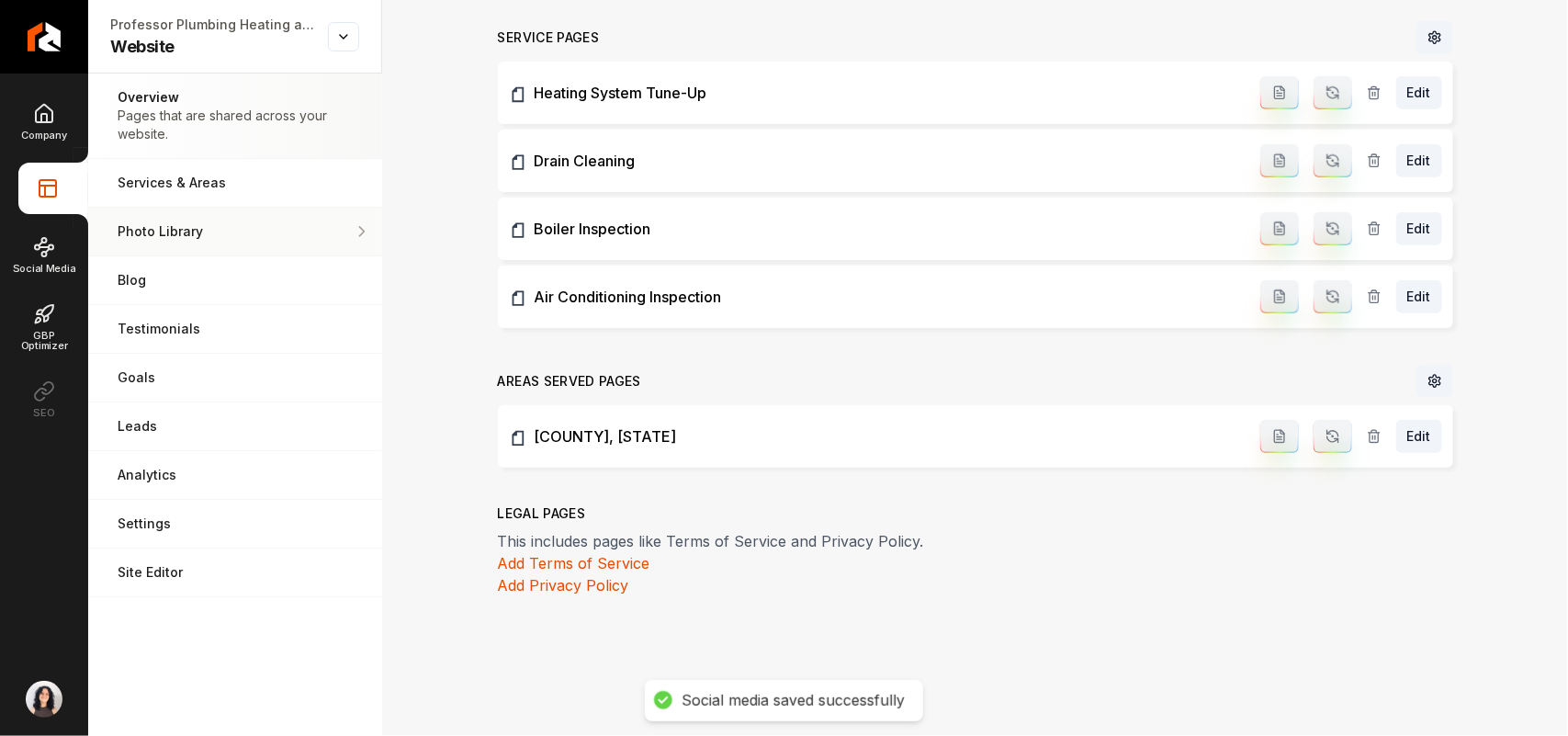 click on "Photo Library" at bounding box center (227, 232) 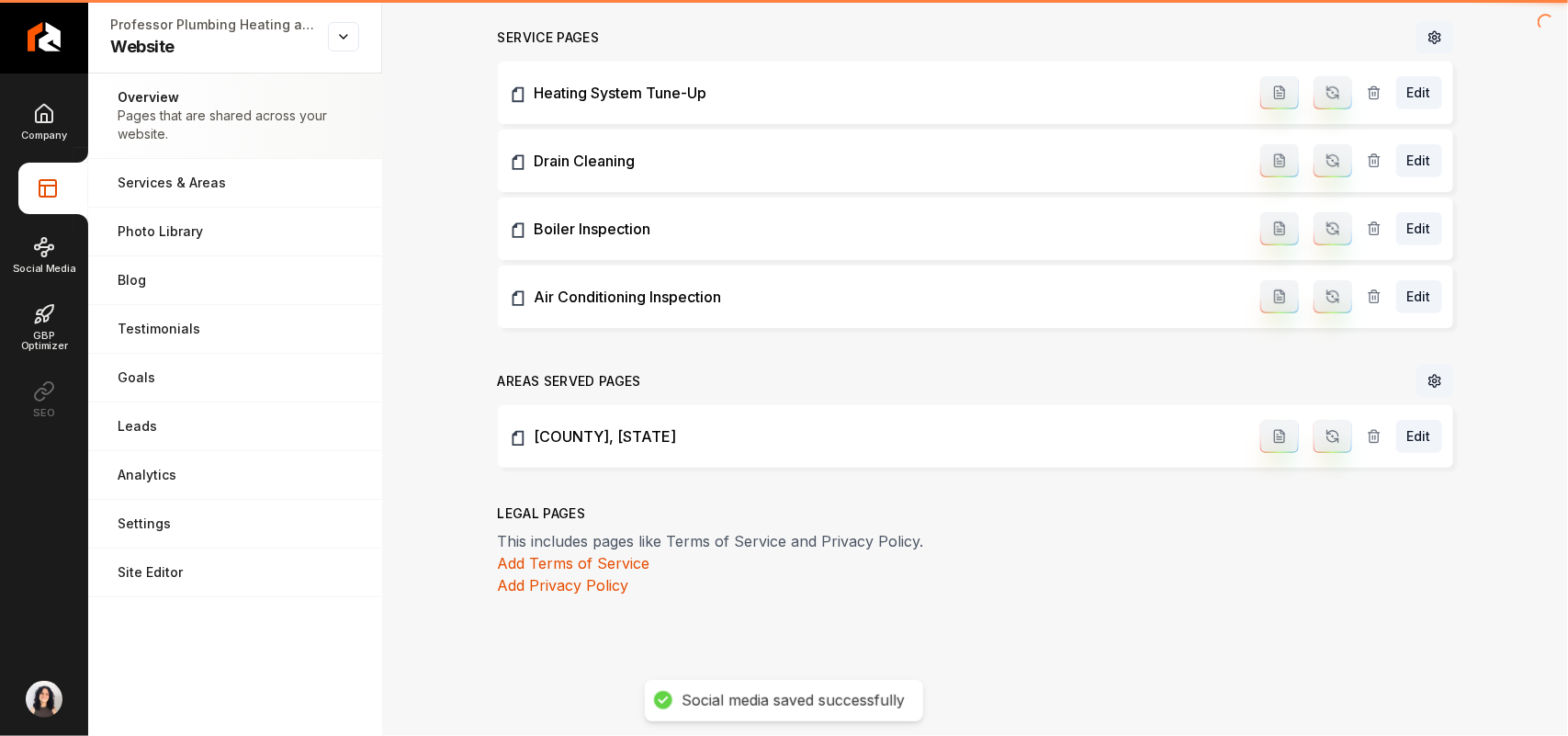 scroll, scrollTop: 0, scrollLeft: 0, axis: both 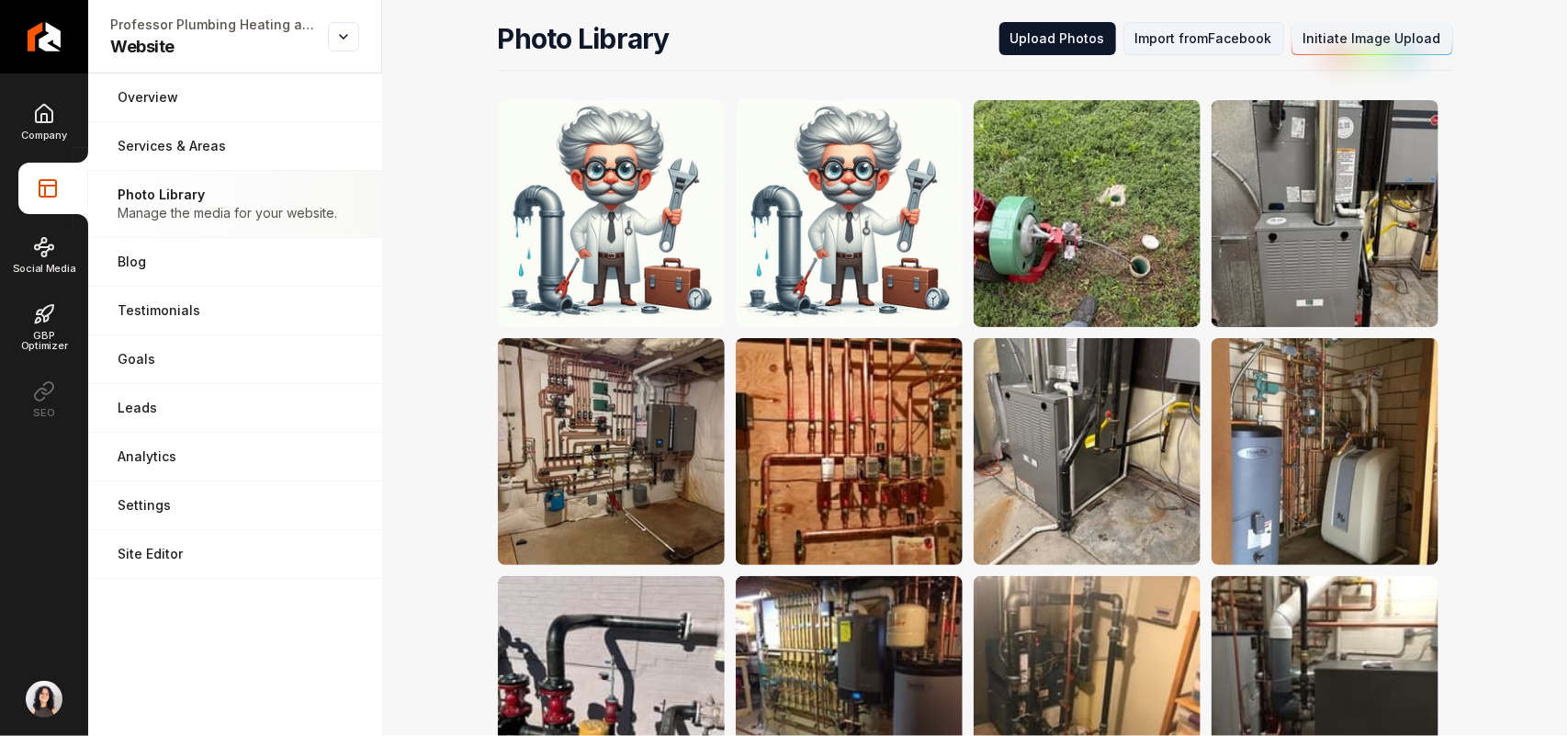 click on "Import from  Facebook" at bounding box center [1203, 39] 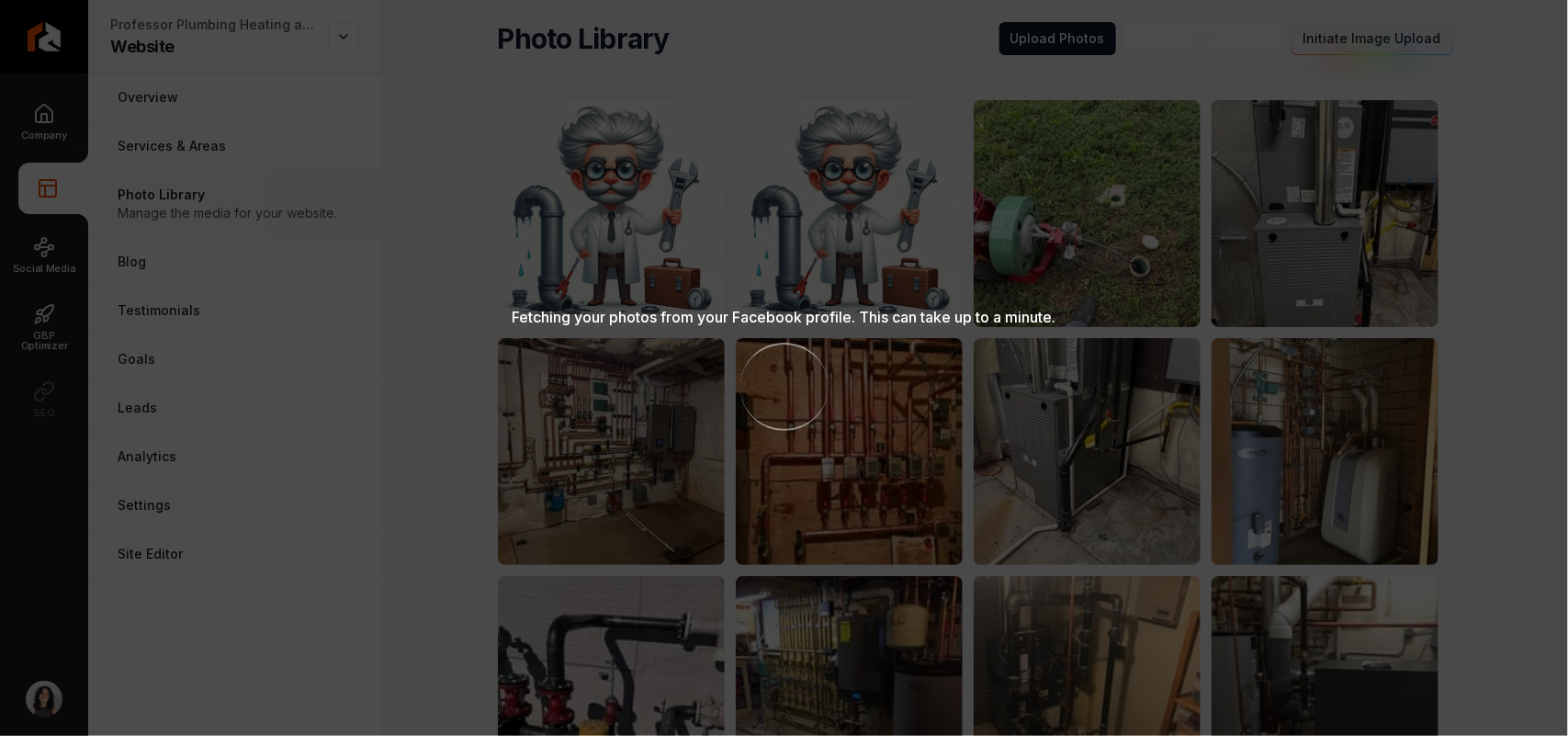 click on "Fetching your photos from your Facebook profile. This can take up to a minute. Loading..." at bounding box center [784, 368] 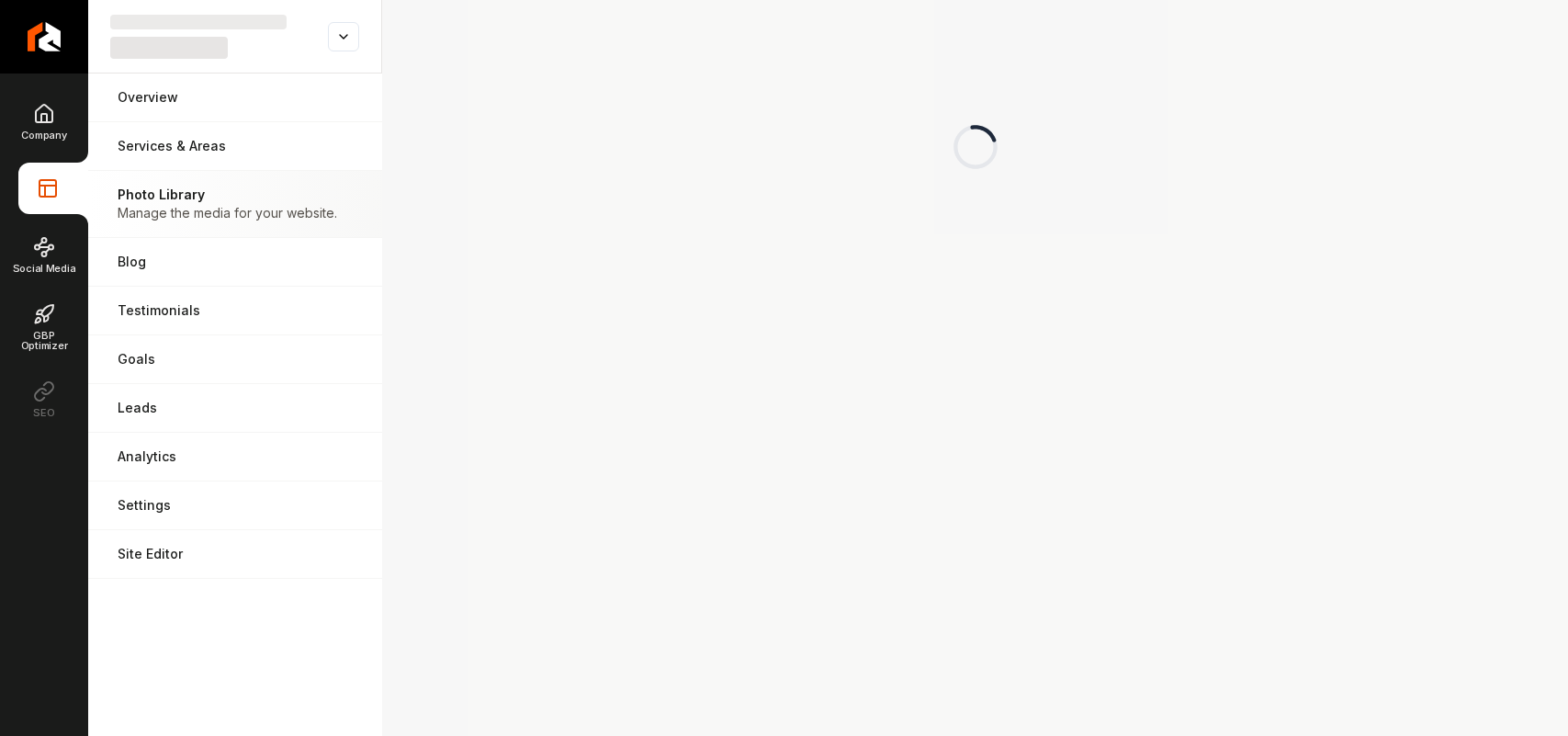 scroll, scrollTop: 0, scrollLeft: 0, axis: both 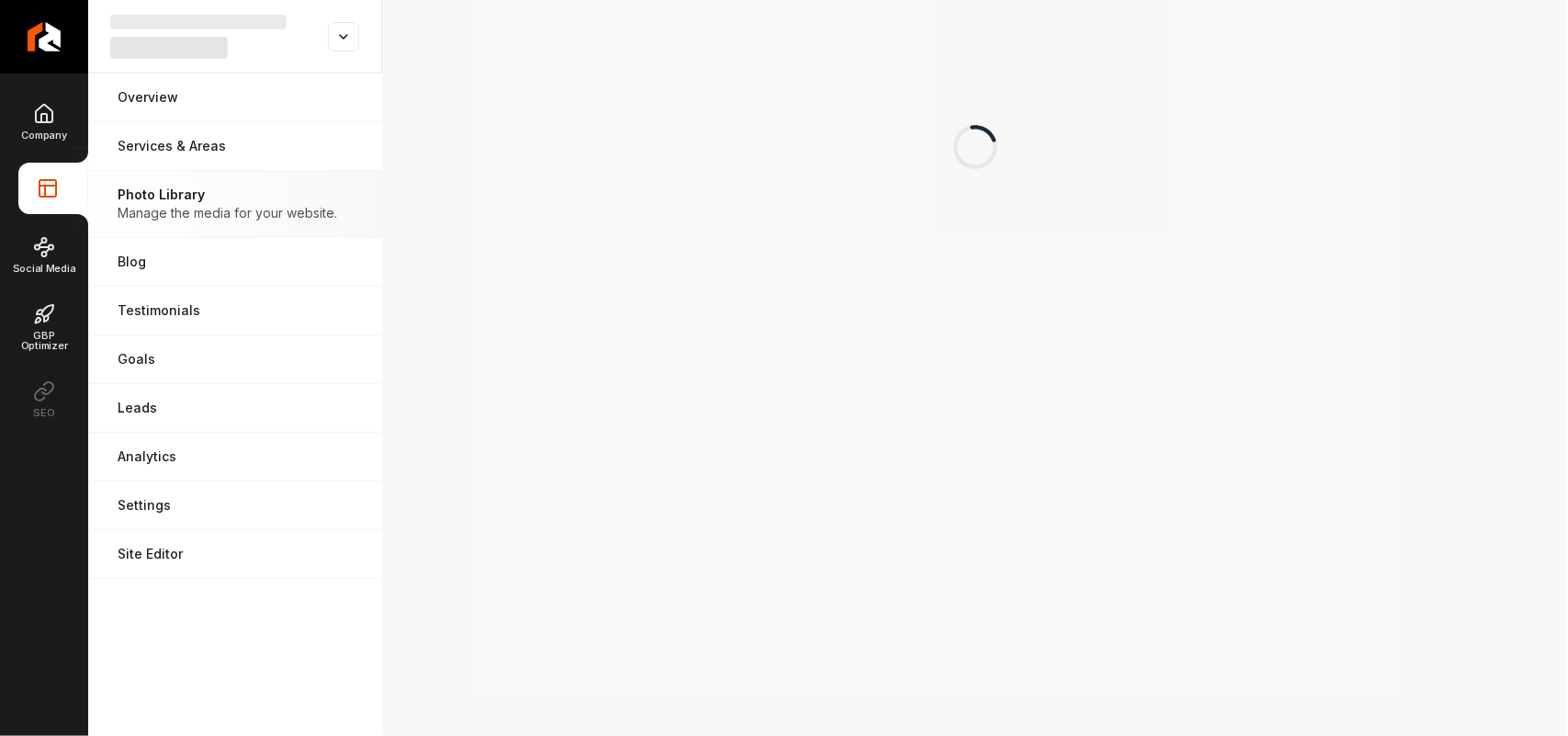 click on "Overview" at bounding box center [235, 97] 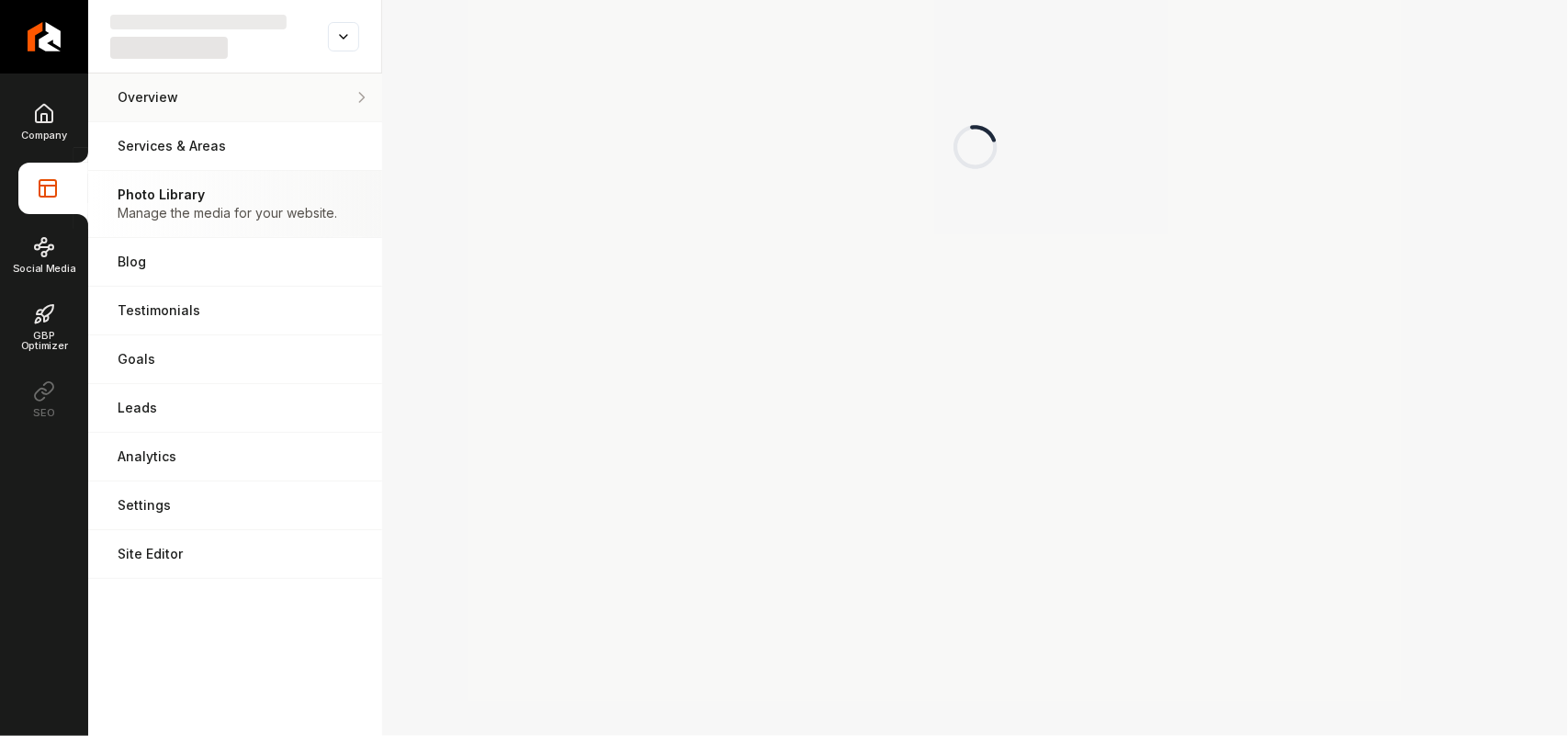 scroll, scrollTop: 0, scrollLeft: 0, axis: both 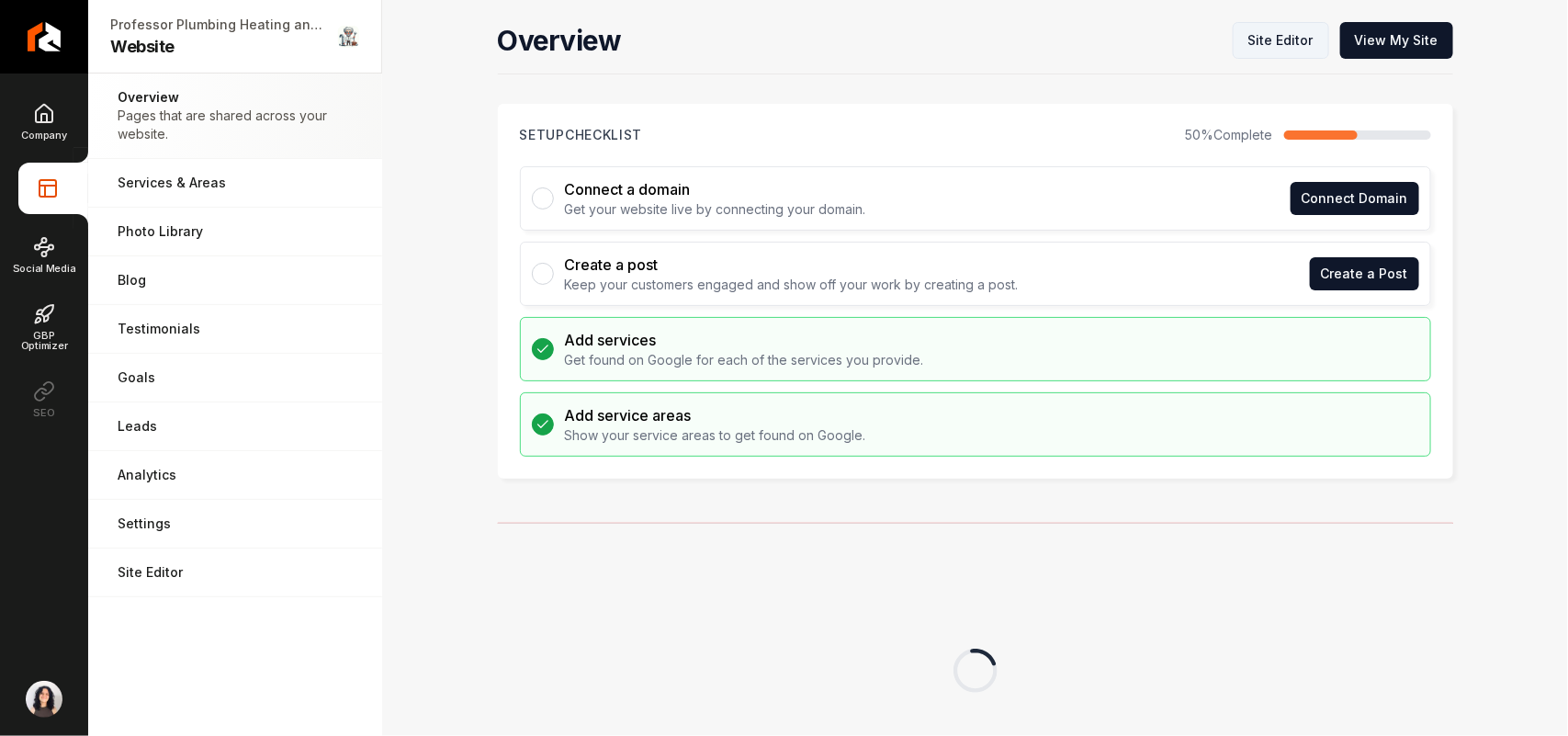 click on "Site Editor" at bounding box center [1280, 40] 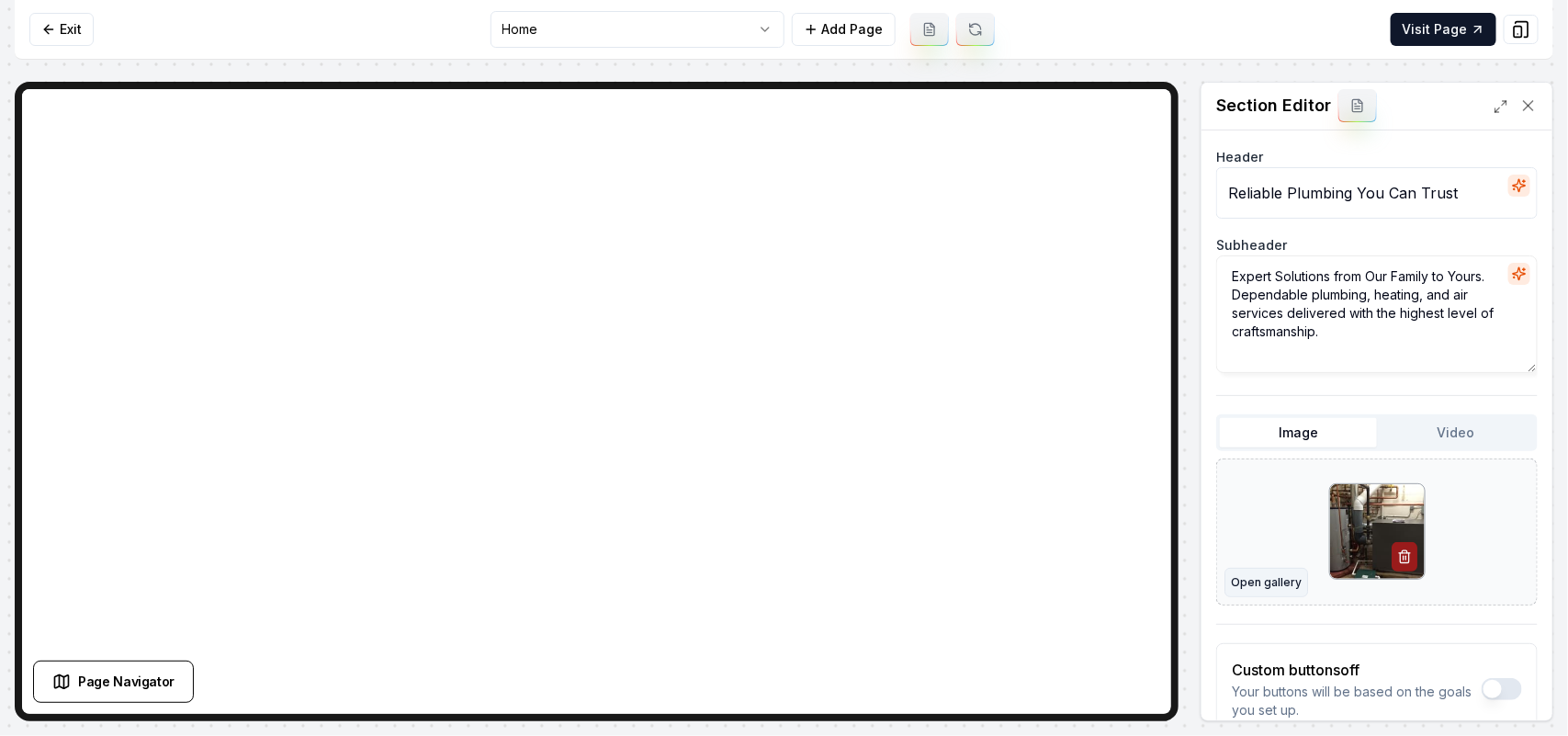 click on "Open gallery" at bounding box center (1266, 583) 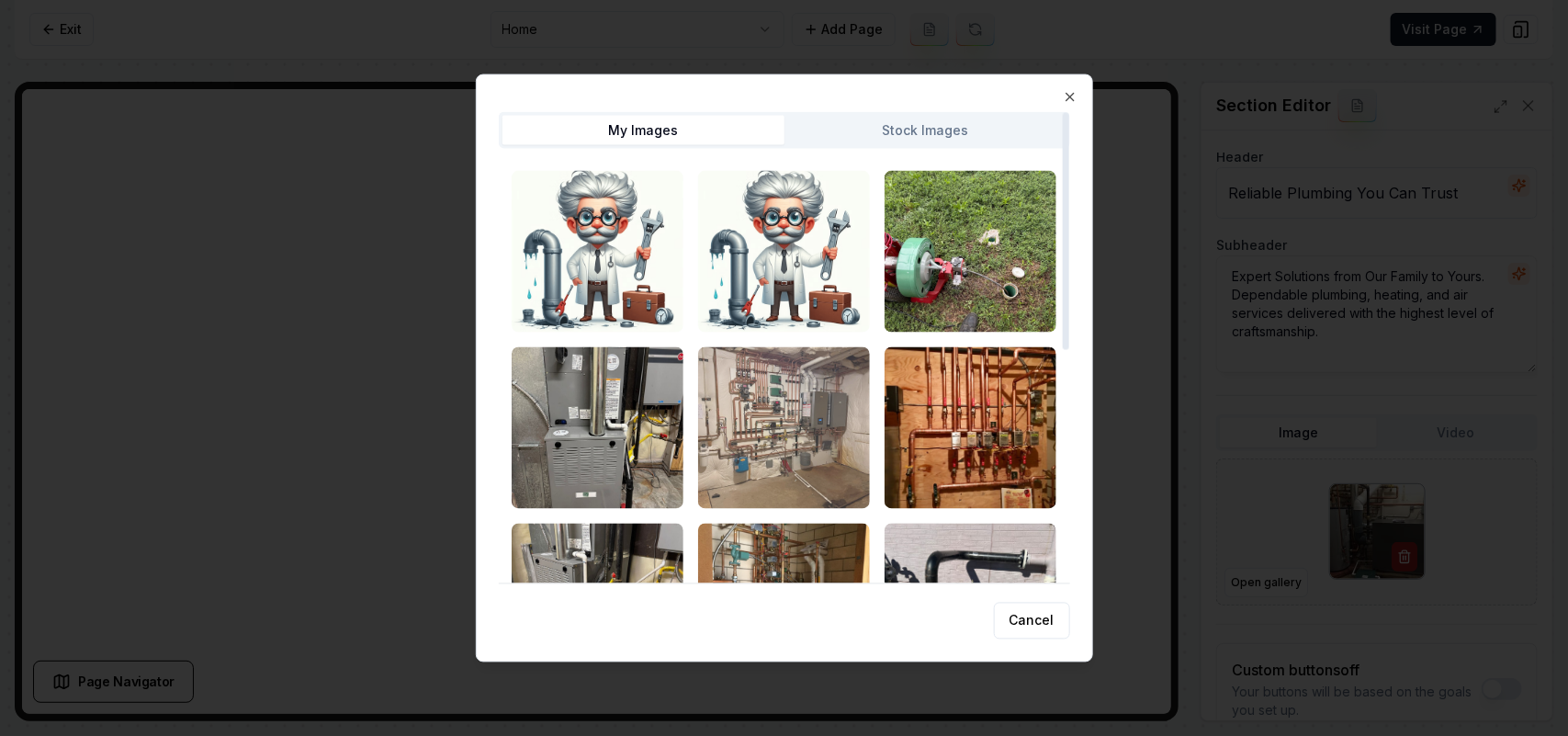 click at bounding box center (784, 427) 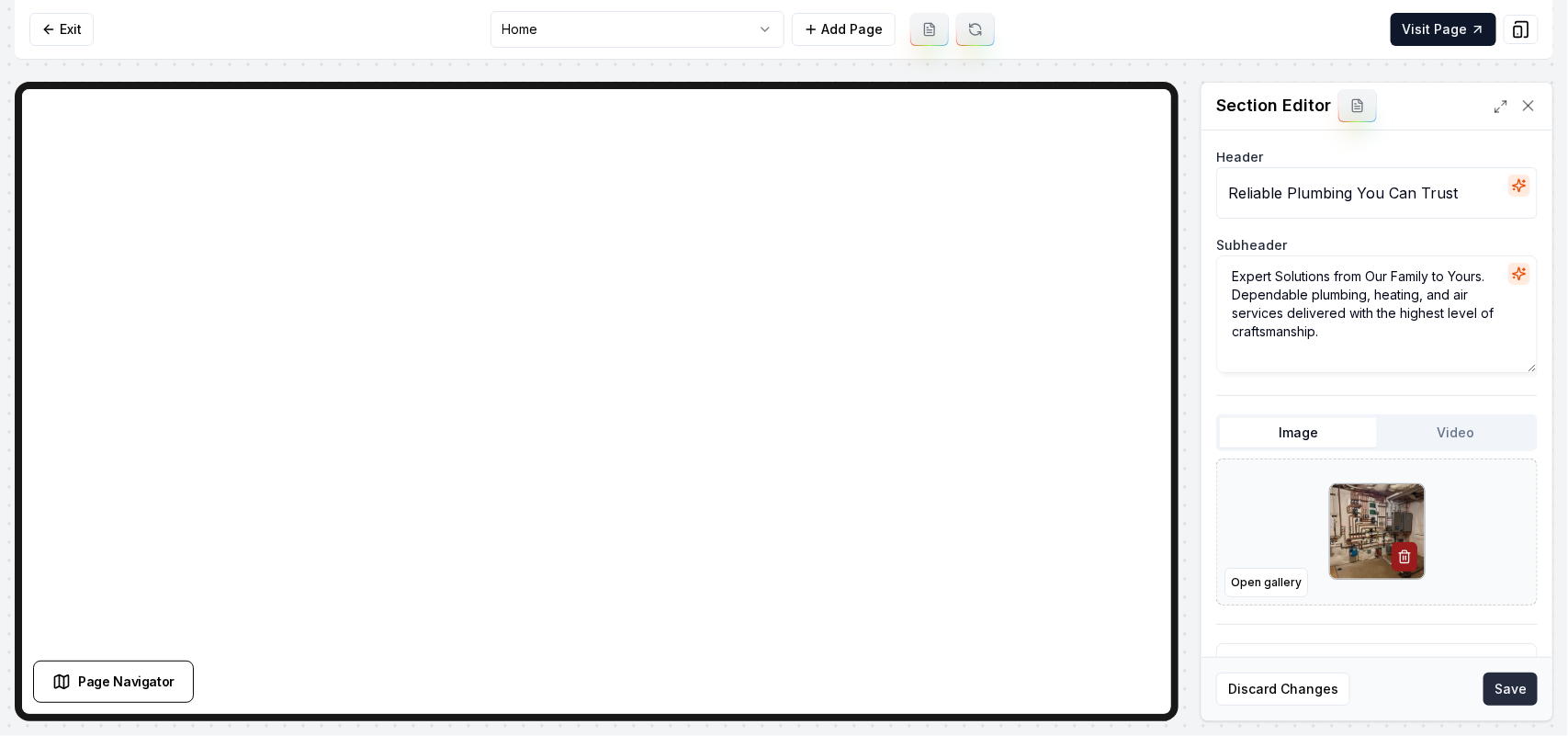click on "Save" at bounding box center [1510, 689] 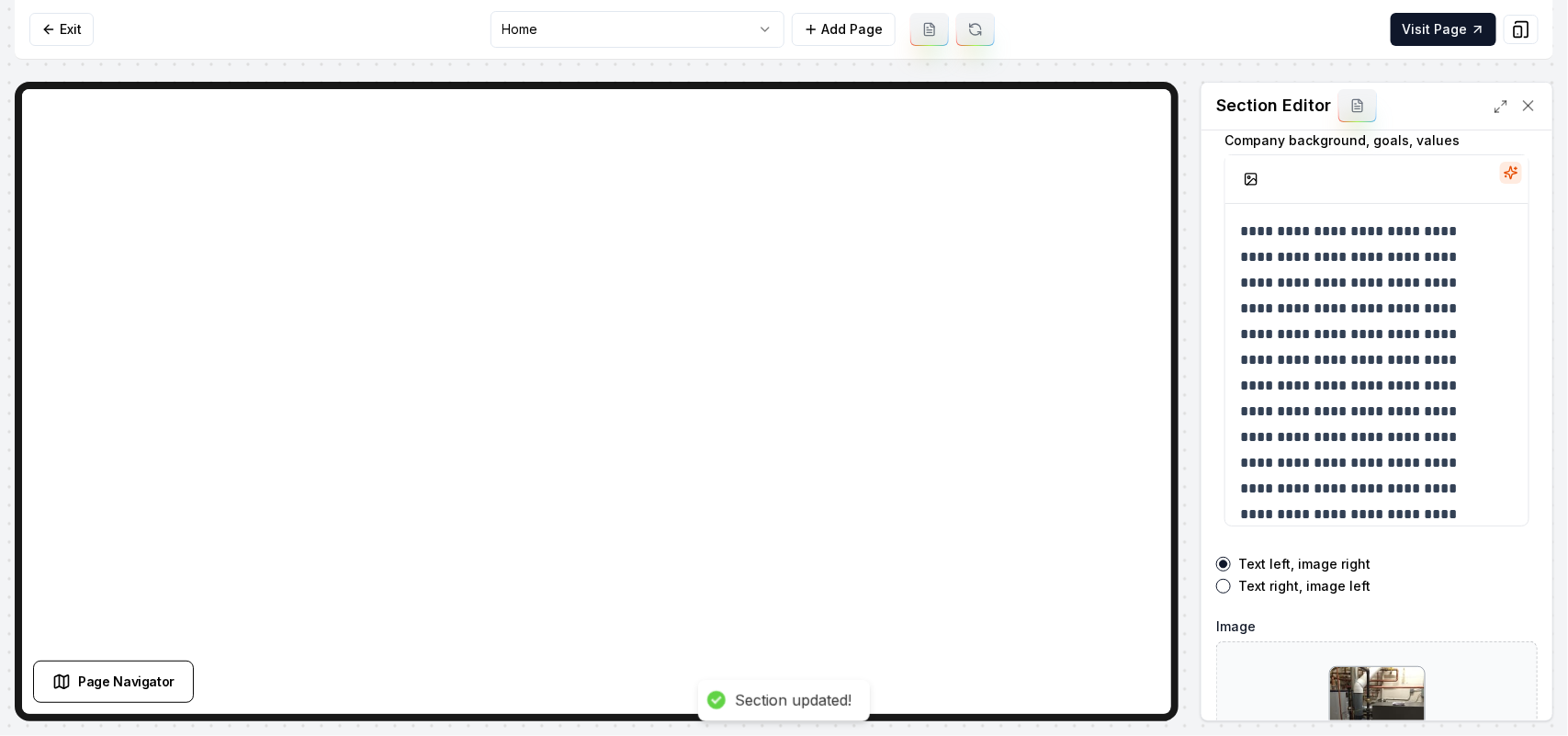 scroll, scrollTop: 257, scrollLeft: 0, axis: vertical 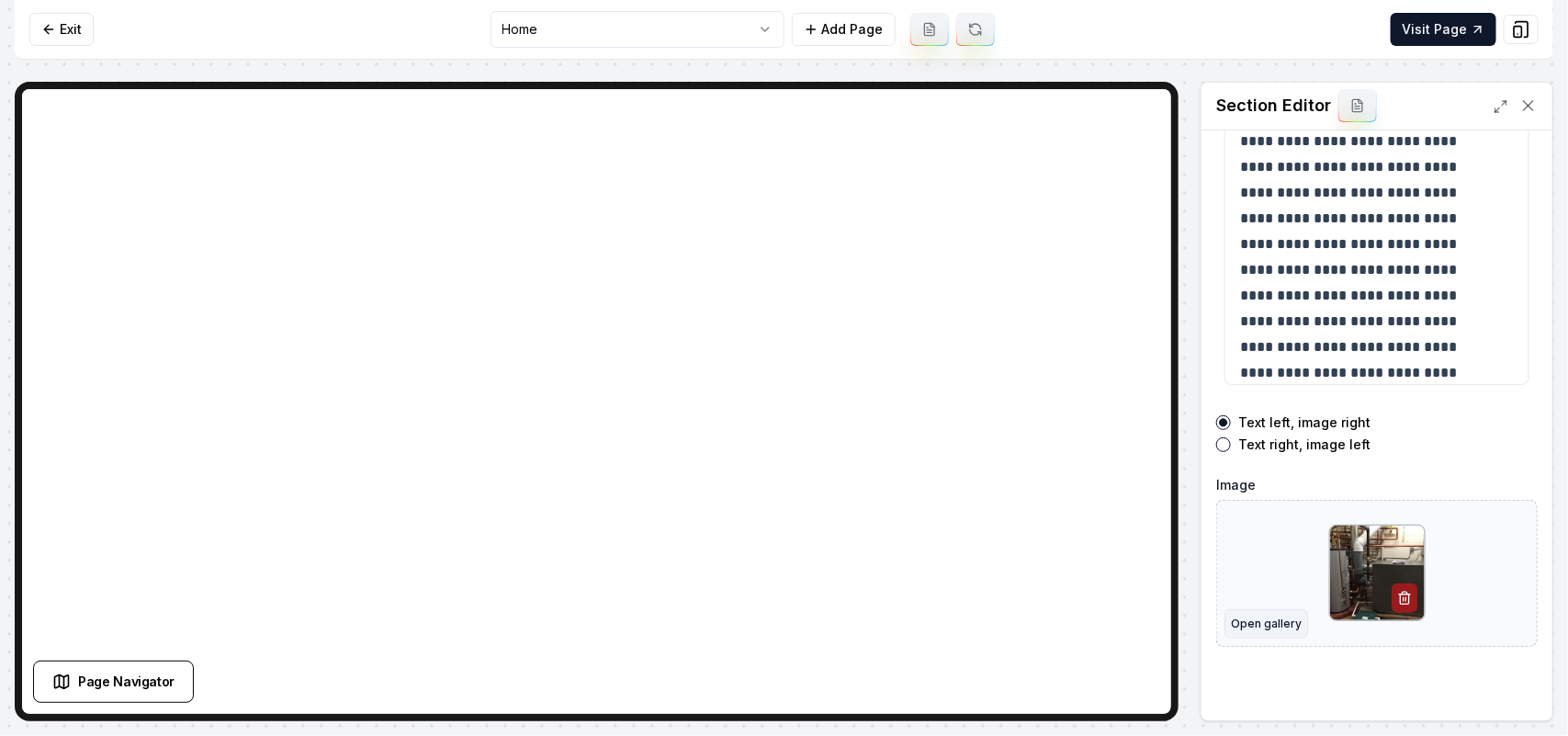 click on "Open gallery" at bounding box center (1266, 624) 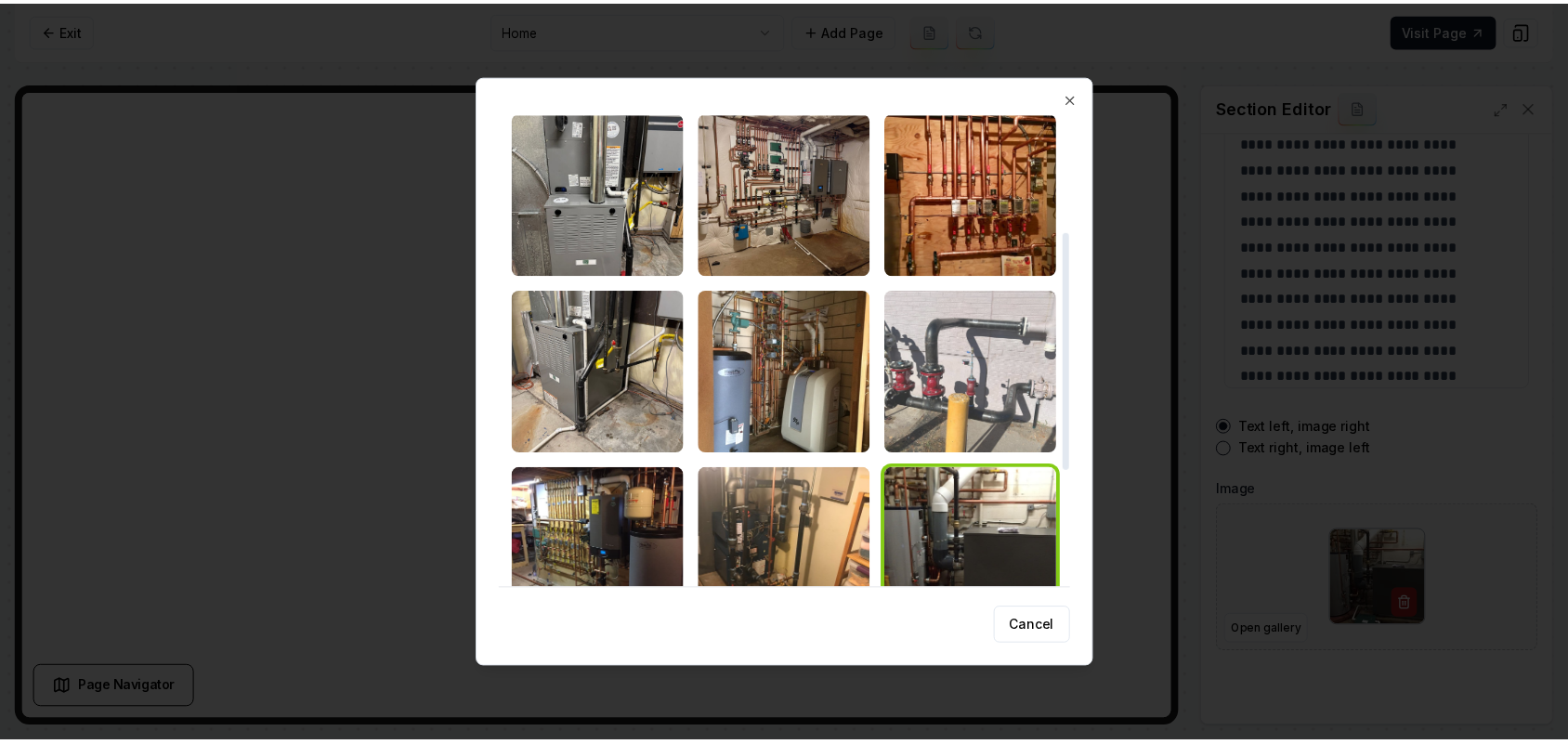 scroll, scrollTop: 234, scrollLeft: 0, axis: vertical 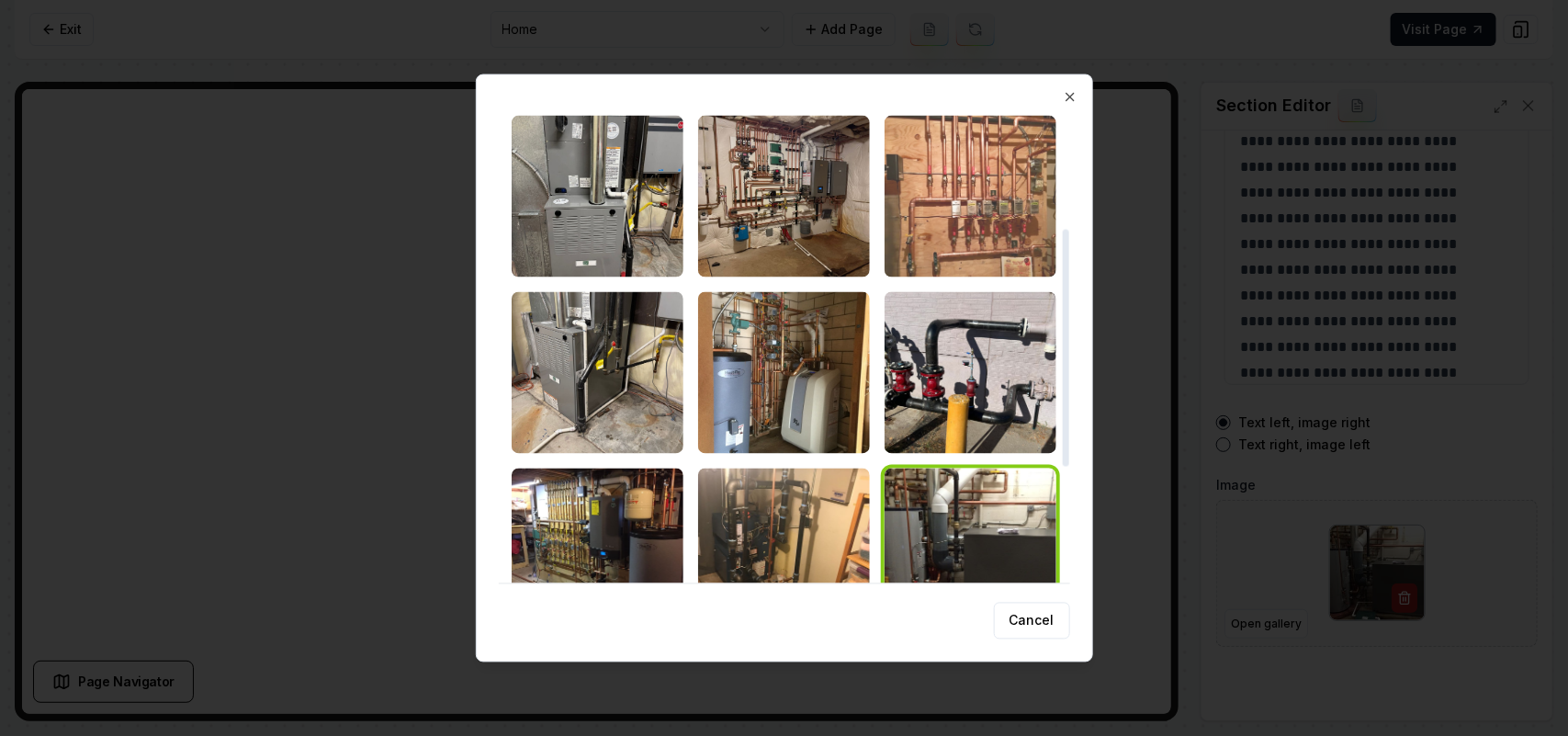 click at bounding box center (970, 196) 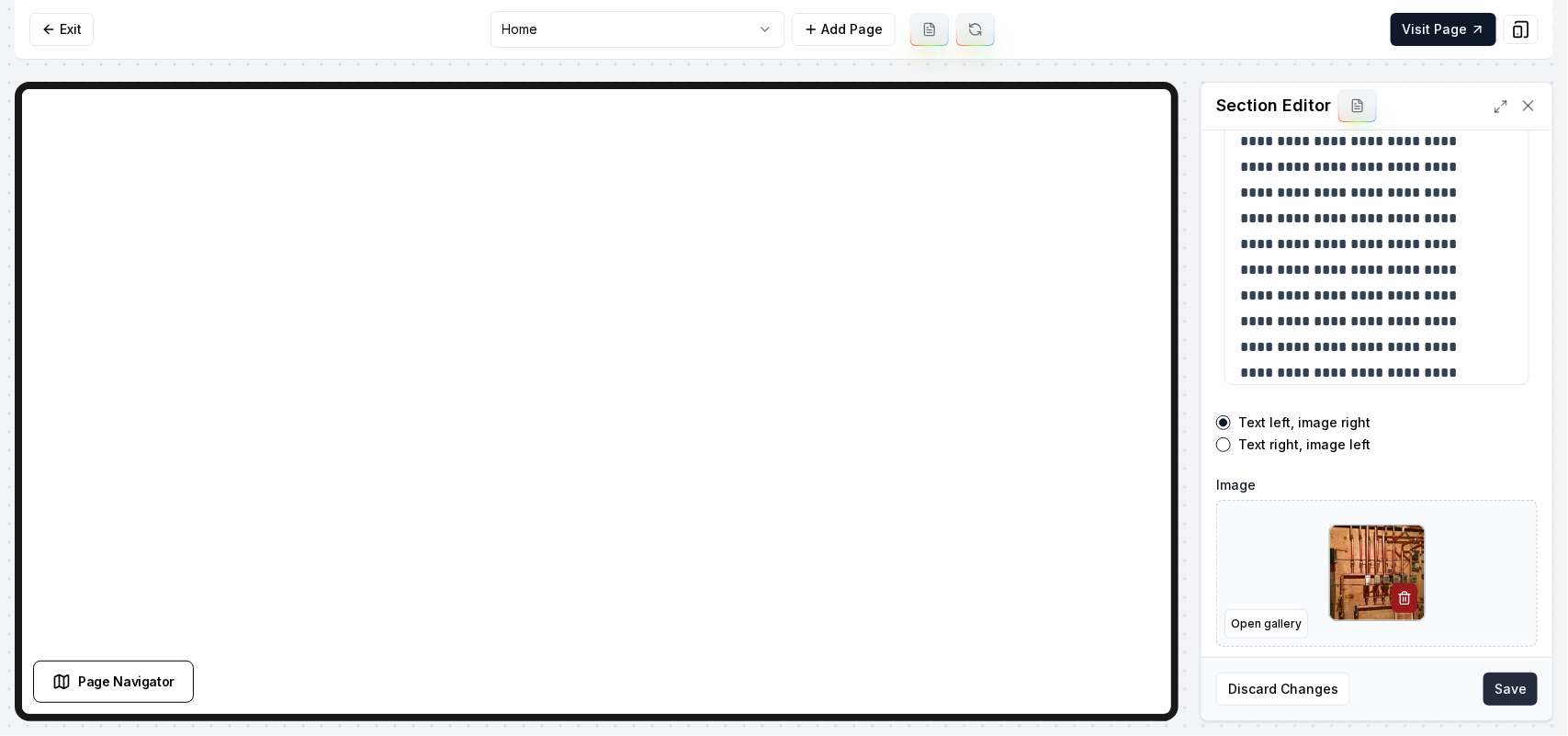 click on "Save" at bounding box center [1510, 689] 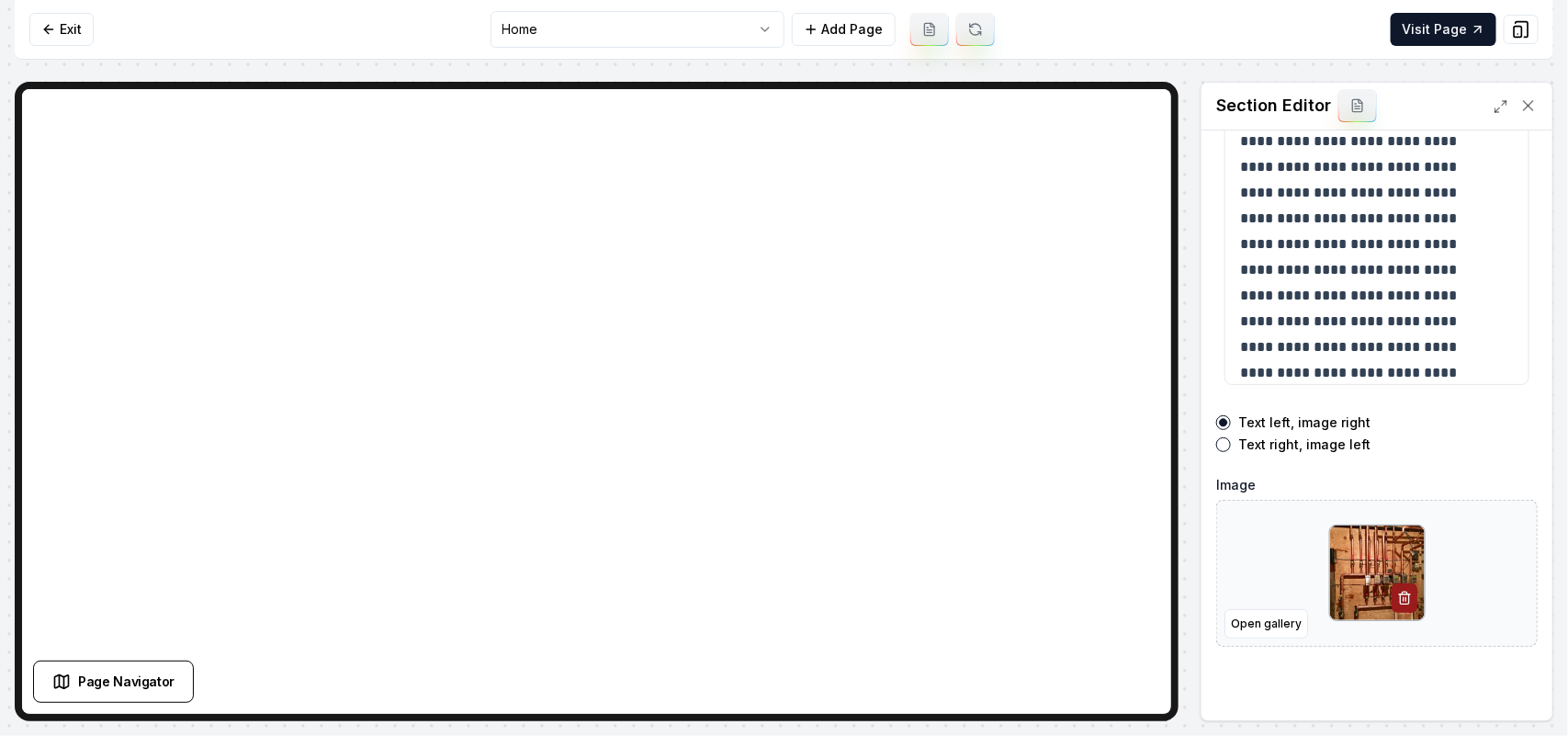 click on "**********" at bounding box center (784, 368) 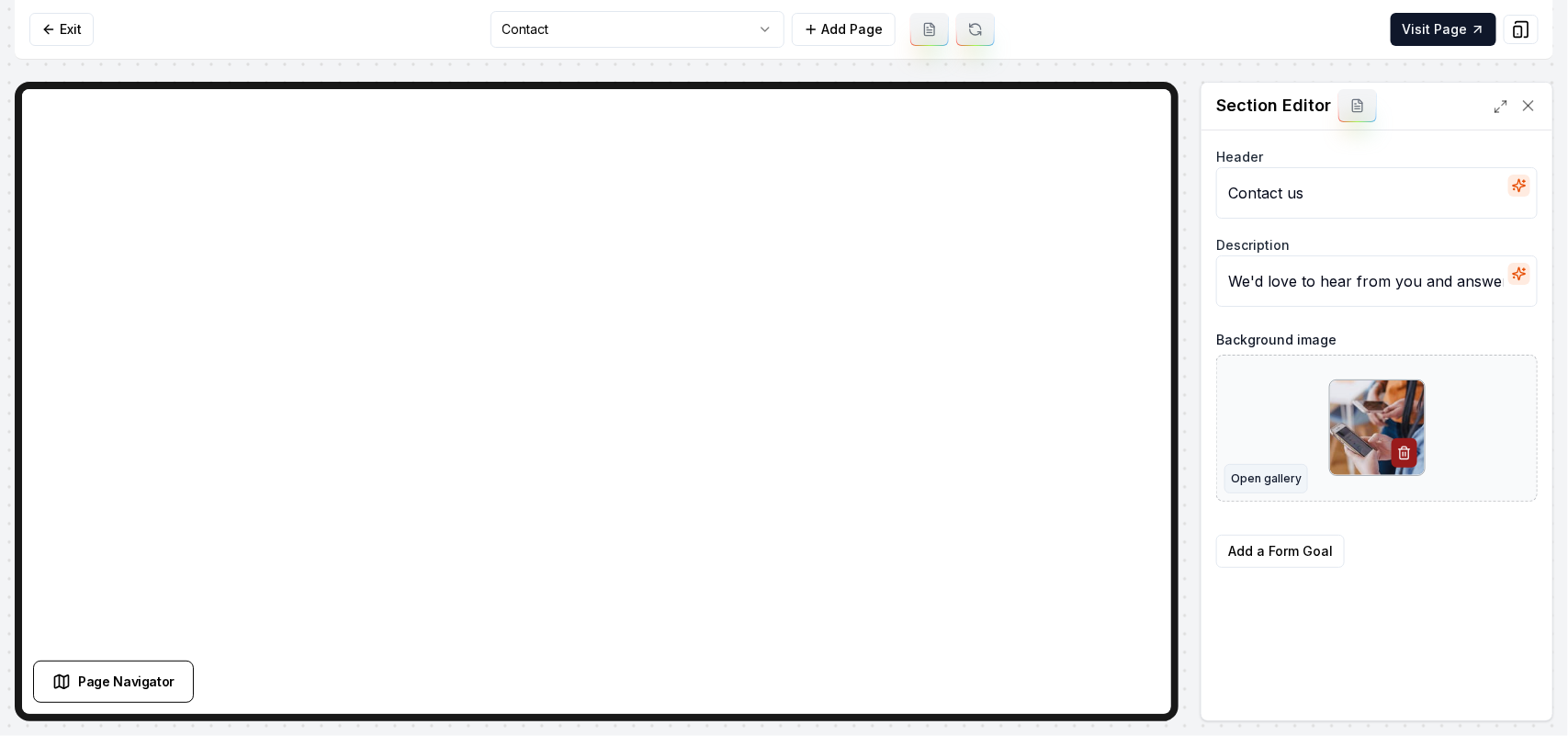 click on "Open gallery" at bounding box center [1266, 479] 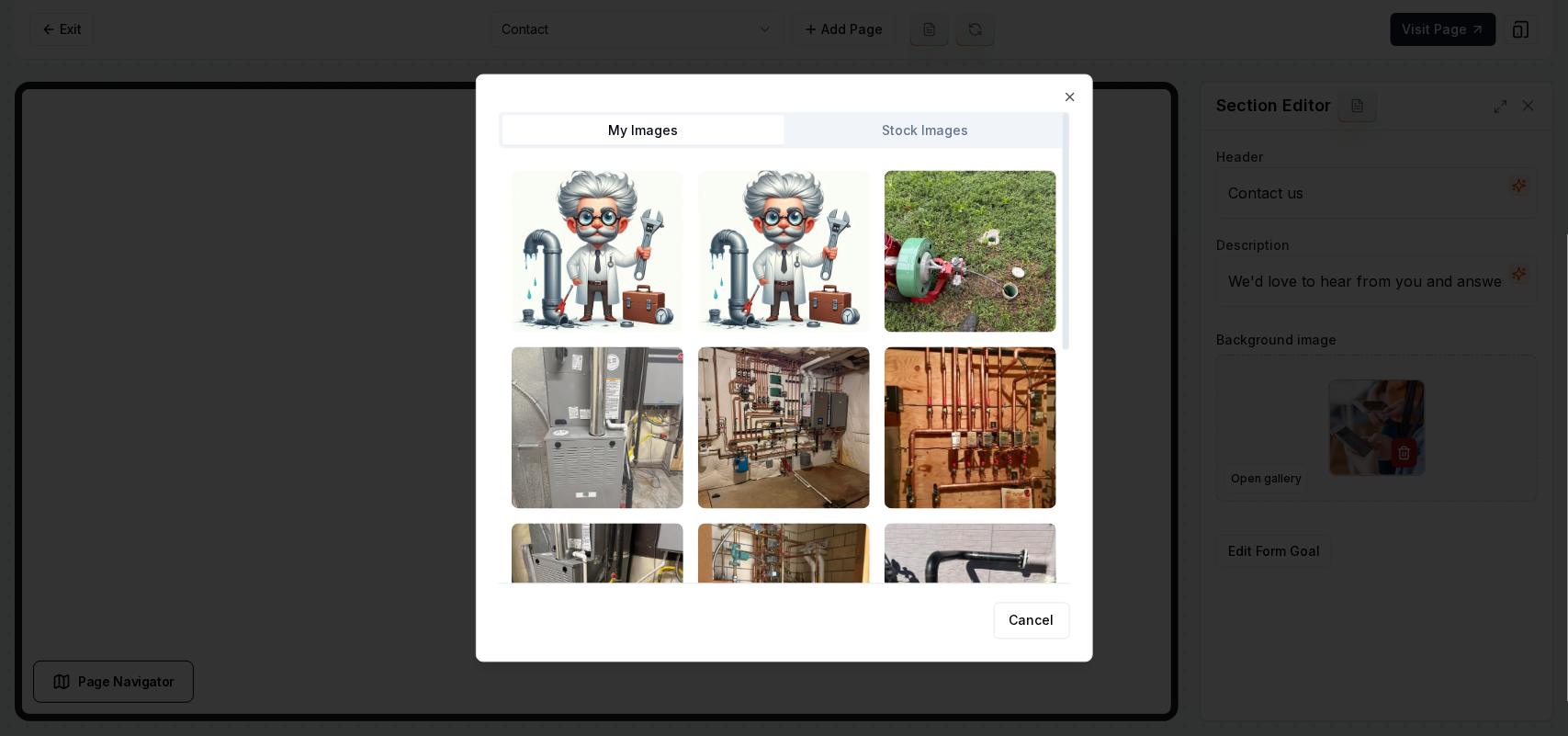 click at bounding box center (597, 427) 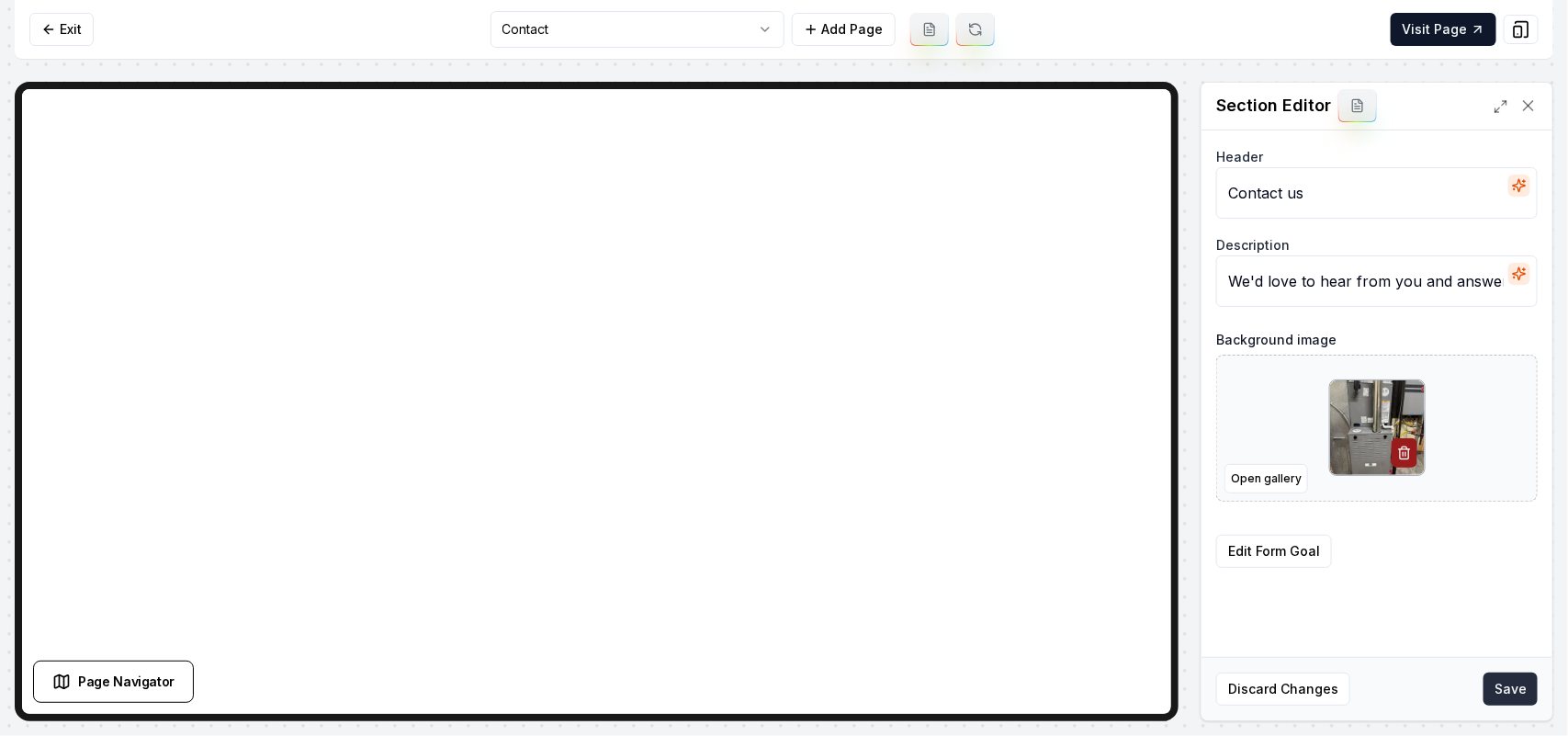 click on "Save" at bounding box center (1510, 689) 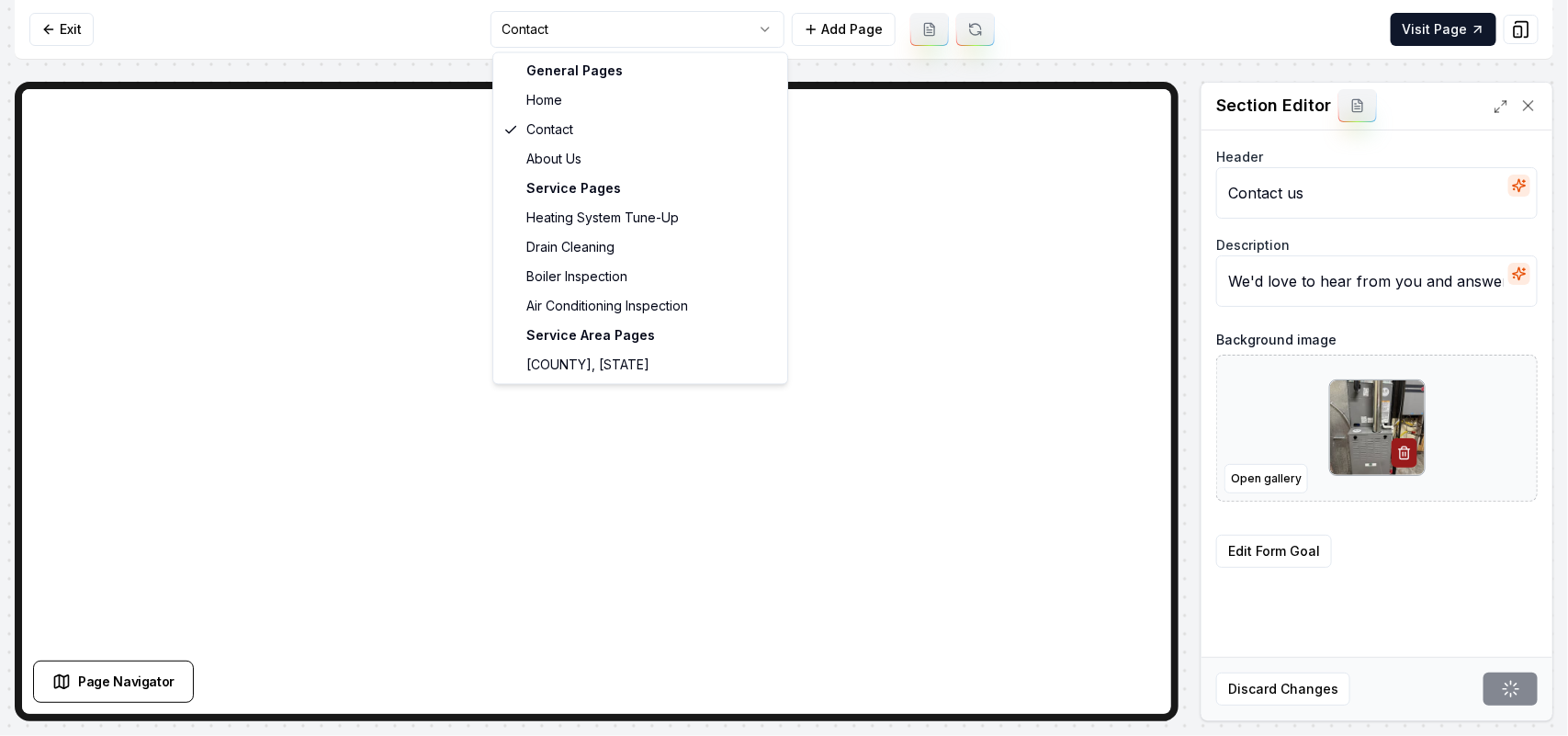click on "Computer Required This feature is only available on a computer. Please switch to a computer to edit your site. Go back  Exit Contact Add Page Visit Page  Page Navigator Page Settings Section Editor Header Contact us Description We'd love to hear from you and answer any questions you may have. Background image Open gallery Edit Form Goal Discard Changes Save /dashboard/sites/fc1a754f-273e-41fc-8cd9-4fd3cd6c50a5/pages/9a03ef1e-de6d-41e8-b56f-ca130a98709a General Pages Home Contact About Us Service Pages Heating System Tune-Up Drain Cleaning Boiler Inspection Air Conditioning Inspection Service Area Pages Douglas County, CO" at bounding box center (784, 368) 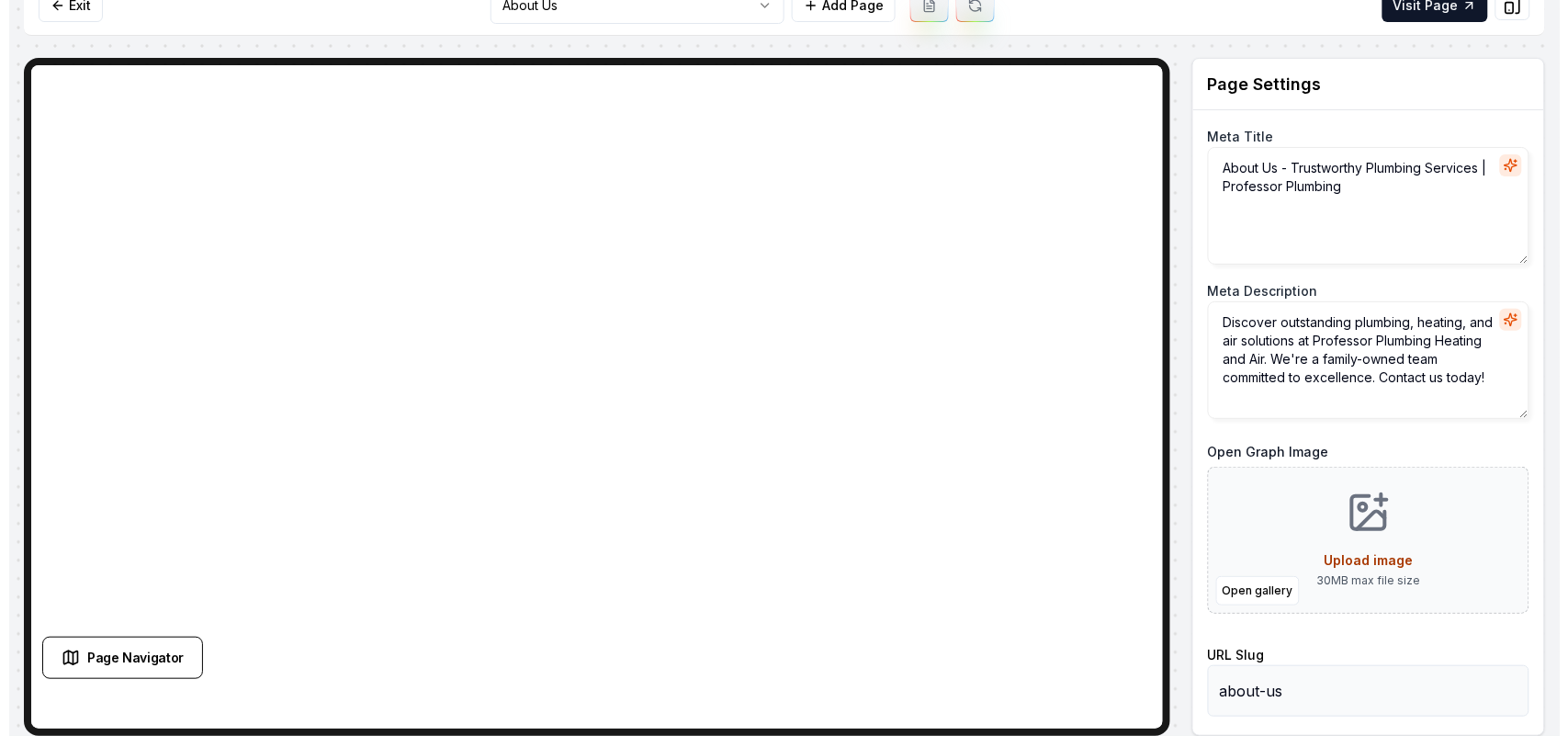 scroll, scrollTop: 0, scrollLeft: 0, axis: both 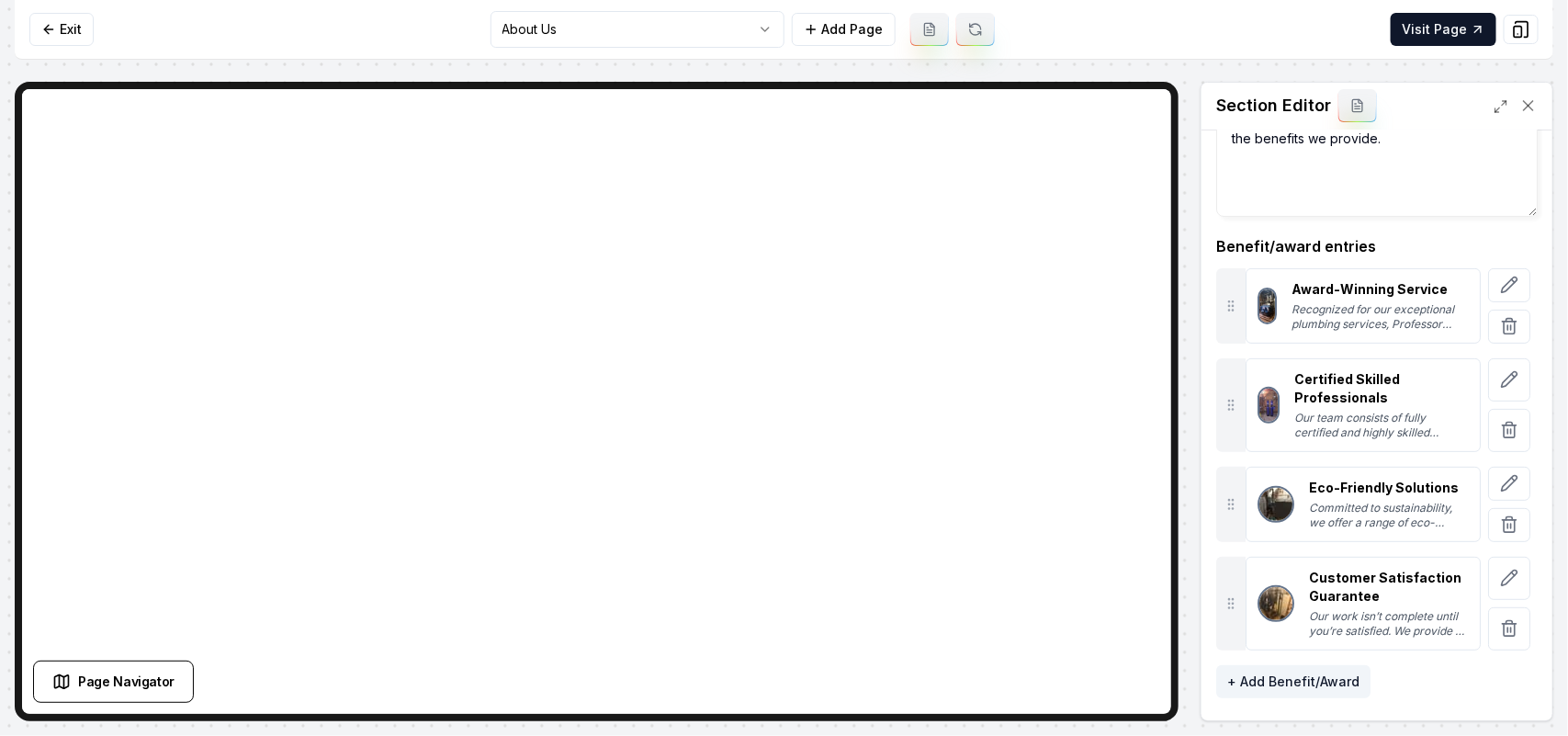 click at bounding box center (1509, 525) 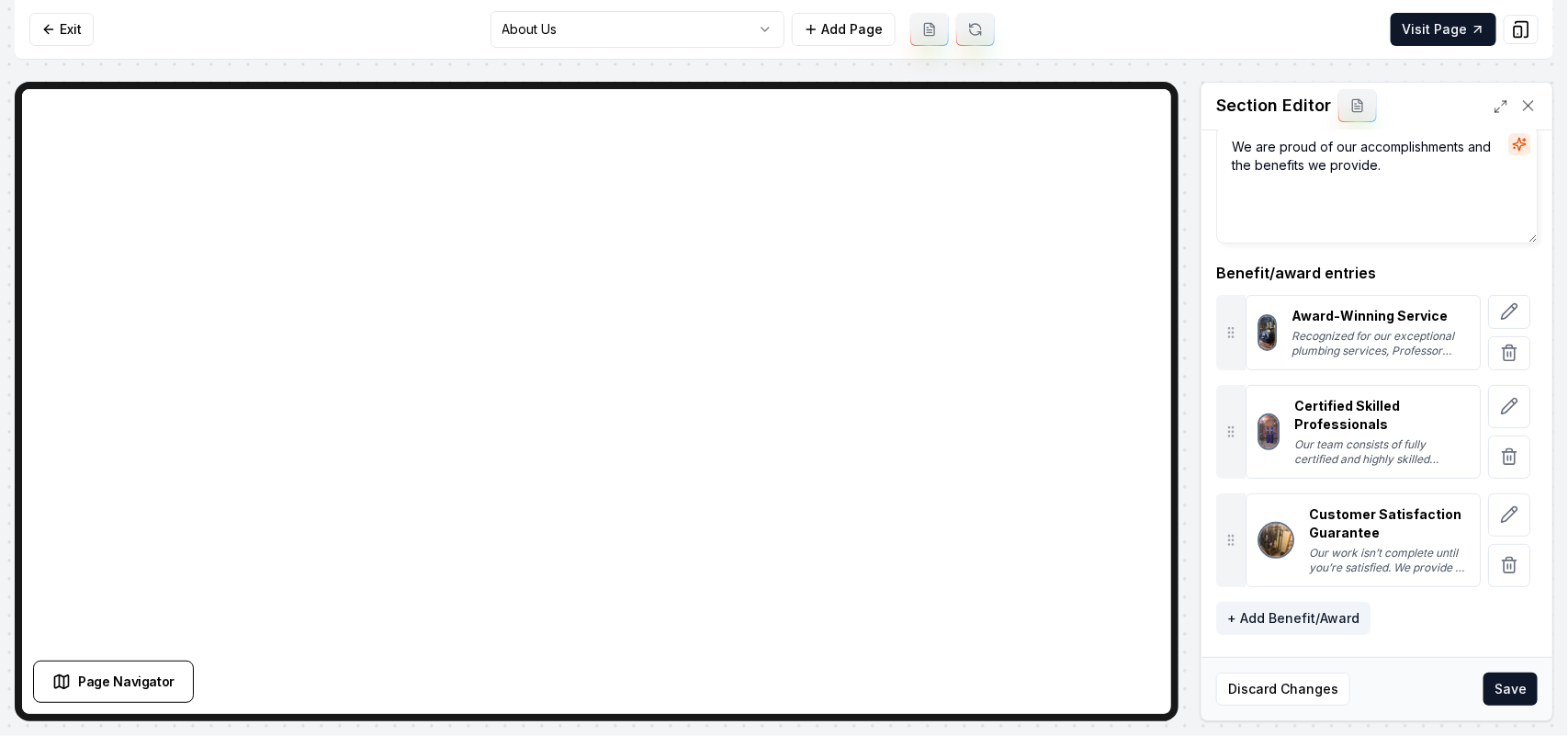 scroll, scrollTop: 130, scrollLeft: 0, axis: vertical 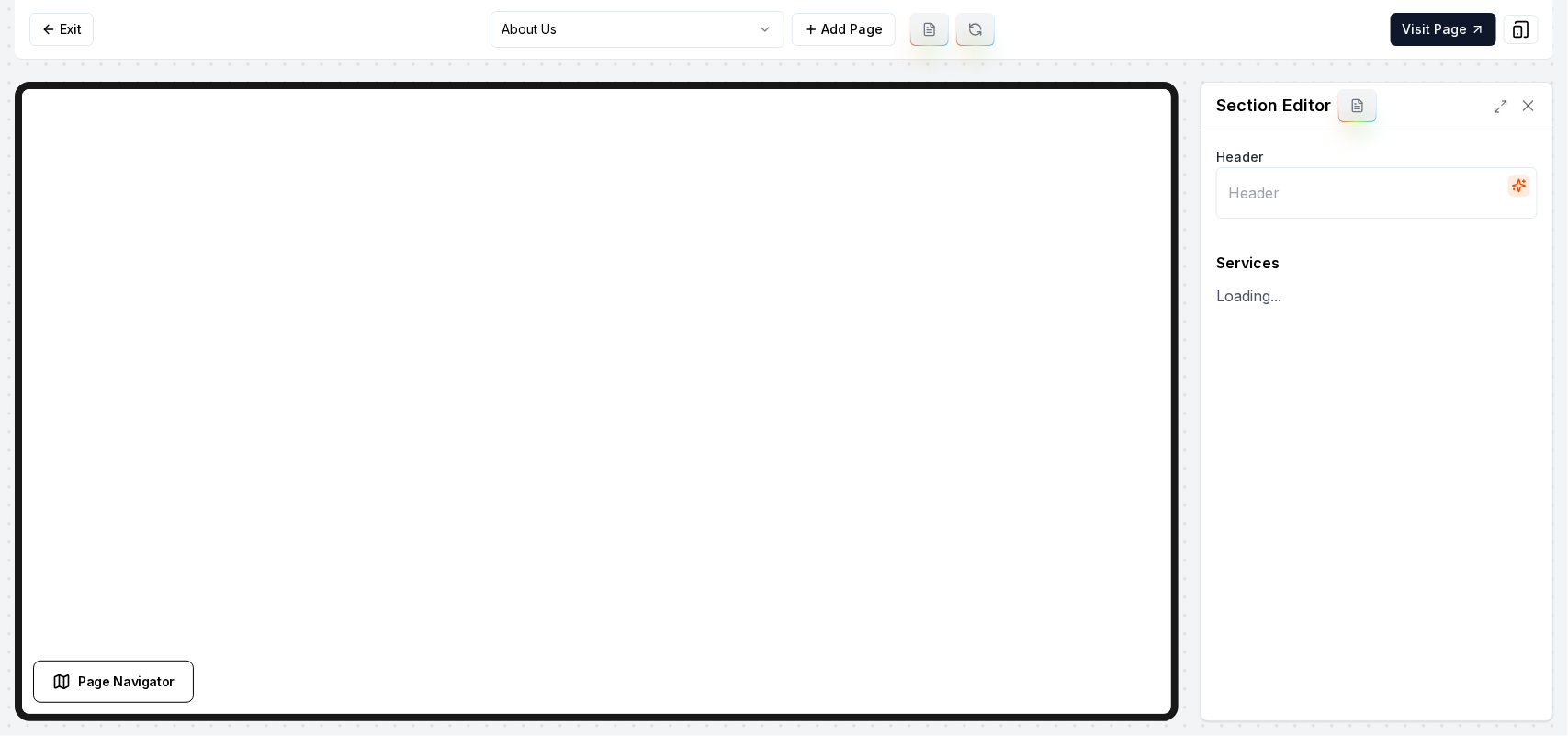 type on "Plumbing and HVAC Solutions" 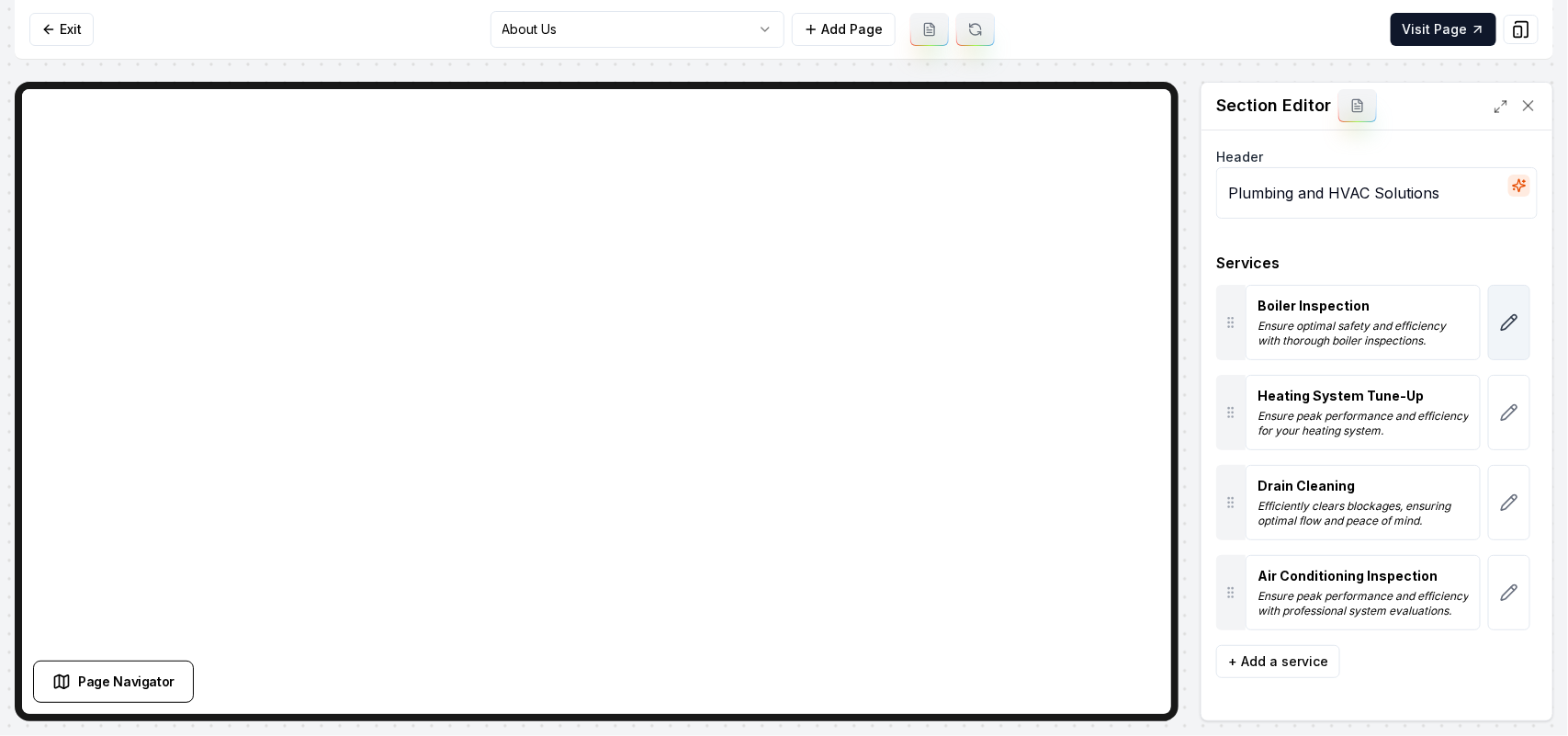 click at bounding box center [1509, 323] 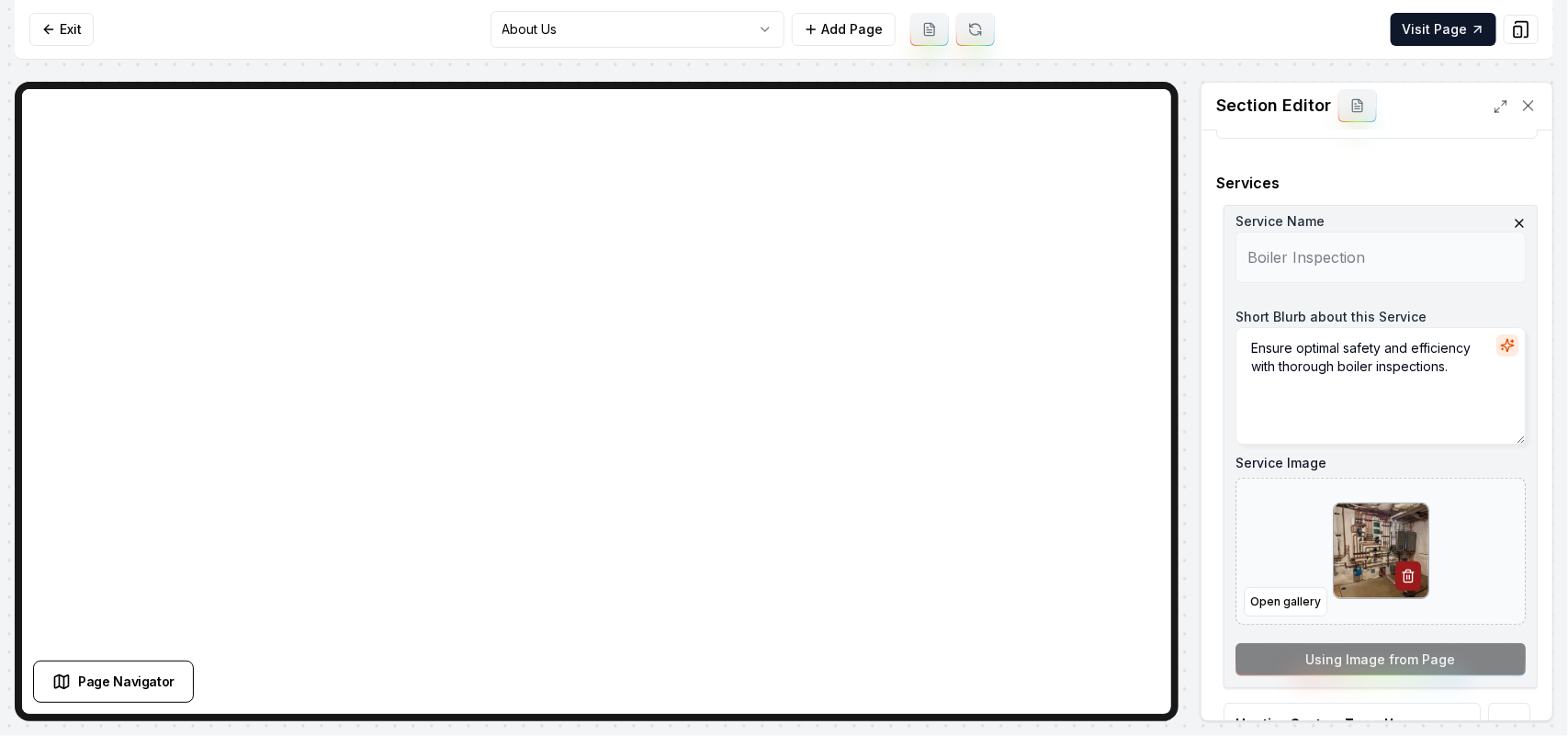 scroll, scrollTop: 230, scrollLeft: 0, axis: vertical 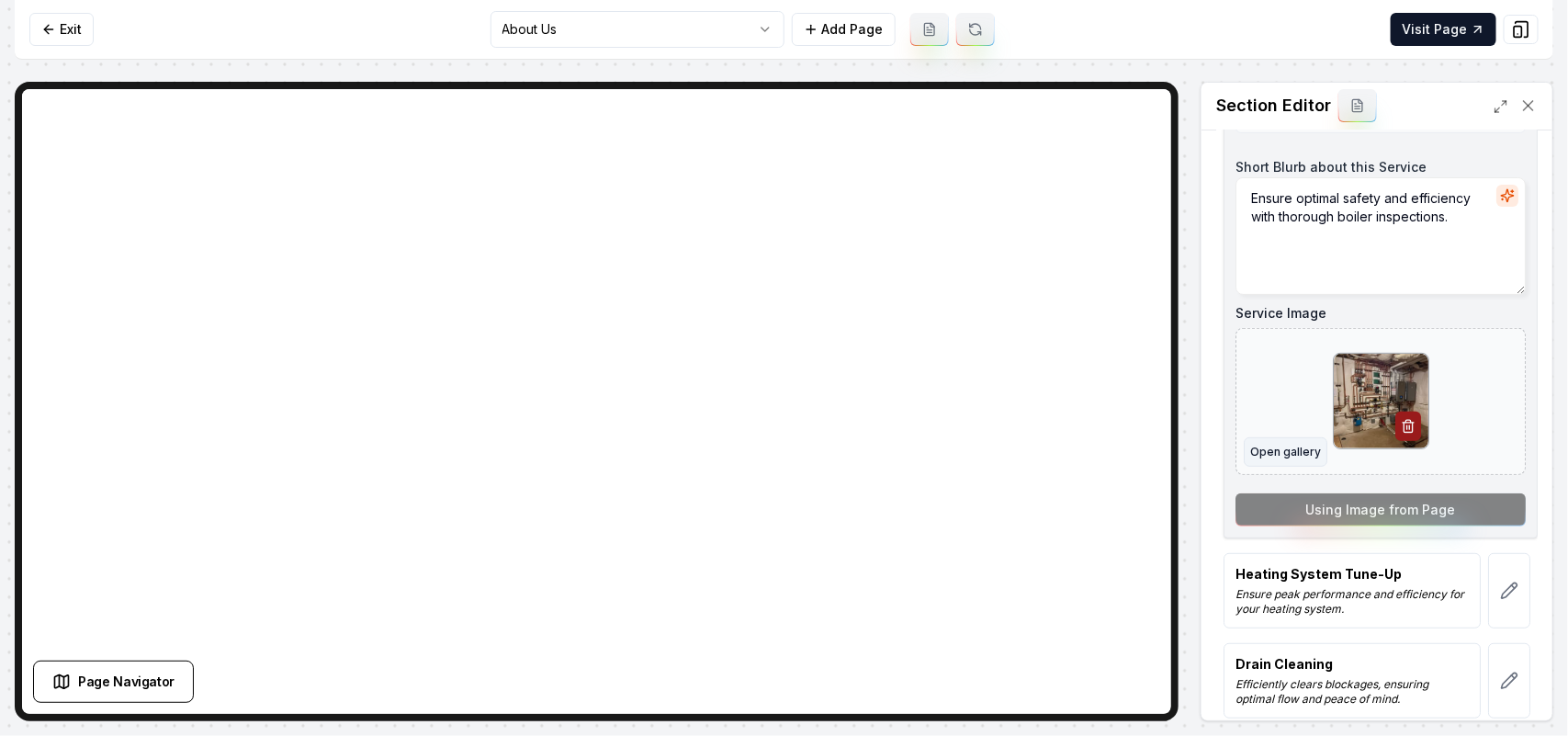 click on "Open gallery" at bounding box center (1285, 452) 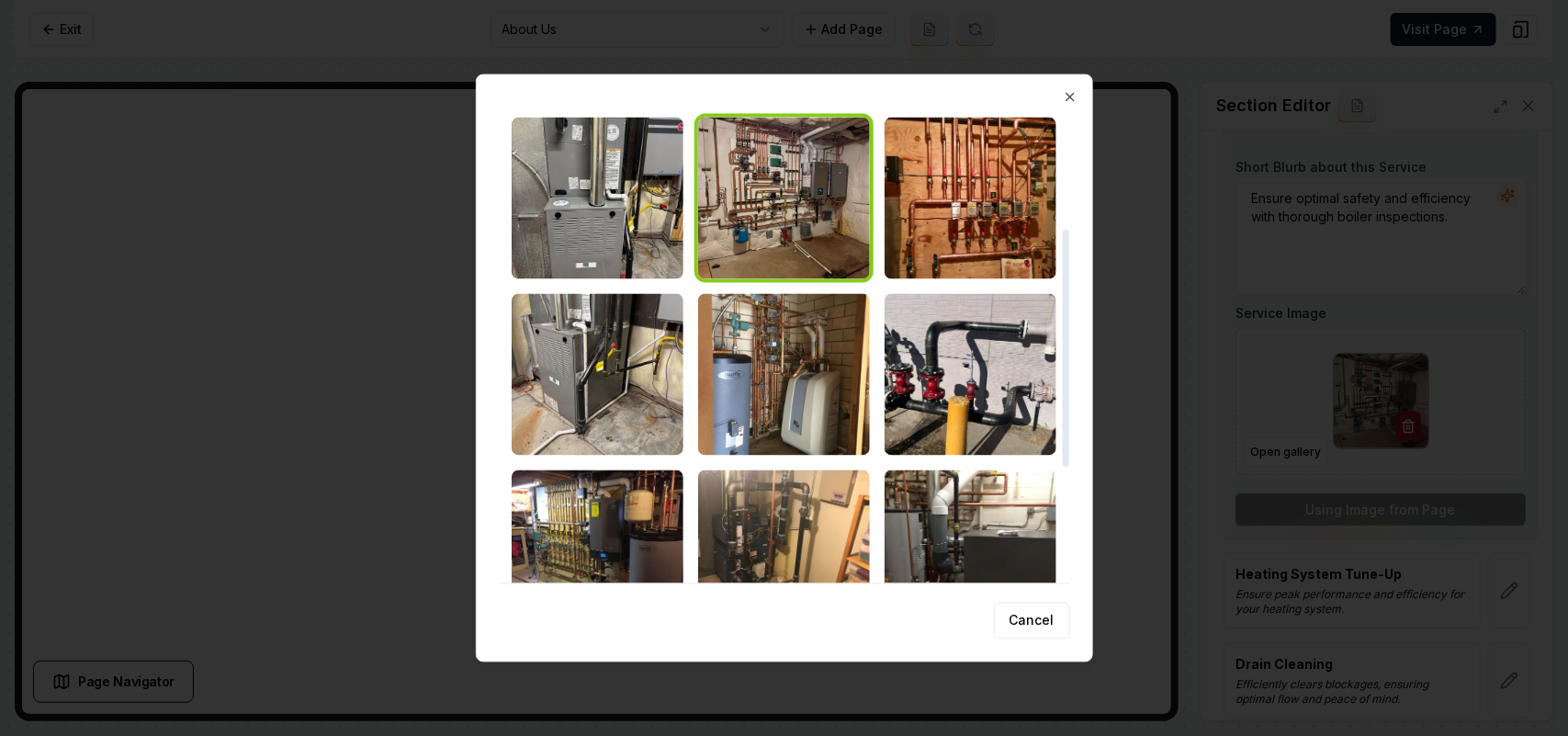 scroll, scrollTop: 345, scrollLeft: 0, axis: vertical 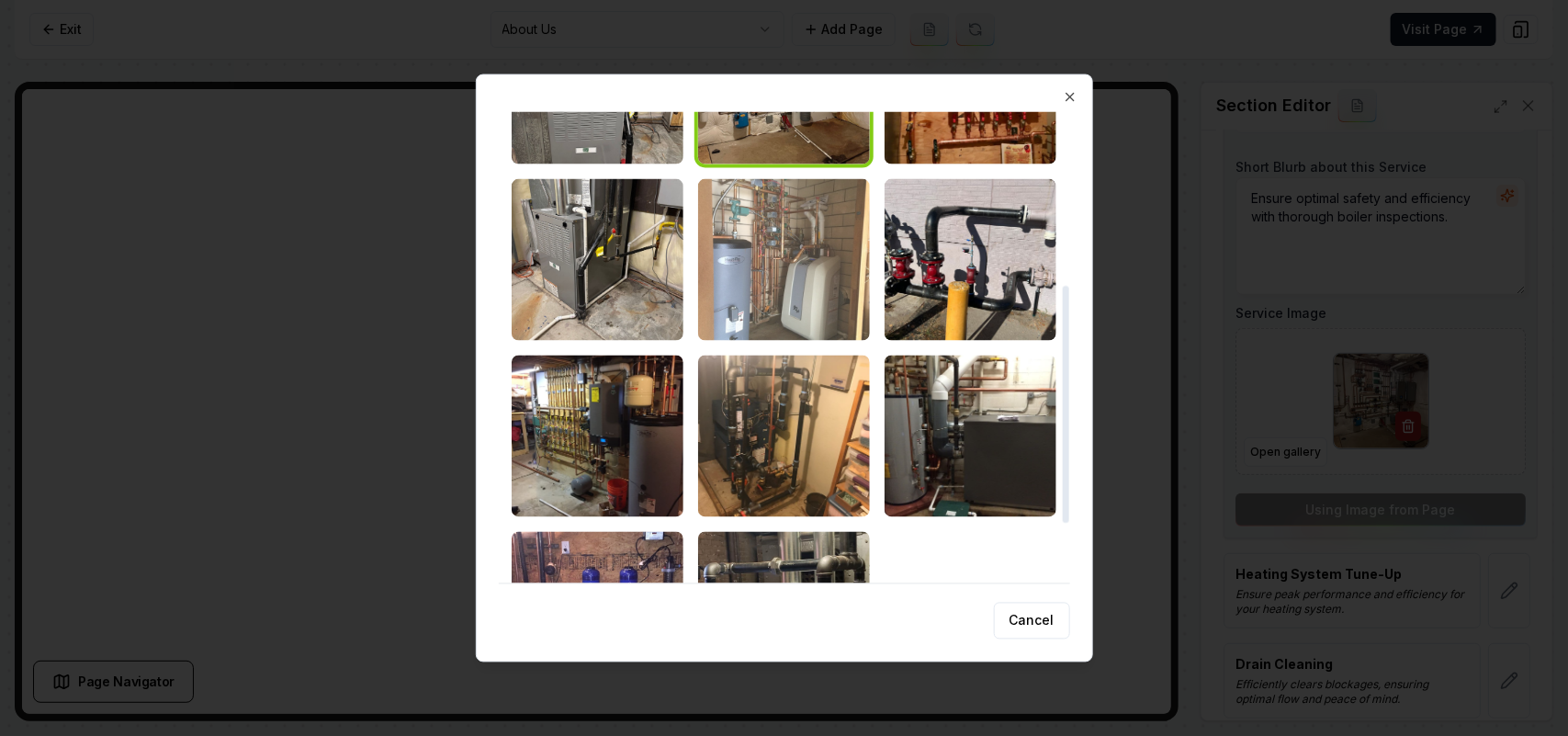 click at bounding box center (784, 259) 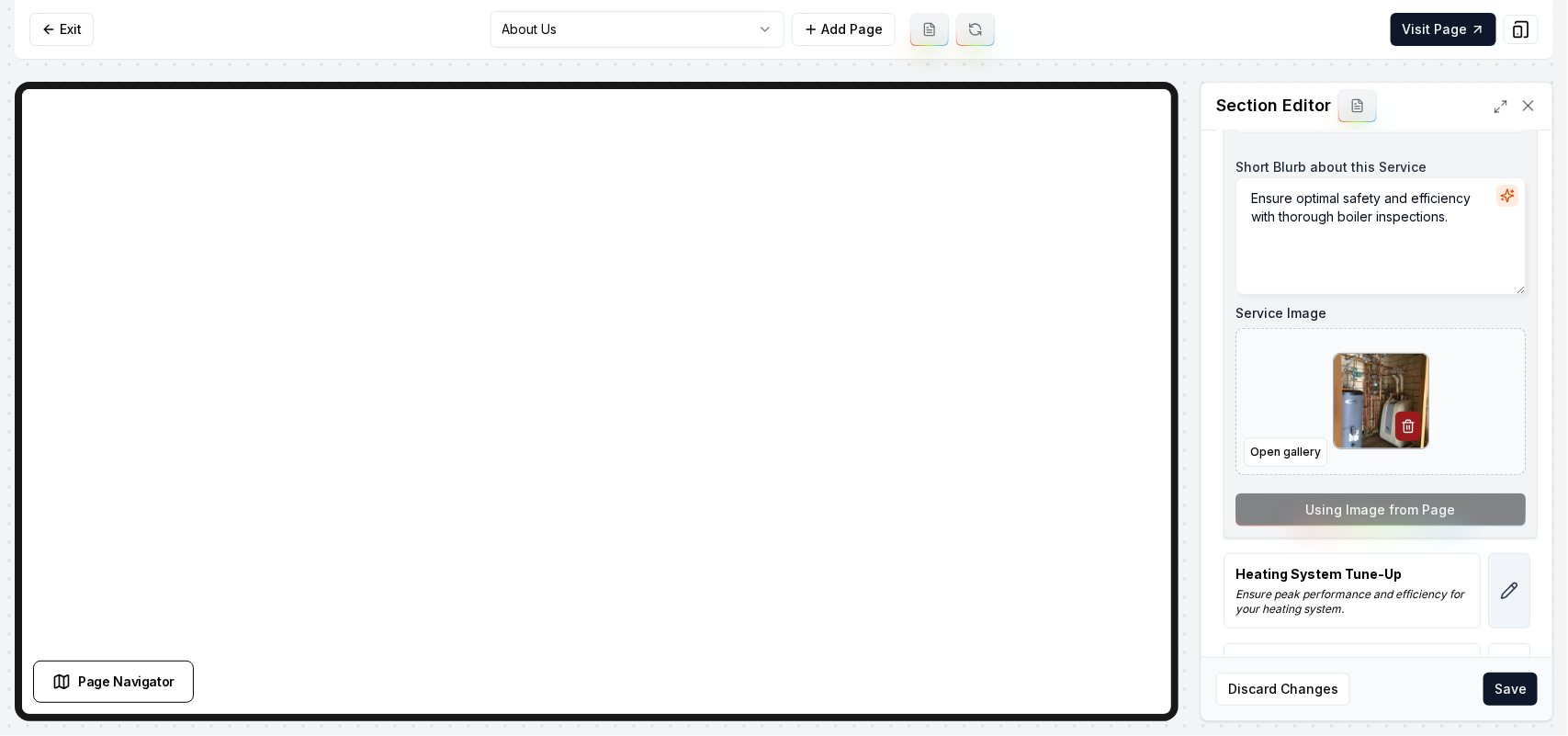 click at bounding box center [1509, 591] 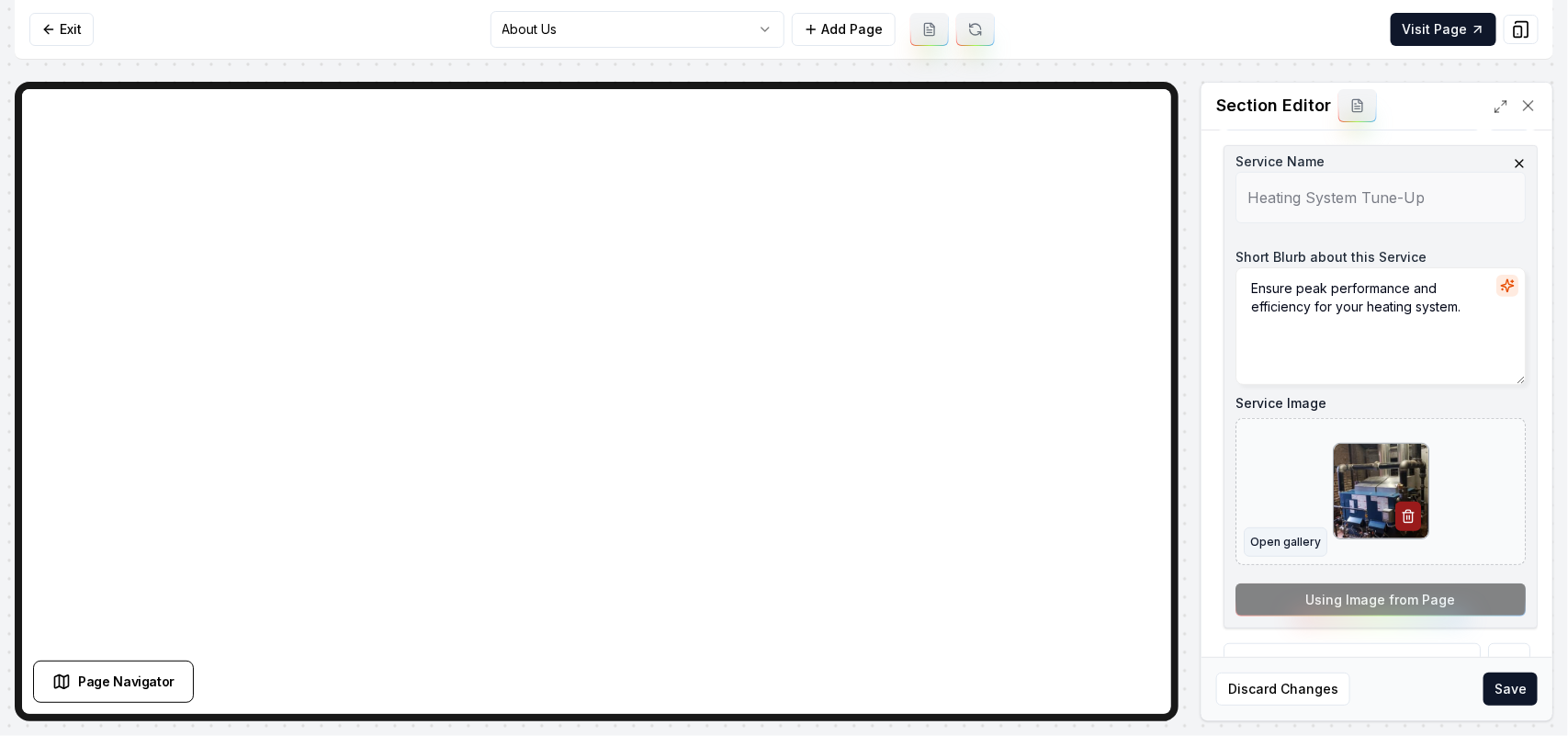 click on "Open gallery" at bounding box center (1285, 542) 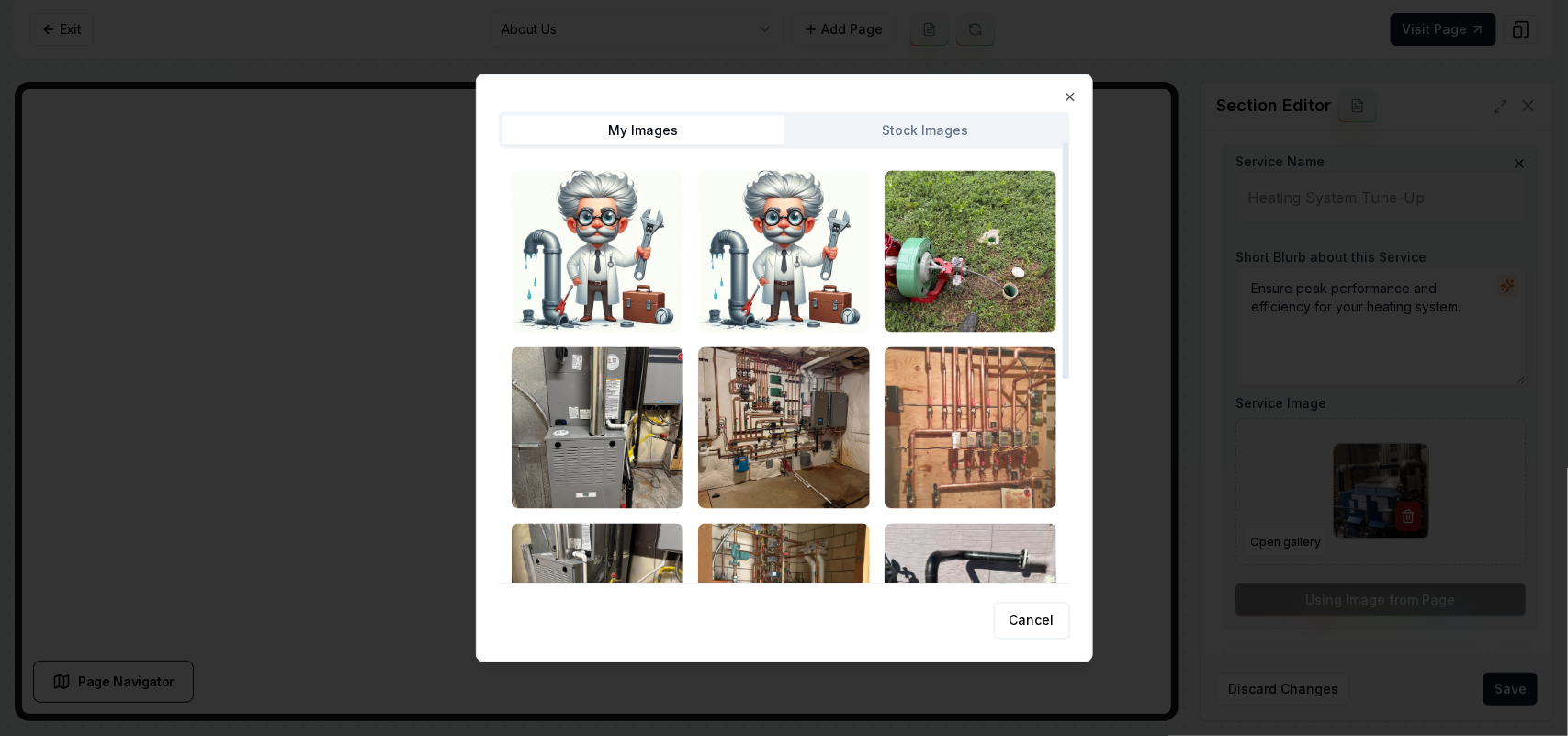 scroll, scrollTop: 115, scrollLeft: 0, axis: vertical 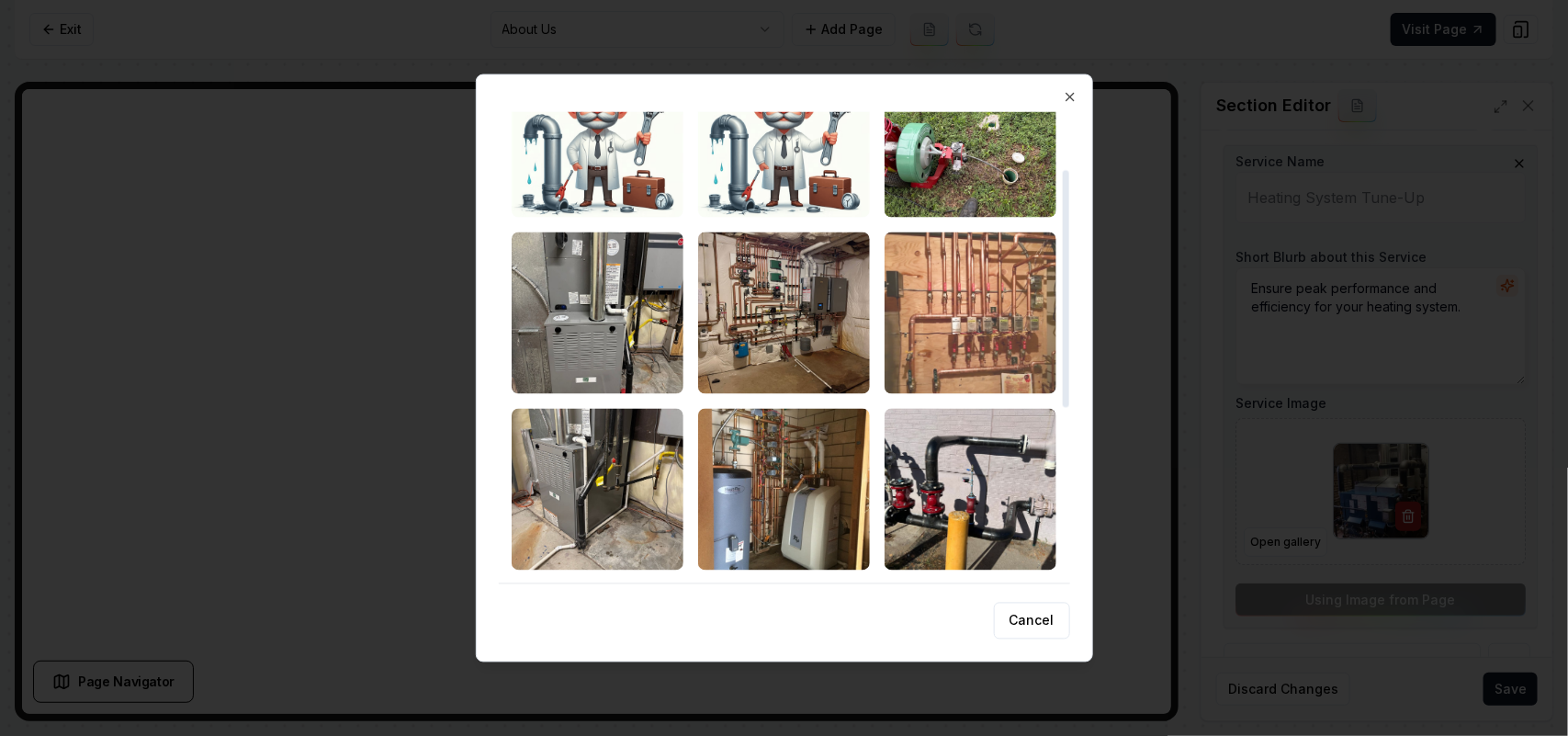 click at bounding box center [970, 312] 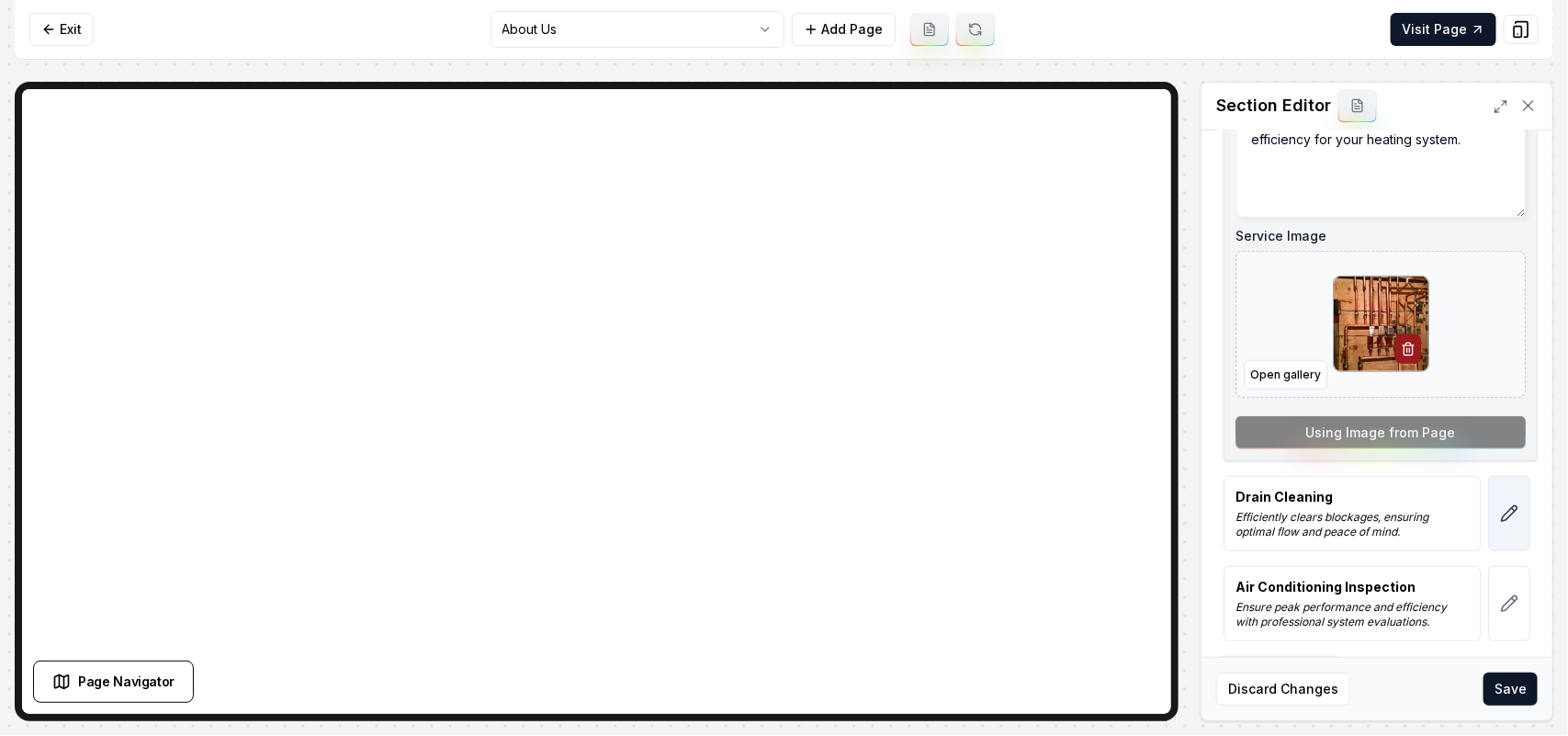 scroll, scrollTop: 402, scrollLeft: 0, axis: vertical 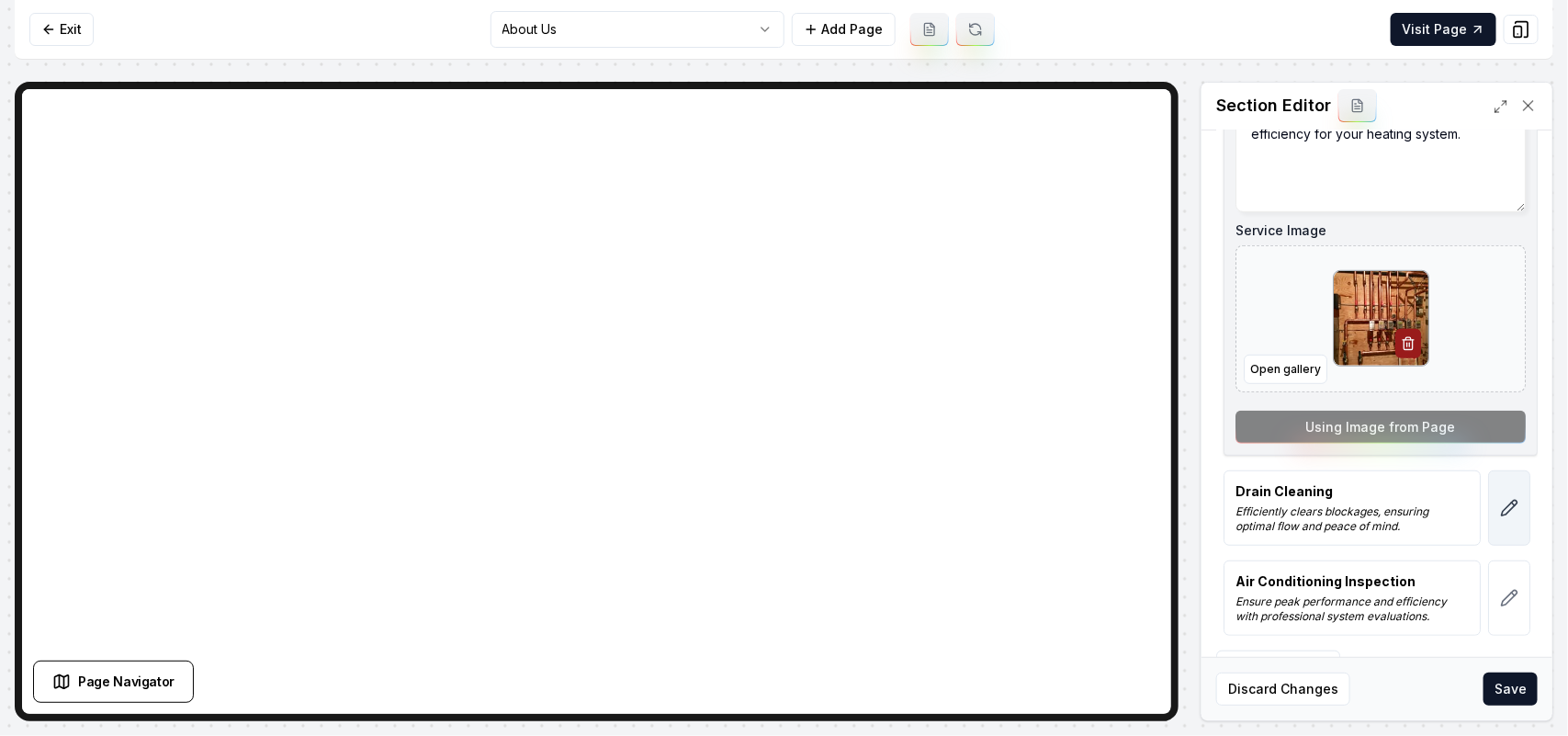 click at bounding box center (1509, 508) 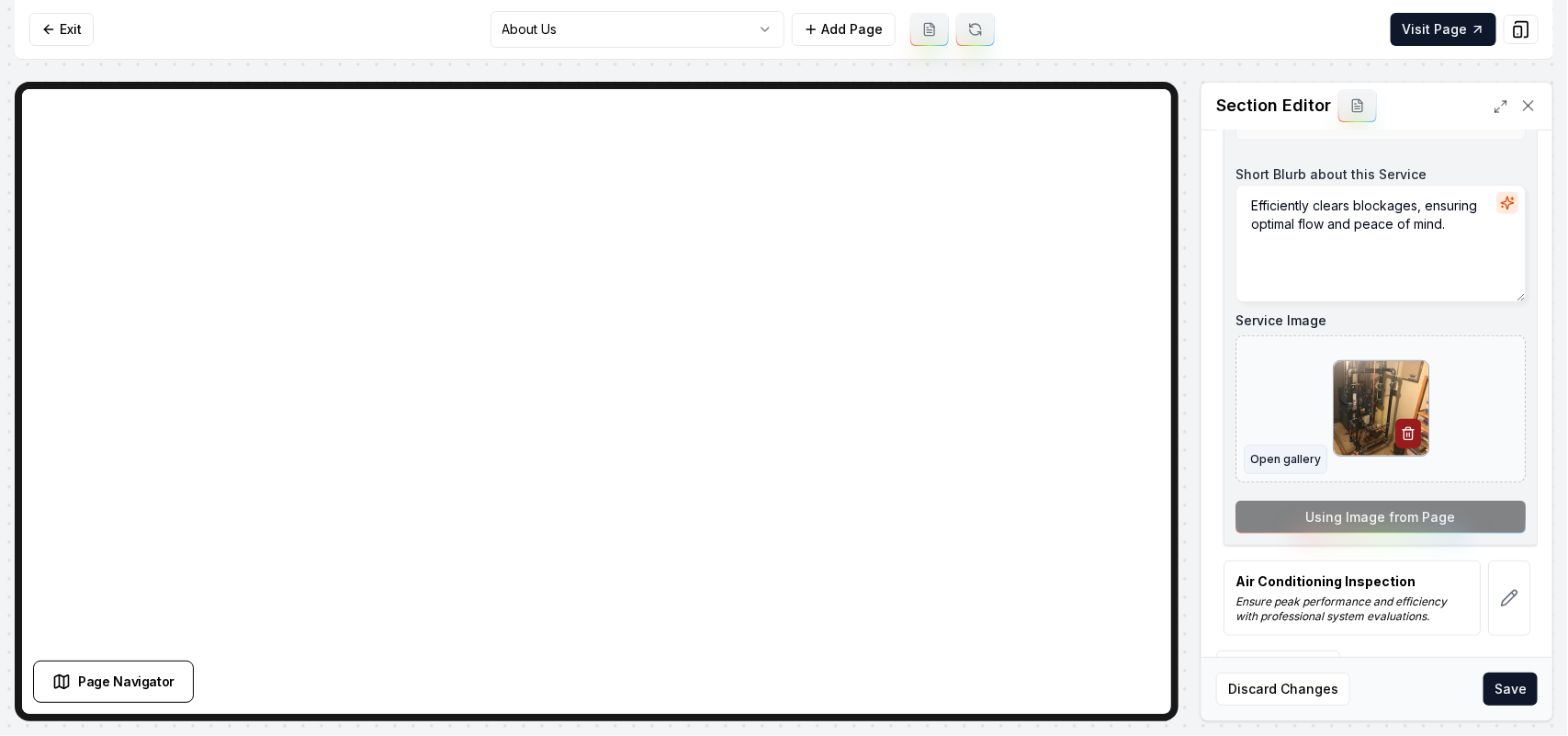 click on "Open gallery" at bounding box center (1285, 459) 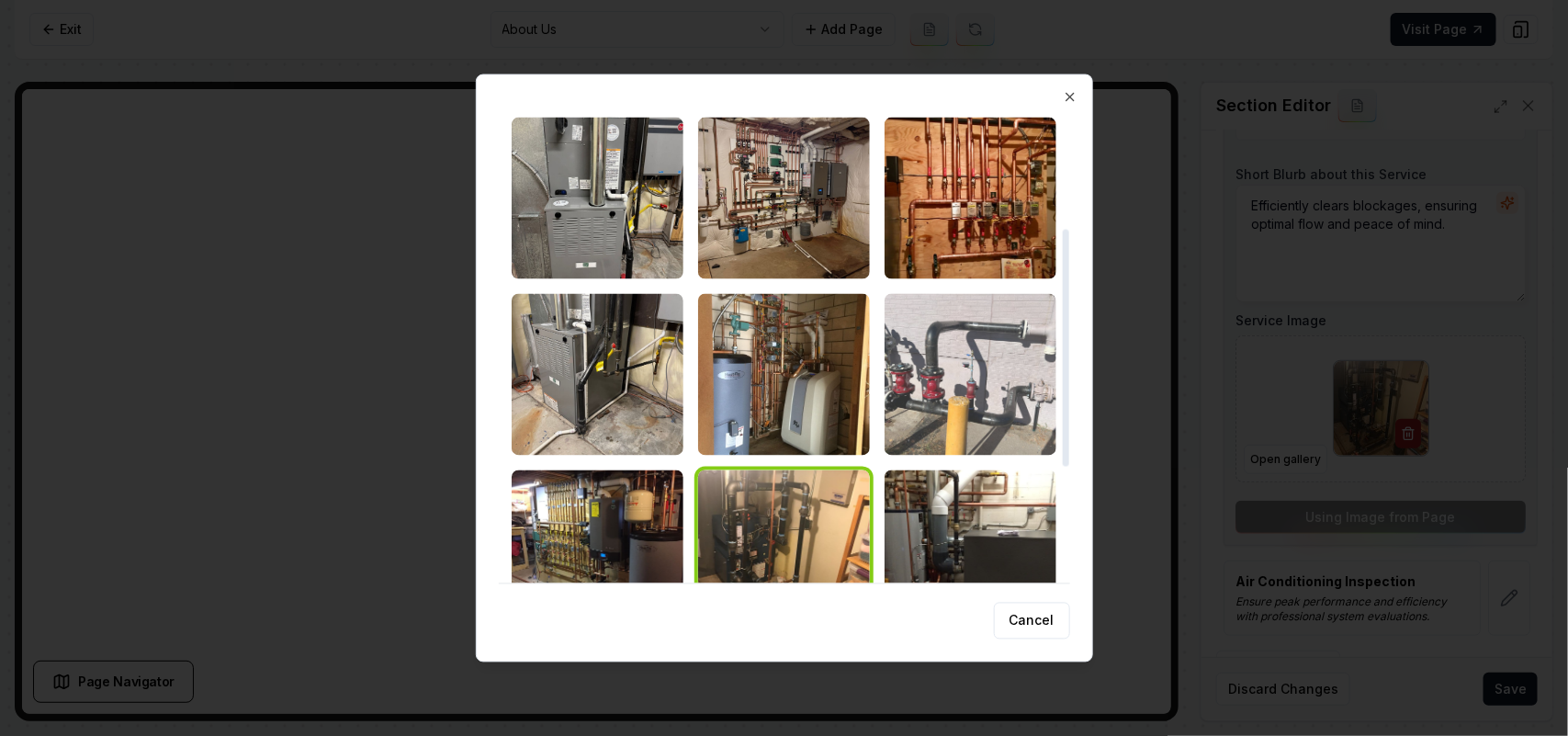 scroll, scrollTop: 345, scrollLeft: 0, axis: vertical 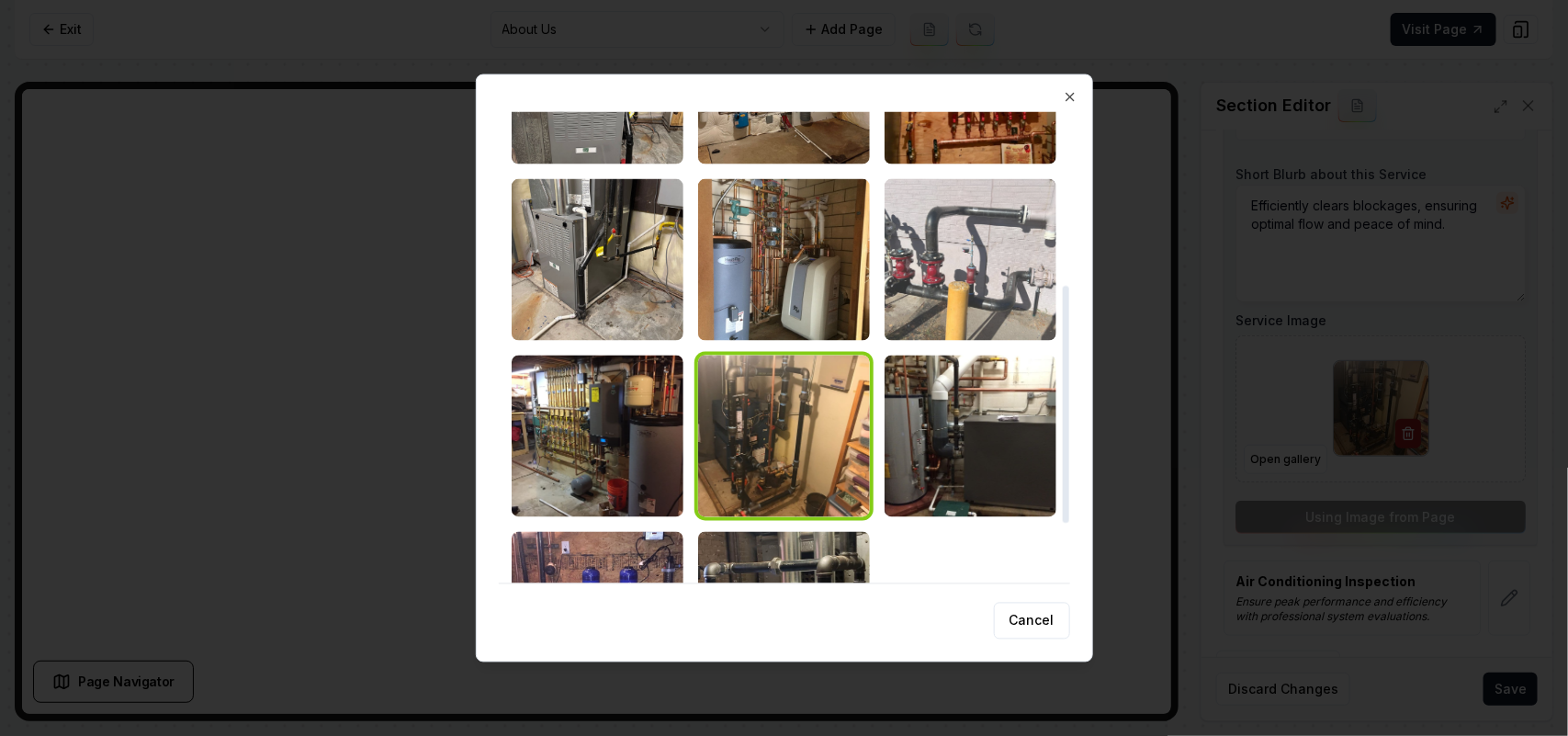 click at bounding box center [970, 259] 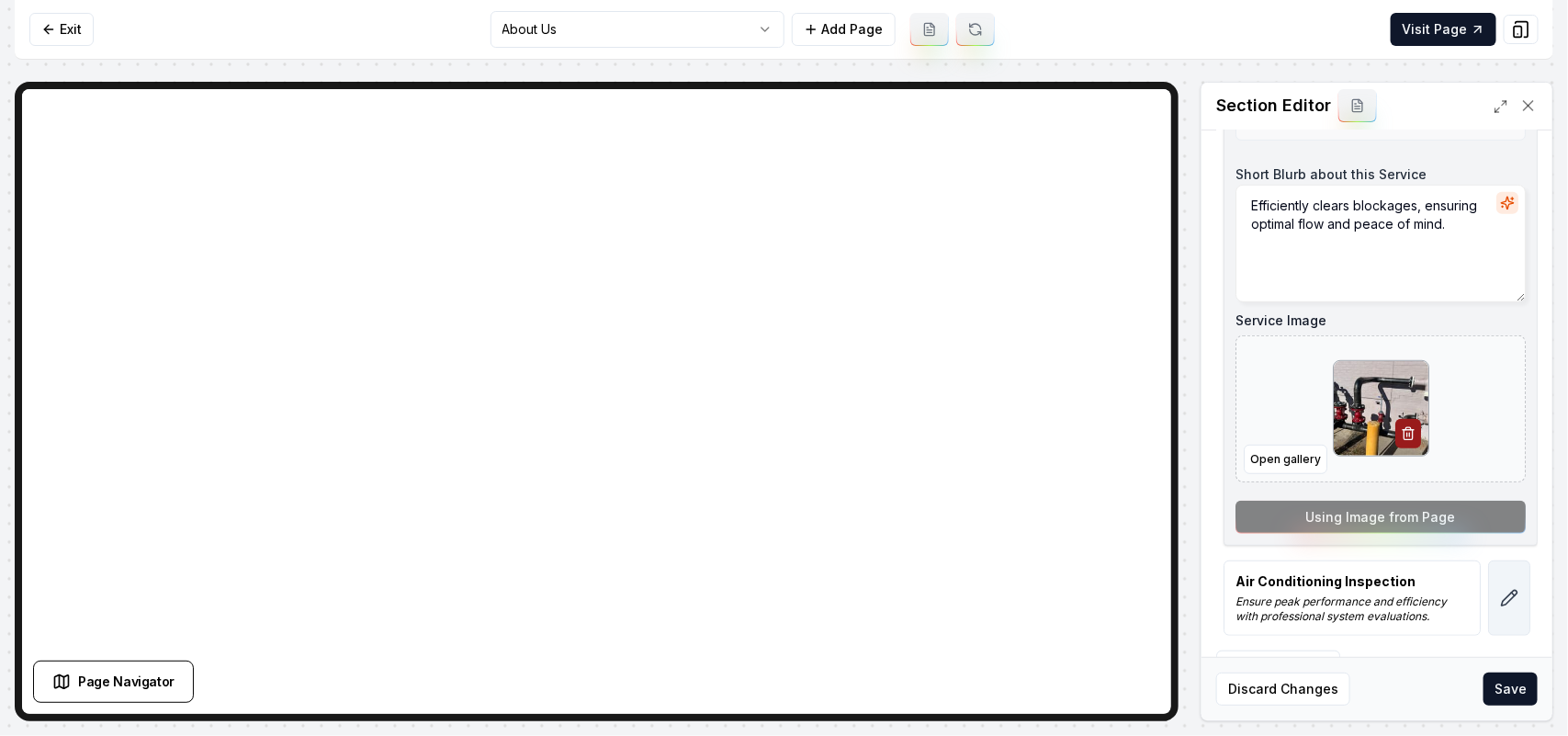 click at bounding box center (1509, 598) 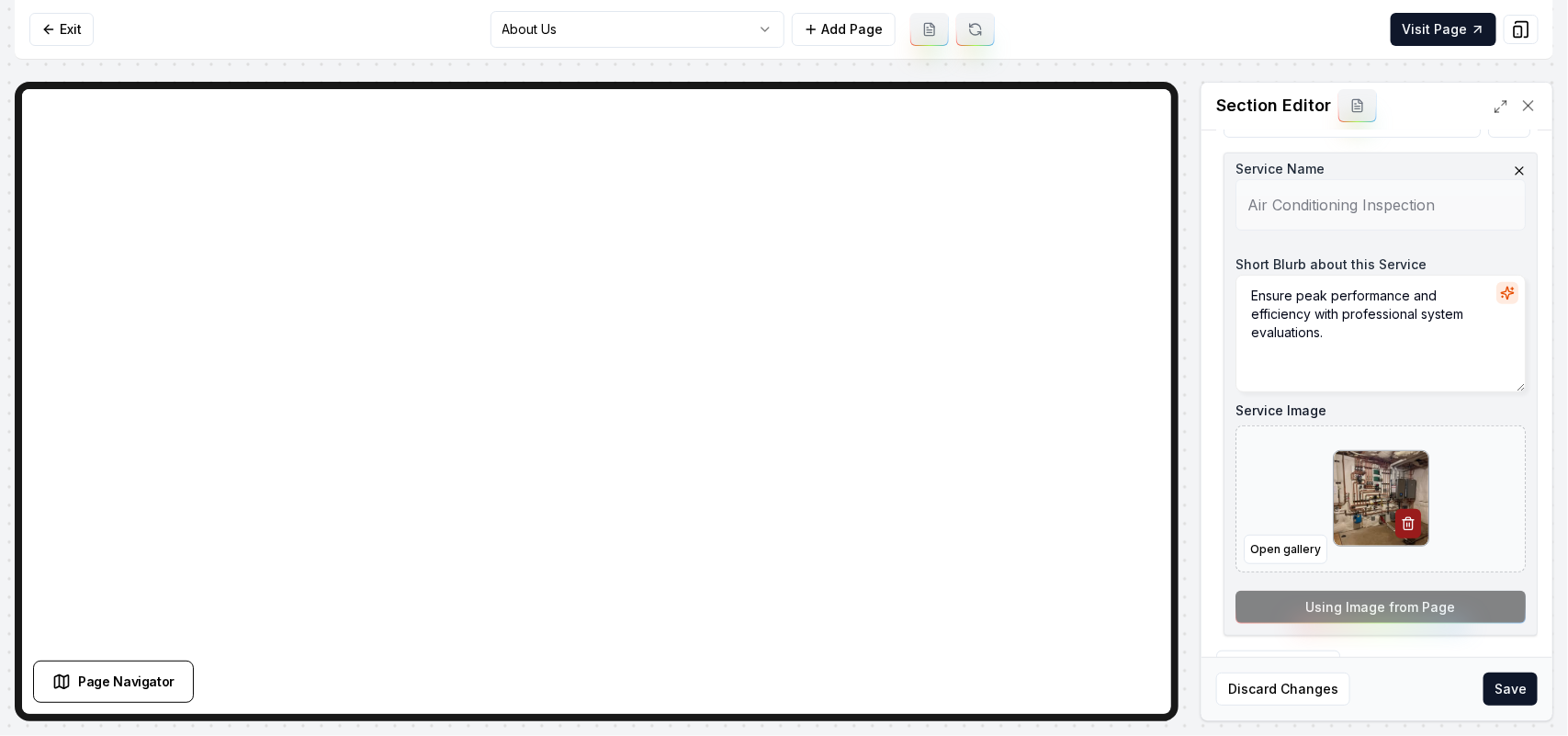 click on "Open gallery" at bounding box center (1285, 549) 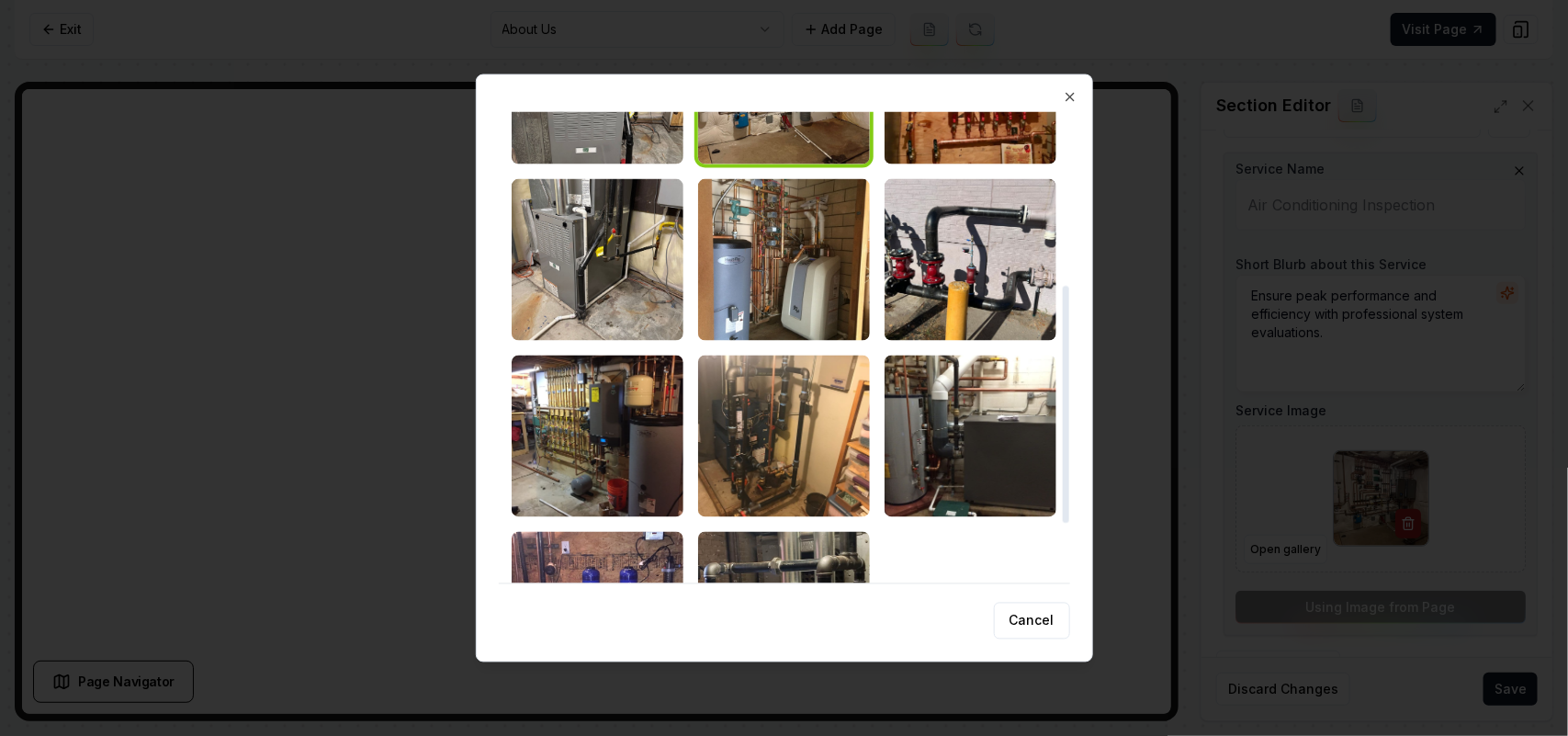 scroll, scrollTop: 459, scrollLeft: 0, axis: vertical 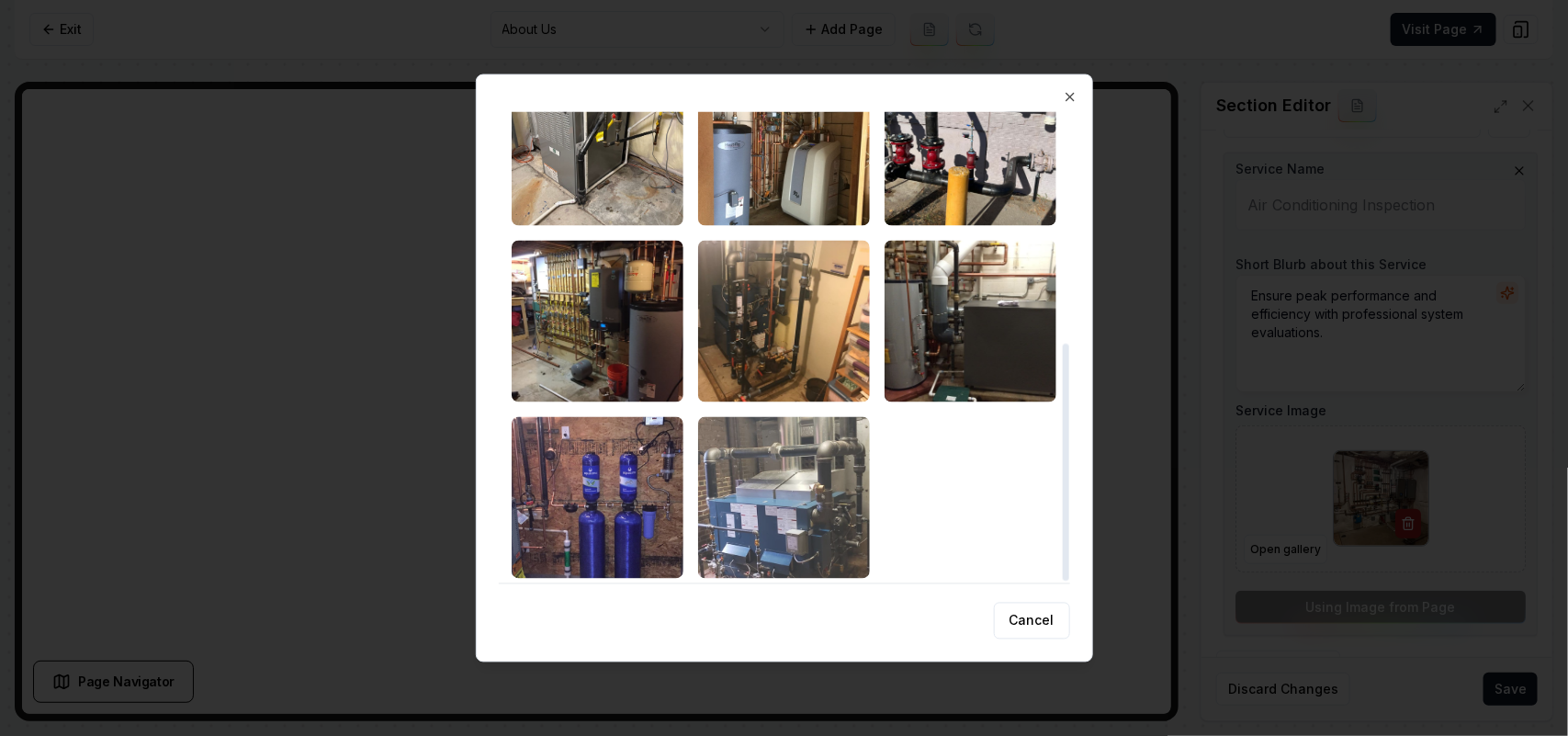 click at bounding box center [784, 497] 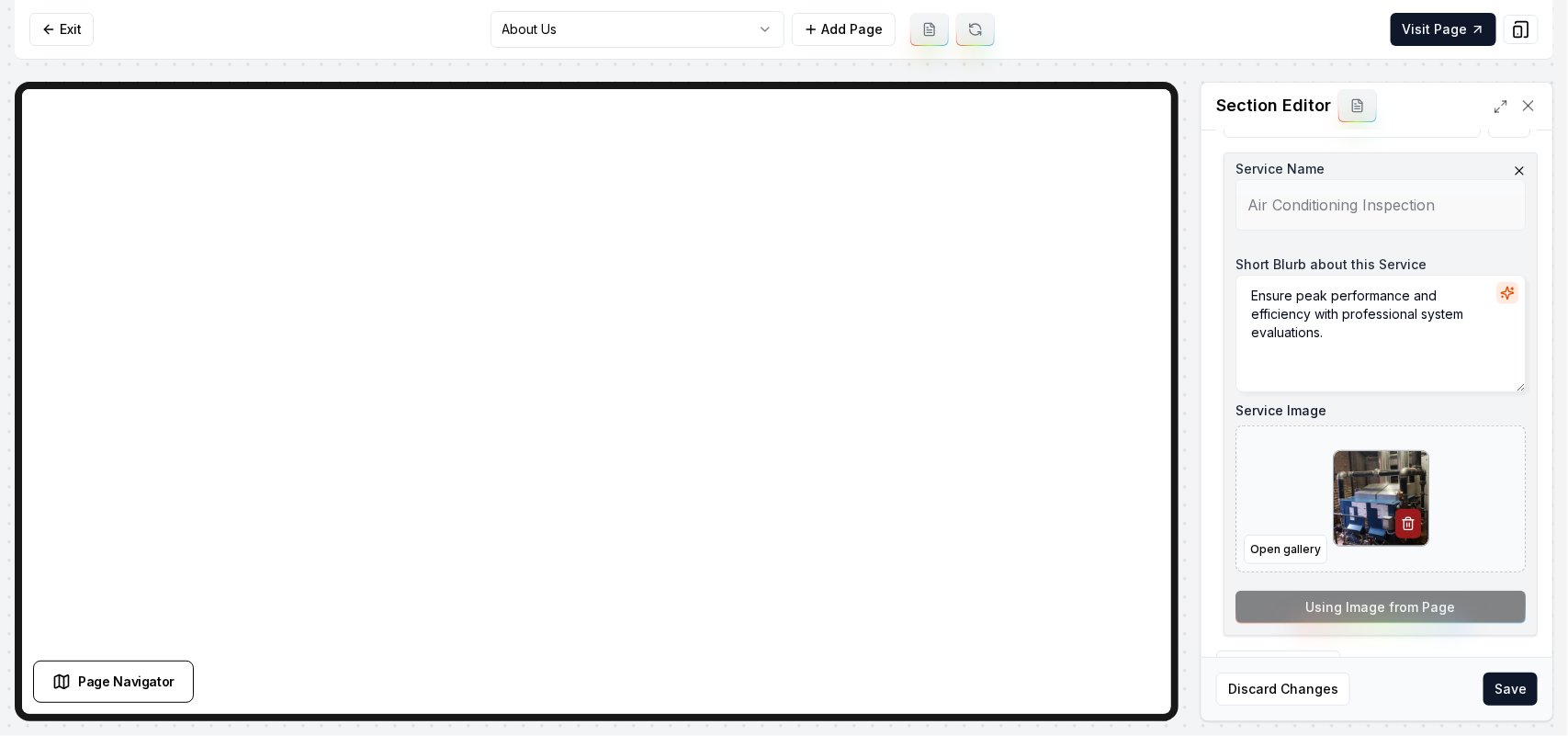 click on "Save" at bounding box center (1510, 689) 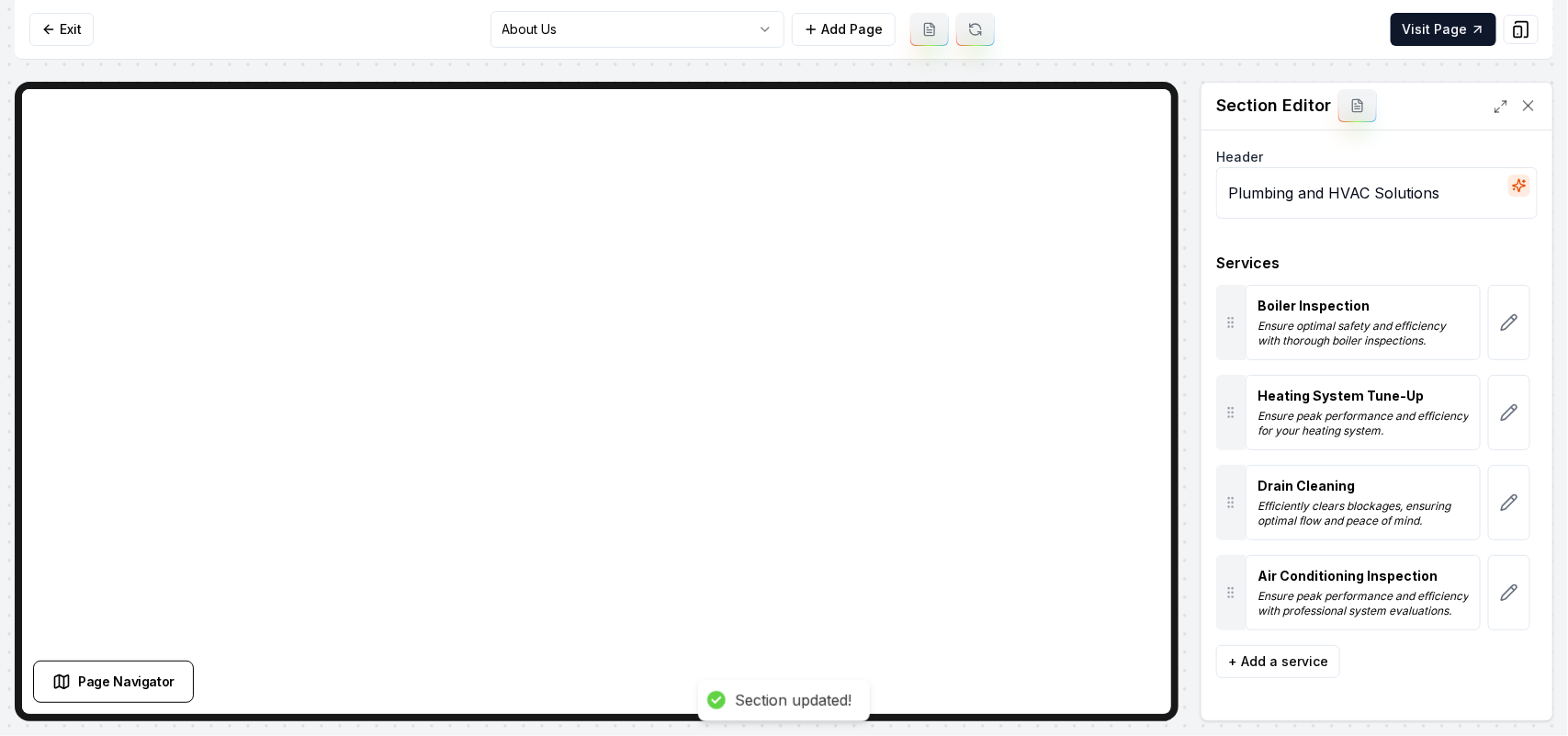 scroll, scrollTop: 0, scrollLeft: 0, axis: both 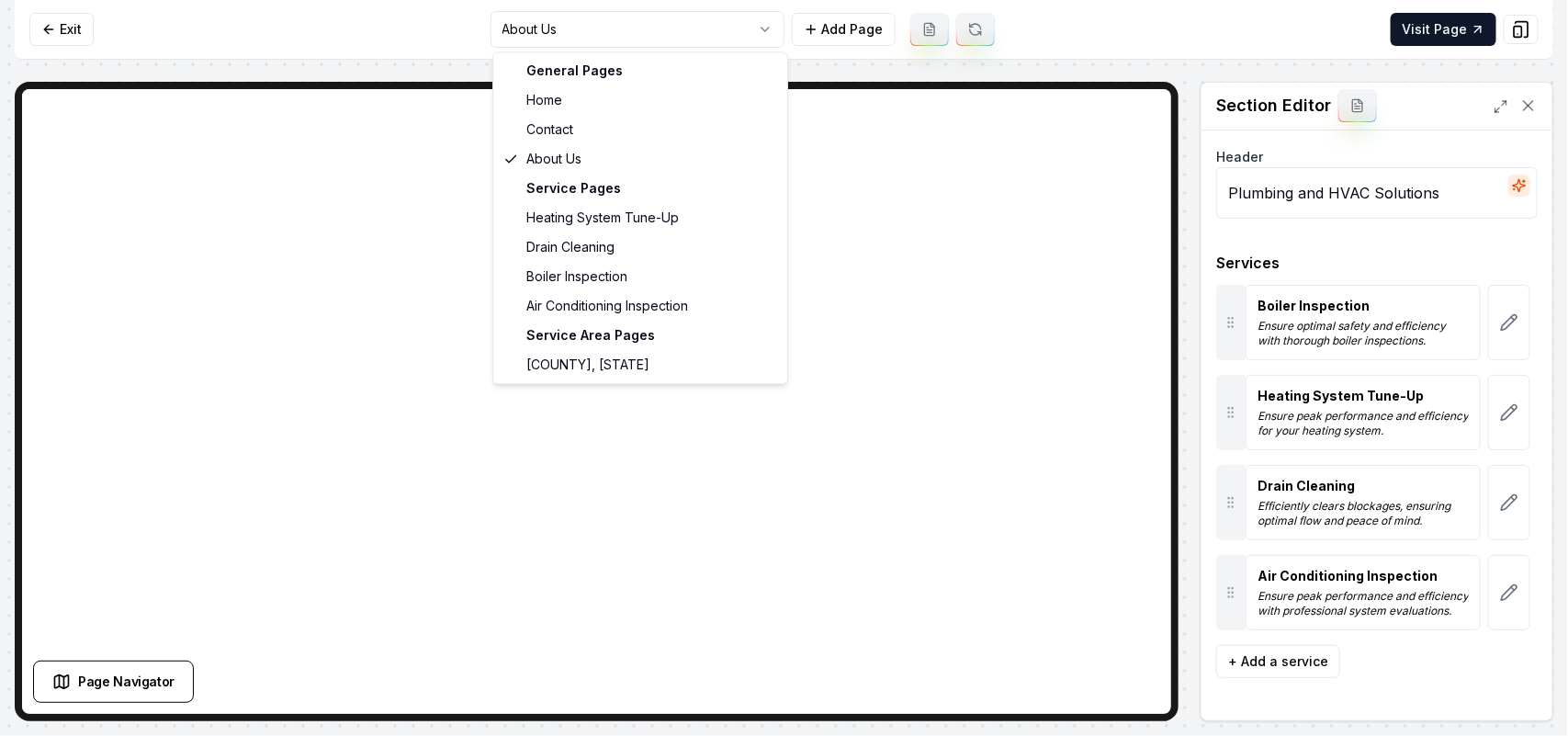 click on "Computer Required This feature is only available on a computer. Please switch to a computer to edit your site. Go back  Exit About Us Add Page Visit Page  Page Navigator Page Settings Section Editor Header Plumbing and HVAC Solutions Services Boiler Inspection Ensure optimal safety and efficiency with thorough boiler inspections. Heating System Tune-Up Ensure peak performance and efficiency for your heating system. Drain Cleaning Efficiently clears blockages, ensuring optimal flow and peace of mind. Air Conditioning Inspection Ensure peak performance and efficiency with professional system evaluations.
To pick up a draggable item, press the space bar.
While dragging, use the arrow keys to move the item.
Press space again to drop the item in its new position, or press escape to cancel.
+ Add a service Discard Changes Save /dashboard/sites/fc1a754f-273e-41fc-8cd9-4fd3cd6c50a5/pages/66baa28f-232b-4d70-9ba3-614add335b56 General Pages Home Contact About Us Service Pages Heating System Tune-Up" at bounding box center (784, 368) 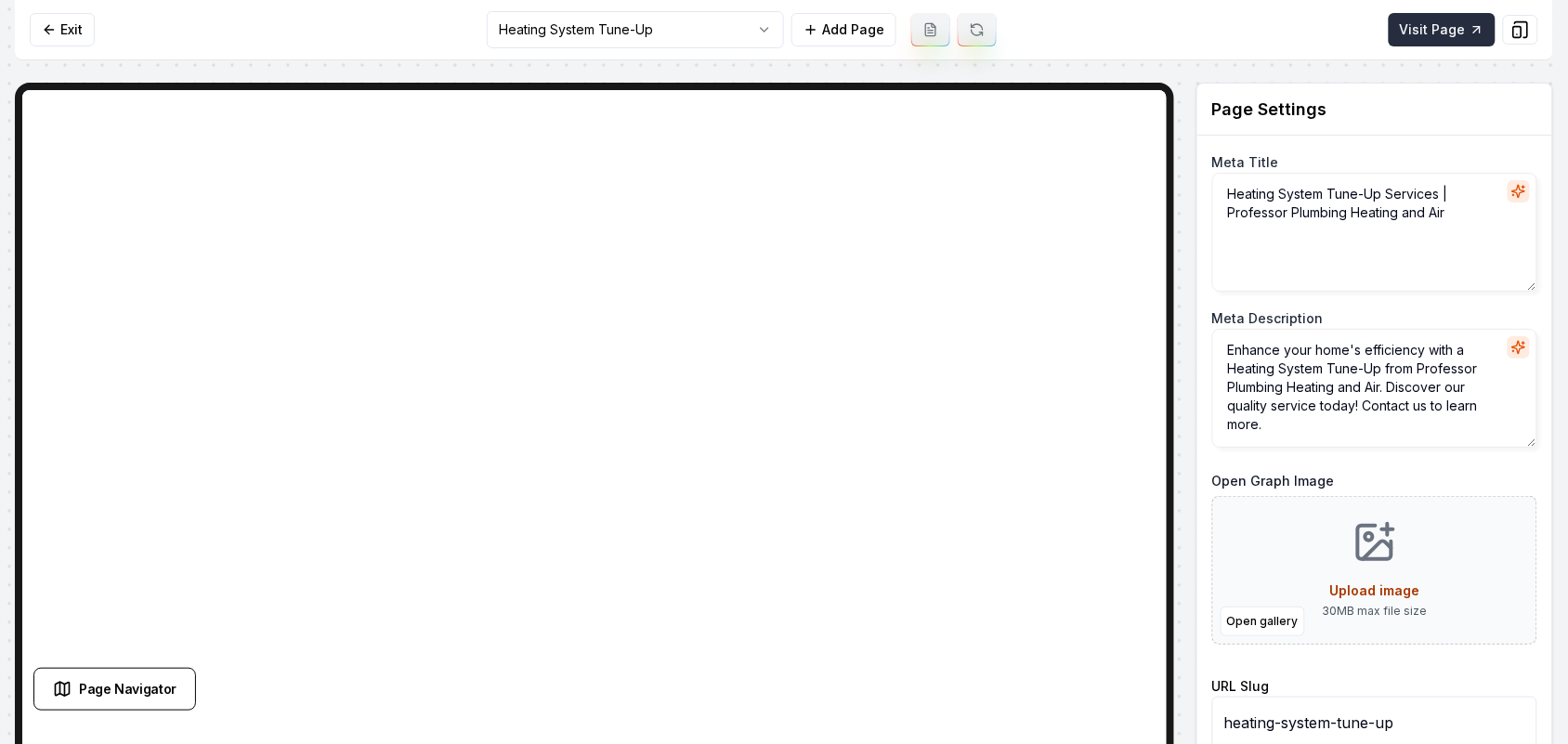click on "Visit Page" at bounding box center [1442, 30] 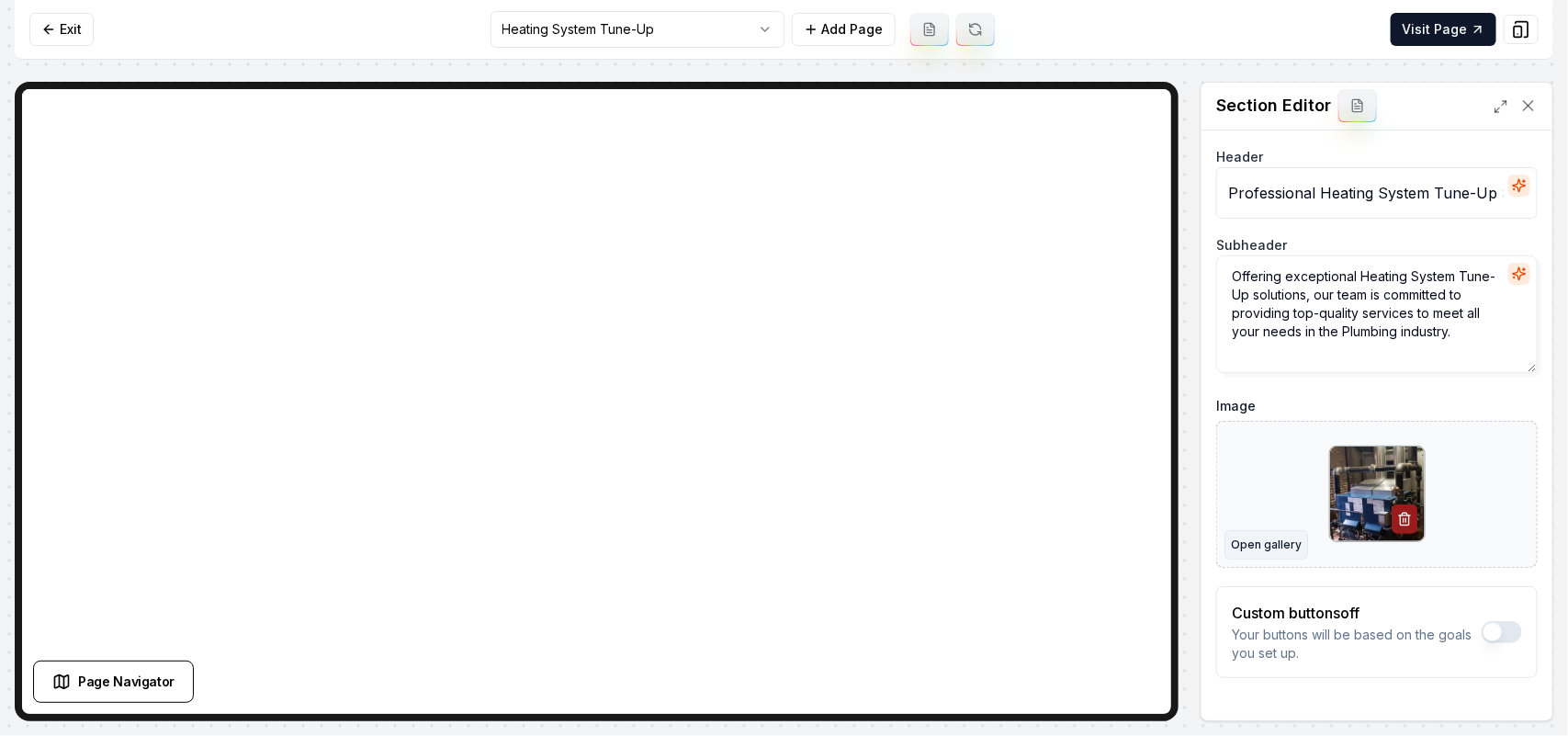 click on "Open gallery" at bounding box center [1266, 545] 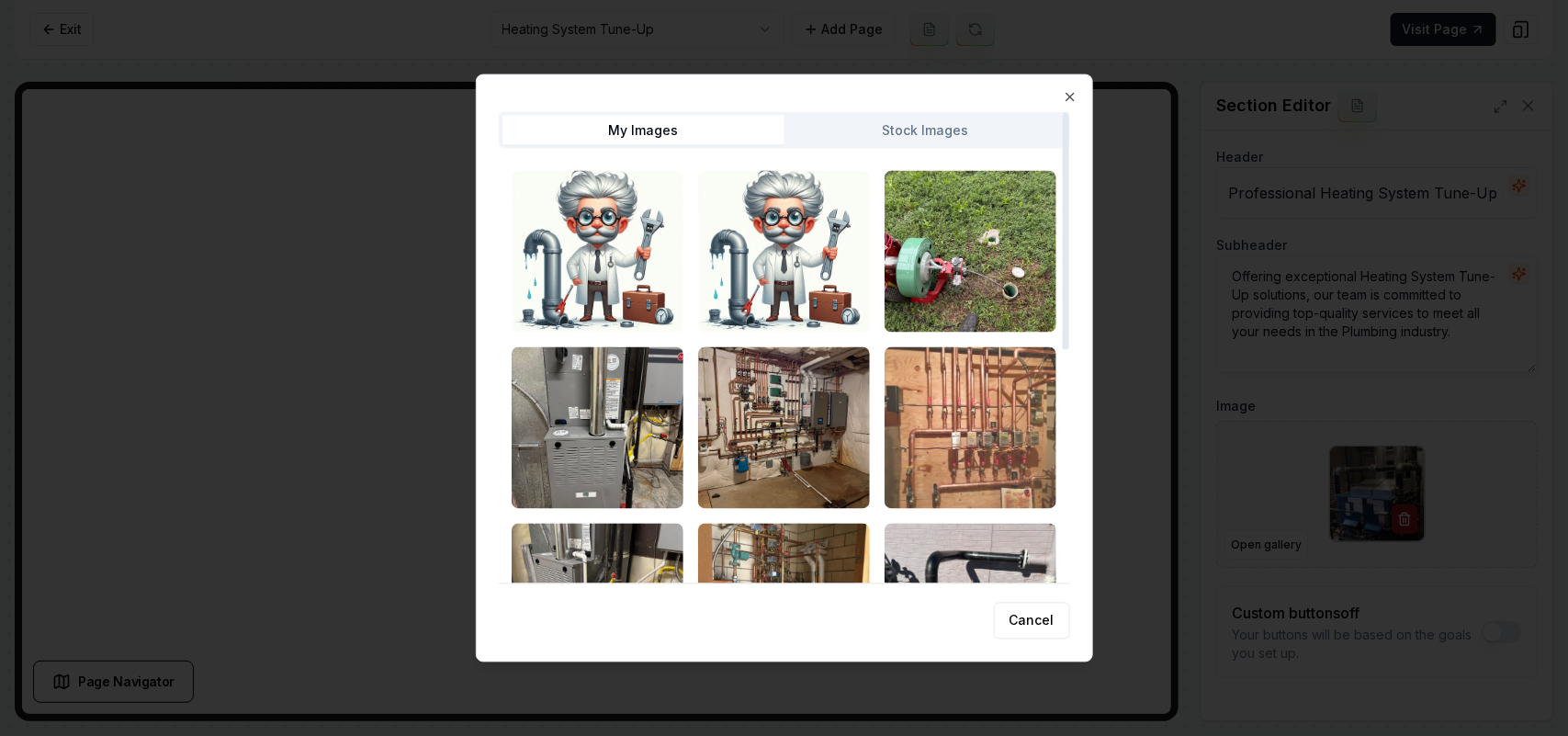 click at bounding box center (970, 427) 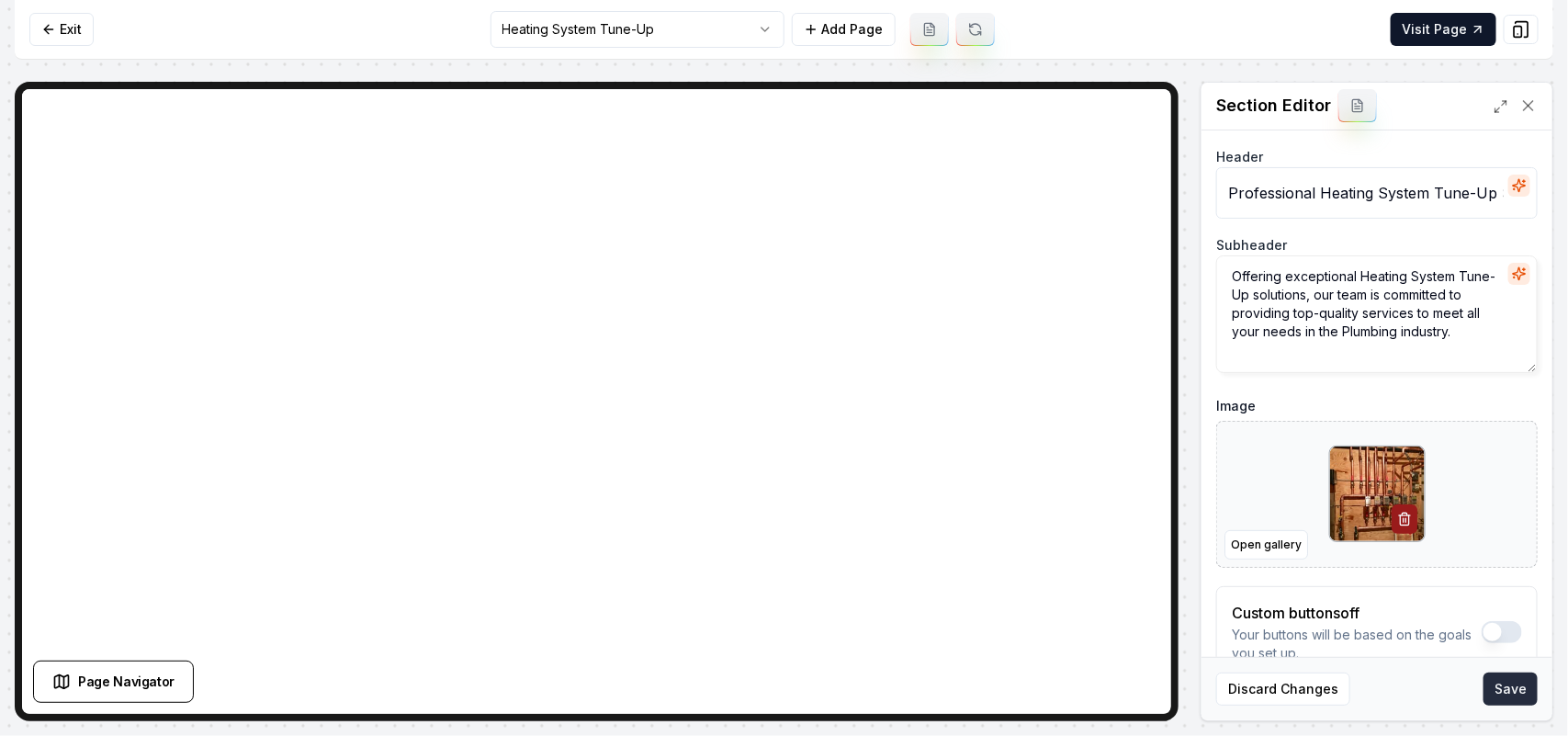 click on "Save" at bounding box center (1510, 689) 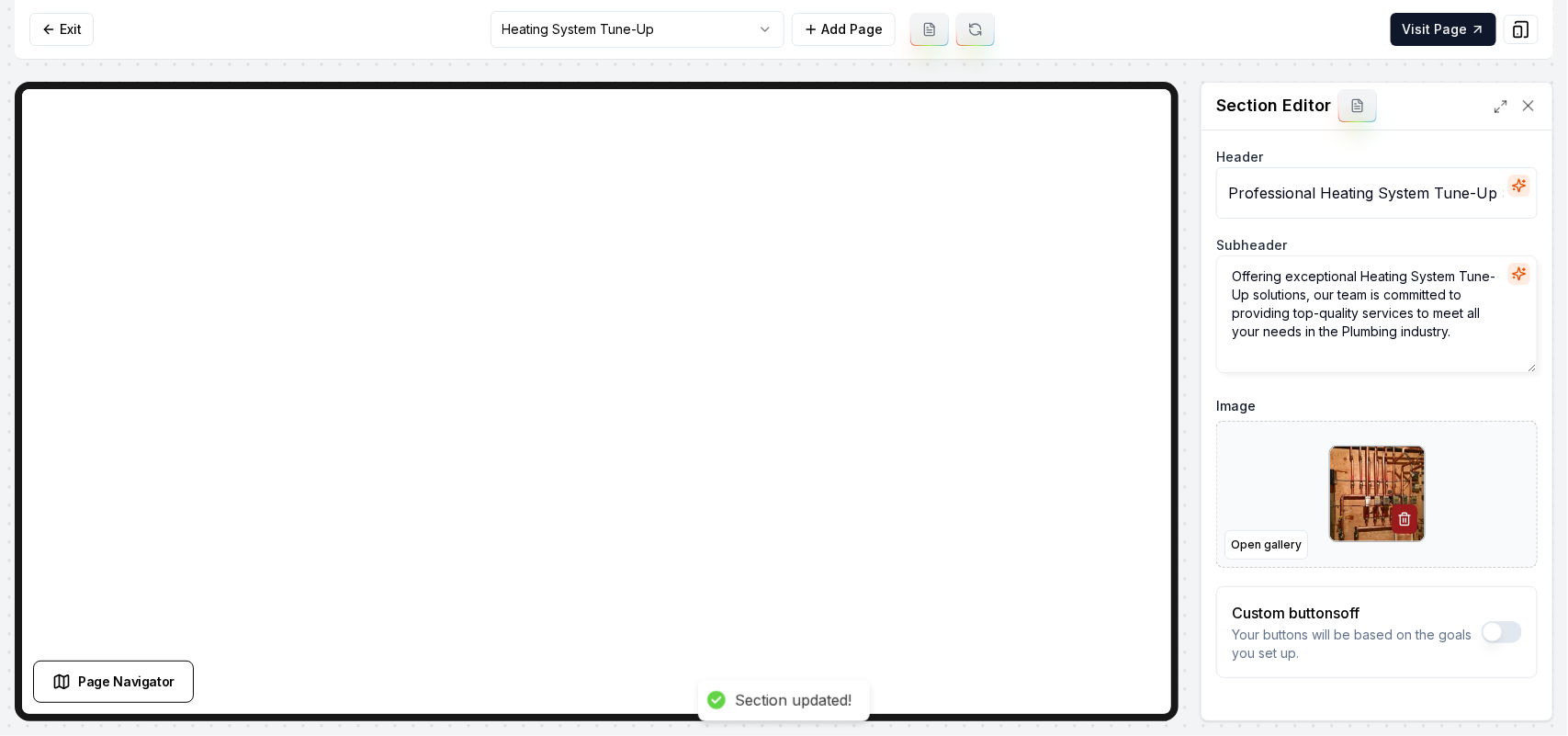 click on "Computer Required This feature is only available on a computer. Please switch to a computer to edit your site. Go back  Exit Heating System Tune-Up Add Page Visit Page  Page Navigator Page Settings Section Editor Header Professional Heating System Tune-Up Services Subheader Offering exceptional Heating System Tune-Up solutions, our team is committed to providing top-quality services to meet all your needs in the Plumbing industry. Image Open gallery Custom buttons  off Your buttons will be based on the goals you set up. Discard Changes Save Section updated! /dashboard/sites/fc1a754f-273e-41fc-8cd9-4fd3cd6c50a5/pages/a3541dca-80c0-4049-8a07-e6103e1b466a" at bounding box center [784, 368] 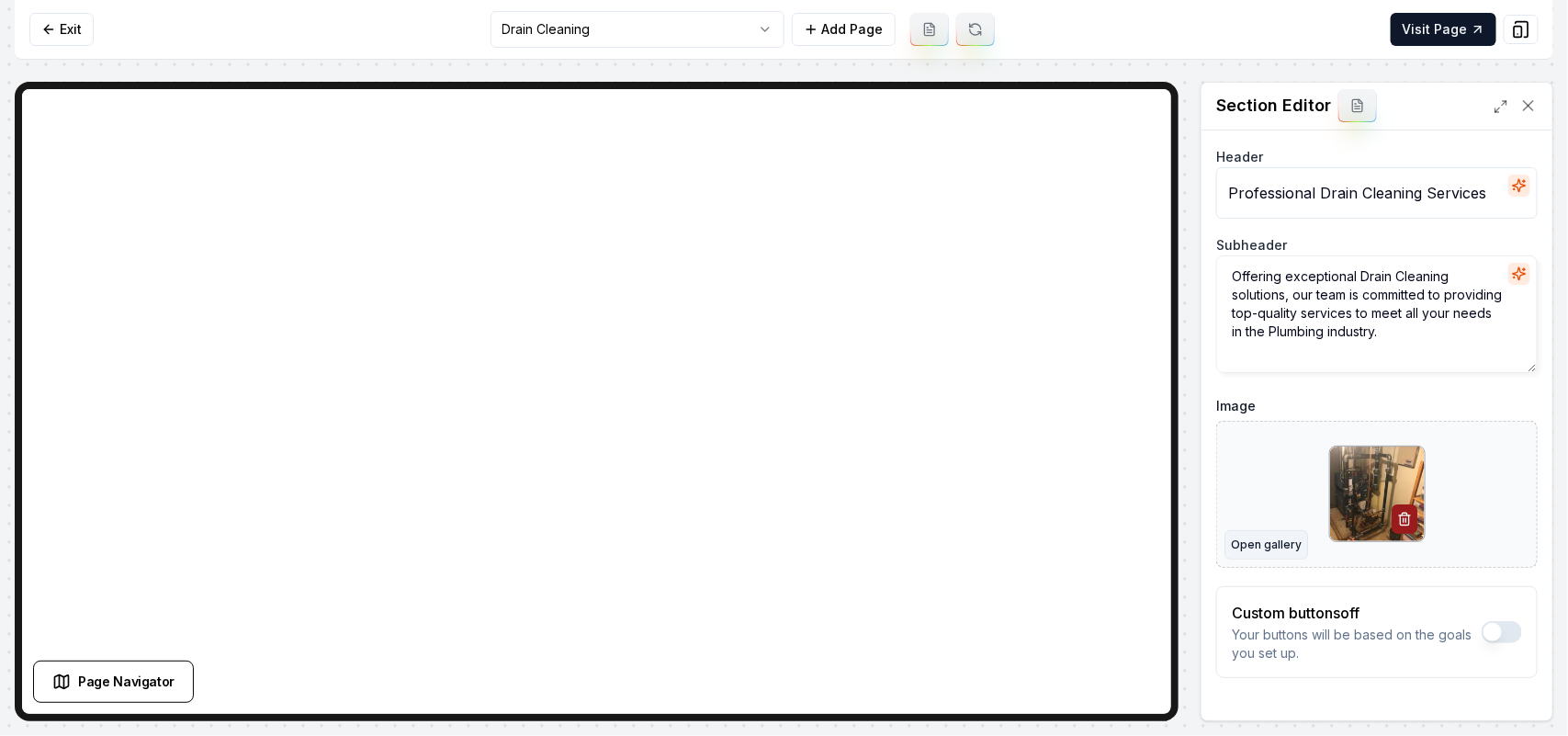 click on "Open gallery" at bounding box center [1266, 545] 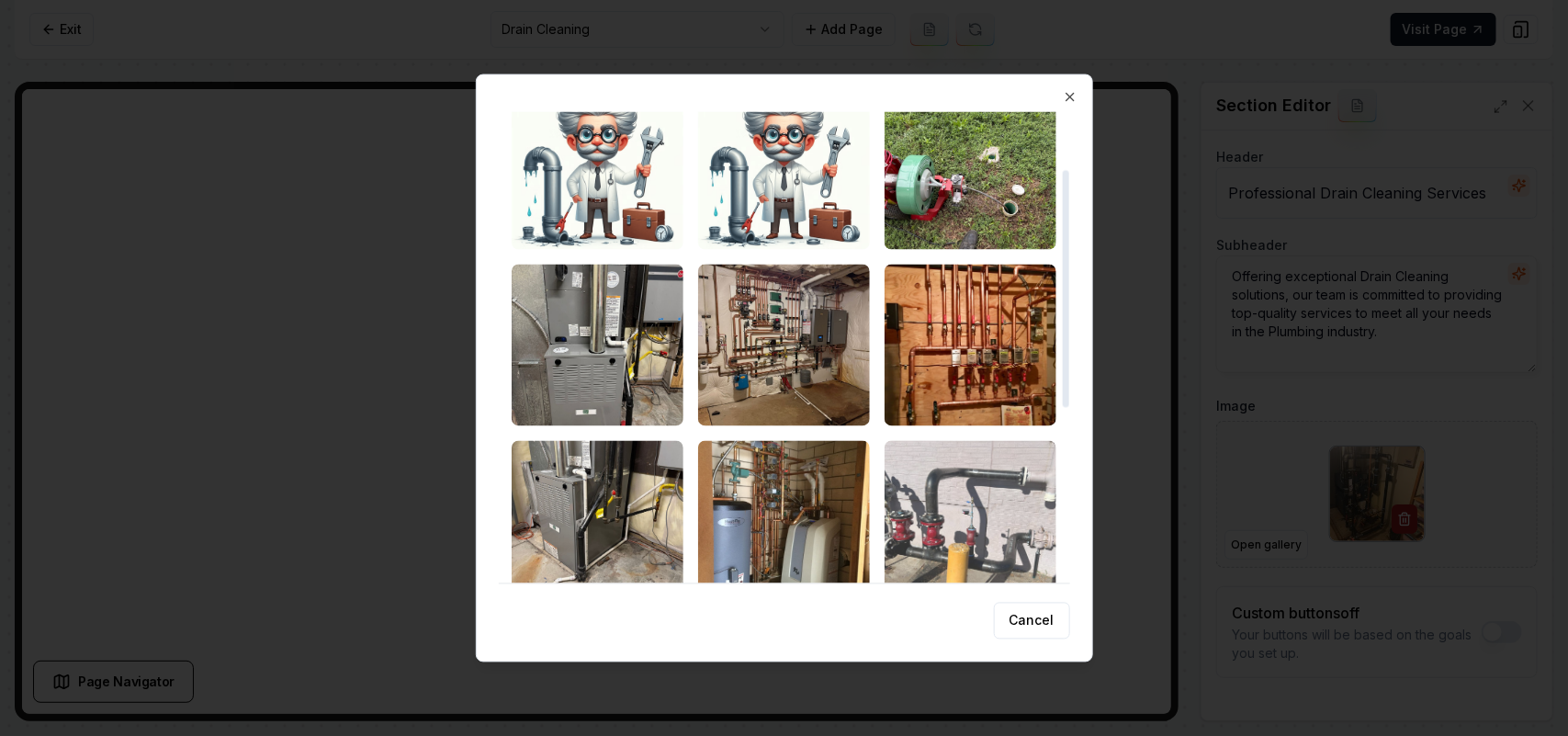 scroll, scrollTop: 115, scrollLeft: 0, axis: vertical 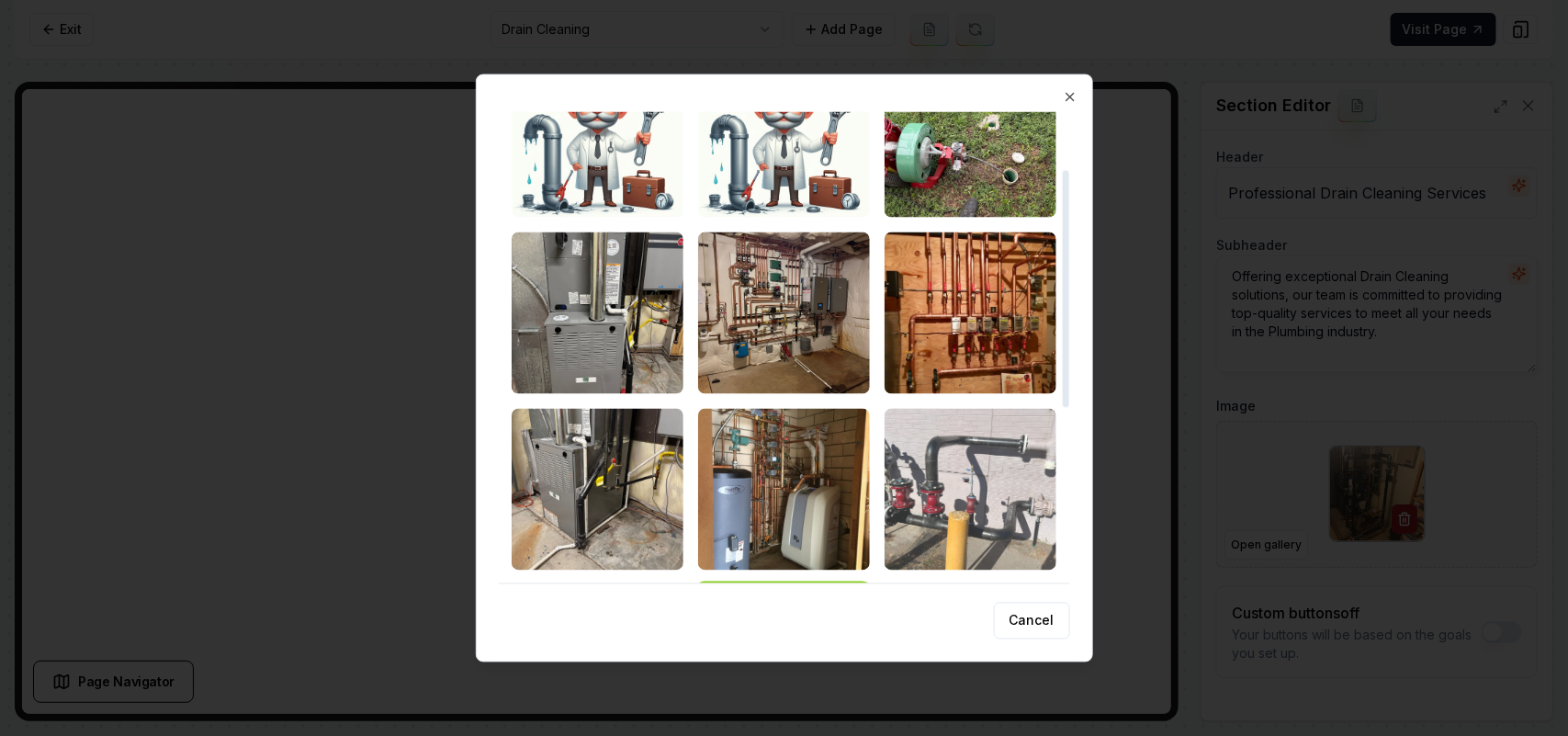 click at bounding box center (970, 489) 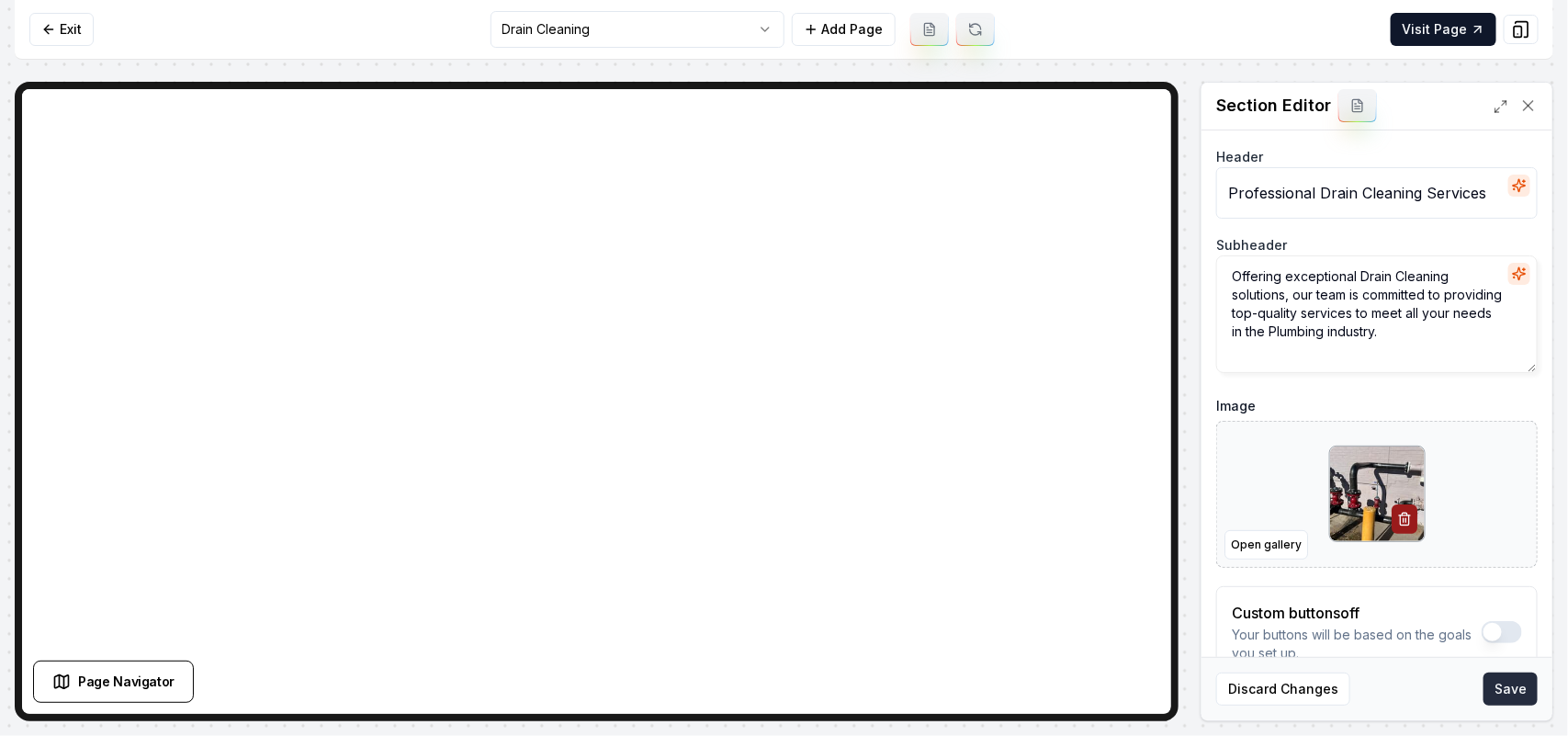 click on "Save" at bounding box center [1510, 689] 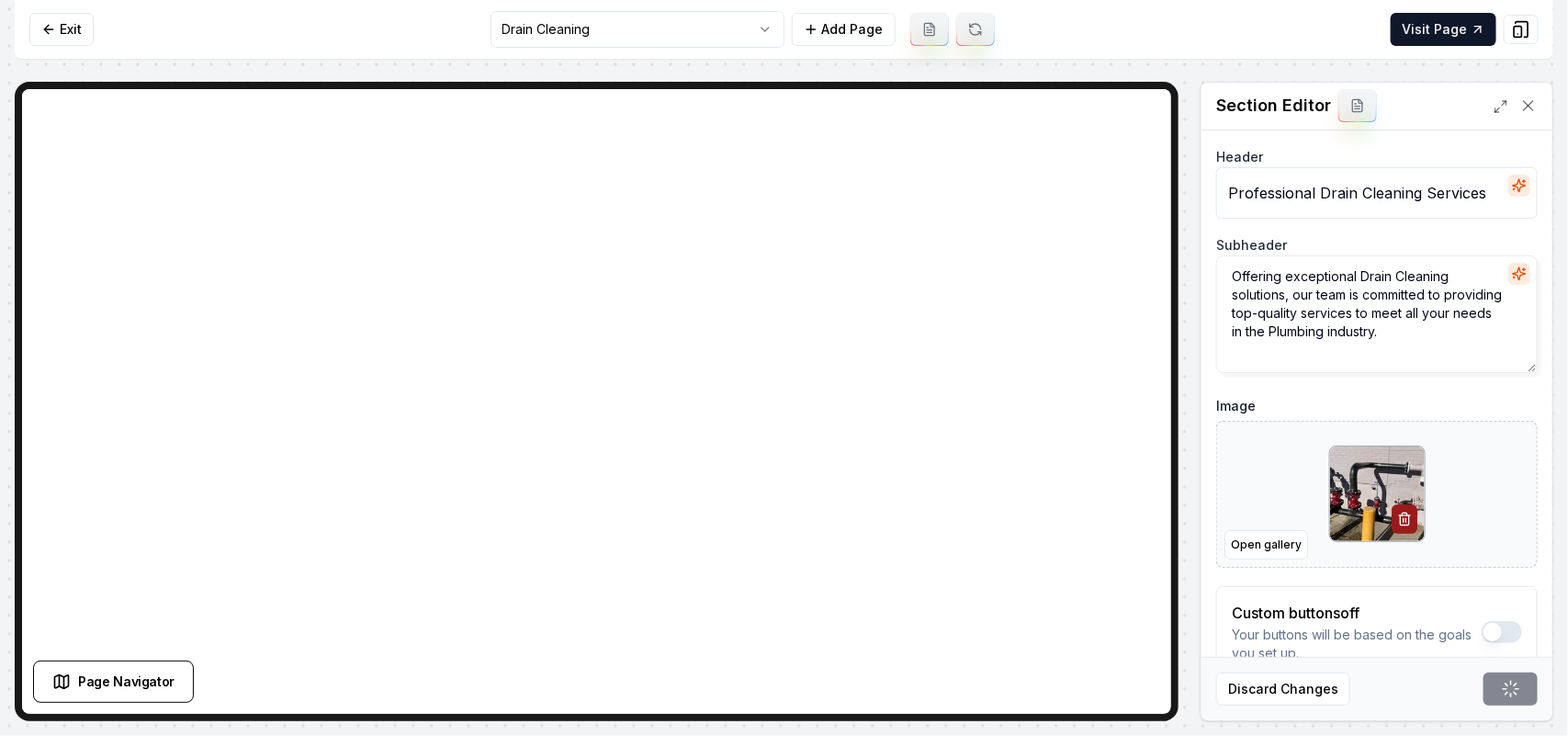 click on "Computer Required This feature is only available on a computer. Please switch to a computer to edit your site. Go back  Exit Drain Cleaning Add Page Visit Page  Page Navigator Page Settings Section Editor Header Professional Drain Cleaning Services Subheader Offering exceptional Drain Cleaning solutions, our team is committed to providing top-quality services to meet all your needs in the Plumbing industry. Image Open gallery Custom buttons  off Your buttons will be based on the goals you set up. Discard Changes Save /dashboard/sites/fc1a754f-273e-41fc-8cd9-4fd3cd6c50a5/pages/871788a9-df7d-4255-94f6-0f996cd0054f" at bounding box center [784, 368] 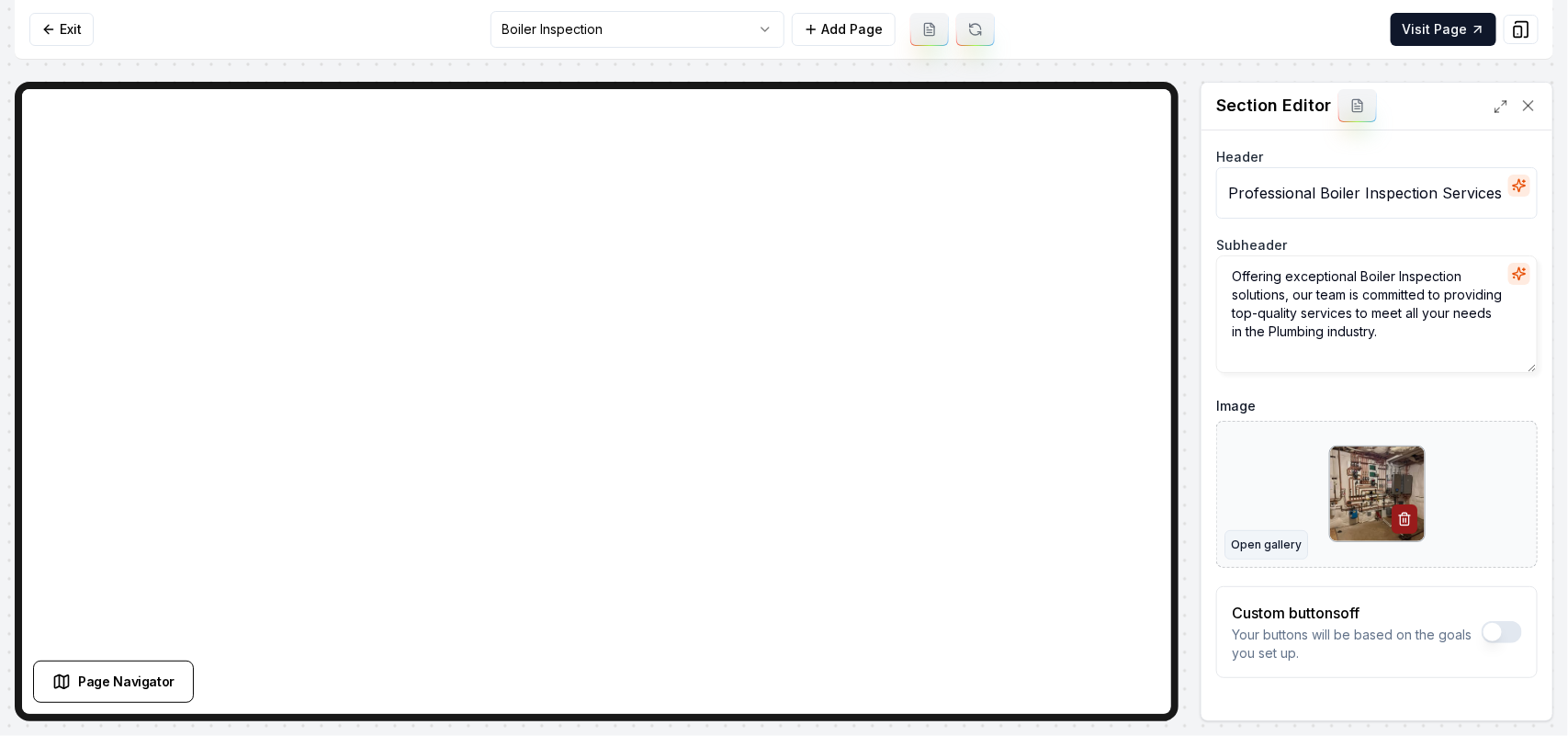 click on "Open gallery" at bounding box center [1266, 545] 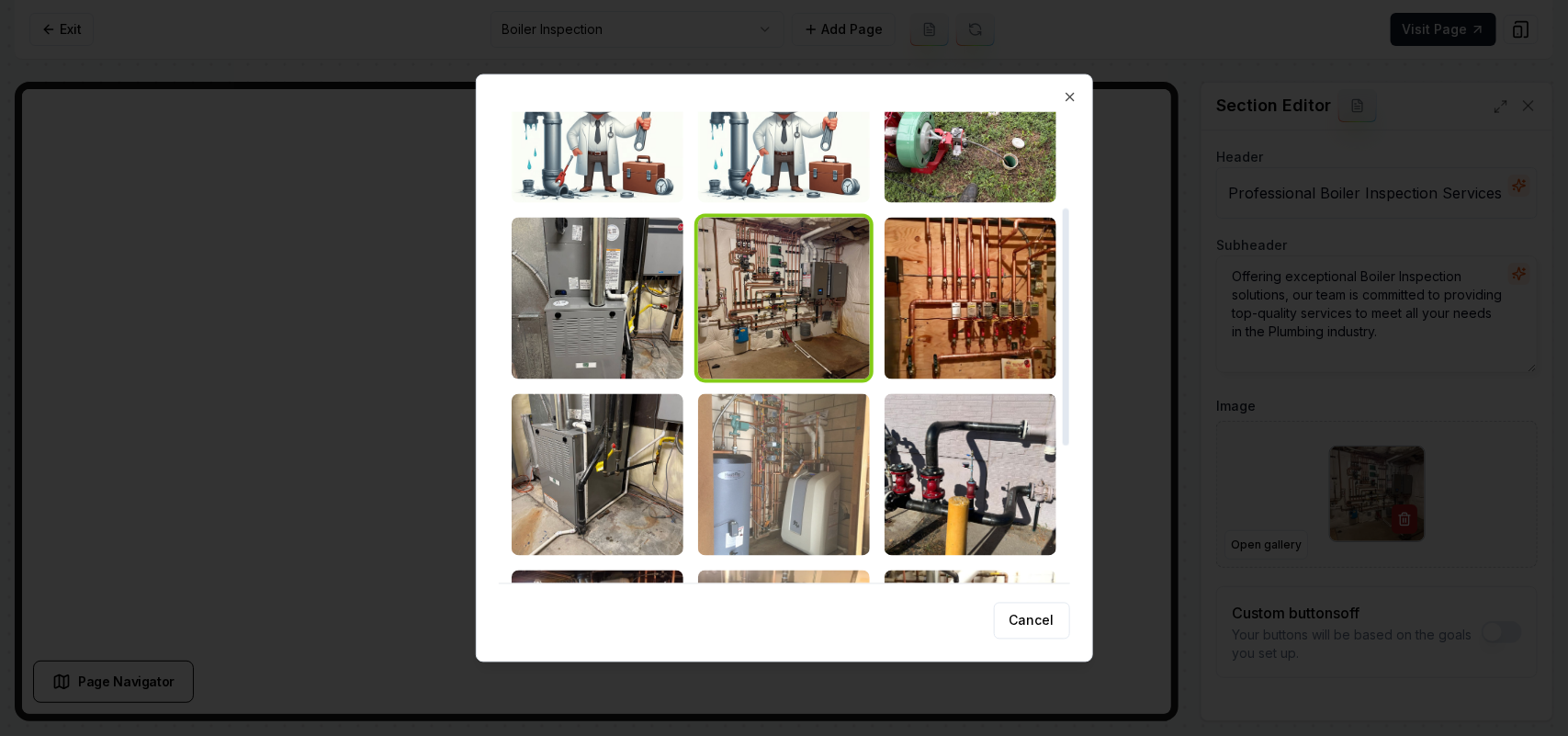 scroll, scrollTop: 230, scrollLeft: 0, axis: vertical 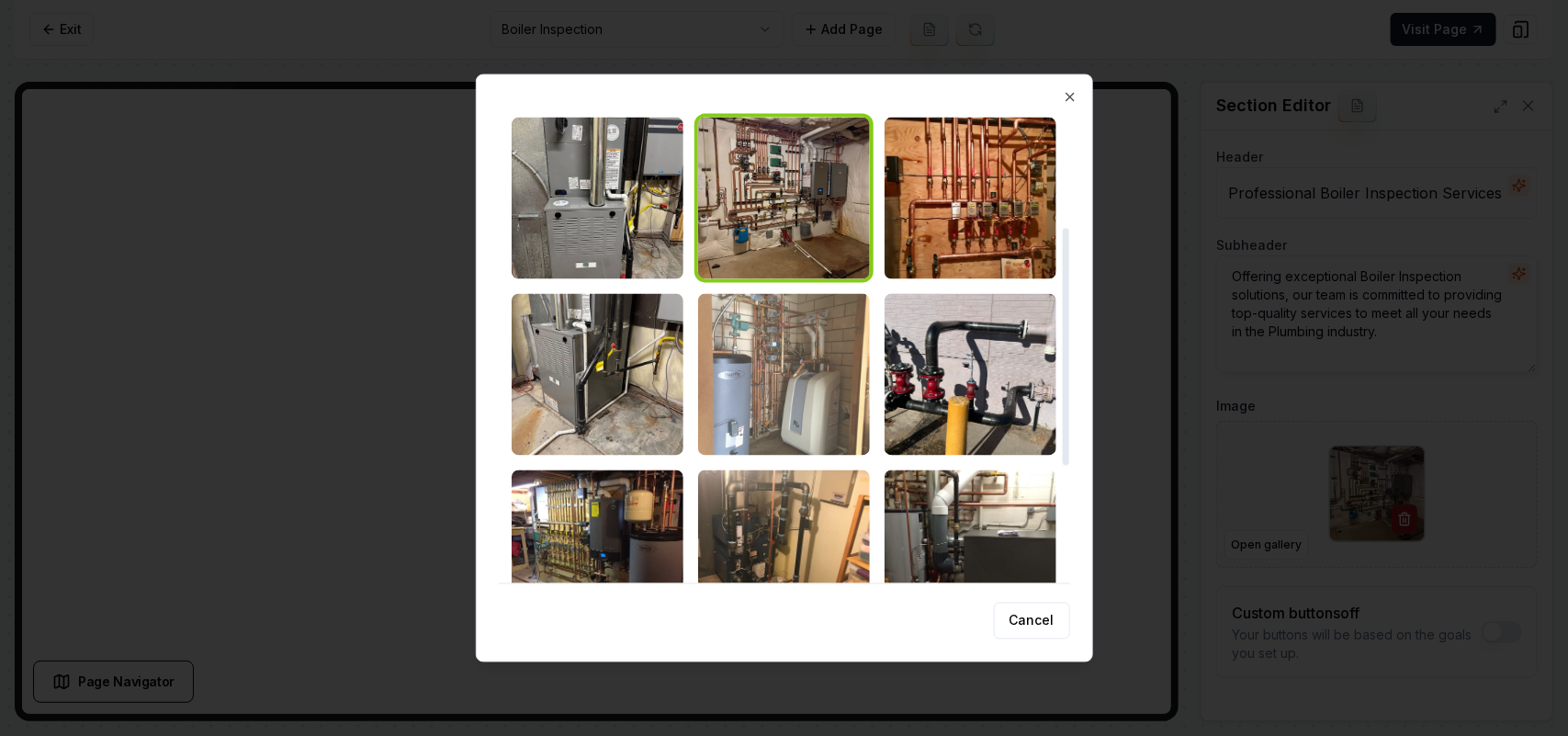 click at bounding box center [784, 374] 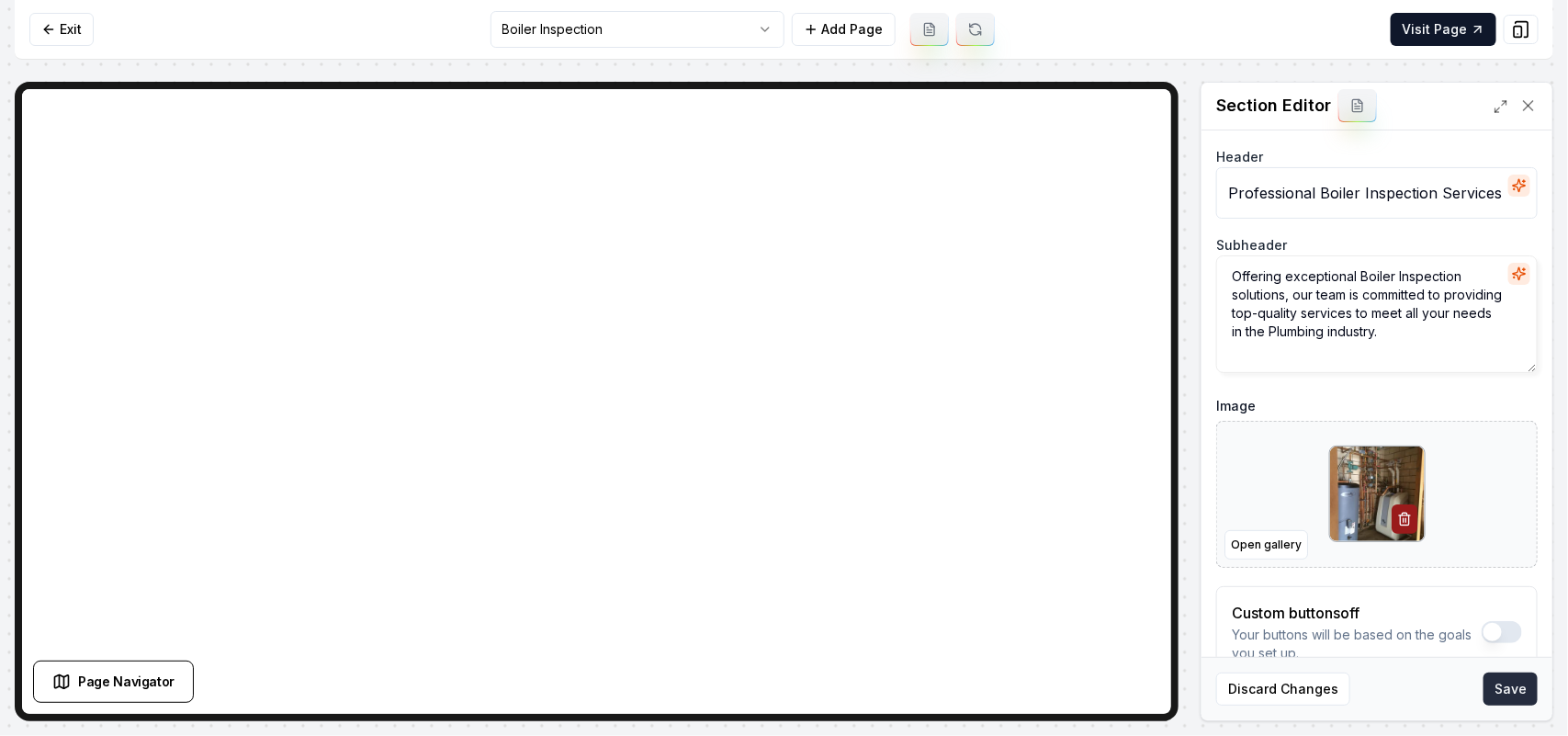 click on "Save" at bounding box center [1510, 689] 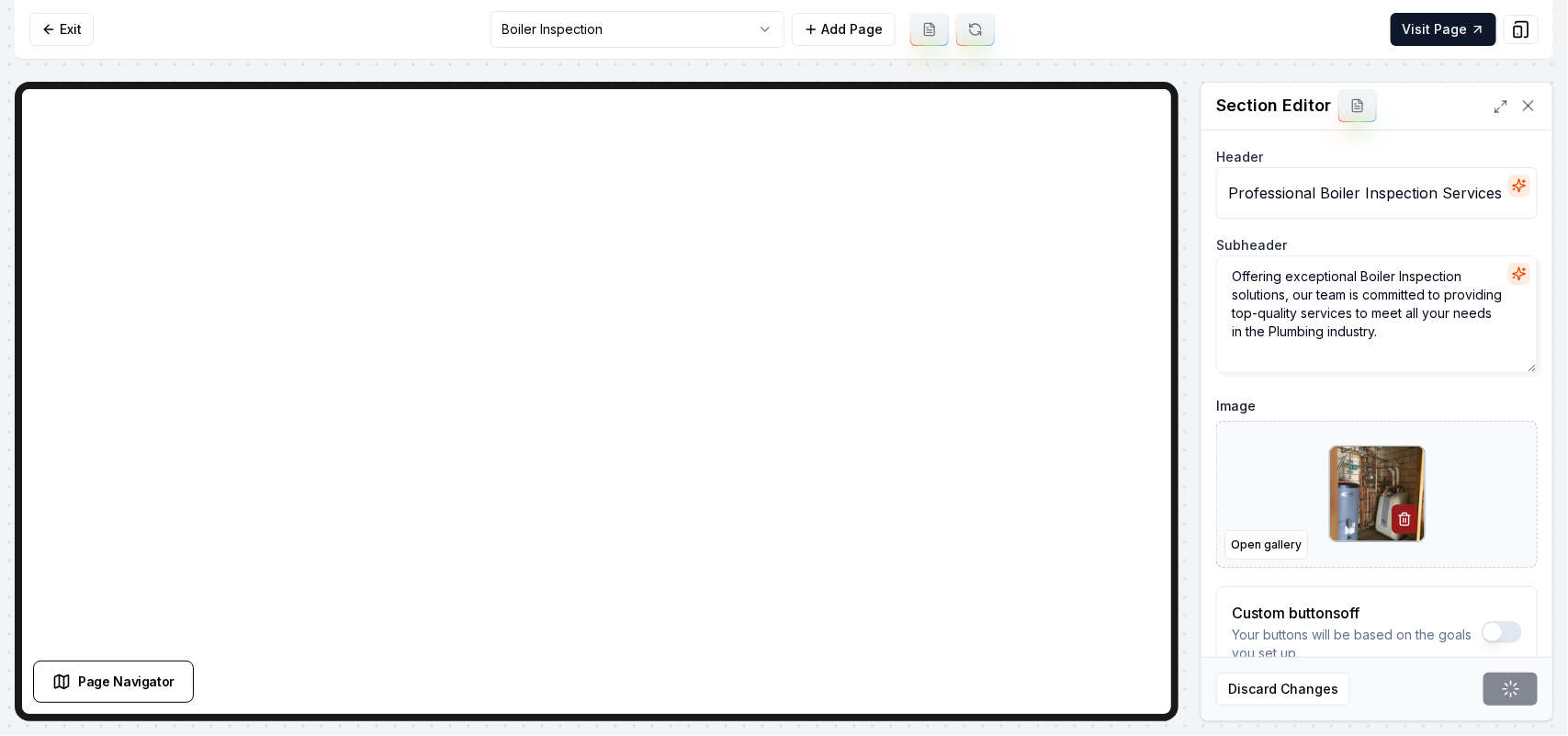 click on "Computer Required This feature is only available on a computer. Please switch to a computer to edit your site. Go back  Exit Boiler Inspection Add Page Visit Page  Page Navigator Page Settings Section Editor Header Professional Boiler Inspection Services Subheader Offering exceptional Boiler Inspection solutions, our team is committed to providing top-quality services to meet all your needs in the Plumbing industry. Image Open gallery Custom buttons  off Your buttons will be based on the goals you set up. Discard Changes Save /dashboard/sites/fc1a754f-273e-41fc-8cd9-4fd3cd6c50a5/pages/16a9b95f-331e-4ea3-8aa1-c4ebad3400d3" at bounding box center (784, 368) 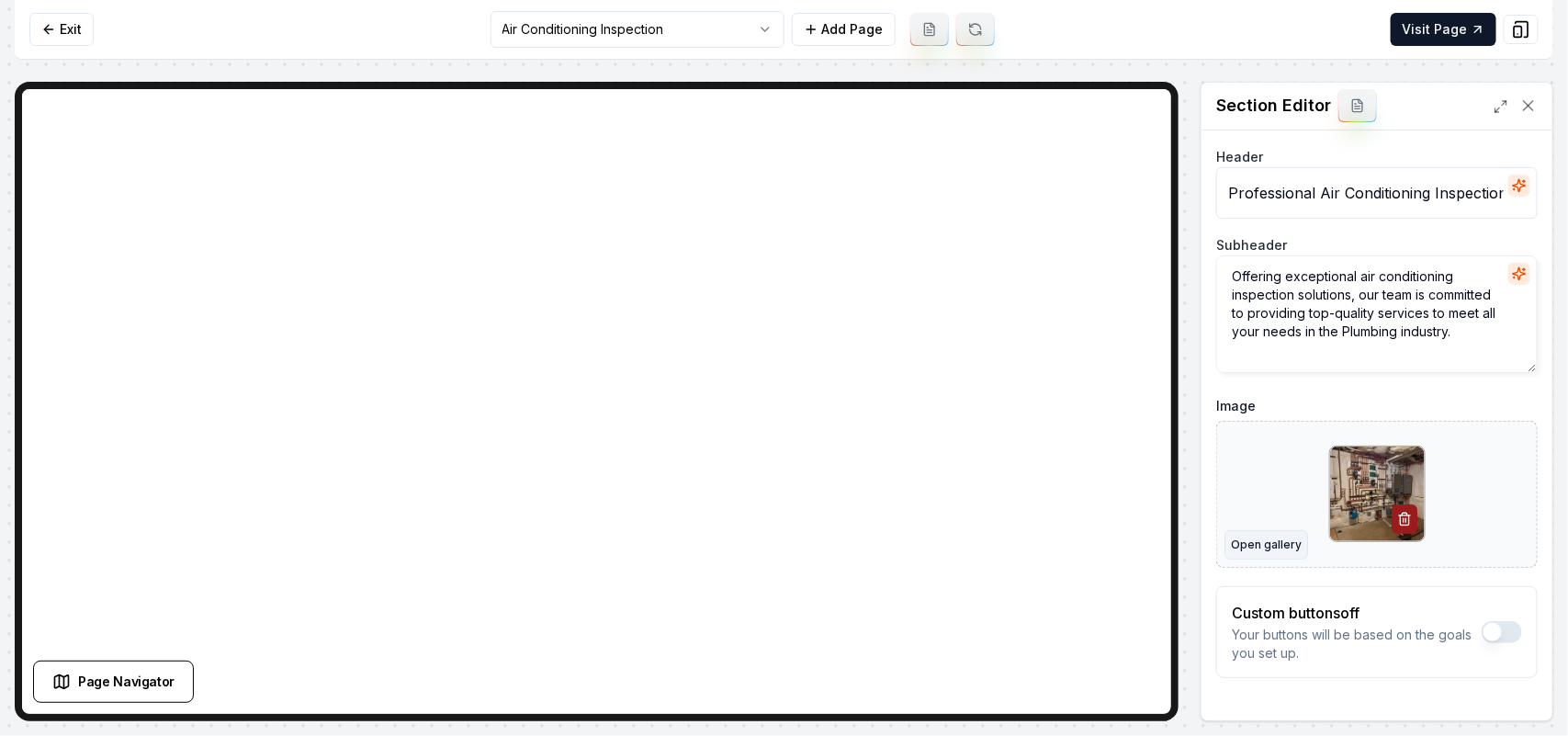click on "Open gallery" at bounding box center (1266, 545) 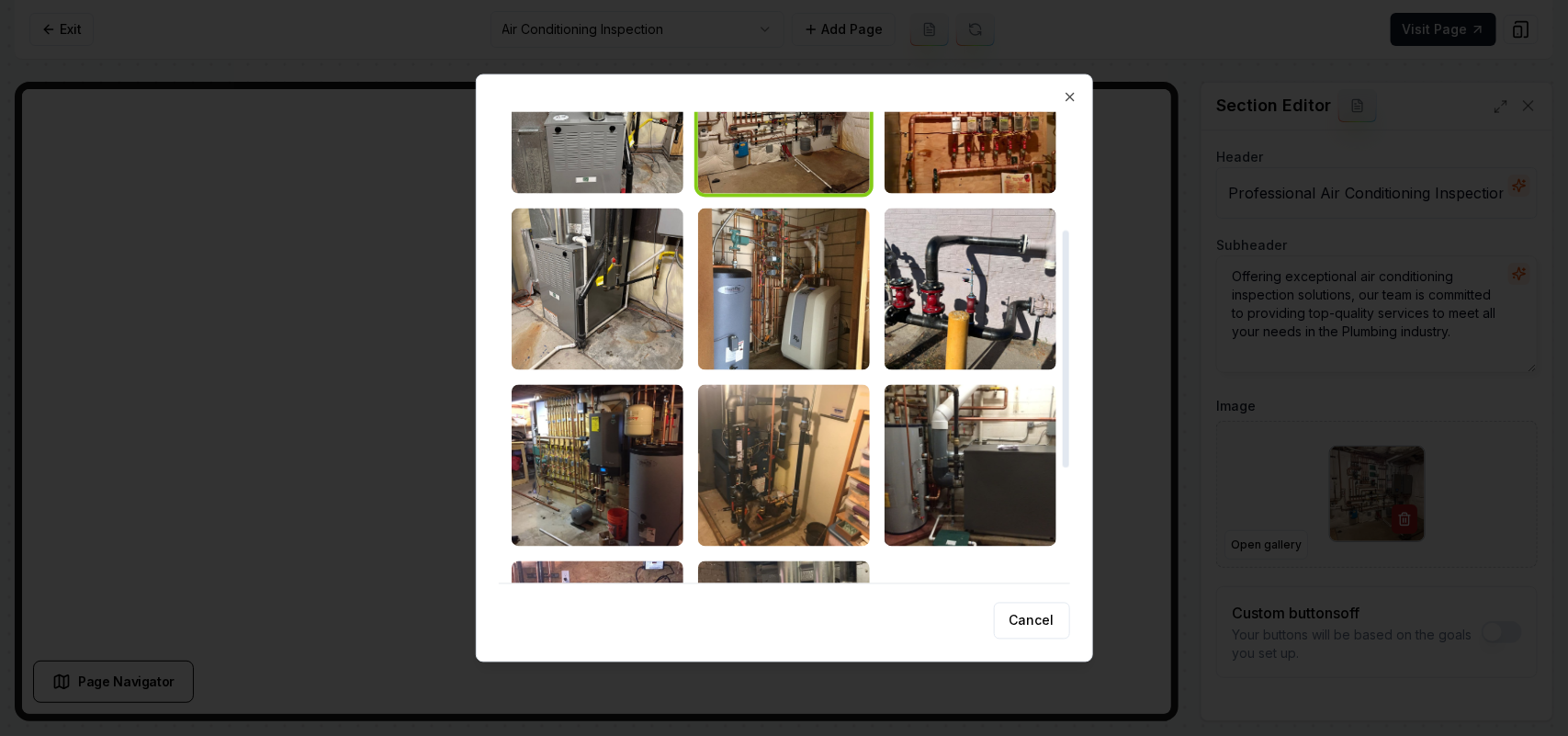 scroll, scrollTop: 459, scrollLeft: 0, axis: vertical 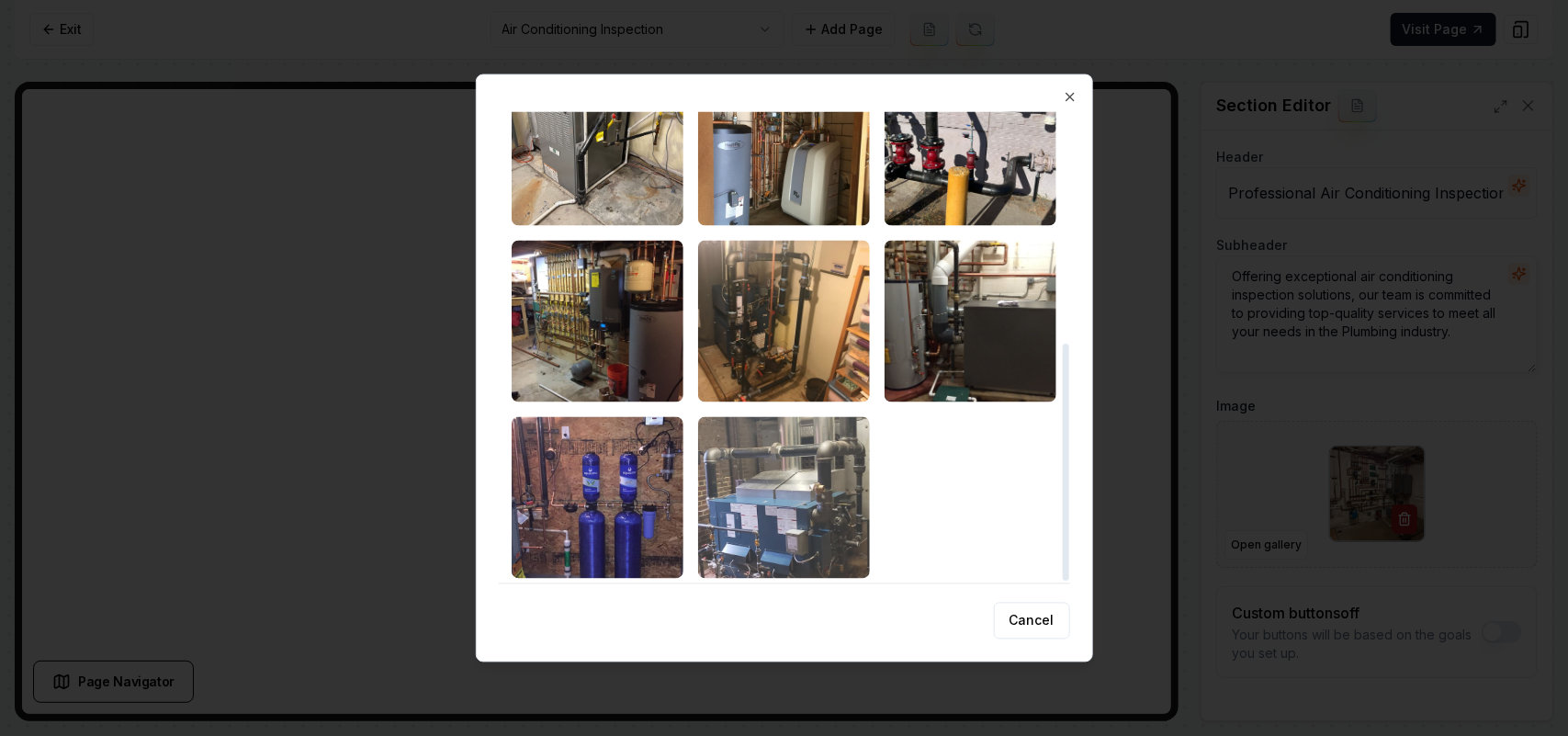 click at bounding box center (784, 497) 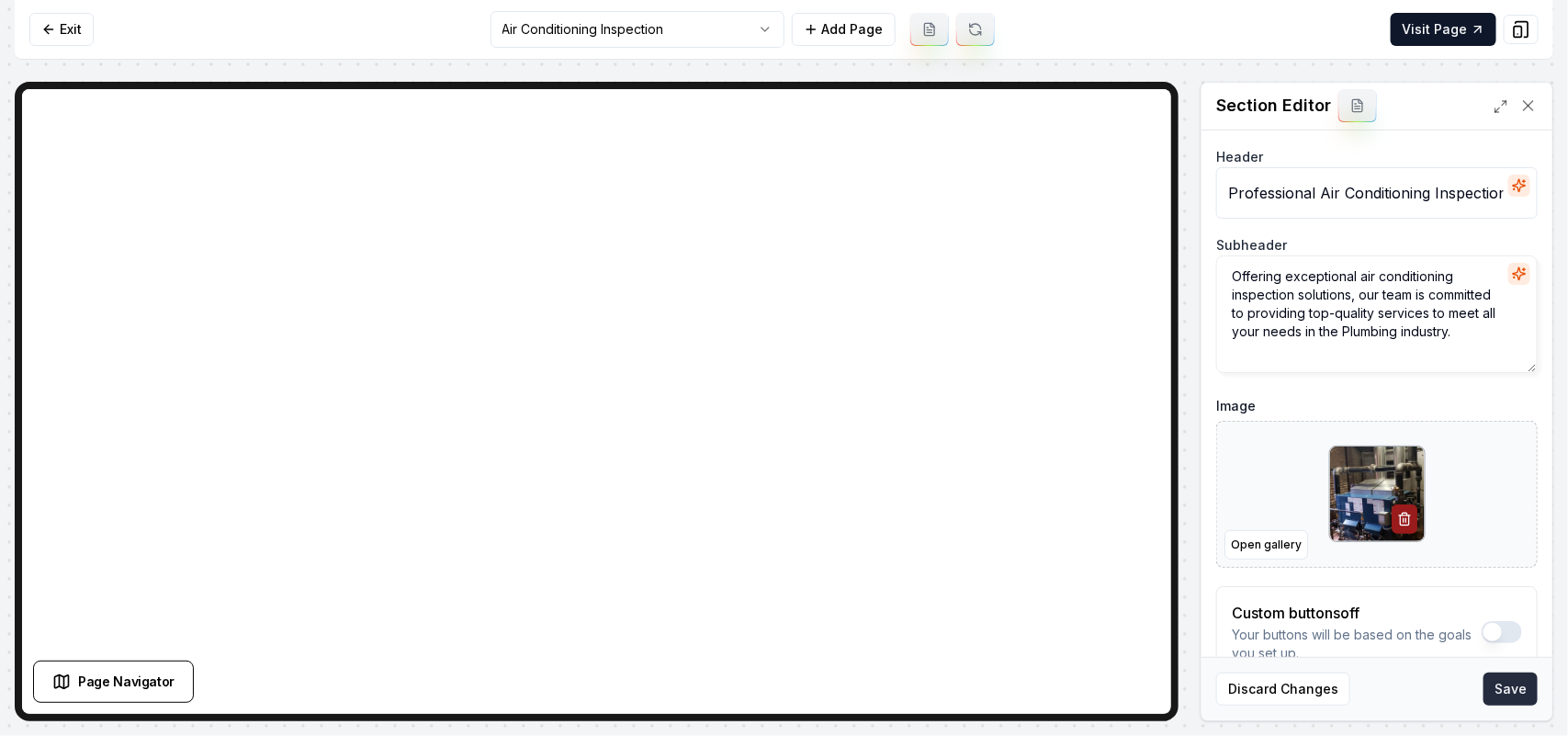 click on "Save" at bounding box center (1510, 689) 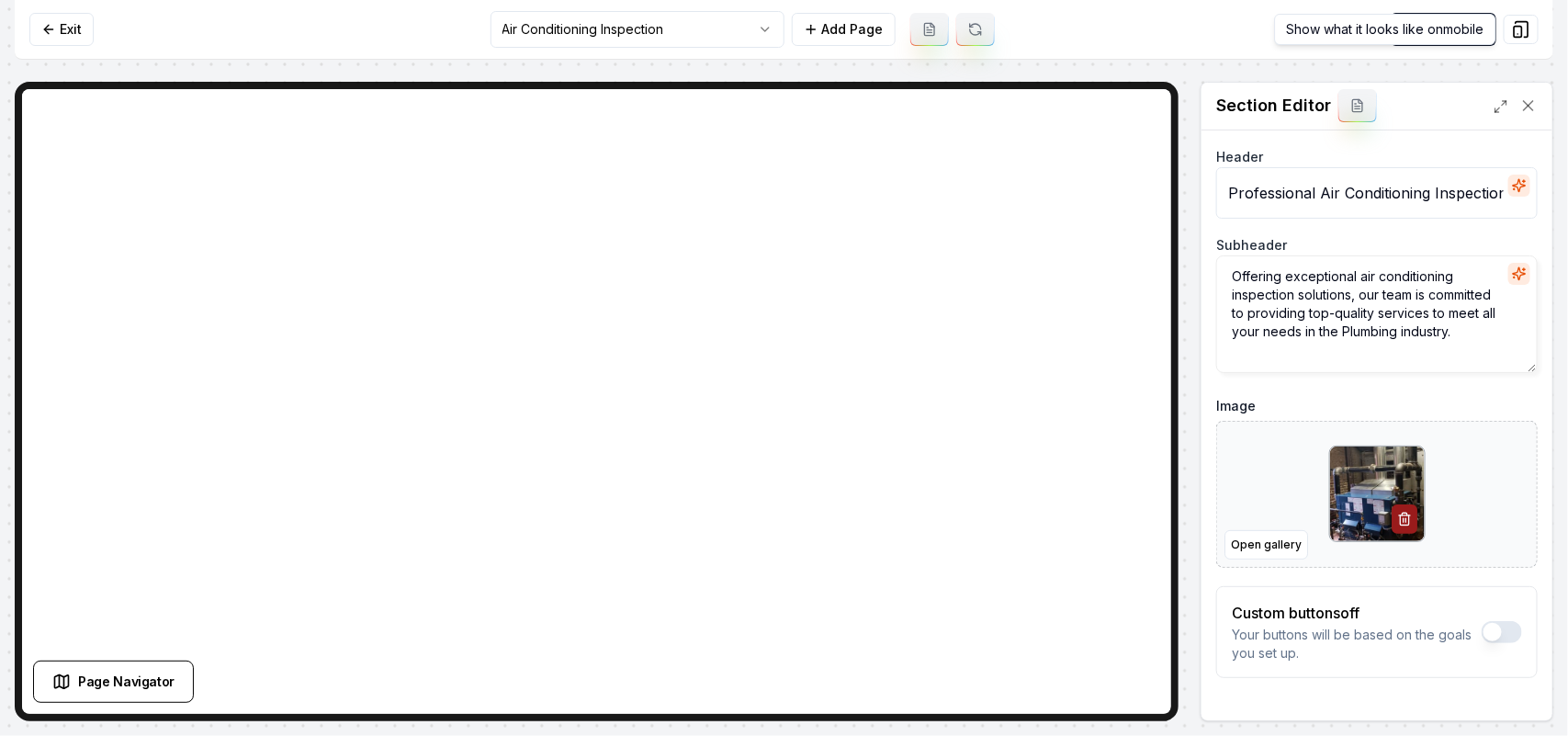 click on "Show what it looks like on  mobile Show what it looks like on  mobile" at bounding box center (1385, 29) 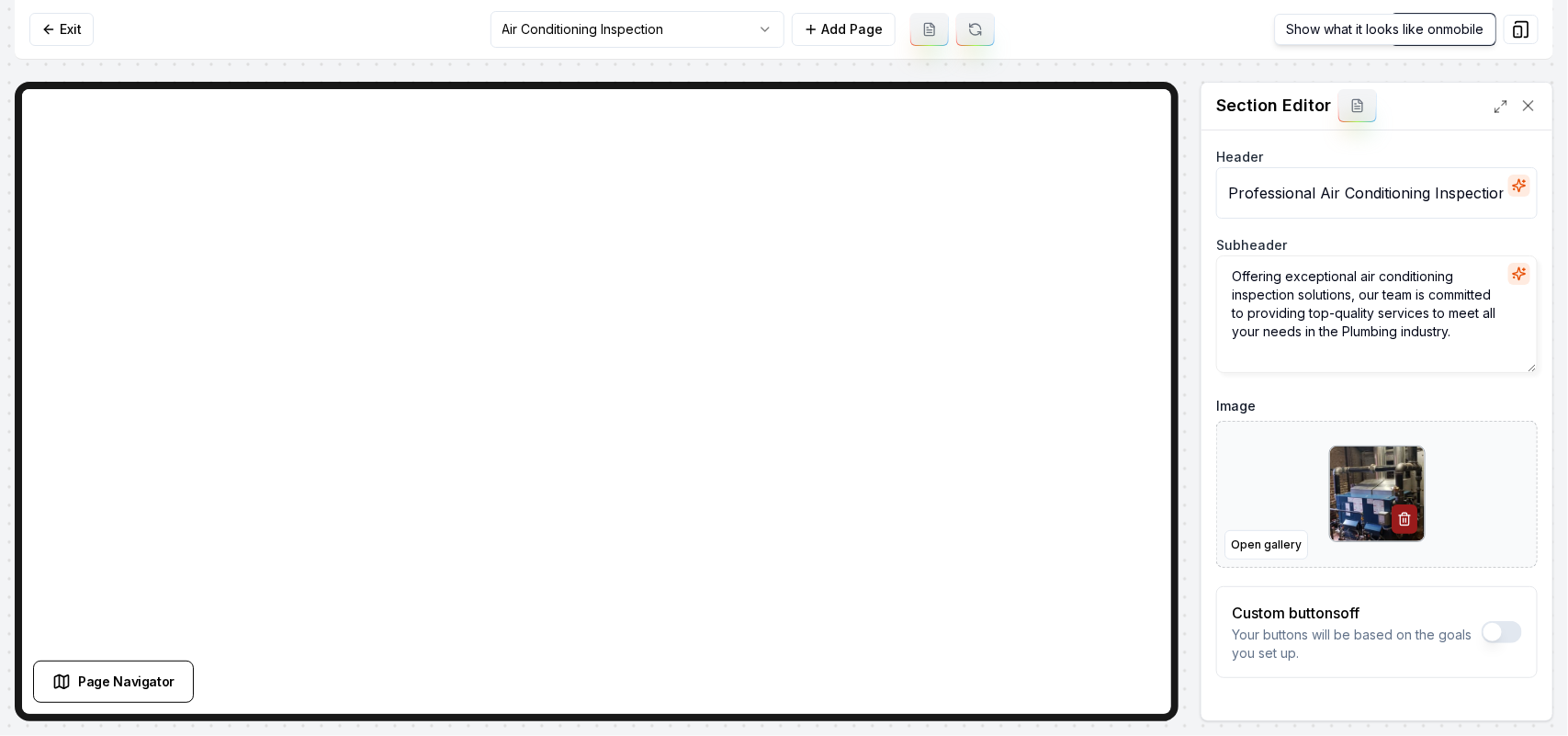 click on "Visit Page" at bounding box center [1443, 29] 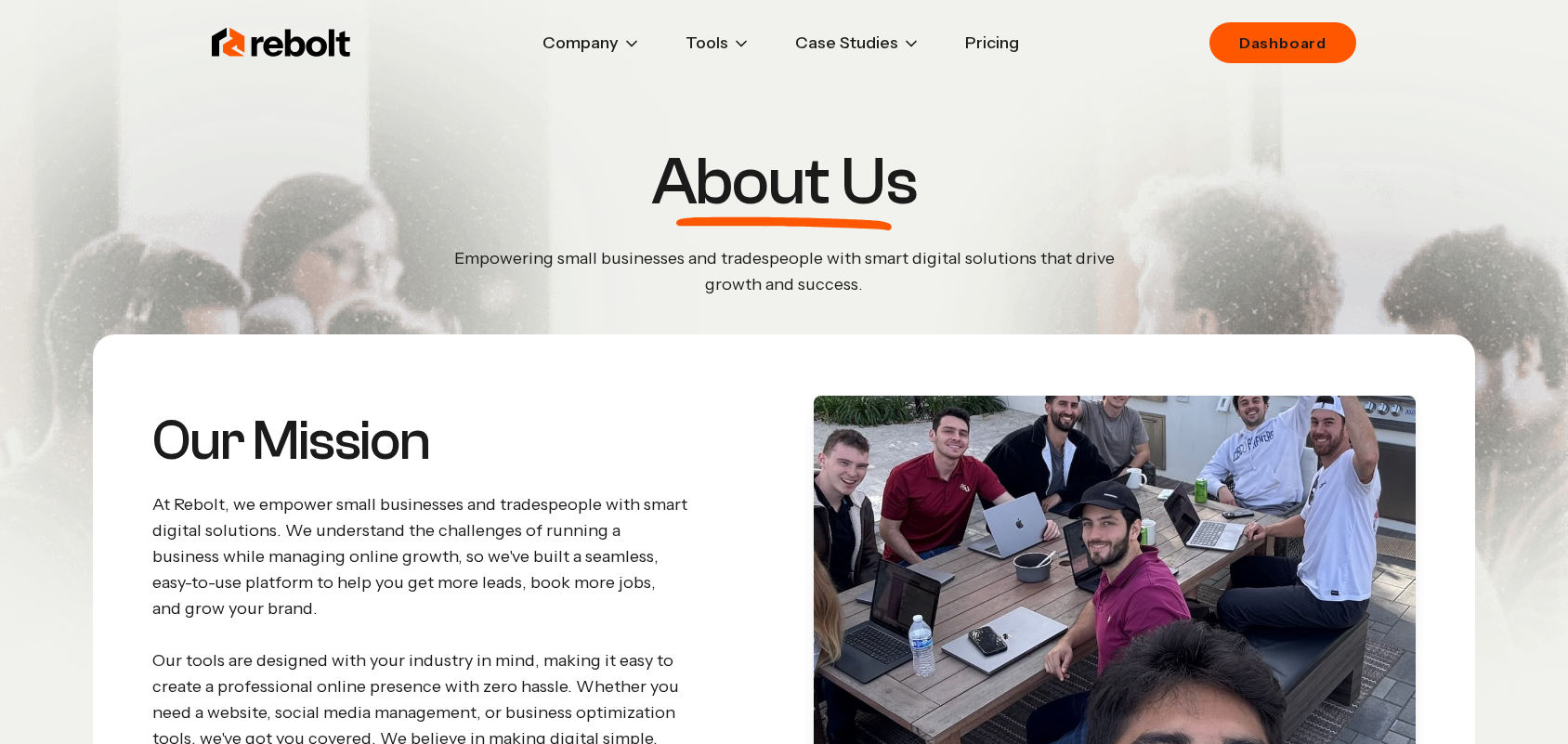 scroll, scrollTop: 0, scrollLeft: 0, axis: both 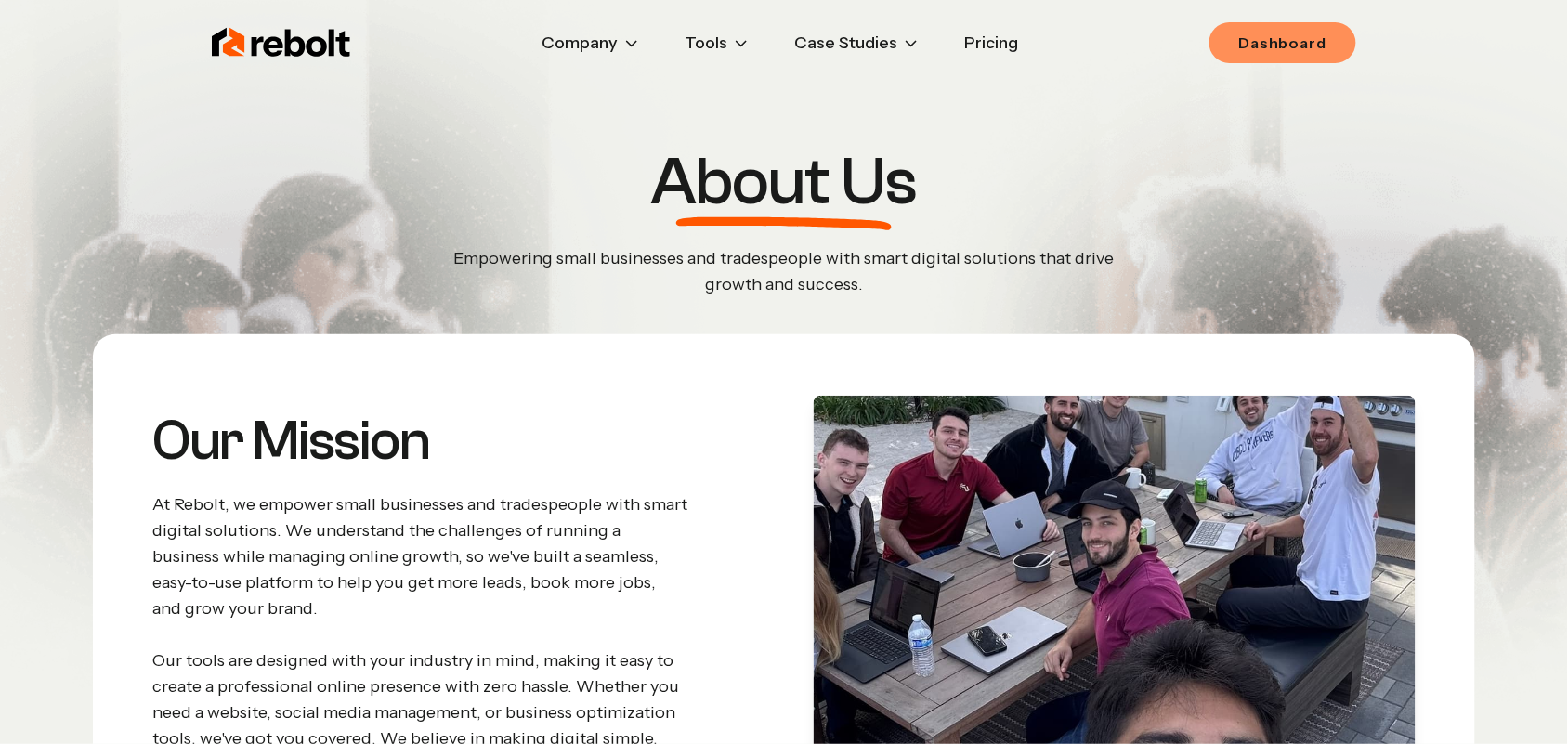 click on "Dashboard" at bounding box center [1283, 43] 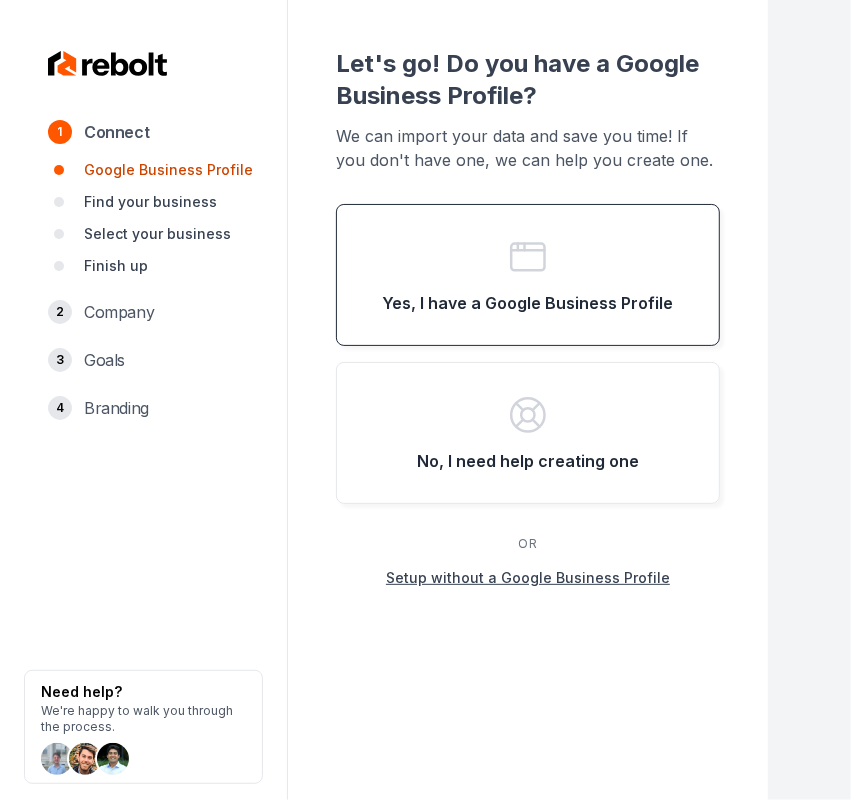click on "Yes, I have a Google Business Profile" at bounding box center (528, 303) 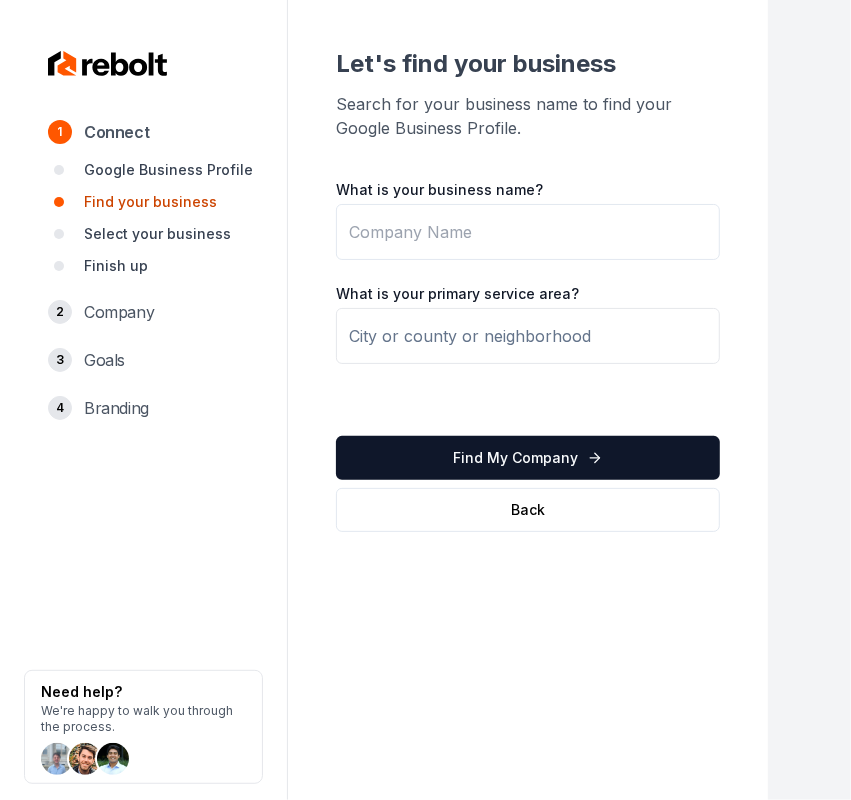 click on "What is your business name? What is your primary service area? Find My Company  Back" at bounding box center (528, 356) 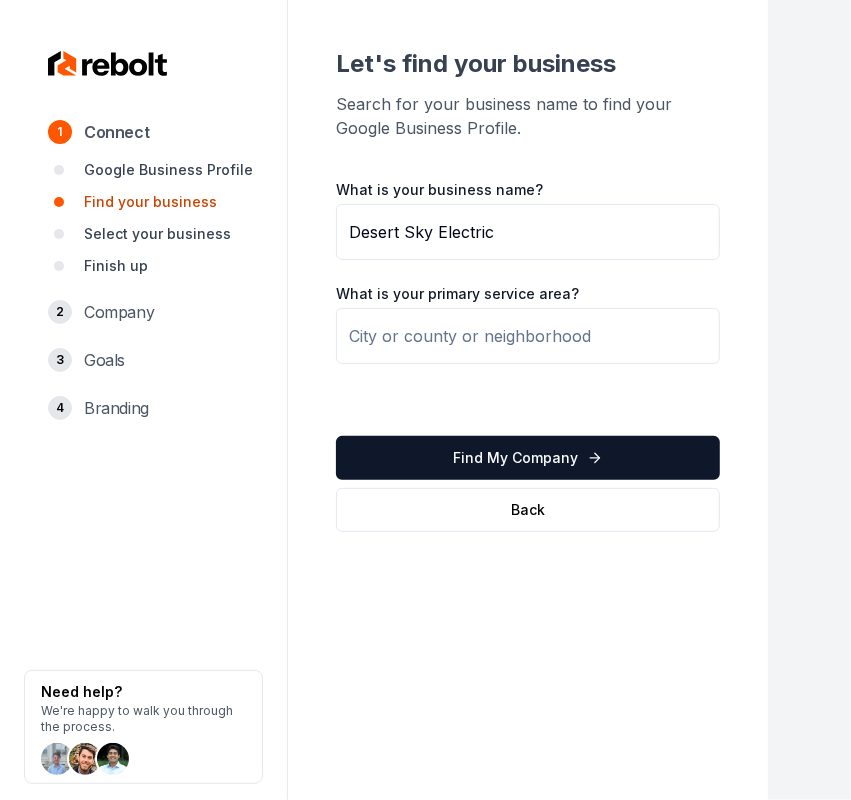 type on "Desert Sky Electric" 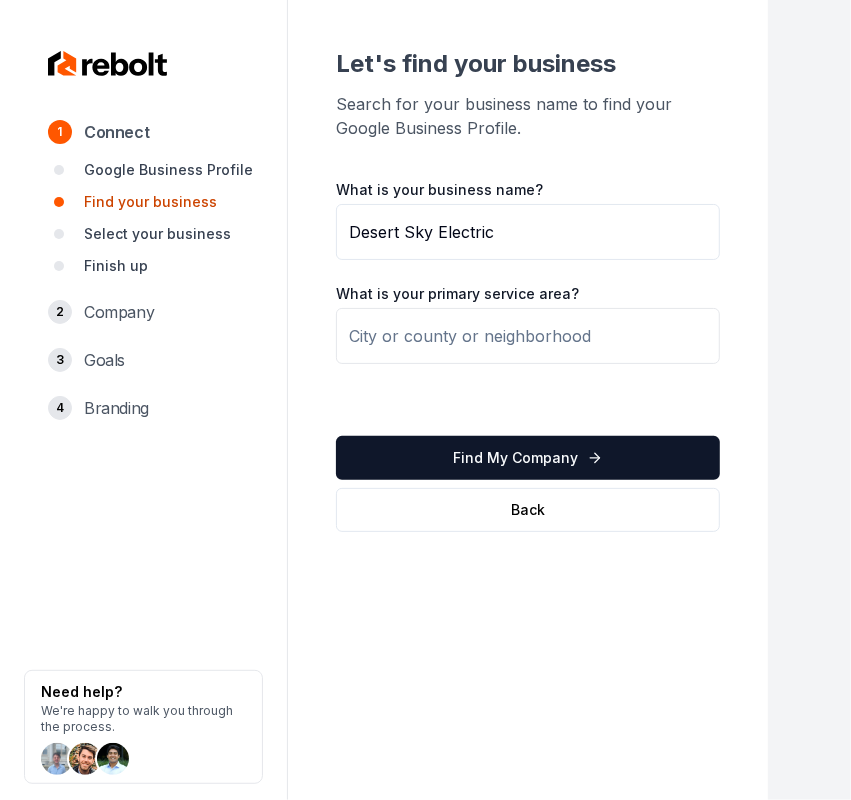drag, startPoint x: 378, startPoint y: 308, endPoint x: 393, endPoint y: 322, distance: 20.518284 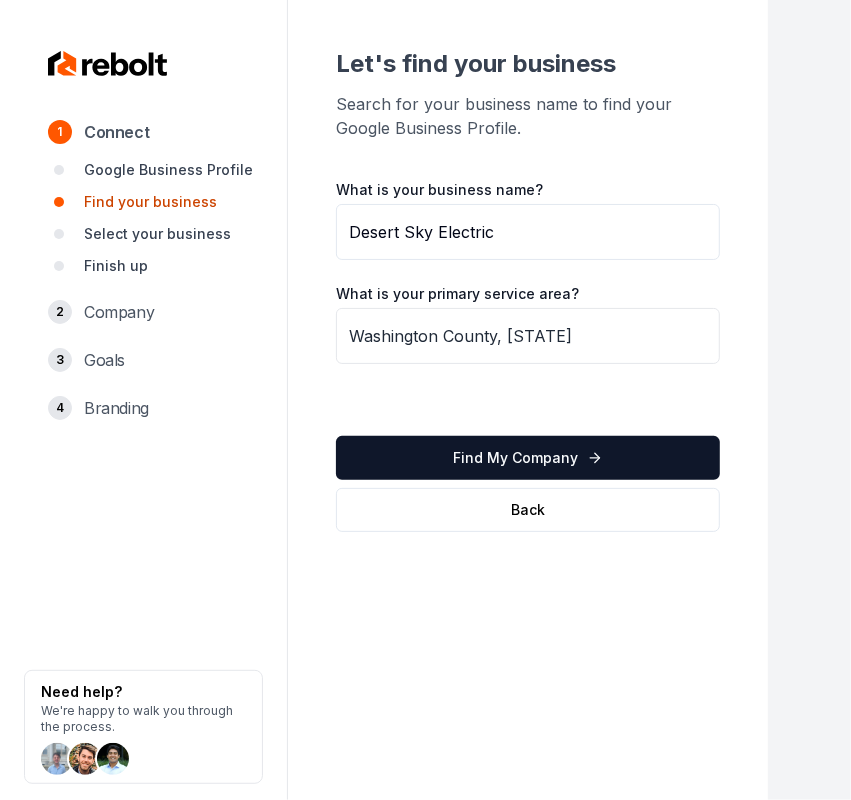 click on "Washington County, KY" at bounding box center (528, 336) 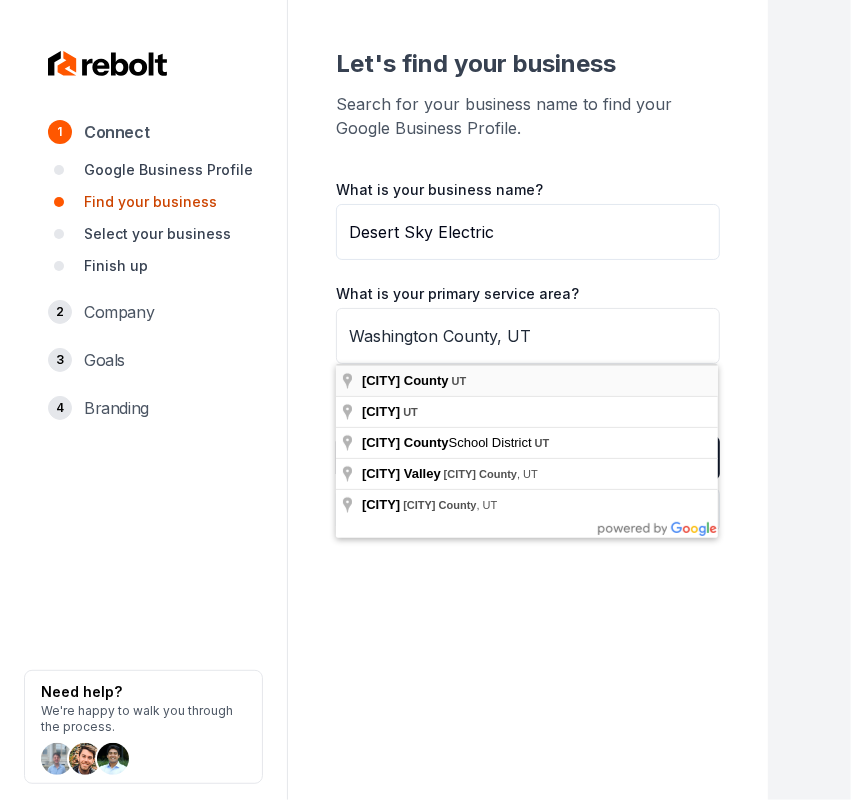 type on "Washington County, UT" 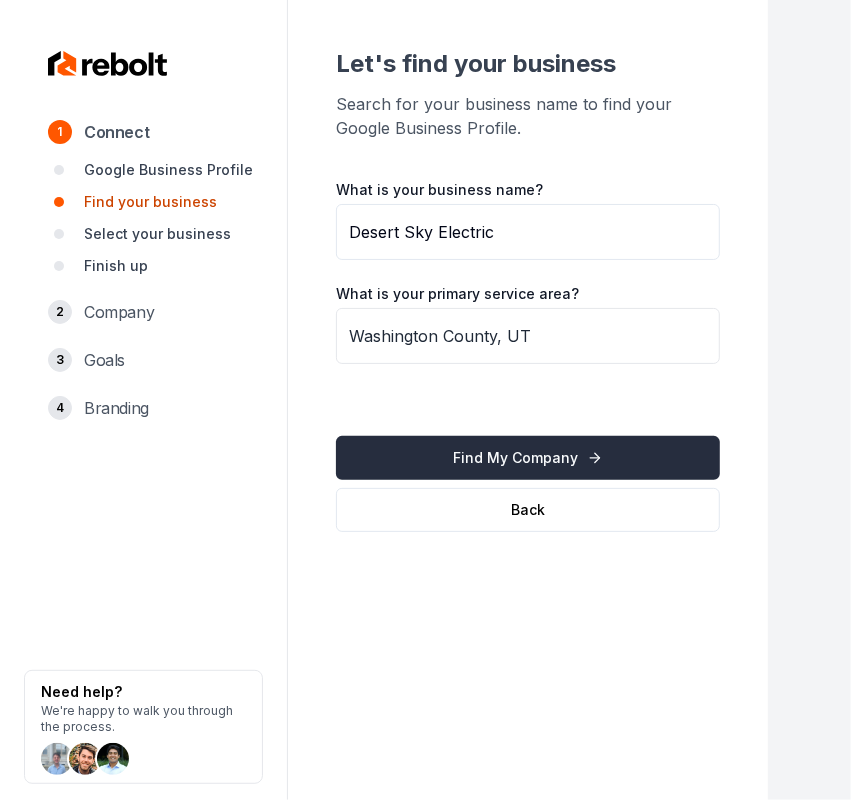 click on "Find My Company" at bounding box center (528, 458) 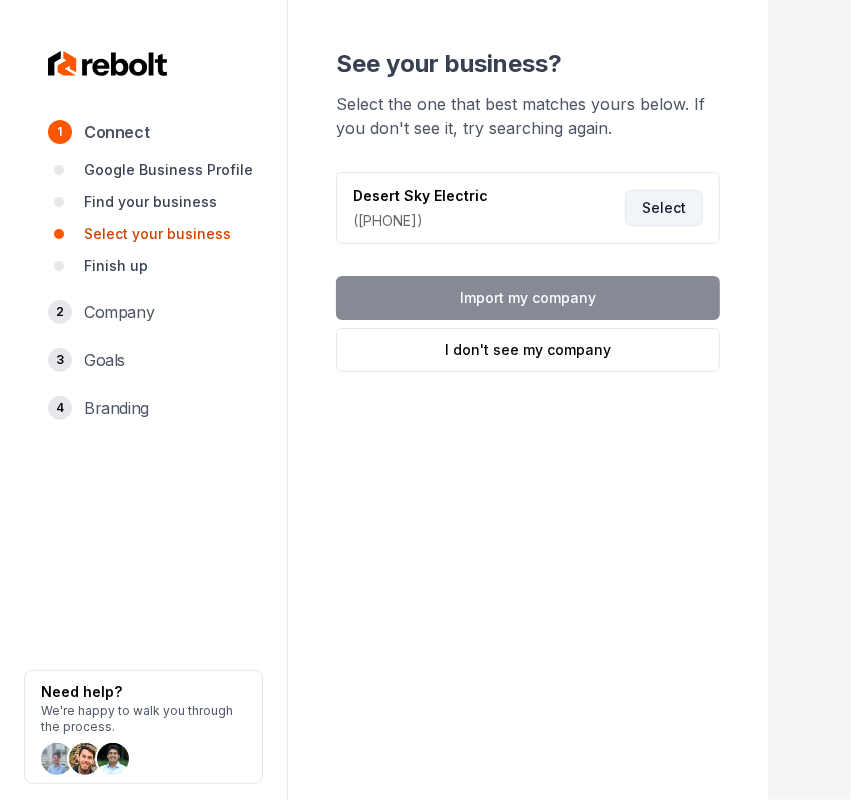 click on "Select" at bounding box center [664, 208] 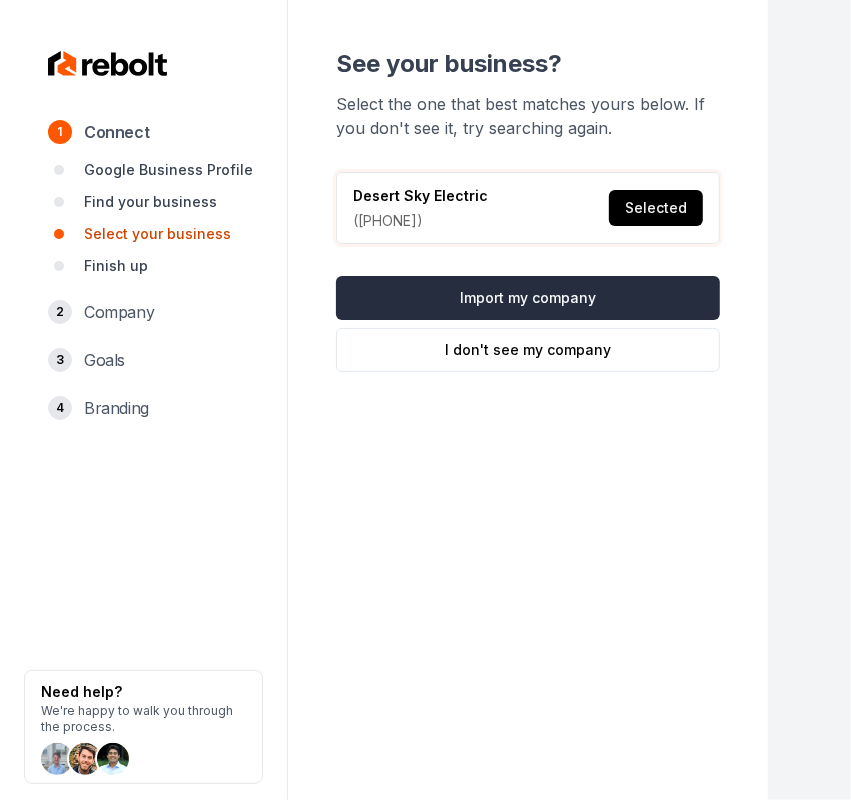 click on "Import my company" at bounding box center (528, 298) 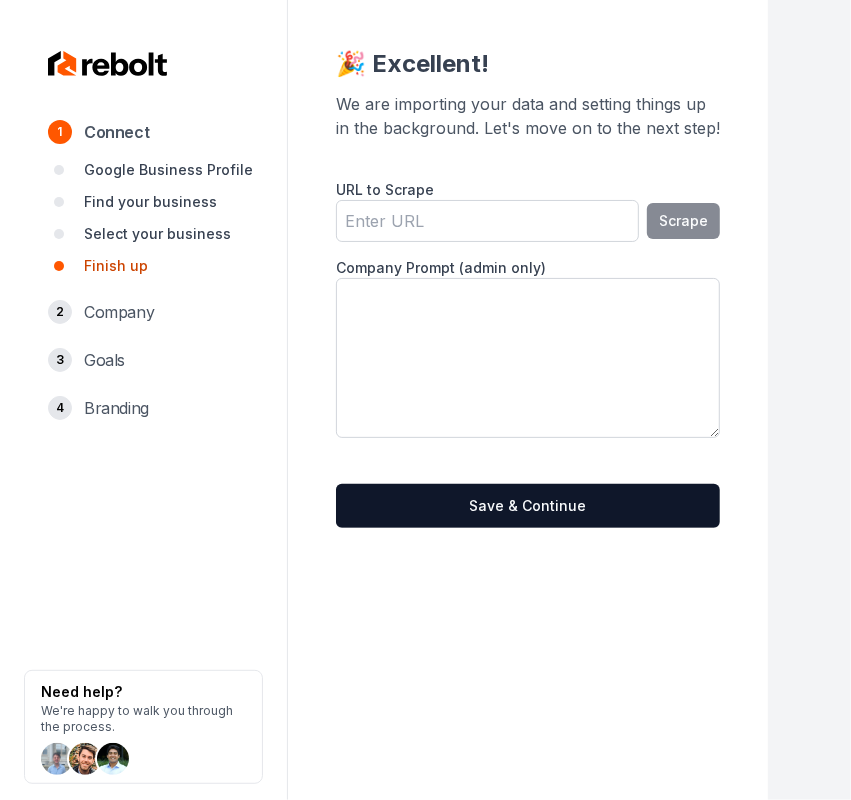 click on "URL to Scrape" at bounding box center [487, 221] 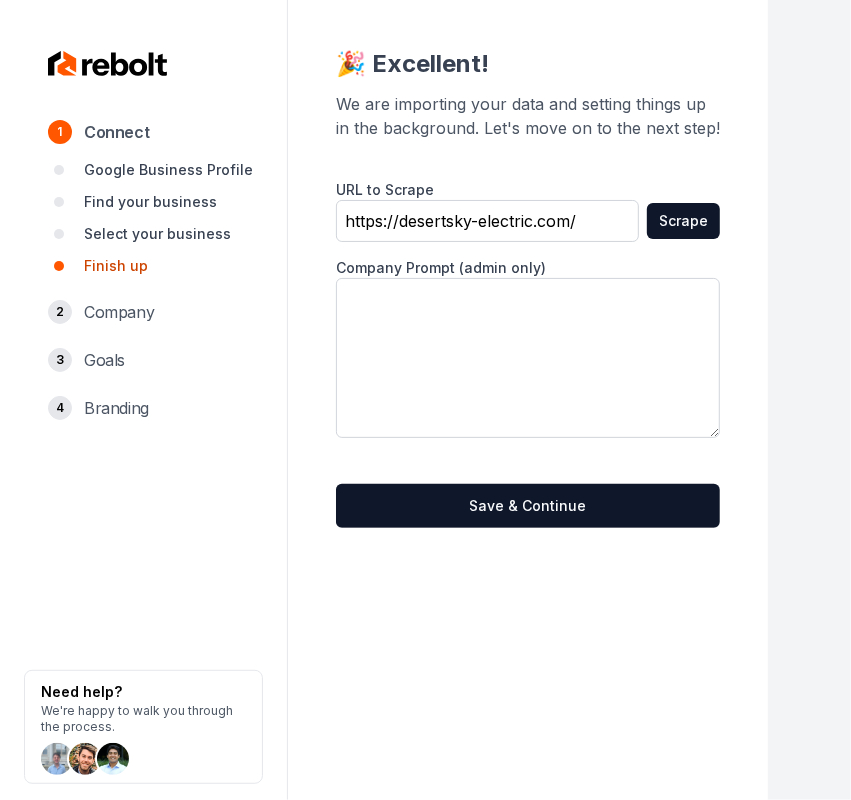 type on "https://desertsky-electric.com/" 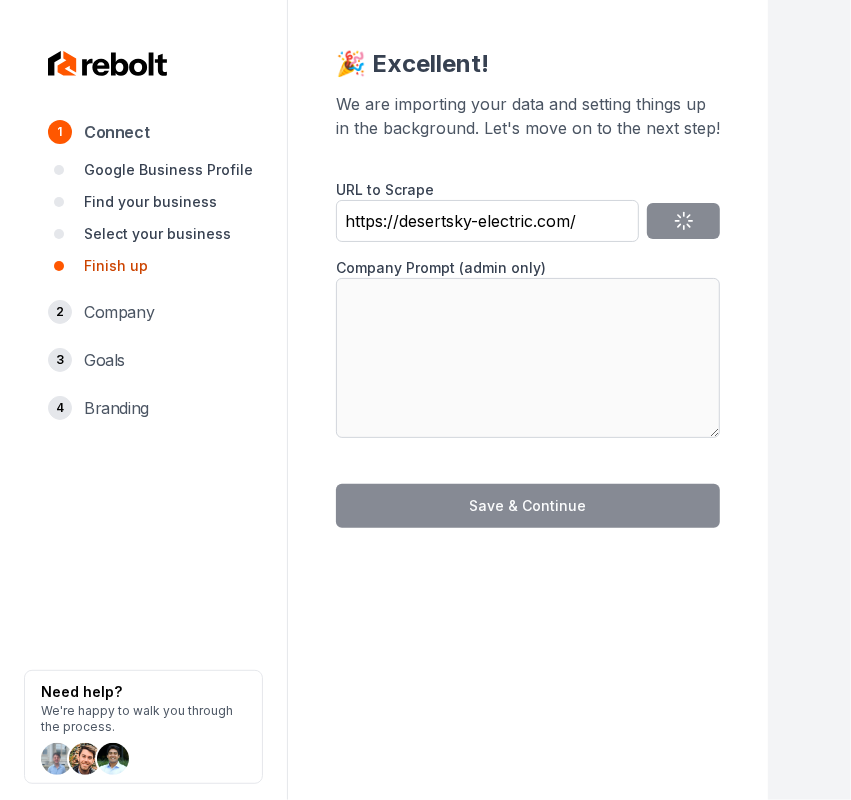 type on "With years of experience, we are licensed and insured electricians dedicated to providing top-notch electrical services. Serving all of Southern Utah and Northern Arizona, I handle projects of all sizes, ensuring safety and quality." 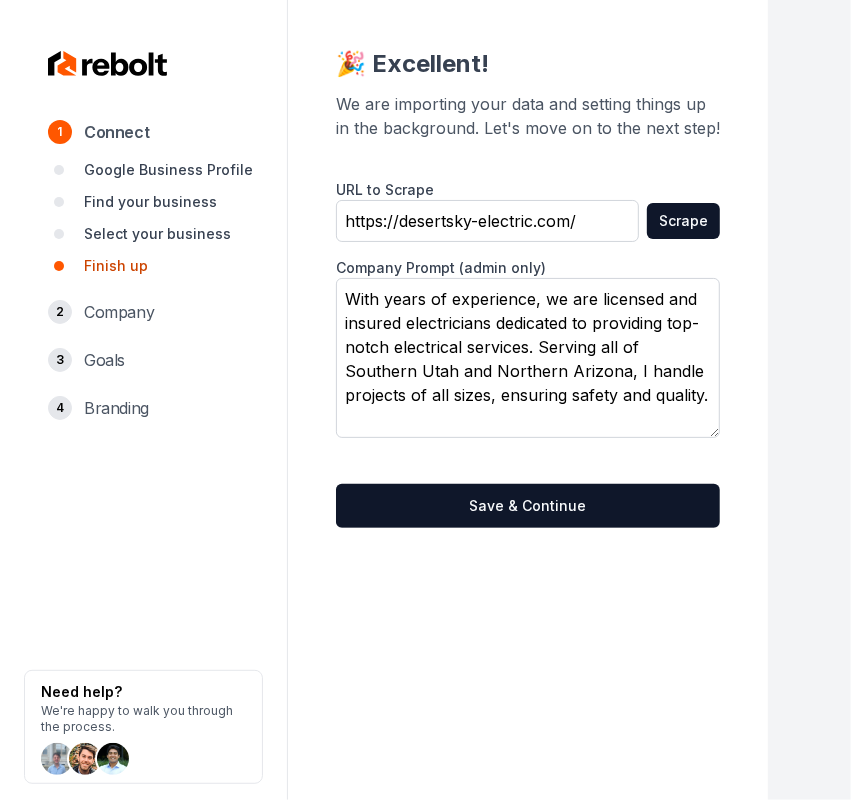 click on "Save & Continue" at bounding box center (528, 506) 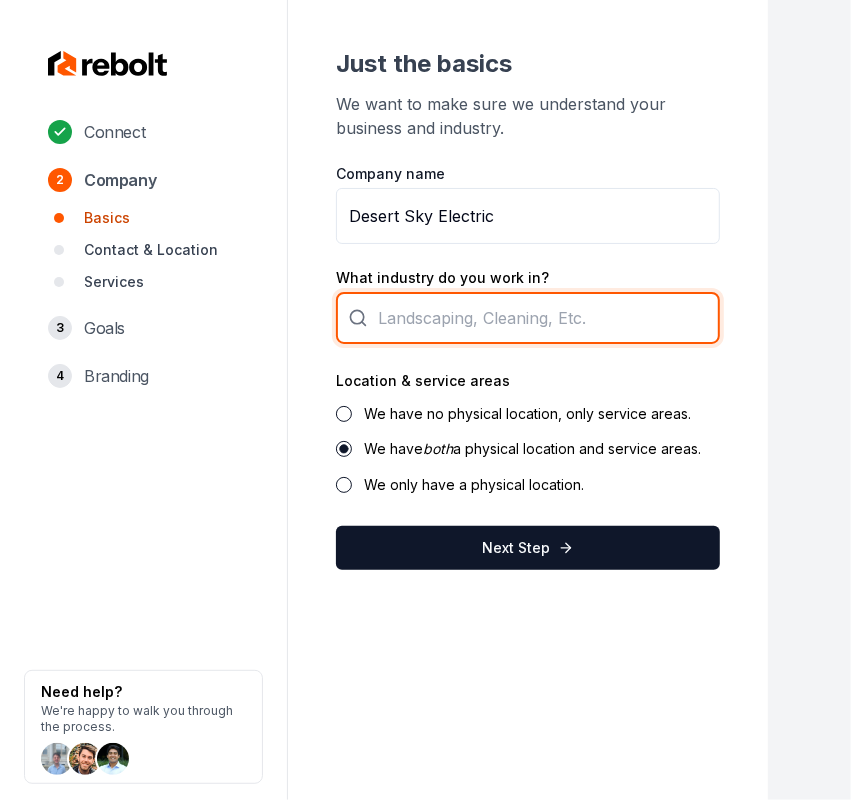 click at bounding box center [528, 318] 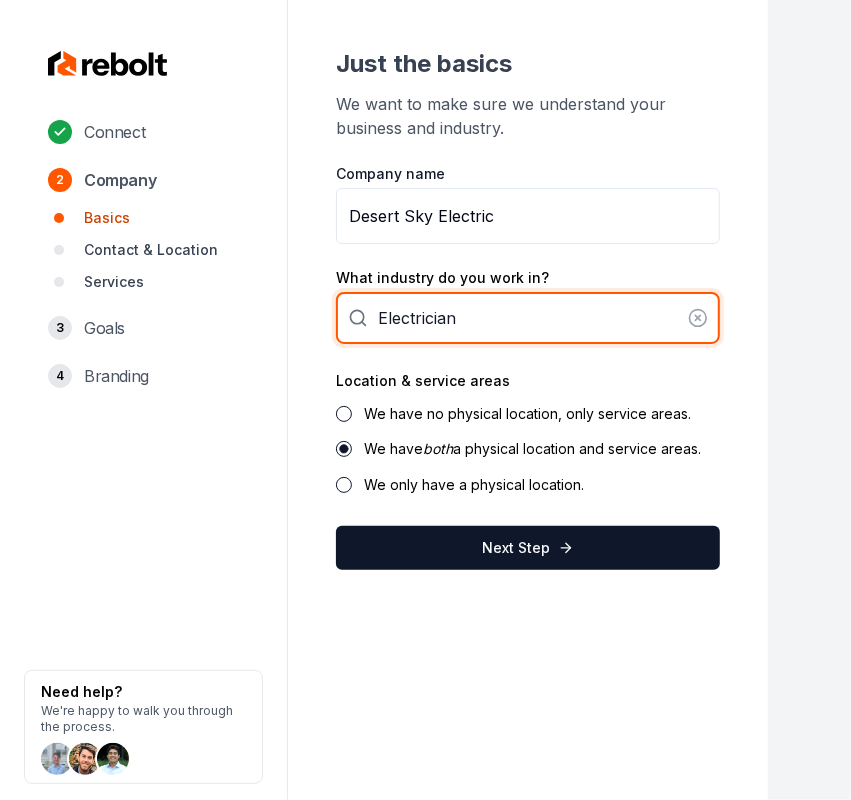 type on "Electrician" 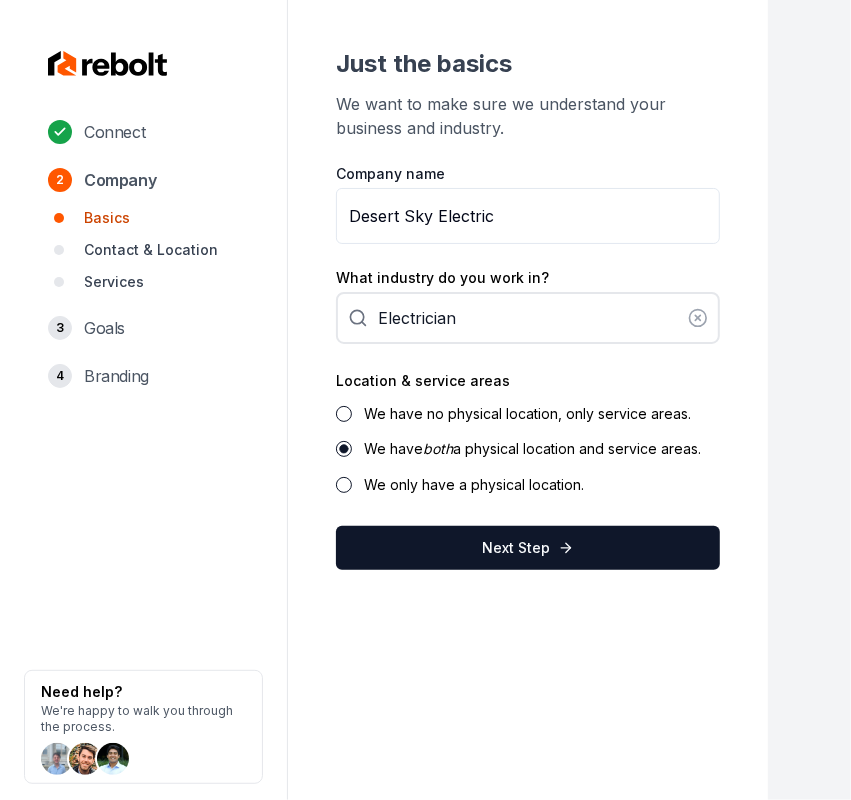 click on "Location & service areas We have no physical location, only service areas. We have  both  a physical location and service areas. We only have a physical location." at bounding box center [528, 431] 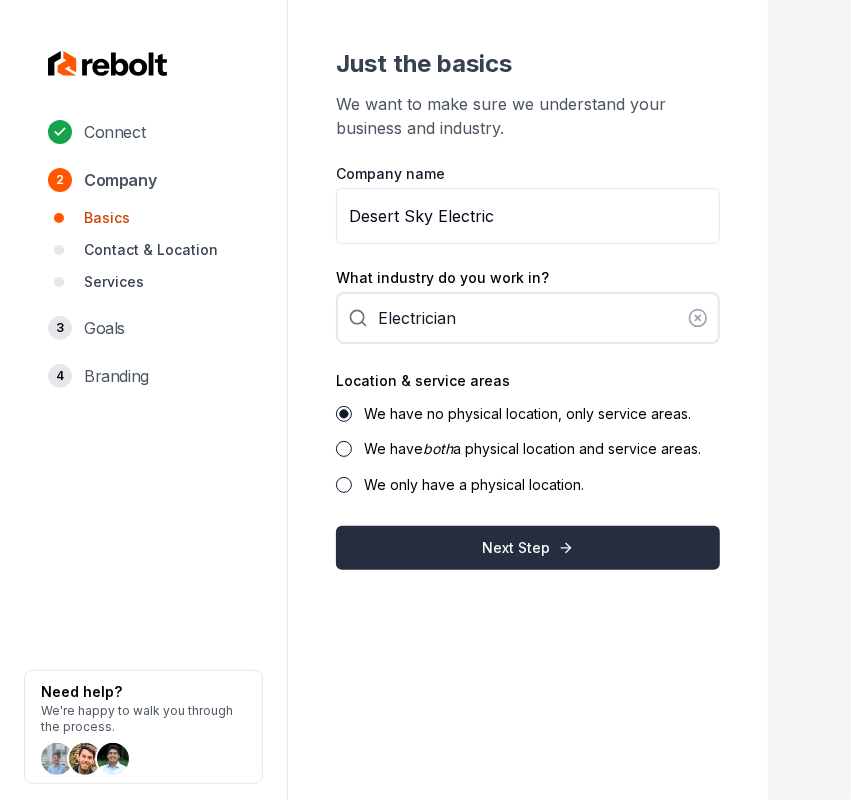 click on "Next Step" at bounding box center [528, 548] 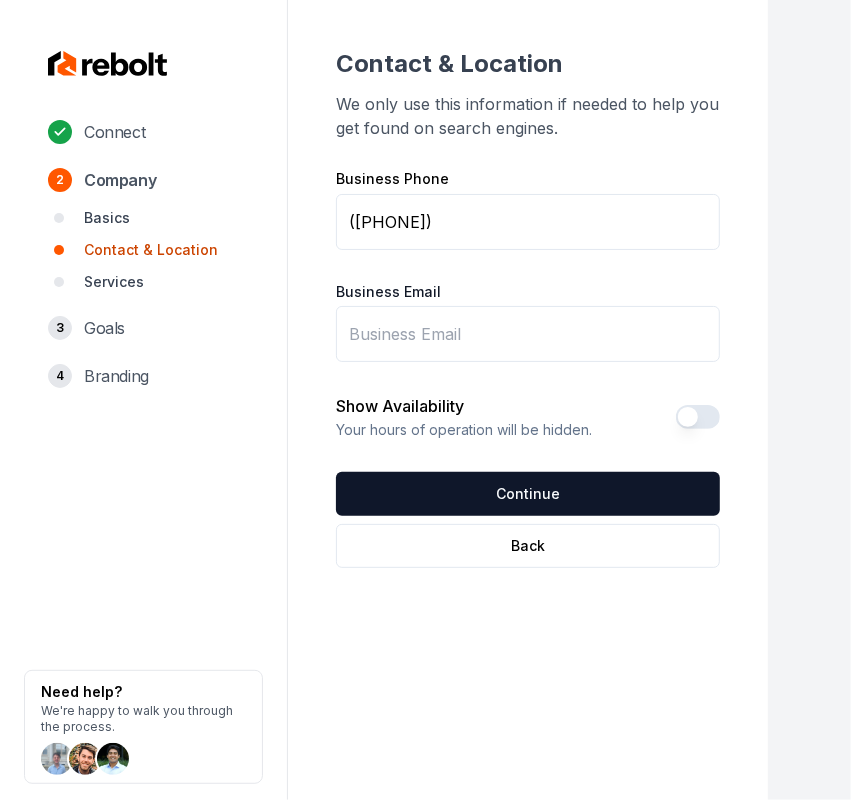 click on "Business Email" at bounding box center [528, 334] 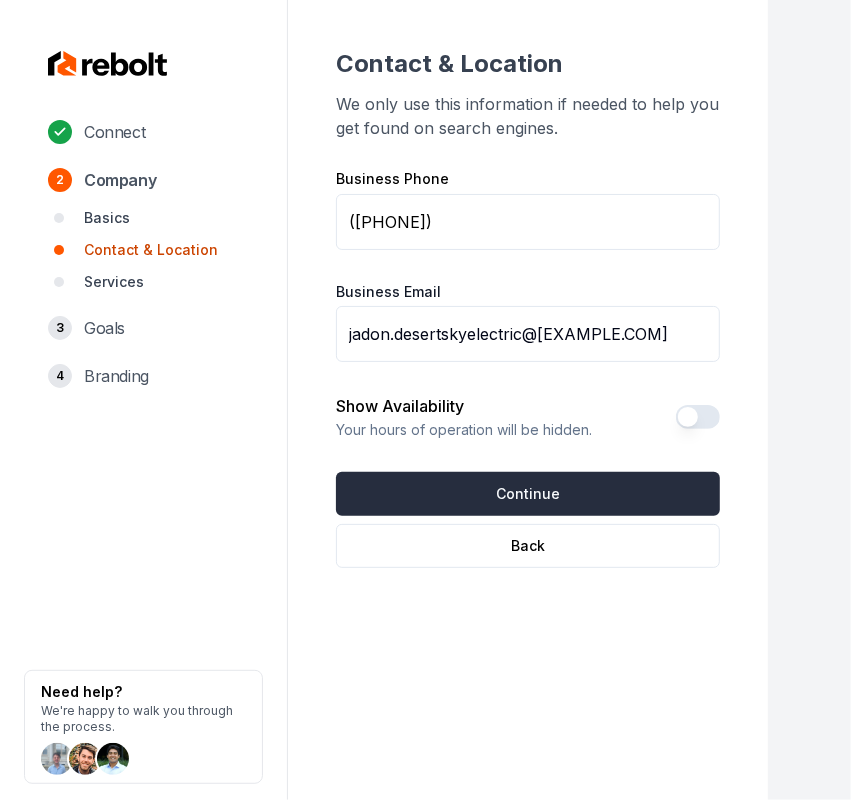 type on "jadon.desertskyelectric@gmail.com" 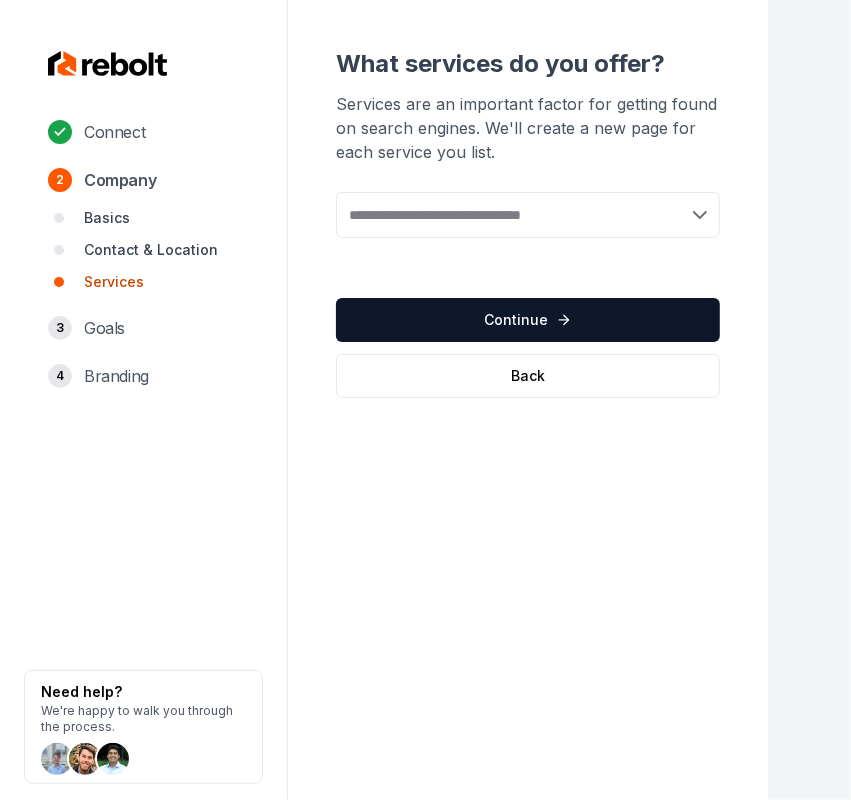 click at bounding box center [528, 215] 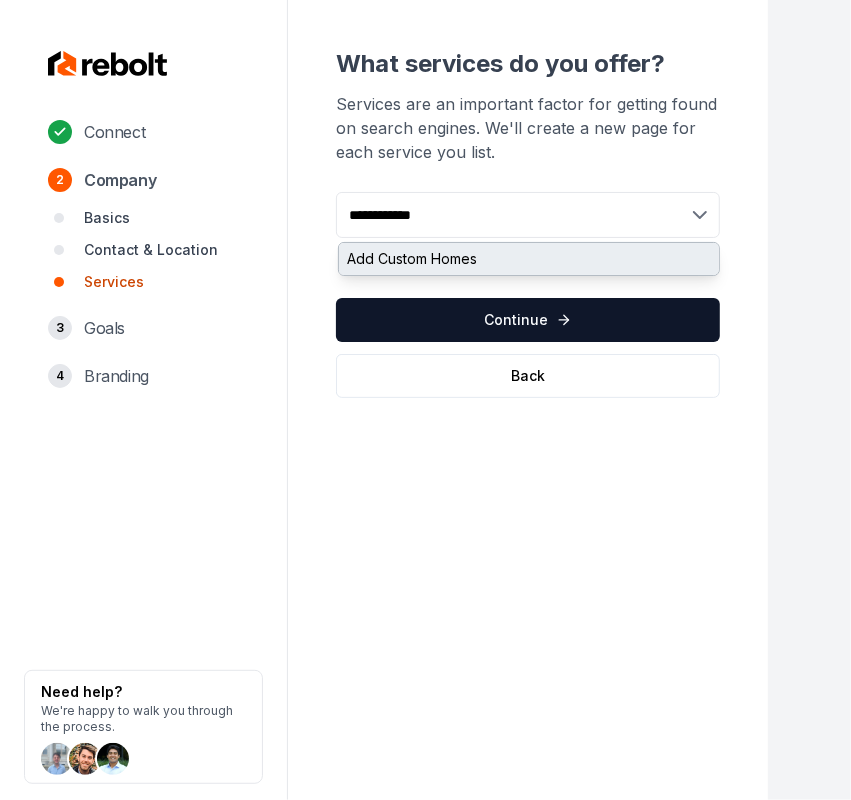 type on "**********" 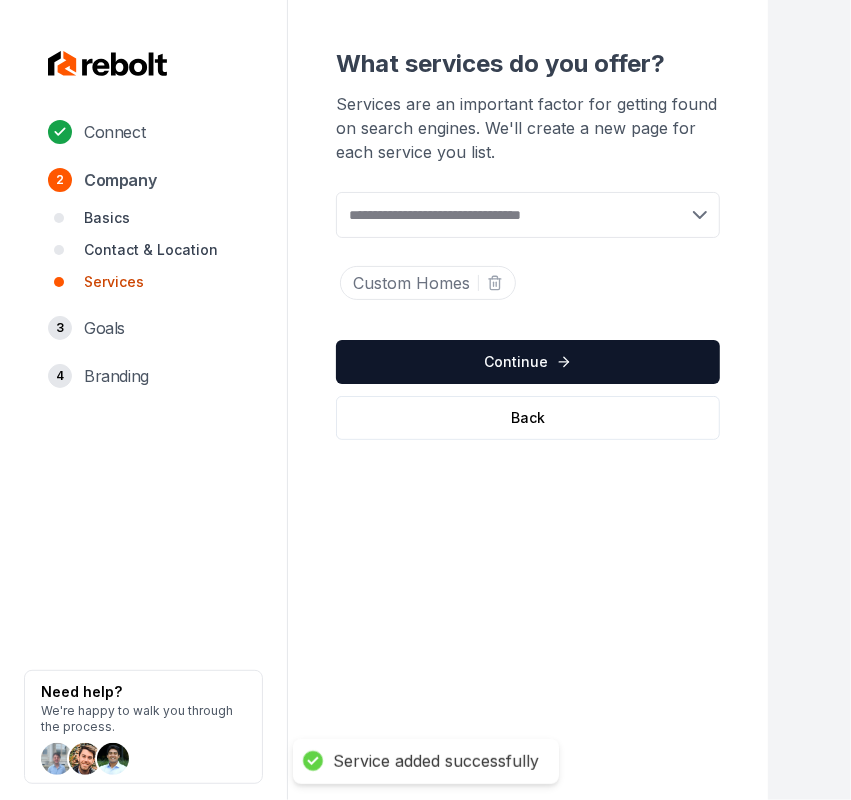 click at bounding box center (528, 215) 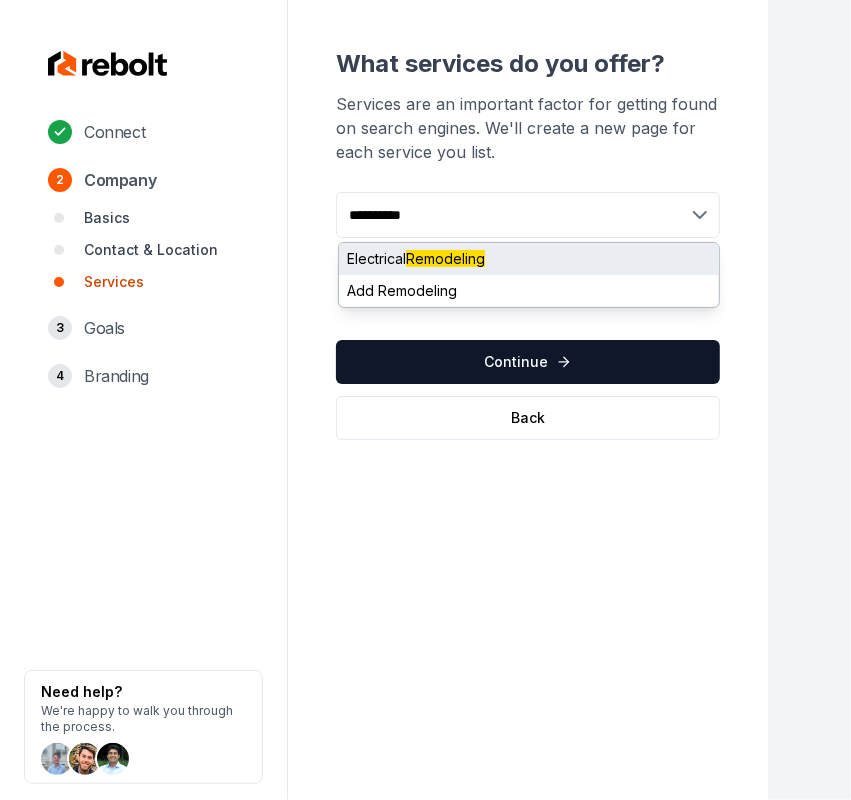 type on "**********" 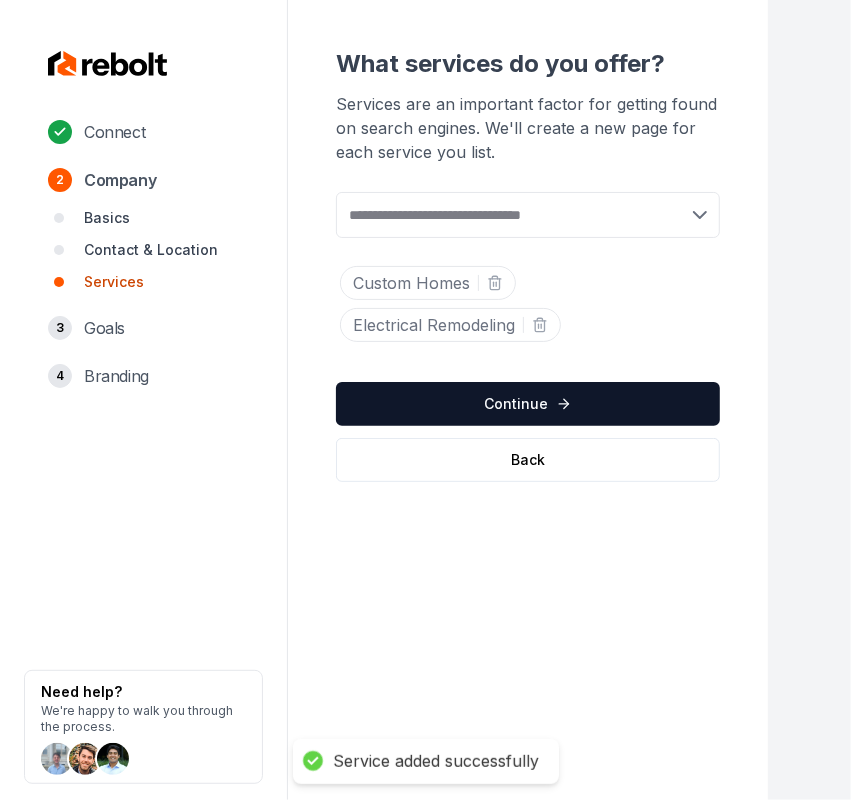 click at bounding box center [528, 215] 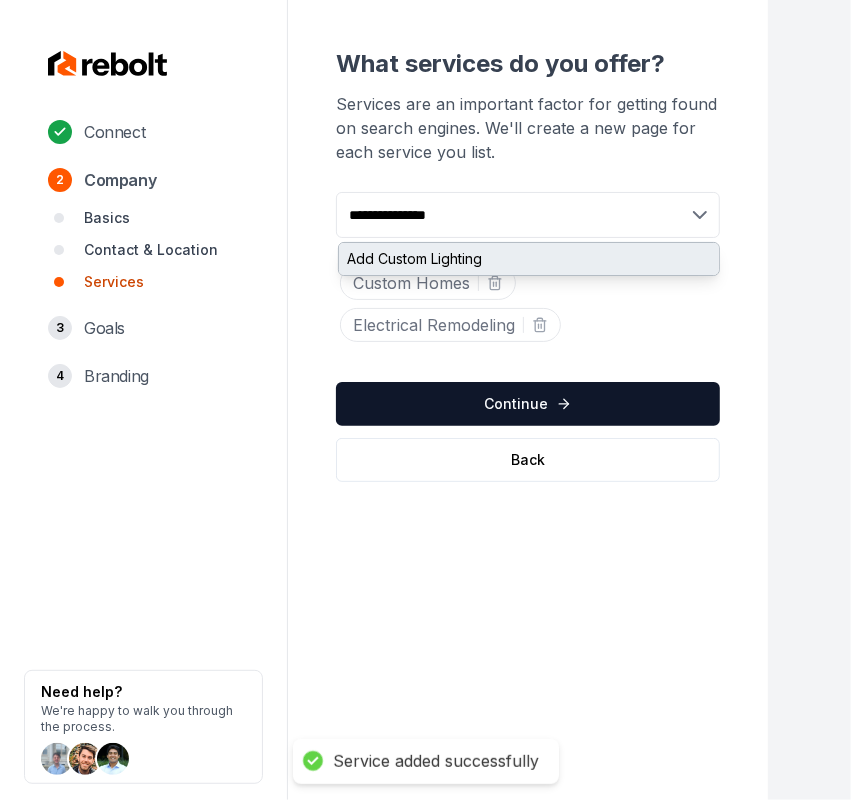 type on "**********" 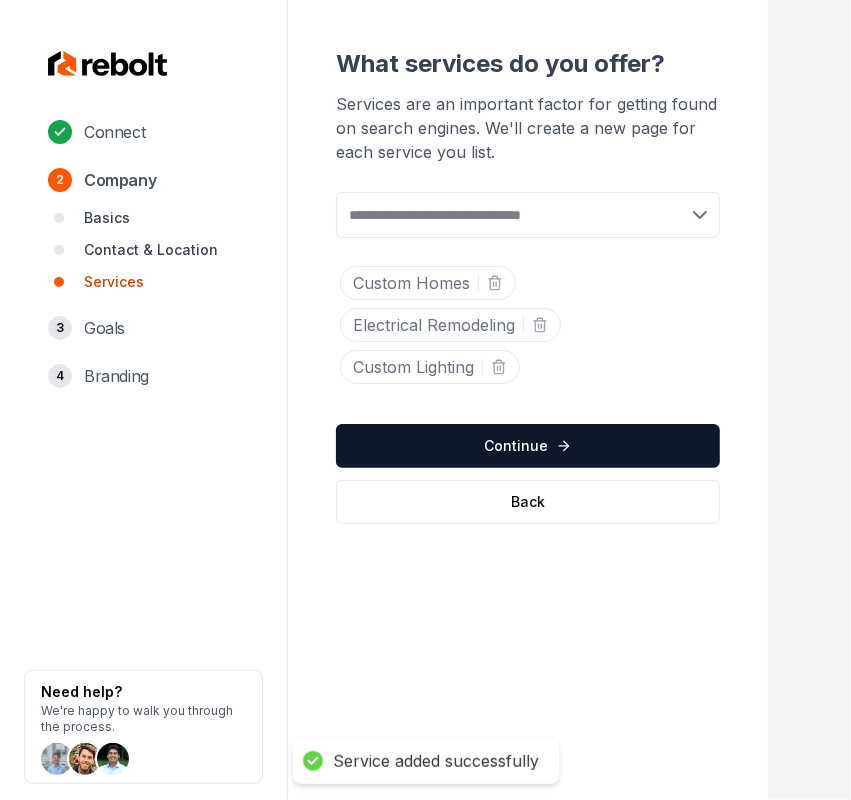 click at bounding box center [528, 215] 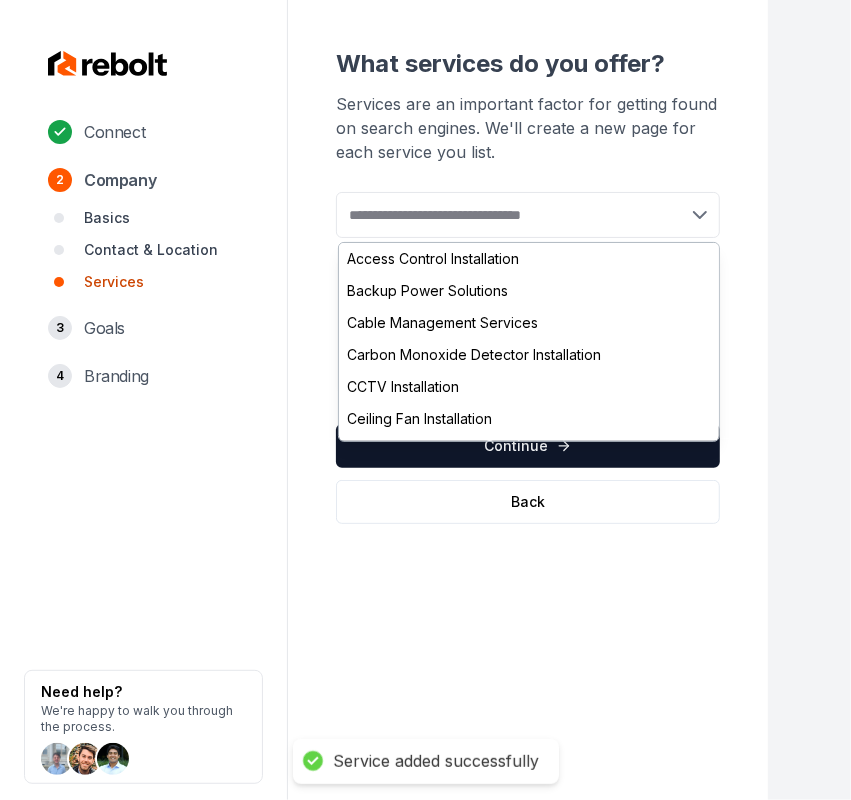 paste on "**********" 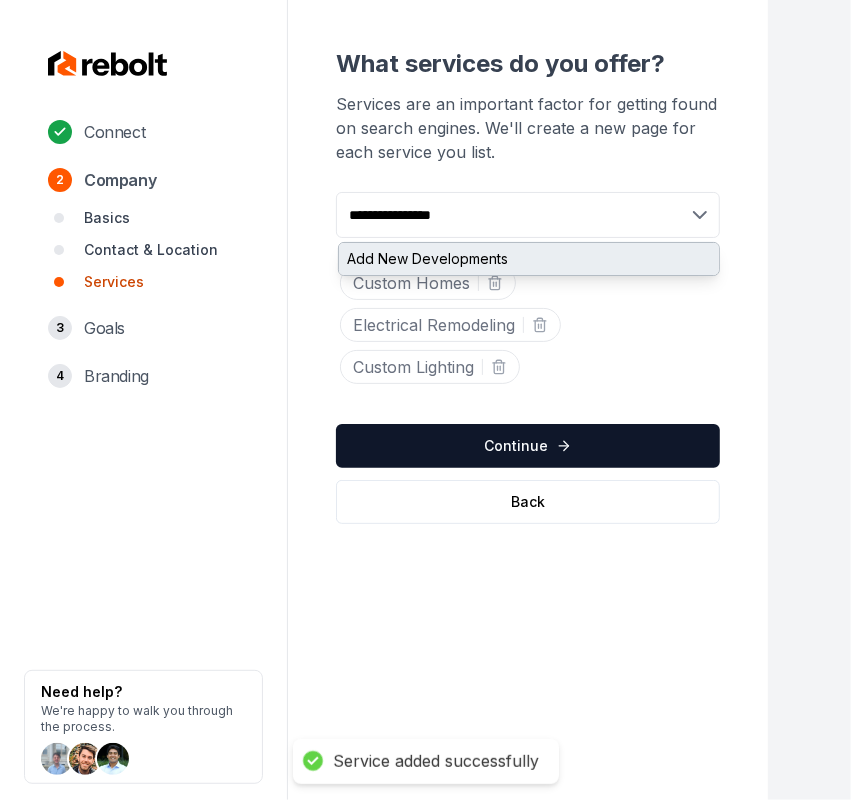 type on "**********" 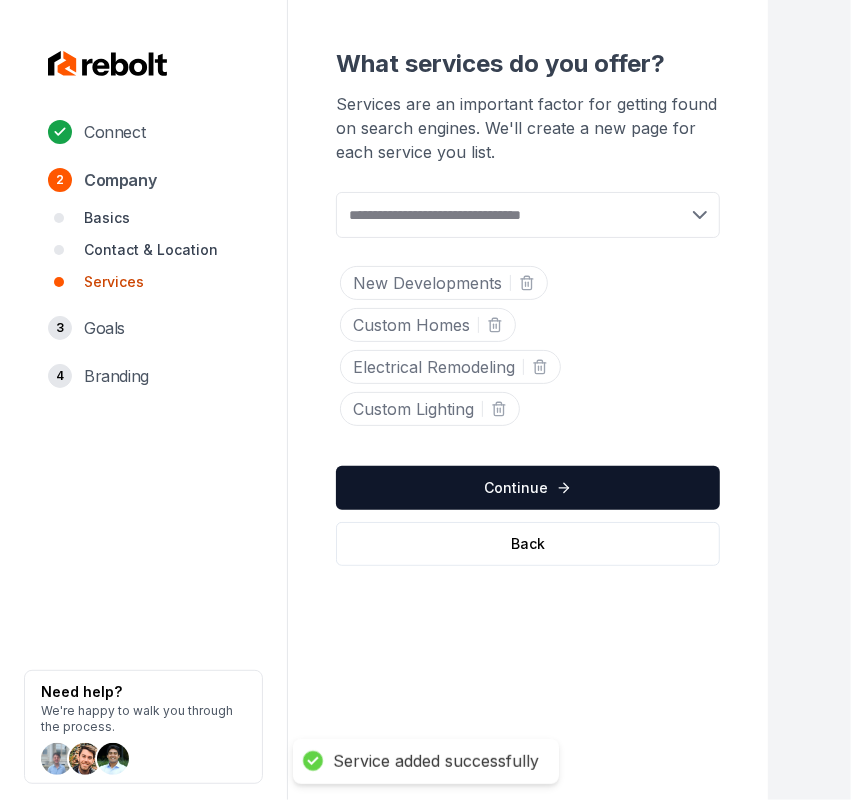 click at bounding box center (528, 215) 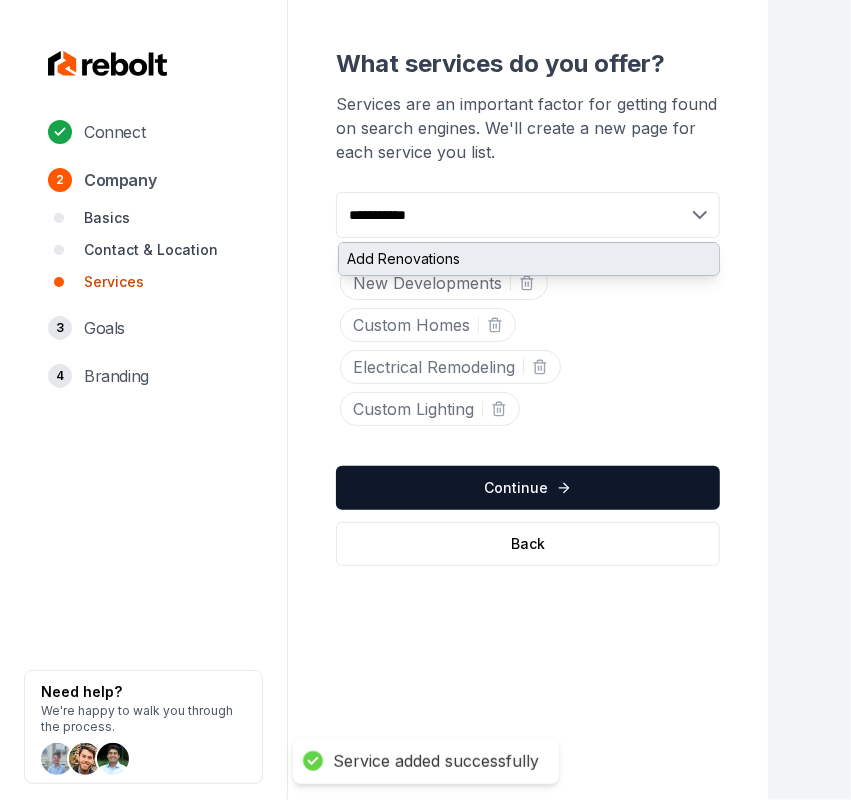 type on "**********" 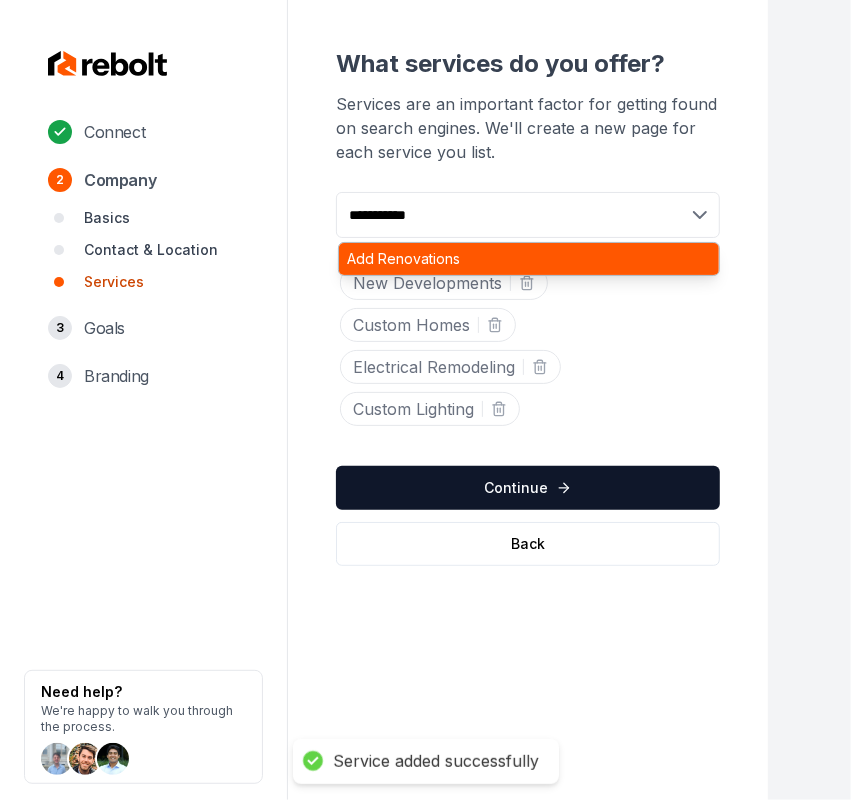 click on "Add Renovations" at bounding box center (529, 259) 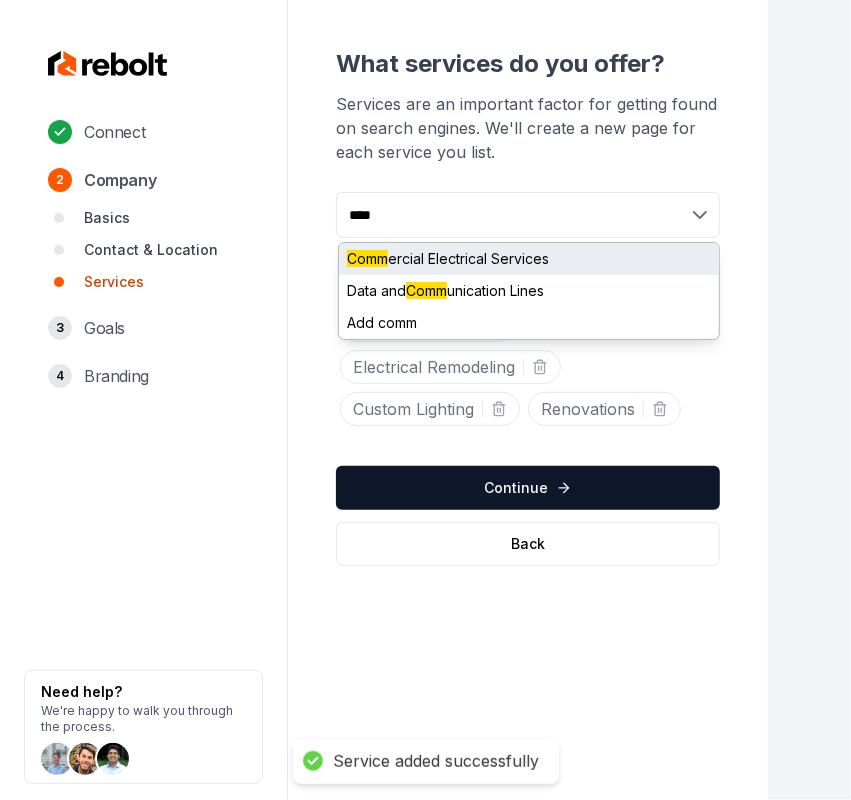 type on "****" 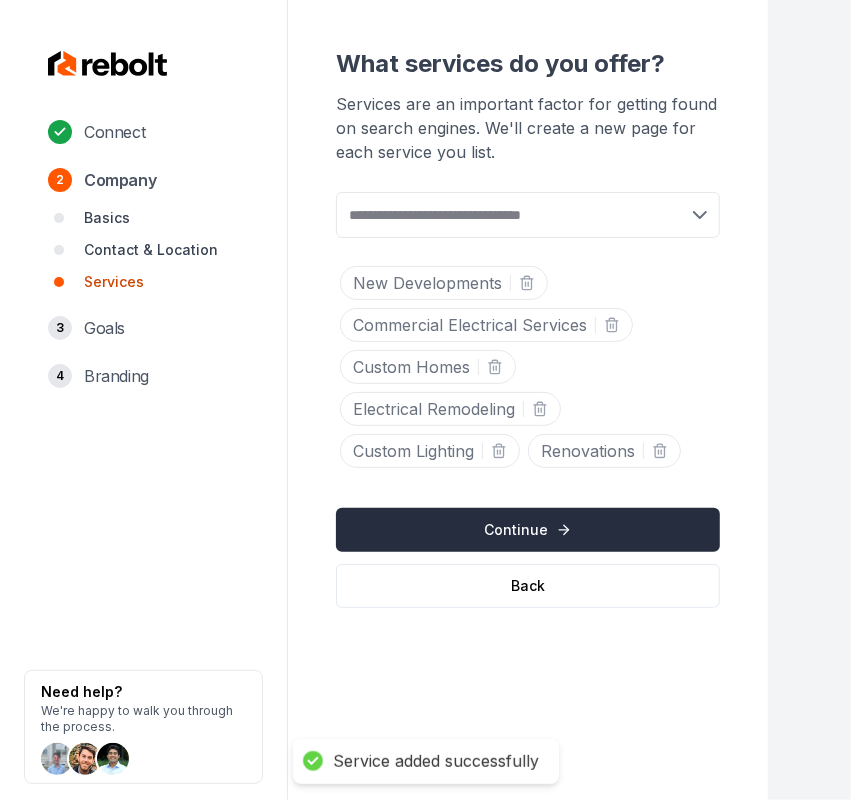 click on "Continue" at bounding box center [528, 530] 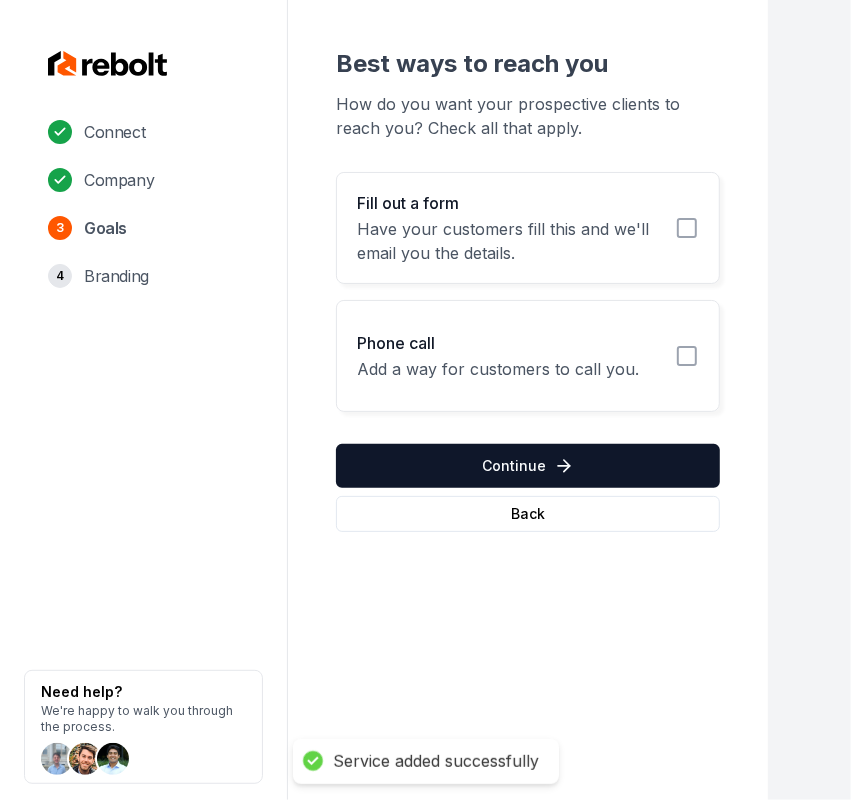 click on "Have your customers fill this and we'll email you the details." at bounding box center (510, 241) 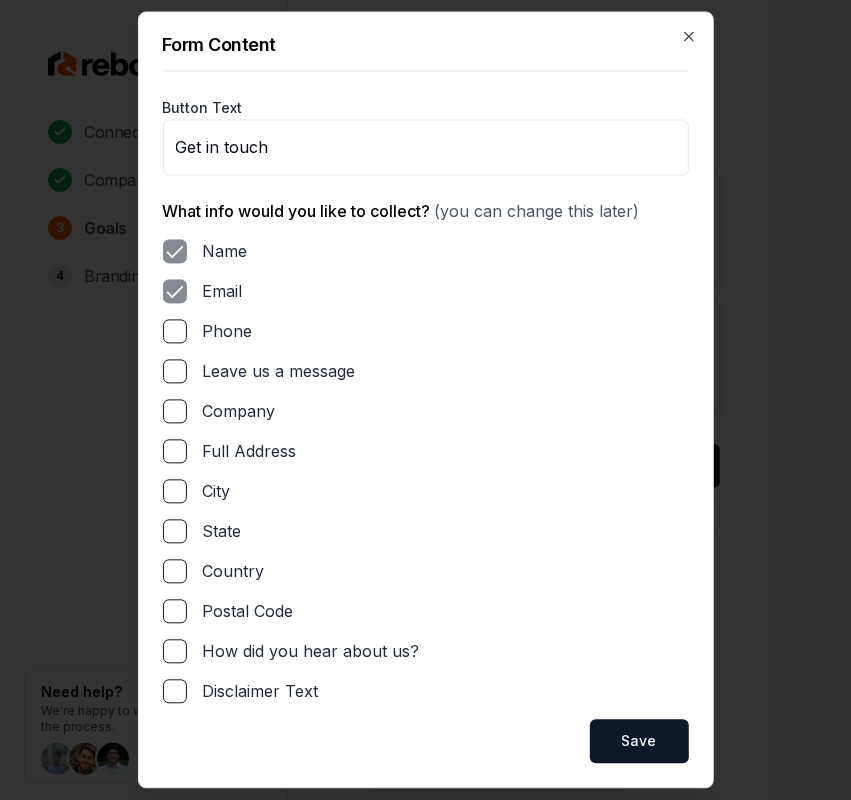 click on "Phone" at bounding box center [228, 332] 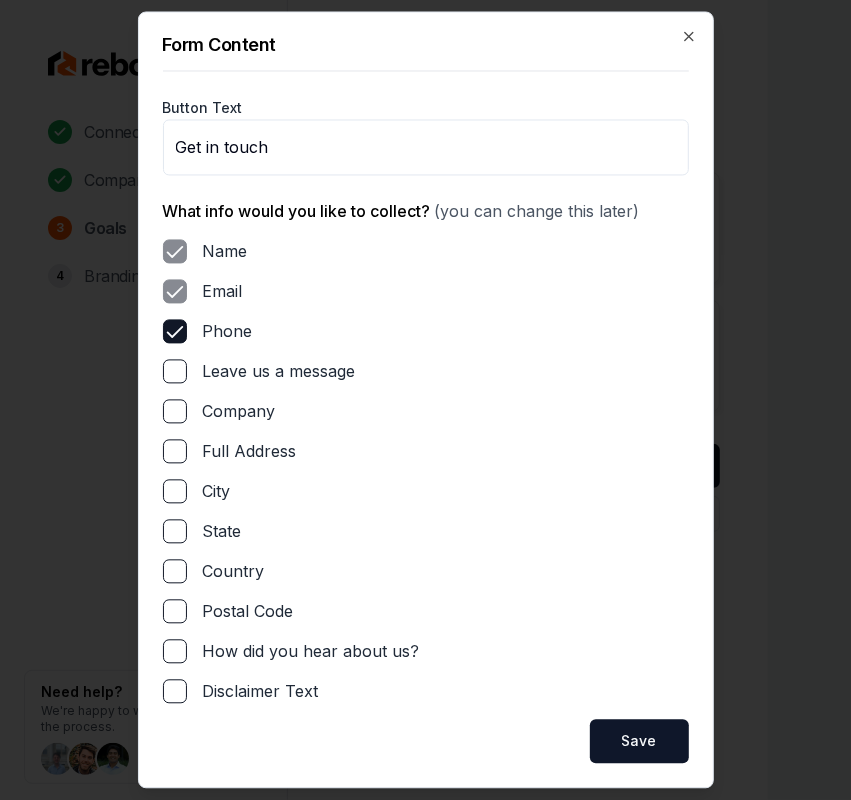 click on "Leave us a message" at bounding box center (279, 372) 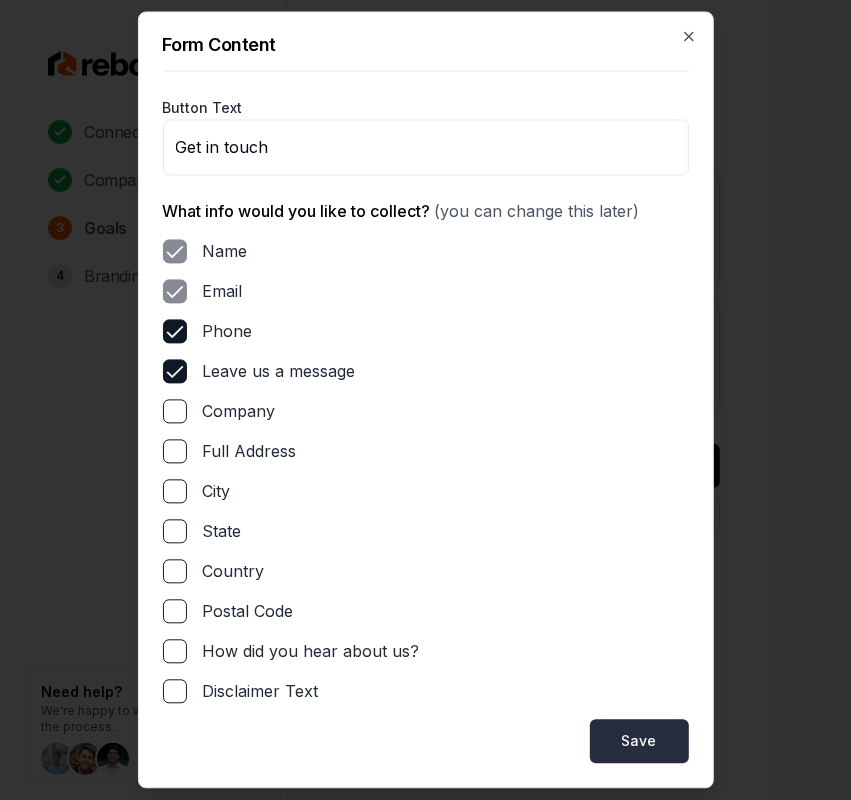 click on "Save" at bounding box center (639, 742) 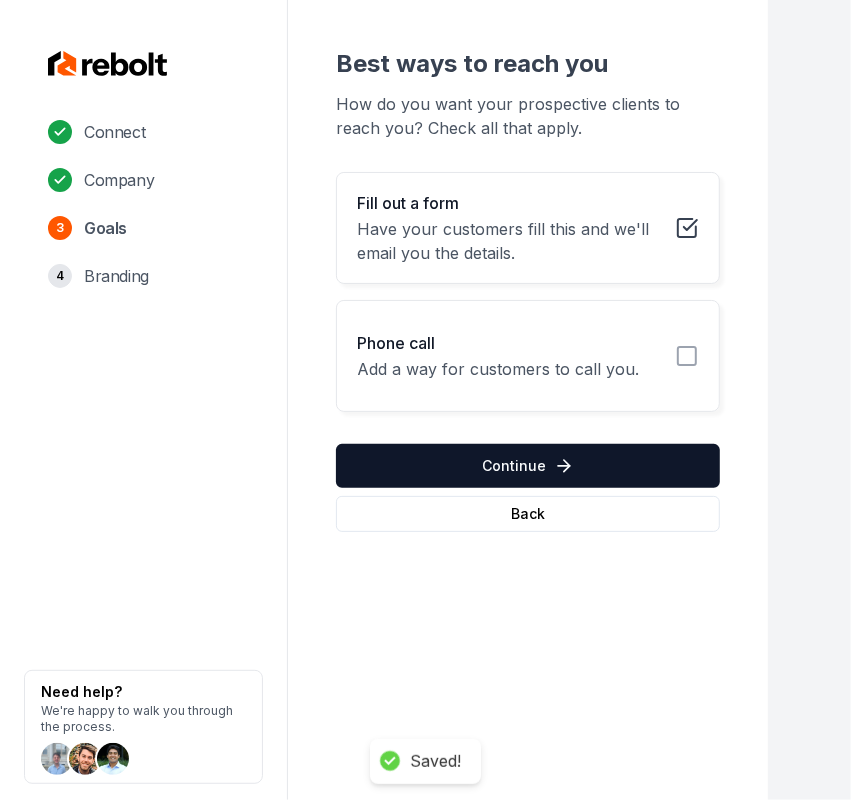 click on "Add a way for customers to call you." at bounding box center (498, 369) 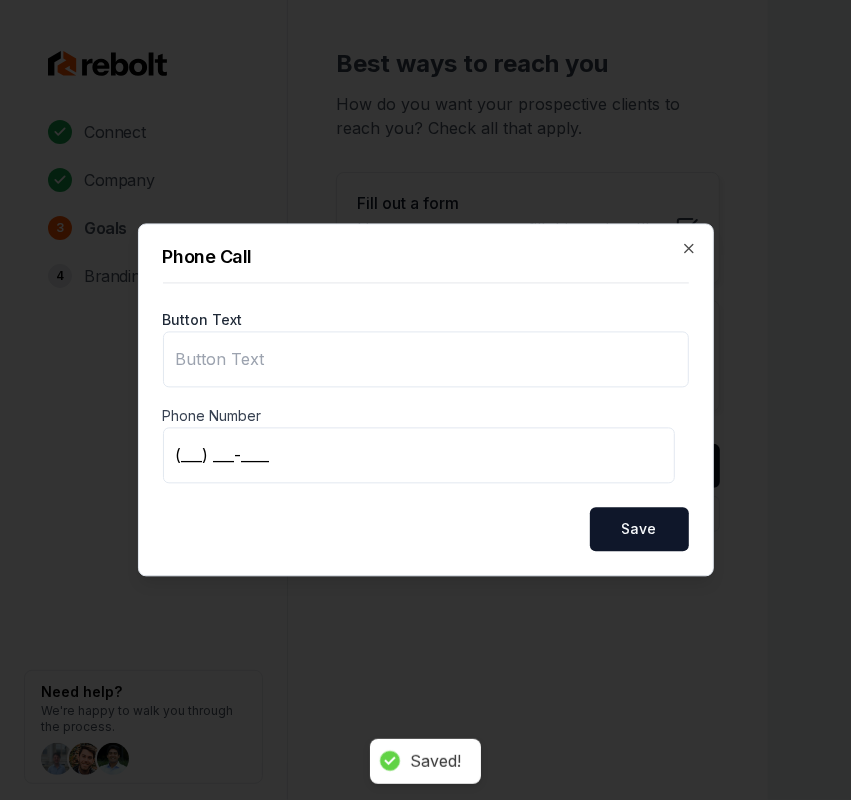 type on "Call us" 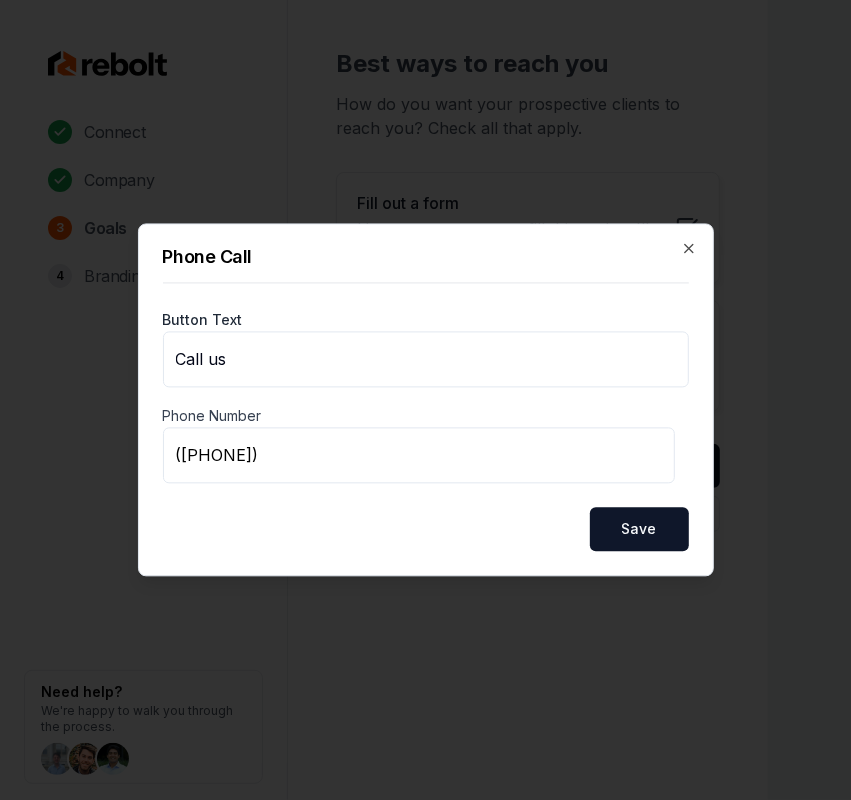 click on "Save" at bounding box center [639, 530] 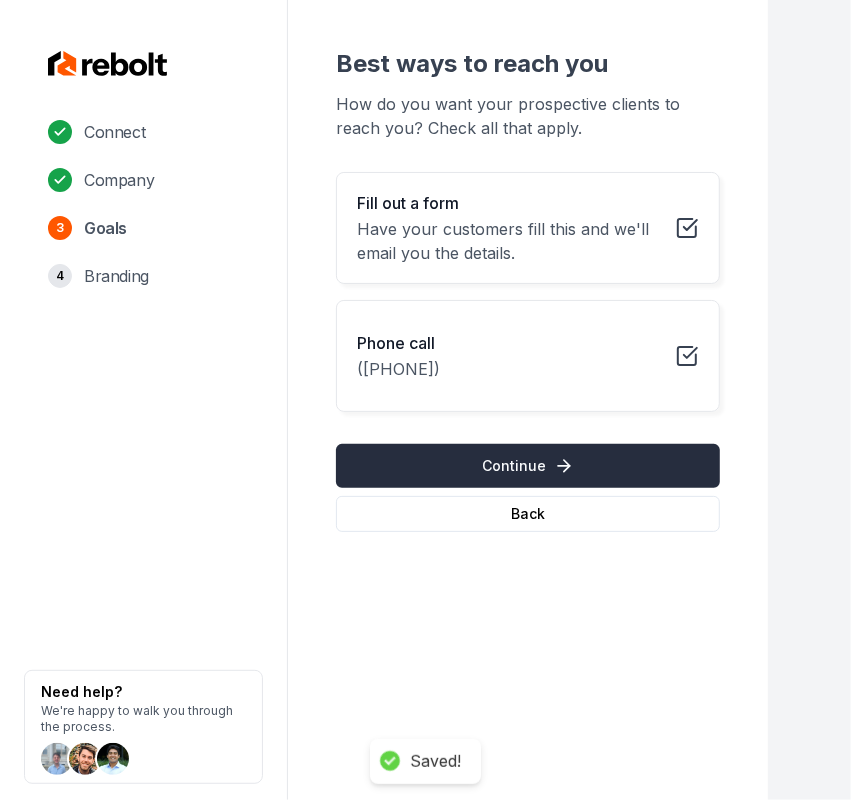 click on "Continue" at bounding box center [528, 466] 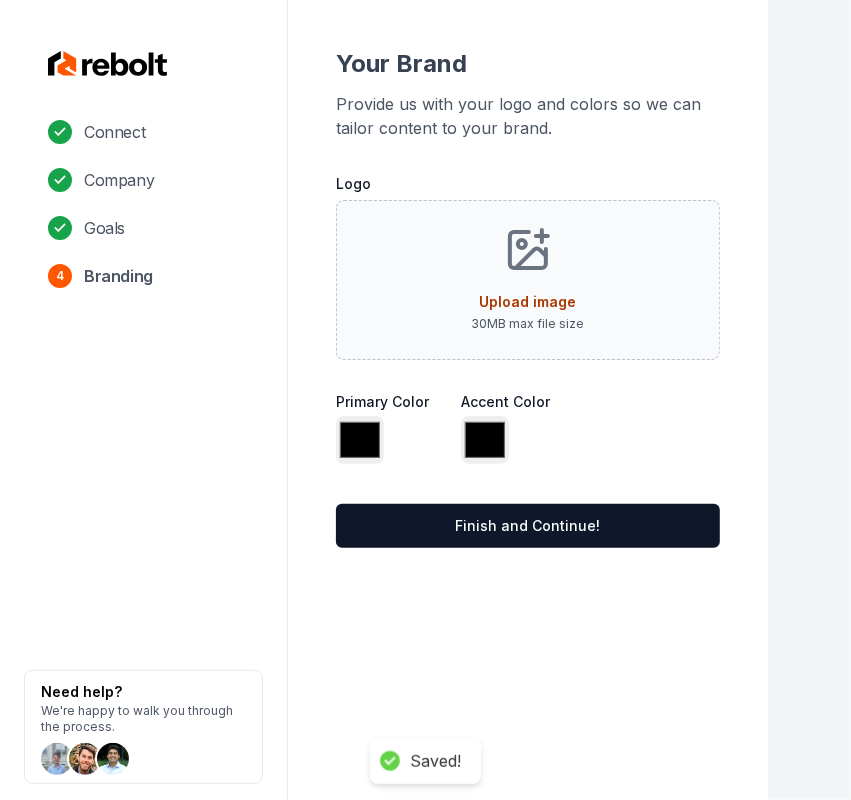 click on "Upload image 30  MB max file size" at bounding box center [528, 280] 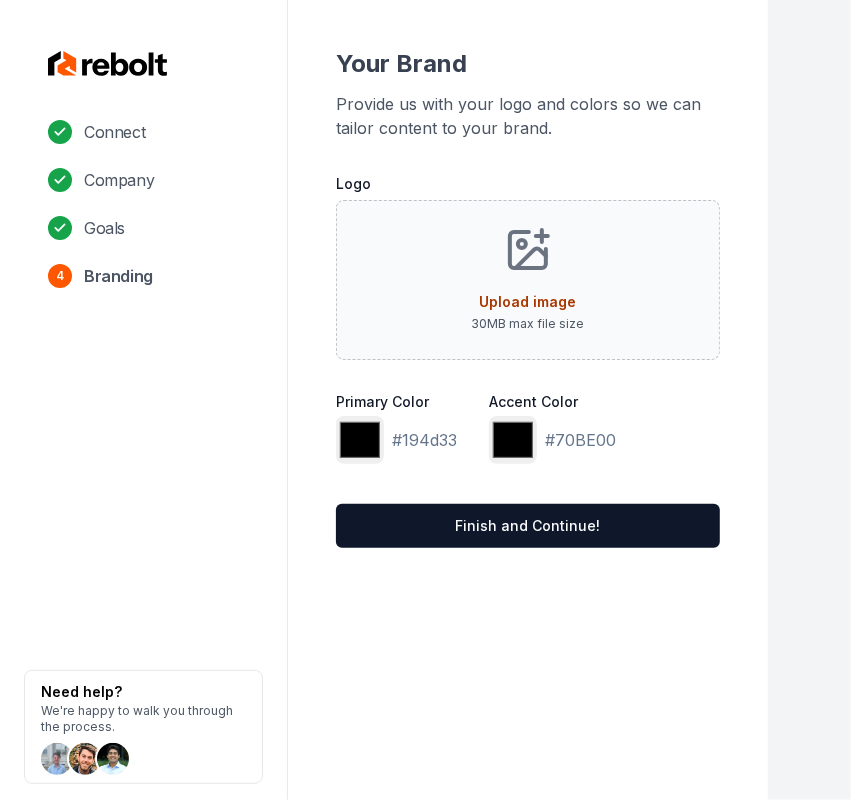 type on "**********" 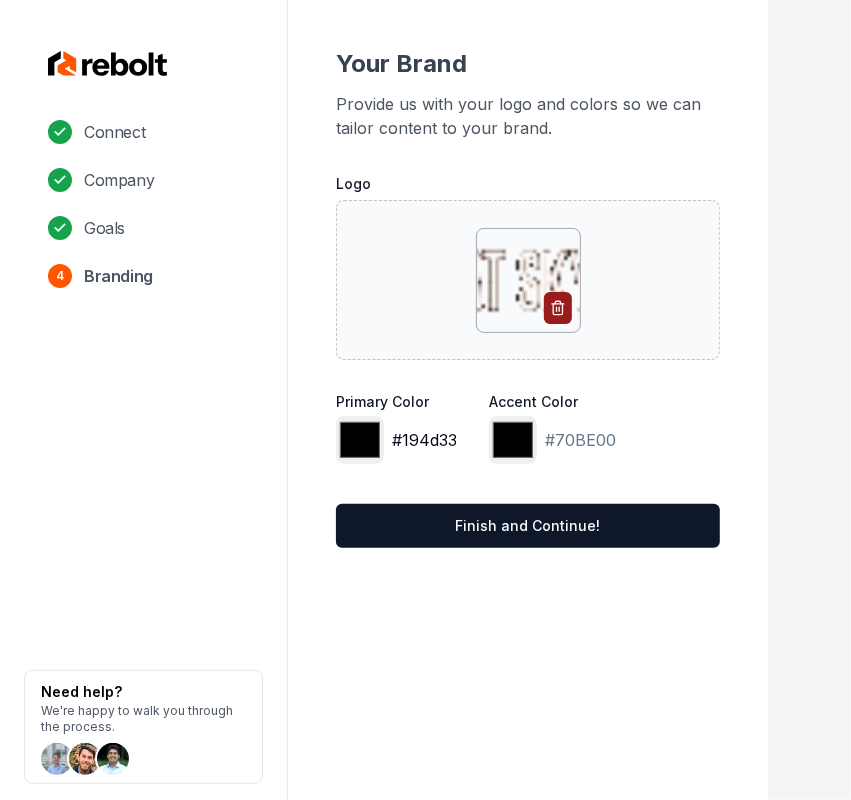 click on "*******" at bounding box center (360, 440) 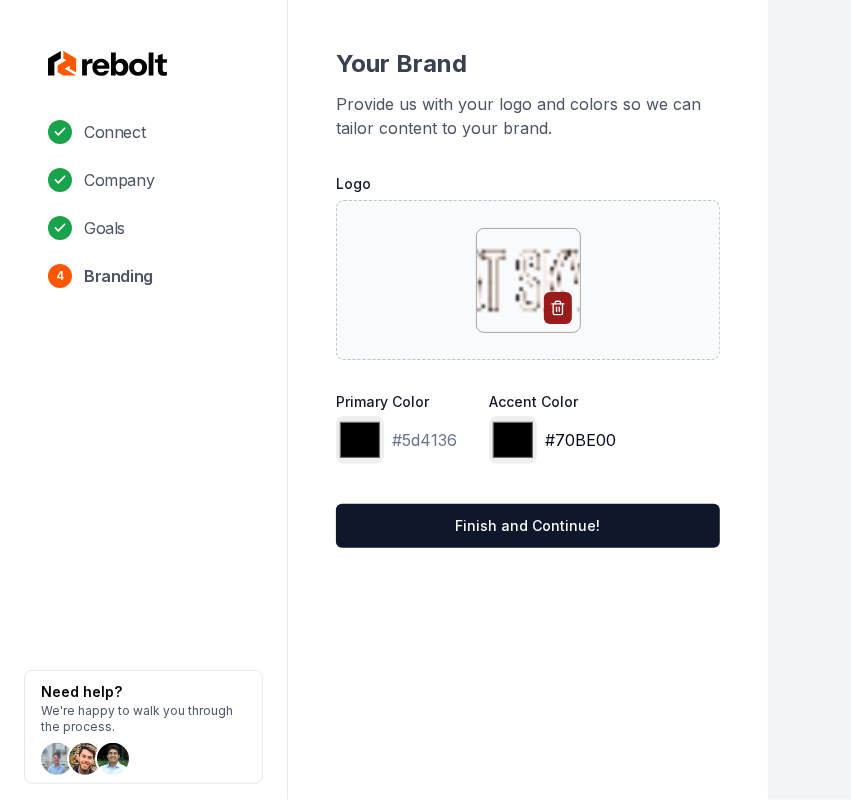 type on "*******" 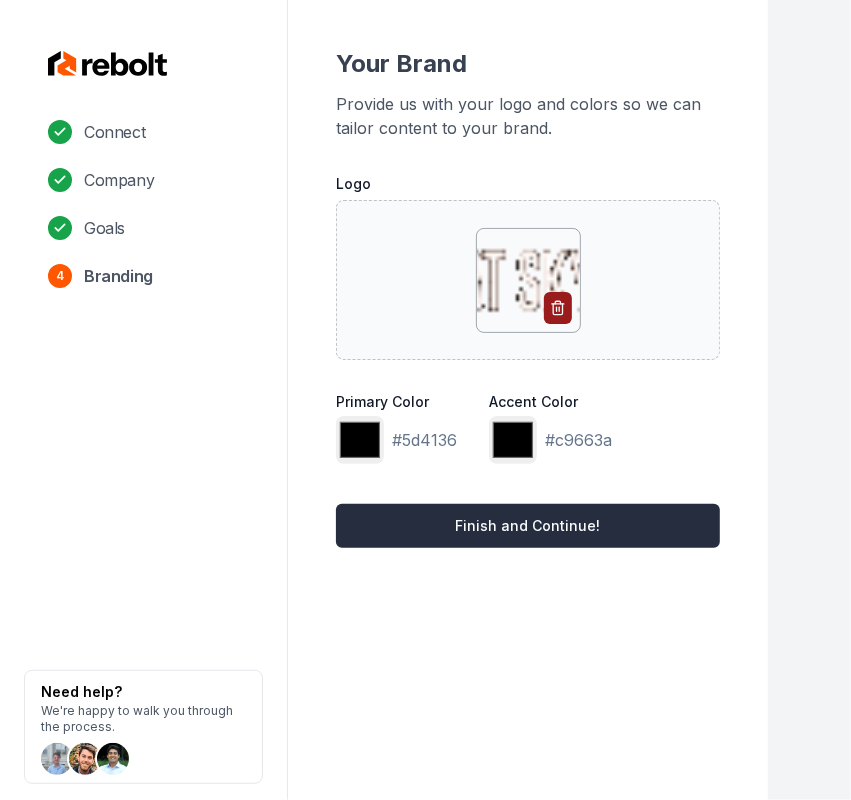type on "*******" 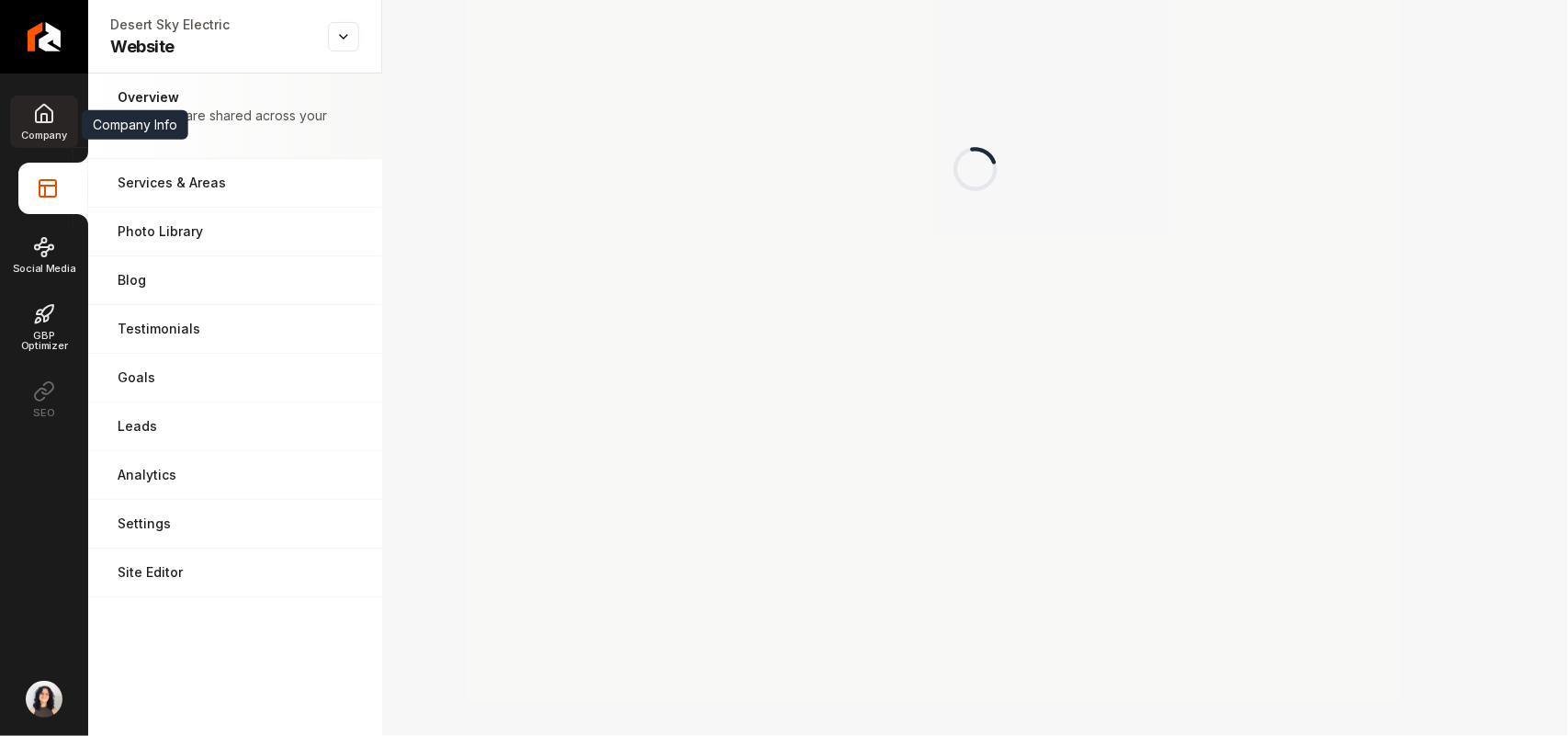 click on "Company" at bounding box center (43, 121) 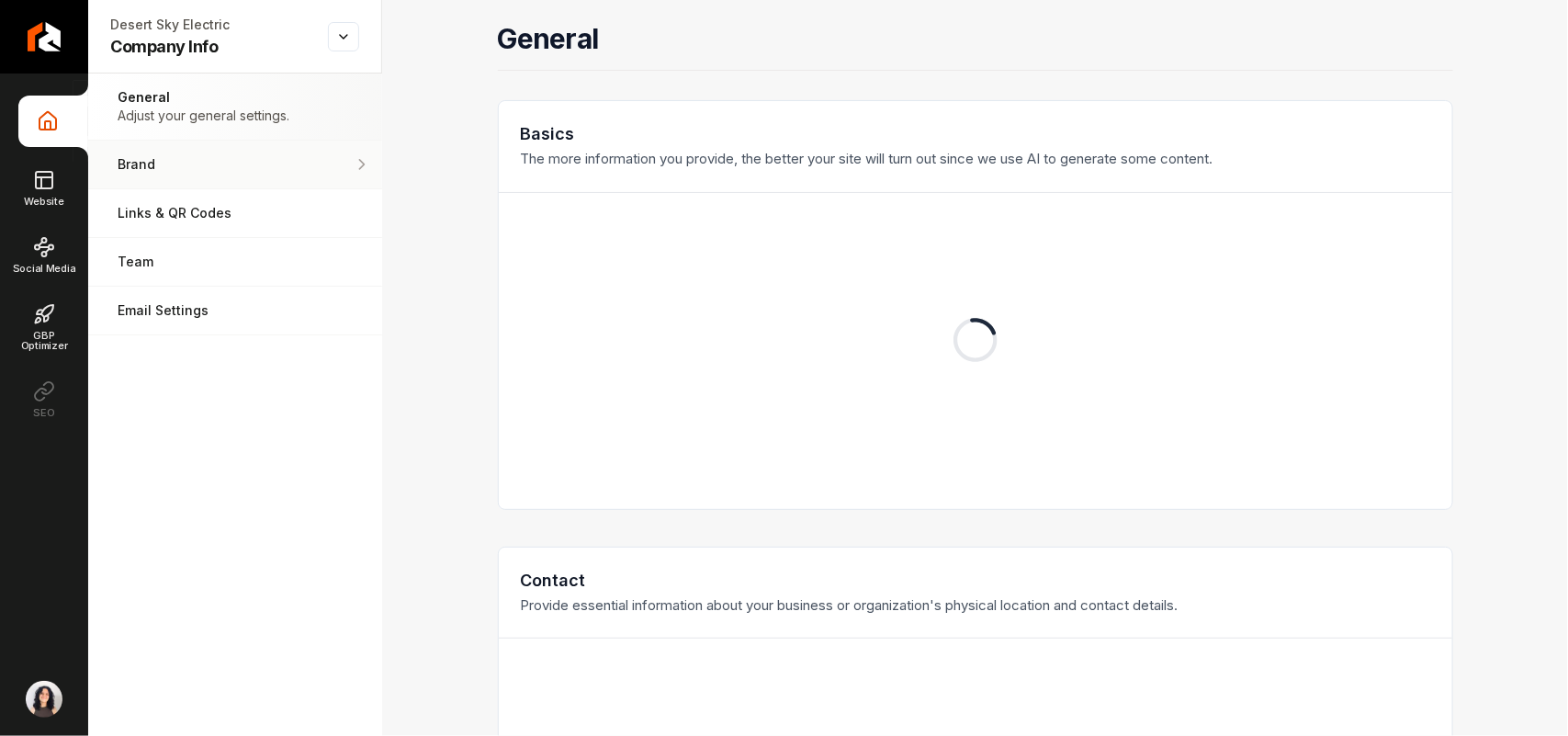 click on "Brand" at bounding box center (235, 164) 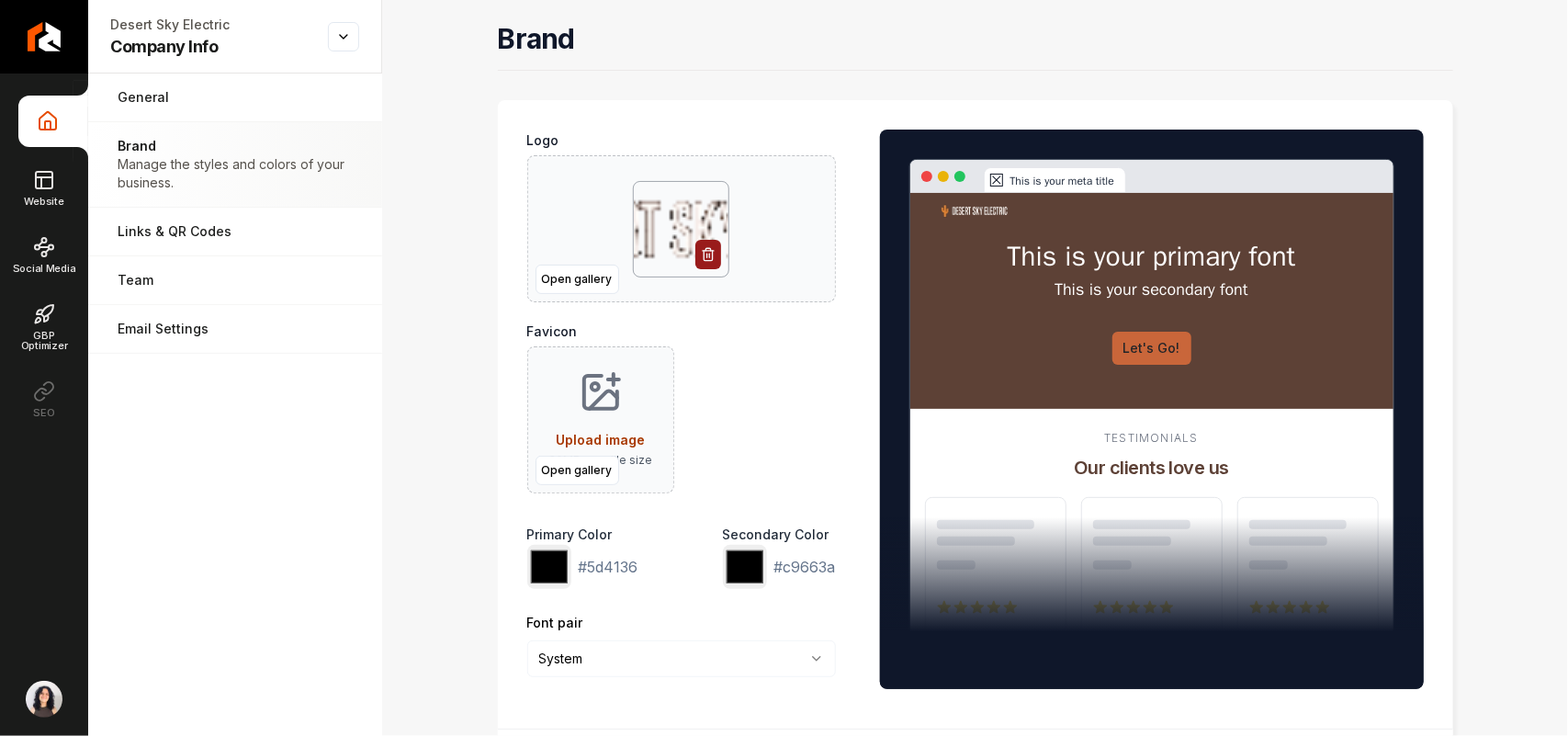 click 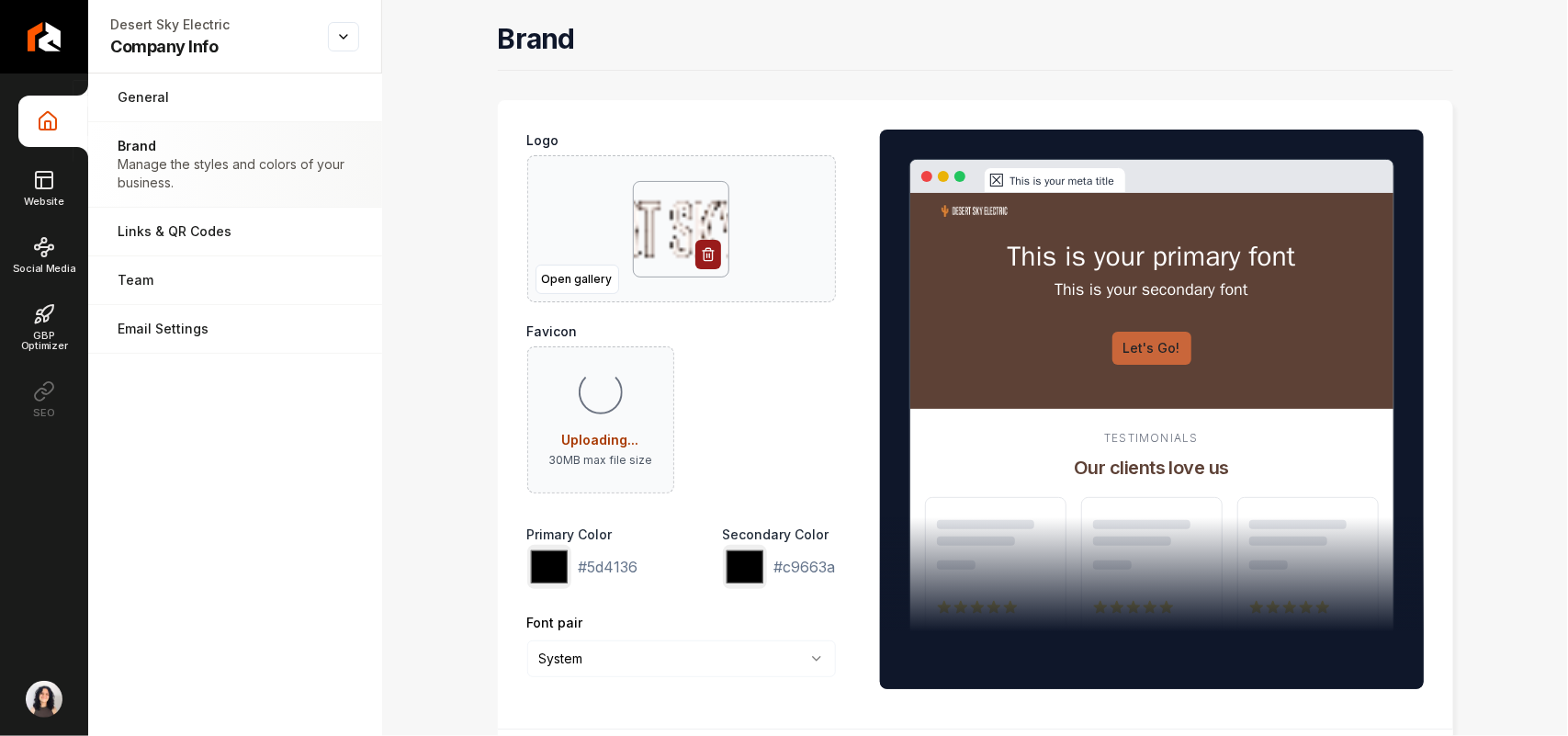 click on "Company Info Website Social Media GBP Optimizer SEO Desert Sky Electric Company Info Open menu Desert Sky Electric Company Info General Adjust your general settings. Brand Manage the styles and colors of your business. Links & QR Codes Manage the links and QR codes for your business. Team Manage your team members. Email Settings Manage your email settings. Brand Logo Open gallery Favicon Loading... Uploading... 30  MB max file size Primary Color ******* #5d4136 Secondary Color ******* #c9663a Font pair System ****** ******* ******** ****** This is your meta title This is your primary font This is your secondary font Let's Go! Testimonials Our clients love us Save /dashboard/sites/f77baf4c-e404-4047-8a4d-2c6780ffd672/brand" at bounding box center (784, 368) 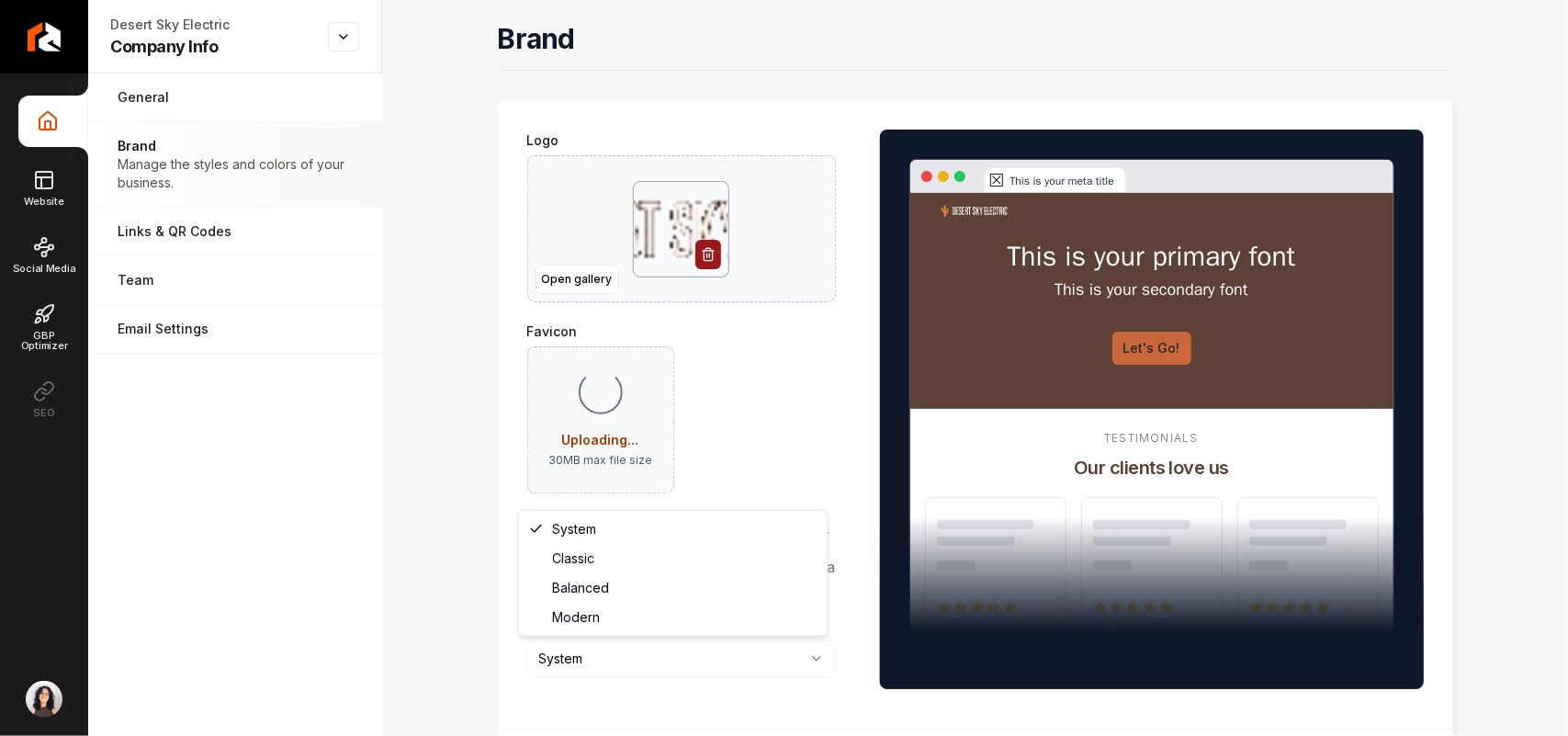 select on "******" 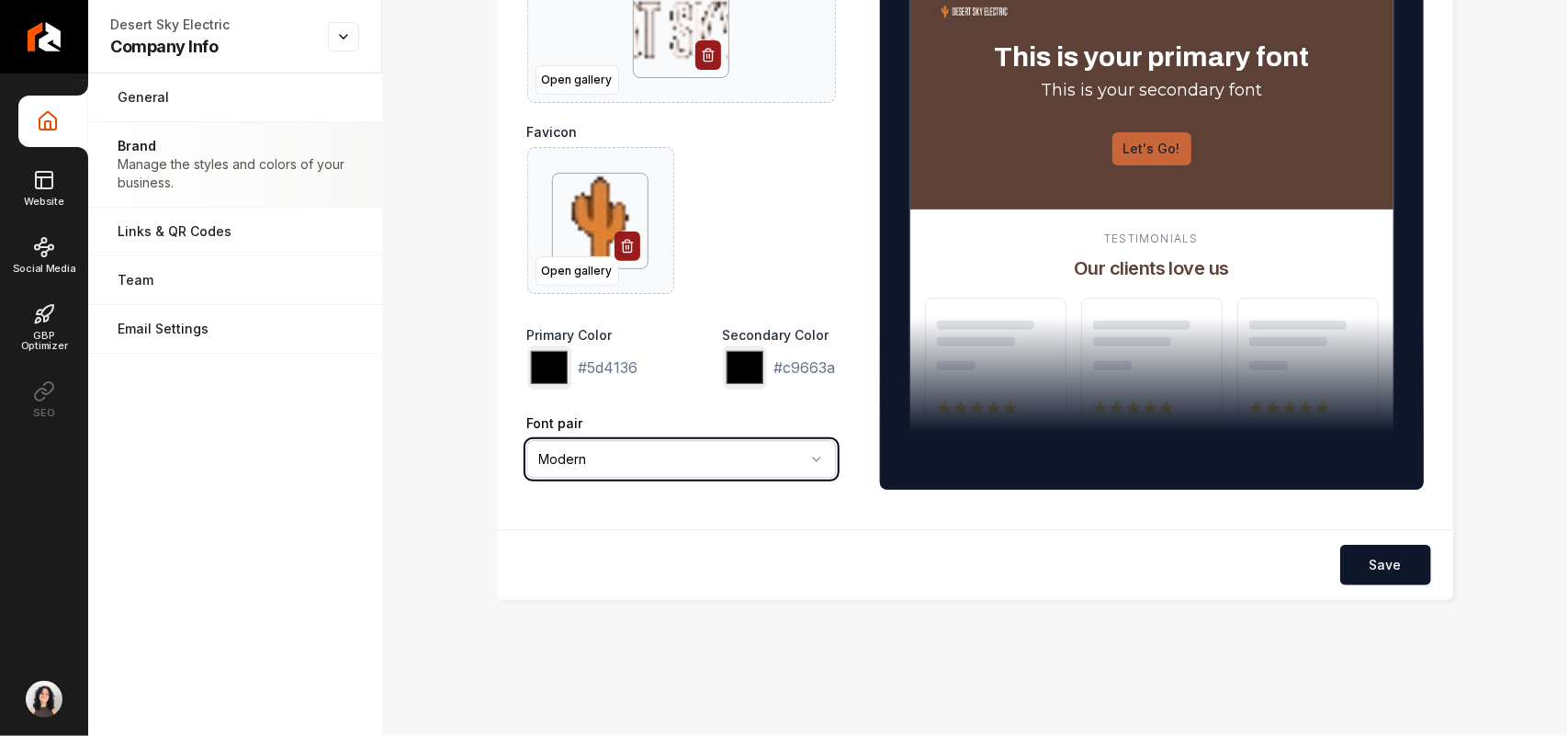 scroll, scrollTop: 203, scrollLeft: 0, axis: vertical 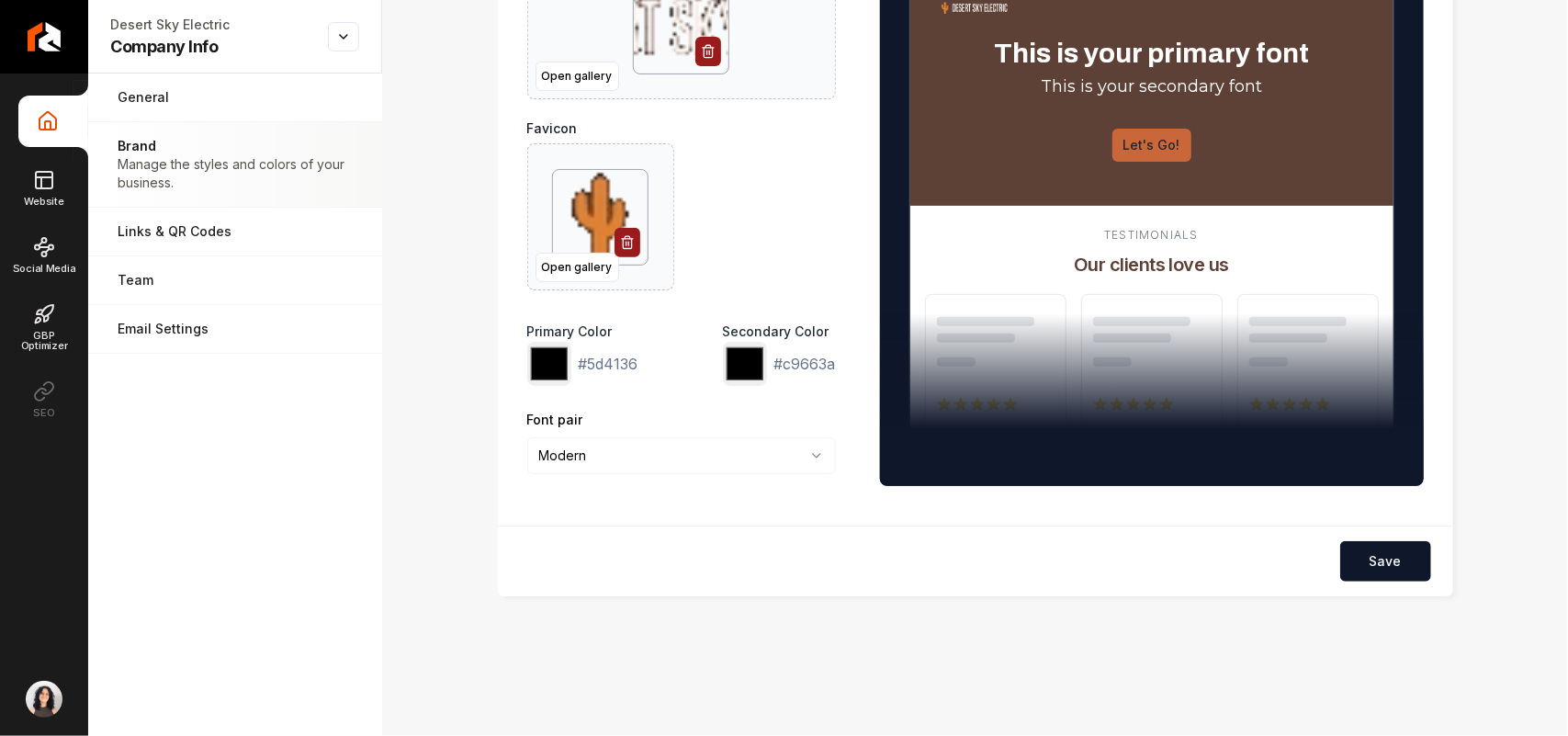click on "Save" at bounding box center (976, 560) 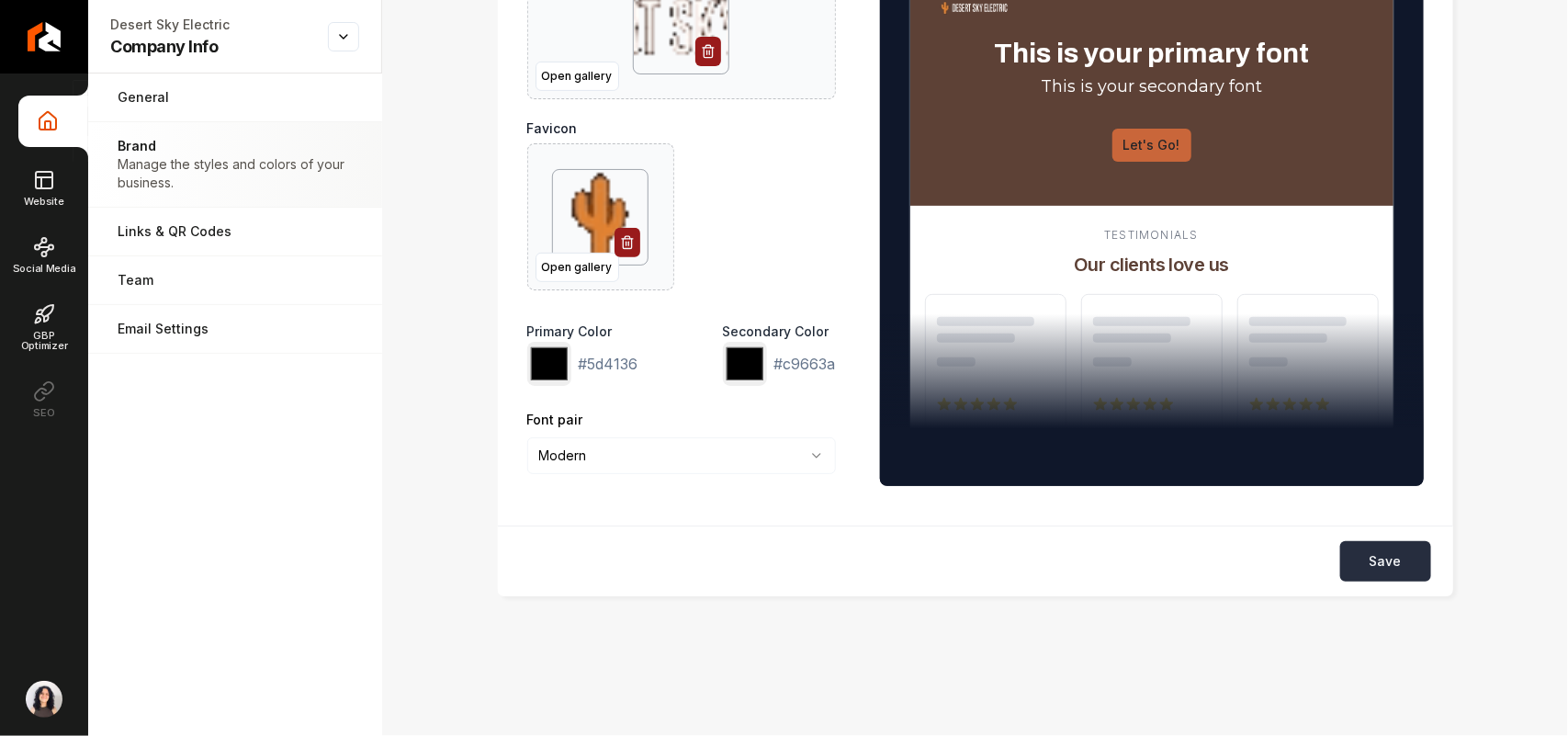 click on "Save" at bounding box center [1385, 561] 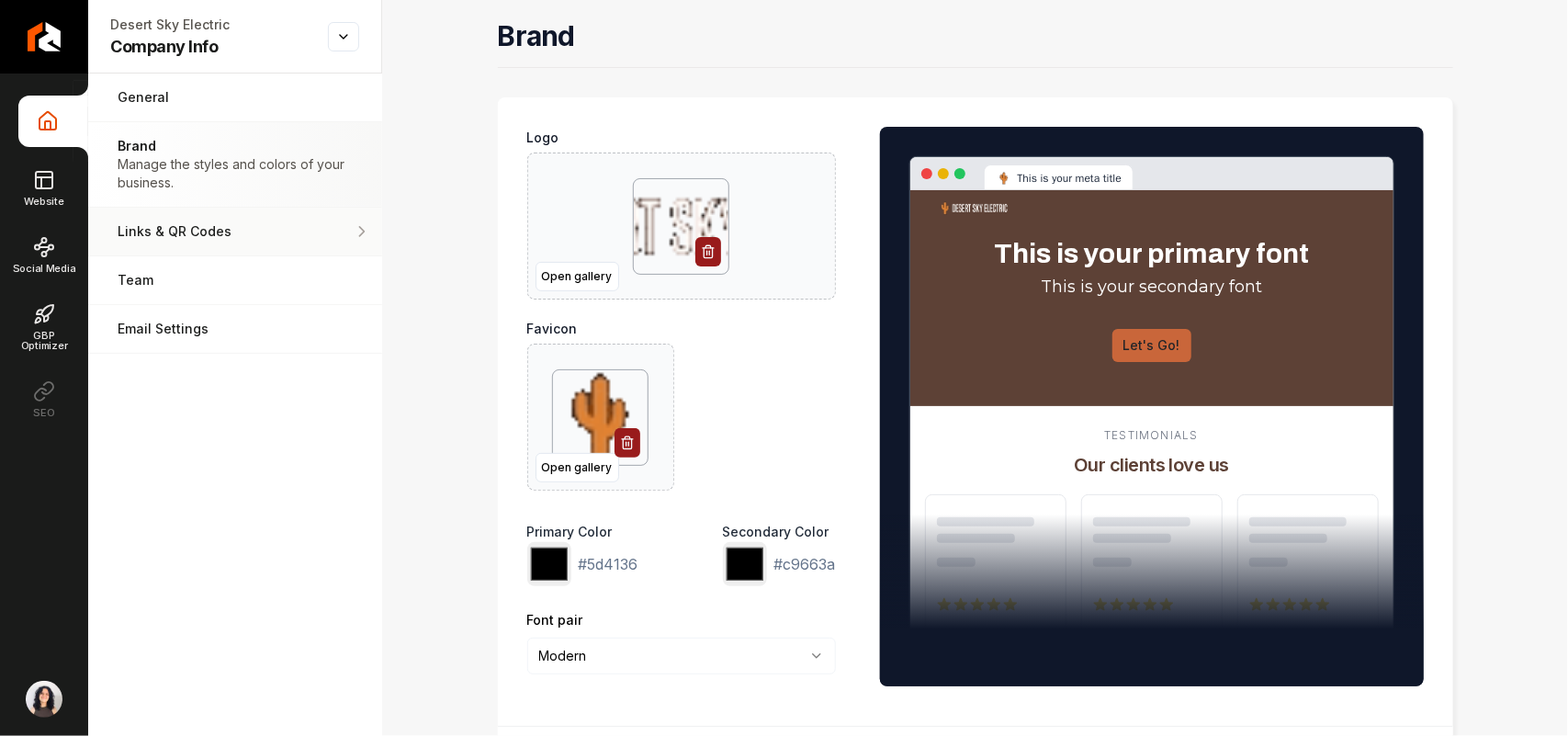 scroll, scrollTop: 0, scrollLeft: 0, axis: both 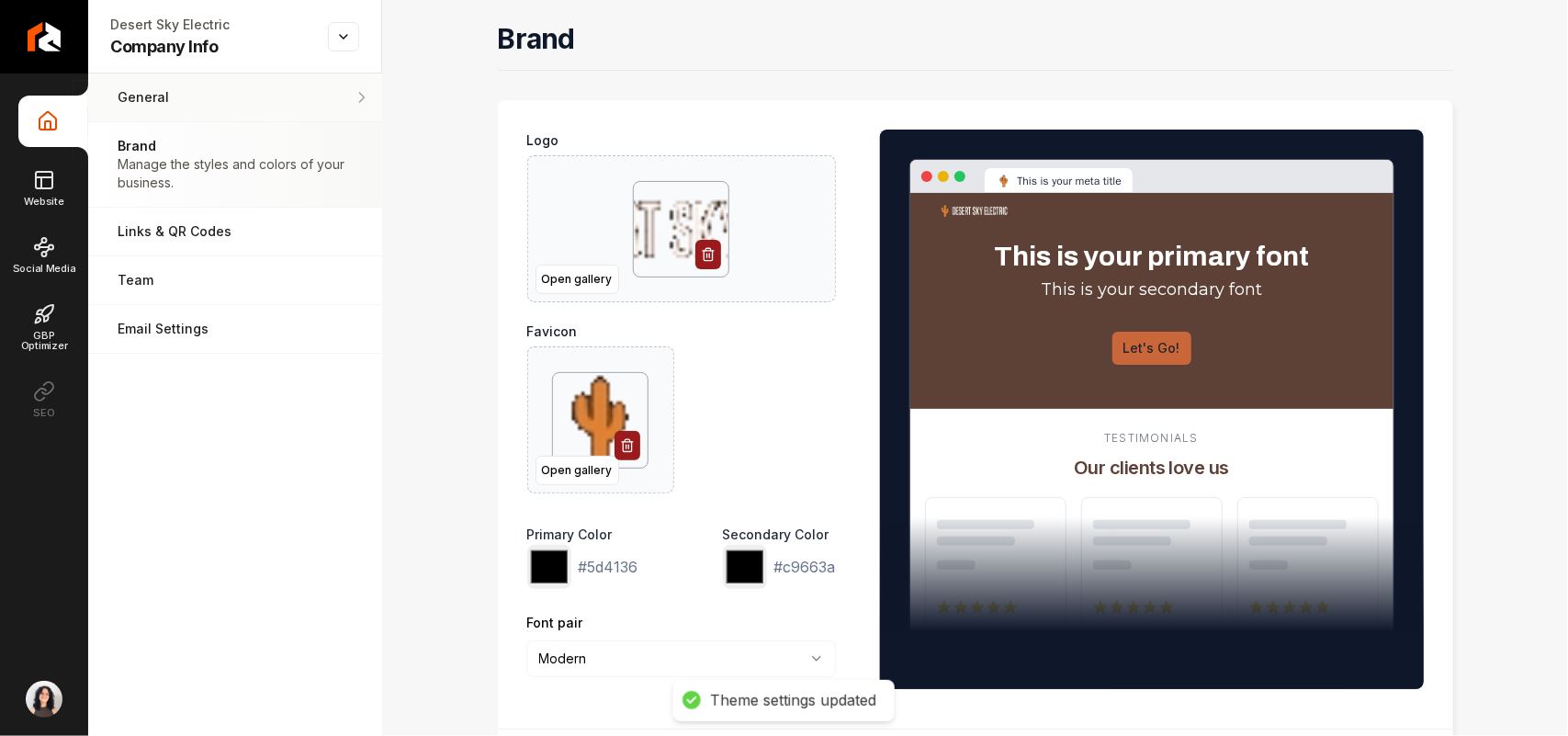 click on "General" at bounding box center [203, 97] 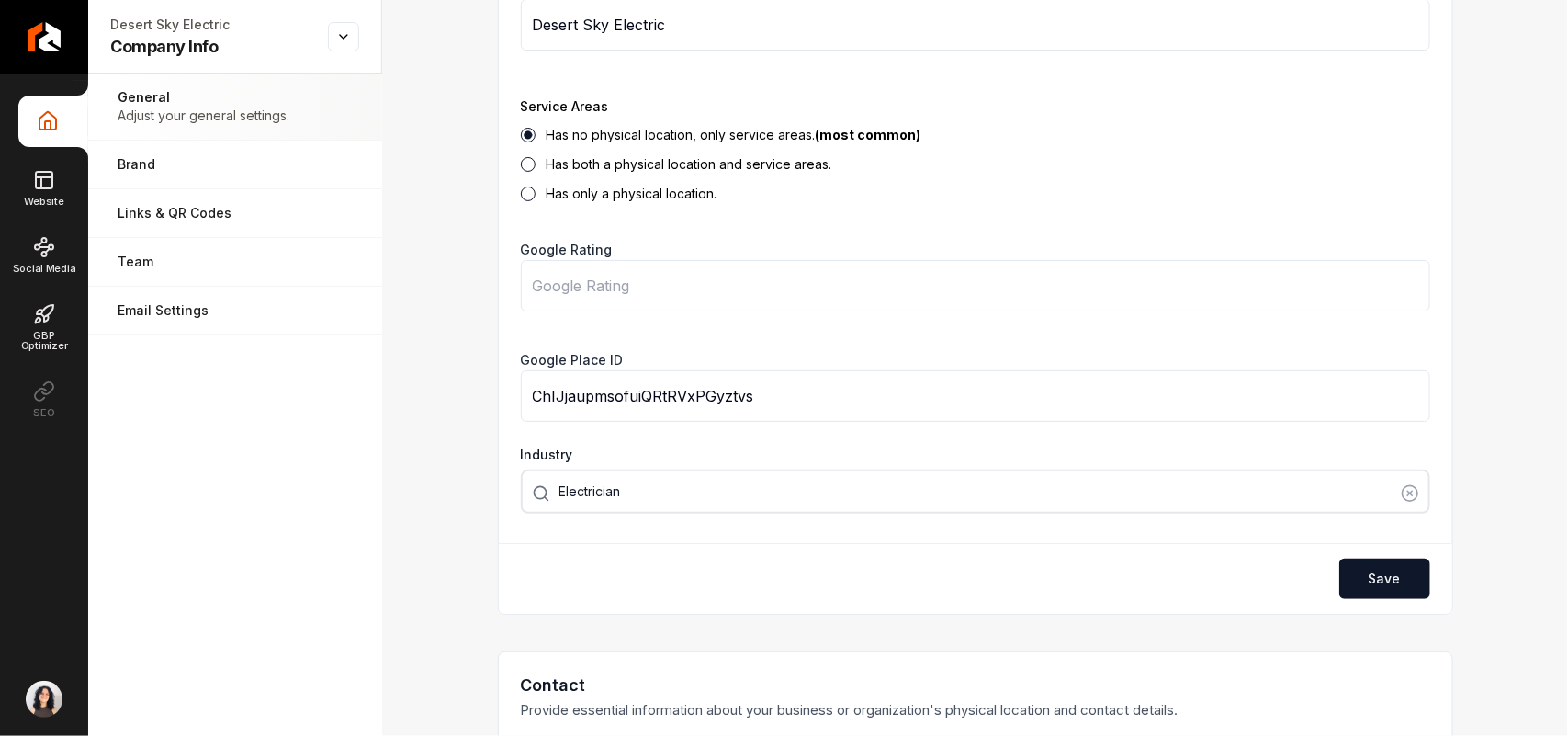 scroll, scrollTop: 459, scrollLeft: 0, axis: vertical 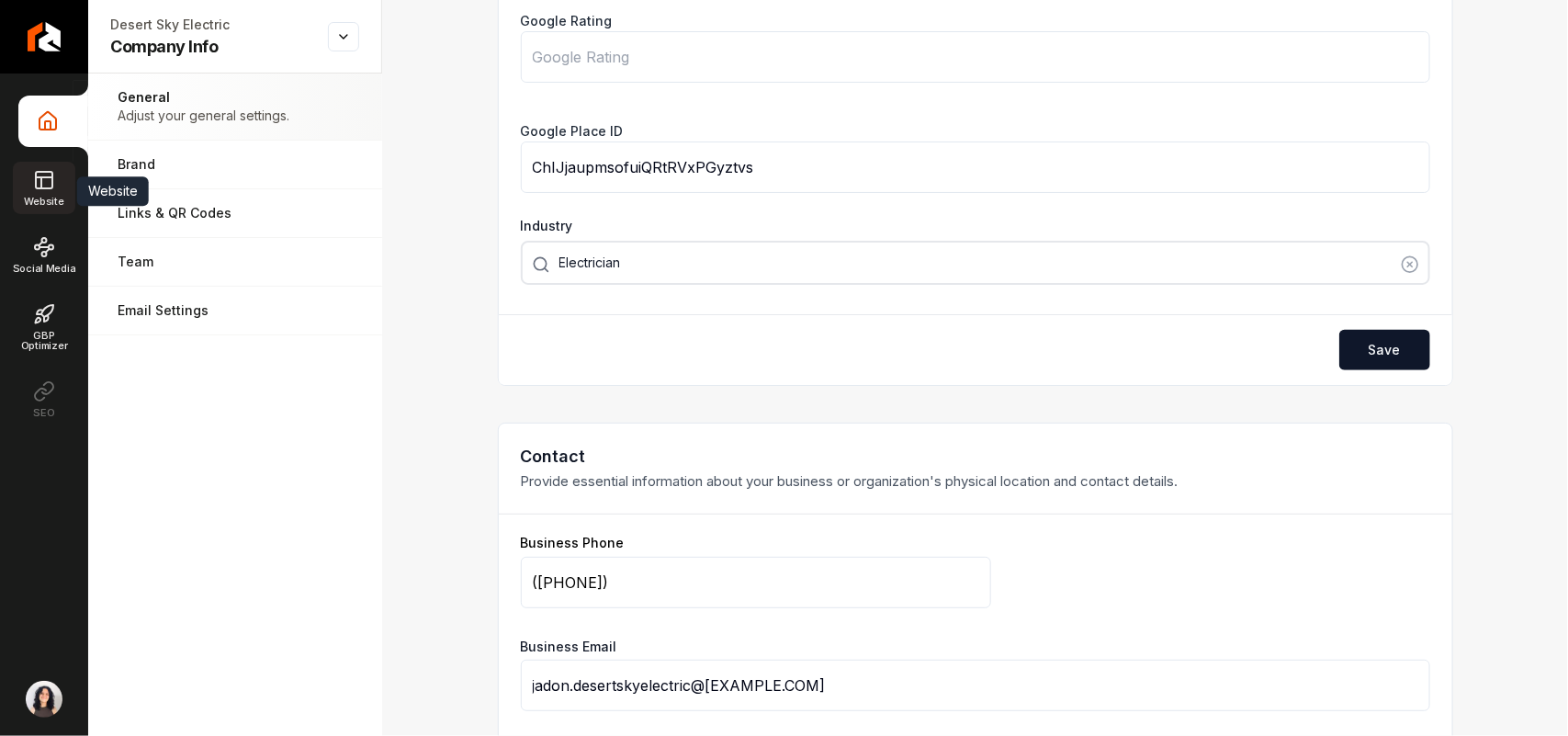 click 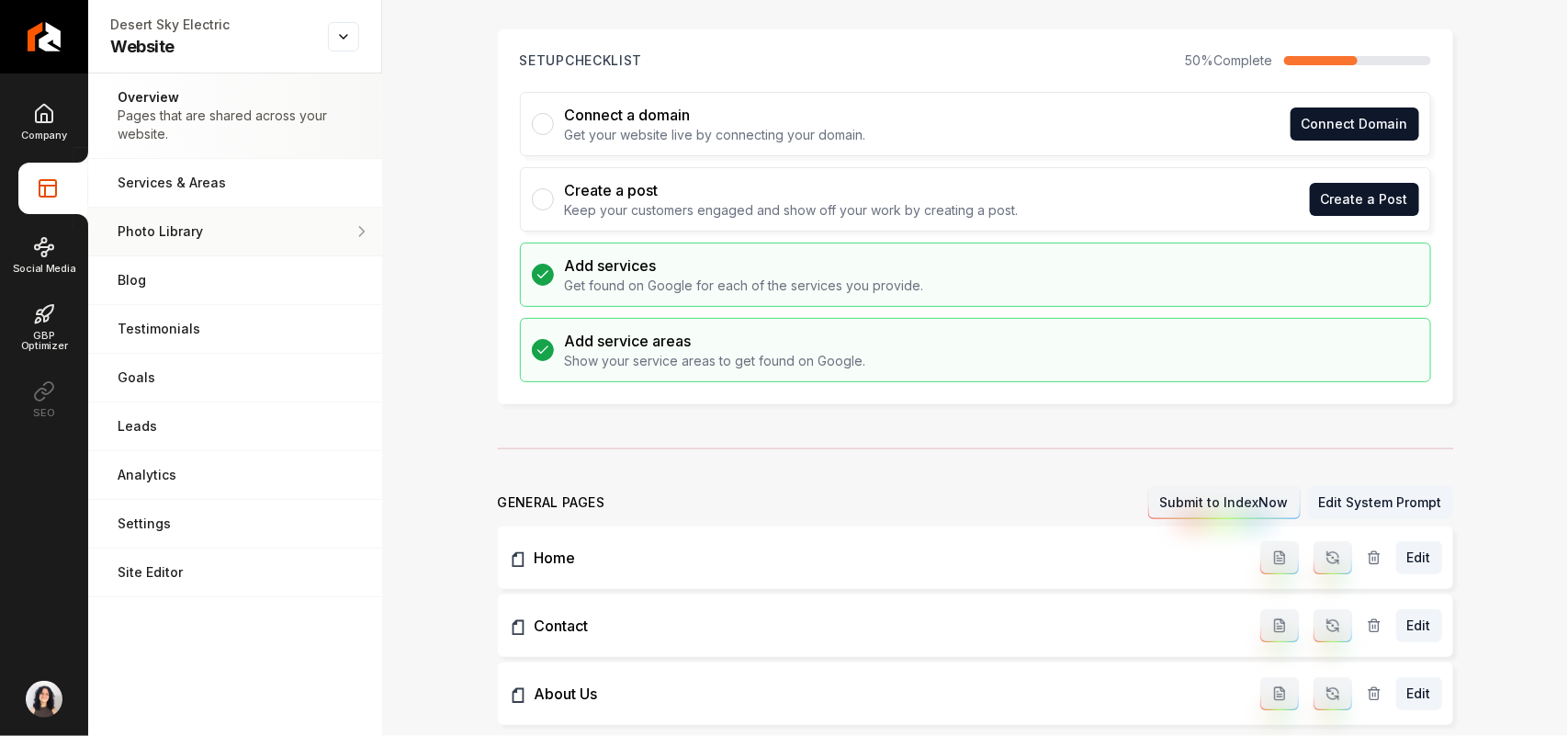 scroll, scrollTop: 0, scrollLeft: 0, axis: both 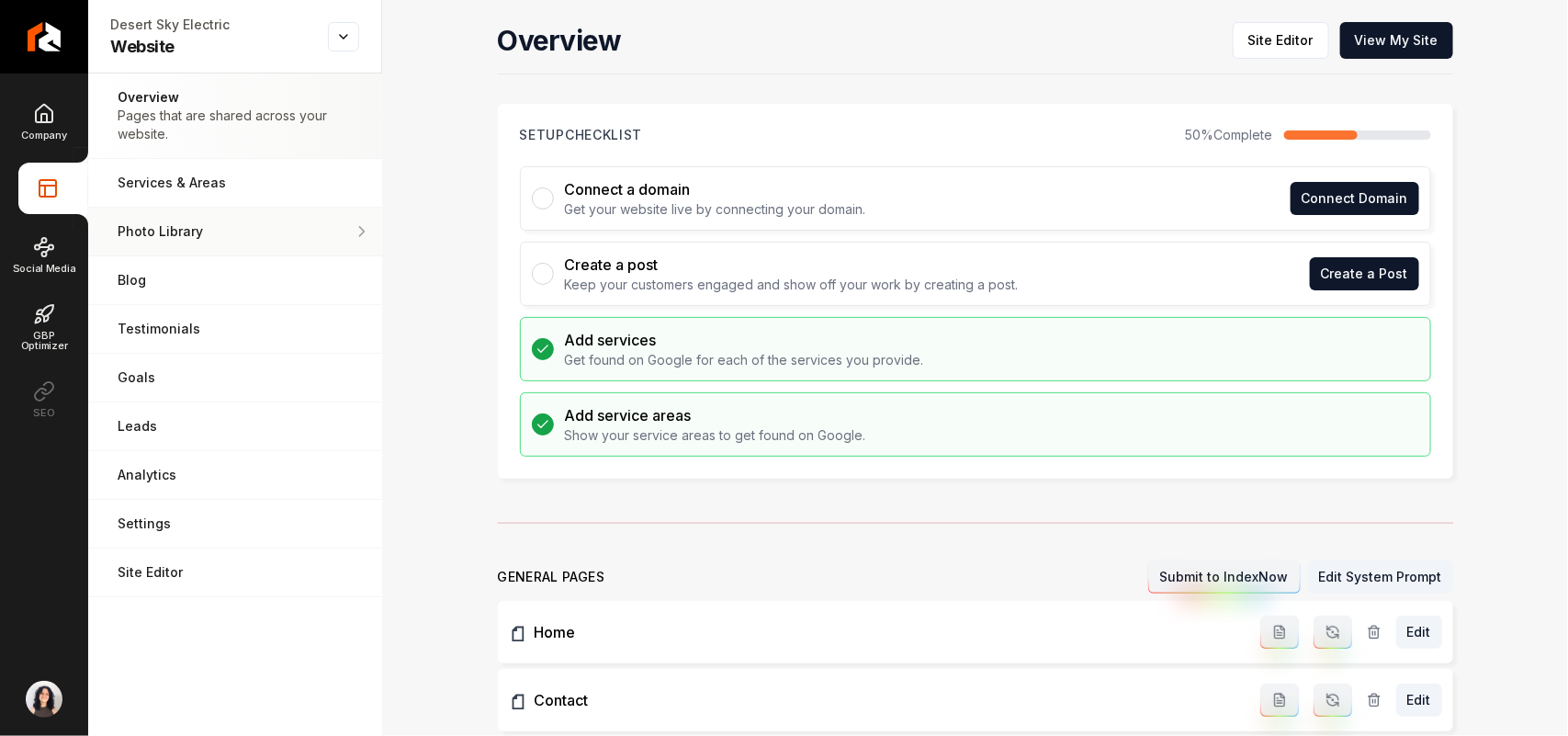 click on "Photo Library" at bounding box center [227, 232] 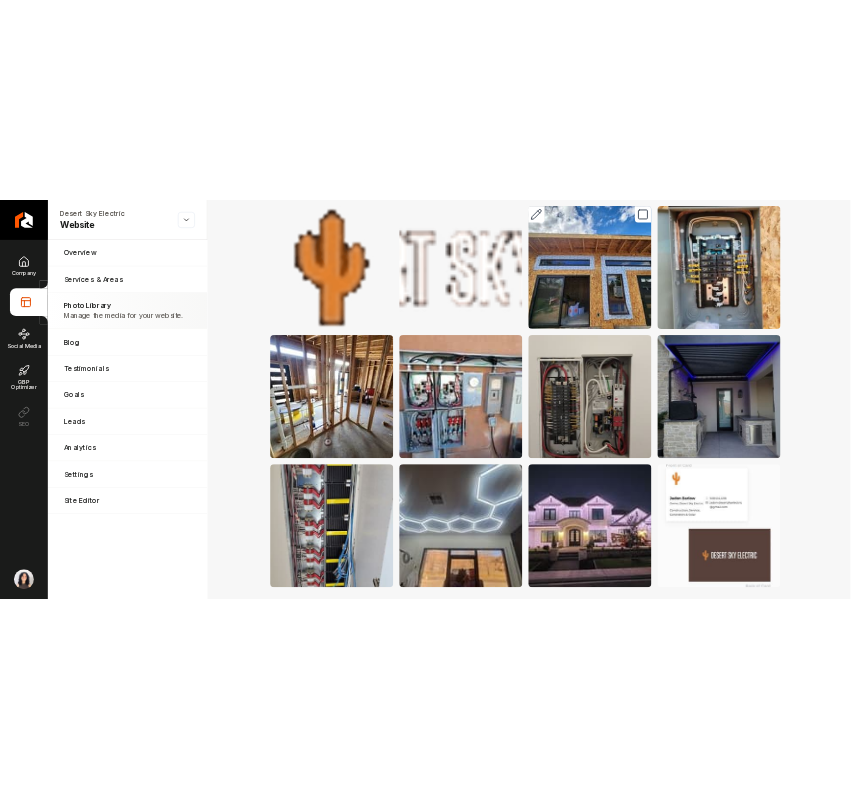 scroll, scrollTop: 0, scrollLeft: 0, axis: both 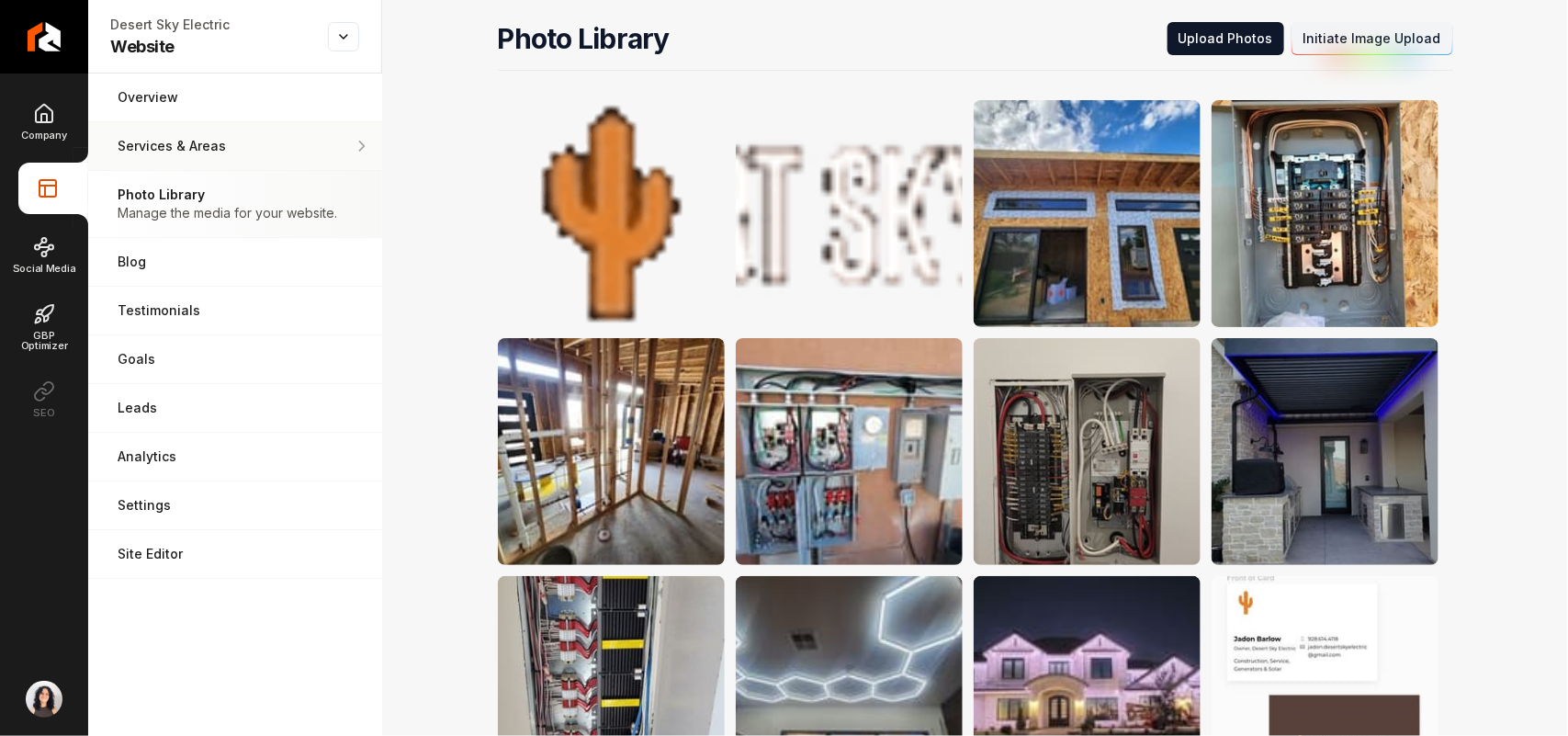 click on "Services & Areas Adjust your services and areas of expertise." at bounding box center (235, 146) 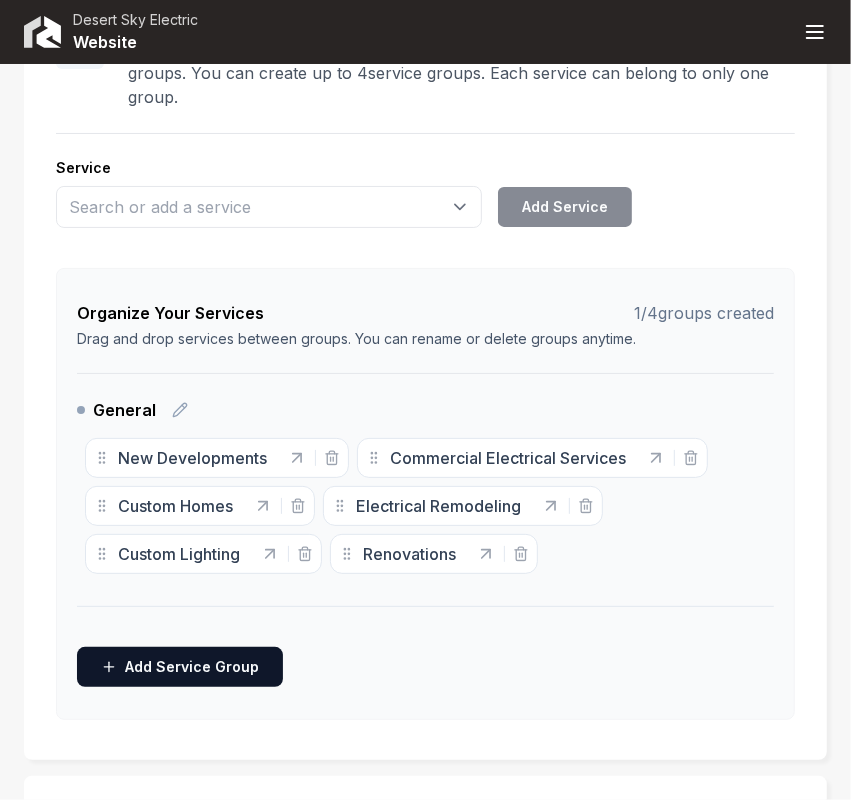 scroll, scrollTop: 500, scrollLeft: 0, axis: vertical 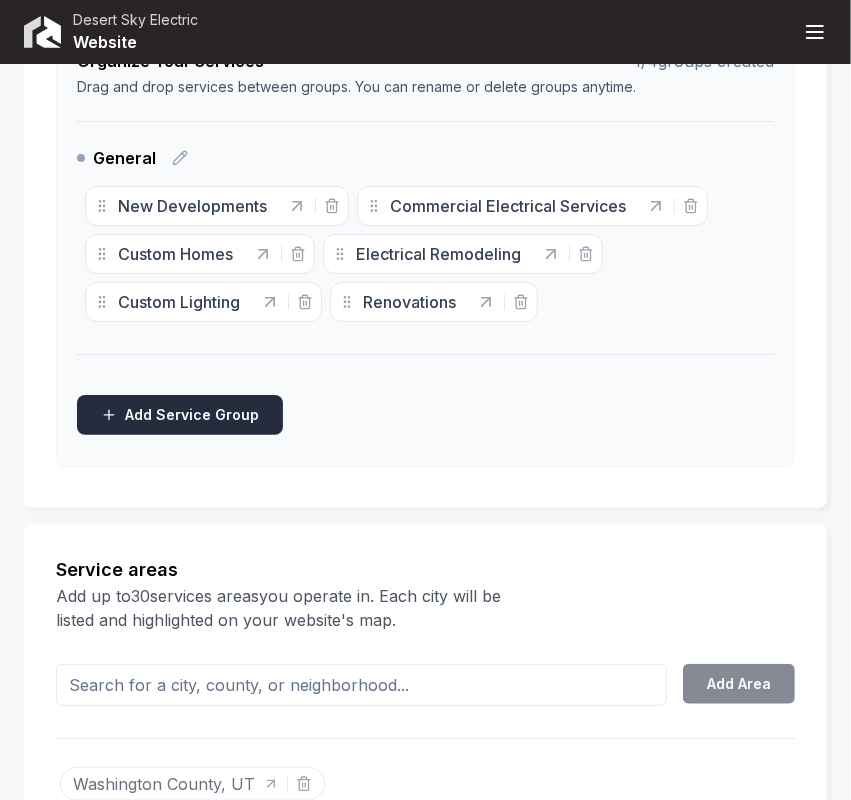 click on "Add Service Group" at bounding box center (180, 415) 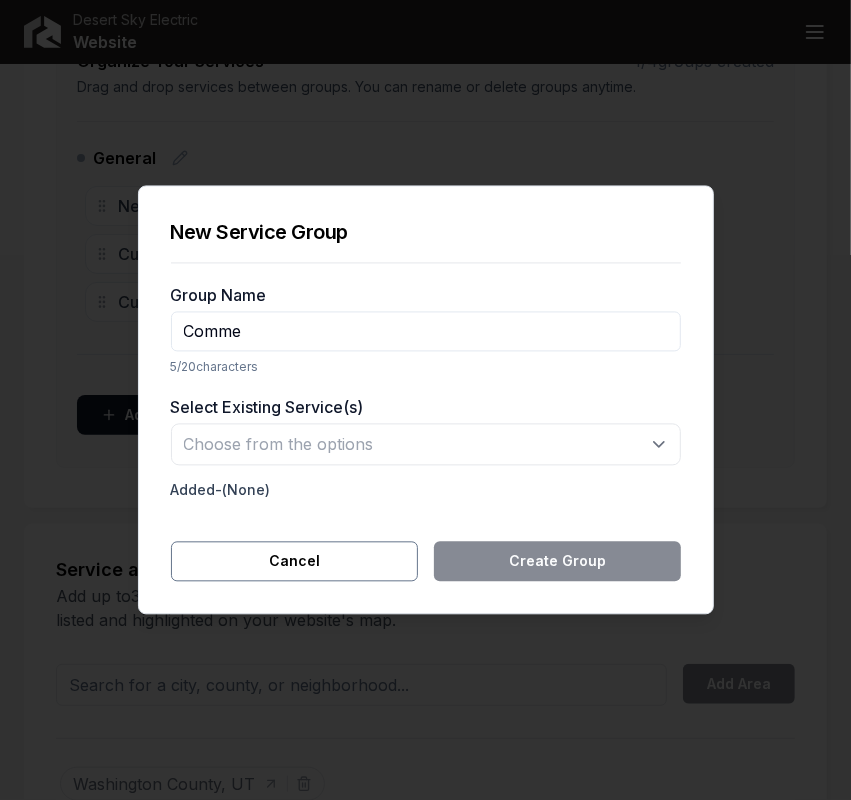 type on "Commercial" 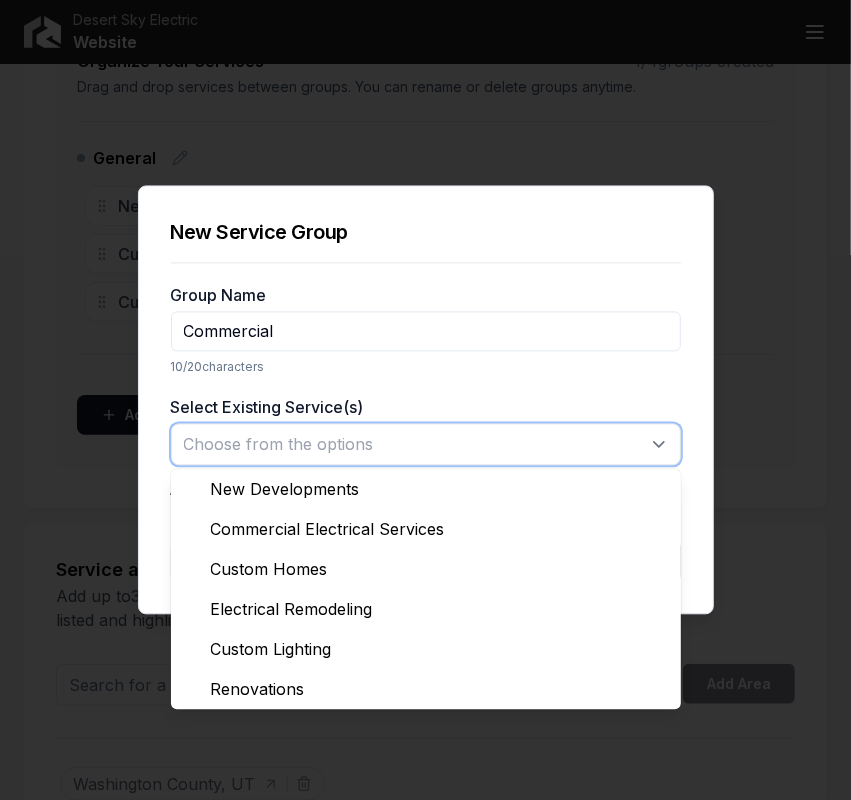 click at bounding box center (426, 445) 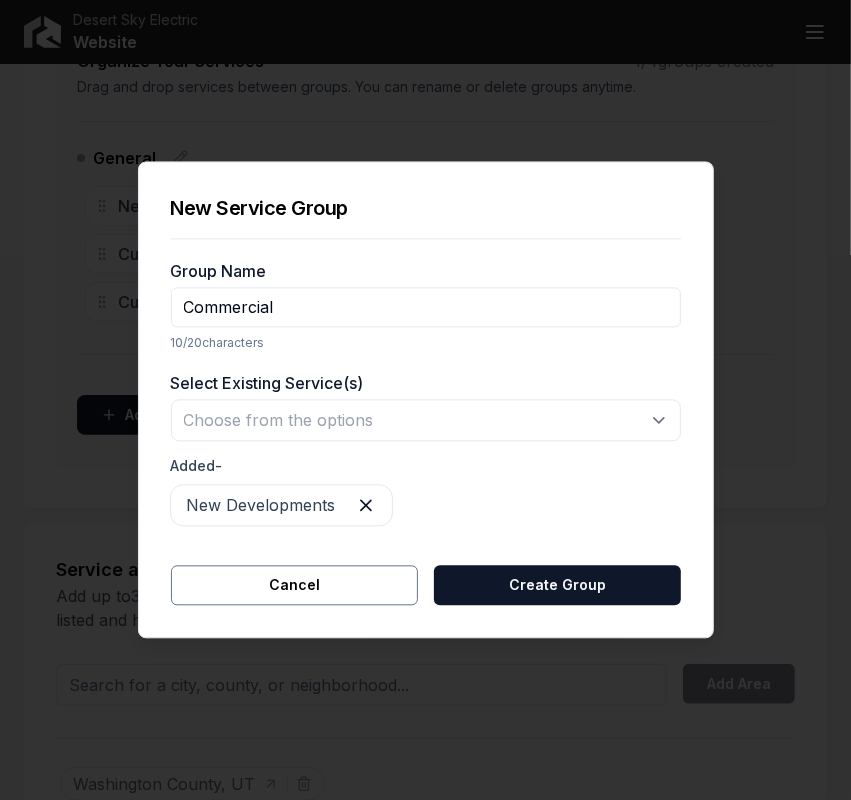 drag, startPoint x: 340, startPoint y: 490, endPoint x: 342, endPoint y: 426, distance: 64.03124 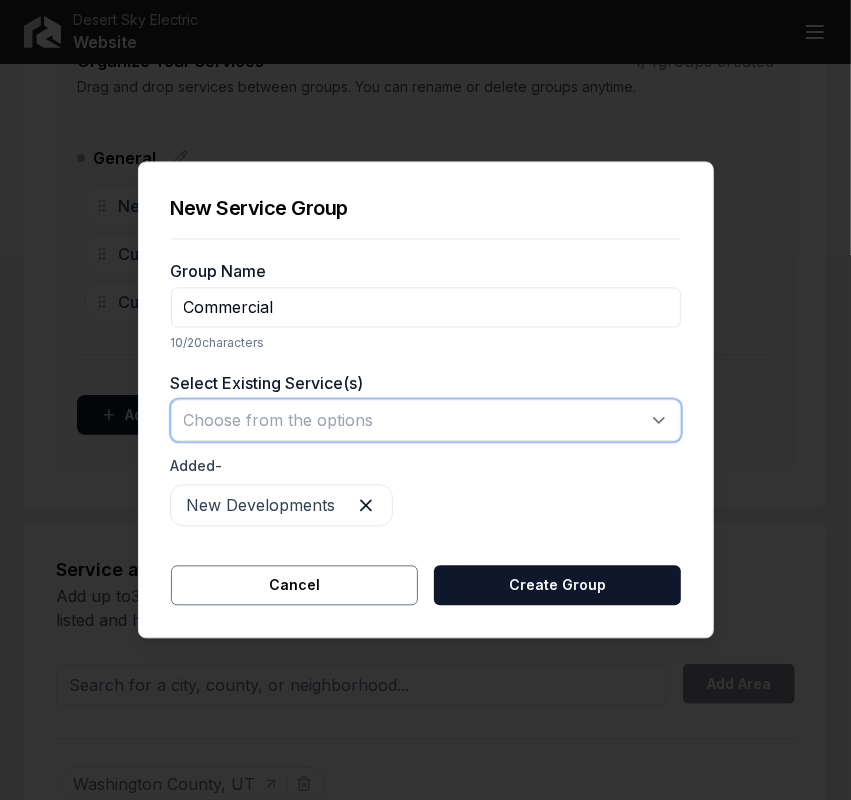 click at bounding box center [426, 421] 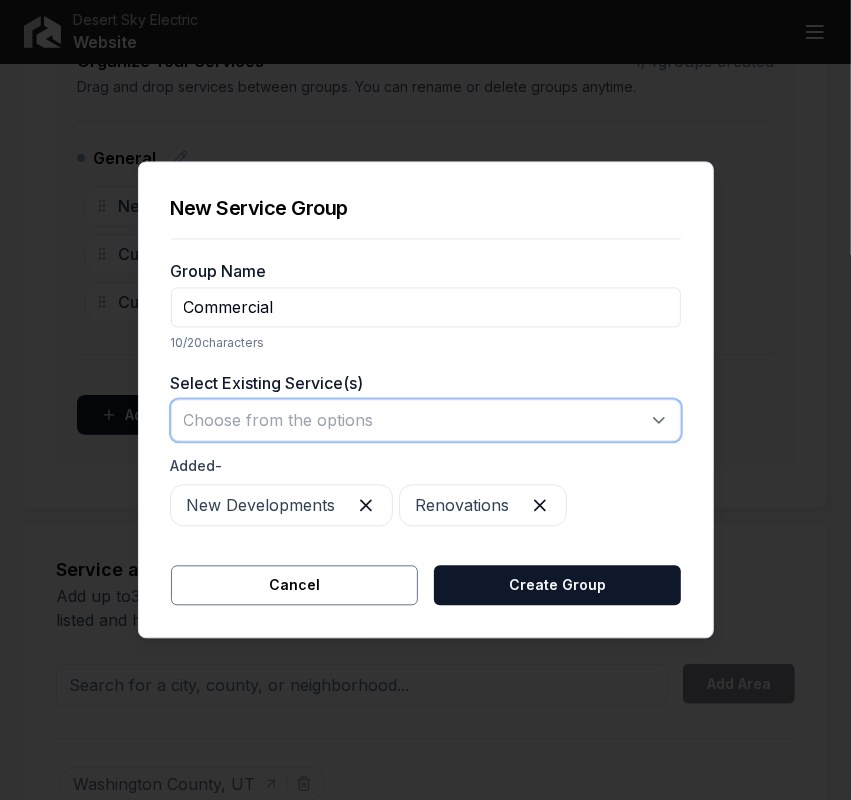 click at bounding box center (426, 421) 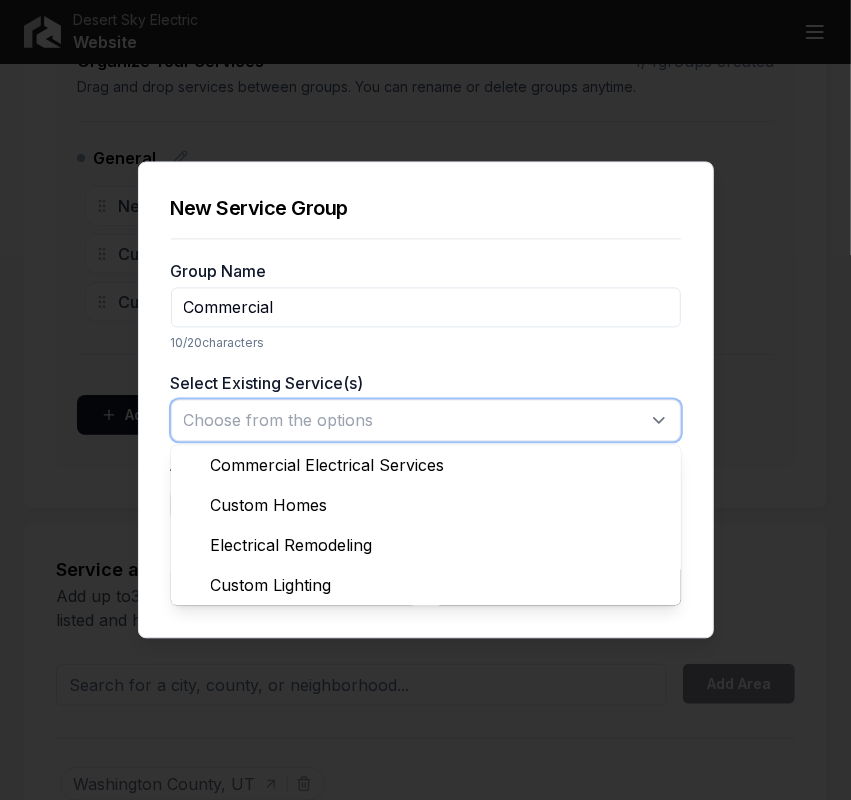 type 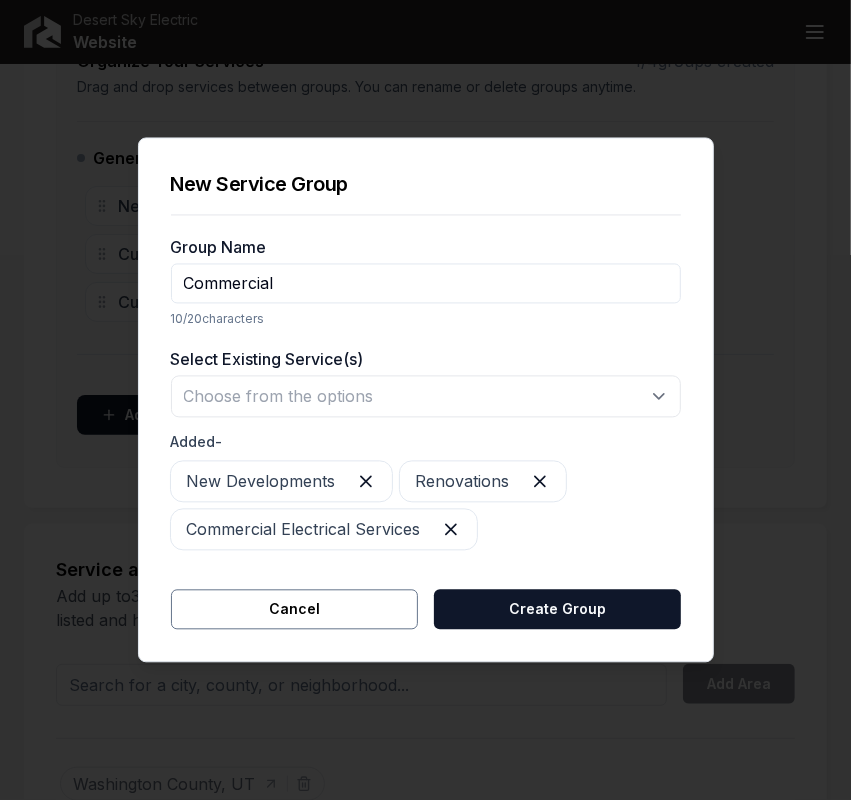 drag, startPoint x: 513, startPoint y: 611, endPoint x: 297, endPoint y: 550, distance: 224.44821 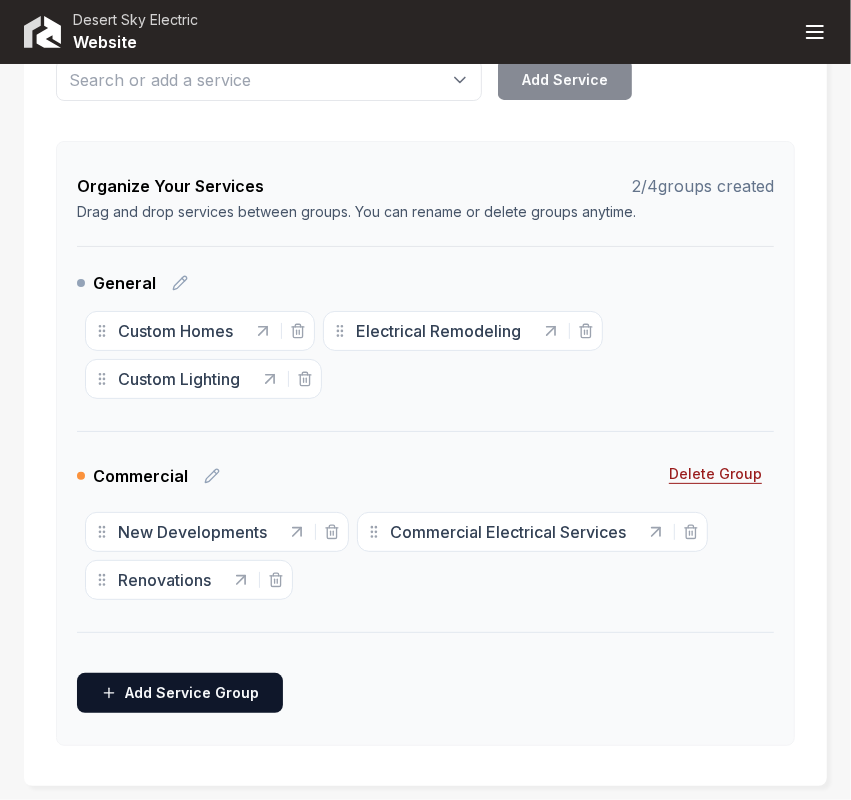 scroll, scrollTop: 250, scrollLeft: 0, axis: vertical 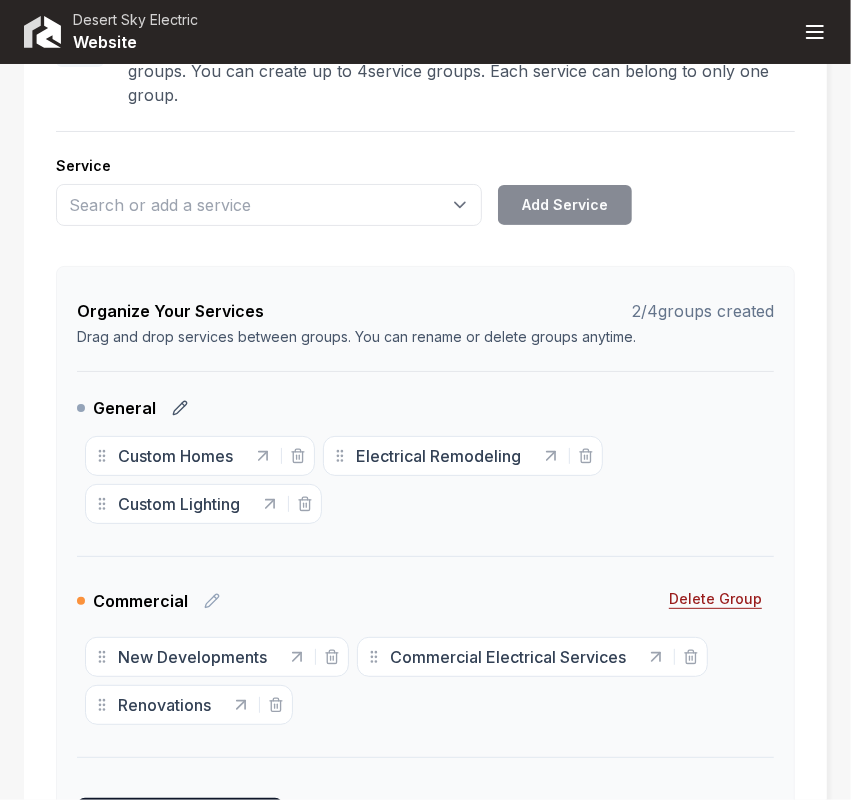 click 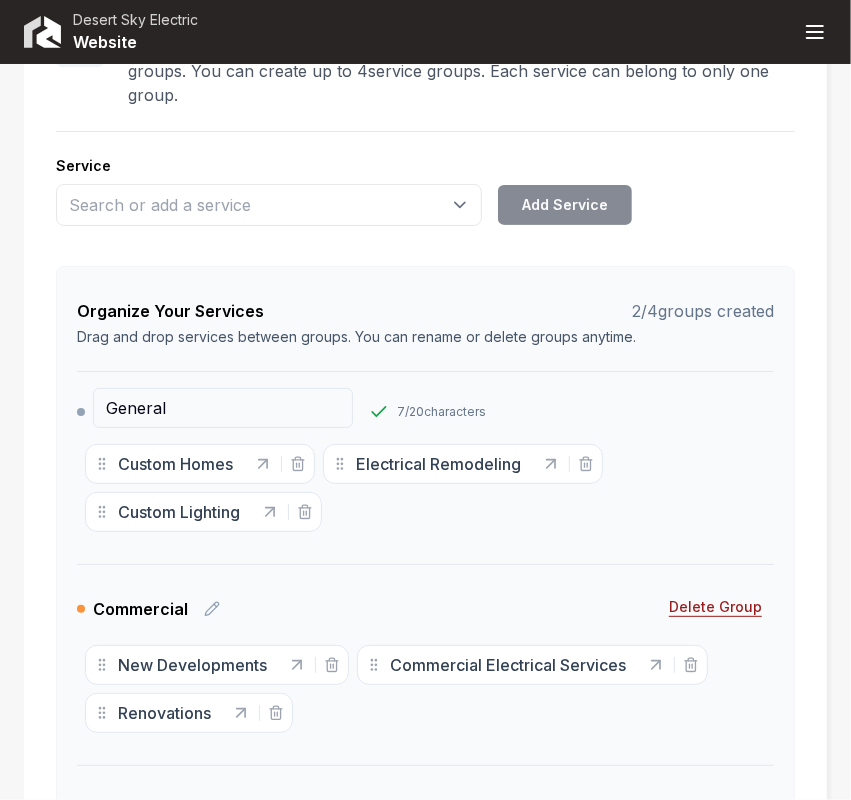 click on "General" at bounding box center [223, 408] 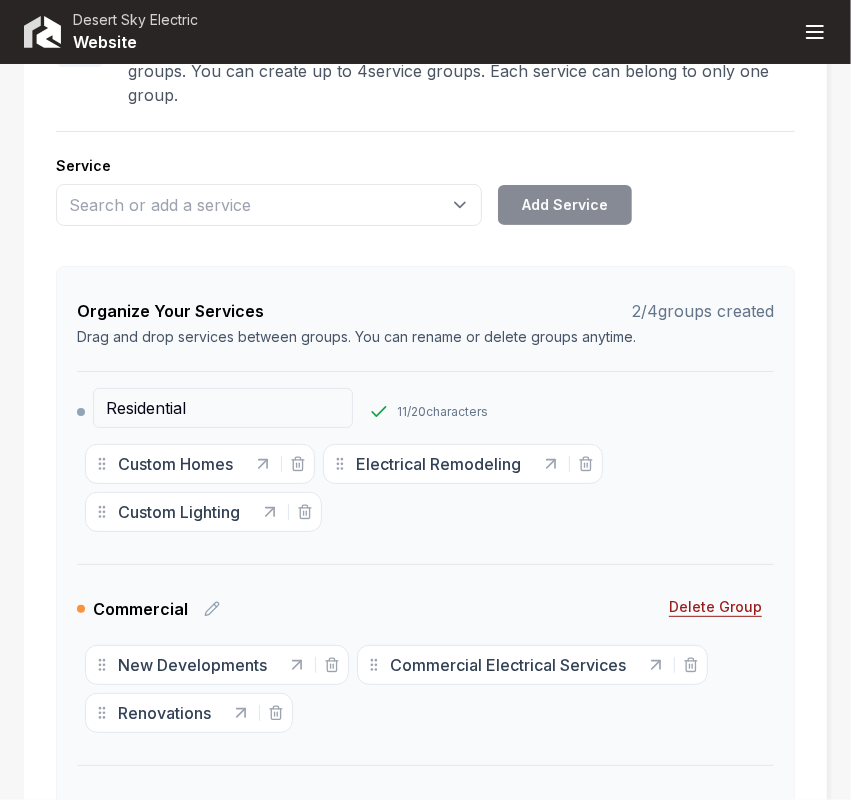type on "Residential" 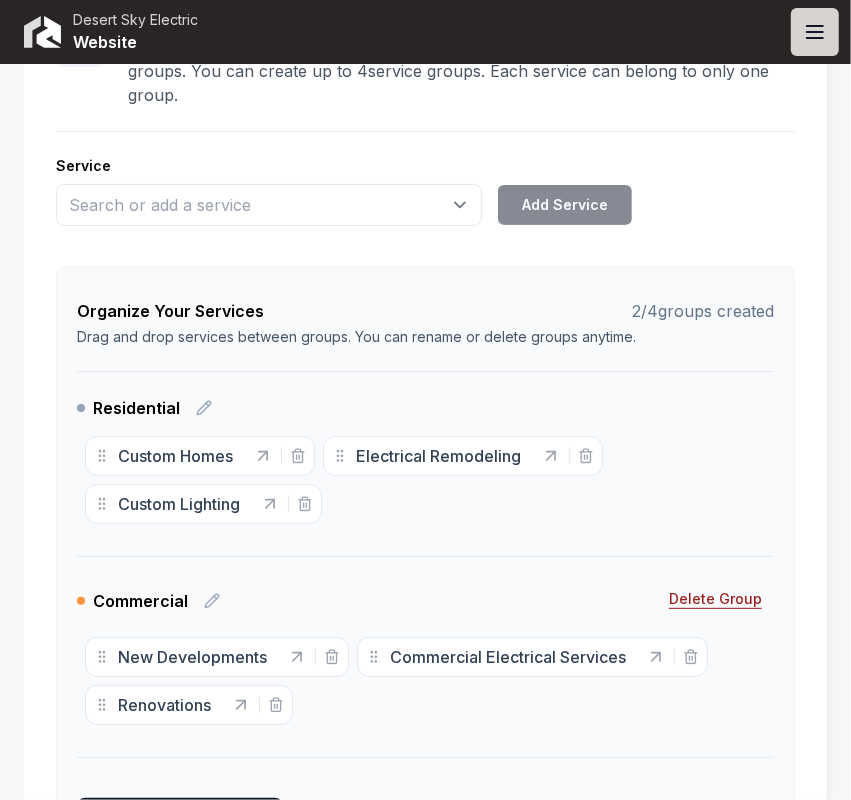 click on "Open menu" at bounding box center [815, 32] 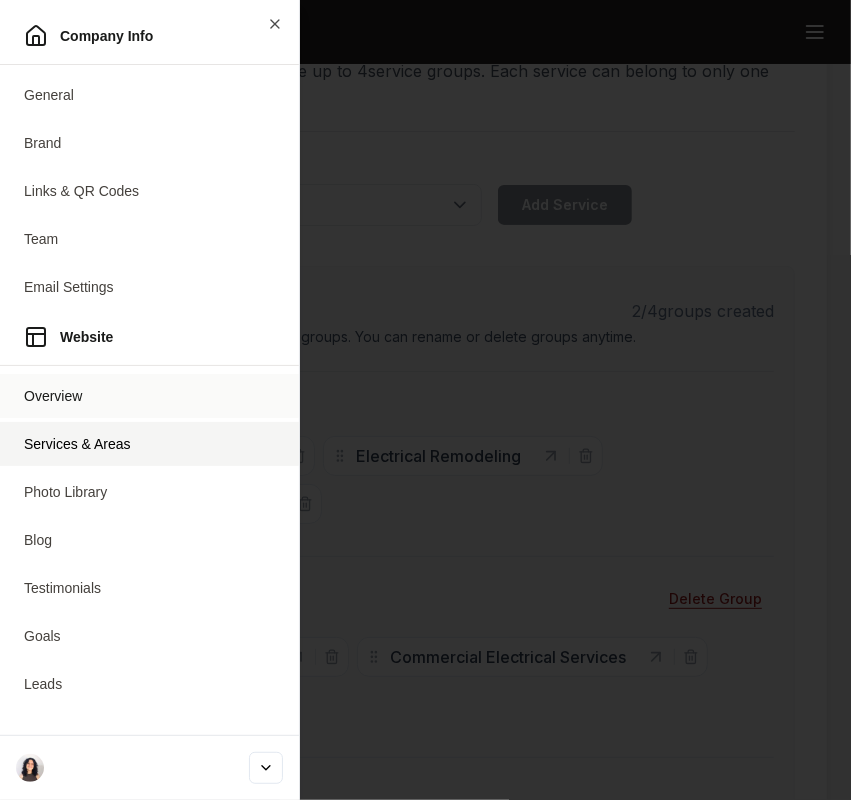 click on "Overview" at bounding box center (149, 396) 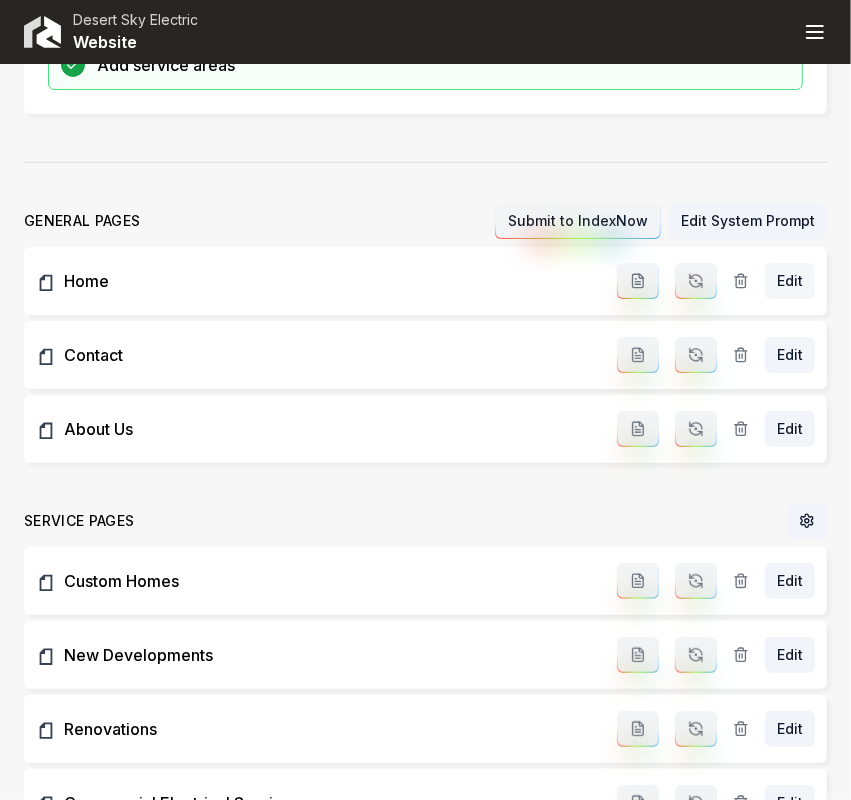 scroll, scrollTop: 625, scrollLeft: 0, axis: vertical 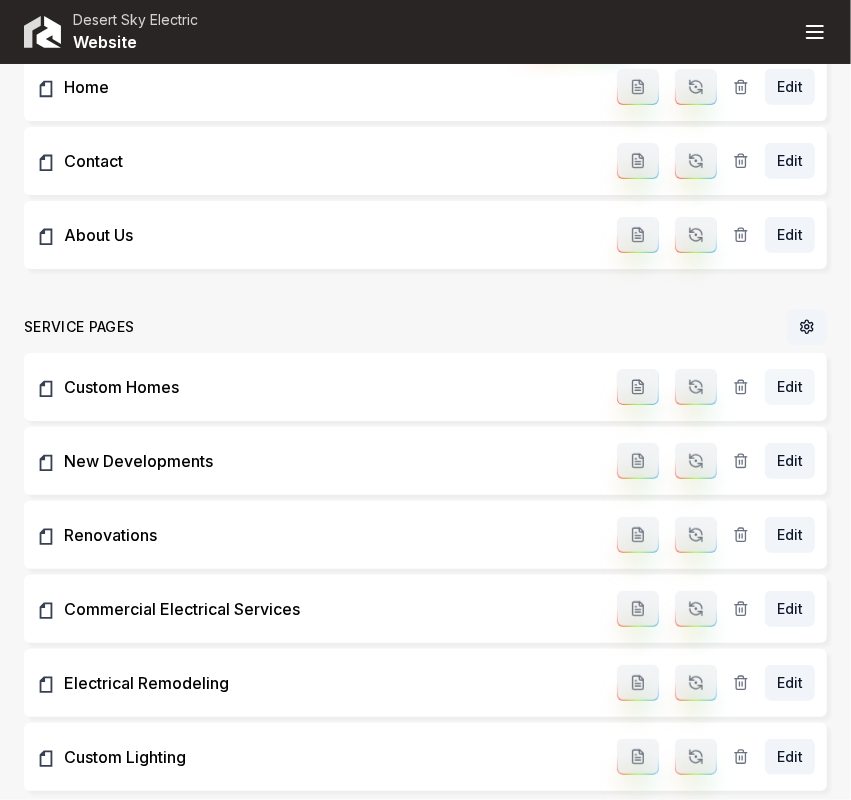 click on "Edit" at bounding box center [790, 387] 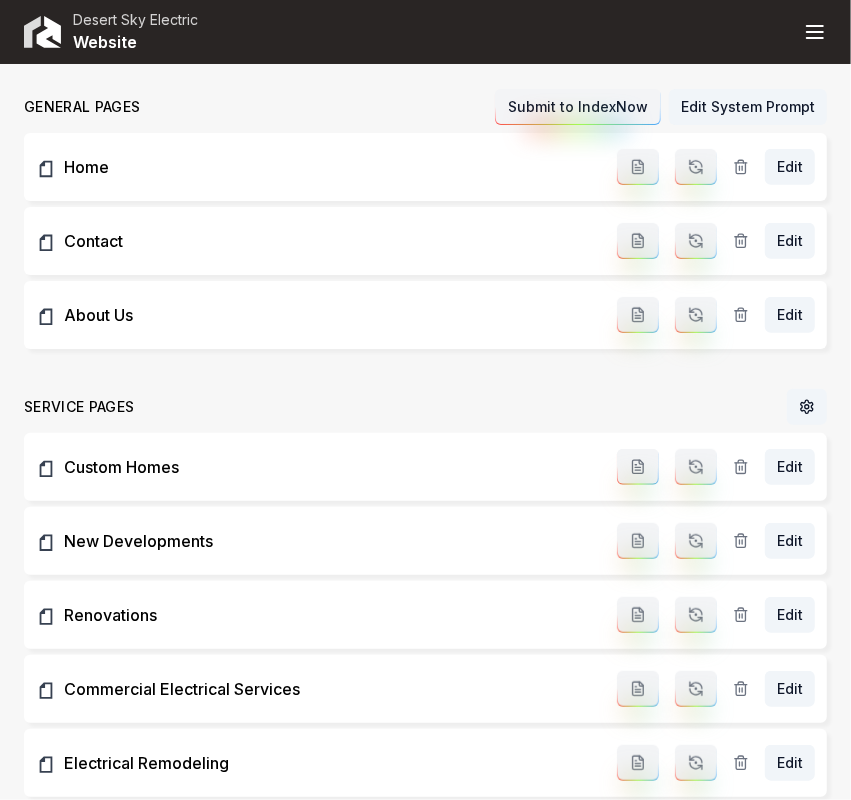 scroll, scrollTop: 625, scrollLeft: 0, axis: vertical 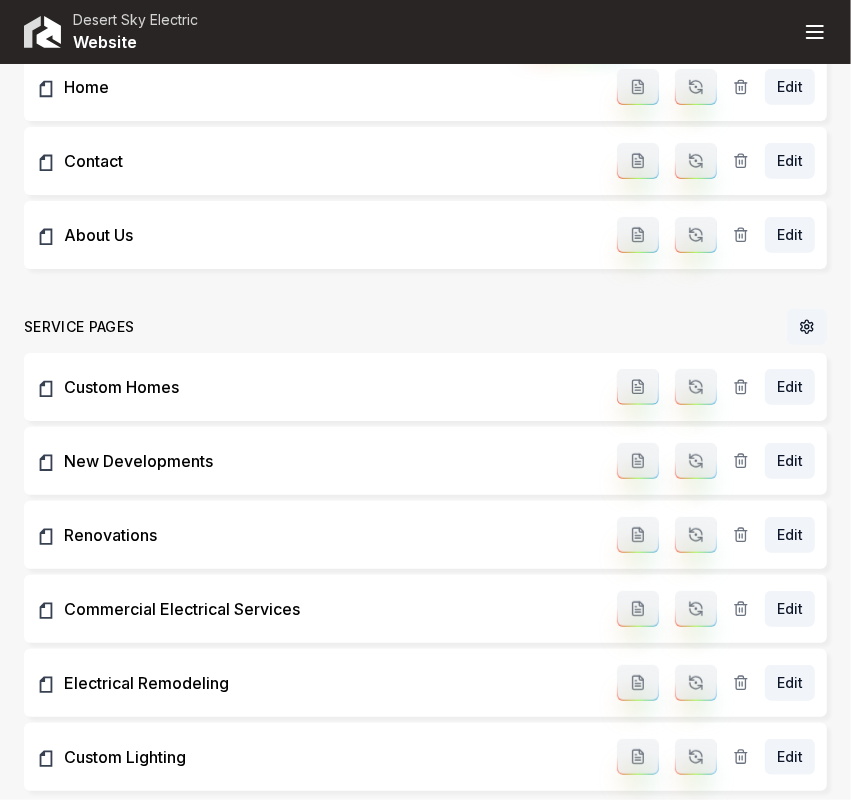 click at bounding box center [638, 387] 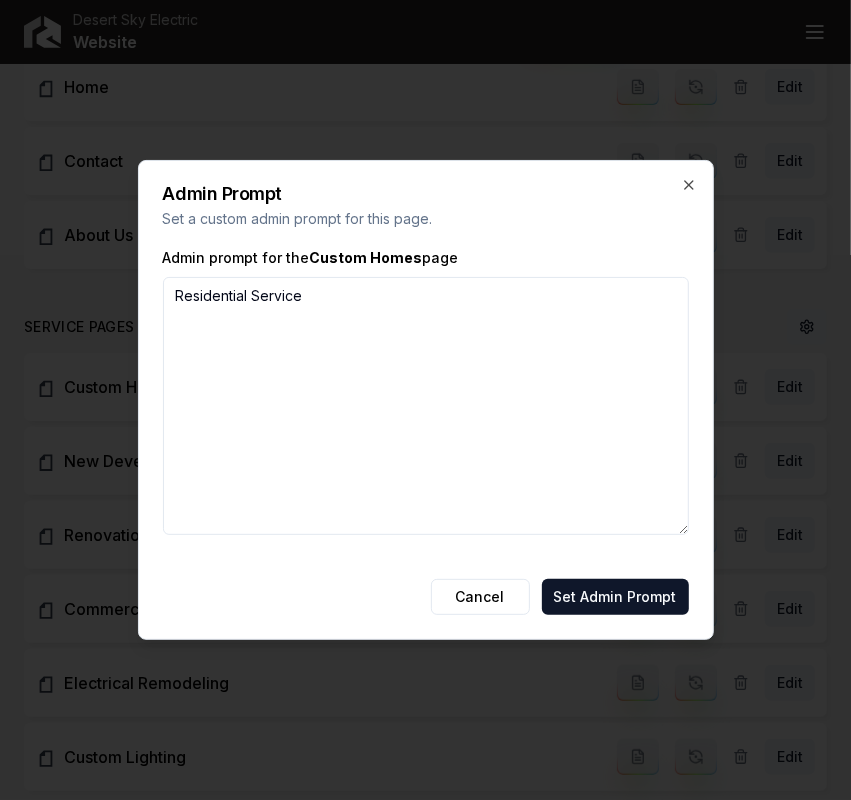 drag, startPoint x: 417, startPoint y: 305, endPoint x: 18, endPoint y: 278, distance: 399.91248 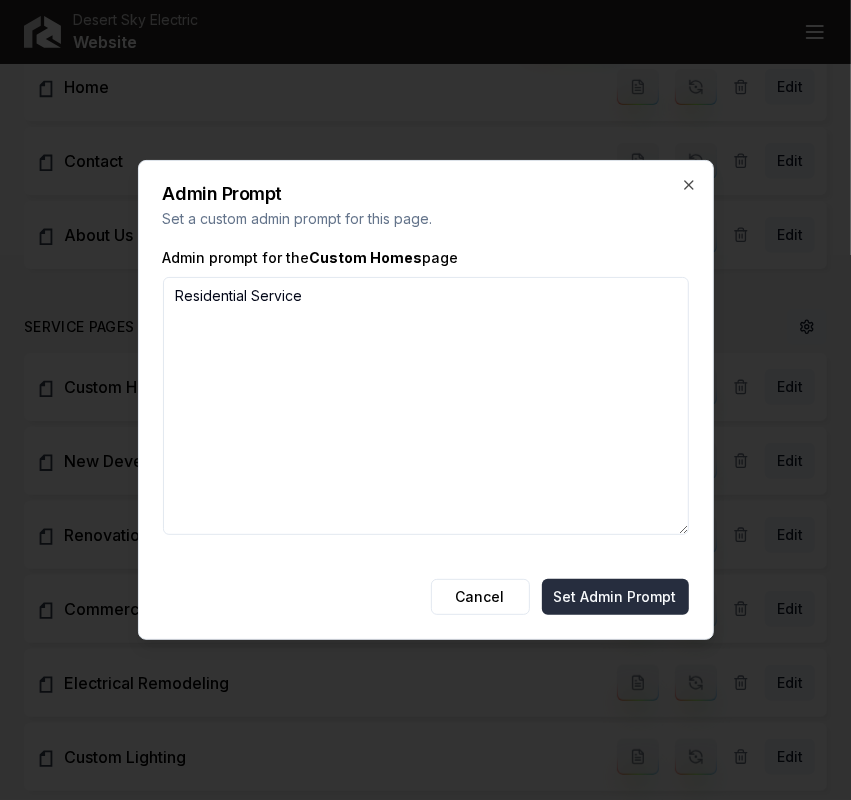 type on "Residential Service" 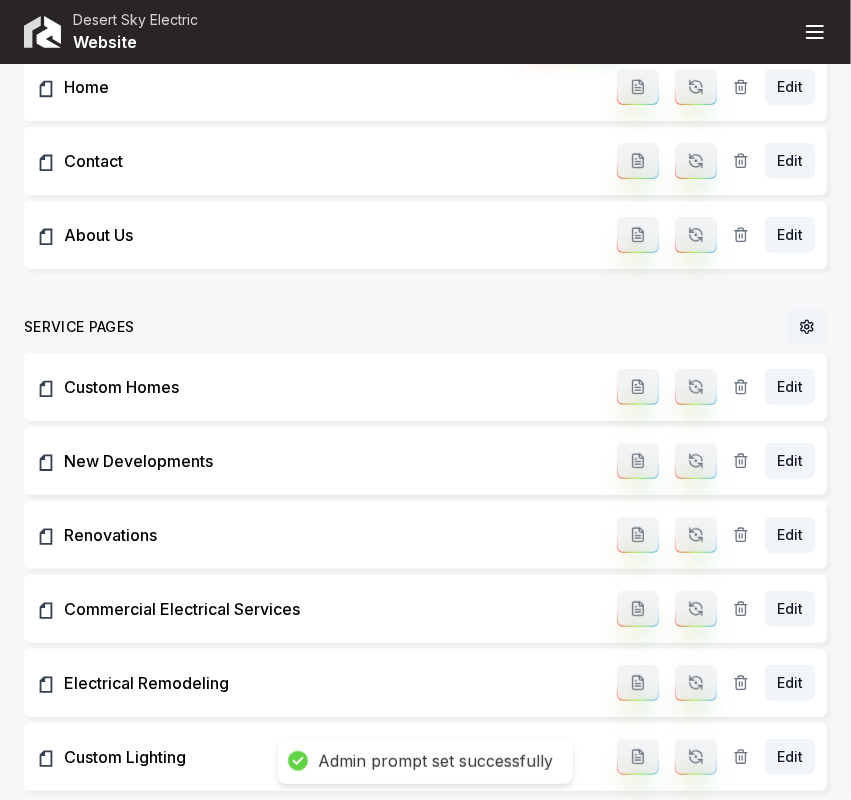 click 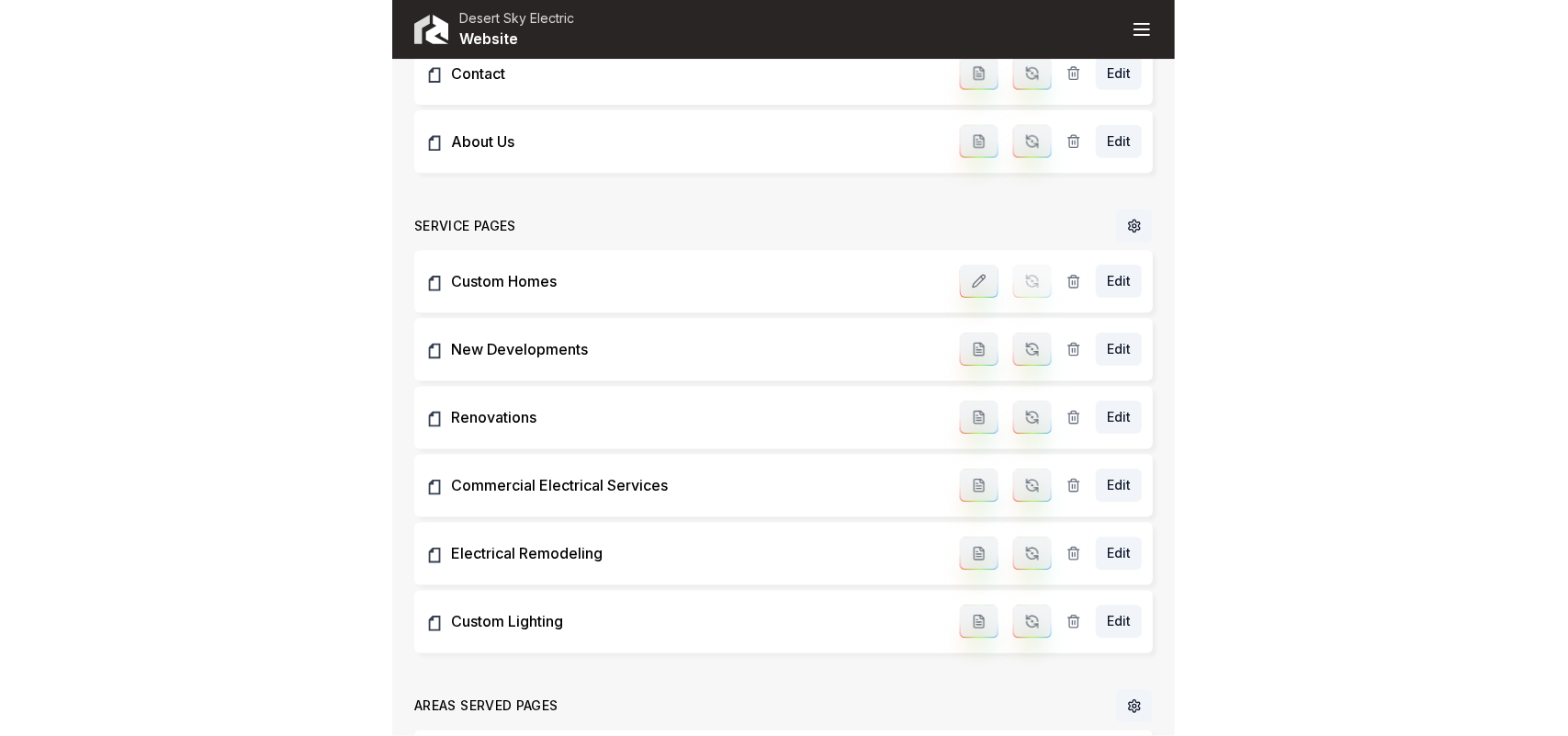 scroll, scrollTop: 689, scrollLeft: 0, axis: vertical 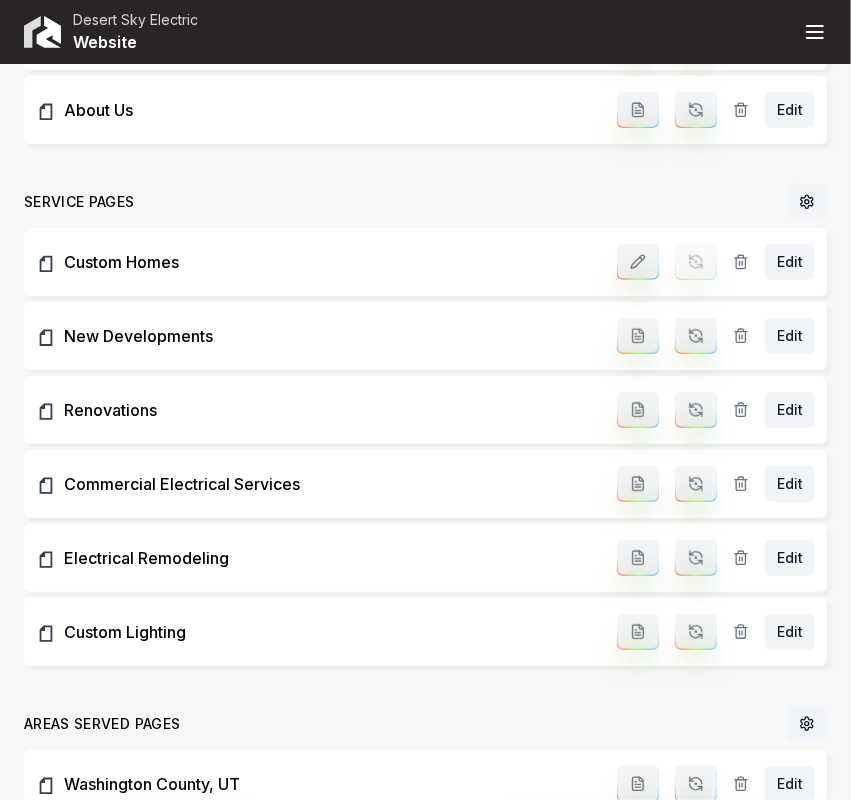 click 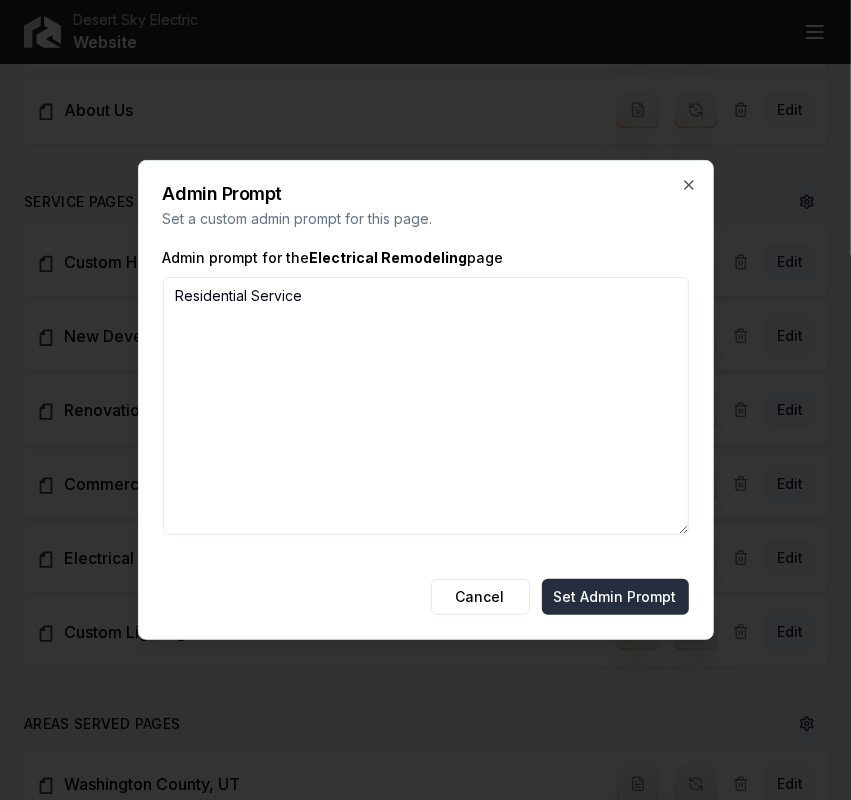 type on "Residential Service" 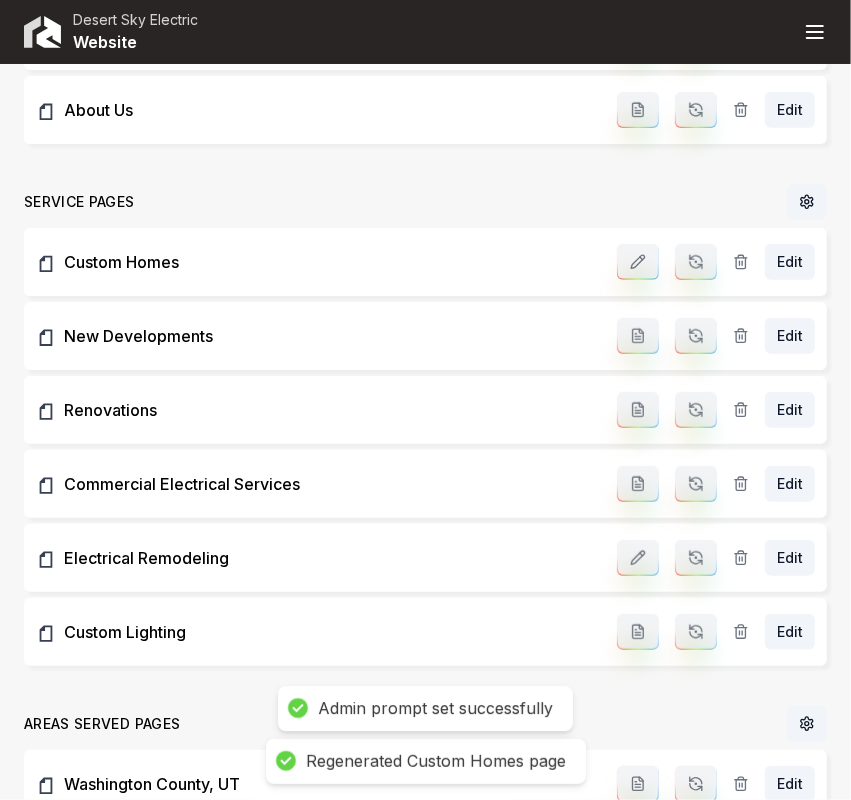 click at bounding box center (638, 632) 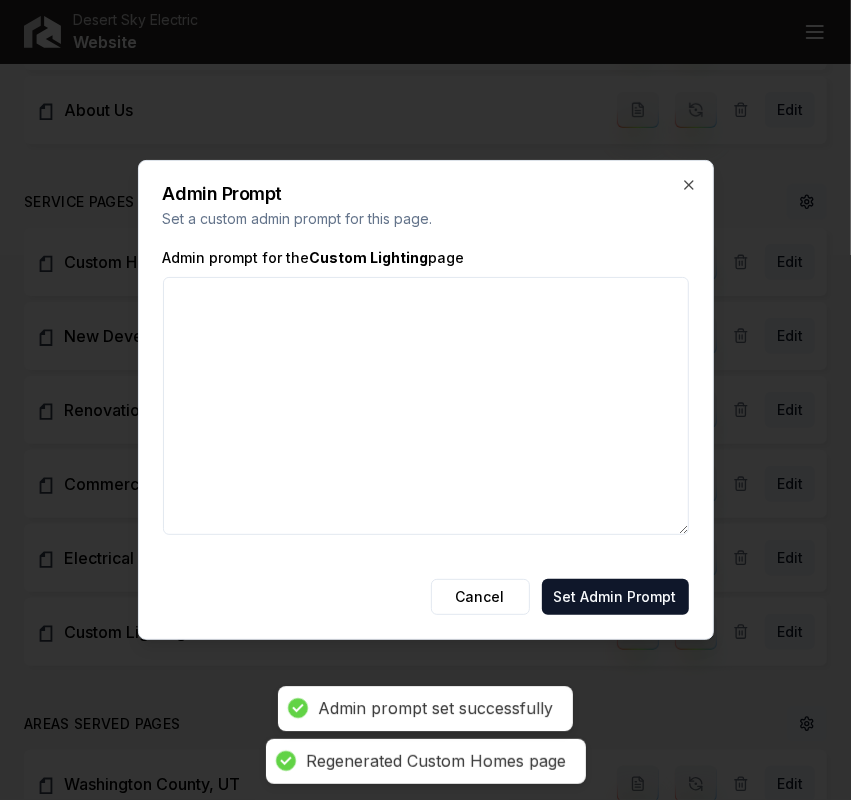 click on "Admin prompt for the  Custom Lighting  page" at bounding box center (426, 406) 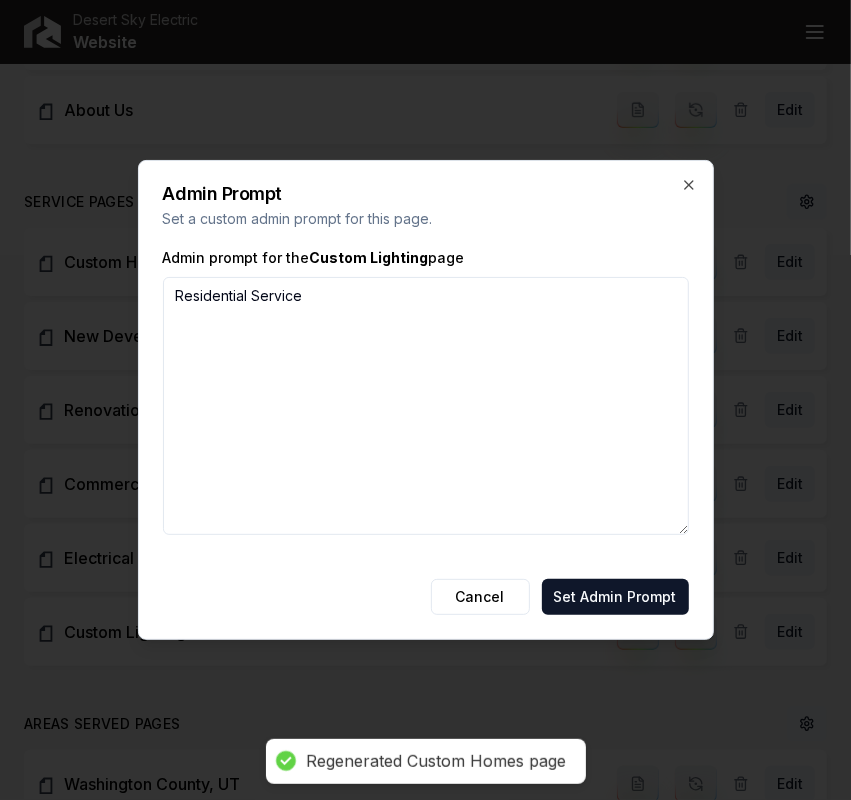 type on "Residential Service" 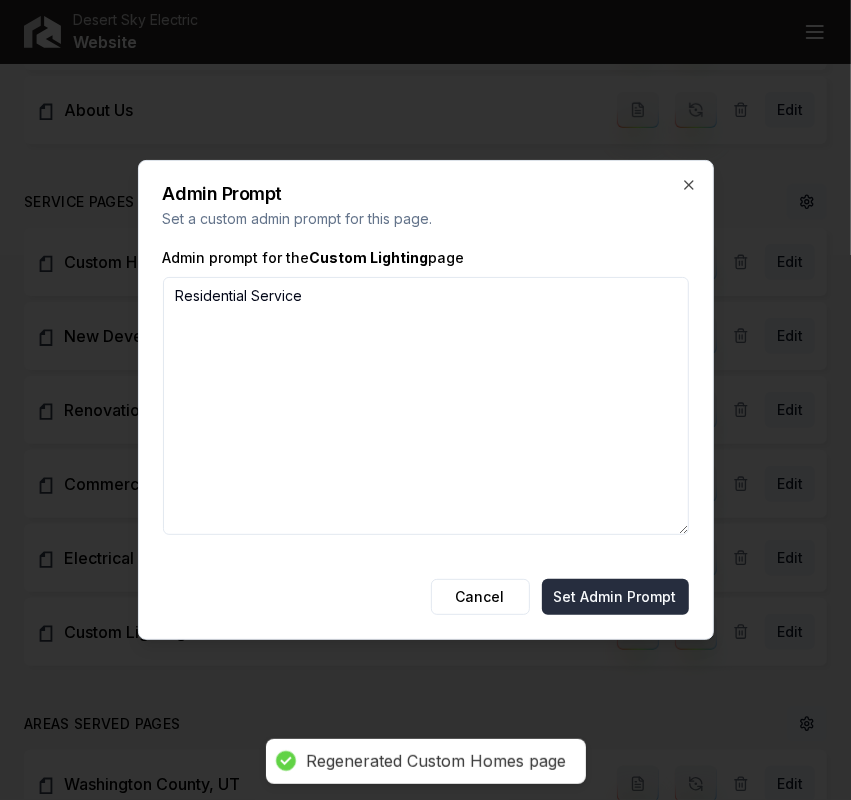 click on "Set Admin Prompt" at bounding box center [615, 597] 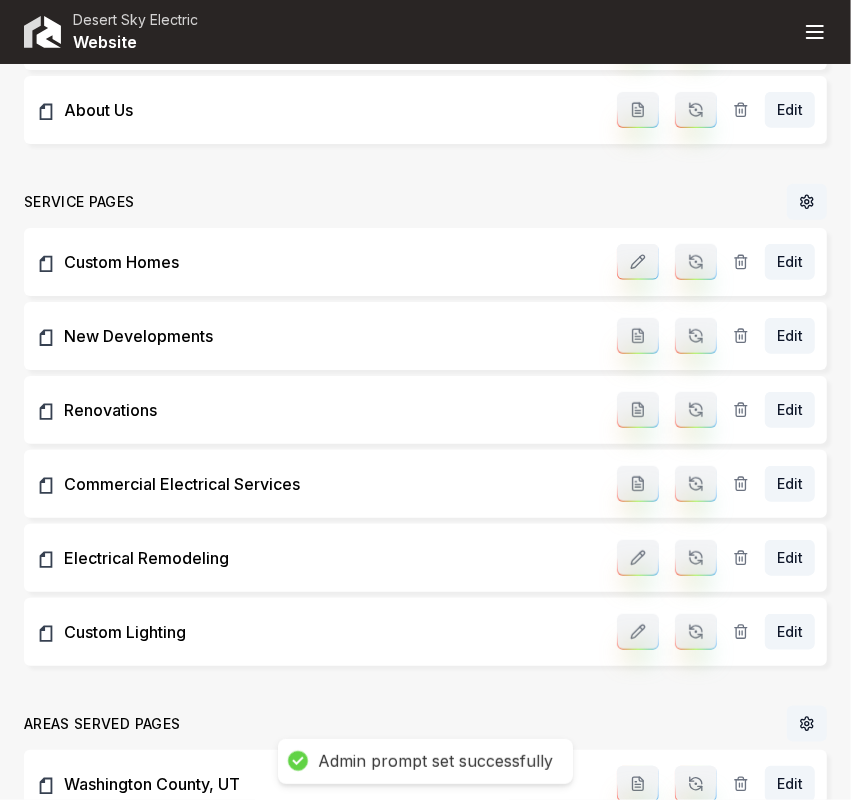 click at bounding box center (638, 336) 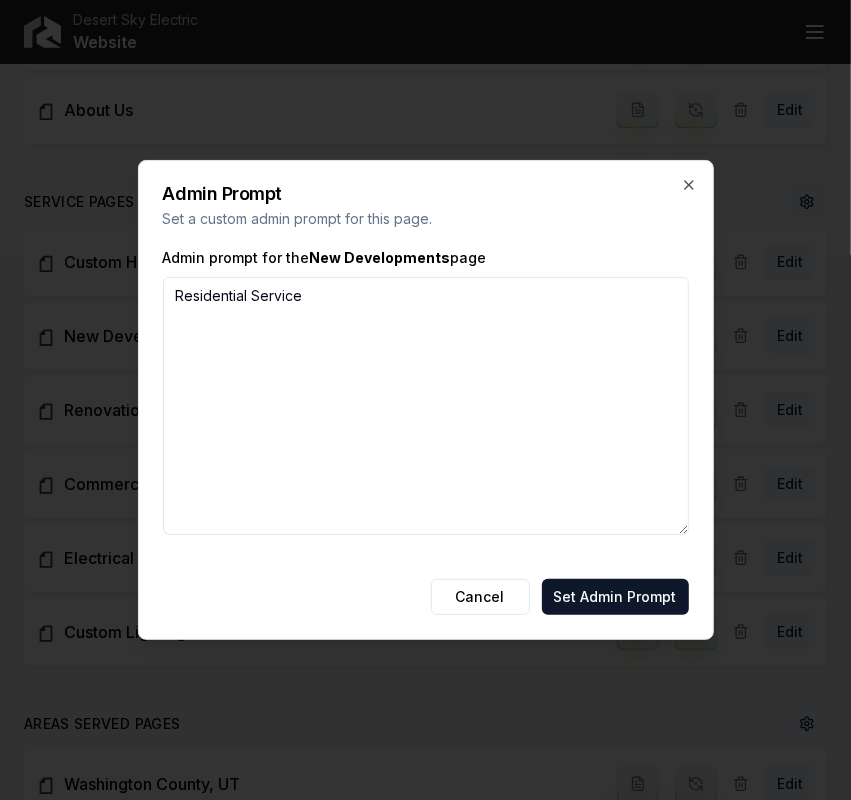 click on "Residential Service" at bounding box center [426, 406] 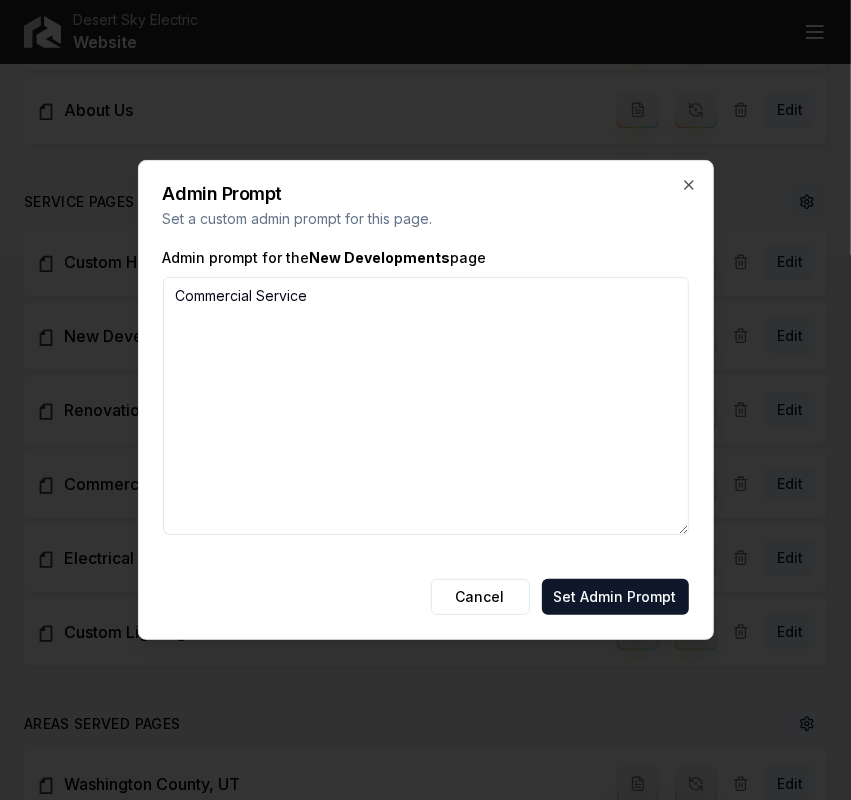 click on "Commercial Service" at bounding box center (426, 406) 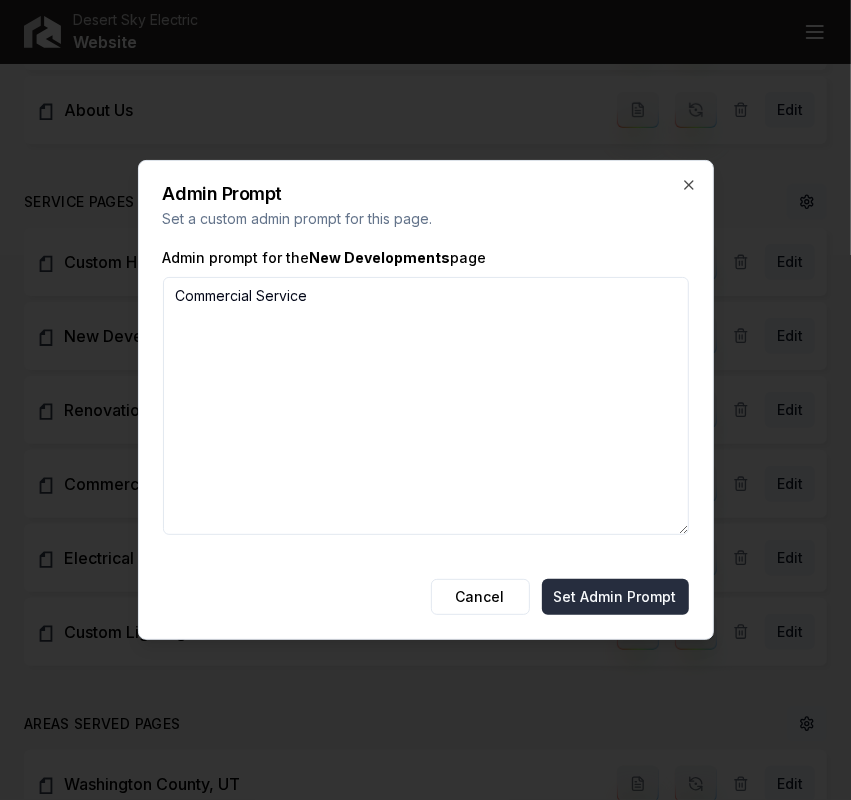 type on "Commercial Service" 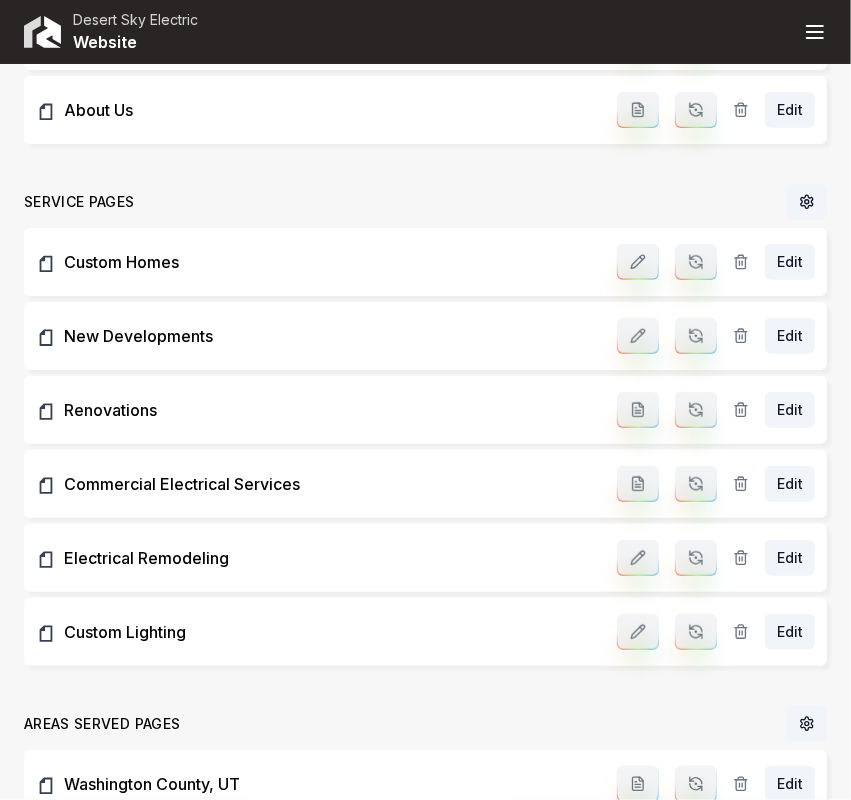 click at bounding box center [638, 410] 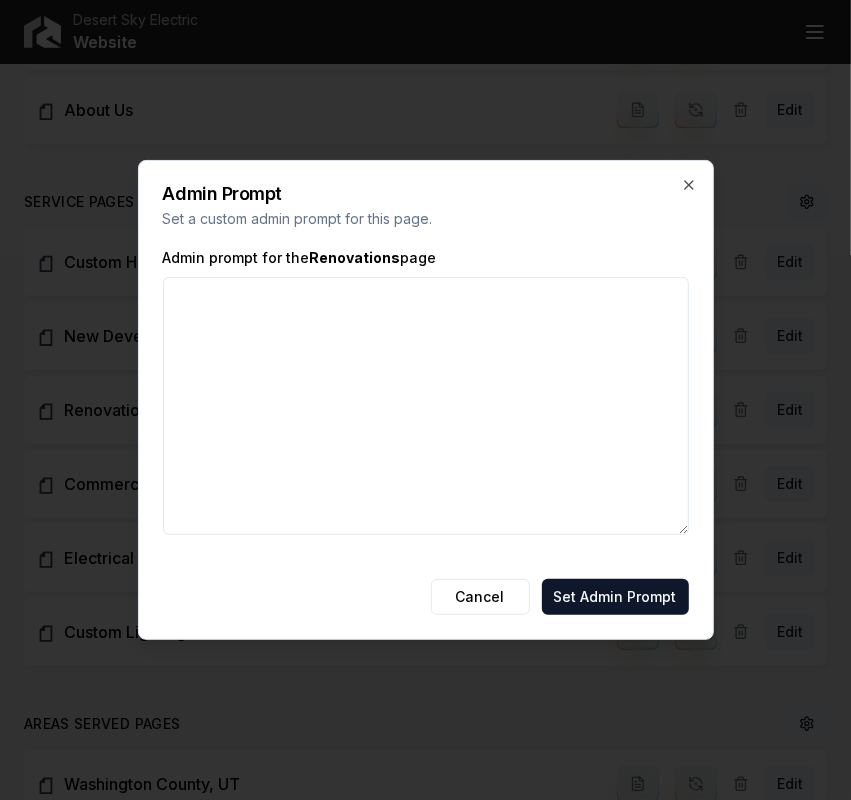 click on "Admin prompt for the  Renovations  page" at bounding box center (426, 406) 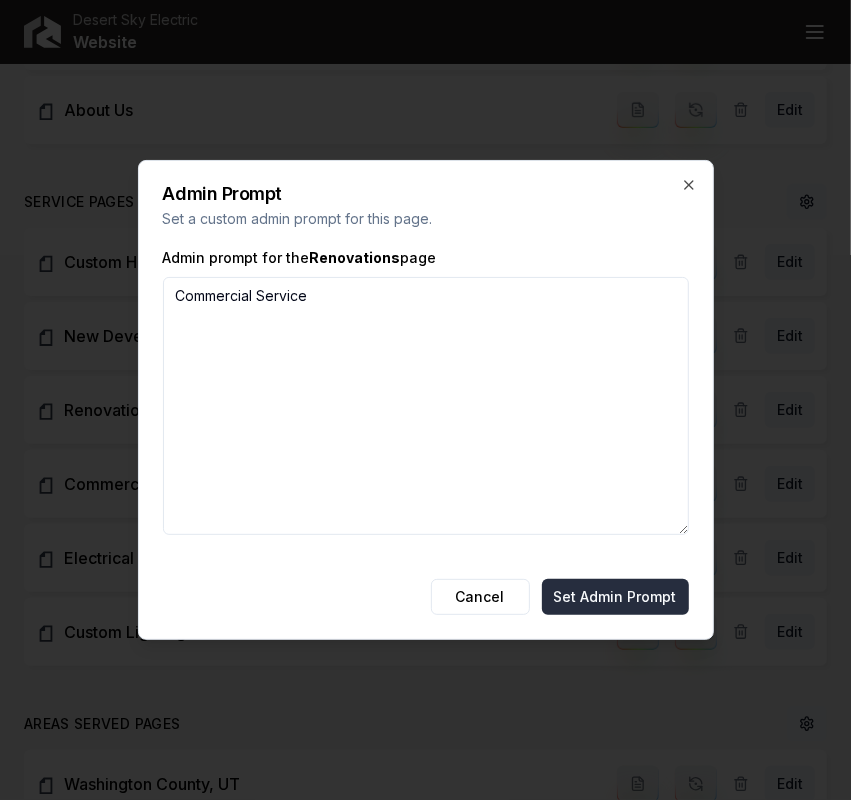type on "Commercial Service" 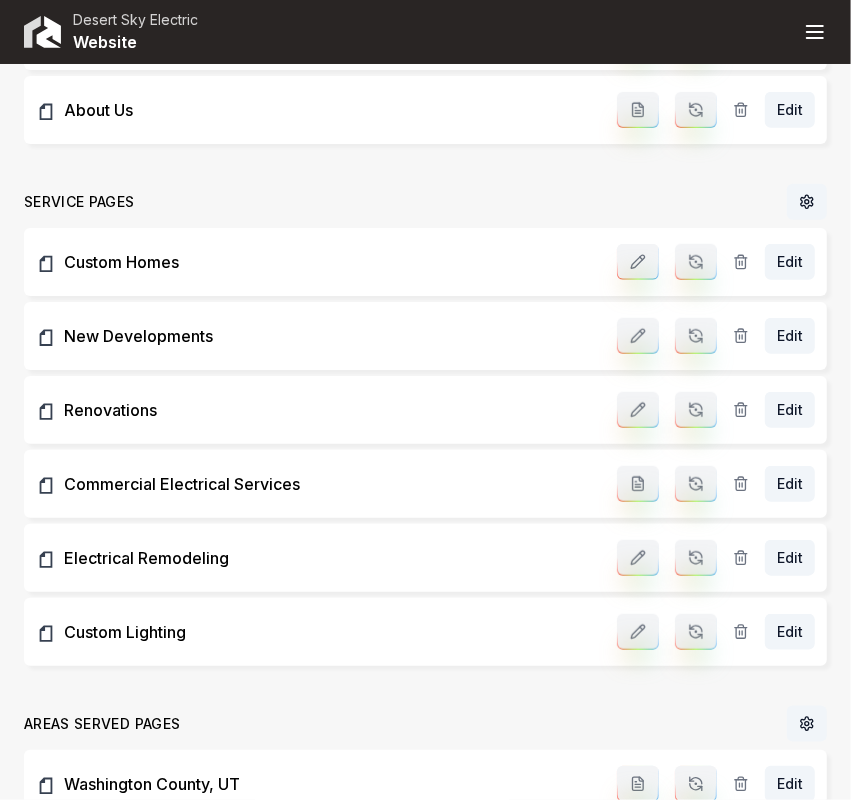drag, startPoint x: 673, startPoint y: 266, endPoint x: 678, endPoint y: 313, distance: 47.26521 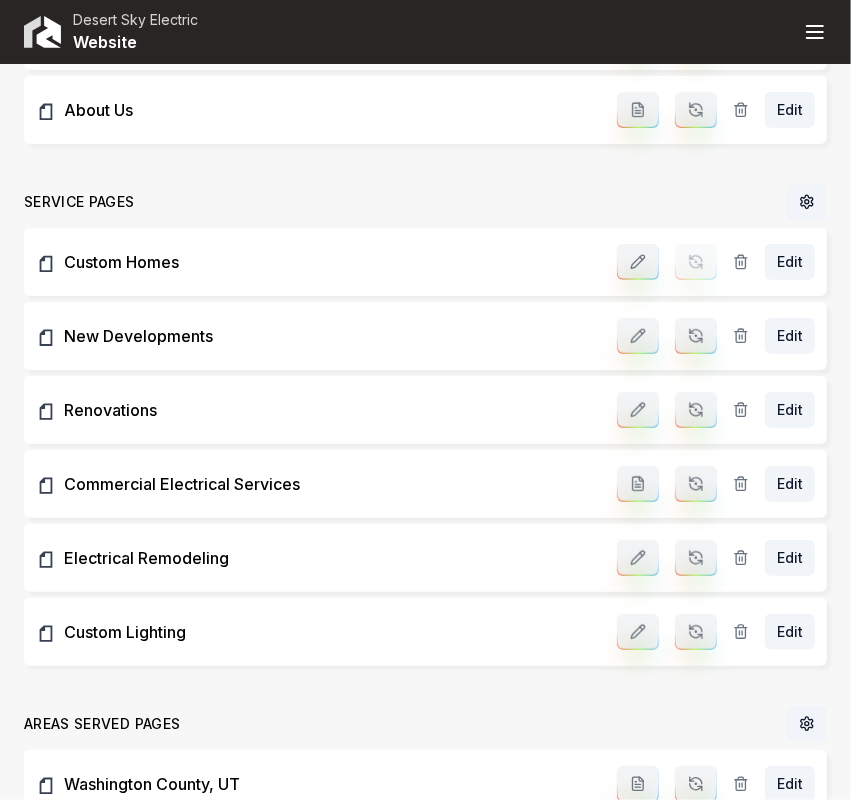 click 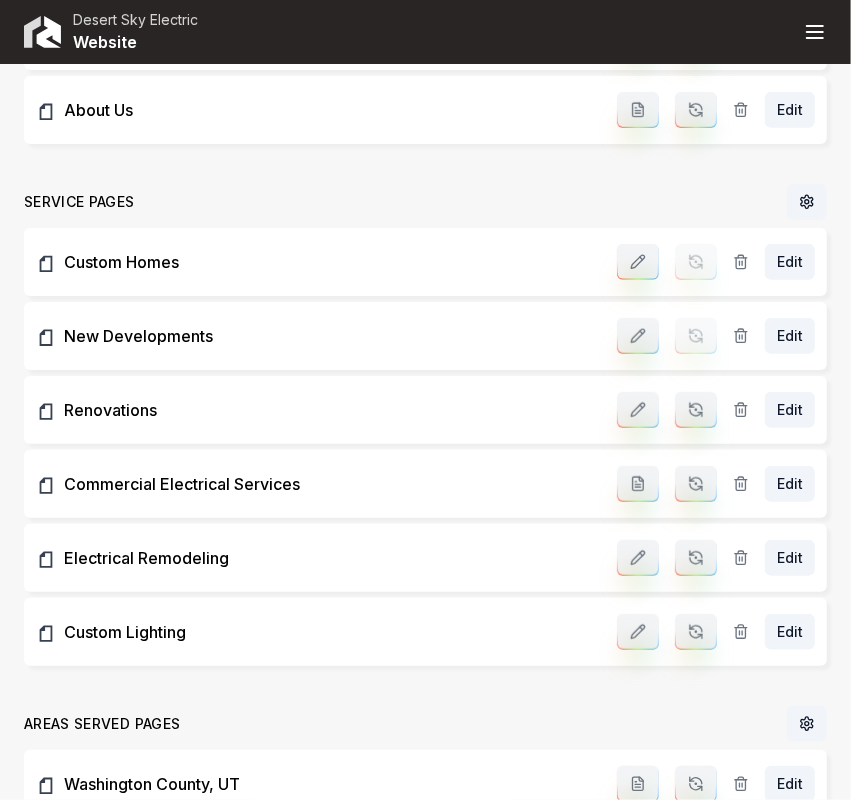 click 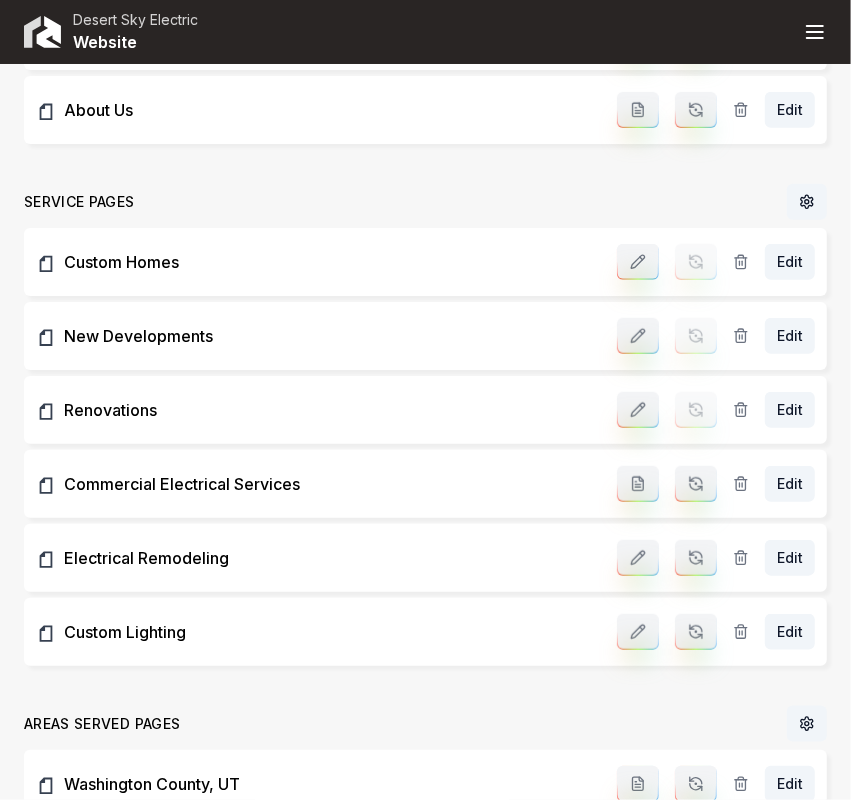 click 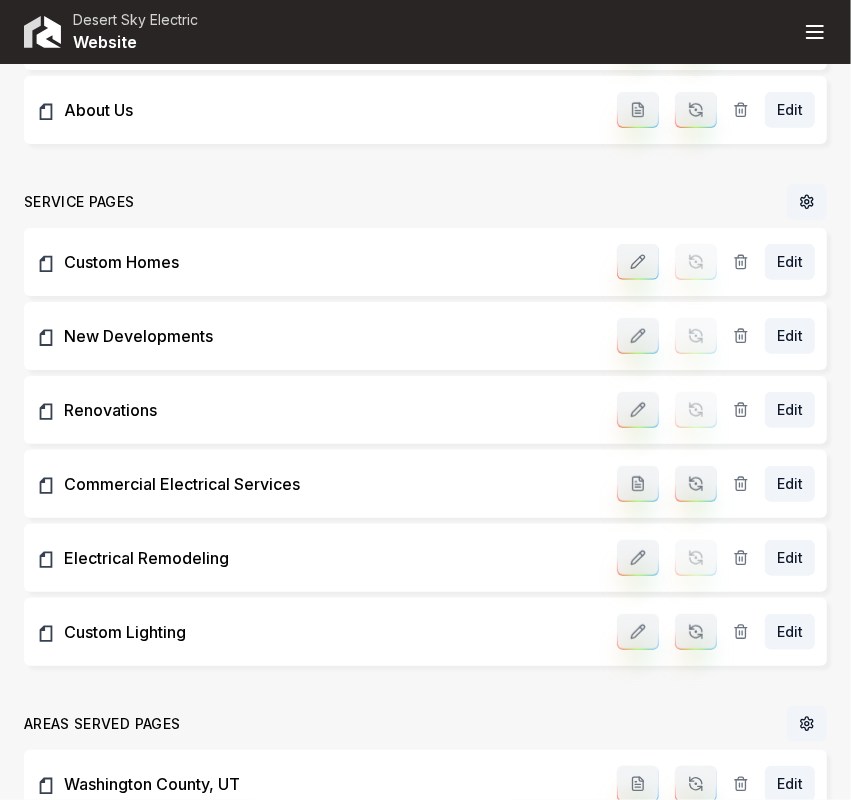 click 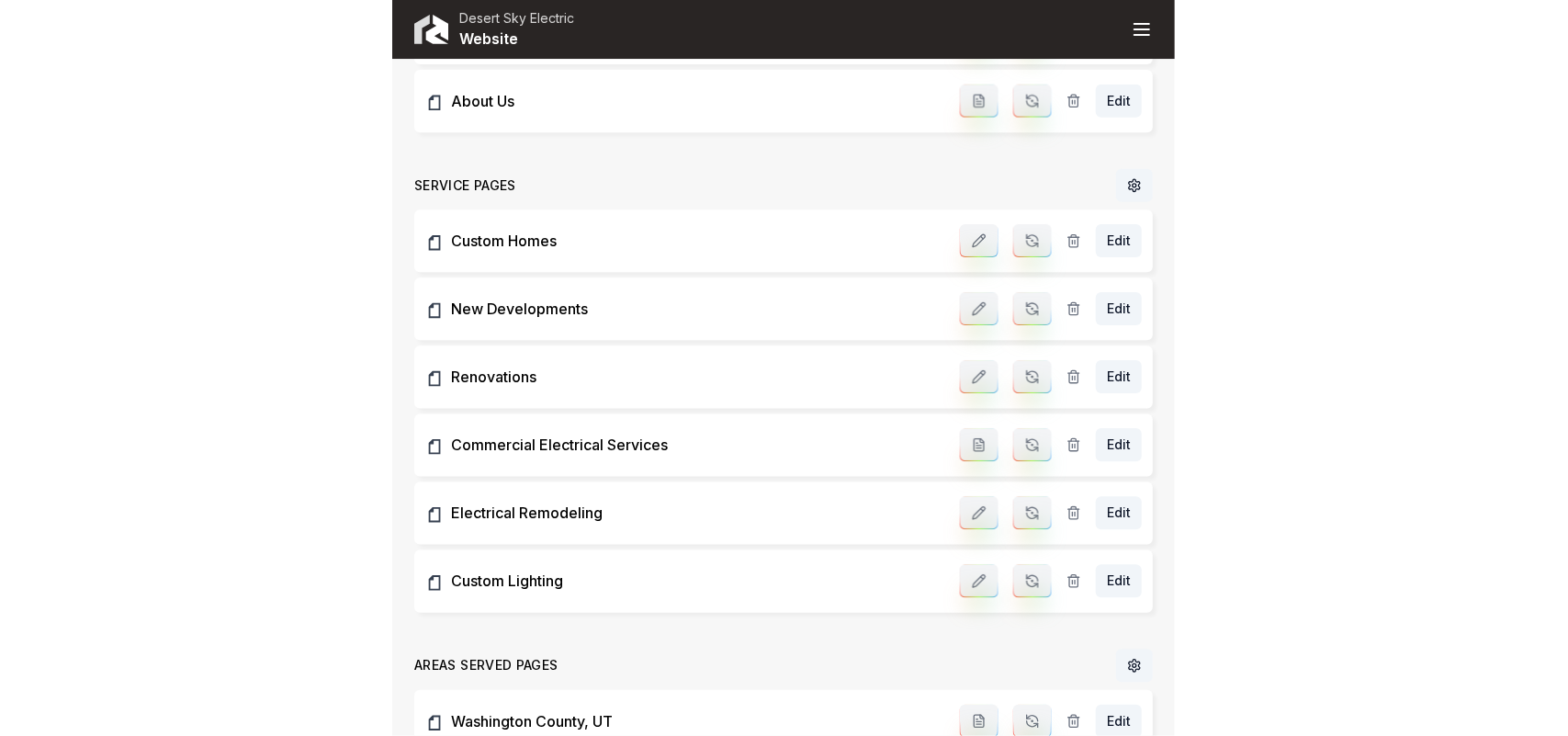 scroll, scrollTop: 0, scrollLeft: 0, axis: both 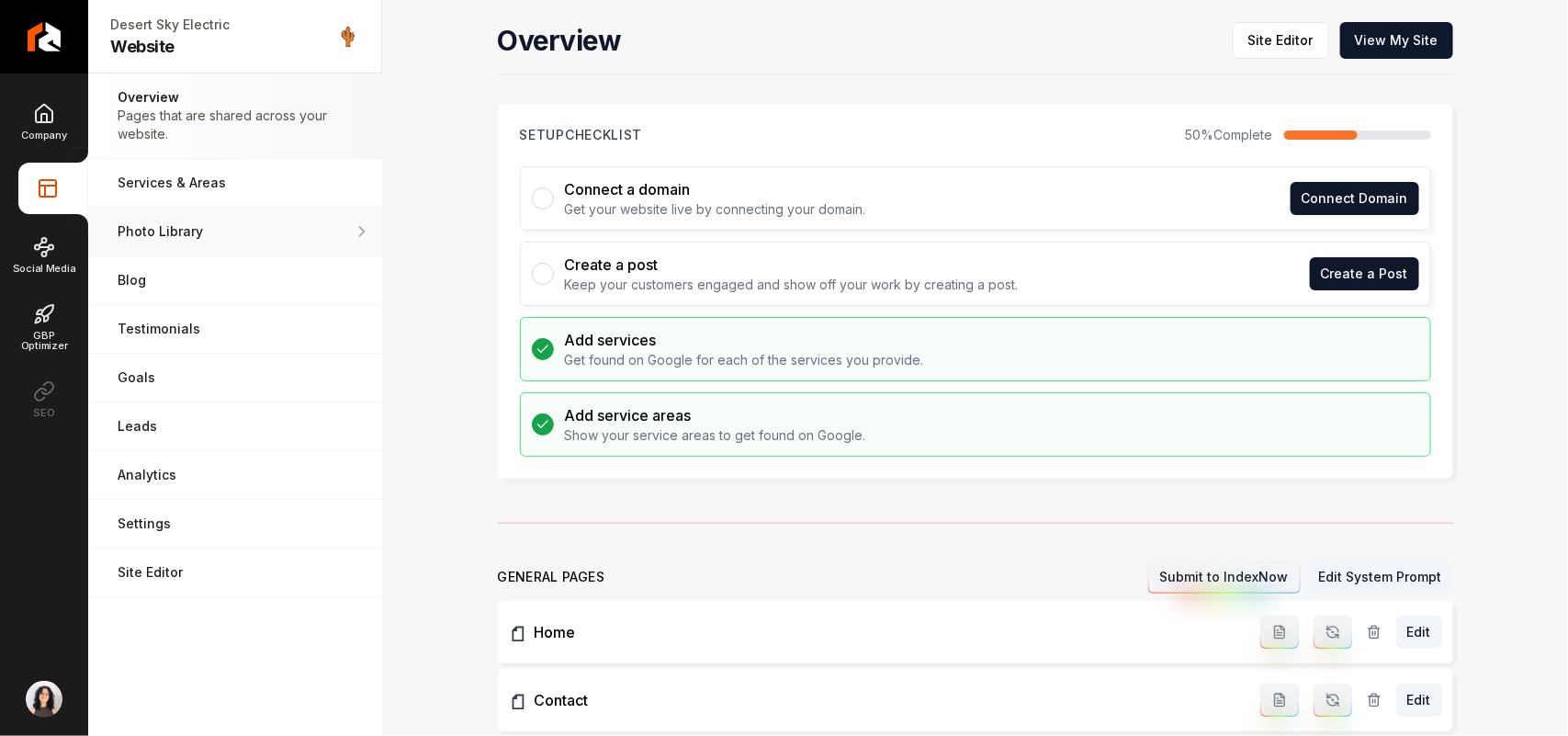 click on "Photo Library" at bounding box center [227, 232] 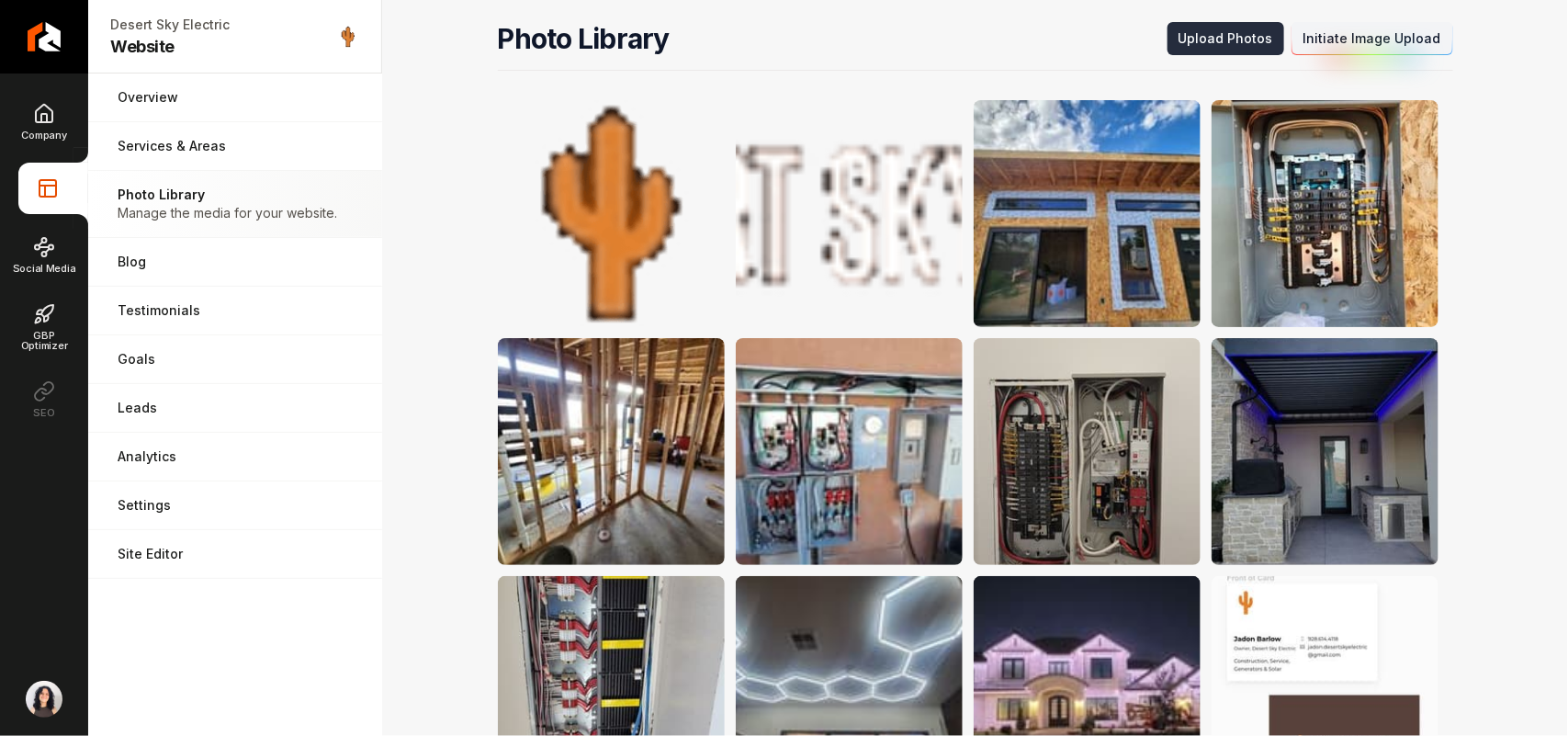click on "Upload Photos" at bounding box center [1225, 39] 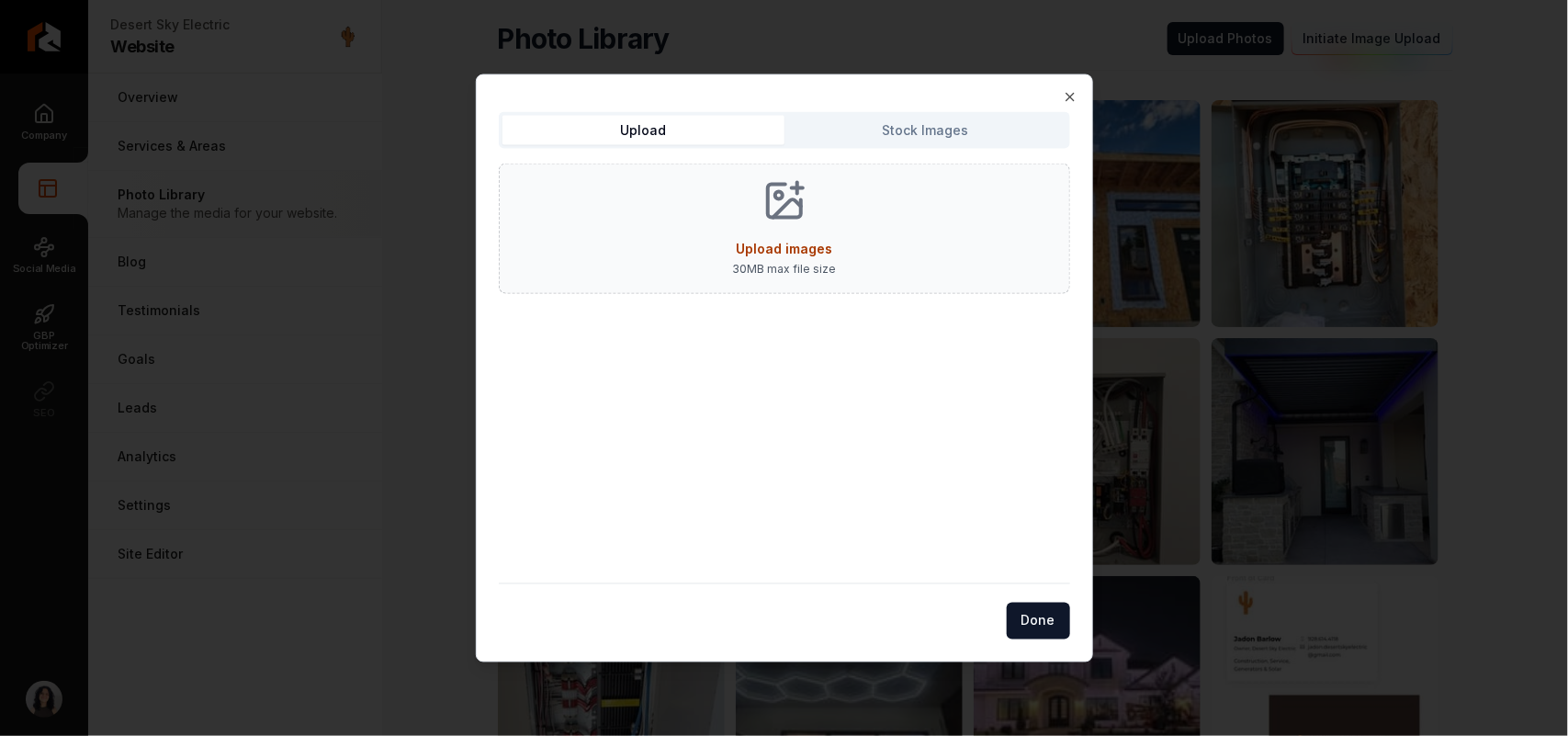 click on "Upload images 30  MB max file size" at bounding box center [784, 228] 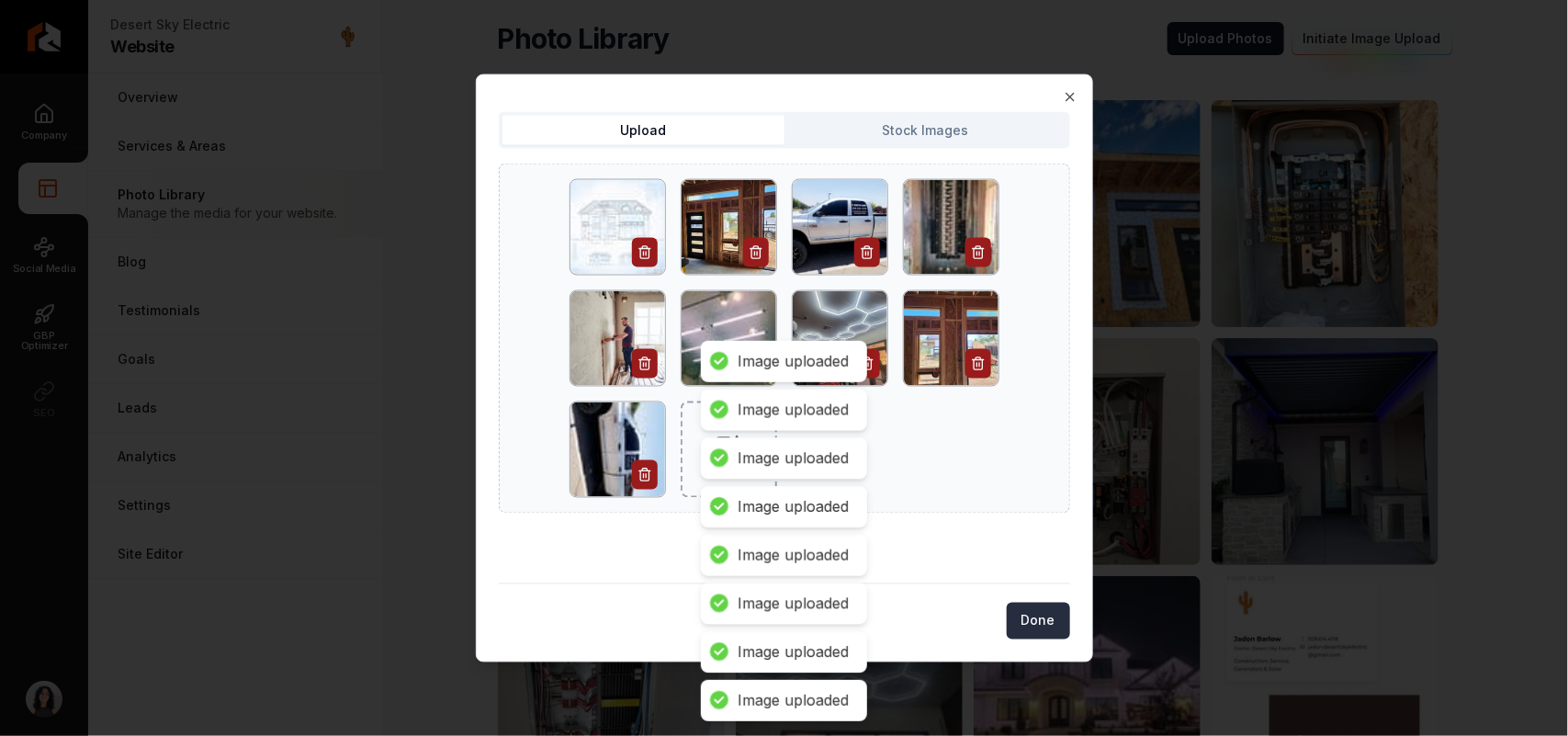 click on "Done" at bounding box center [1038, 621] 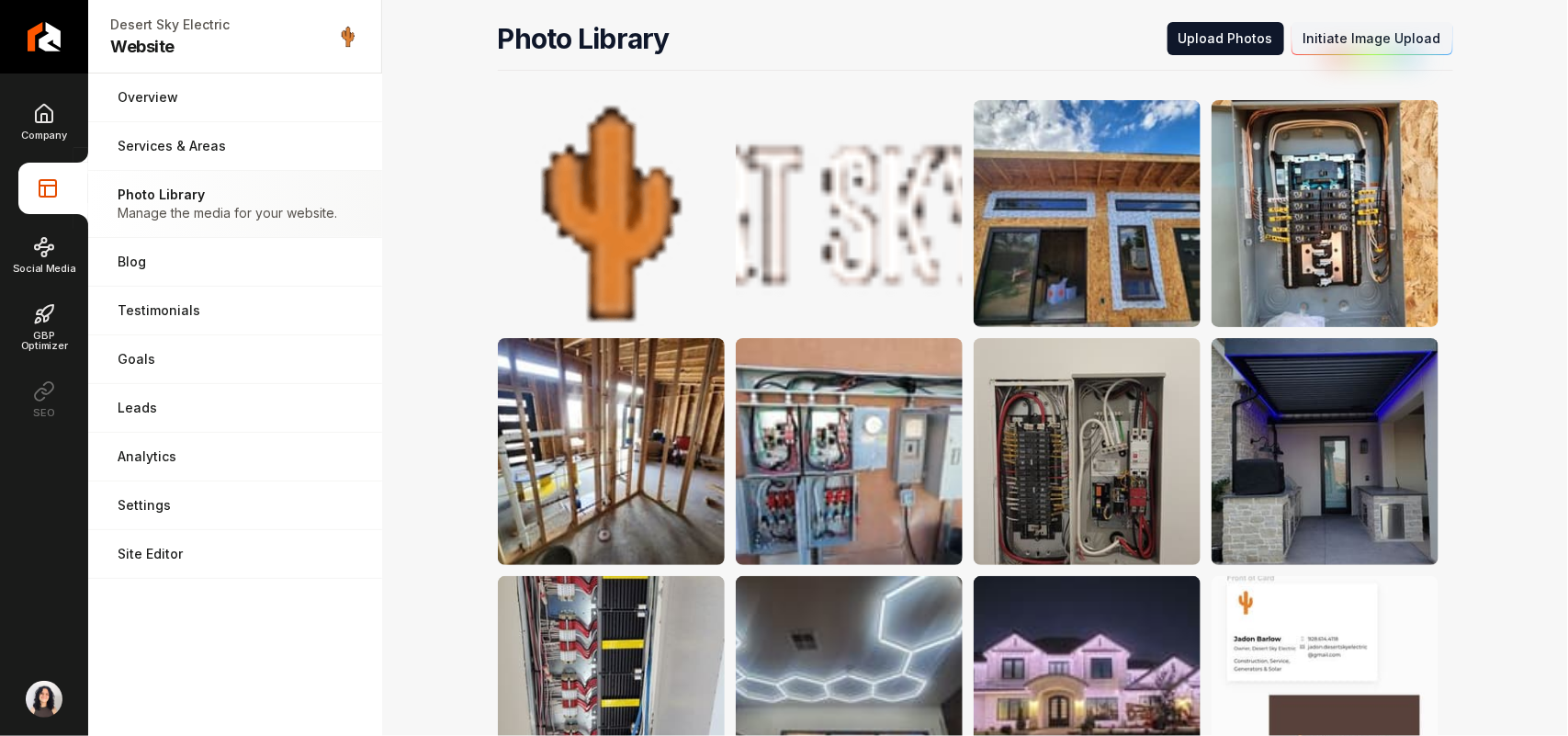 click on "Website" at bounding box center [174, 47] 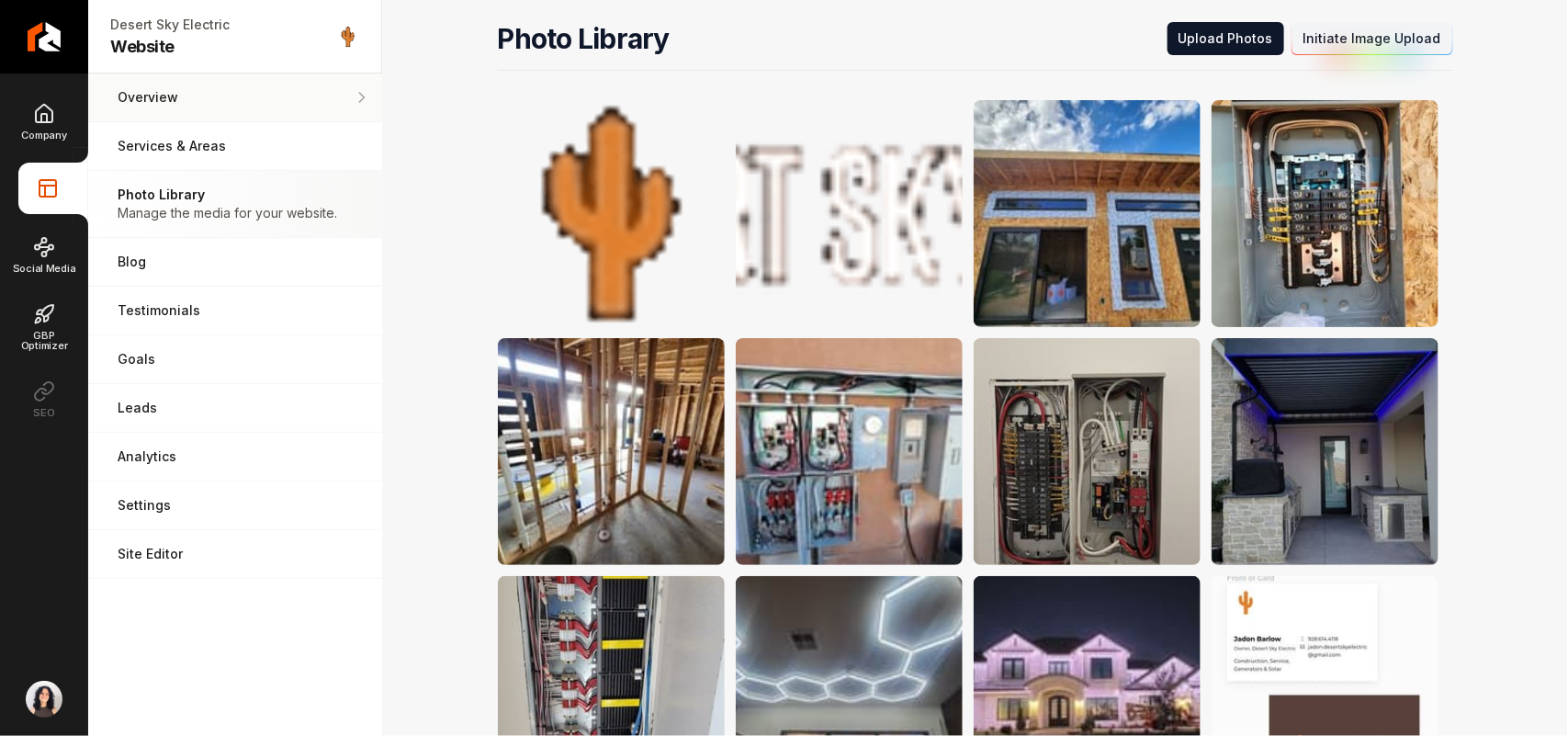 click on "Overview" at bounding box center (235, 97) 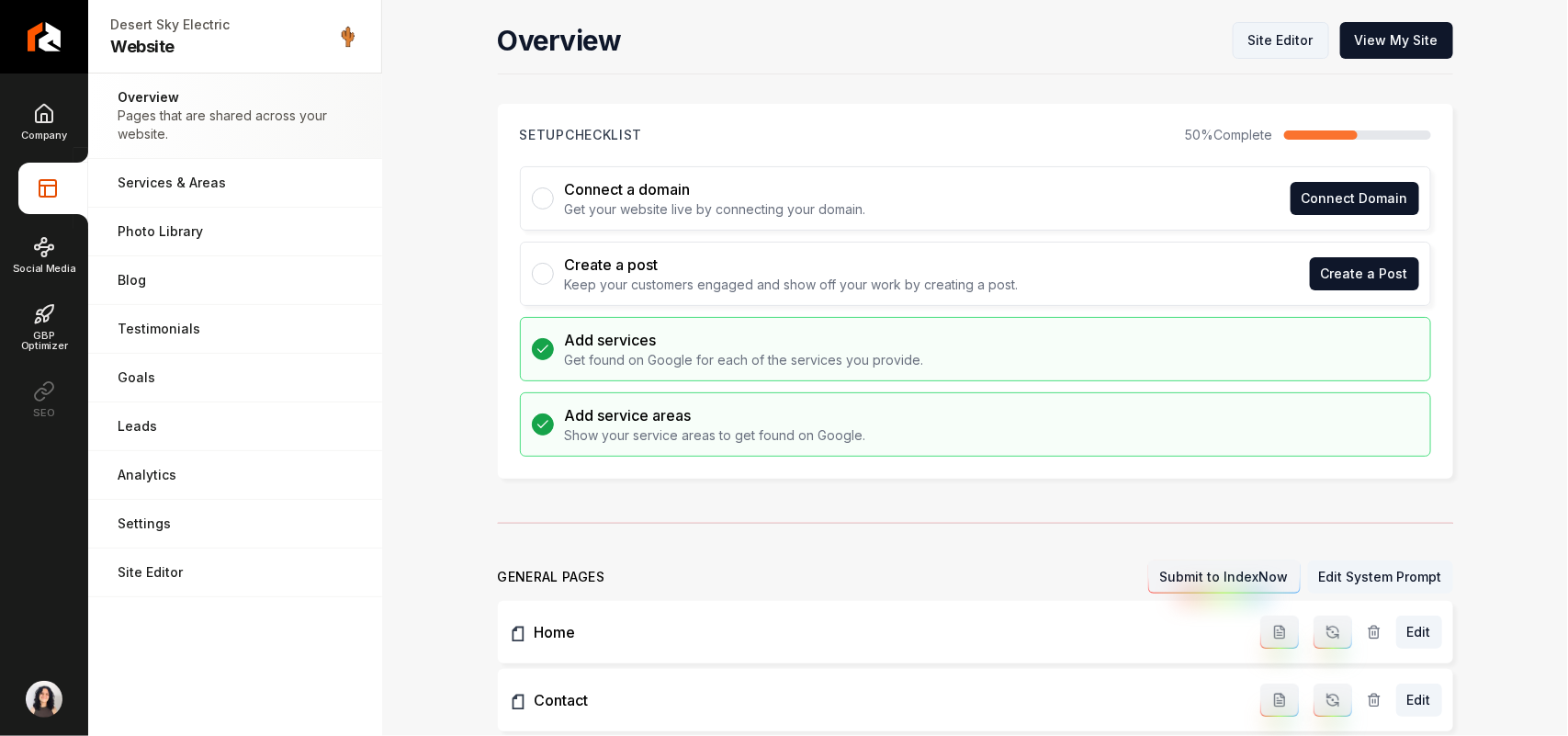 click on "Site Editor" at bounding box center (1280, 40) 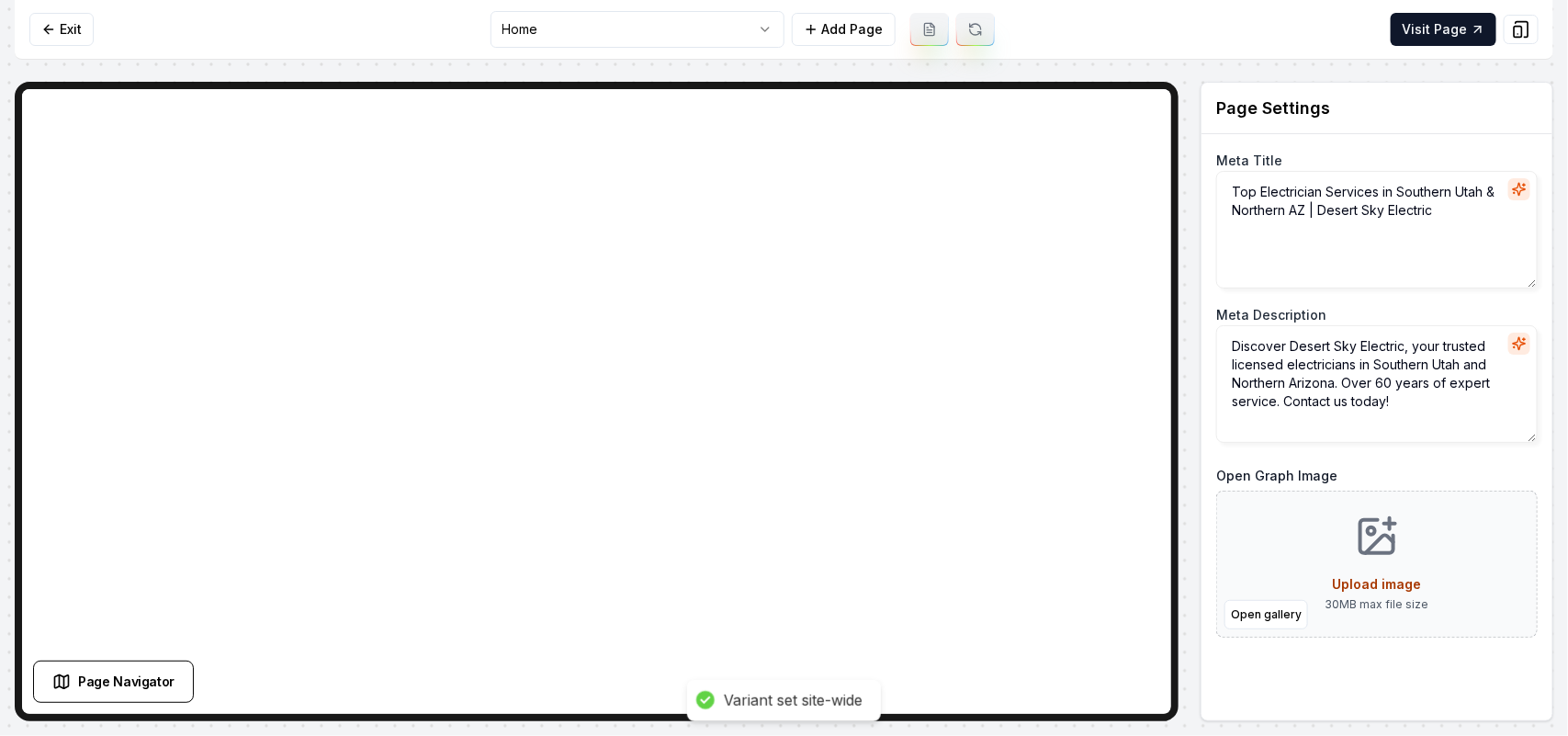 click on "Computer Required This feature is only available on a computer. Please switch to a computer to edit your site. Go back  Exit Home Add Page Visit Page  Page Navigator Page Settings Meta Title Top Electrician Services in Southern Utah & Northern AZ | Desert Sky Electric Meta Description Discover Desert Sky Electric, your trusted licensed electricians in Southern Utah and Northern Arizona. Over 60 years of expert service. Contact us today! Open Graph Image Open gallery Upload image 30  MB max file size Discard Changes Save Section Editor Unsupported section type Variant set site-wide /dashboard/sites/f77baf4c-e404-4047-8a4d-2c6780ffd672/pages/d6cf2aba-6a0b-4183-9dde-42d81197b12d" at bounding box center [784, 368] 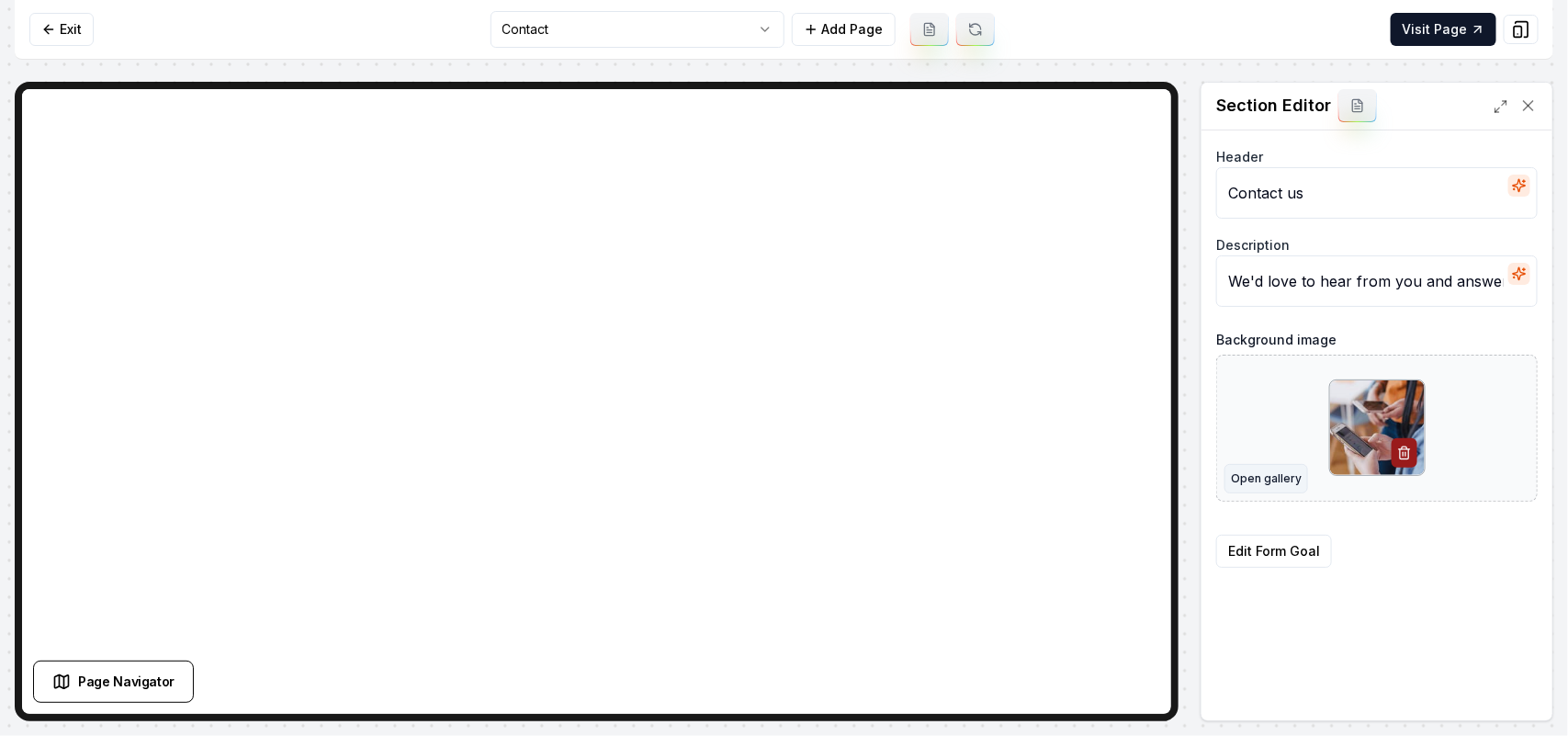 click on "Open gallery" at bounding box center (1266, 479) 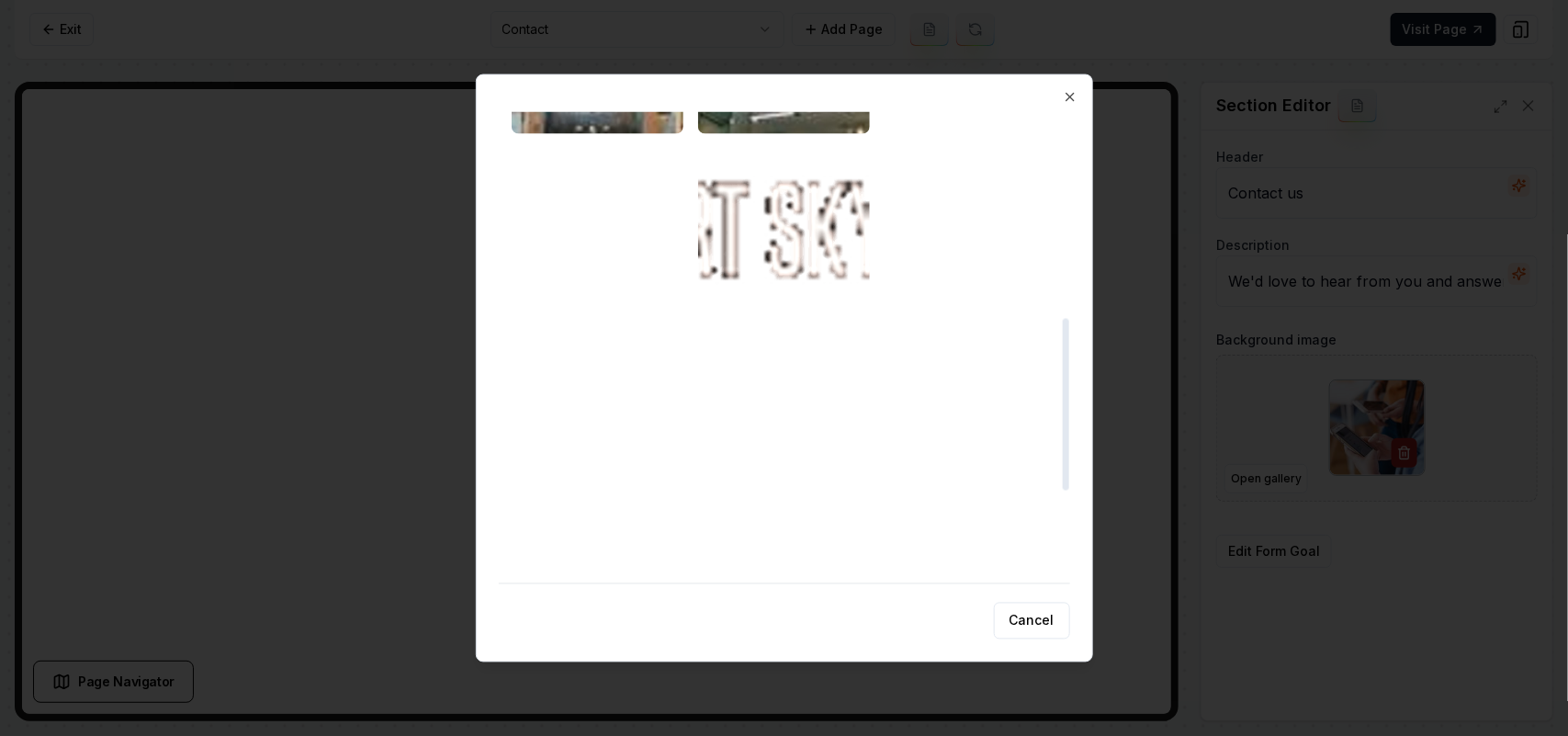 scroll, scrollTop: 574, scrollLeft: 0, axis: vertical 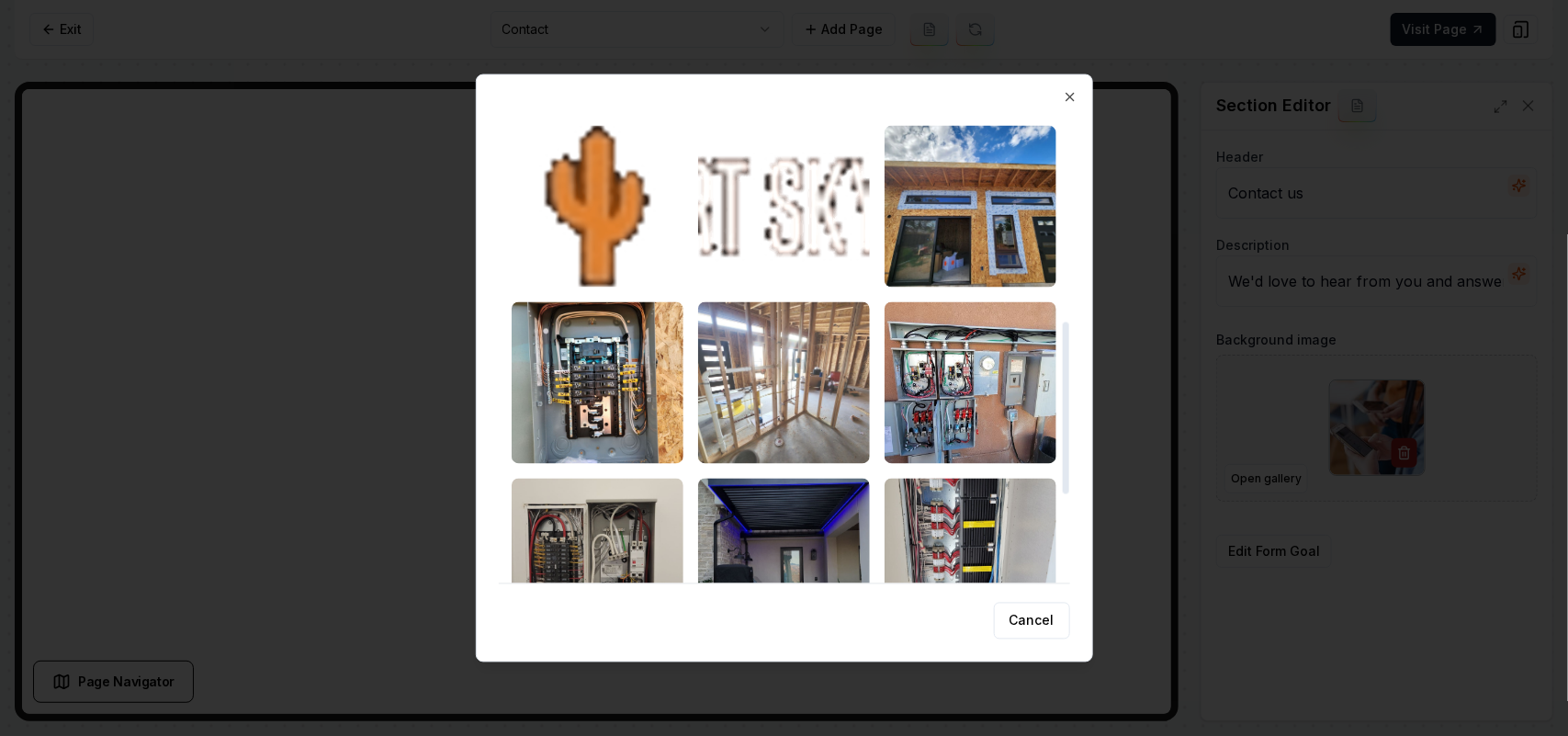 click at bounding box center [784, 382] 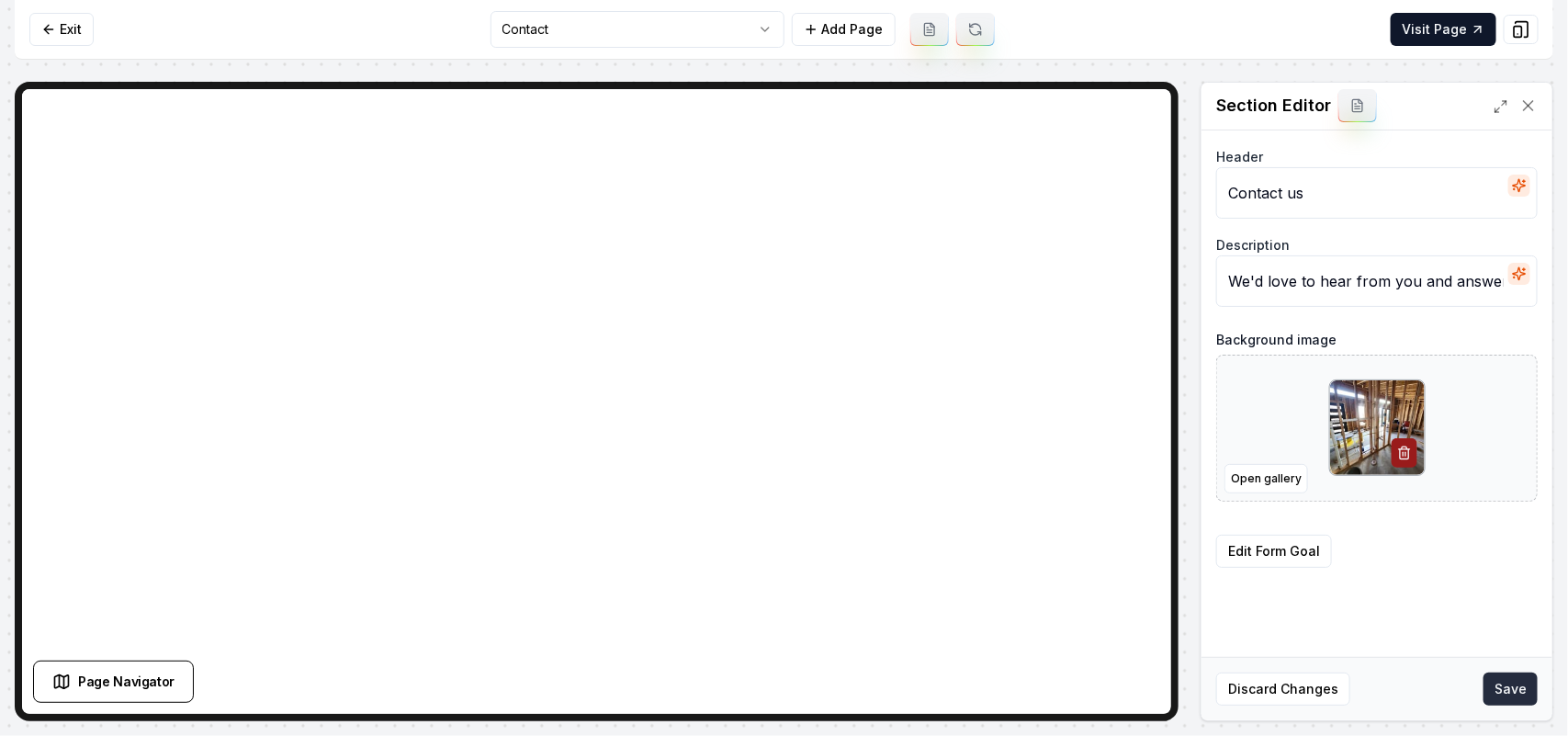 click on "Save" at bounding box center [1510, 689] 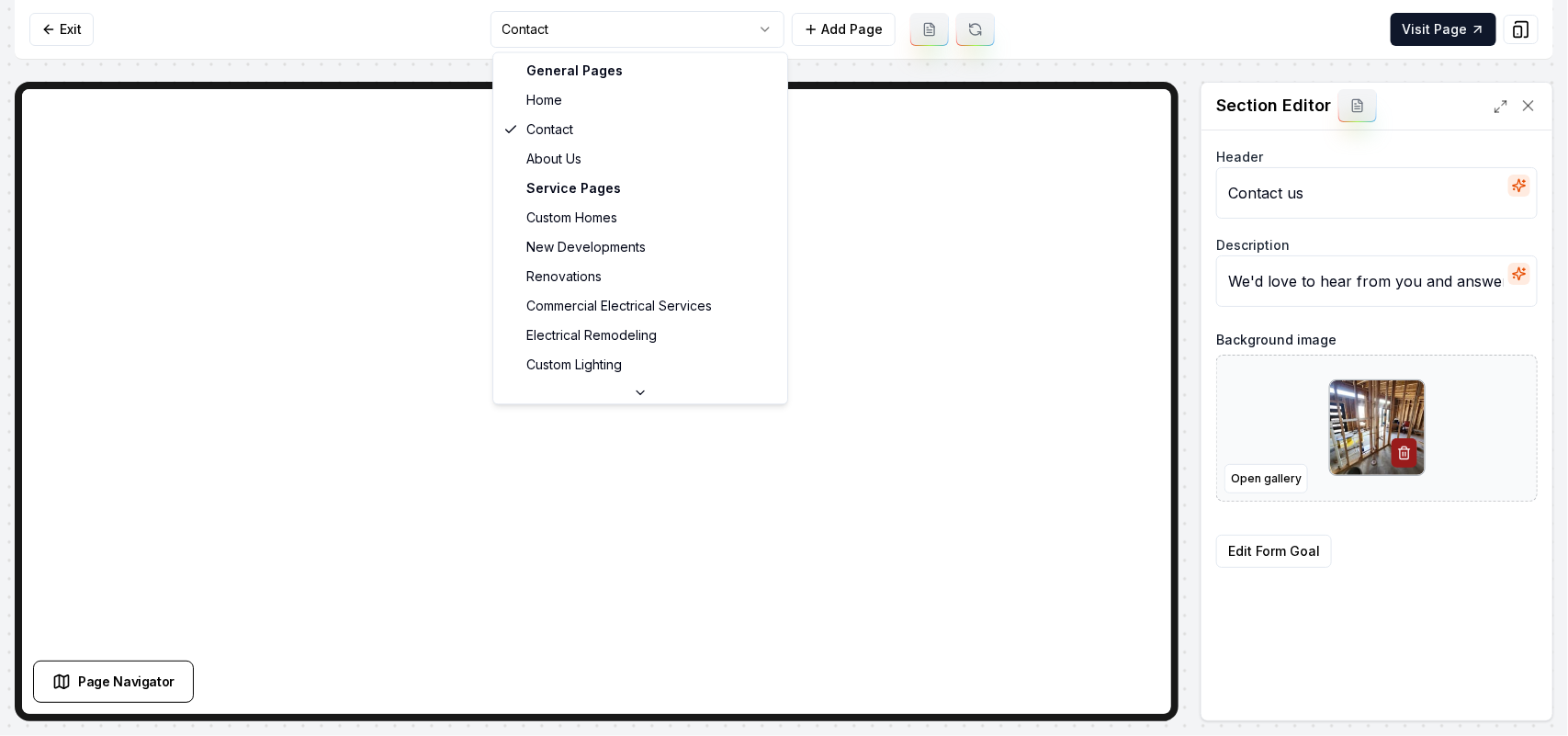 click on "Computer Required This feature is only available on a computer. Please switch to a computer to edit your site. Go back  Exit Contact Add Page Visit Page  Page Navigator Page Settings Section Editor Header Contact us Description We'd love to hear from you and answer any questions you may have. Background image Open gallery Edit Form Goal Discard Changes Save Section updated! /dashboard/sites/f77baf4c-e404-4047-8a4d-2c6780ffd672/pages/ea6089b5-9623-4467-818b-19c3ebcfaf34 General Pages Home Contact About Us Service Pages Custom Homes New Developments Renovations Commercial Electrical Services Electrical Remodeling Custom Lighting Service Area Pages Washington County, UT" at bounding box center [784, 368] 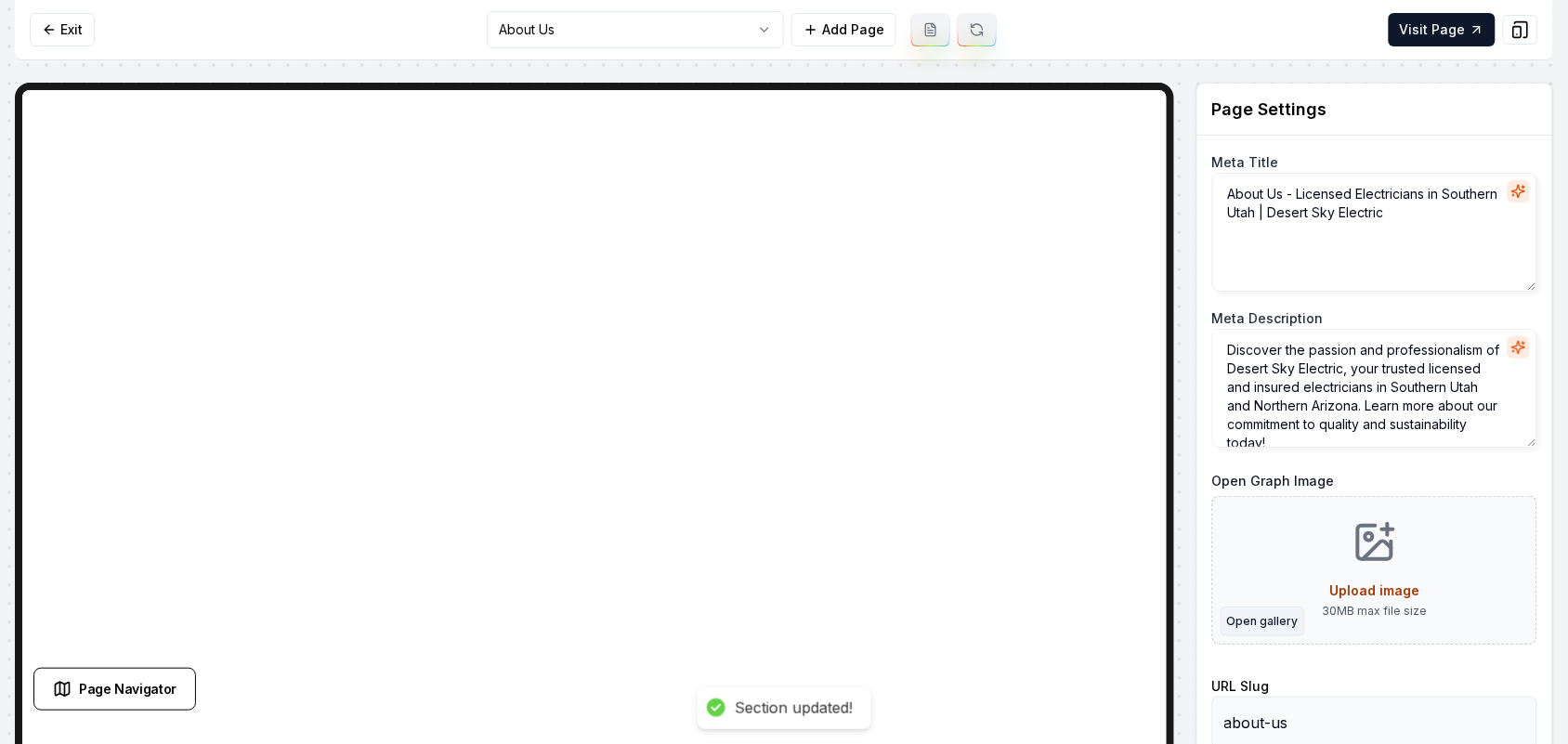 click on "Open gallery" at bounding box center (1262, 621) 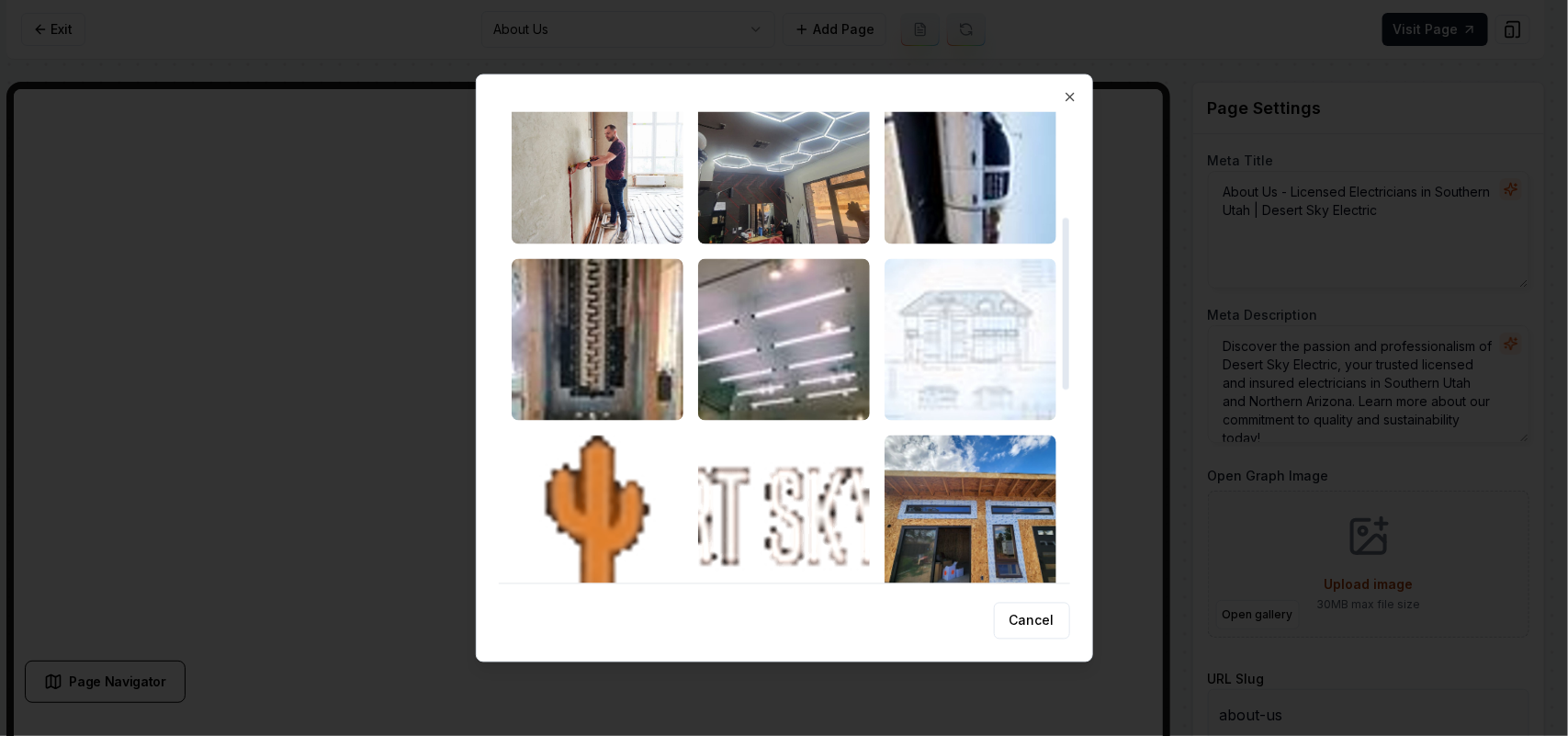 scroll, scrollTop: 125, scrollLeft: 0, axis: vertical 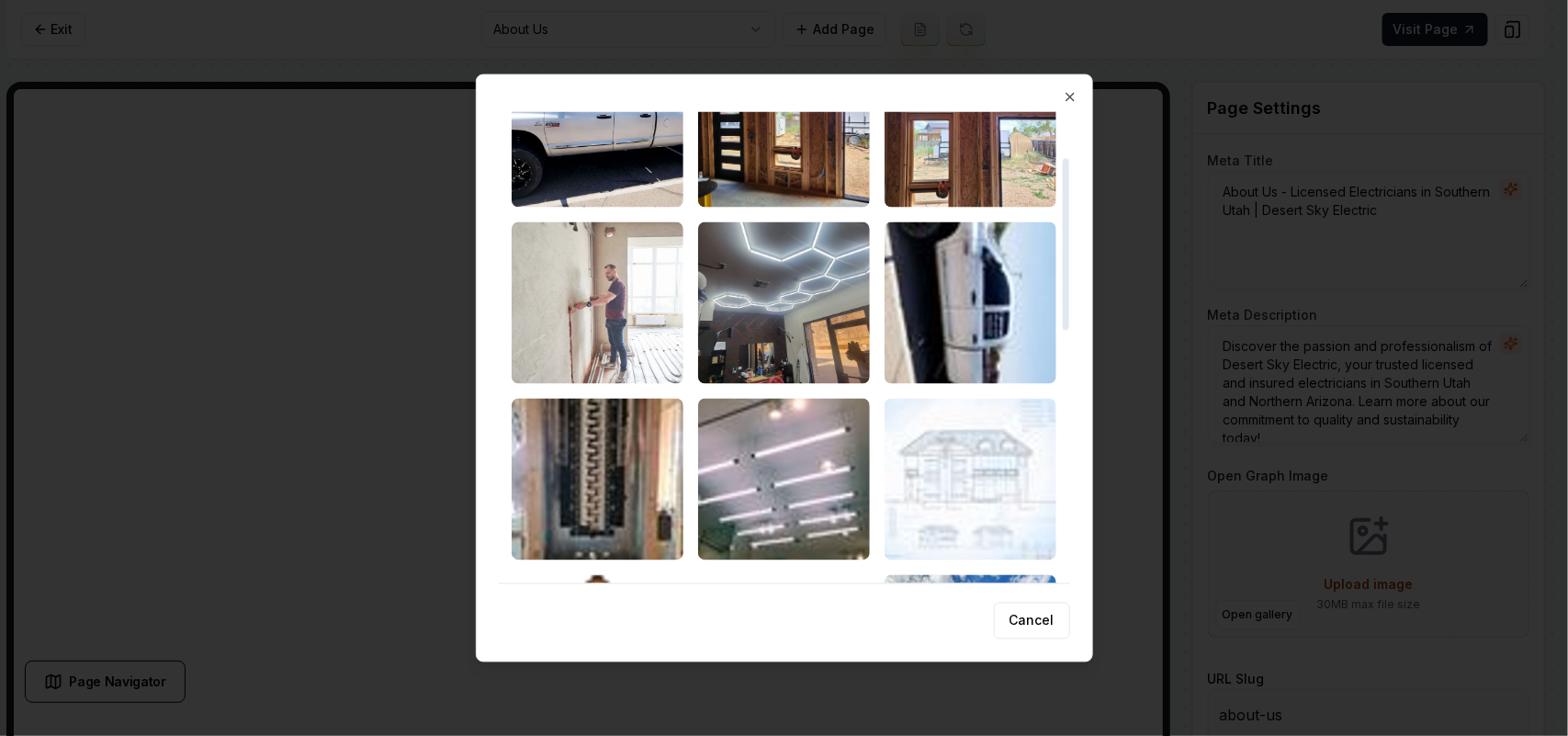 click at bounding box center (597, 302) 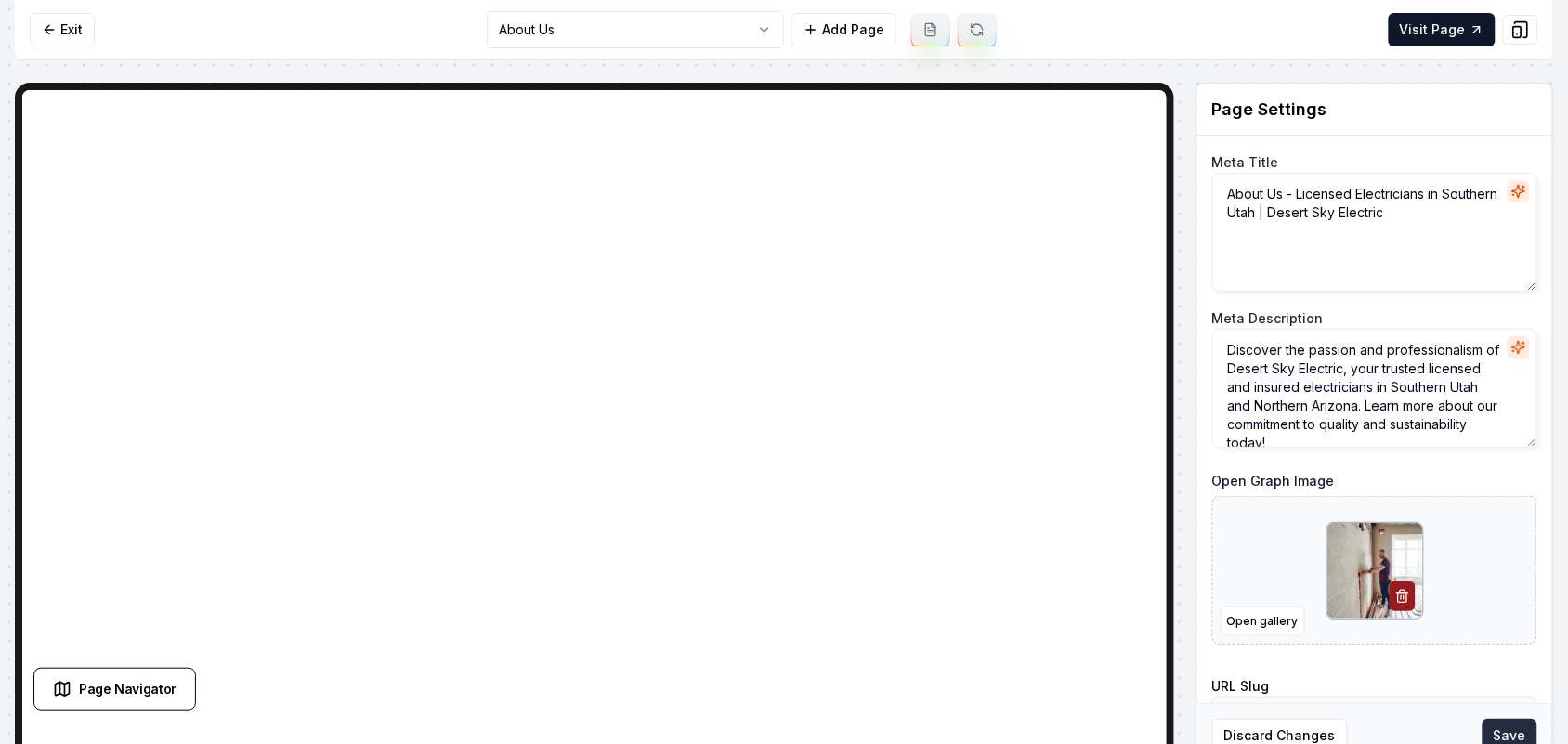 click on "Save" at bounding box center [1509, 736] 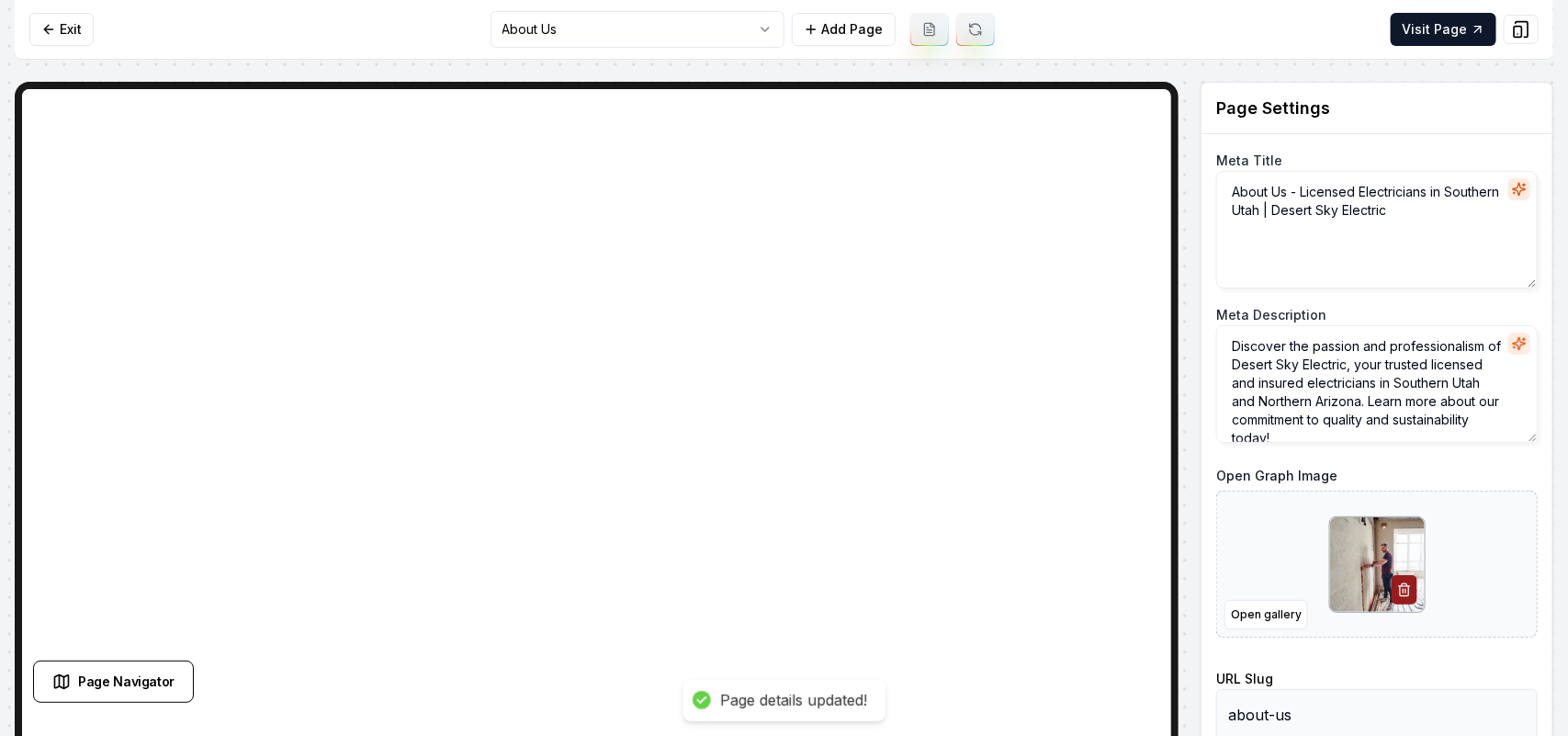click on "Computer Required This feature is only available on a computer. Please switch to a computer to edit your site. Go back  Exit About Us Add Page Visit Page  Page Navigator Page Settings Meta Title About Us - Licensed Electricians in Southern Utah | Desert Sky Electric Meta Description Discover the passion and professionalism of Desert Sky Electric, your trusted licensed and insured electricians in Southern Utah and Northern Arizona. Learn more about our commitment to quality and sustainability today! Open Graph Image Open gallery URL Slug about-us Discard Changes Save Section Editor Unsupported section type Page details updated! /dashboard/sites/f77baf4c-e404-4047-8a4d-2c6780ffd672/pages/86ffe734-646b-4b54-b1be-ca7b5a0193b9" at bounding box center [784, 368] 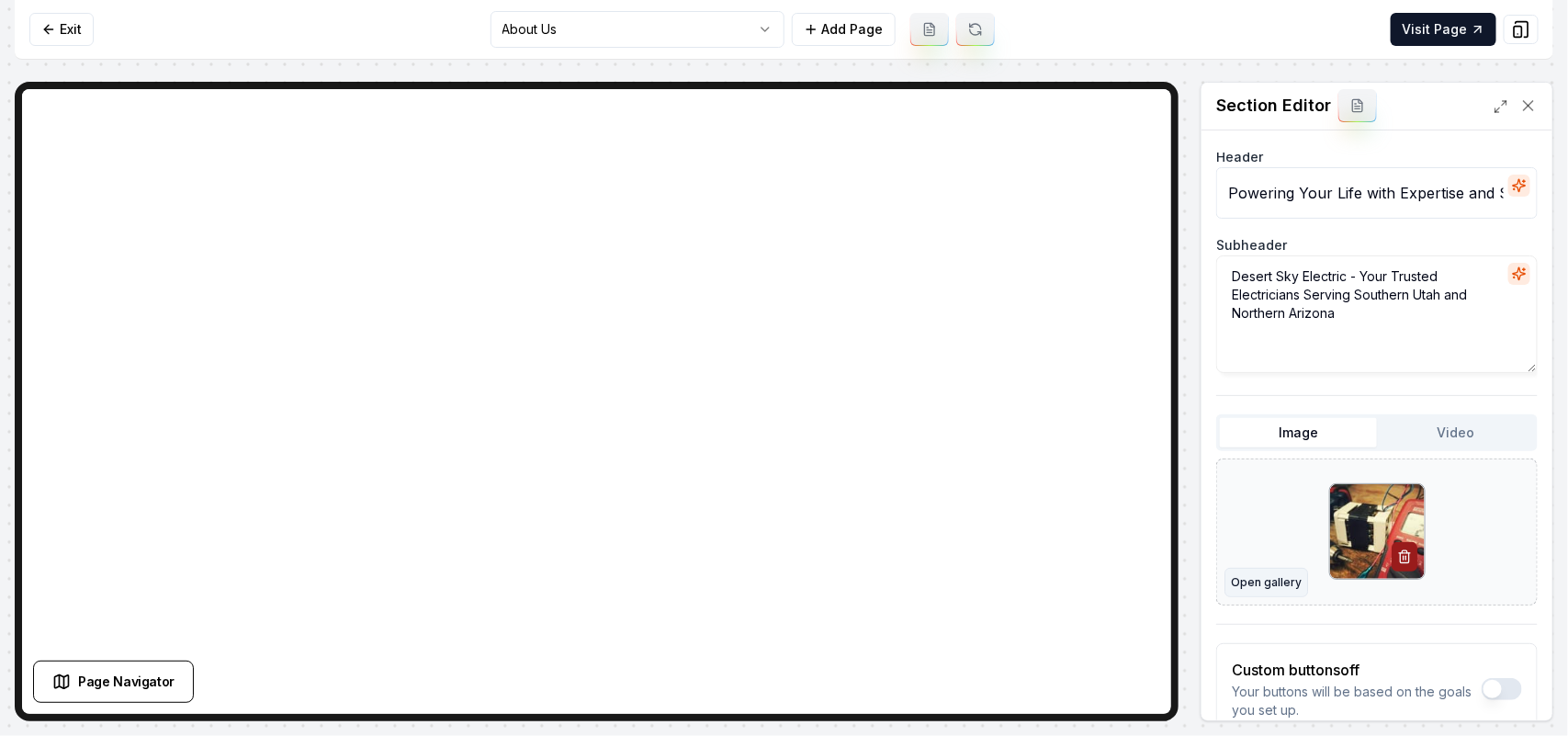 click on "Open gallery" at bounding box center (1266, 583) 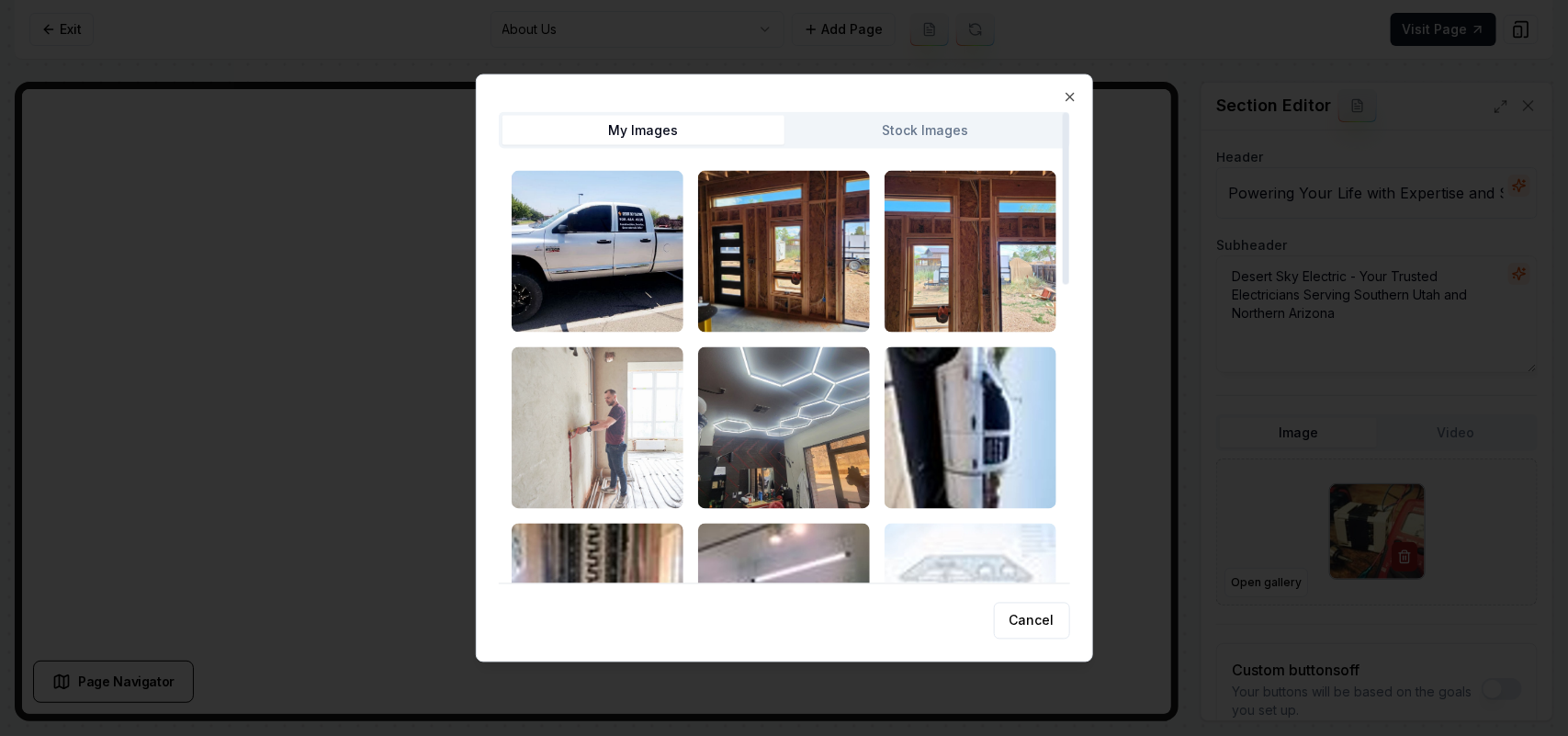 click at bounding box center (597, 427) 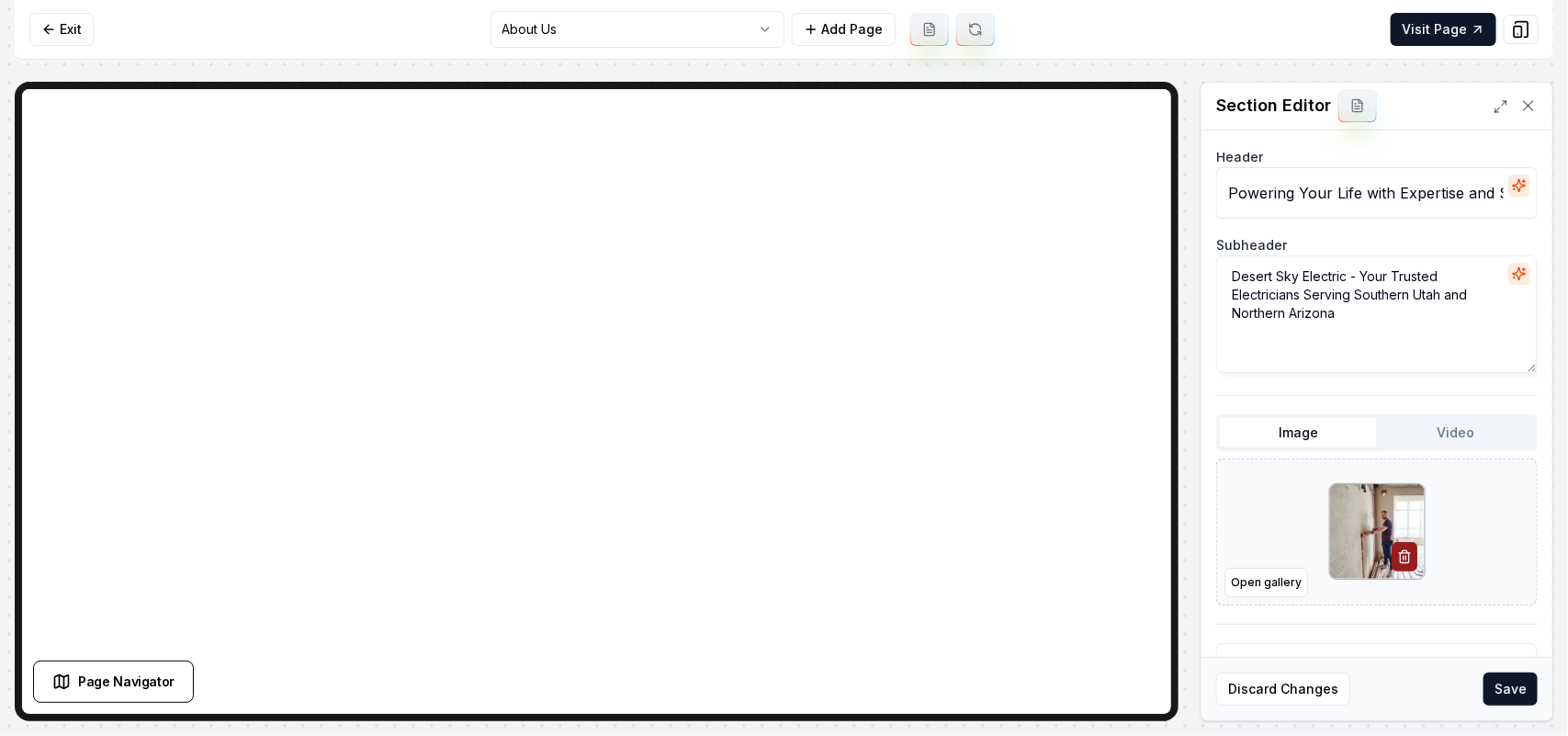 click on "Save" at bounding box center [1510, 689] 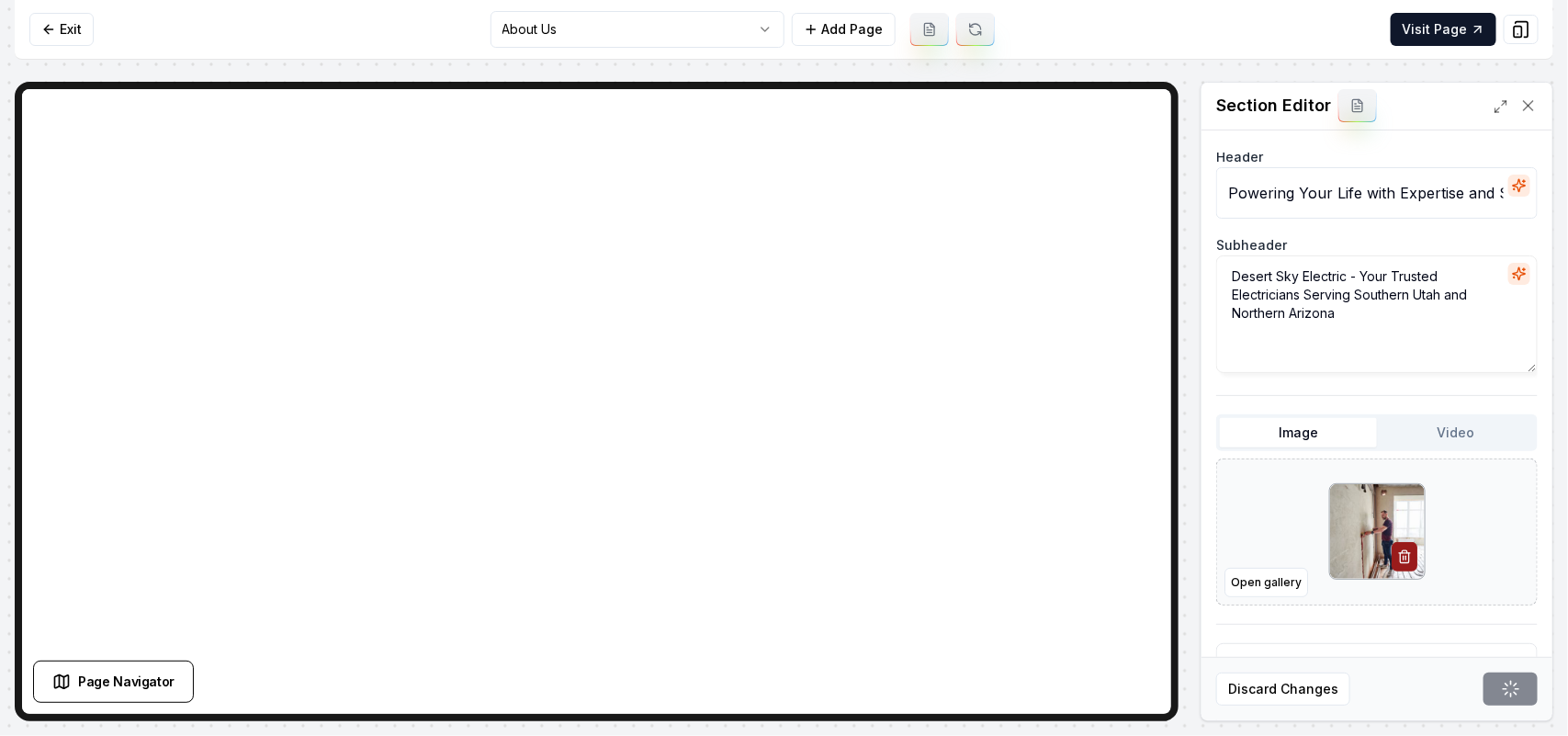 click on "Computer Required This feature is only available on a computer. Please switch to a computer to edit your site. Go back  Exit About Us Add Page Visit Page  Page Navigator Page Settings Section Editor Header Powering Your Life with Expertise and Safety Subheader Desert Sky Electric - Your Trusted Electricians Serving Southern Utah and Northern Arizona Image Video Open gallery Custom buttons  off Your buttons will be based on the goals you set up. Discard Changes Save /dashboard/sites/f77baf4c-e404-4047-8a4d-2c6780ffd672/pages/86ffe734-646b-4b54-b1be-ca7b5a0193b9" at bounding box center (784, 368) 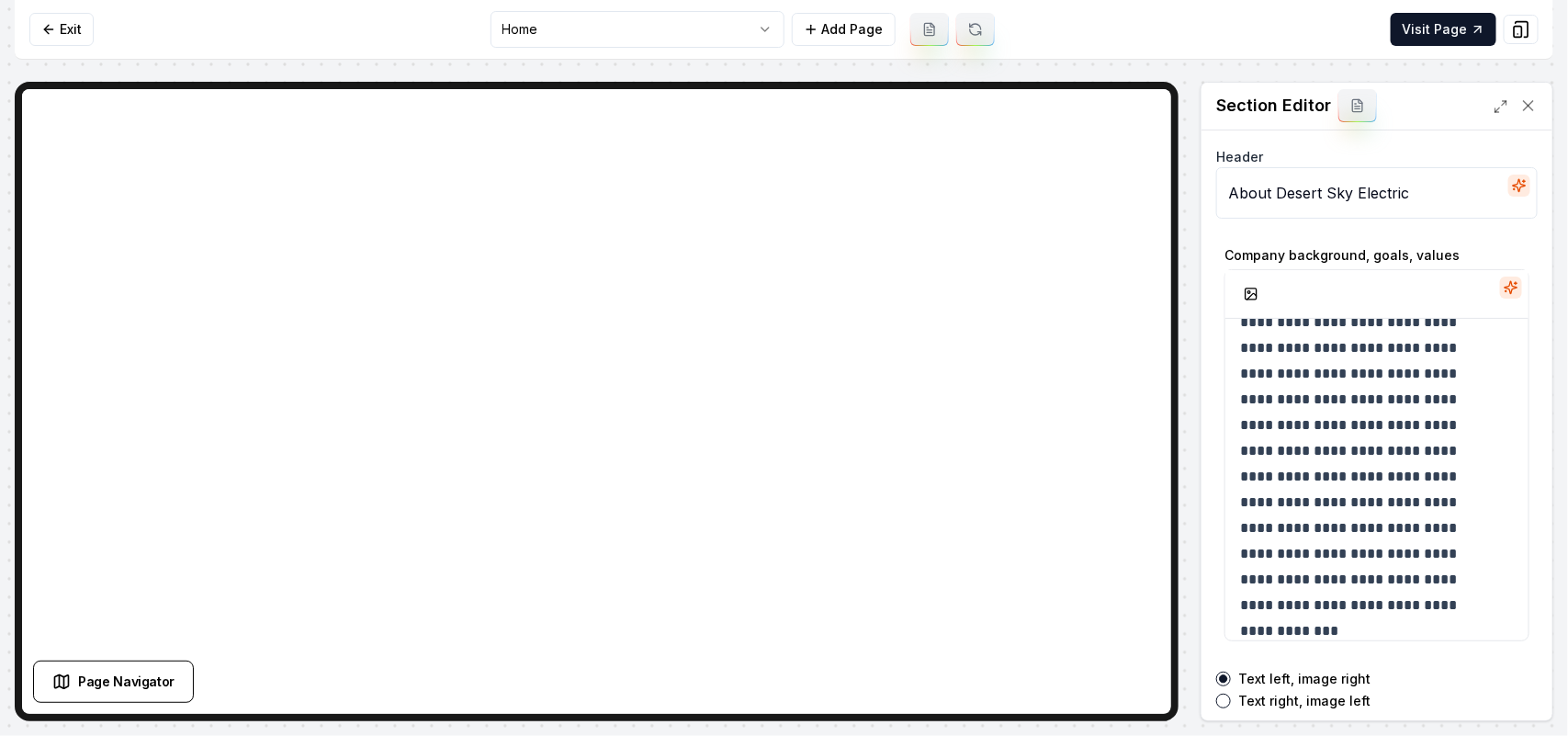scroll, scrollTop: 30, scrollLeft: 0, axis: vertical 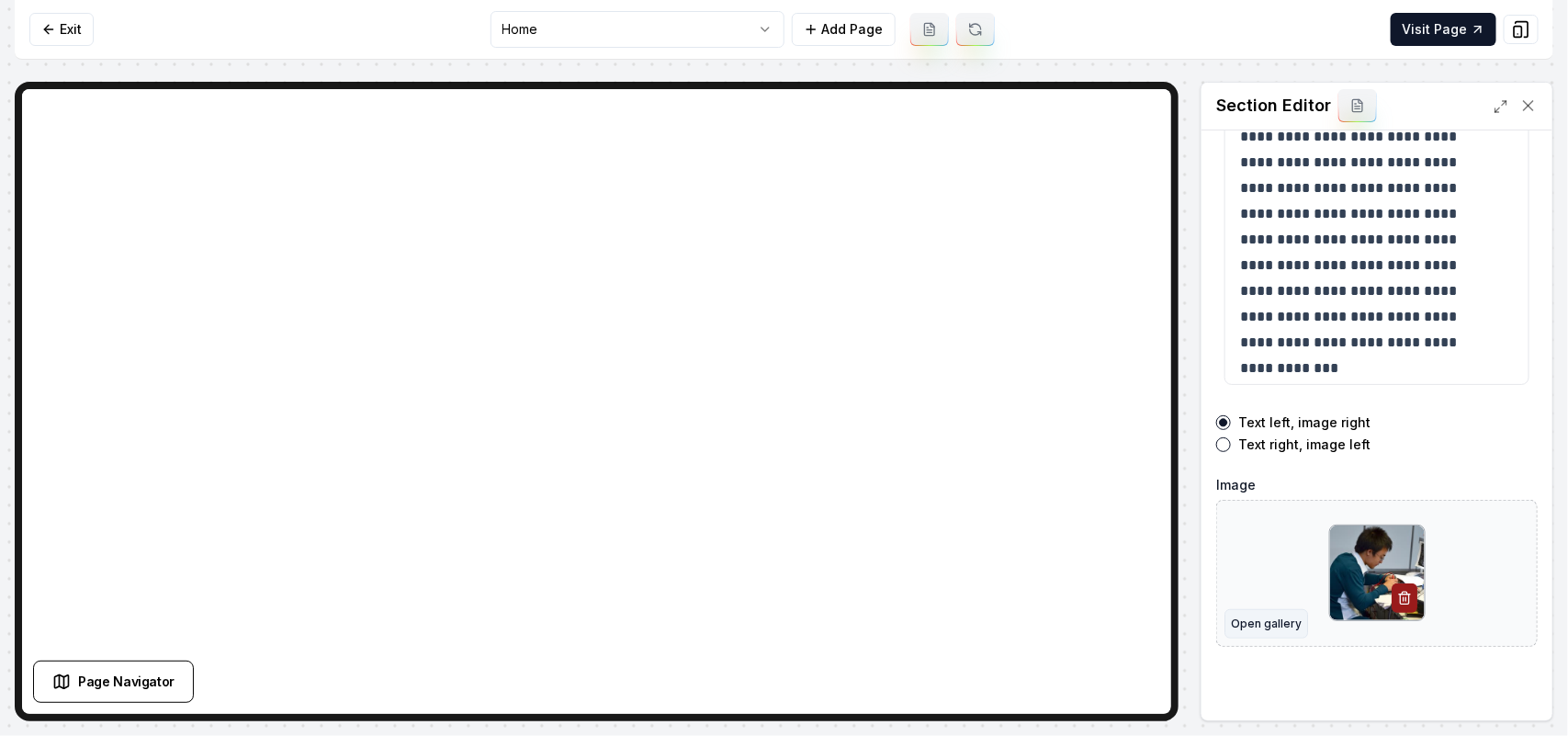 click on "Open gallery" at bounding box center (1266, 624) 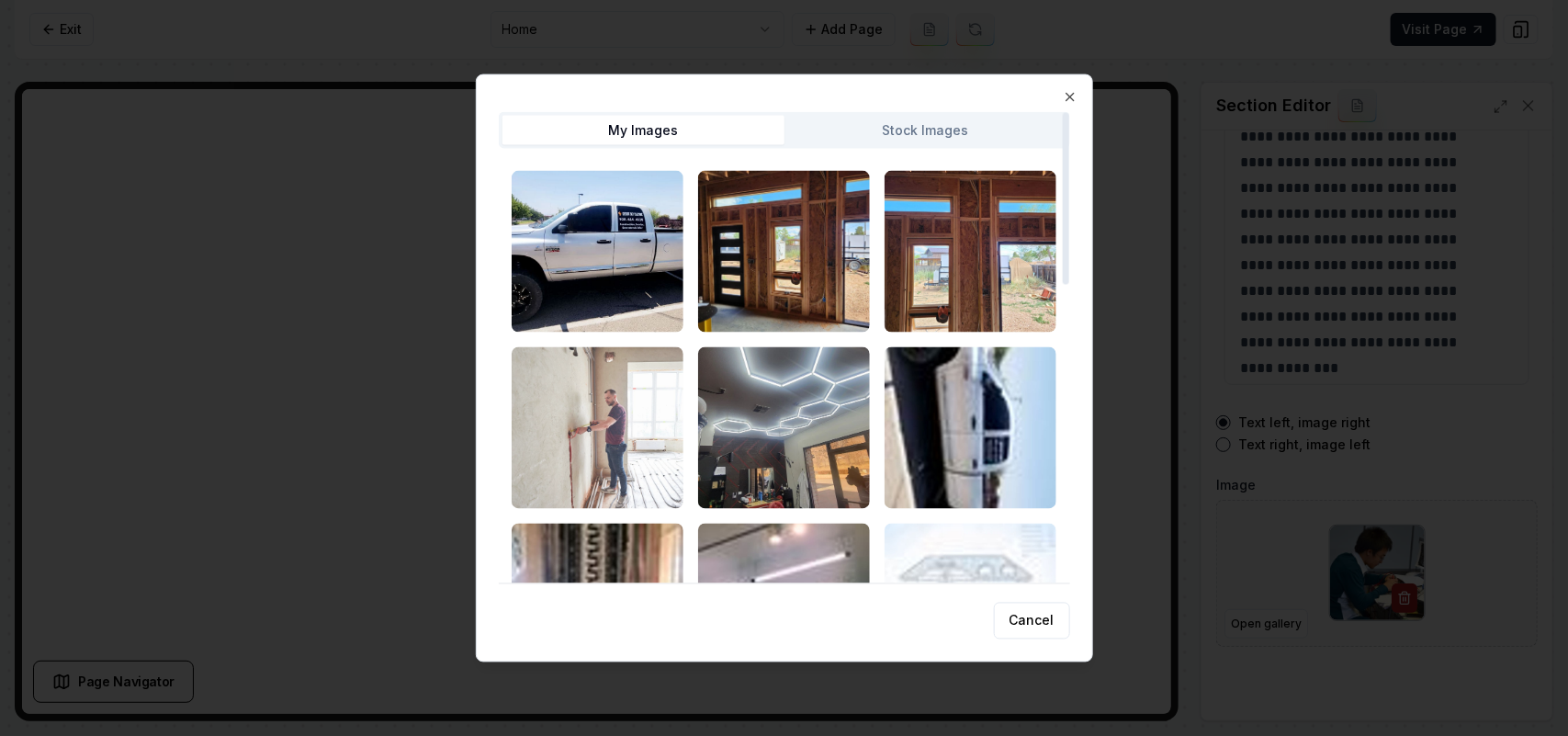 click at bounding box center (597, 427) 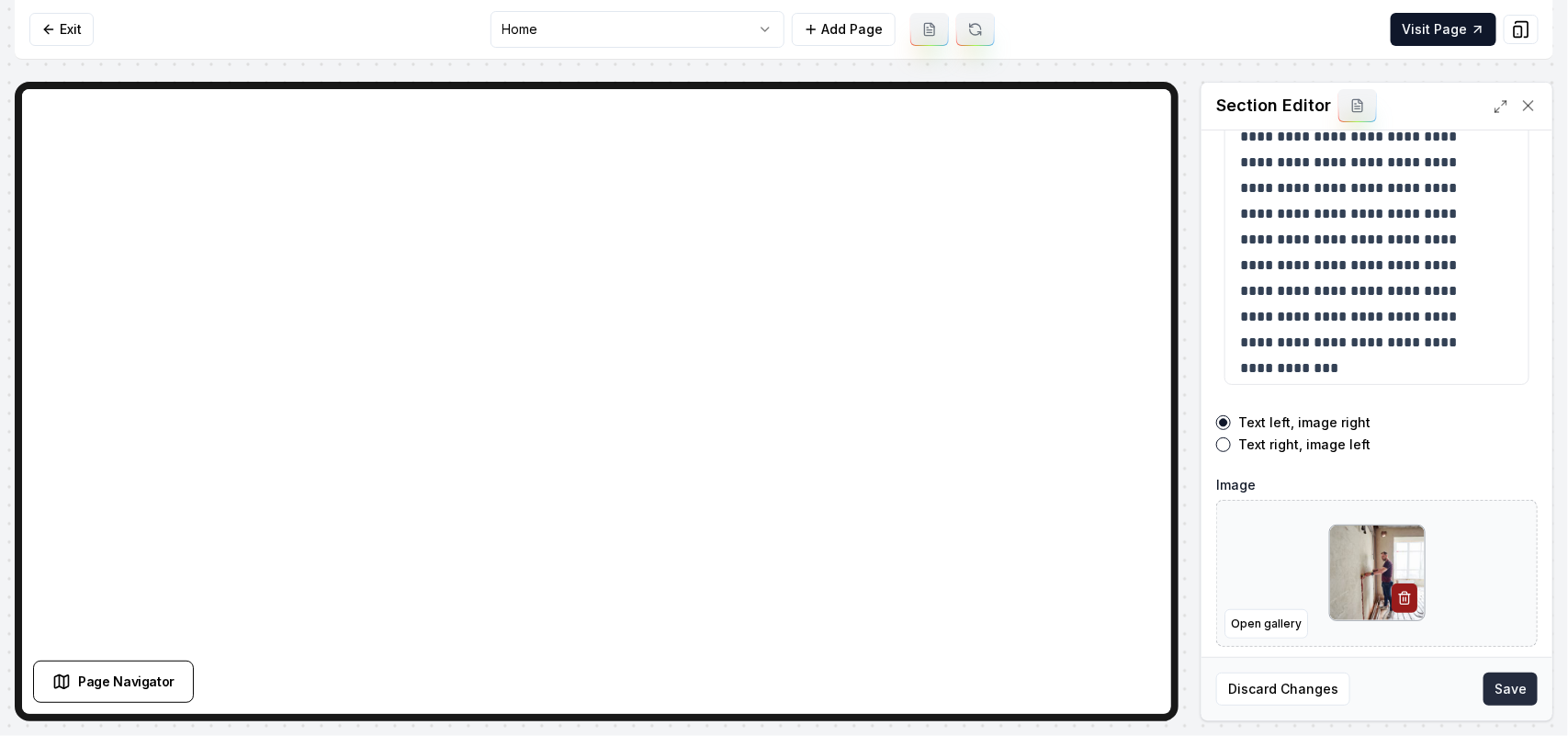 click on "Save" at bounding box center (1510, 689) 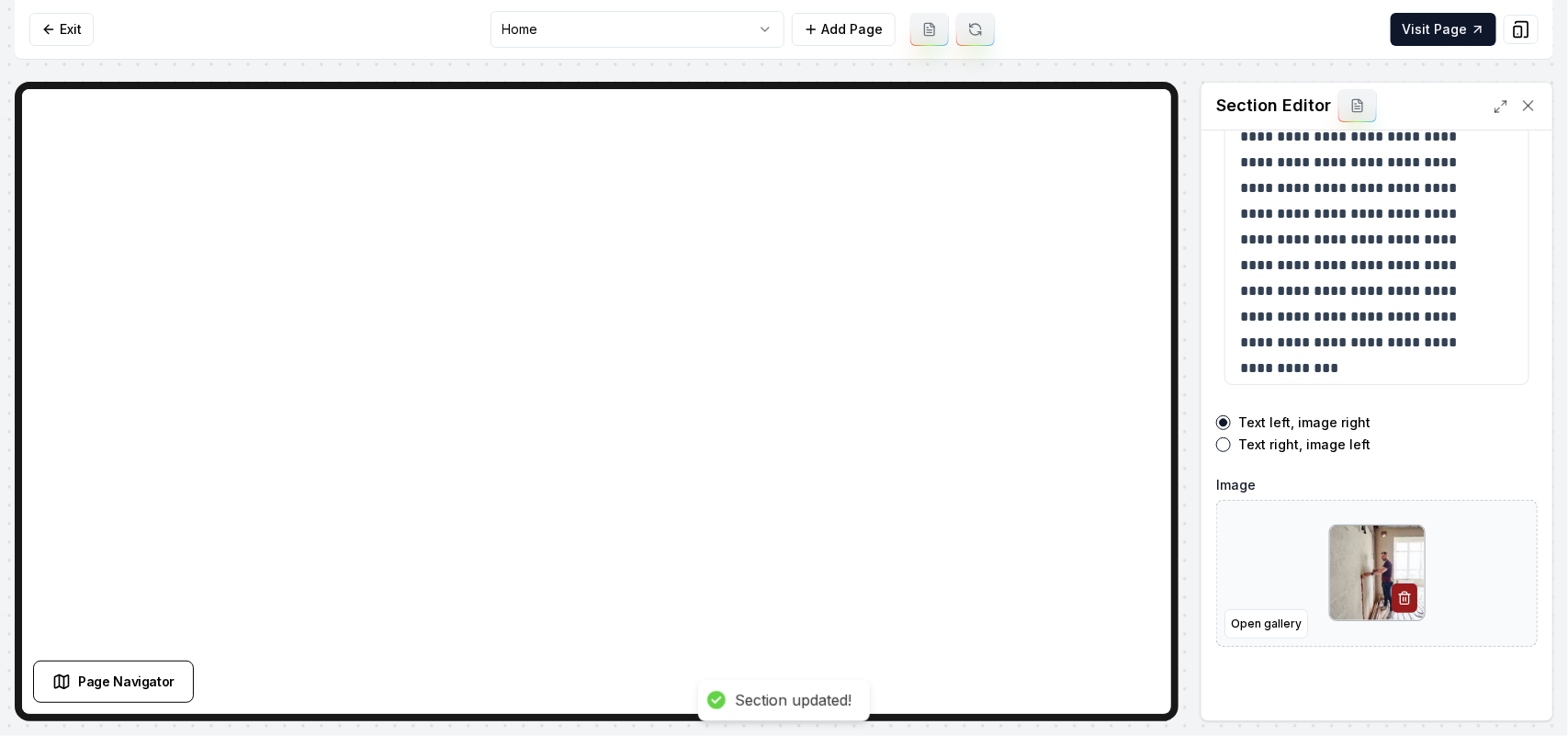 click on "**********" at bounding box center [784, 368] 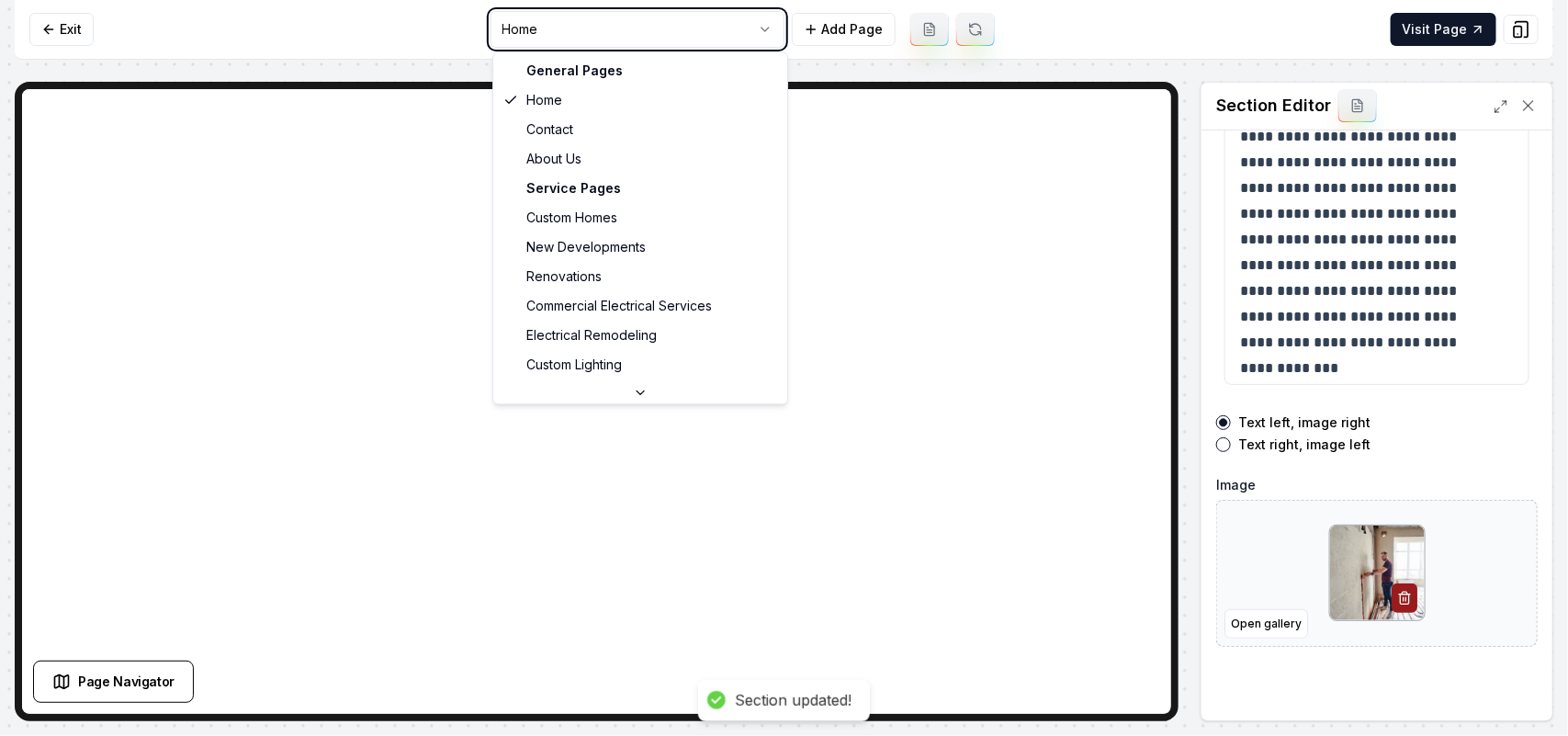 scroll, scrollTop: 0, scrollLeft: 0, axis: both 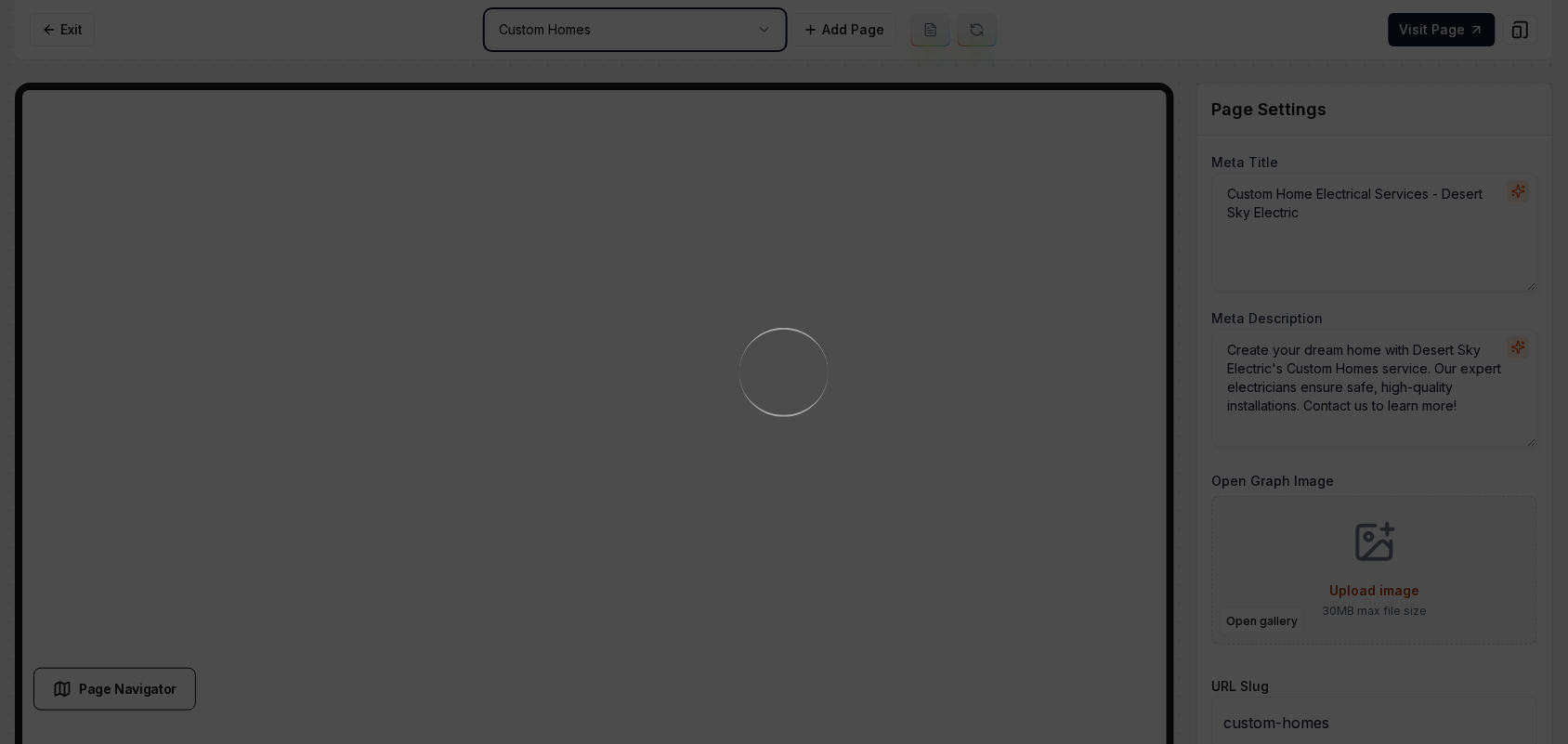type on "Custom Homes Electrical Services - Desert Sky Electric" 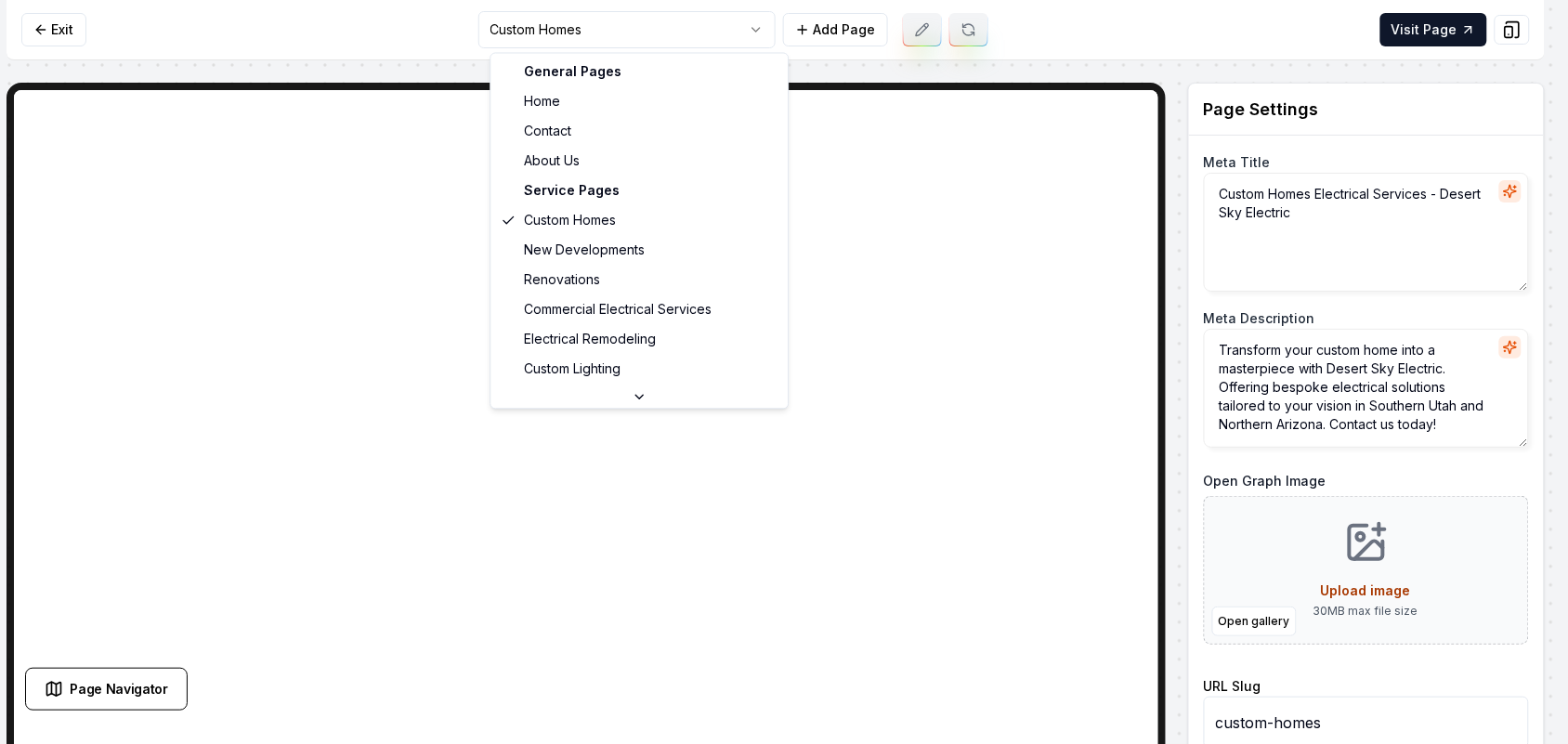 click on "Computer Required This feature is only available on a computer. Please switch to a computer to edit your site. Go back  Exit Custom Homes Add Page Visit Page  Page Navigator Page Settings Meta Title Custom Homes Electrical Services - Desert Sky Electric Meta Description Transform your custom home into a masterpiece with Desert Sky Electric. Offering bespoke electrical solutions tailored to your vision in Southern Utah and Northern Arizona. Contact us today! Open Graph Image Open gallery Upload image 30  MB max file size URL Slug custom-homes Discard Changes Save Section Editor Unsupported section type /dashboard/sites/f77baf4c-e404-4047-8a4d-2c6780ffd672/pages/79f26380-359d-4ada-8afa-b47e5a2faef9 General Pages Home Contact About Us Service Pages Custom Homes New Developments Renovations Commercial Electrical Services Electrical Remodeling Custom Lighting Service Area Pages Washington County, UT" at bounding box center [784, 372] 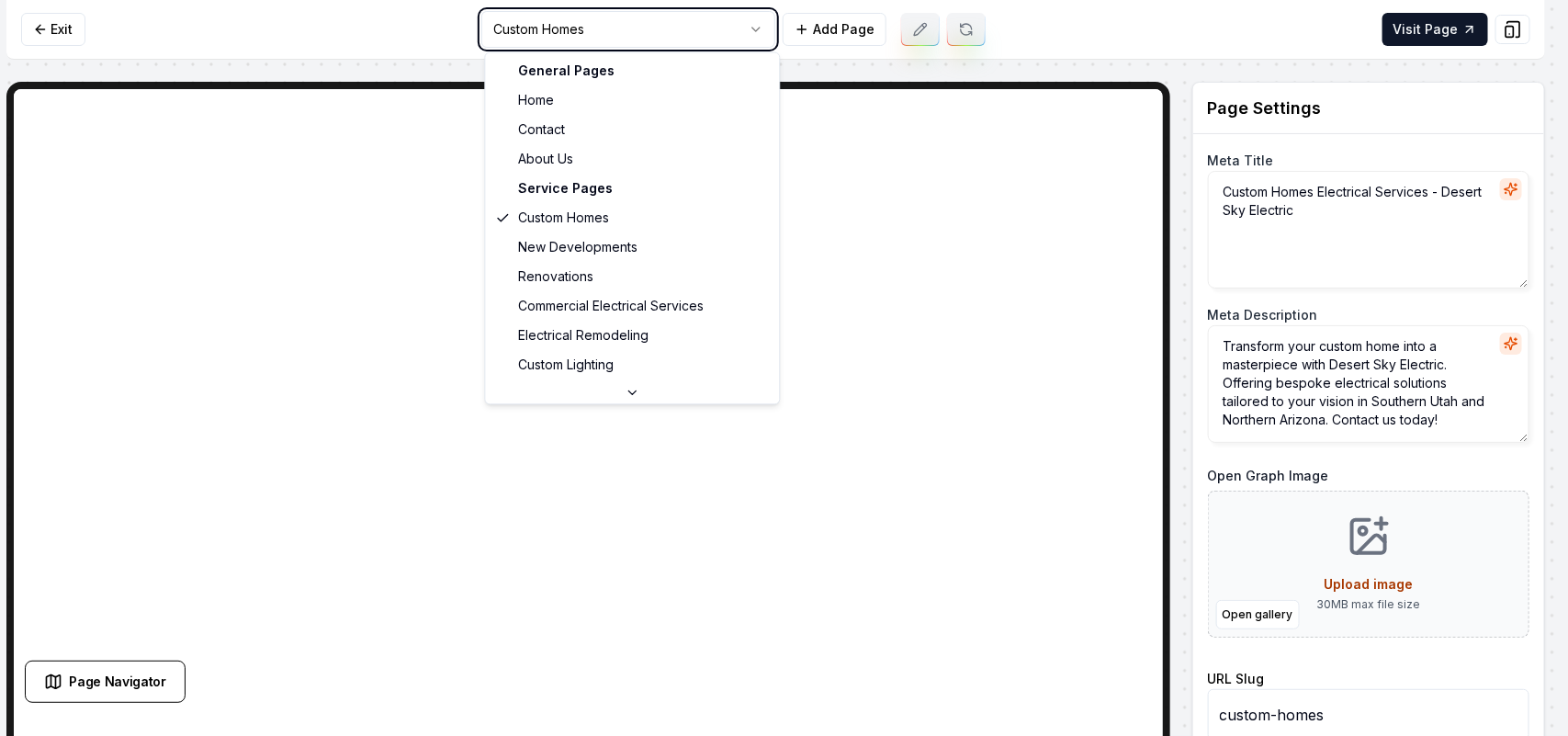type on "Top Electrician Services in Southern Utah & Northern AZ | Desert Sky Electric" 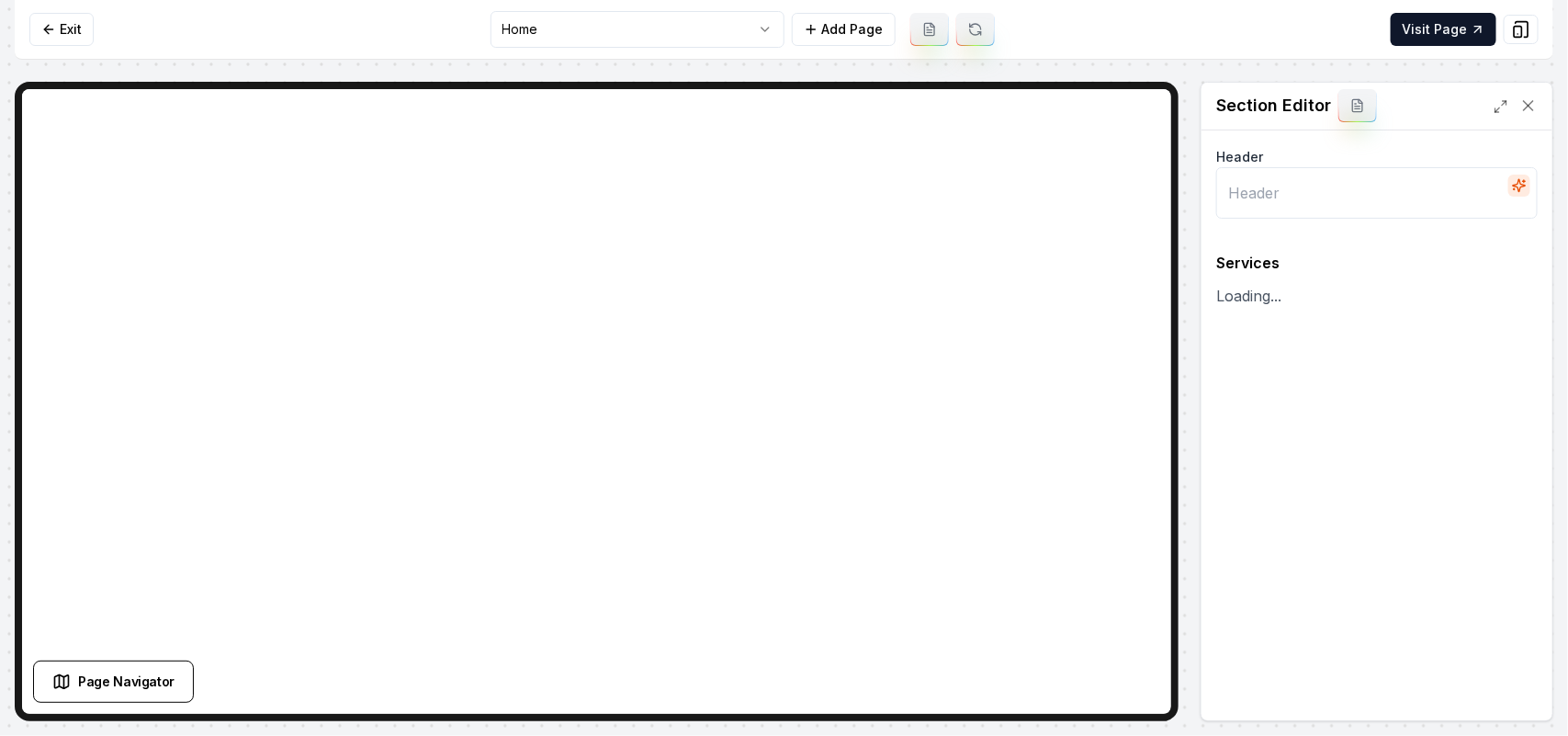 type on "Comprehensive Electrical Solutions" 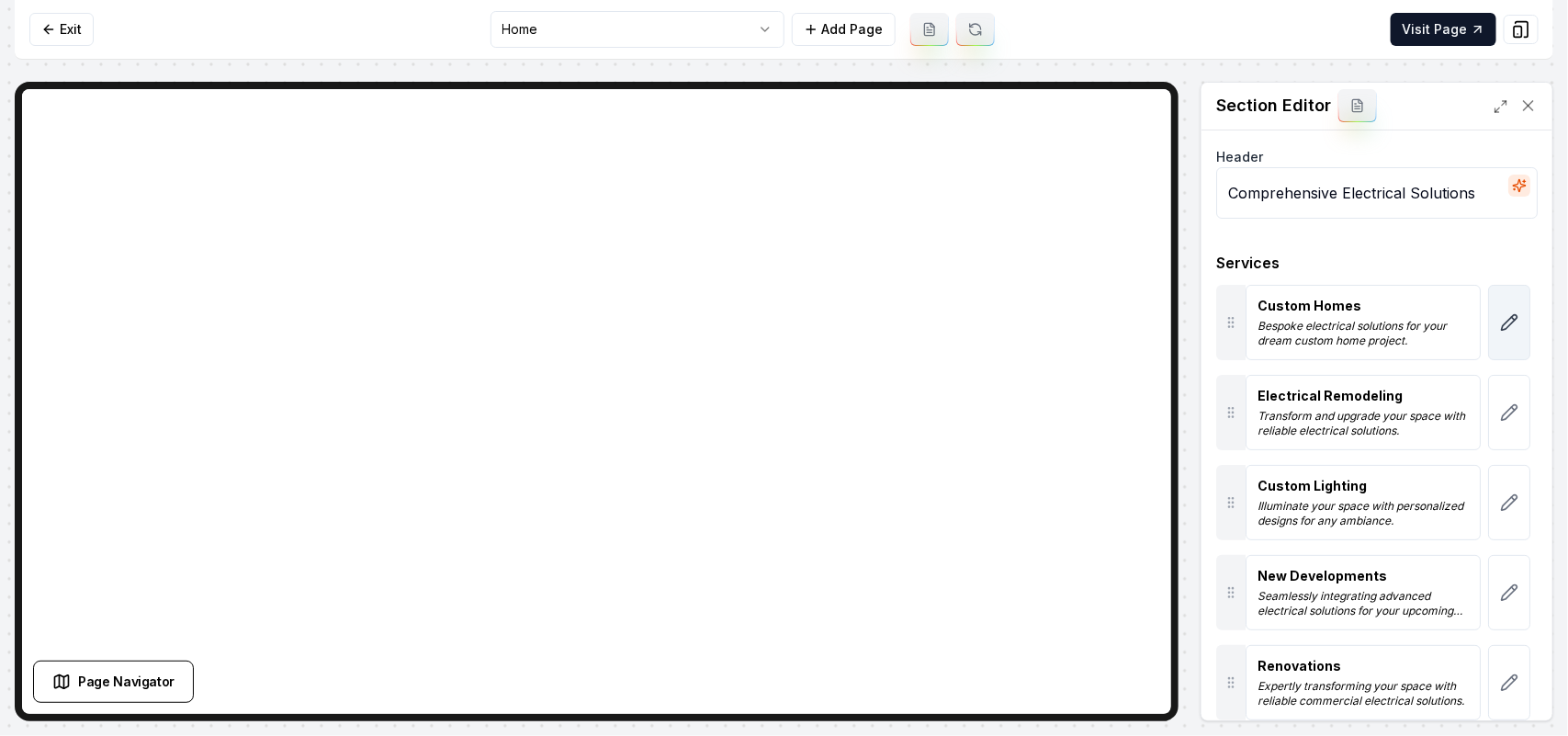 click 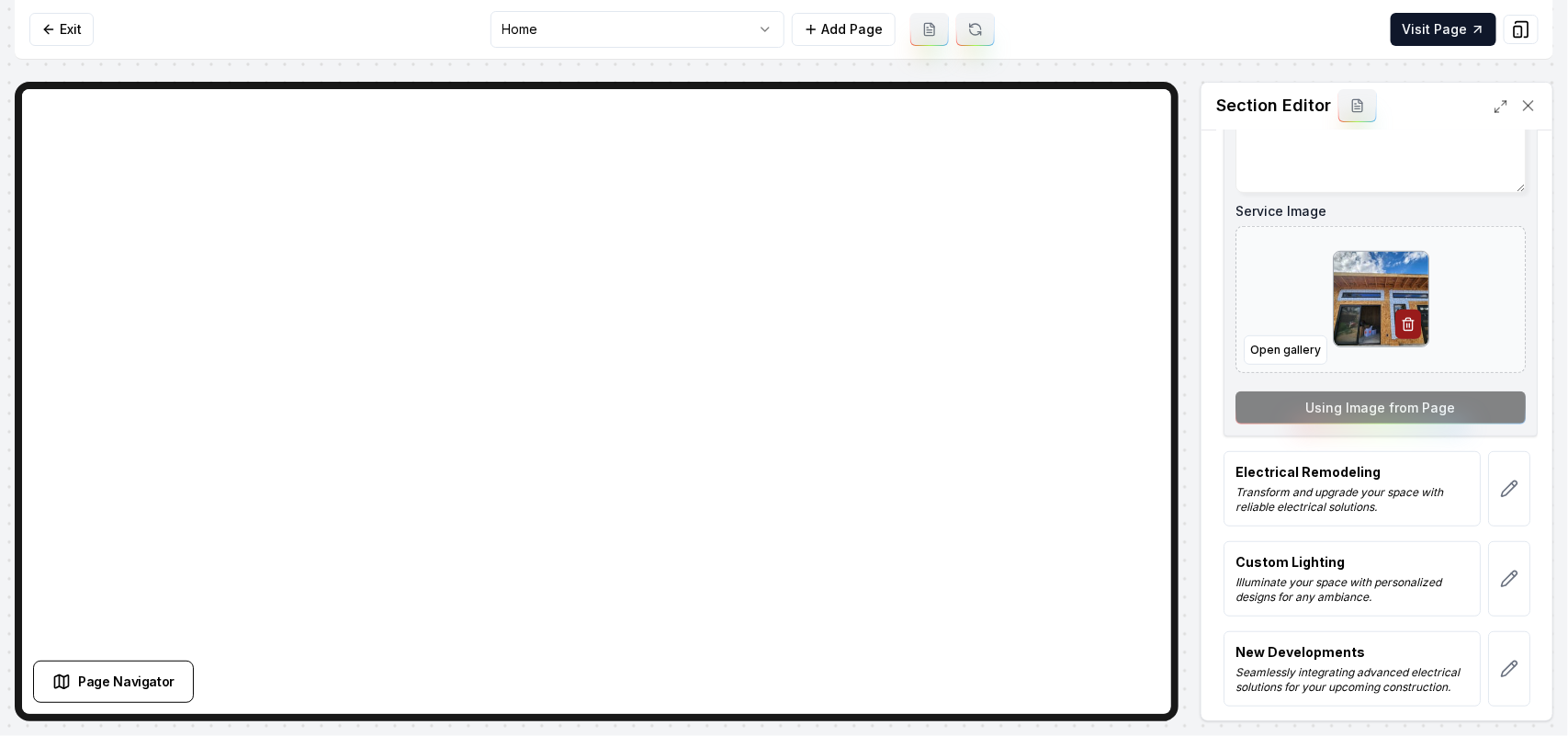 scroll, scrollTop: 345, scrollLeft: 0, axis: vertical 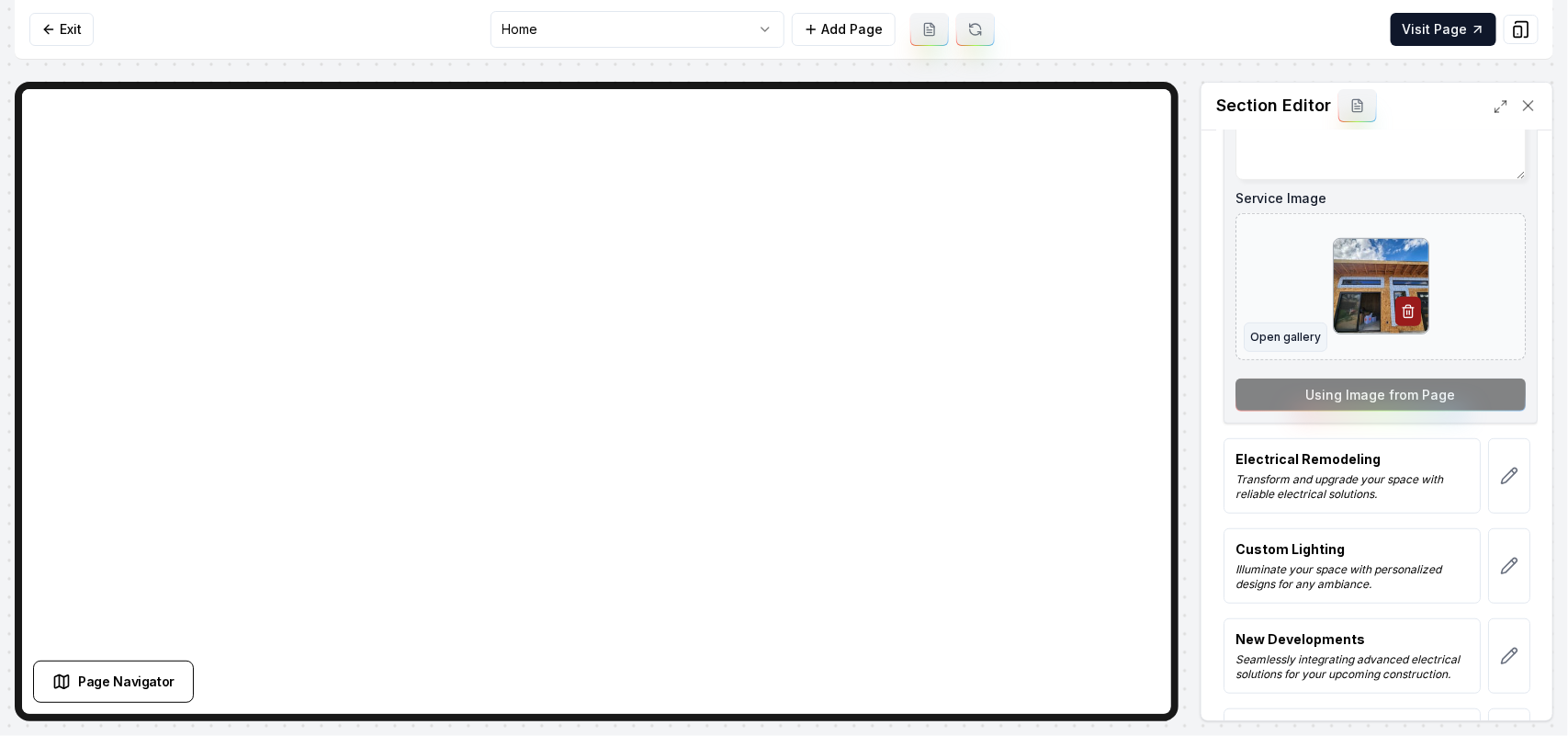 click on "Open gallery" at bounding box center (1285, 337) 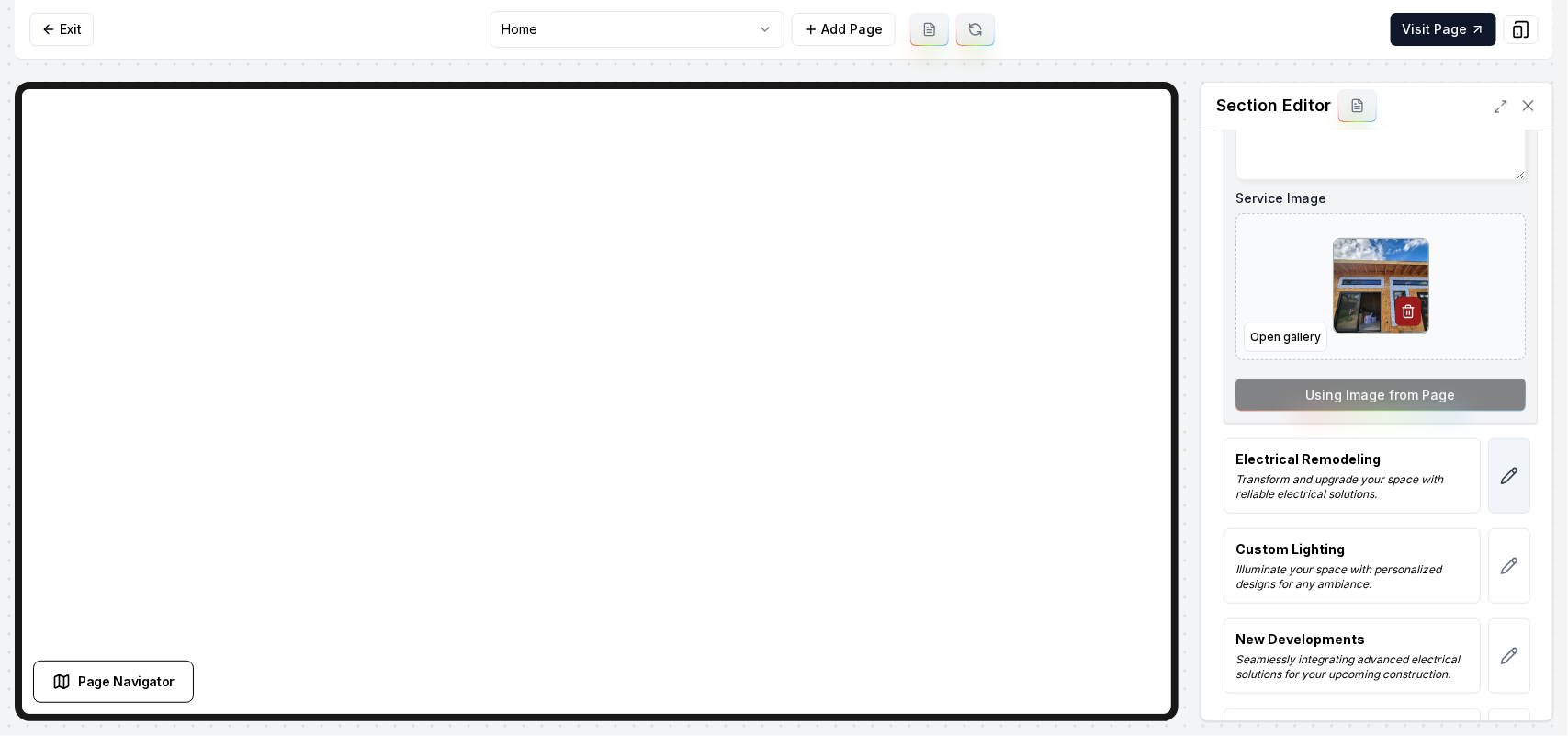 click at bounding box center [1509, 476] 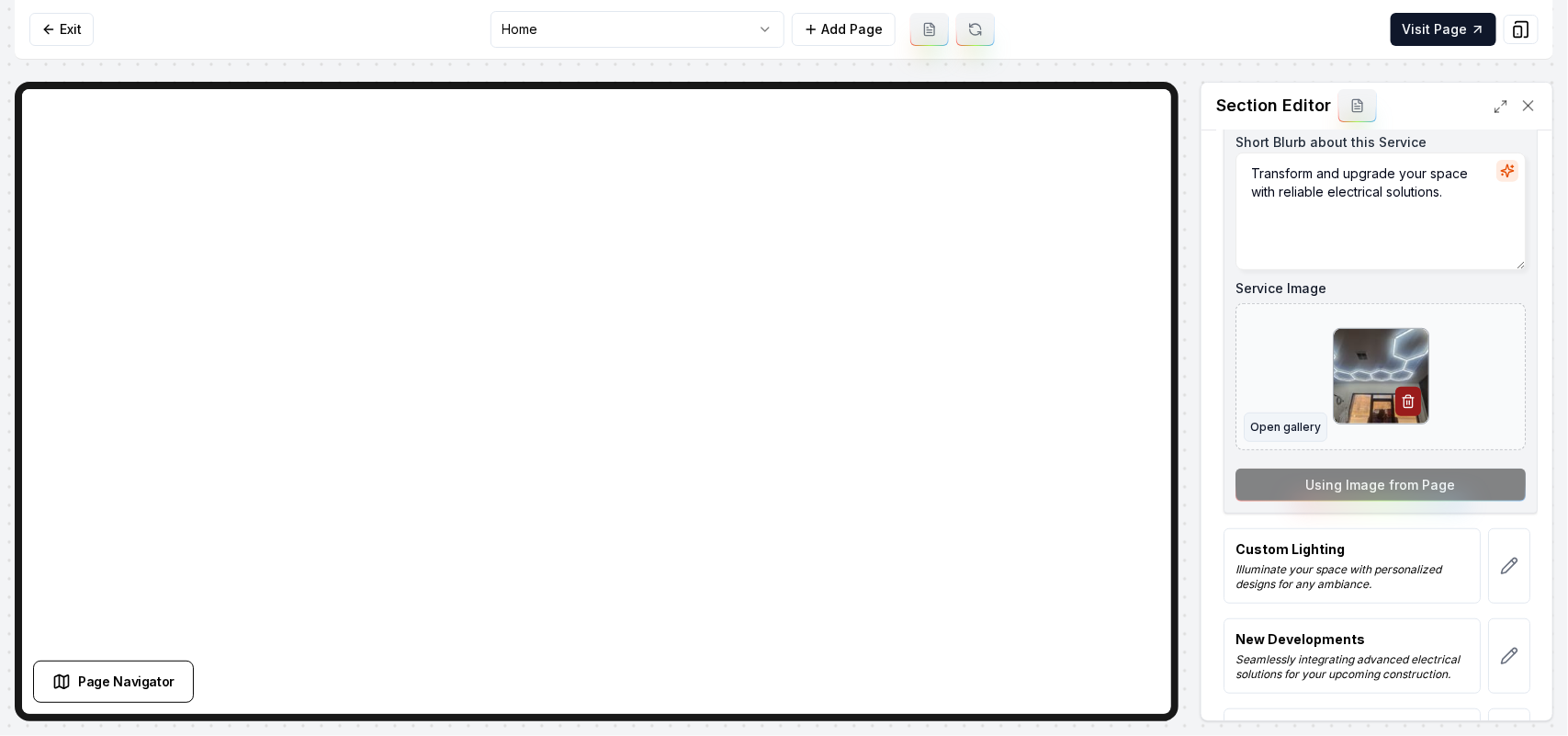 click on "Open gallery" at bounding box center (1285, 427) 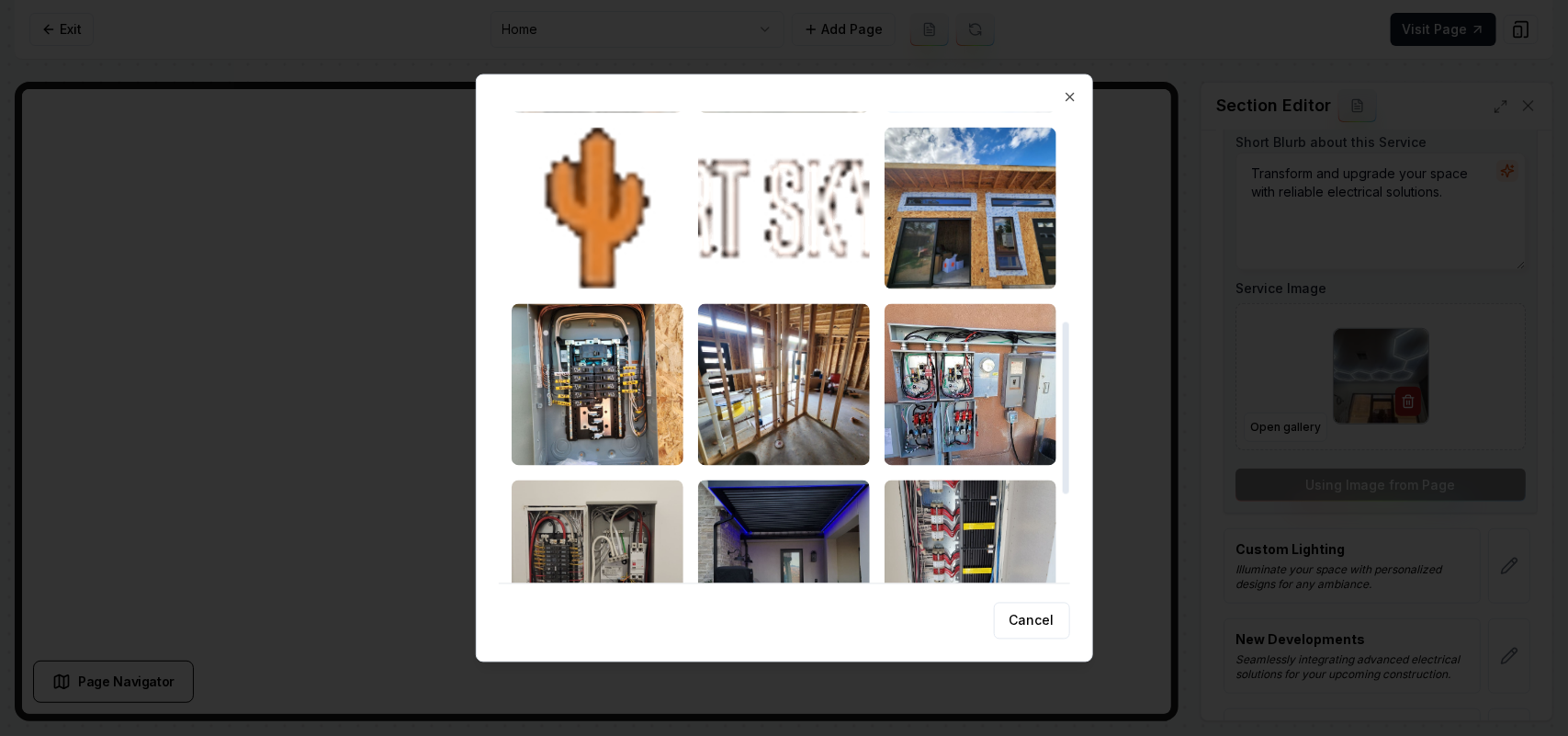 scroll, scrollTop: 574, scrollLeft: 0, axis: vertical 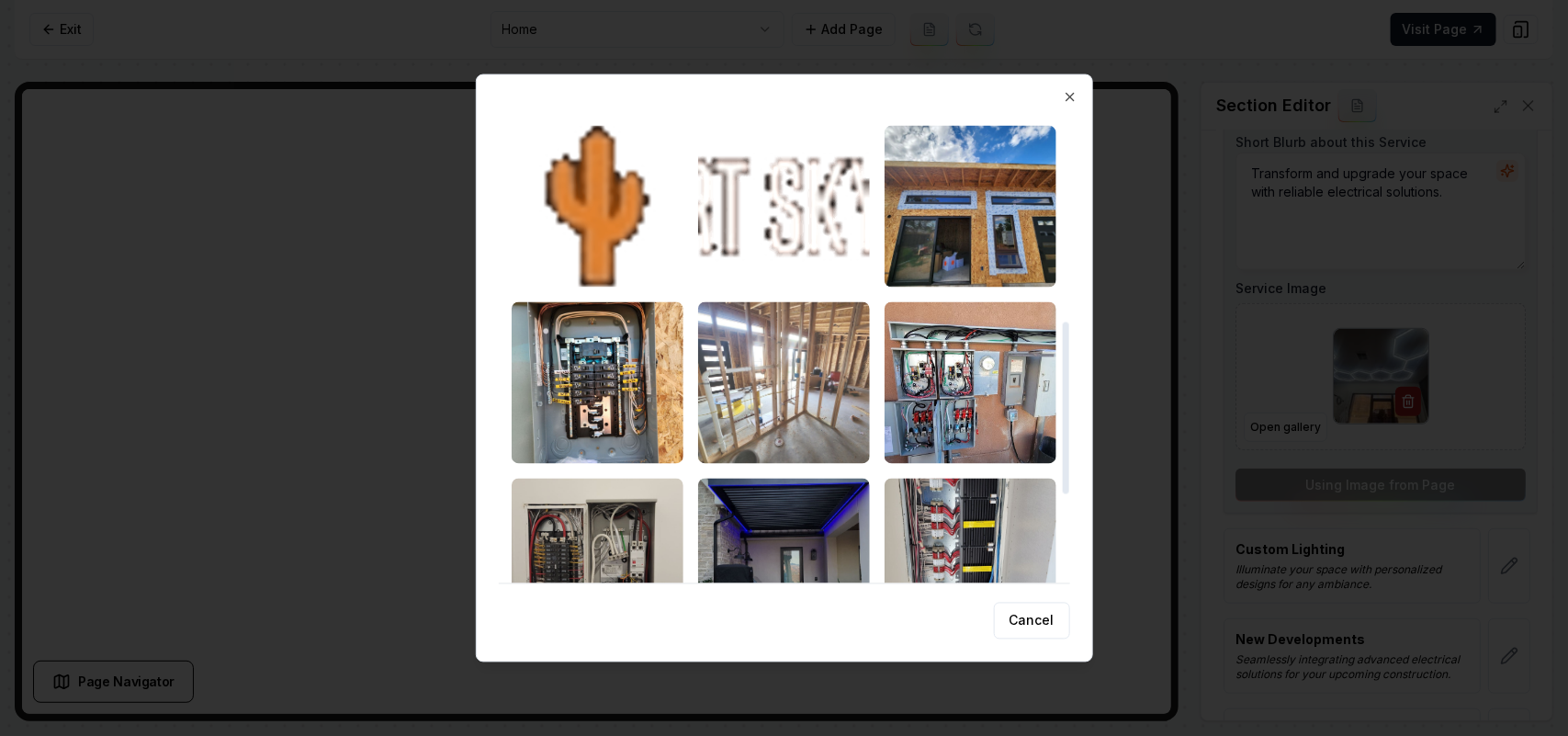 click at bounding box center (784, 382) 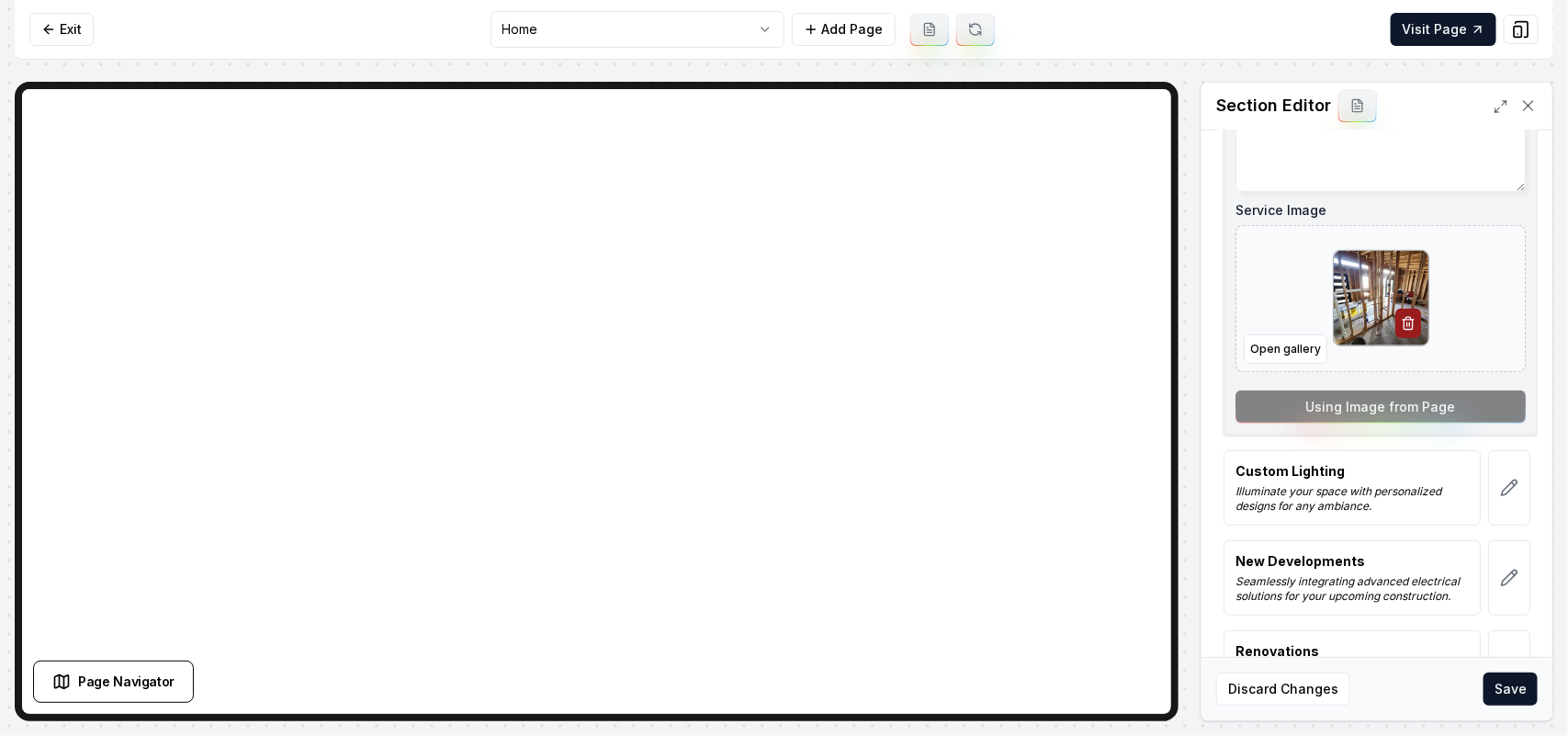 scroll, scrollTop: 459, scrollLeft: 0, axis: vertical 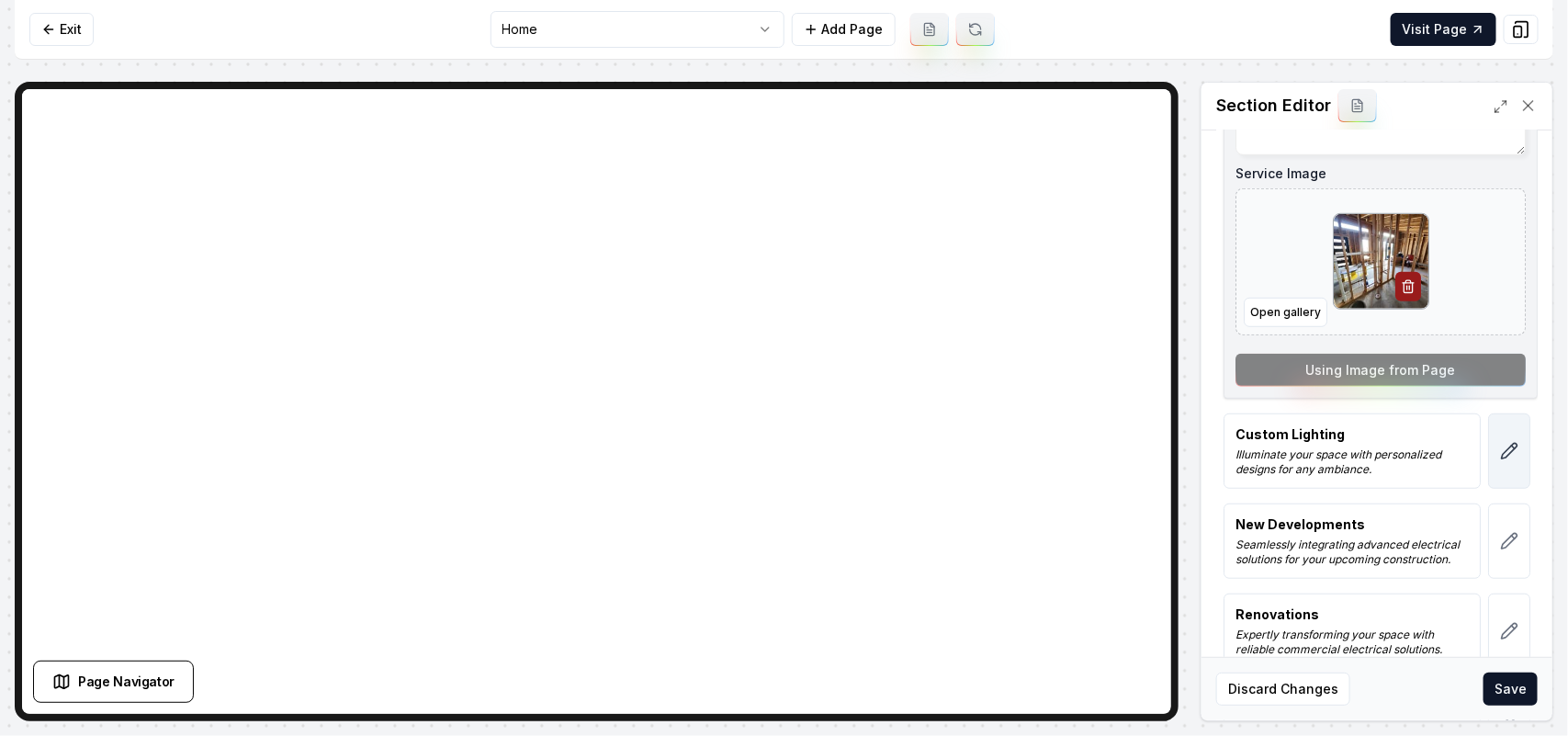 click at bounding box center (1509, 451) 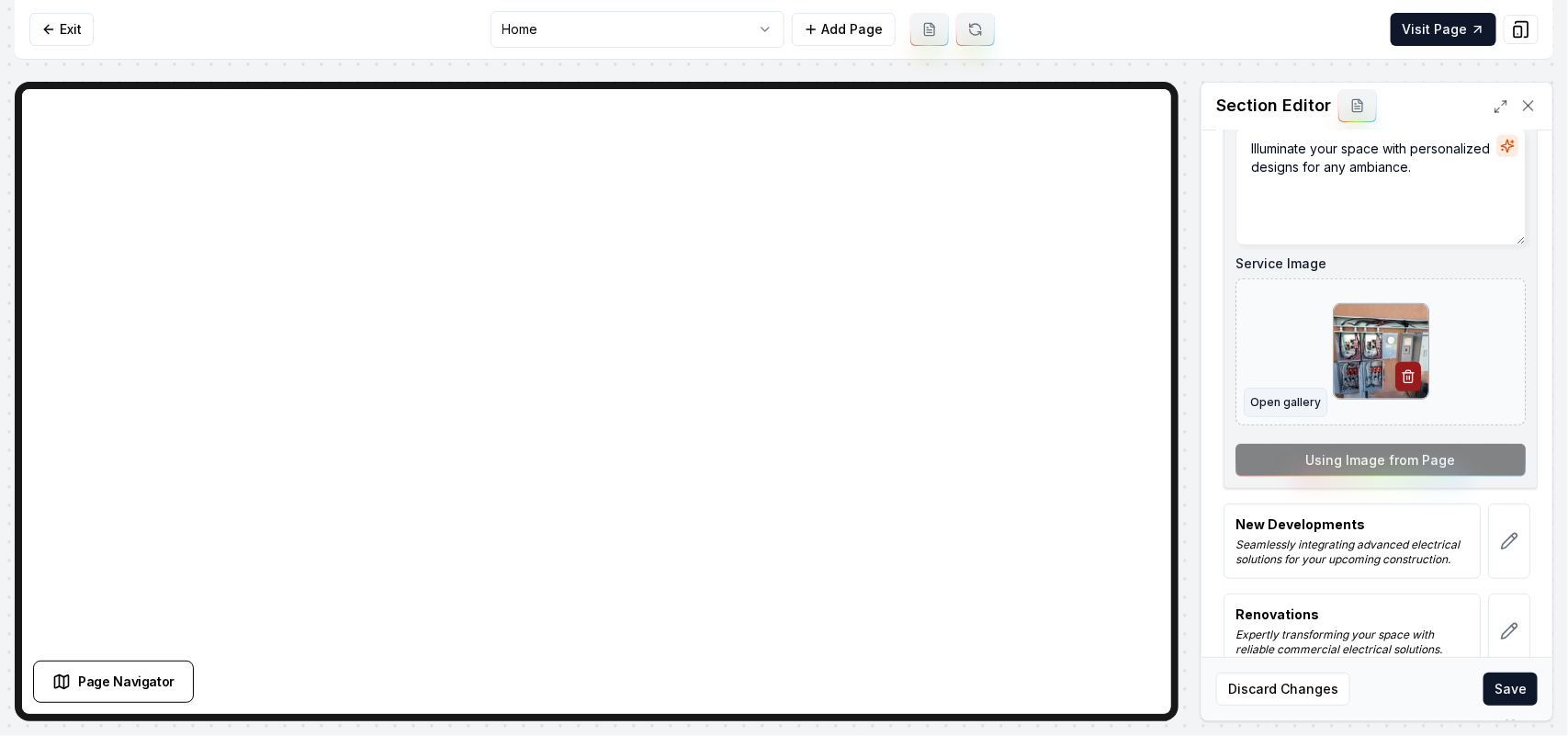 click on "Open gallery" at bounding box center [1285, 402] 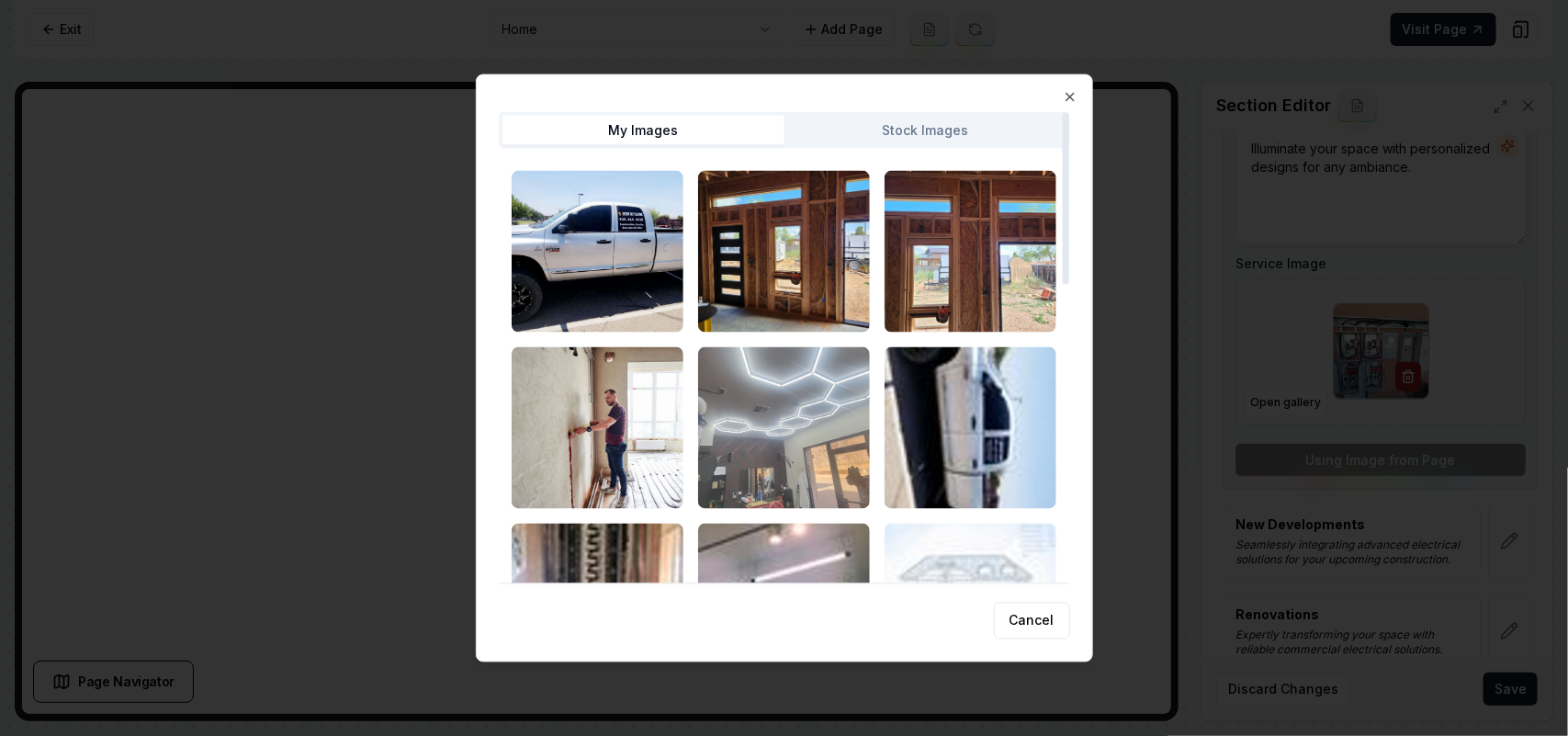 click at bounding box center [784, 427] 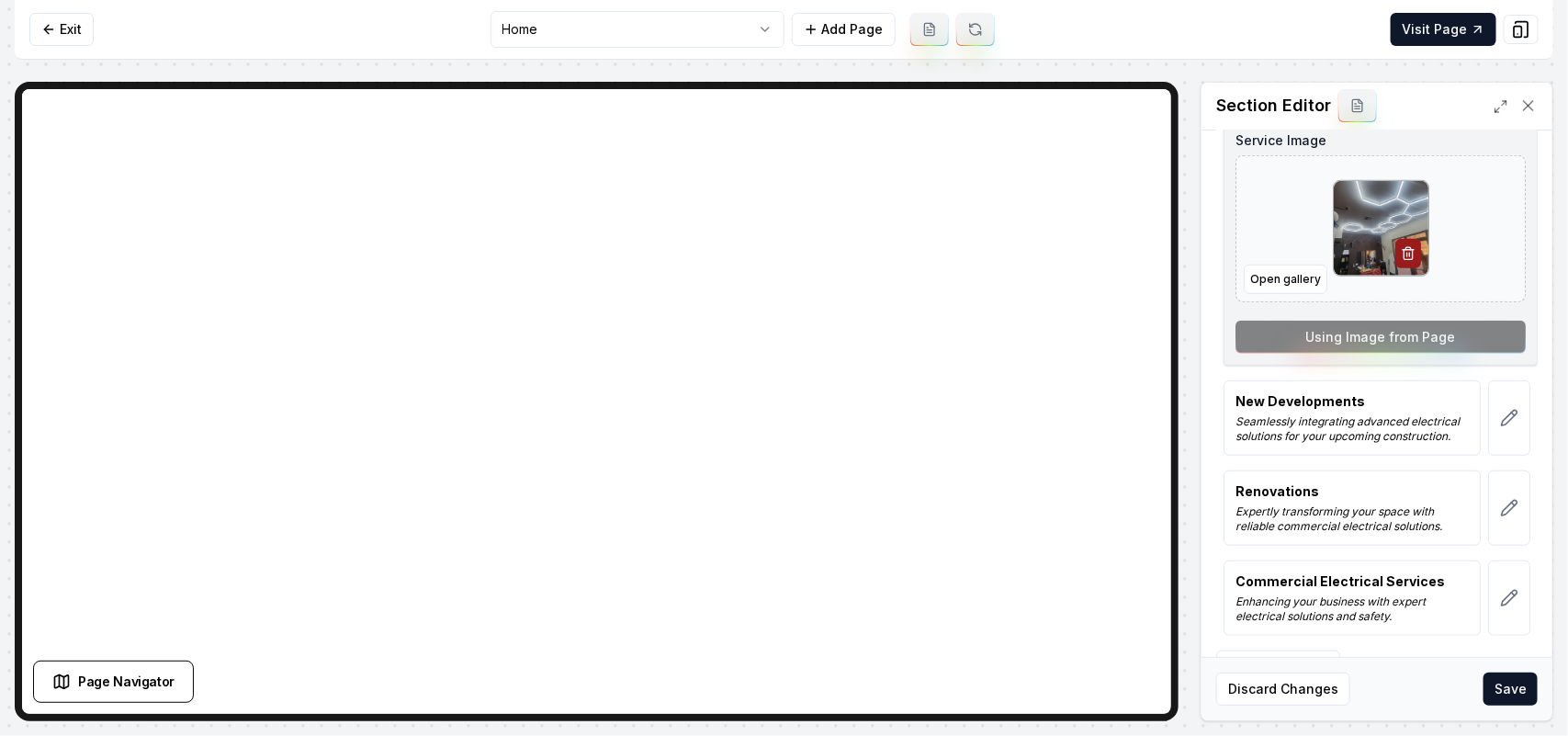 scroll, scrollTop: 584, scrollLeft: 0, axis: vertical 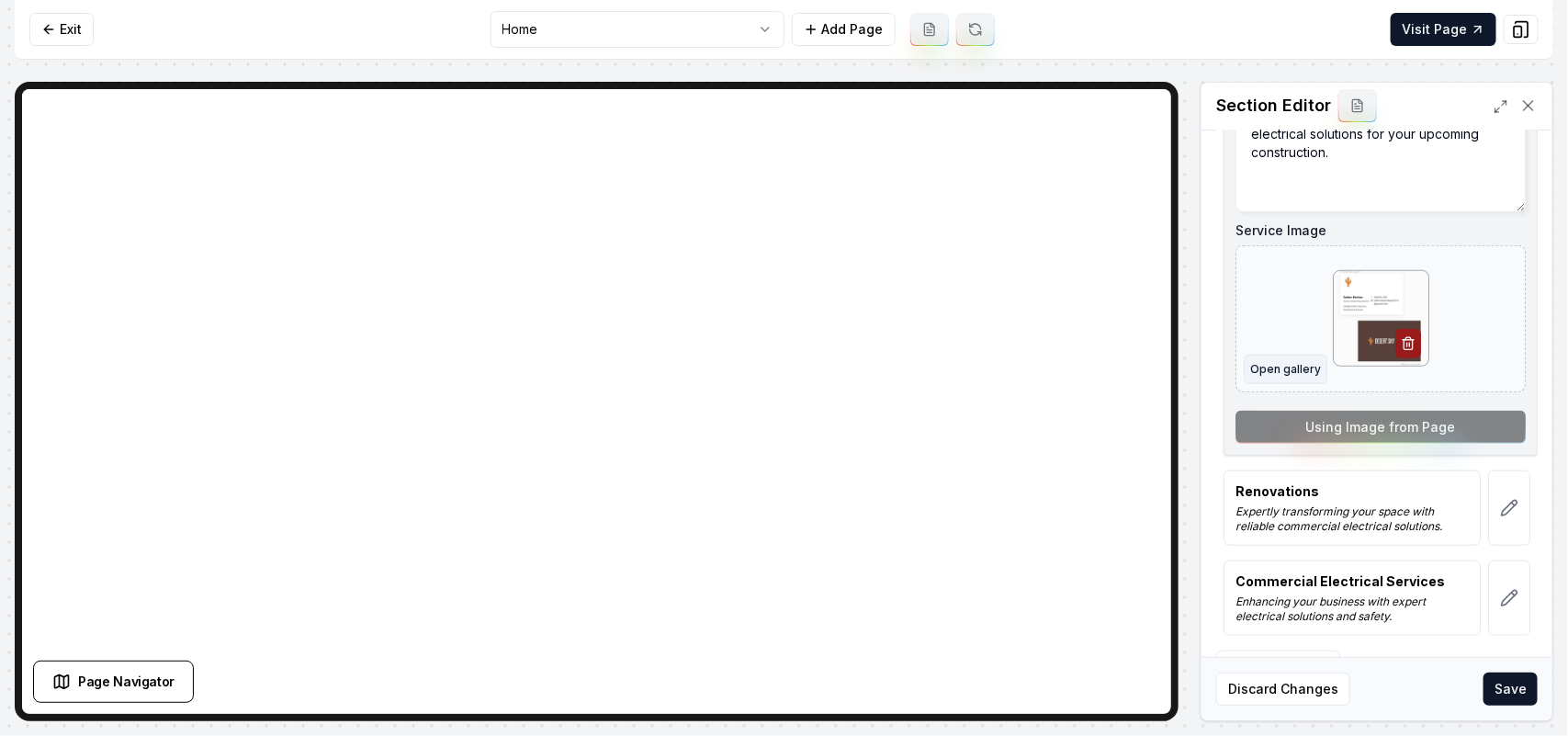click on "Open gallery" at bounding box center (1285, 369) 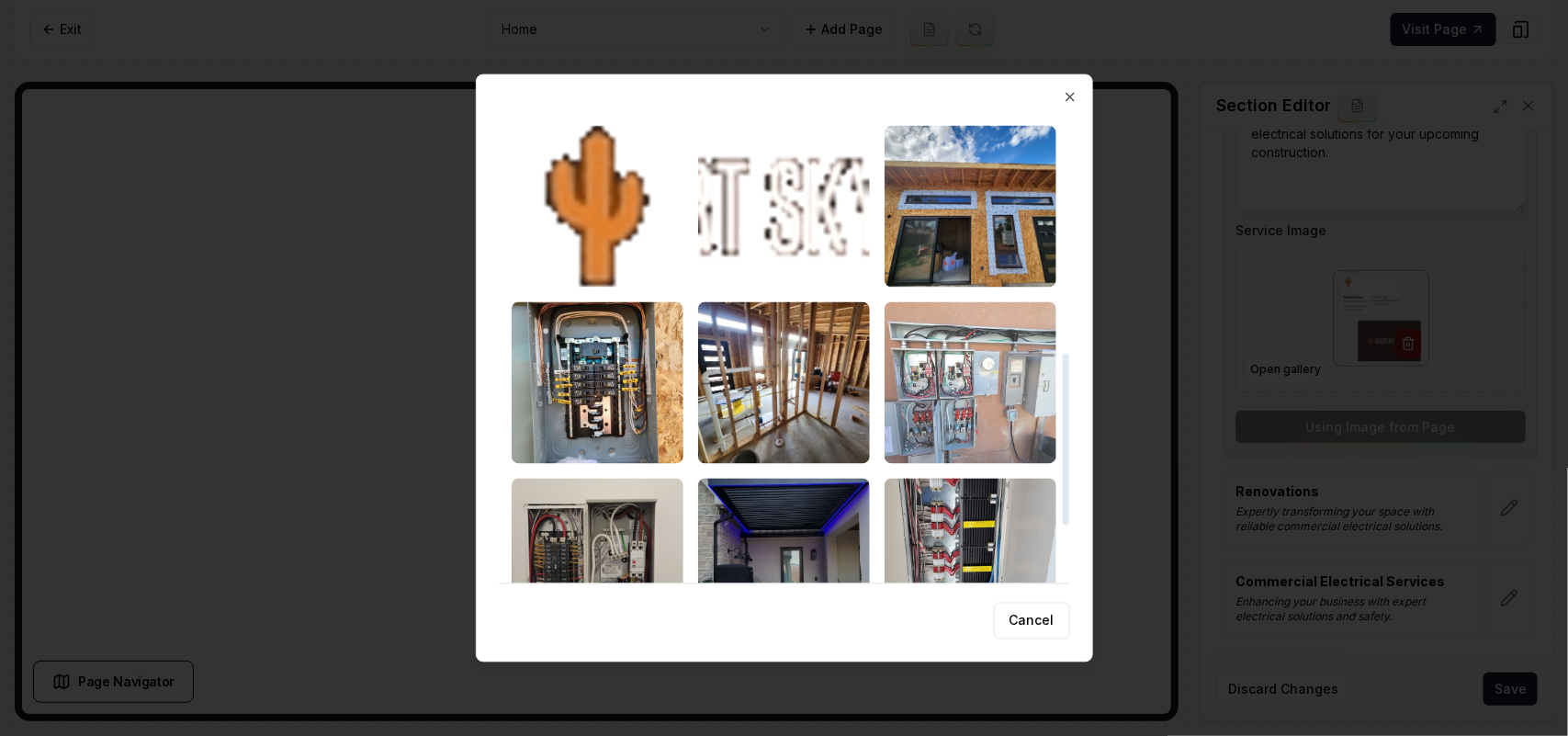scroll, scrollTop: 814, scrollLeft: 0, axis: vertical 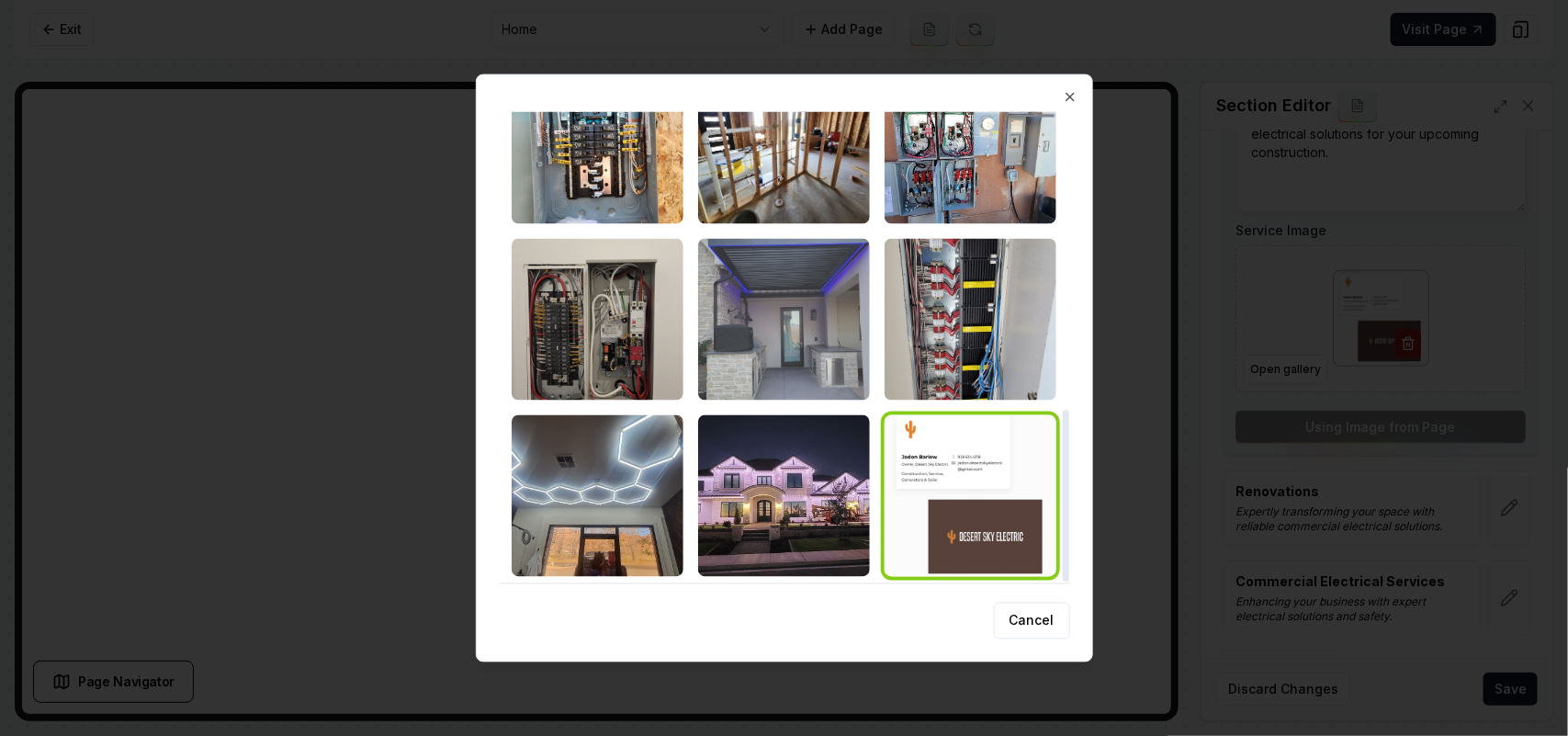 click at bounding box center (784, 319) 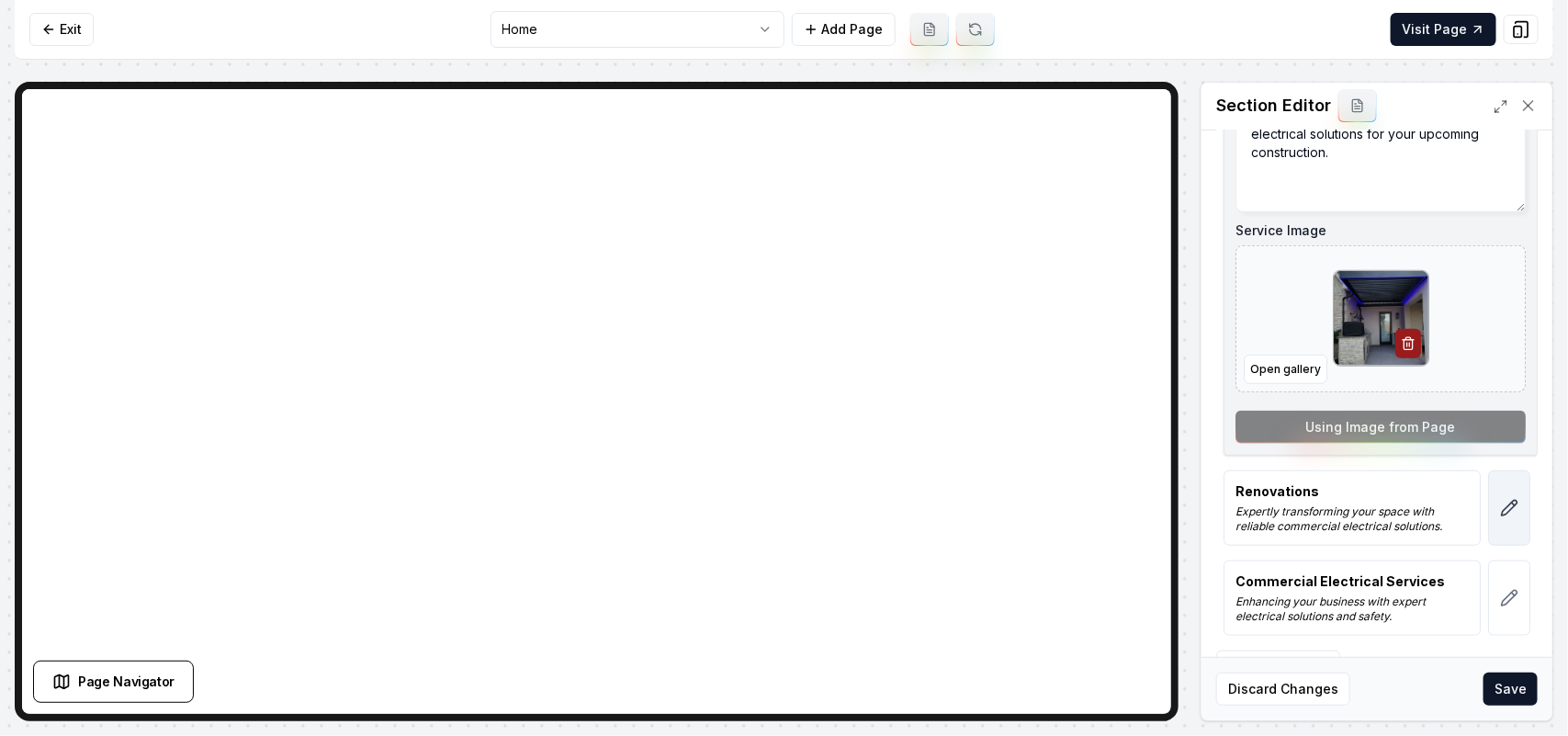 click at bounding box center [1509, 508] 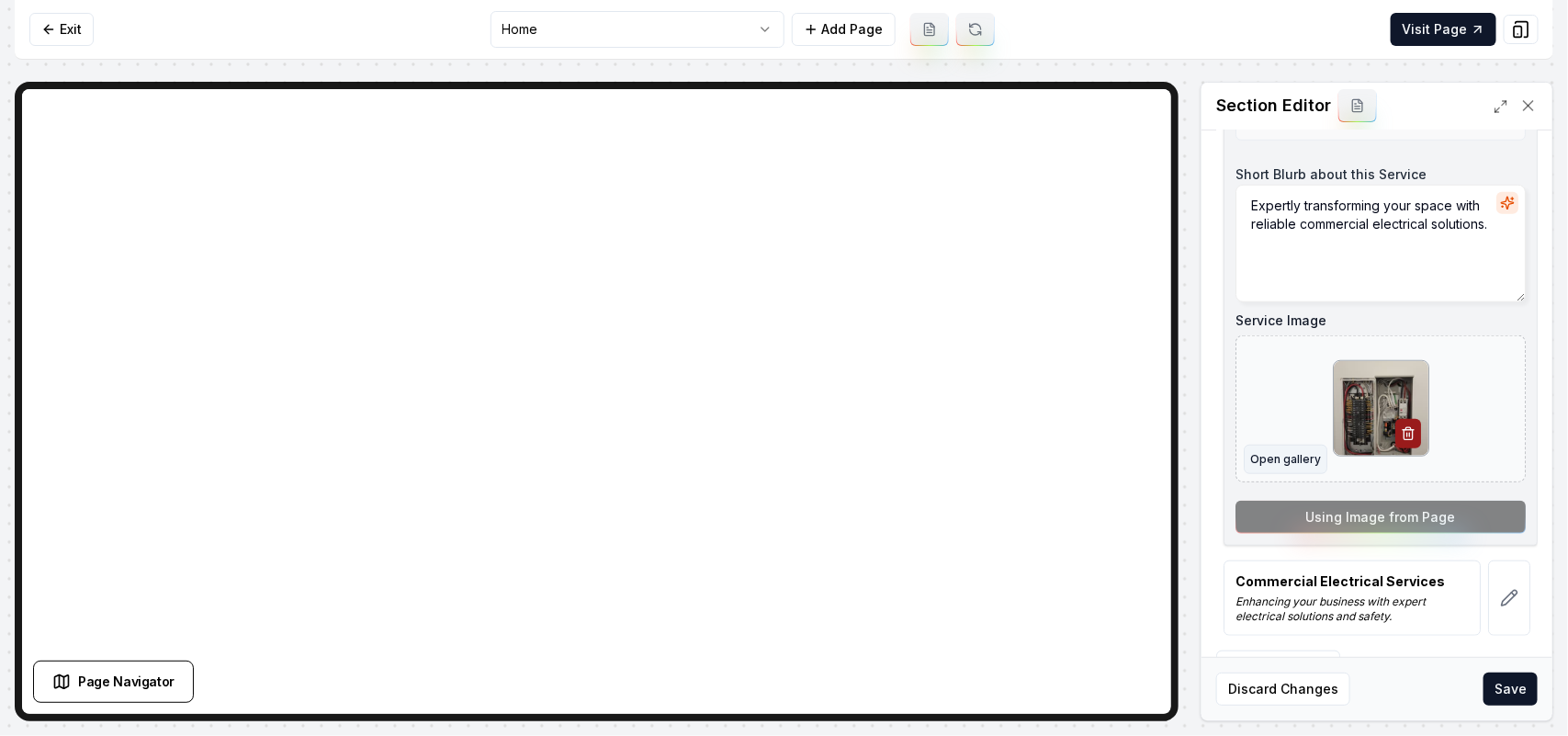 click on "Open gallery" at bounding box center (1285, 459) 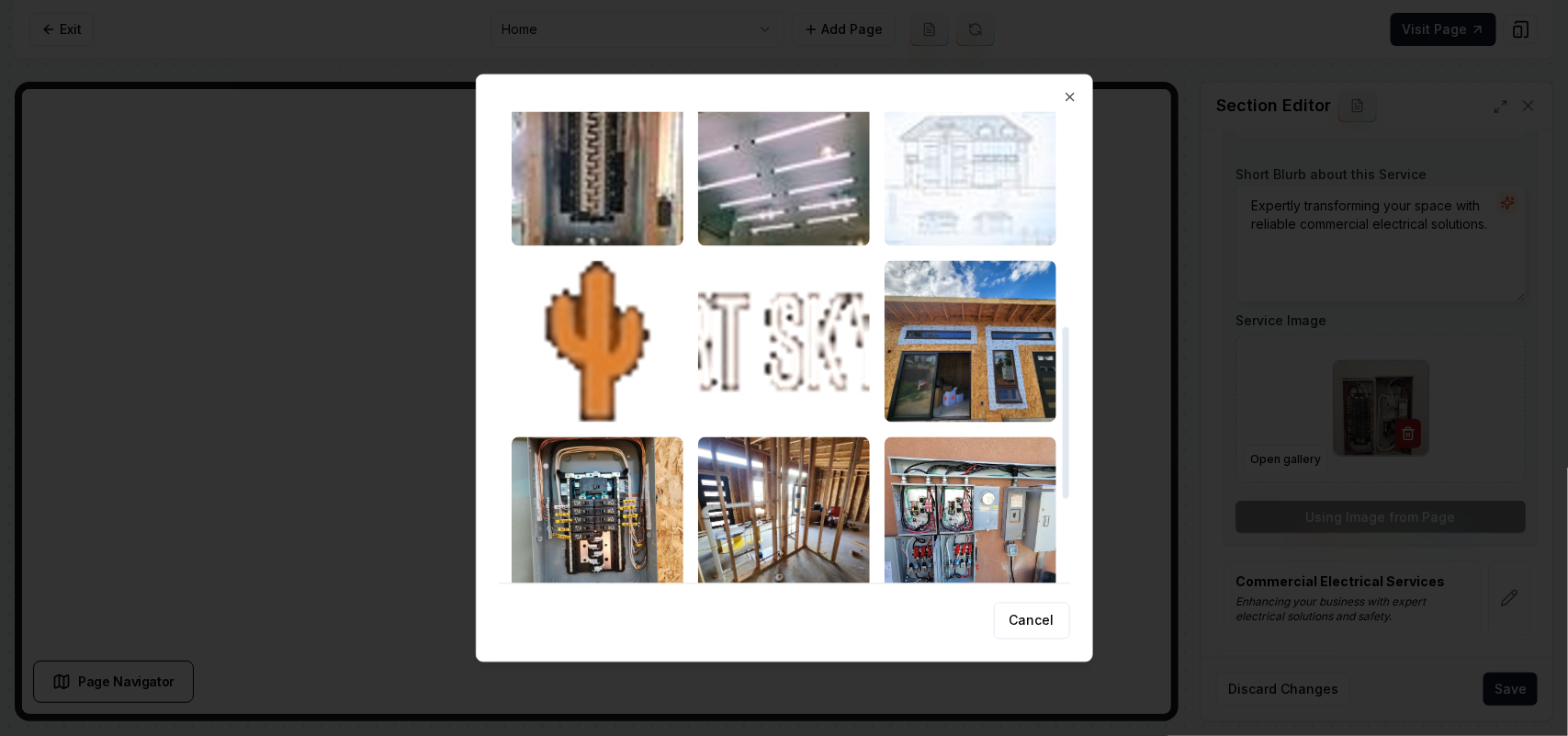 scroll, scrollTop: 689, scrollLeft: 0, axis: vertical 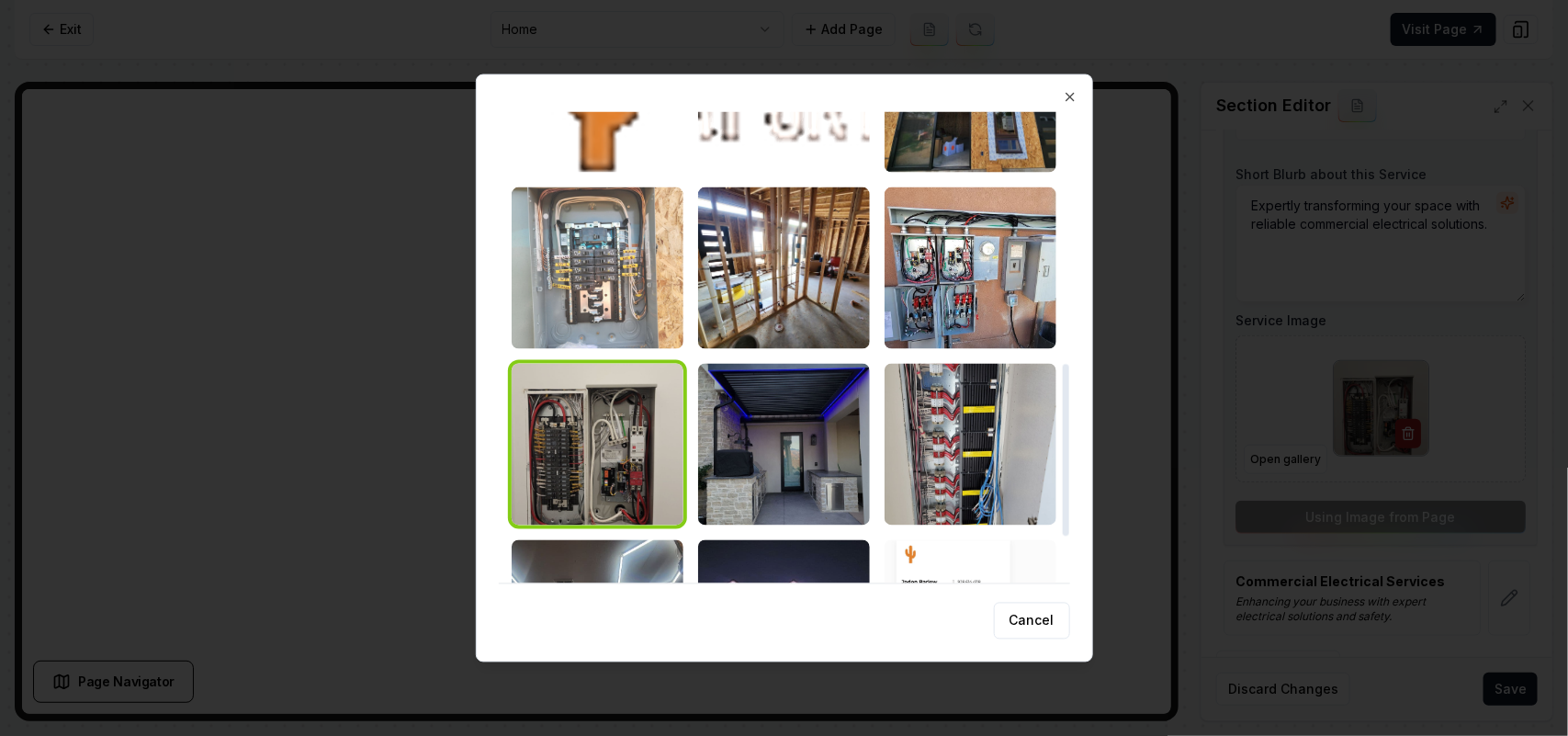 click at bounding box center (597, 267) 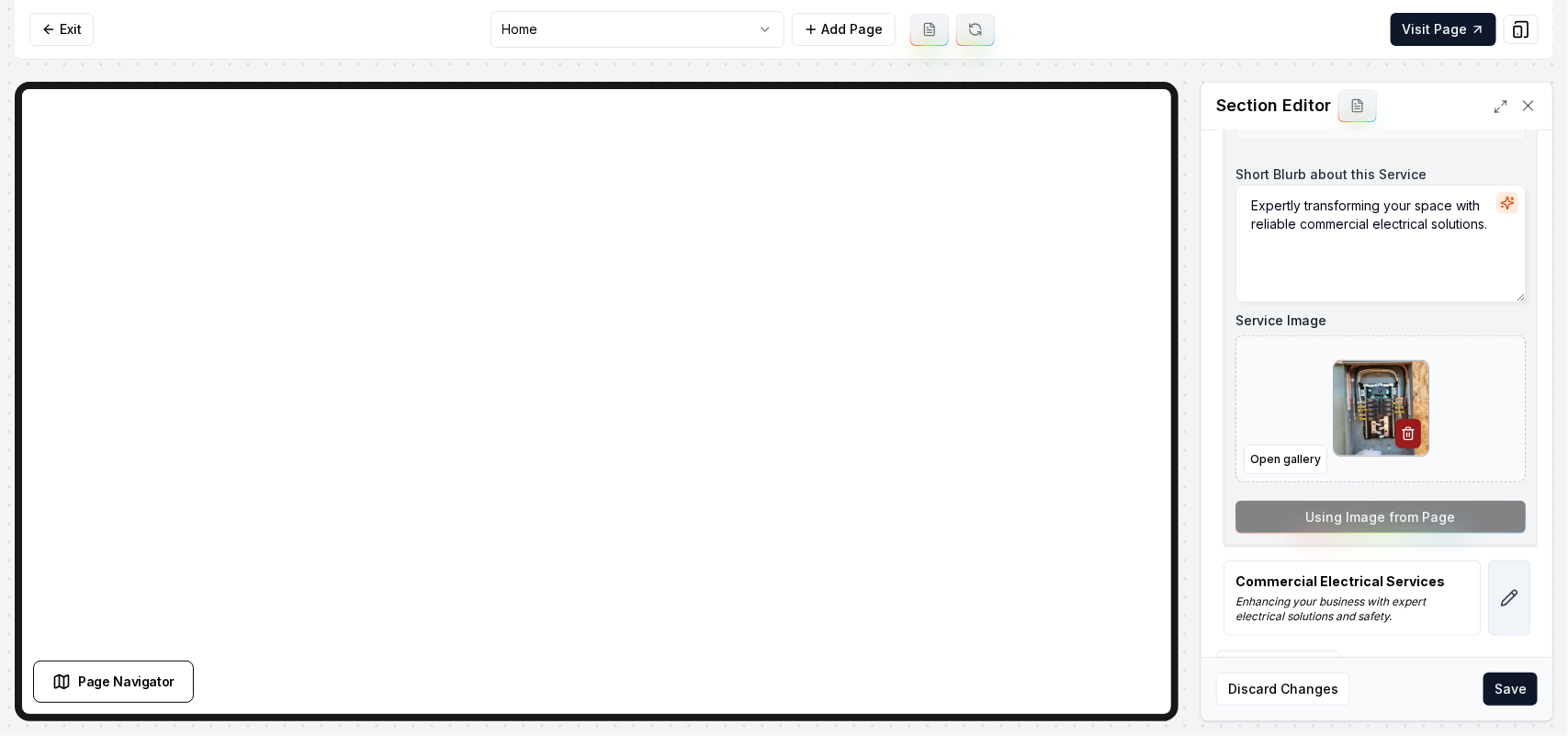 click 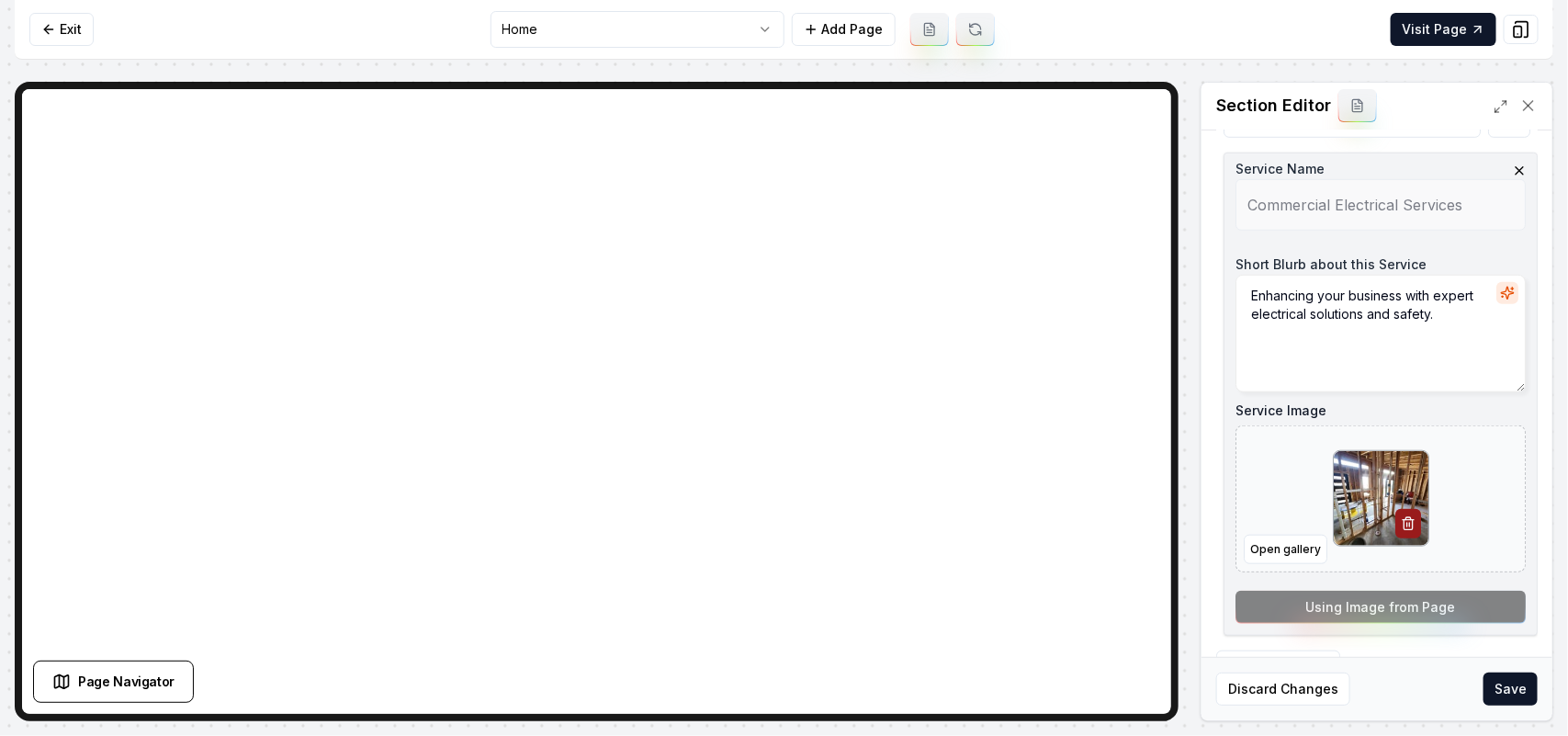 click on "Open gallery" at bounding box center [1285, 549] 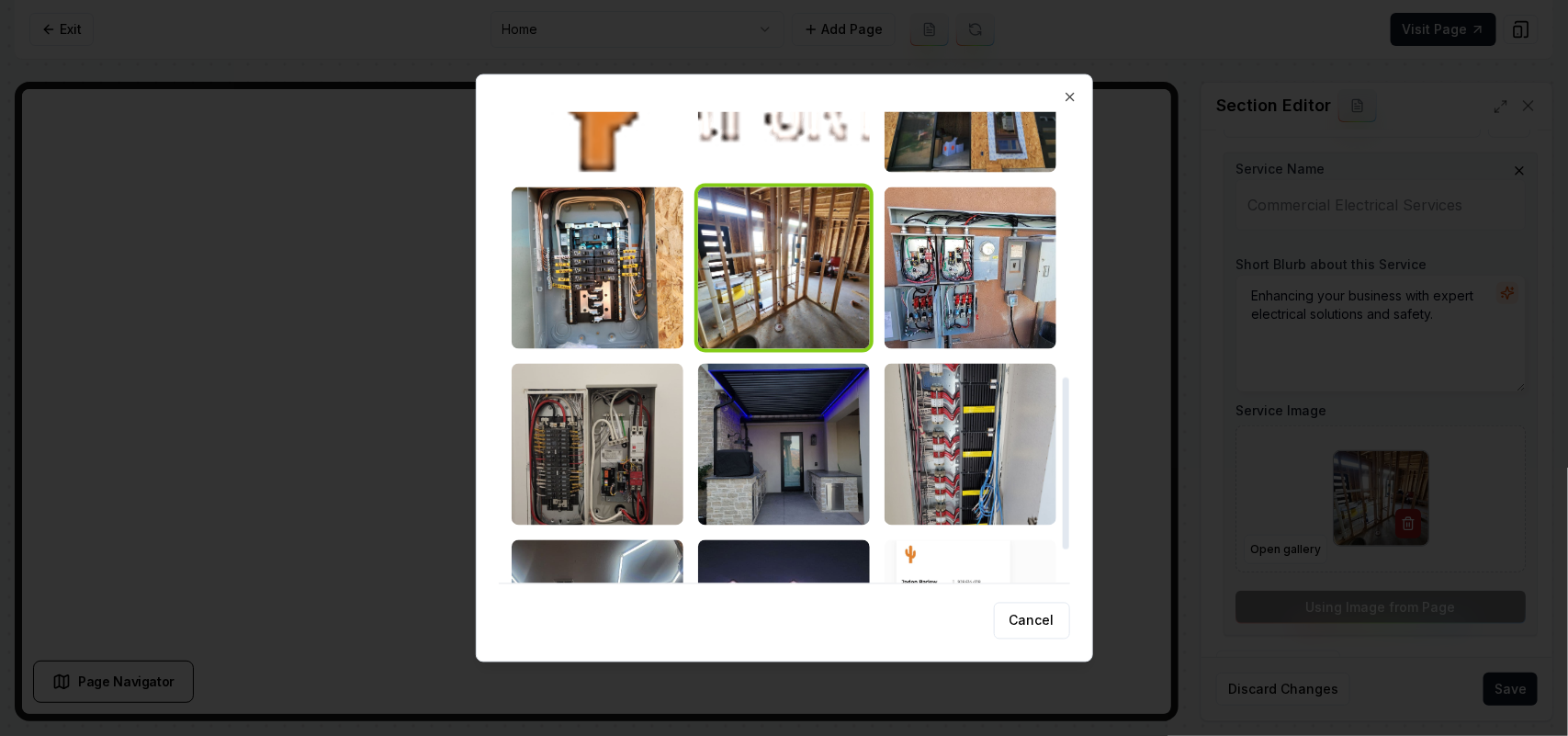 scroll, scrollTop: 814, scrollLeft: 0, axis: vertical 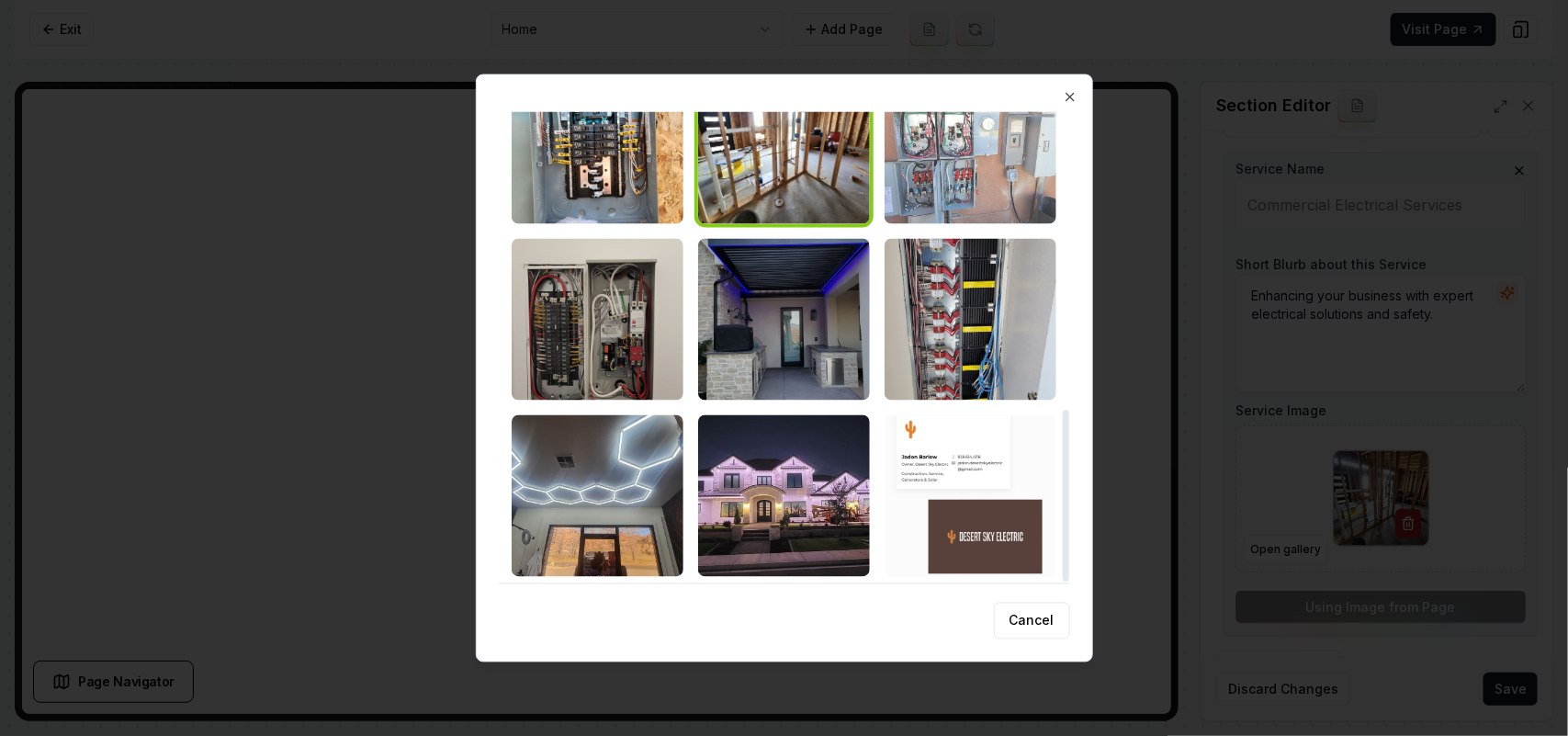 click at bounding box center [970, 142] 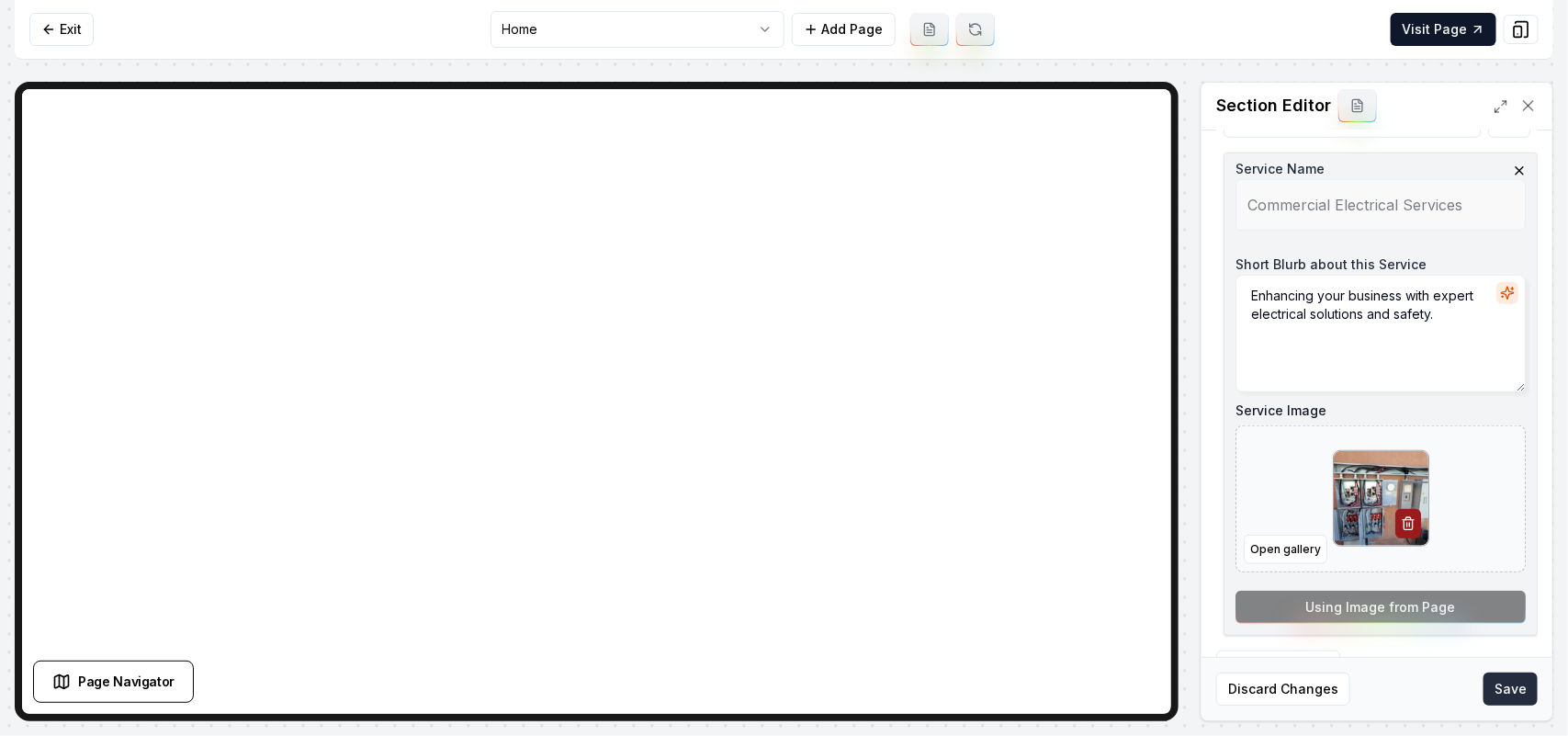 click on "Save" at bounding box center [1510, 689] 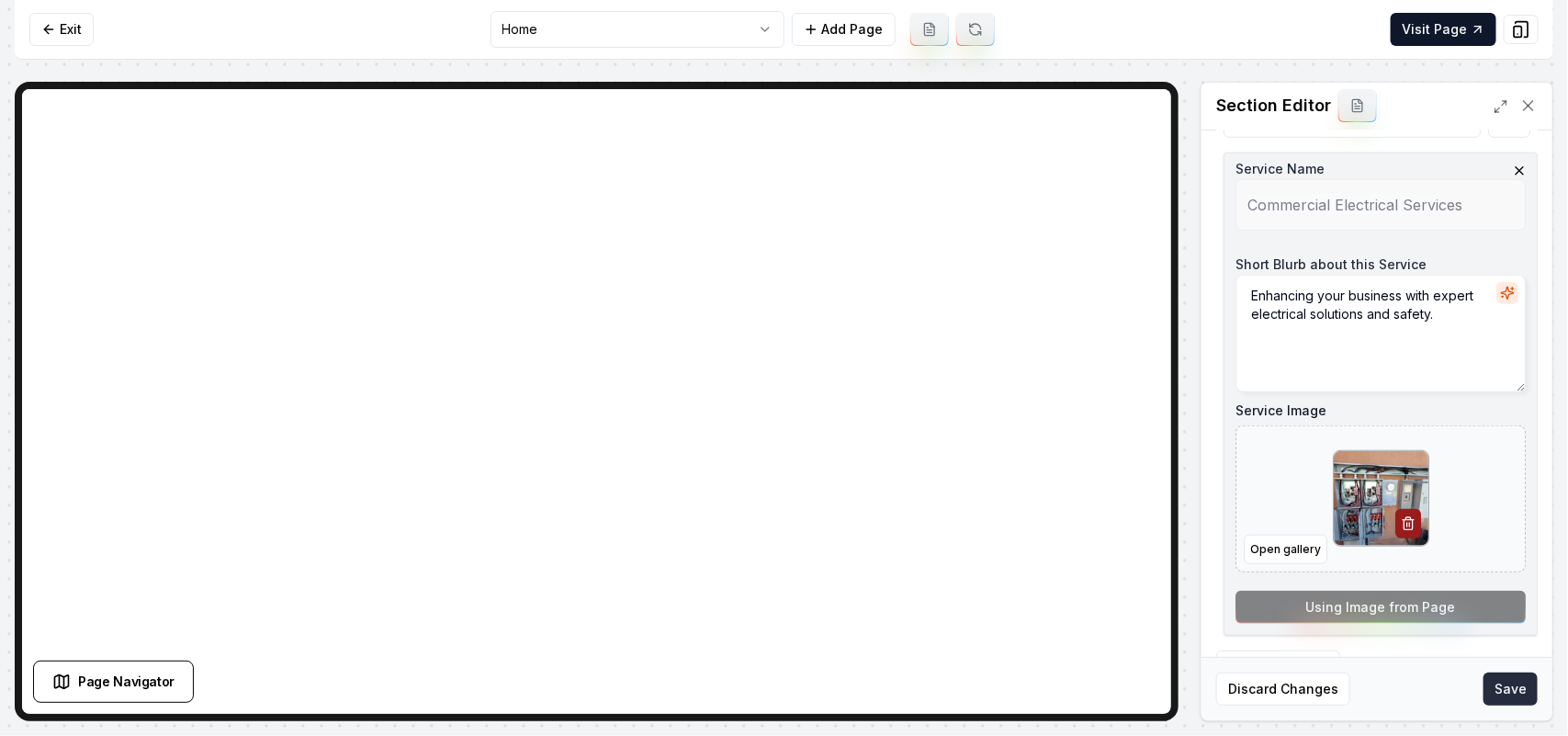scroll, scrollTop: 566, scrollLeft: 0, axis: vertical 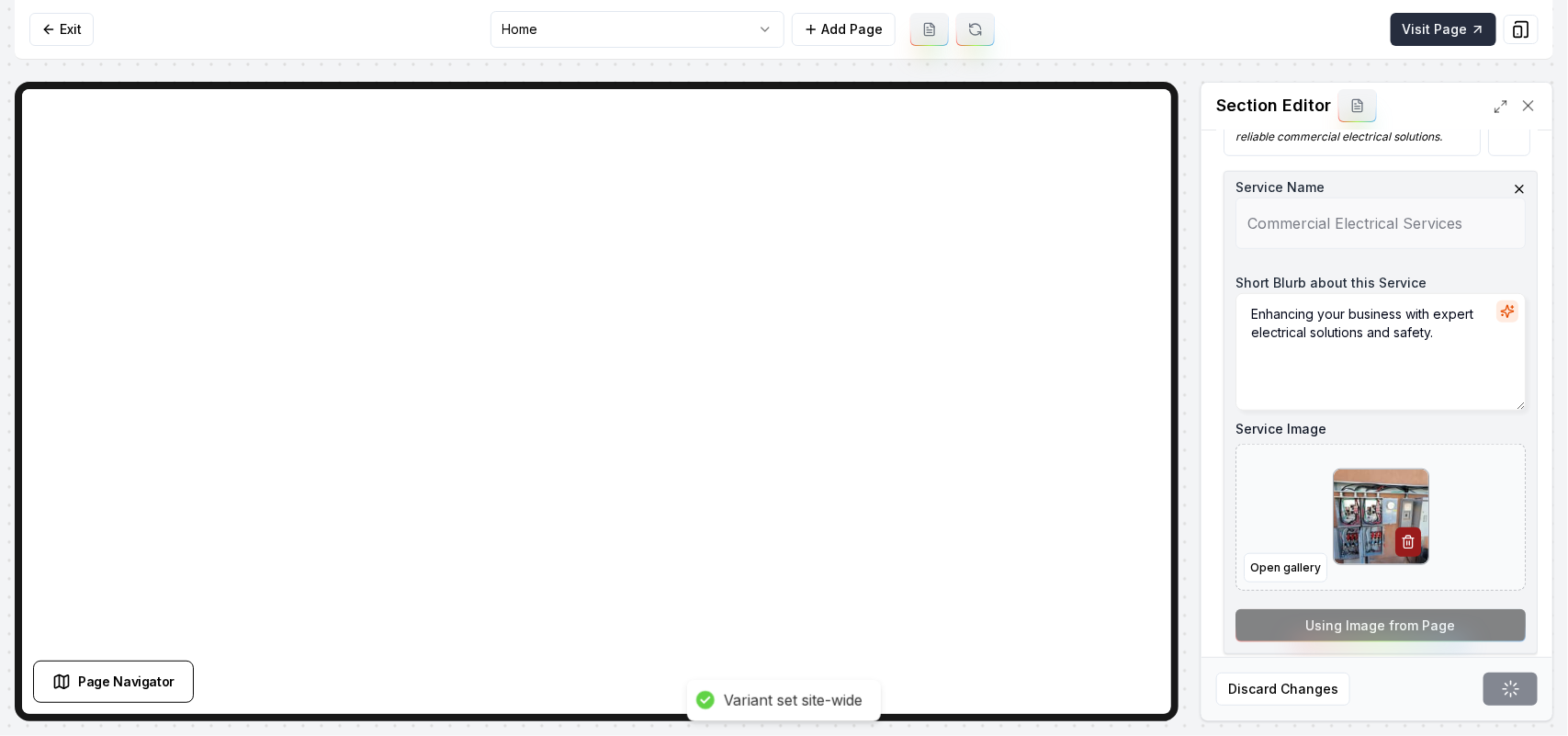 click on "Visit Page" at bounding box center [1443, 29] 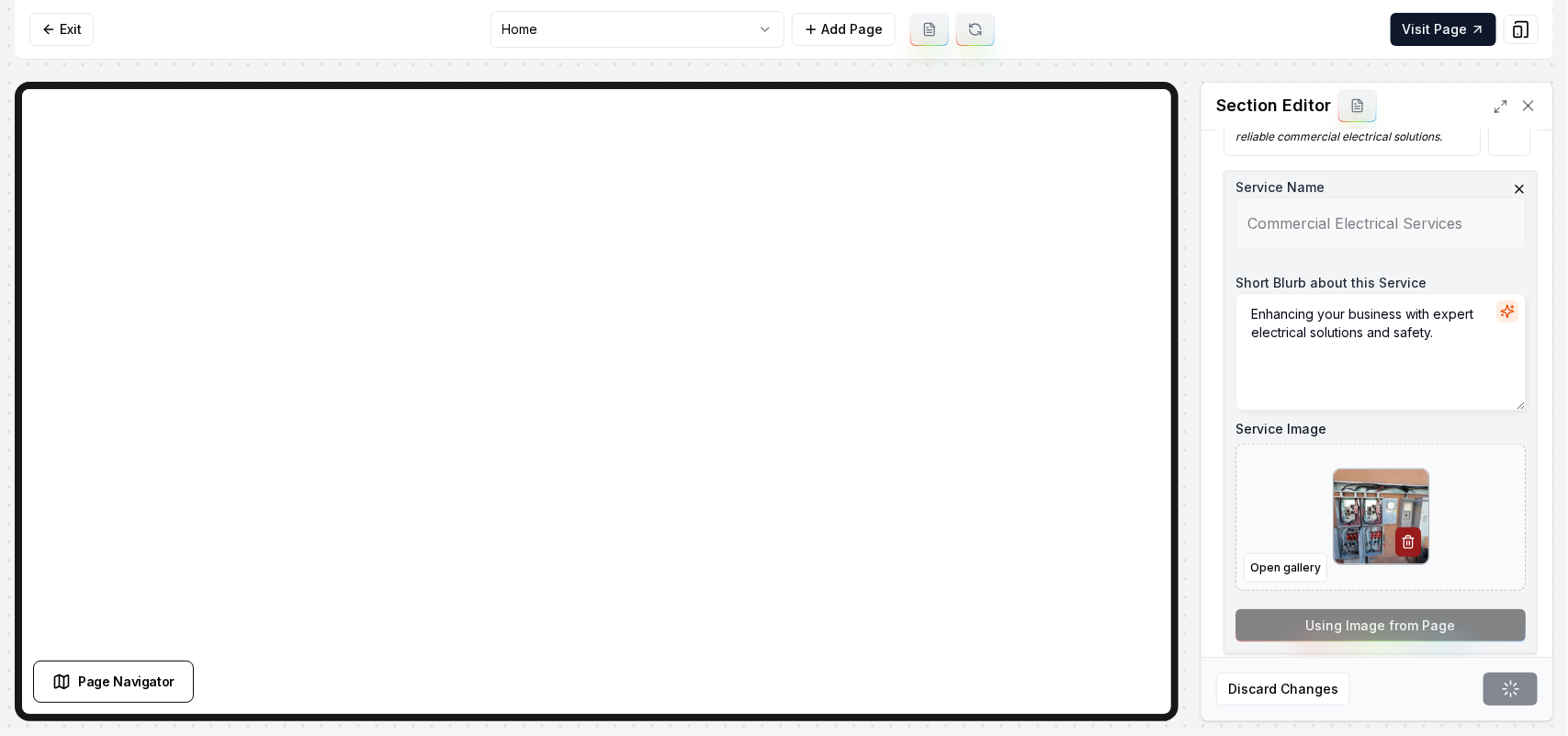 click on "Computer Required This feature is only available on a computer. Please switch to a computer to edit your site. Go back  Exit Home Add Page Visit Page  Page Navigator Page Settings Section Editor Header Comprehensive Electrical Solutions Services Custom Homes Bespoke electrical solutions for your dream custom home project. Electrical Remodeling Transform and upgrade your space with reliable electrical solutions. Custom Lighting Illuminate your space with personalized designs for any ambiance. New Developments Seamlessly integrating advanced electrical solutions for your upcoming construction. Renovations Expertly transforming your space with reliable commercial electrical solutions. Service Name Commercial Electrical Services Short Blurb about this Service Enhancing your business with expert electrical solutions and safety. Service Image Open gallery Using Image from Page Loading... Discard Changes Save Variant set site-wide" at bounding box center [784, 368] 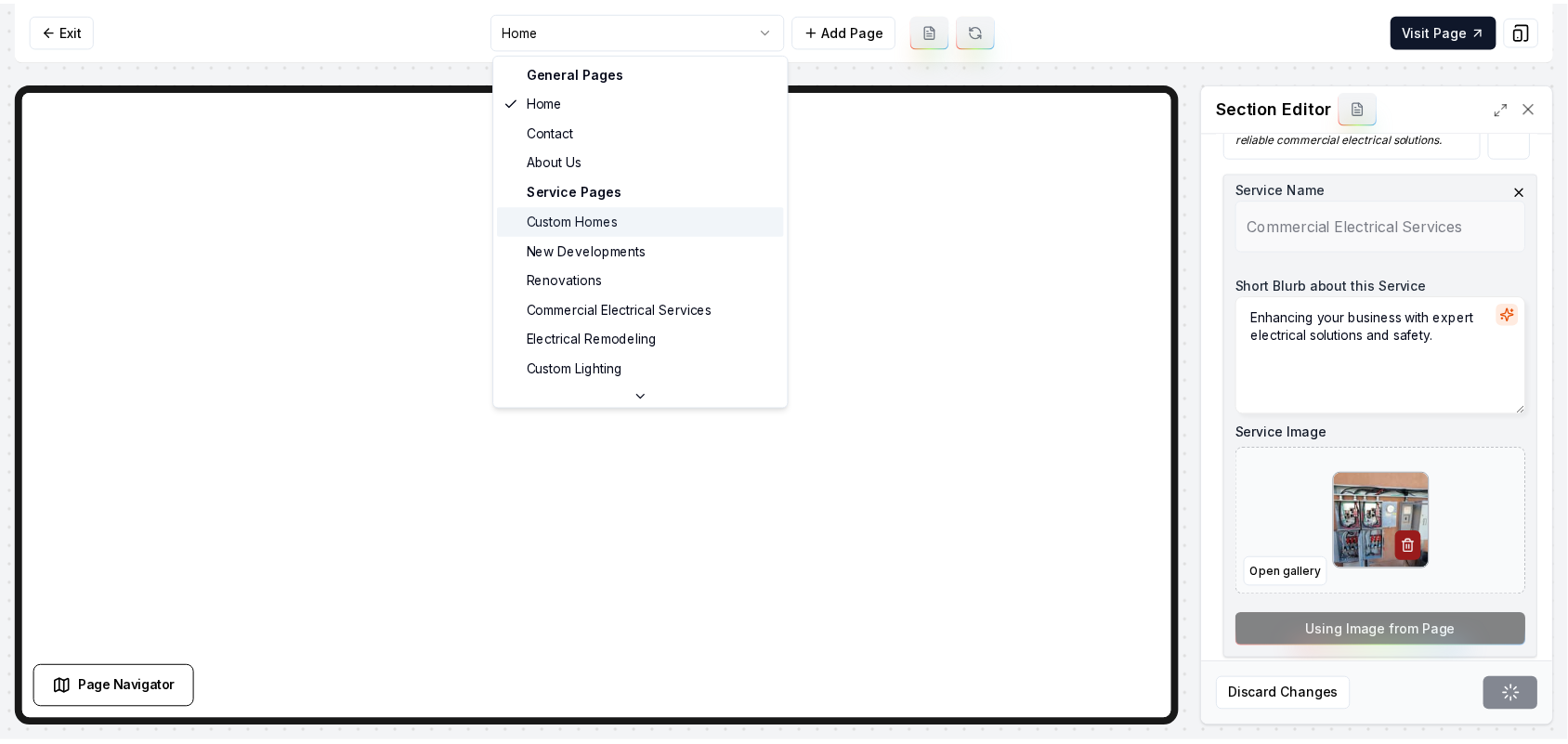 scroll, scrollTop: 197, scrollLeft: 0, axis: vertical 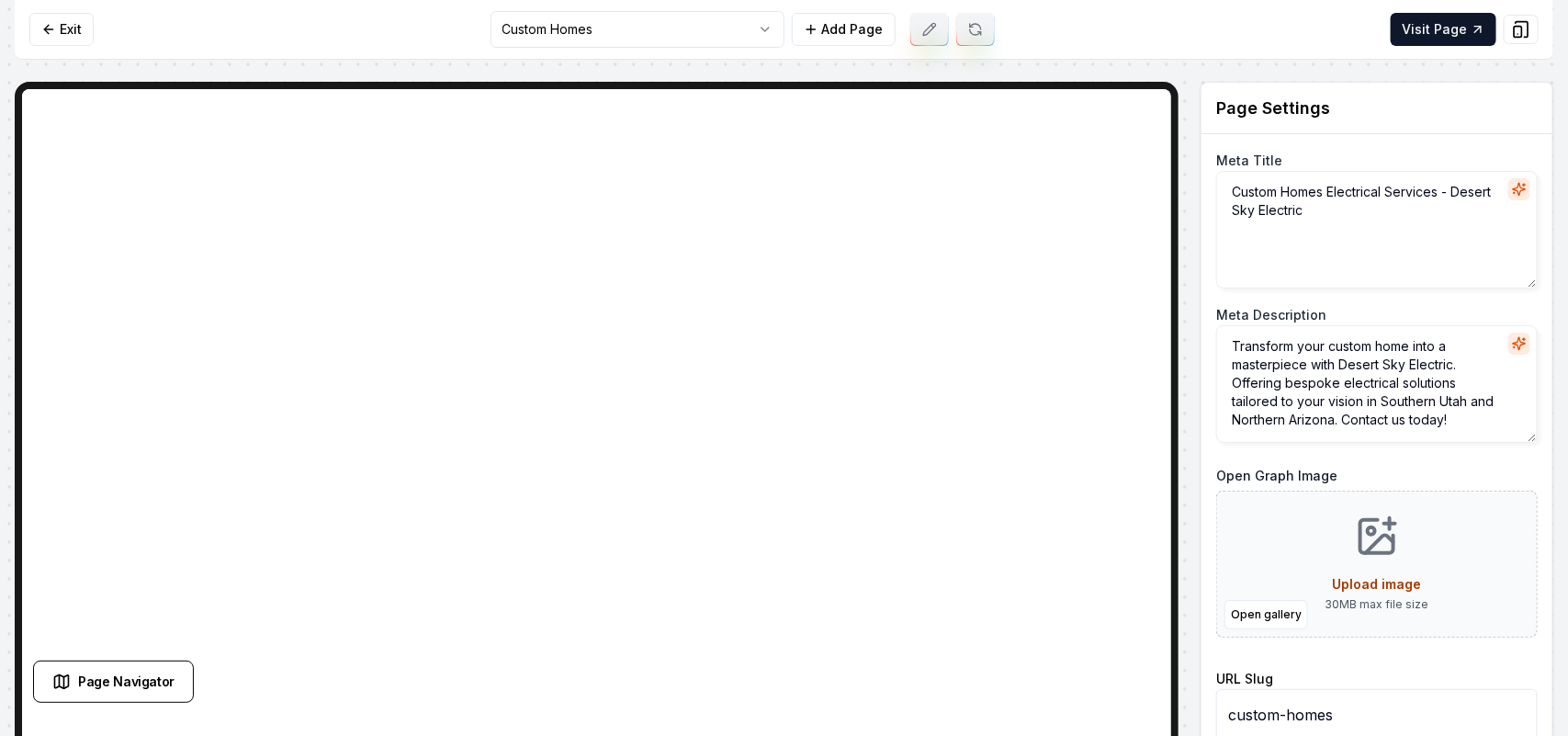 click on "Computer Required This feature is only available on a computer. Please switch to a computer to edit your site. Go back  Exit Custom Homes Add Page Visit Page  Page Navigator Page Settings Meta Title Custom Homes Electrical Services - Desert Sky Electric Meta Description Transform your custom home into a masterpiece with Desert Sky Electric. Offering bespoke electrical solutions tailored to your vision in Southern Utah and Northern Arizona. Contact us today! Open Graph Image Open gallery Upload image 30  MB max file size URL Slug custom-homes Discard Changes Save Section Editor Unsupported section type /dashboard/sites/f77baf4c-e404-4047-8a4d-2c6780ffd672/pages/79f26380-359d-4ada-8afa-b47e5a2faef9" at bounding box center [784, 368] 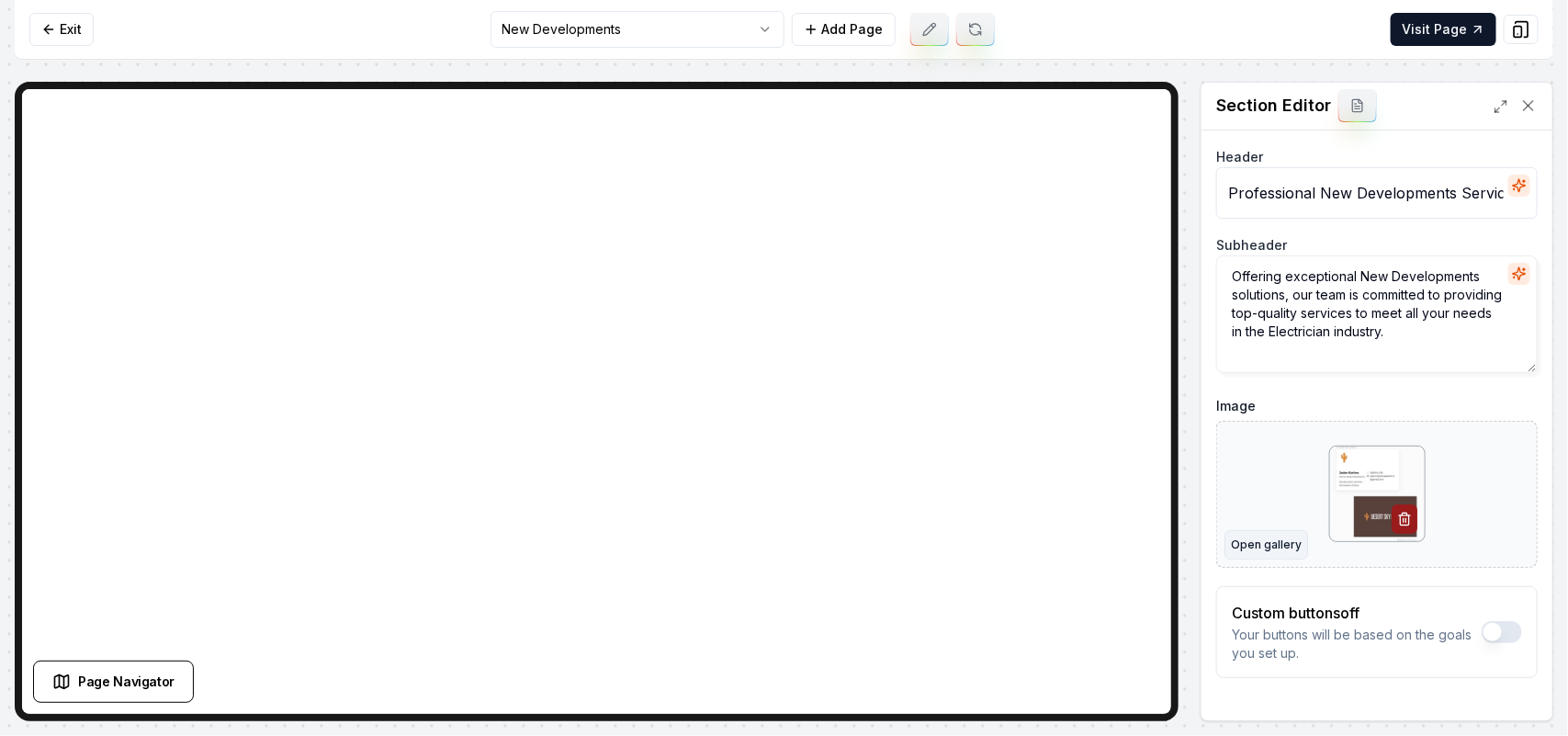 click on "Open gallery" at bounding box center (1266, 545) 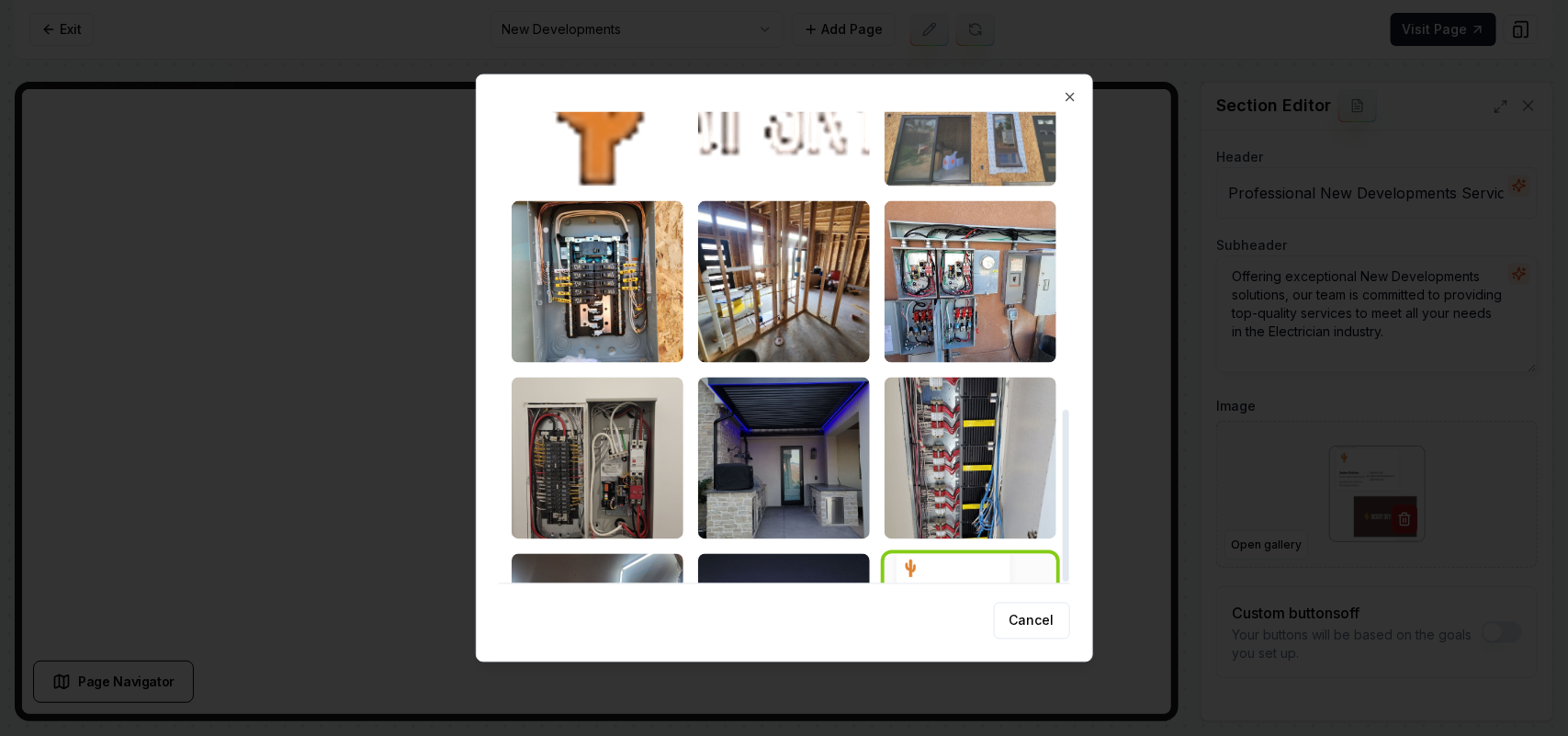 scroll, scrollTop: 814, scrollLeft: 0, axis: vertical 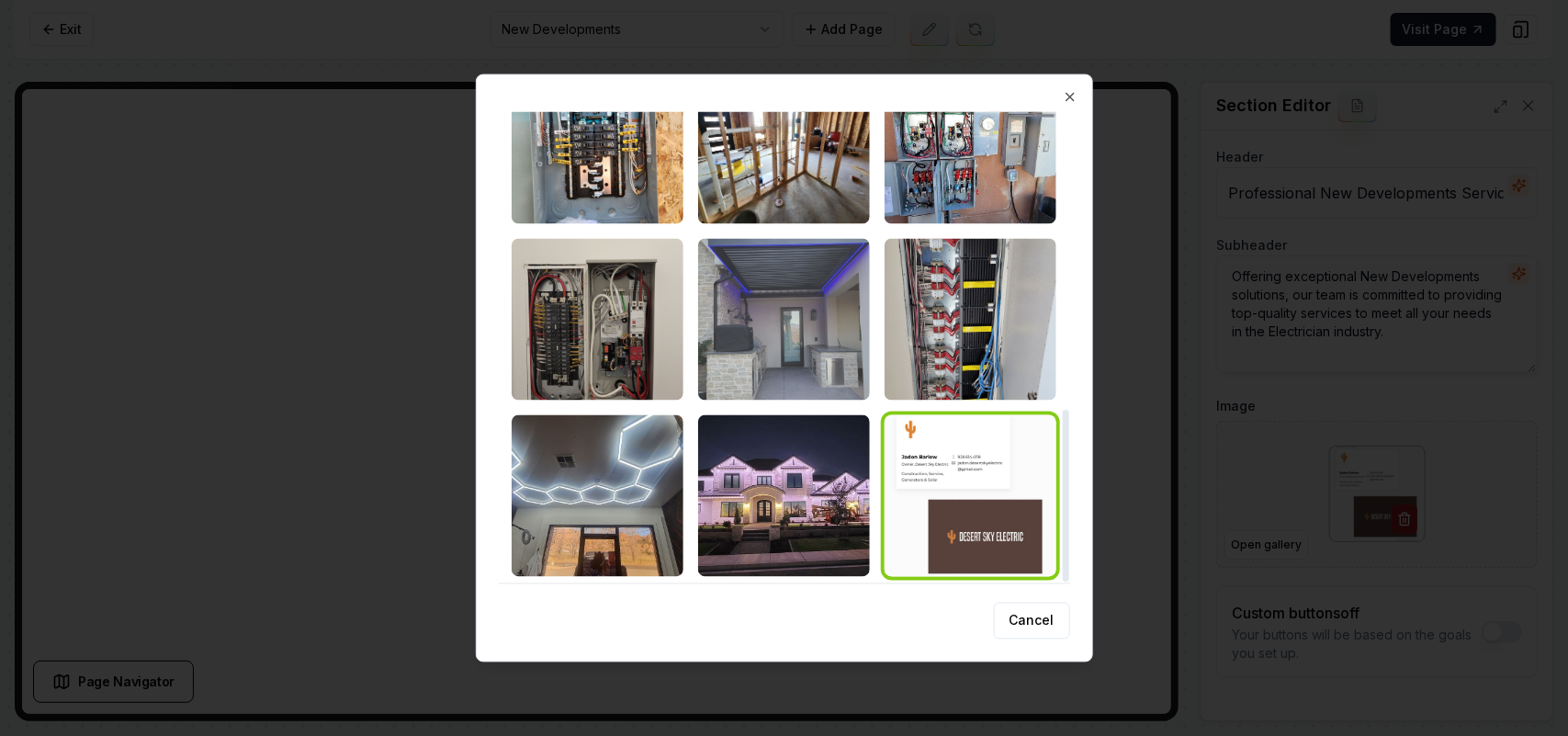 click at bounding box center [784, 319] 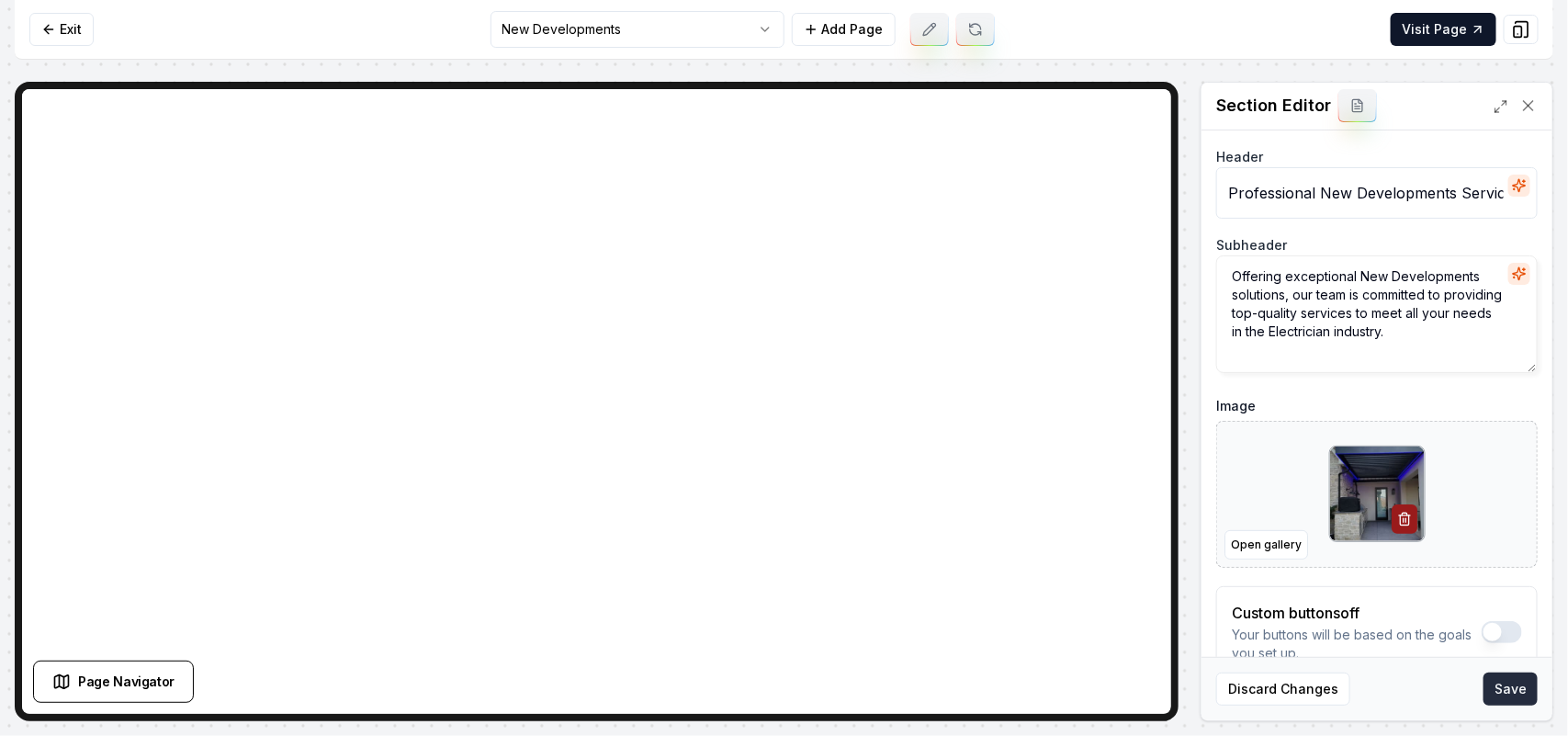 click on "Save" at bounding box center (1510, 689) 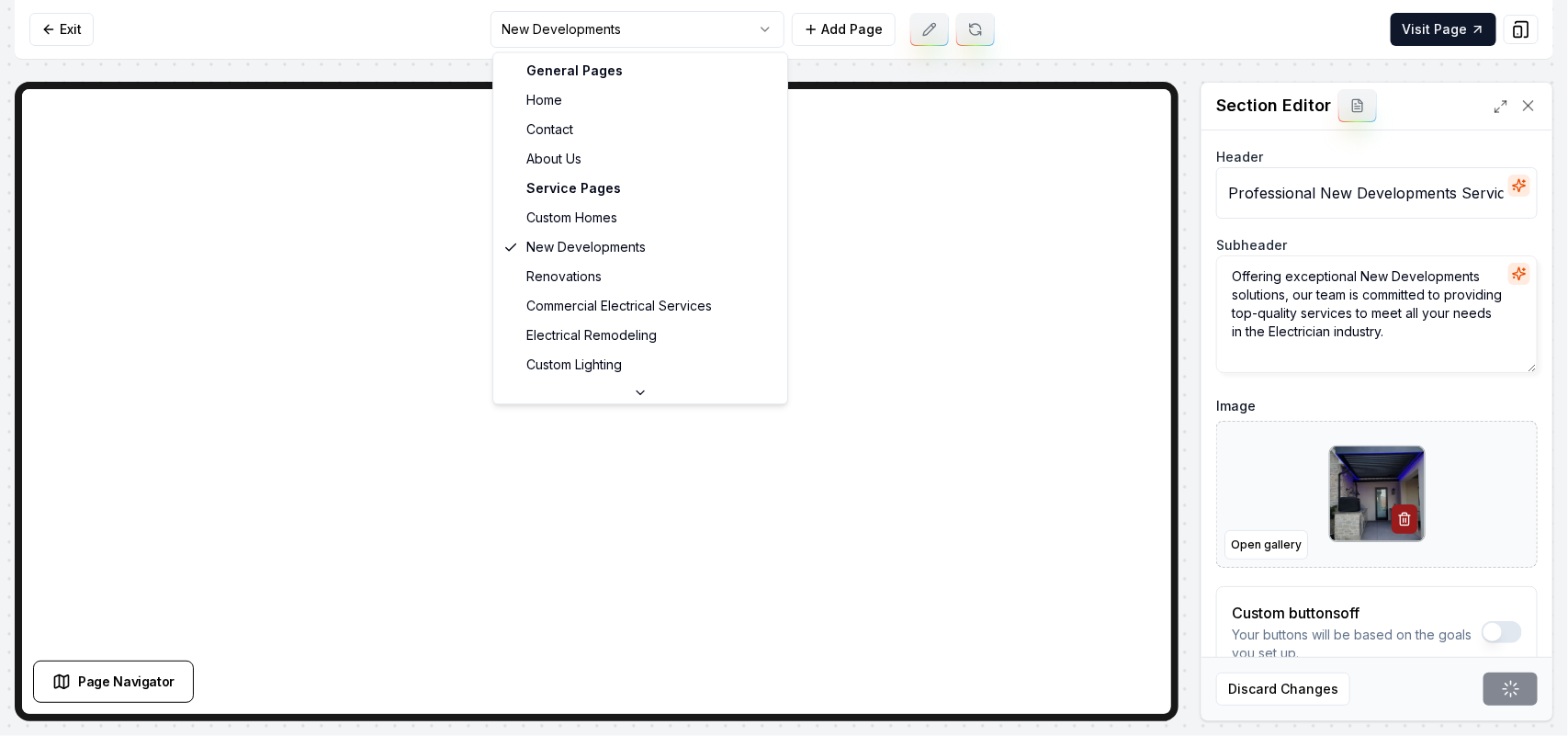 click on "Computer Required This feature is only available on a computer. Please switch to a computer to edit your site. Go back  Exit New Developments Add Page Visit Page  Page Navigator Page Settings Section Editor Header Professional New Developments Services Subheader Offering exceptional New Developments solutions, our team is committed to providing top-quality services to meet all your needs in the Electrician industry. Image Open gallery Custom buttons  off Your buttons will be based on the goals you set up. Discard Changes Save /dashboard/sites/f77baf4c-e404-4047-8a4d-2c6780ffd672/pages/f1402747-9363-479d-8a4c-624652ed0487 General Pages Home Contact About Us Service Pages Custom Homes New Developments Renovations Commercial Electrical Services Electrical Remodeling Custom Lighting Service Area Pages Washington County, UT" at bounding box center [784, 368] 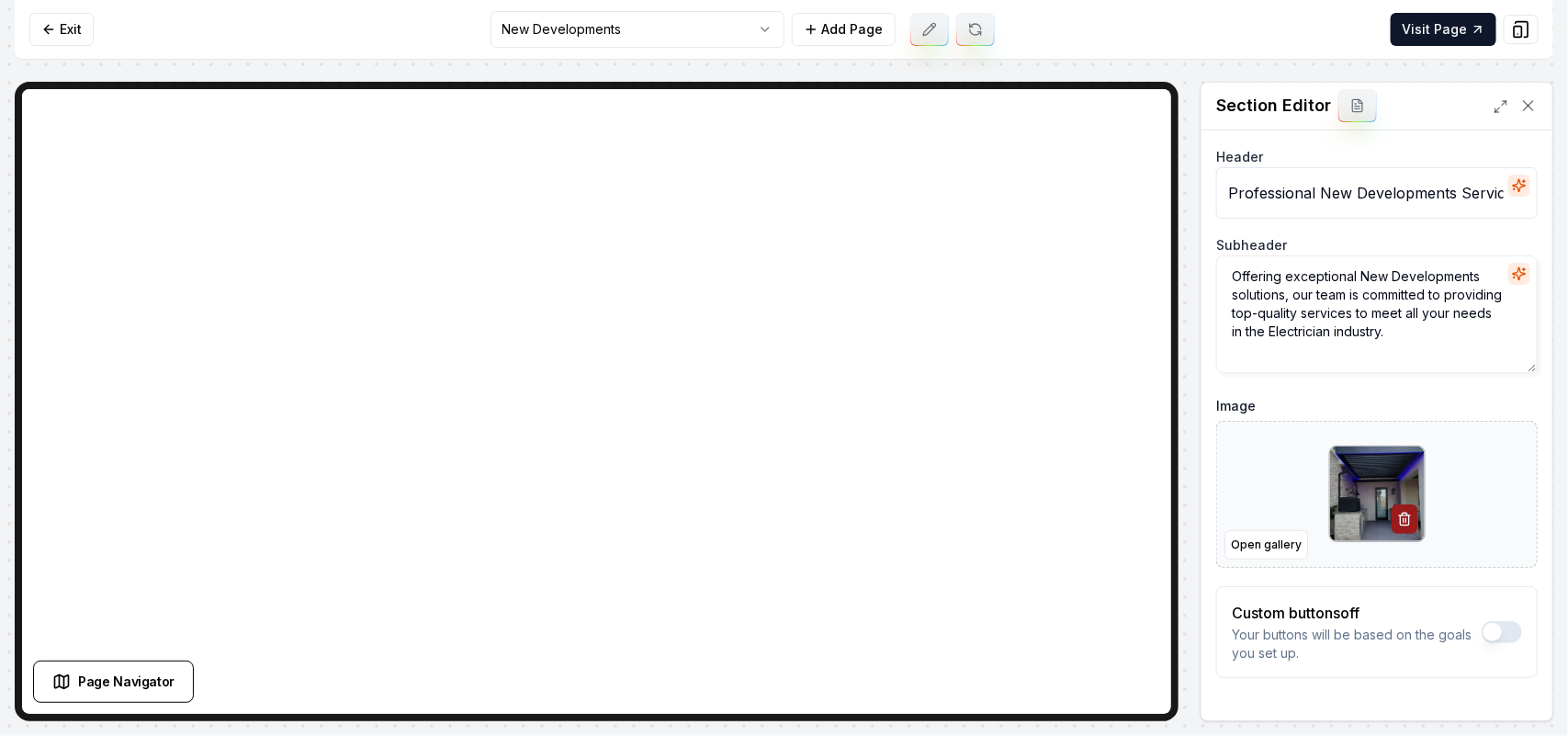 click on "Computer Required This feature is only available on a computer. Please switch to a computer to edit your site. Go back  Exit New Developments Add Page Visit Page  Page Navigator Page Settings Section Editor Header Professional New Developments Services Subheader Offering exceptional New Developments solutions, our team is committed to providing top-quality services to meet all your needs in the Electrician industry. Image Open gallery Custom buttons  off Your buttons will be based on the goals you set up. Discard Changes Save /dashboard/sites/f77baf4c-e404-4047-8a4d-2c6780ffd672/pages/f1402747-9363-479d-8a4c-624652ed0487" at bounding box center (784, 368) 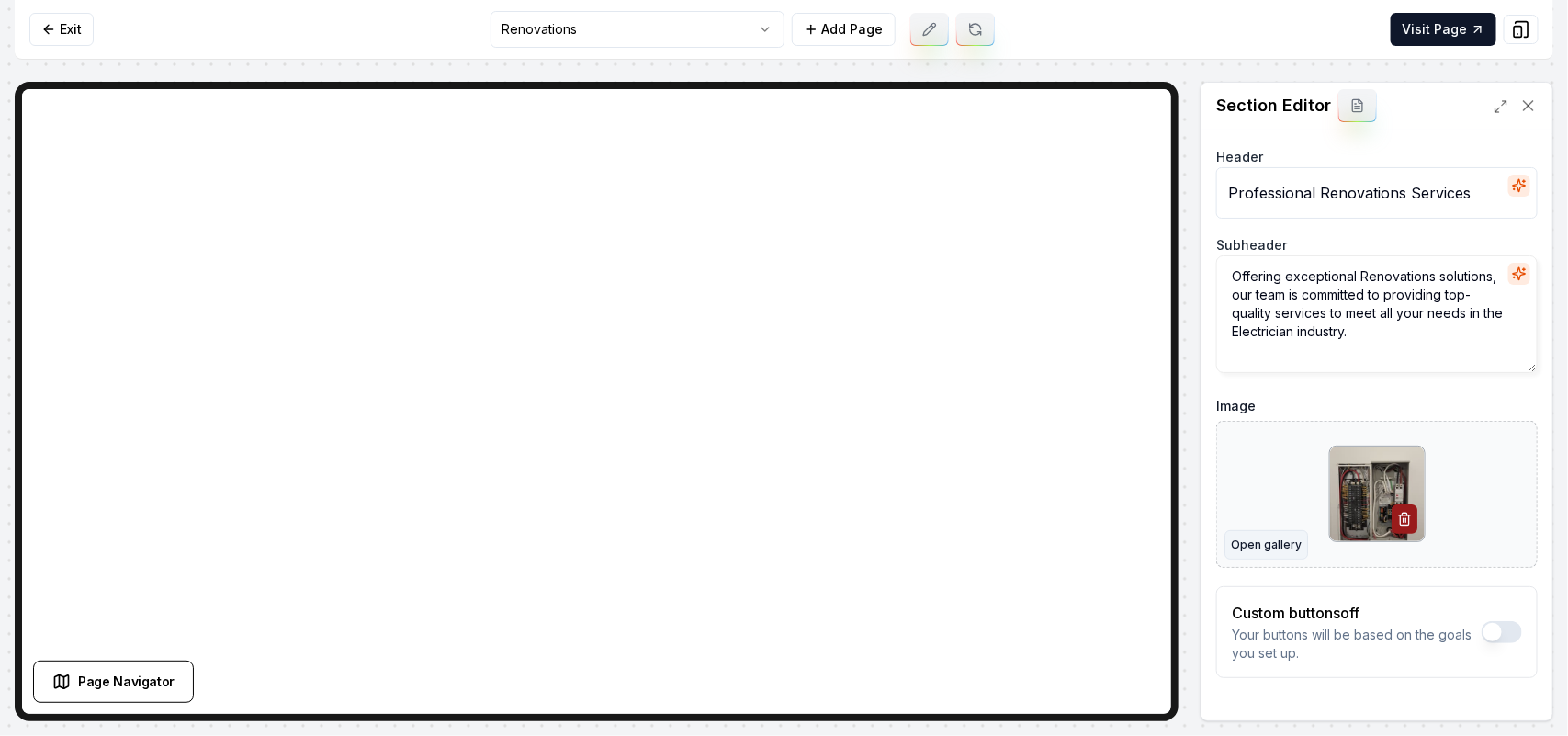 click on "Open gallery" at bounding box center (1266, 545) 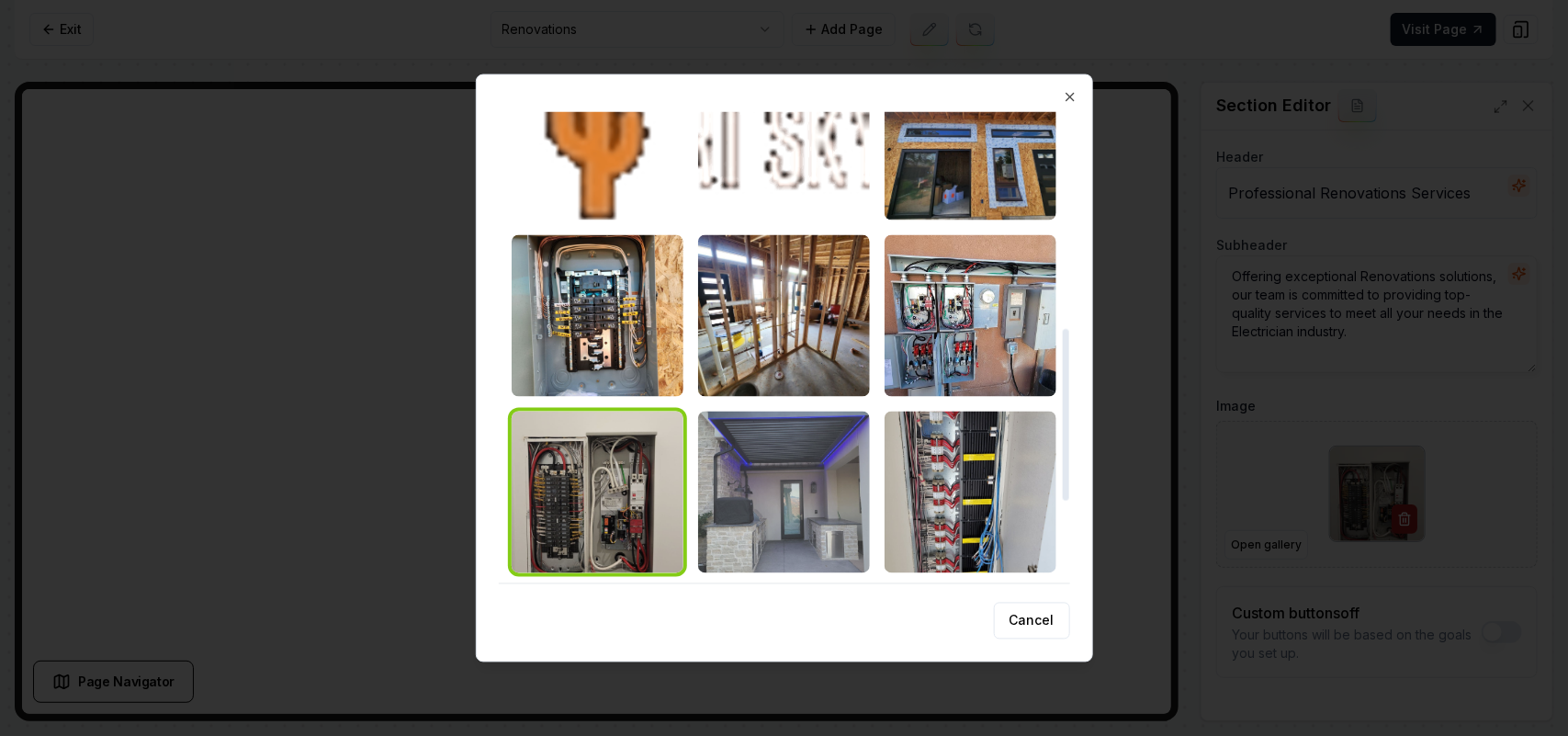 scroll, scrollTop: 689, scrollLeft: 0, axis: vertical 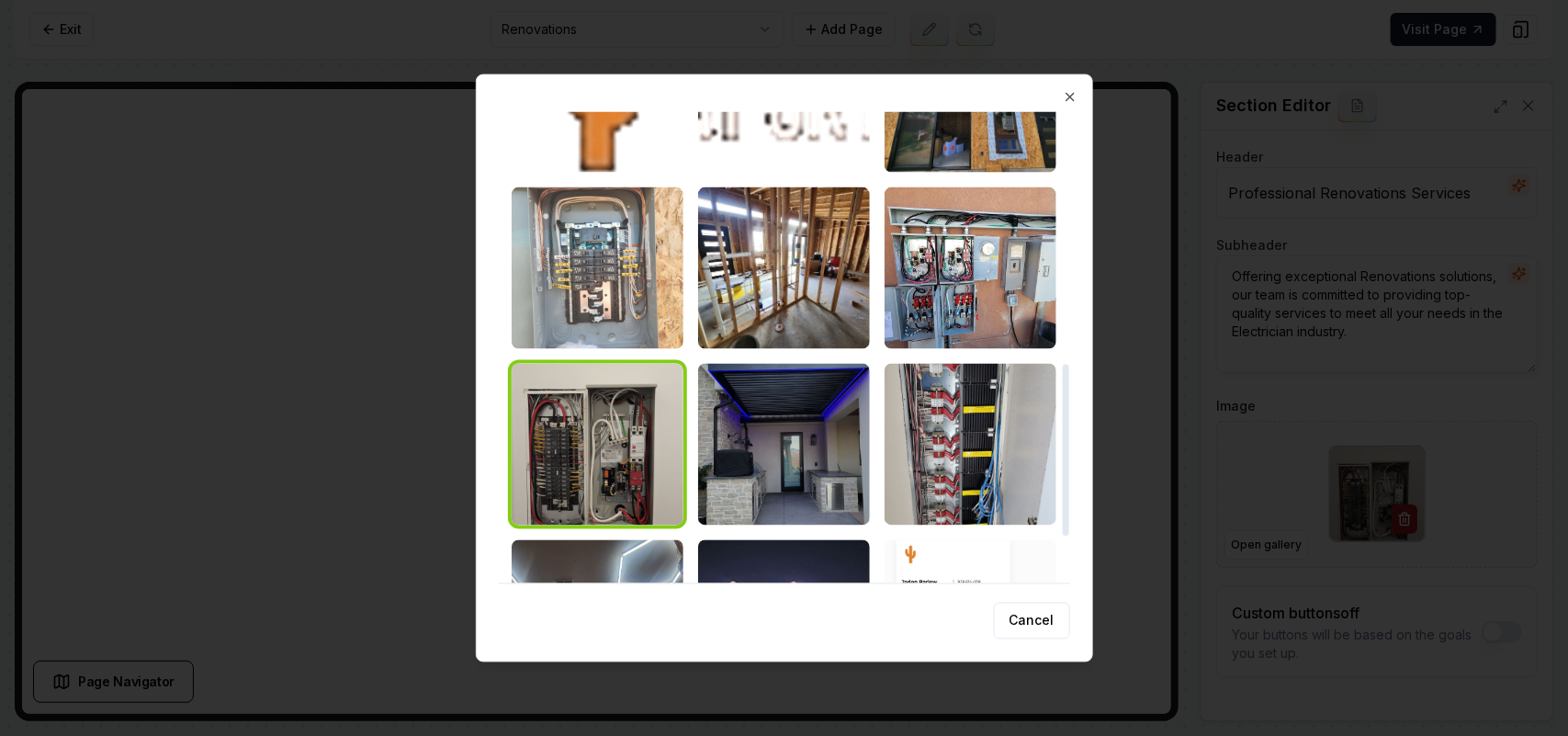 click at bounding box center (597, 267) 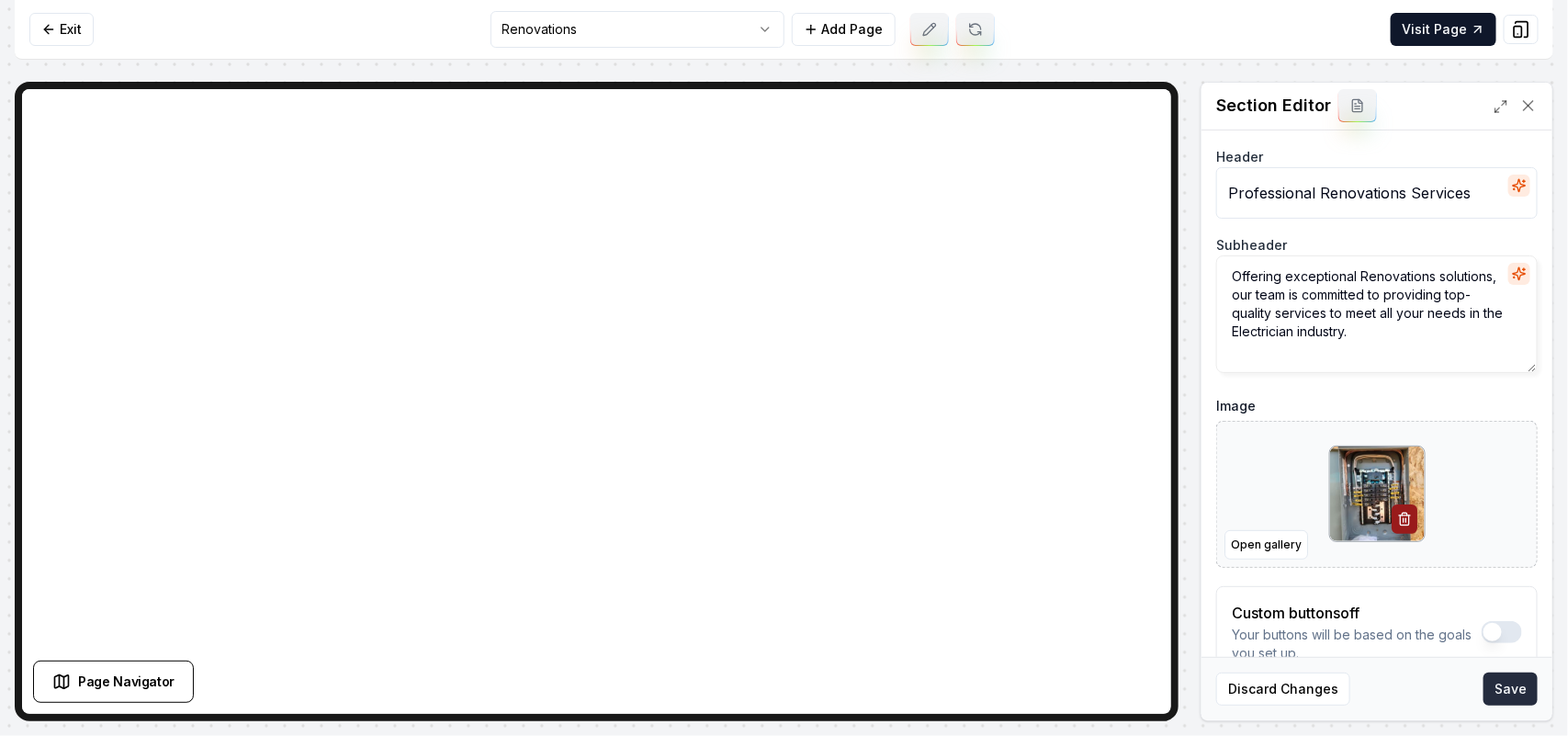 click on "Save" at bounding box center (1510, 689) 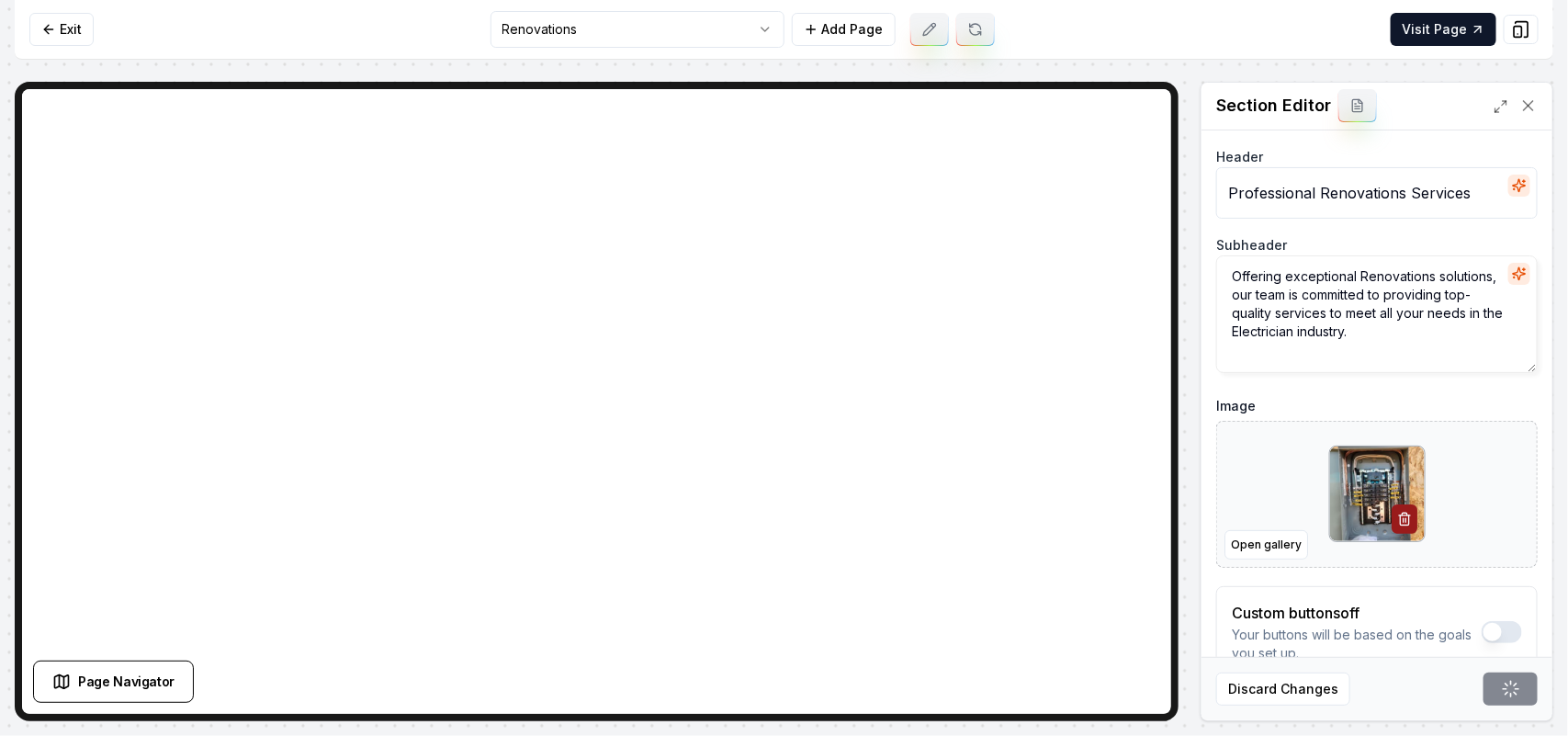 click on "Computer Required This feature is only available on a computer. Please switch to a computer to edit your site. Go back  Exit Renovations Add Page Visit Page  Page Navigator Page Settings Section Editor Header Professional Renovations Services Subheader Offering exceptional Renovations solutions, our team is committed to providing top-quality services to meet all your needs in the Electrician industry. Image Open gallery Custom buttons  off Your buttons will be based on the goals you set up. Discard Changes Save /dashboard/sites/f77baf4c-e404-4047-8a4d-2c6780ffd672/pages/78ad6261-9c4d-4237-be33-e536c1af36fe" at bounding box center [784, 368] 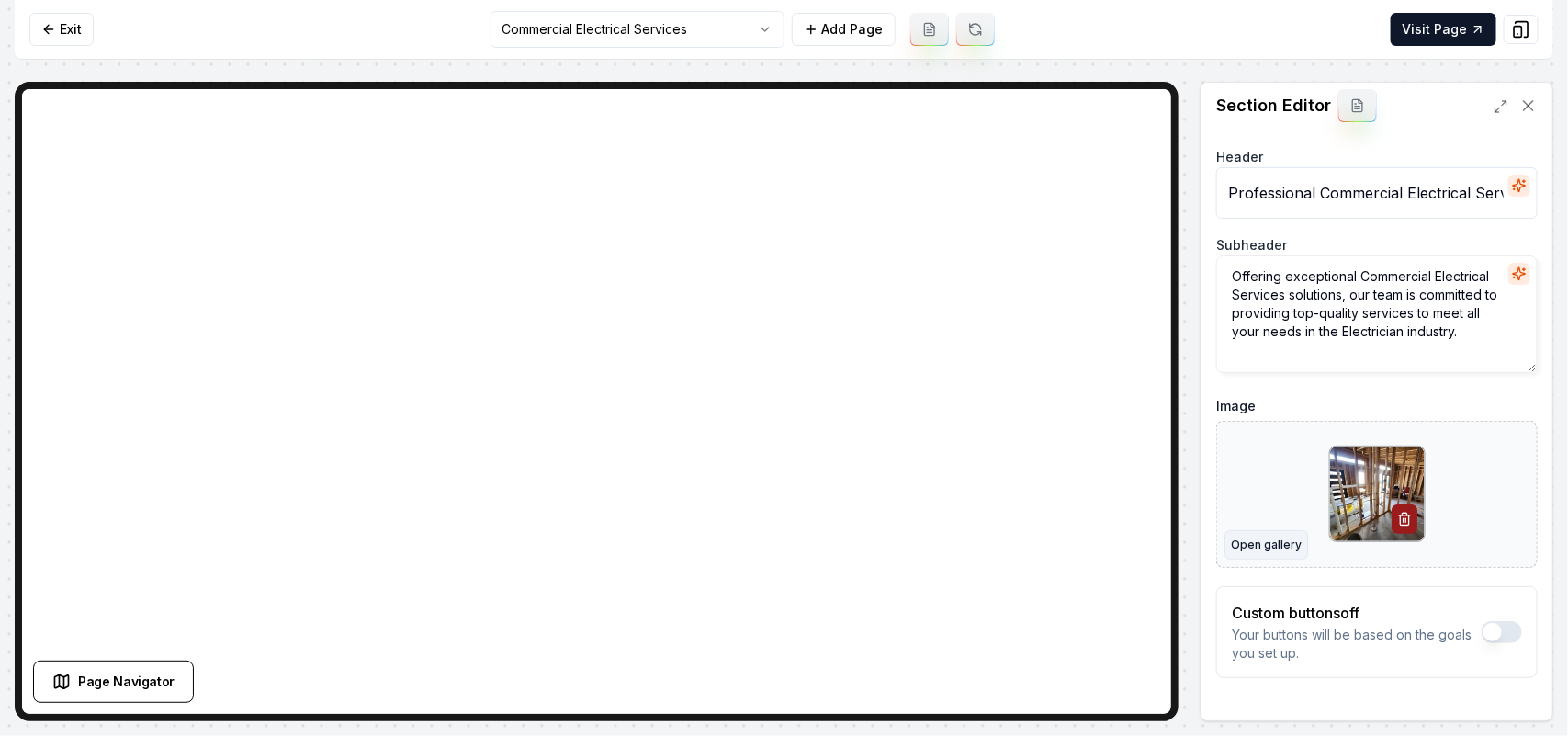 click on "Open gallery" at bounding box center [1266, 545] 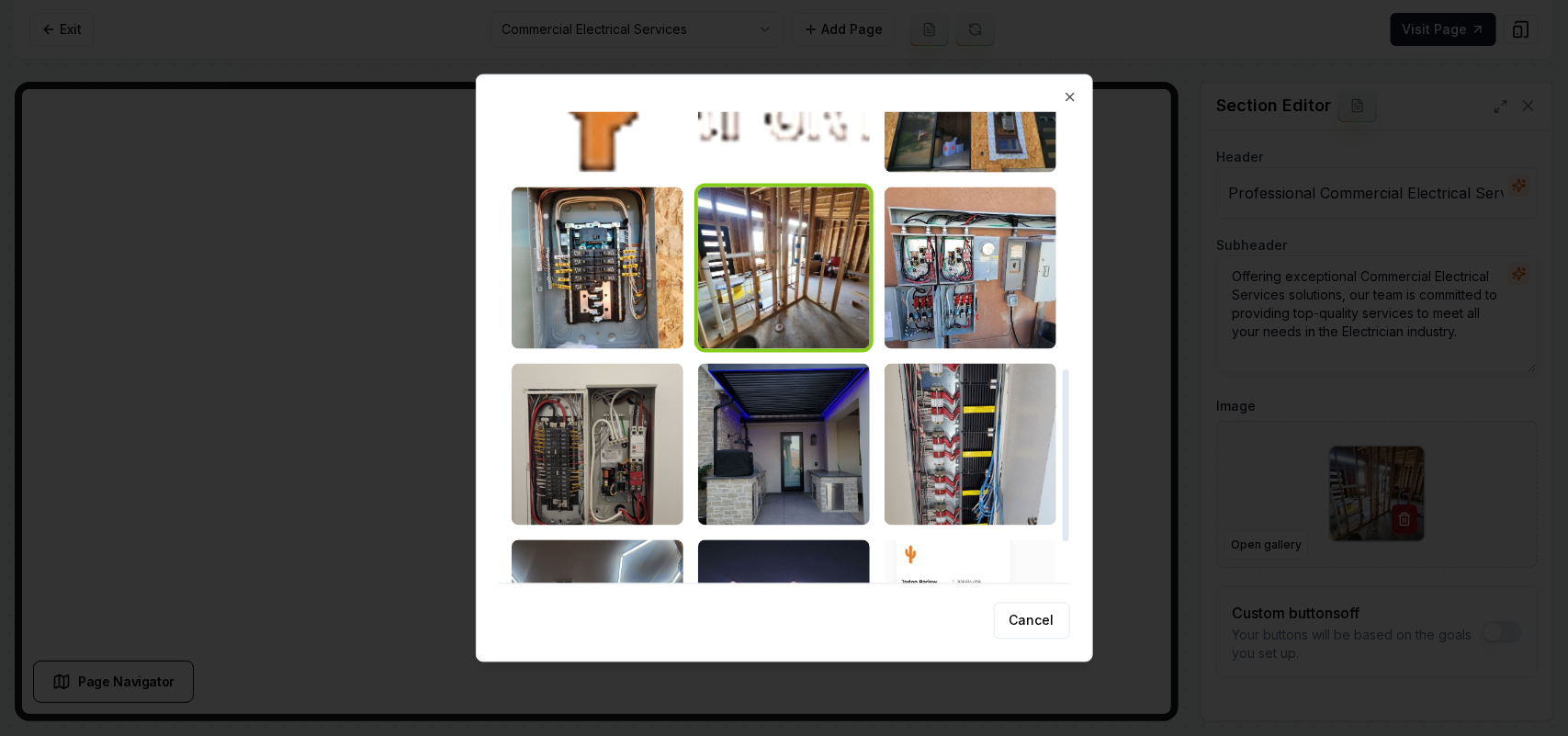 scroll, scrollTop: 804, scrollLeft: 0, axis: vertical 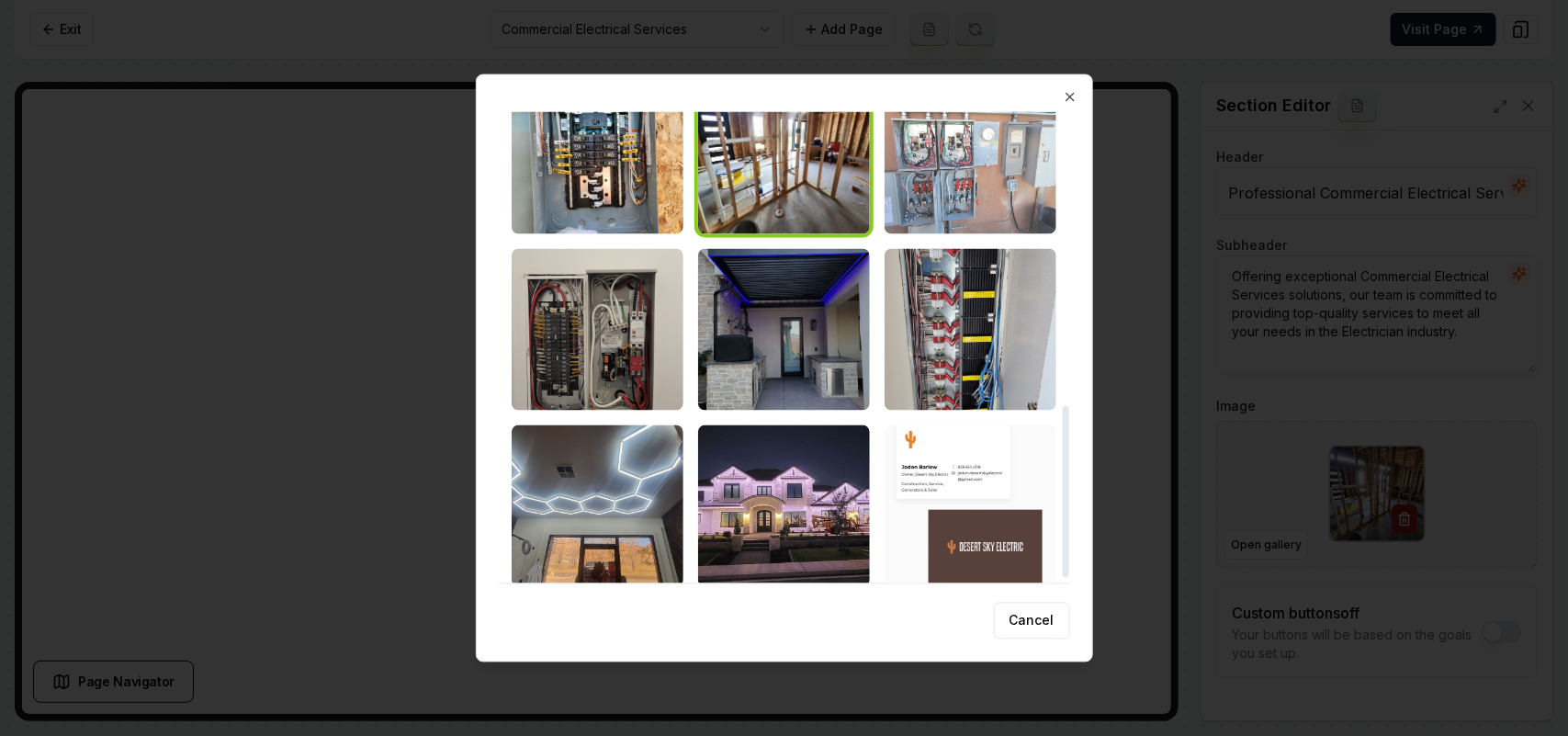 click at bounding box center [970, 153] 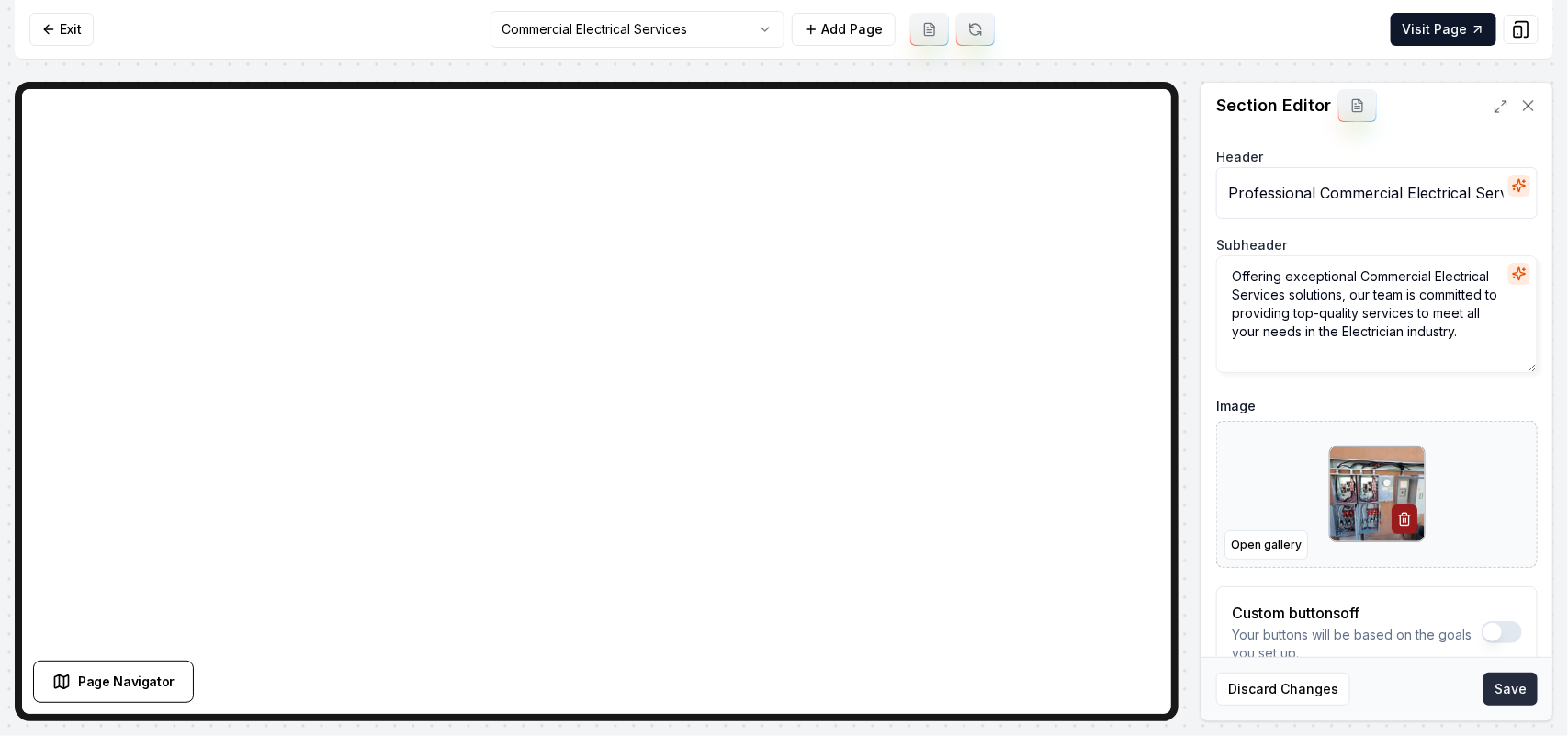 click on "Save" at bounding box center (1510, 689) 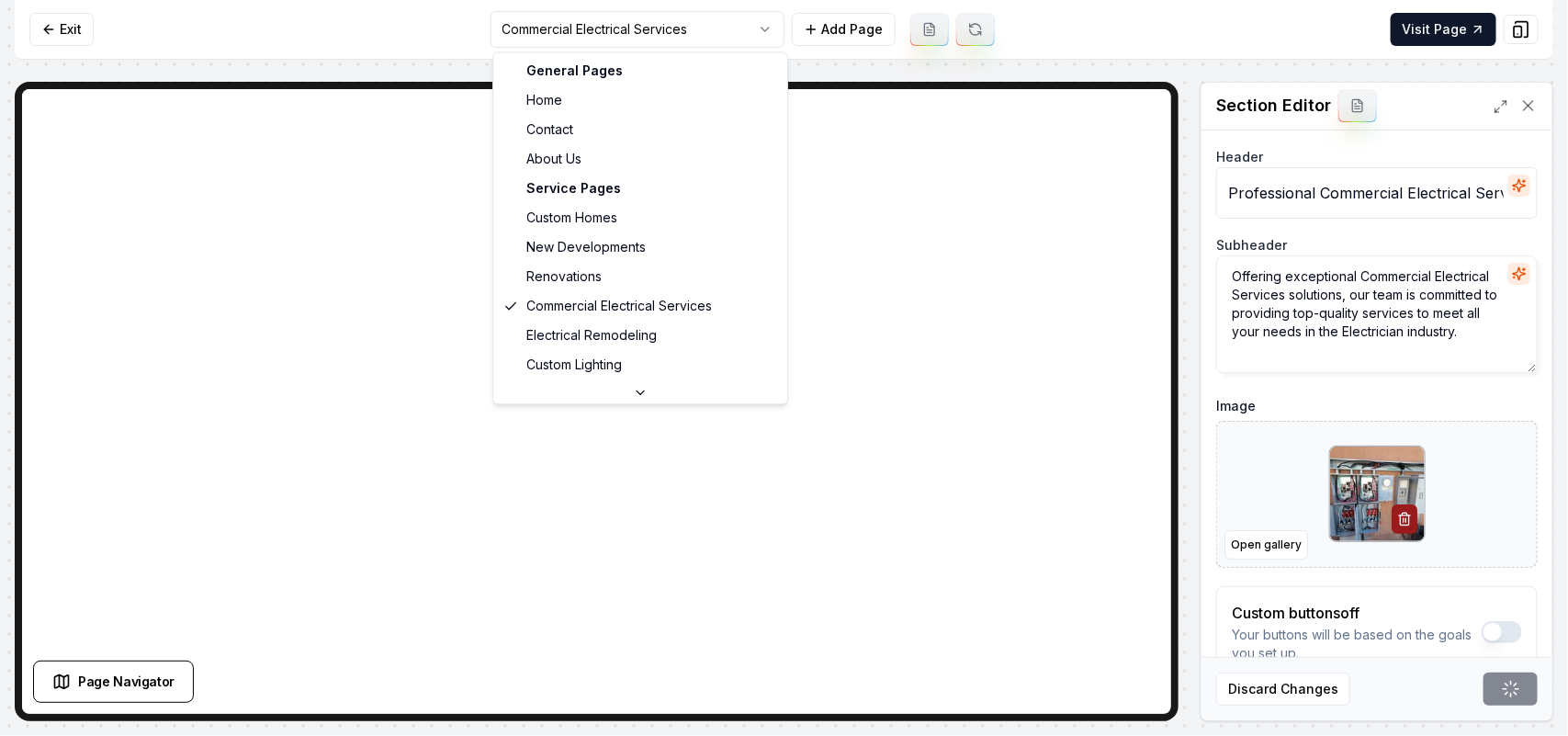 click on "Computer Required This feature is only available on a computer. Please switch to a computer to edit your site. Go back  Exit Commercial Electrical Services Add Page Visit Page  Page Navigator Page Settings Section Editor Header Professional Commercial Electrical Services Subheader Offering exceptional Commercial Electrical Services solutions, our team is committed to providing top-quality services to meet all your needs in the Electrician industry. Image Open gallery Custom buttons  off Your buttons will be based on the goals you set up. Discard Changes Save /dashboard/sites/f77baf4c-e404-4047-8a4d-2c6780ffd672/pages/2017ae97-ff52-4784-949a-50f24212147f General Pages Home Contact About Us Service Pages Custom Homes New Developments Renovations Commercial Electrical Services Electrical Remodeling Custom Lighting Service Area Pages Washington County, UT" at bounding box center [784, 368] 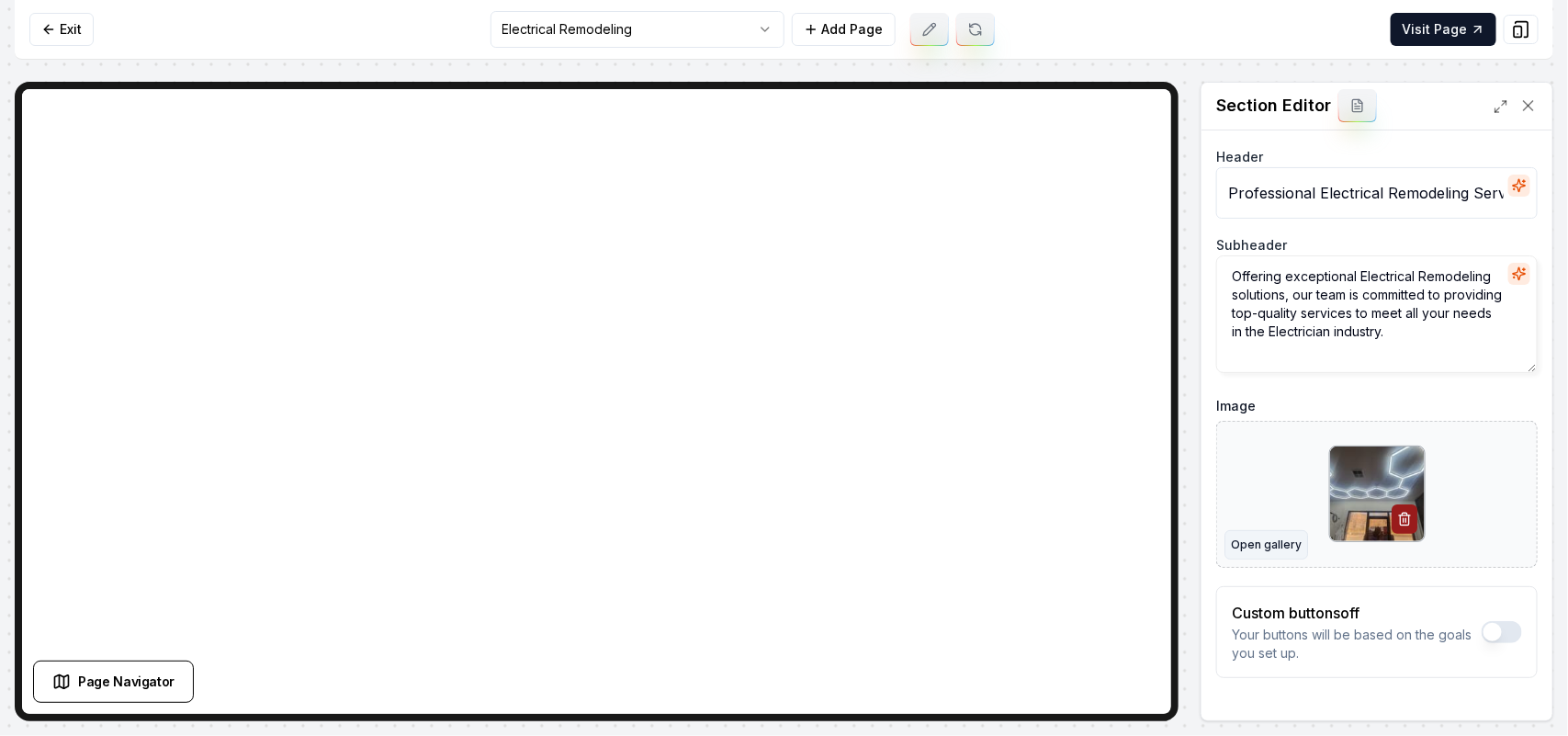 click on "Open gallery" at bounding box center [1266, 545] 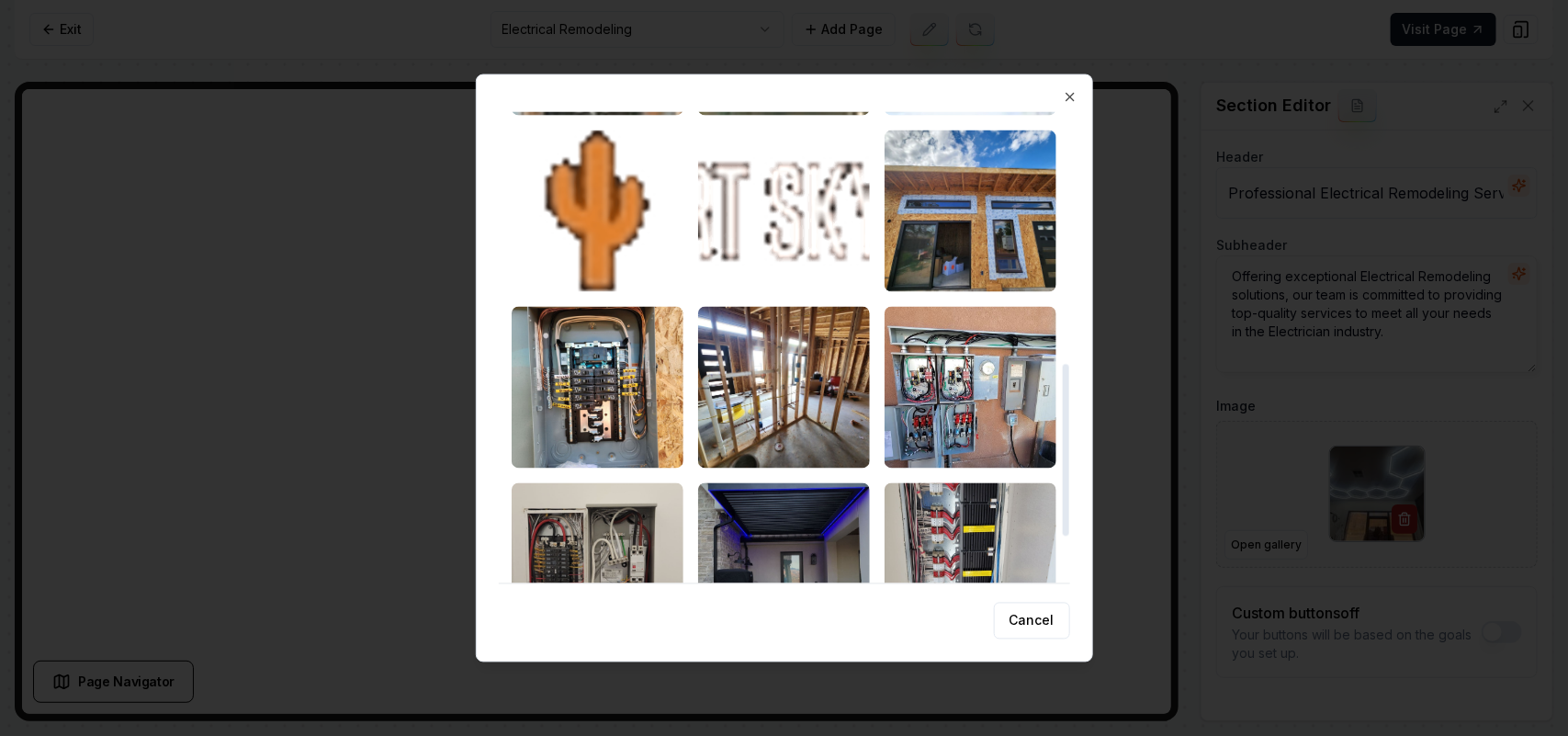 scroll, scrollTop: 689, scrollLeft: 0, axis: vertical 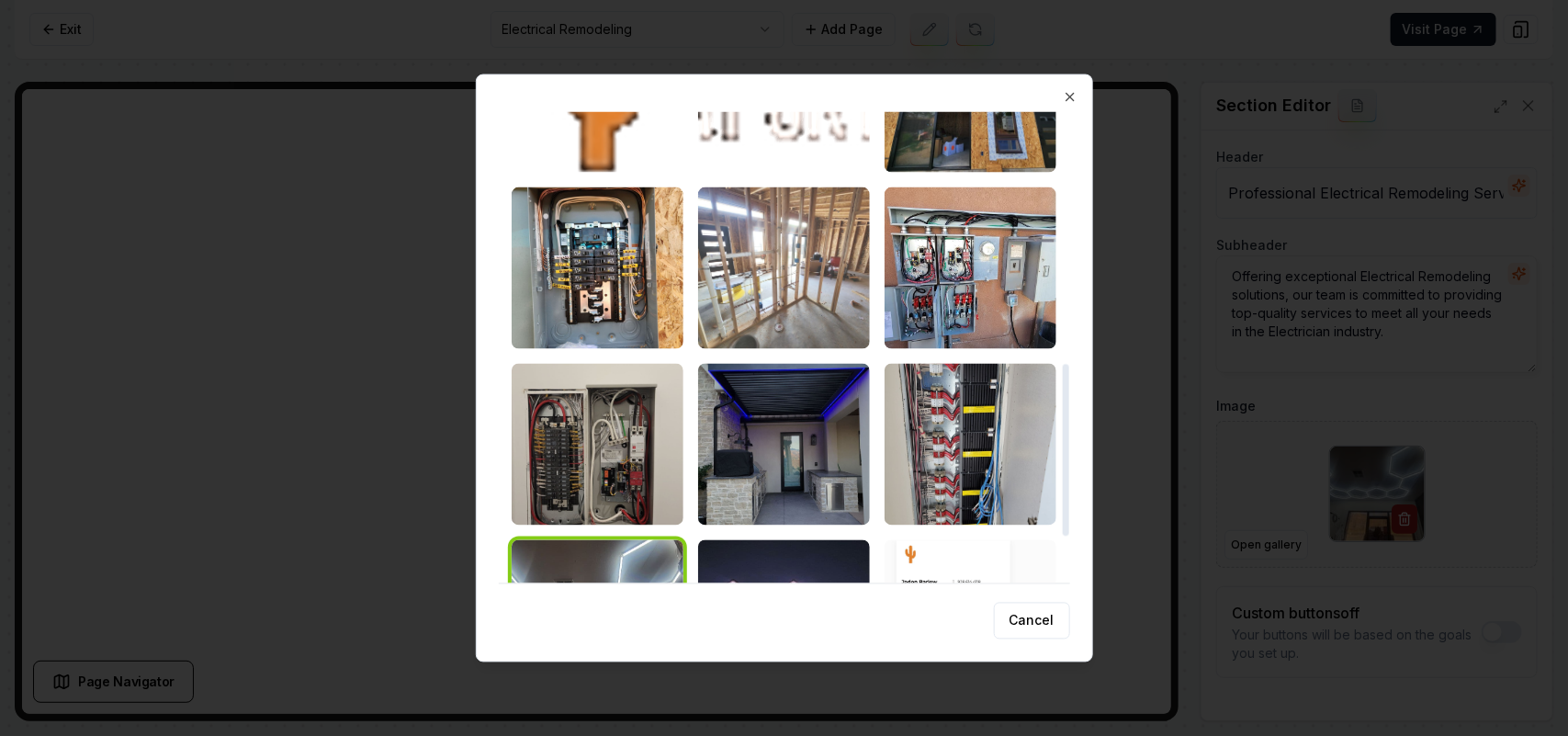 click at bounding box center [784, 267] 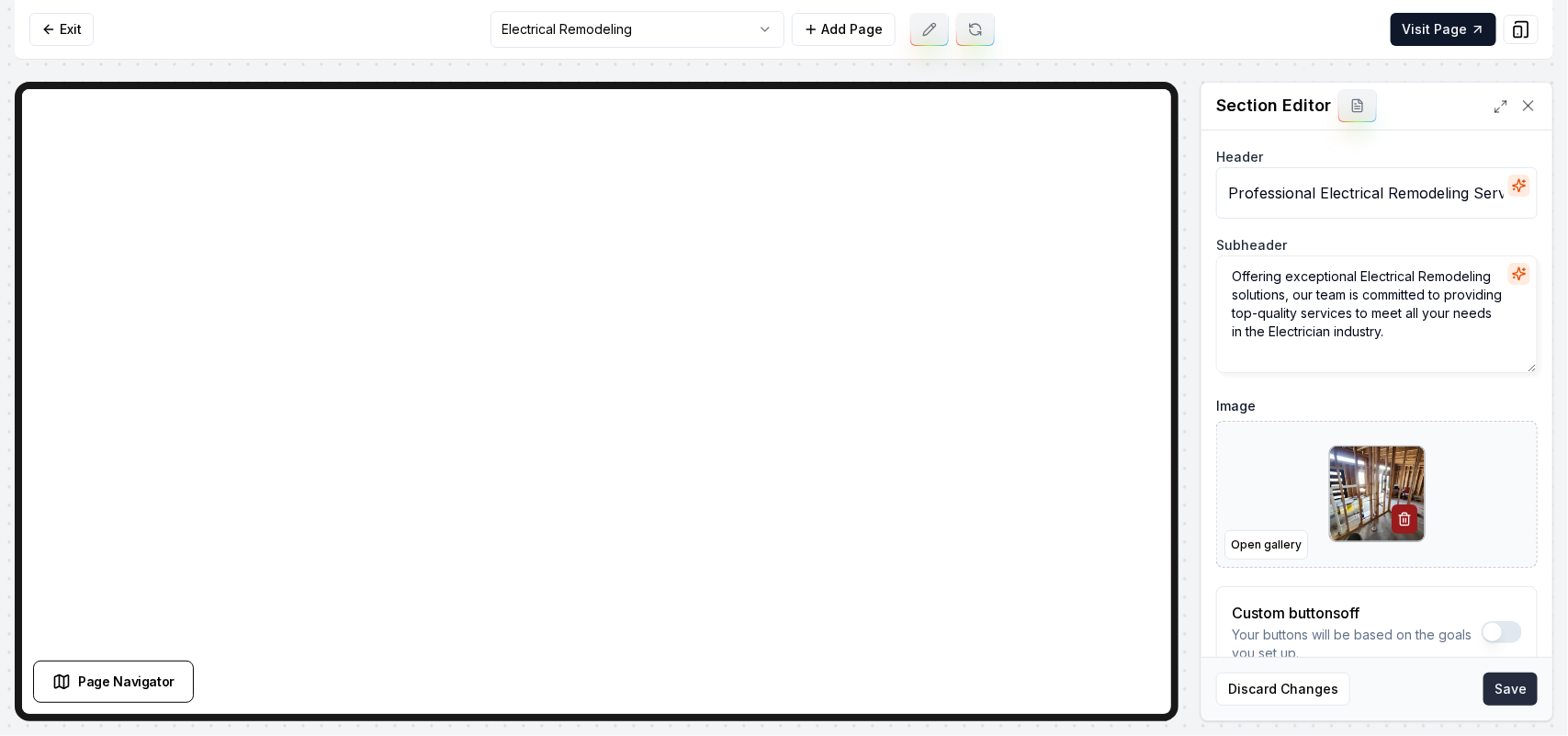 click on "Save" at bounding box center [1510, 689] 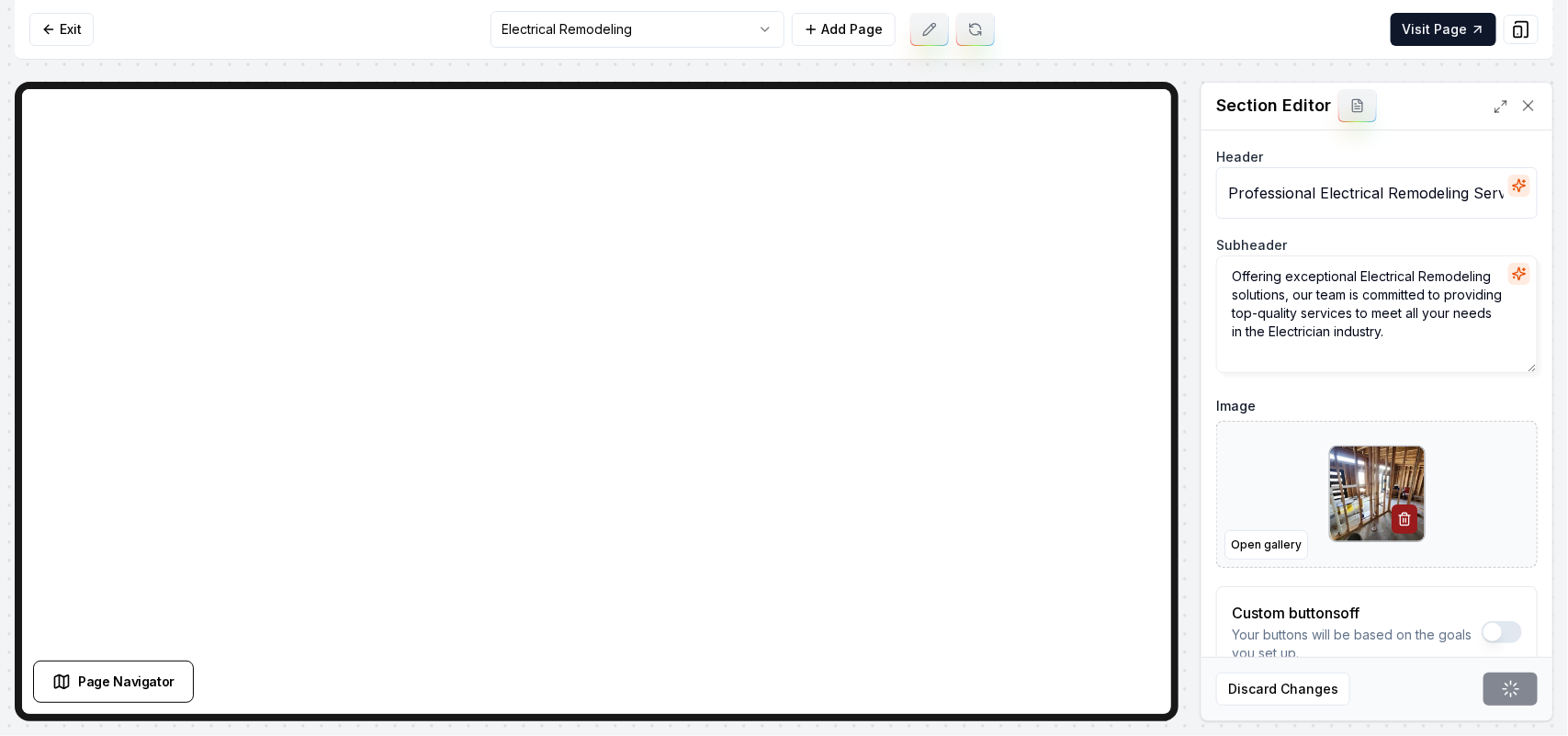 click on "Computer Required This feature is only available on a computer. Please switch to a computer to edit your site. Go back  Exit Electrical Remodeling Add Page Visit Page  Page Navigator Page Settings Section Editor Header Professional Electrical Remodeling Services Subheader Offering exceptional Electrical Remodeling solutions, our team is committed to providing top-quality services to meet all your needs in the Electrician industry. Image Open gallery Custom buttons  off Your buttons will be based on the goals you set up. Discard Changes Save /dashboard/sites/f77baf4c-e404-4047-8a4d-2c6780ffd672/pages/81384778-5a97-4cee-a08b-a53fc9c23f29" at bounding box center [784, 368] 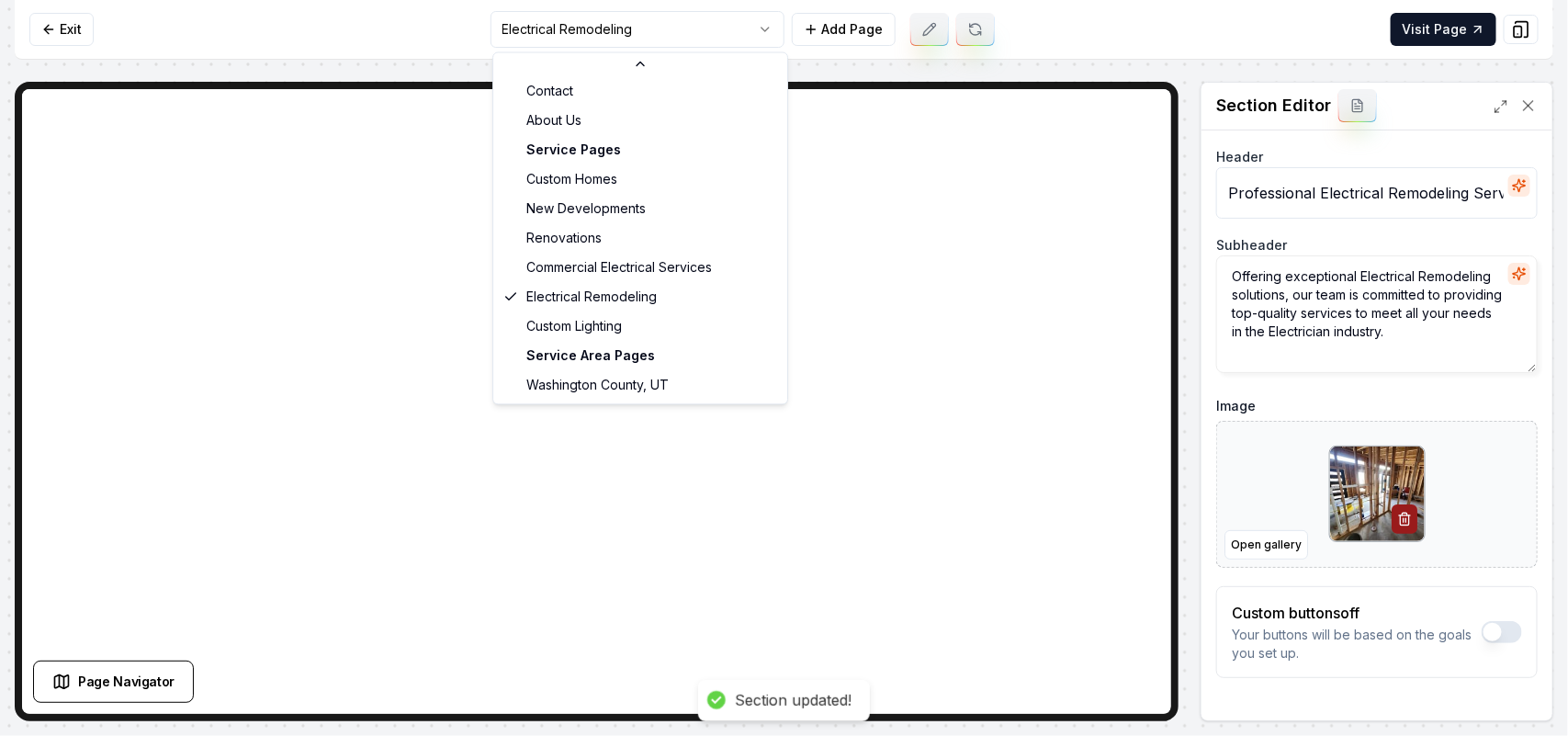 scroll, scrollTop: 61, scrollLeft: 0, axis: vertical 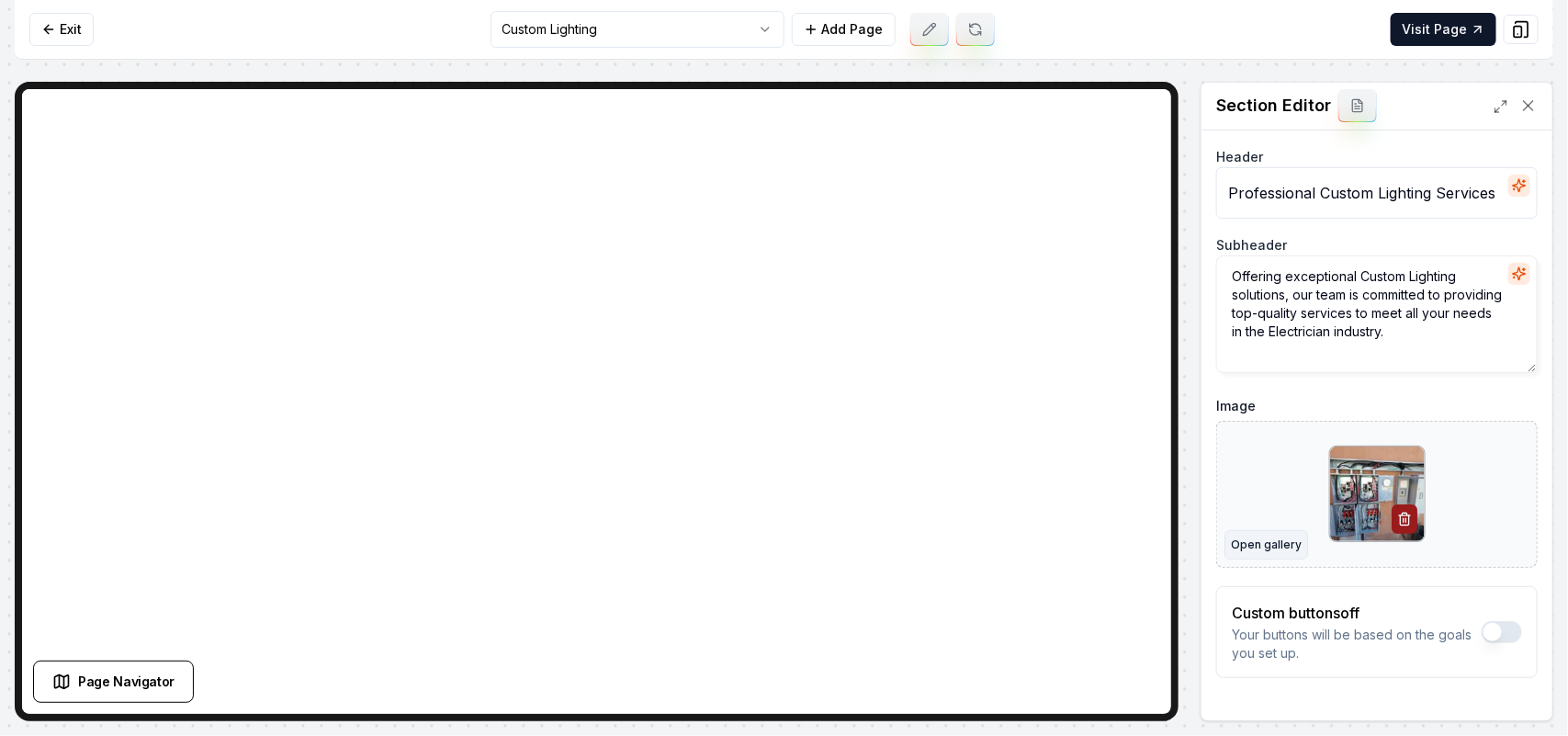 click on "Open gallery" at bounding box center [1266, 545] 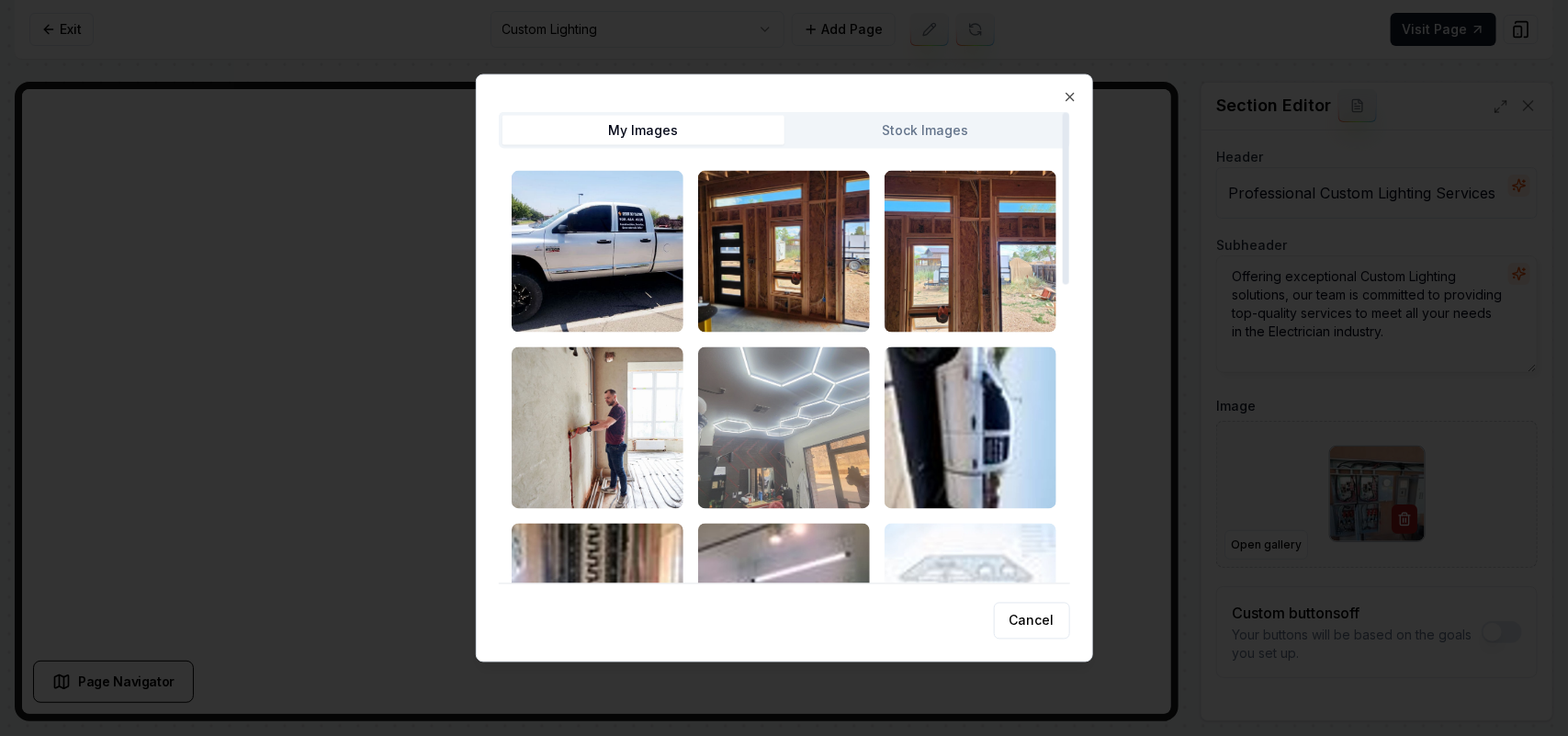 click at bounding box center [784, 427] 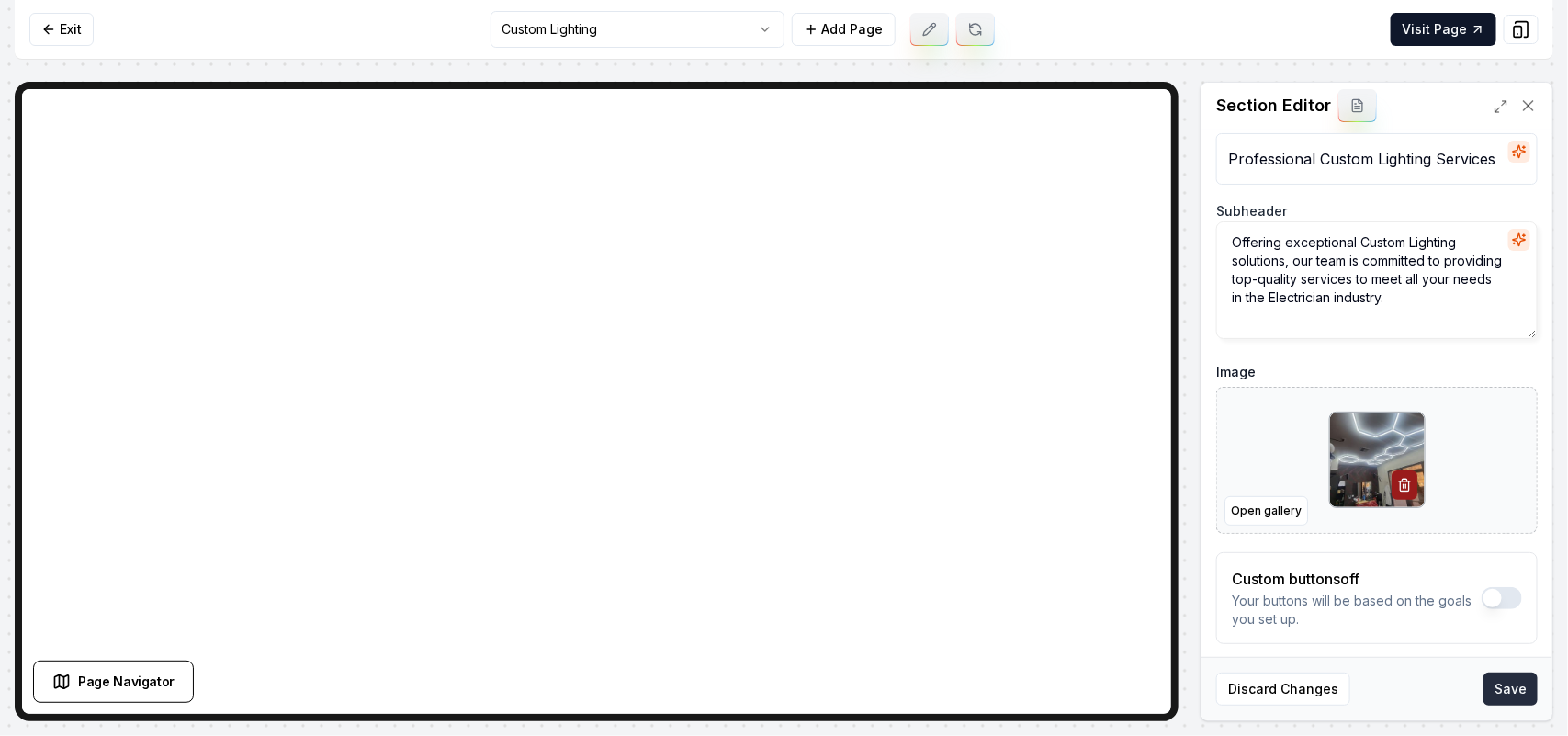 scroll, scrollTop: 52, scrollLeft: 0, axis: vertical 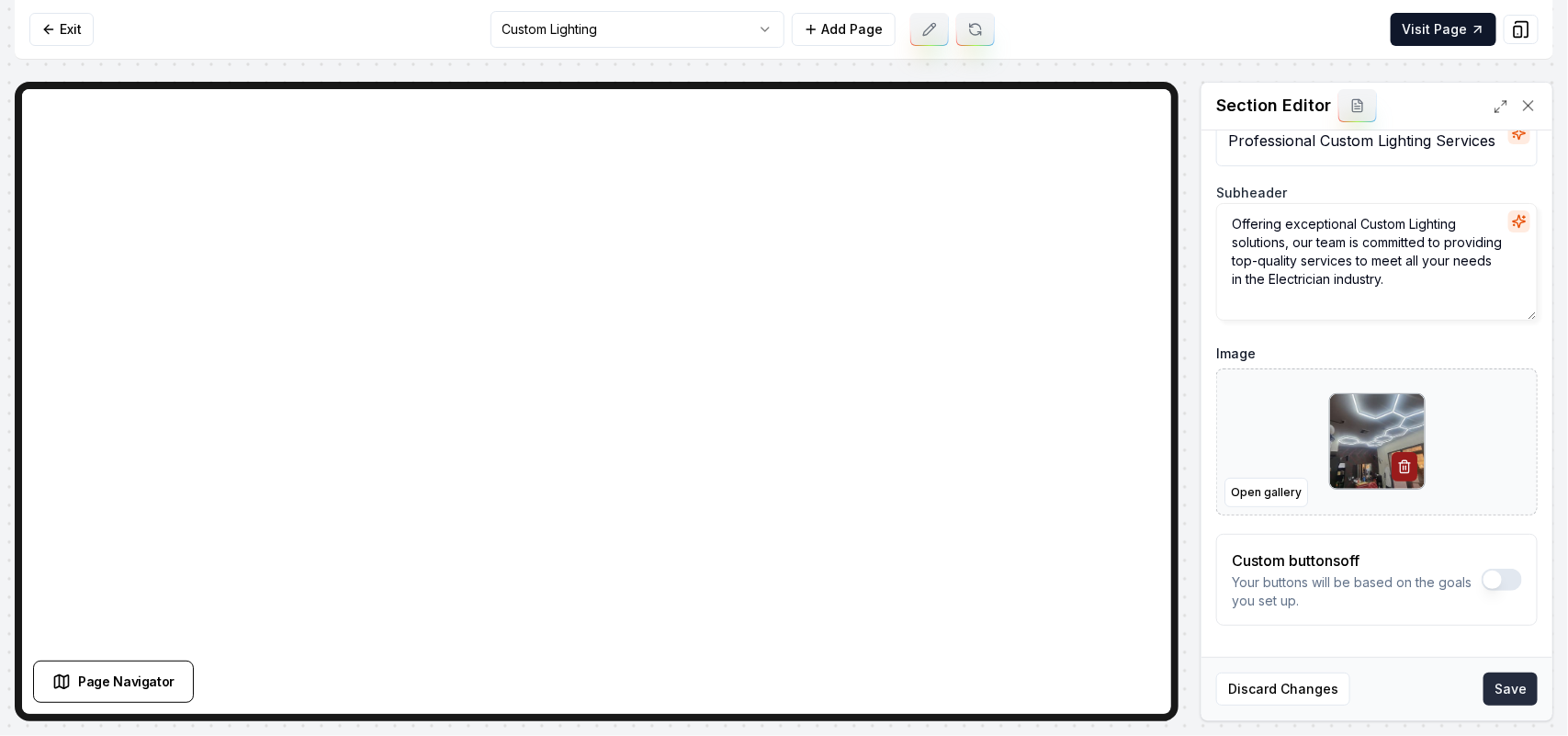 click on "Save" at bounding box center (1510, 689) 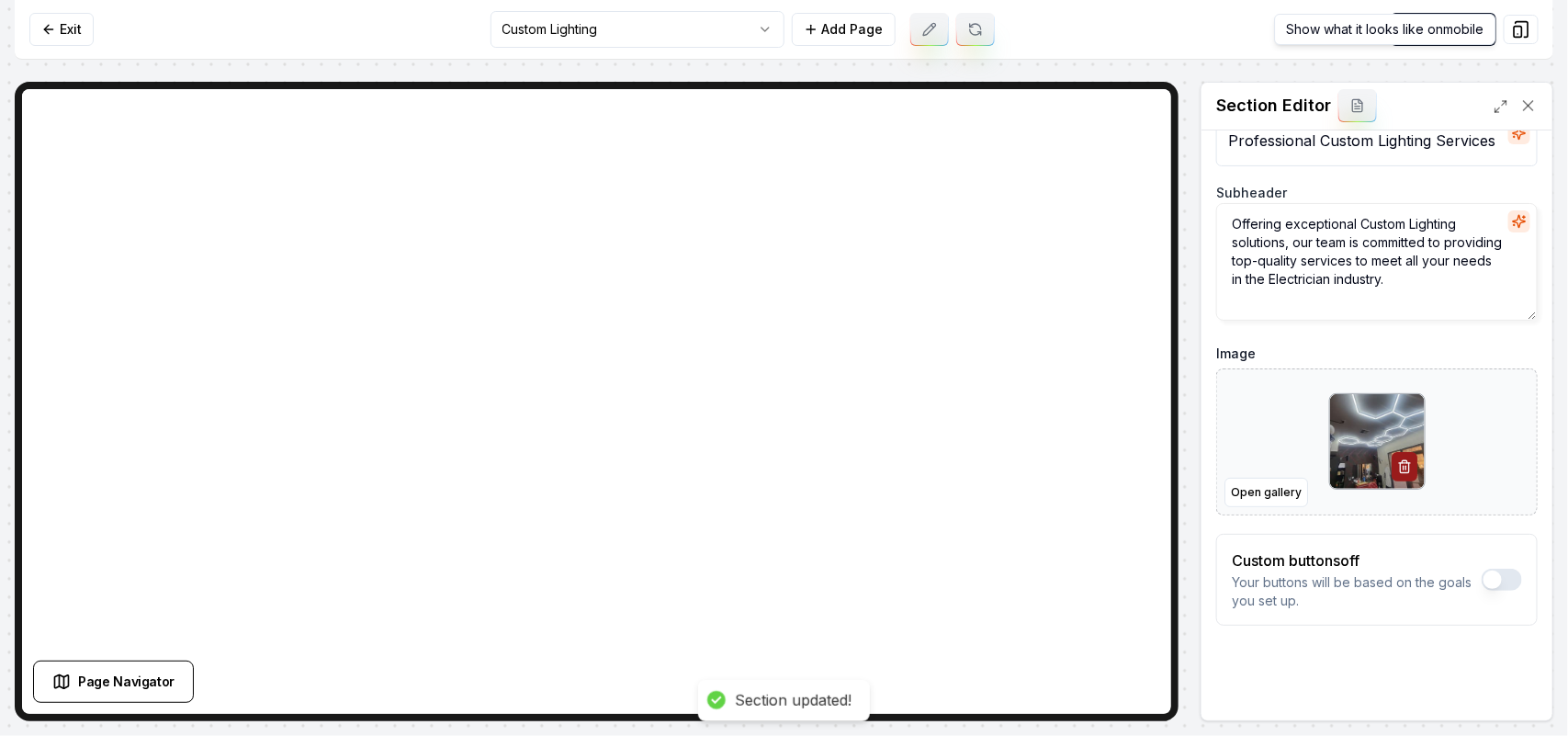 click on "Show what it looks like on  mobile Show what it looks like on  mobile" at bounding box center (1385, 29) 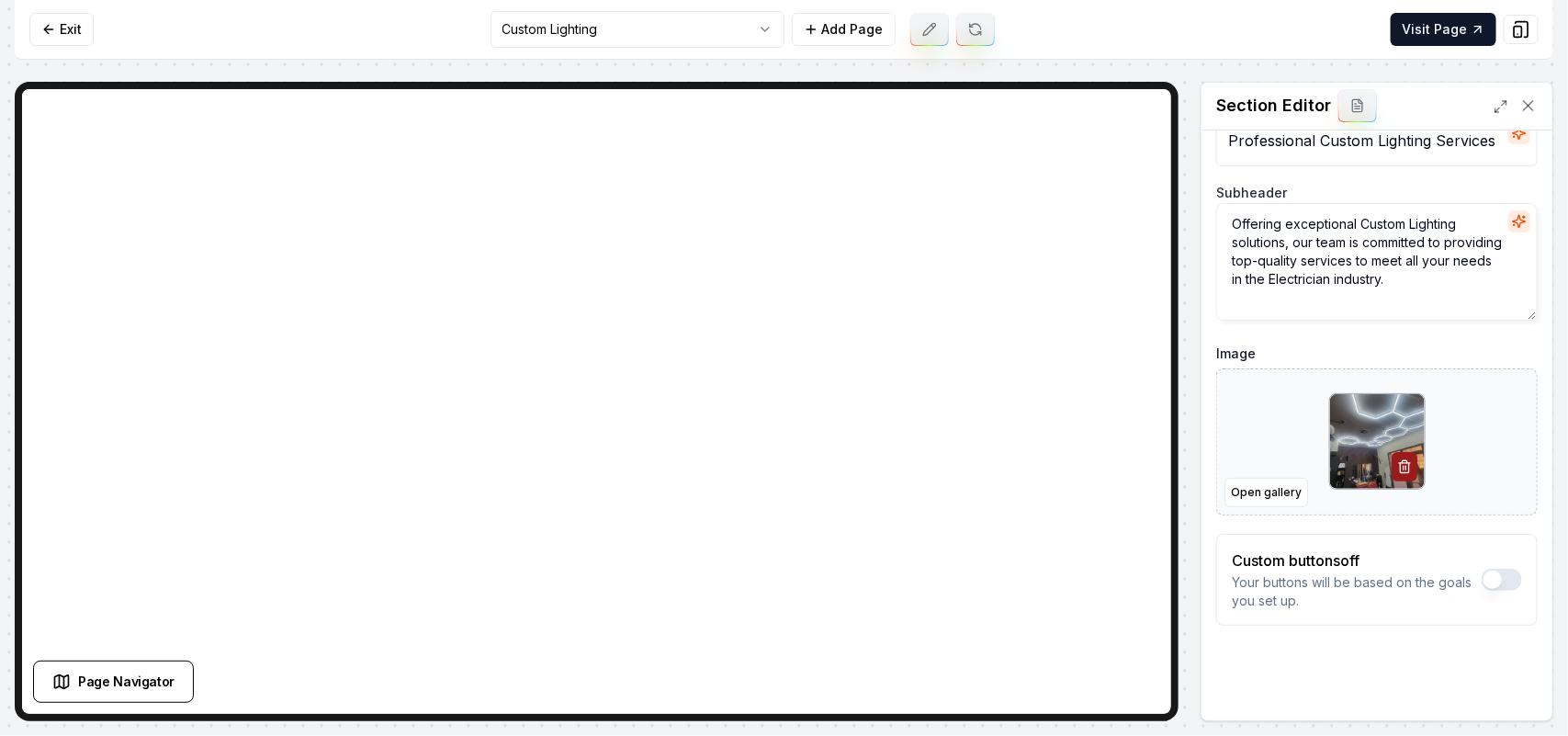 click on "Computer Required This feature is only available on a computer. Please switch to a computer to edit your site. Go back  Exit Custom Lighting Add Page Visit Page  Page Navigator Page Settings Section Editor Header Professional Custom Lighting Services Subheader Offering exceptional Custom Lighting solutions, our team is committed to providing top-quality services to meet all your needs in the Electrician industry. Image Open gallery Custom buttons  off Your buttons will be based on the goals you set up. Discard Changes Save /dashboard/sites/f77baf4c-e404-4047-8a4d-2c6780ffd672/pages/96b42126-ff0c-4b05-8af5-5dce2207a104" at bounding box center (784, 368) 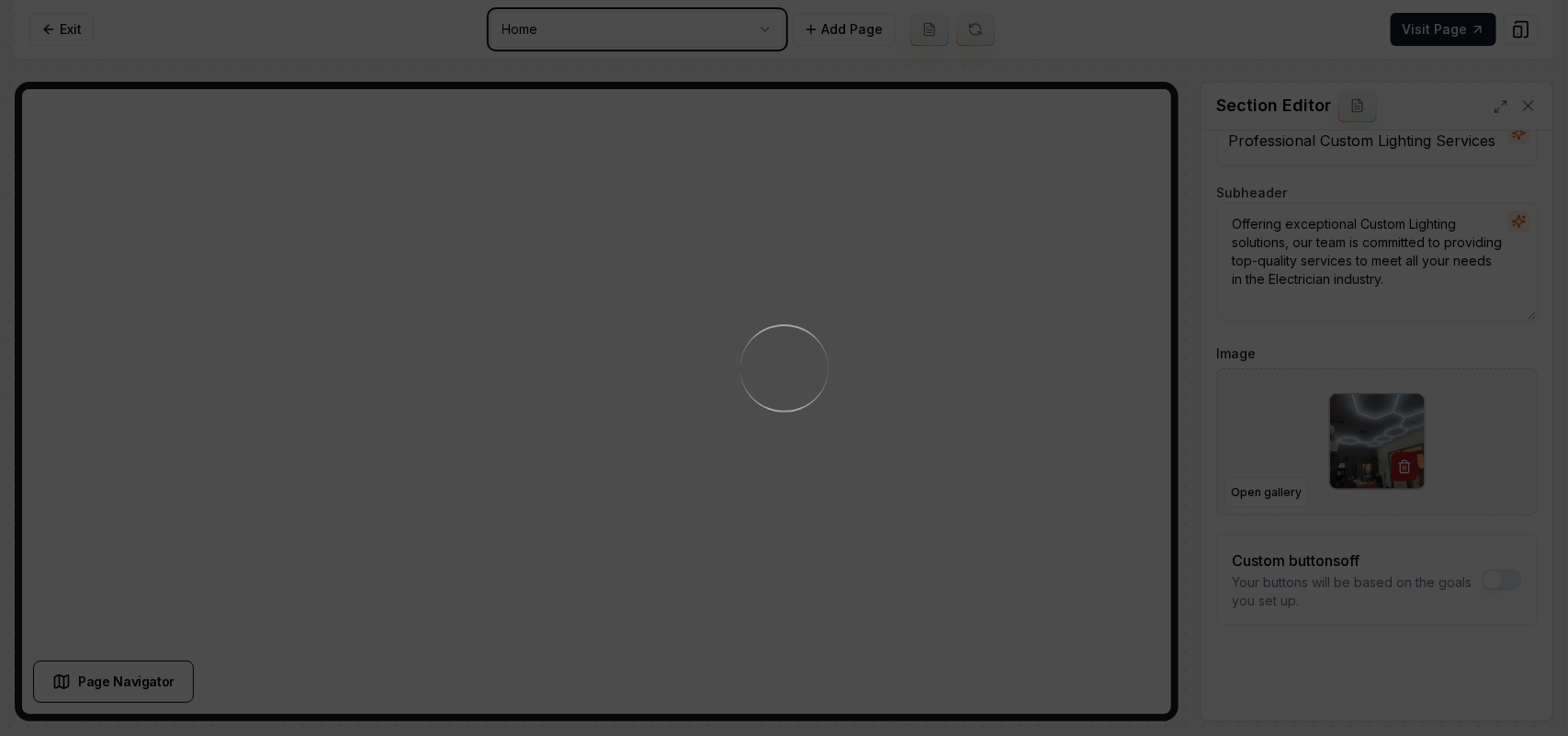 scroll, scrollTop: 0, scrollLeft: 0, axis: both 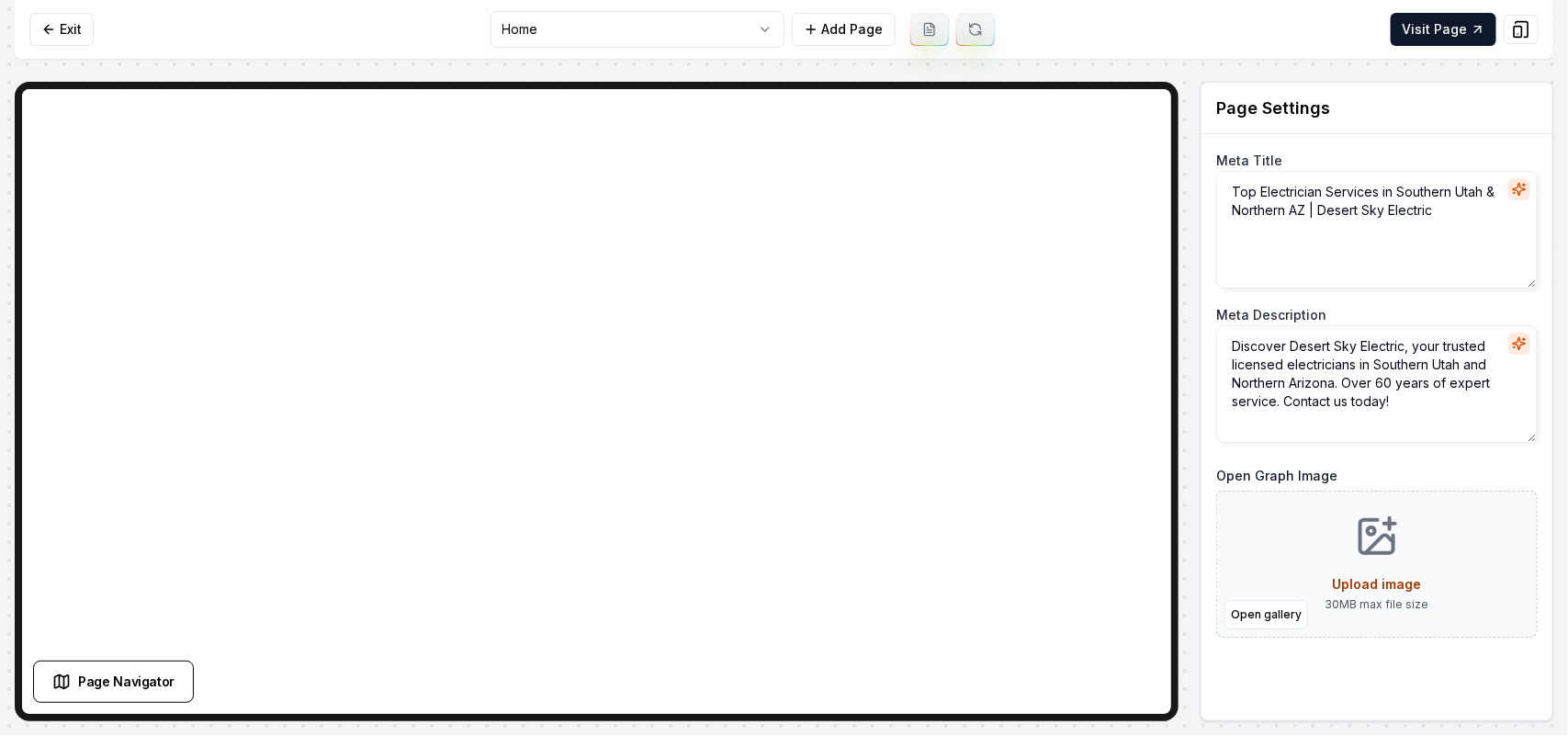 click on "Computer Required This feature is only available on a computer. Please switch to a computer to edit your site. Go back  Exit Home Add Page Visit Page  Page Navigator Page Settings Meta Title Top Electrician Services in Southern Utah & Northern AZ | Desert Sky Electric Meta Description Discover Desert Sky Electric, your trusted licensed electricians in Southern Utah and Northern Arizona. Over 60 years of expert service. Contact us today! Open Graph Image Open gallery Upload image 30  MB max file size Discard Changes Save Section Editor Unsupported section type /dashboard/sites/f77baf4c-e404-4047-8a4d-2c6780ffd672/pages/d6cf2aba-6a0b-4183-9dde-42d81197b12d" at bounding box center [784, 368] 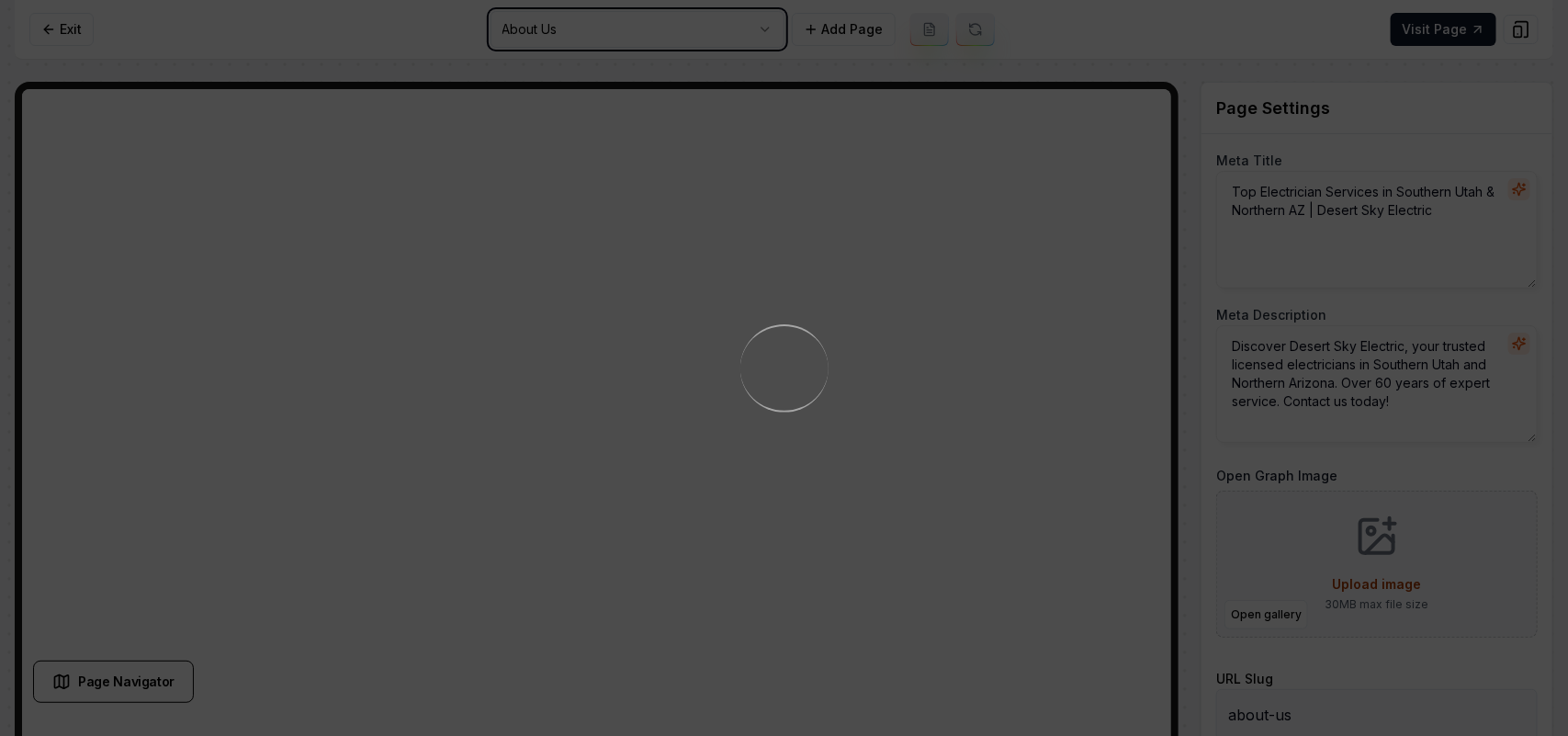 type on "About Us - Licensed Electricians in Southern Utah | Desert Sky Electric" 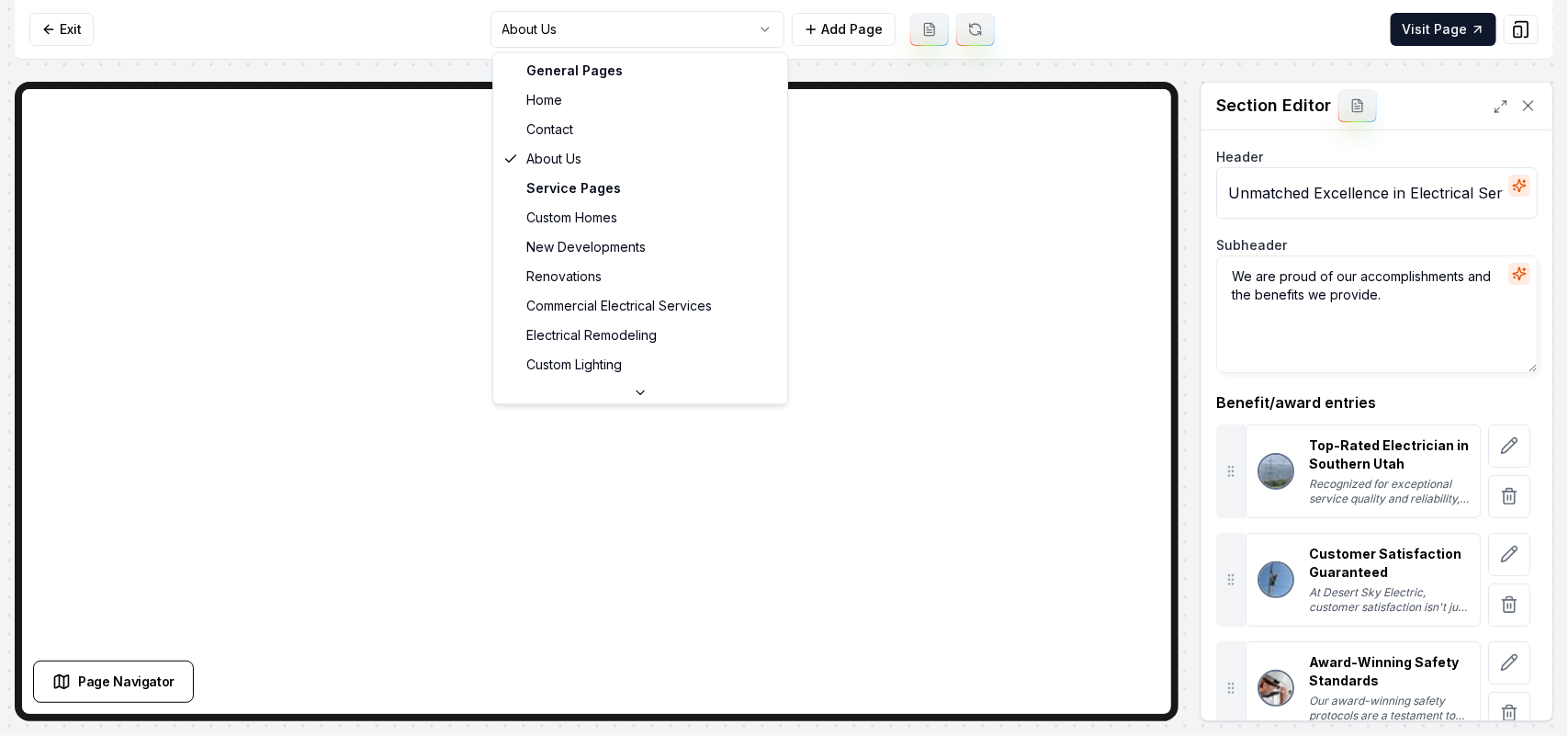 click on "Computer Required This feature is only available on a computer. Please switch to a computer to edit your site. Go back  Exit About Us Add Page Visit Page  Page Navigator Page Settings Section Editor Header Unmatched Excellence in Electrical Services Subheader We are proud of our accomplishments and the benefits we provide. Benefit/award entries Top-Rated Electrician in Southern Utah Recognized for exceptional service quality and reliability, Desert Sky Electric is rated among the top electrical service providers in Southern Utah. Our customers appreciate our attention to detail and commitment to safety. Customer Satisfaction Guaranteed At Desert Sky Electric, customer satisfaction isn't just a promise, it's a guarantee. We go above and beyond to ensure every client is delighted with our services, fostering trust and loyalty. Award-Winning Safety Standards Fully Licensed and Insured + Add Benefit/Award Discard Changes Save General Pages Home Contact About Us Service Pages Custom Homes New Developments" at bounding box center (784, 368) 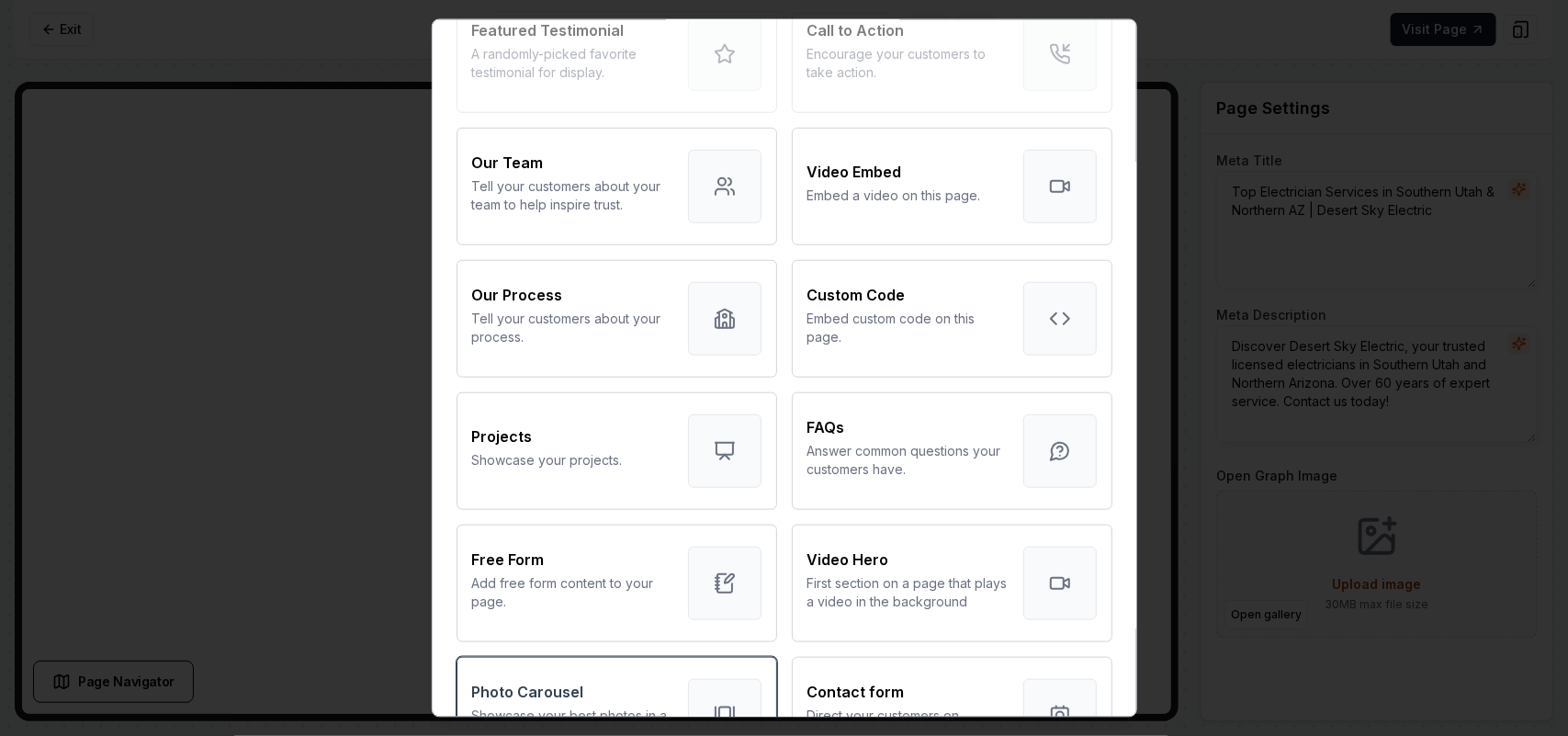 scroll, scrollTop: 689, scrollLeft: 0, axis: vertical 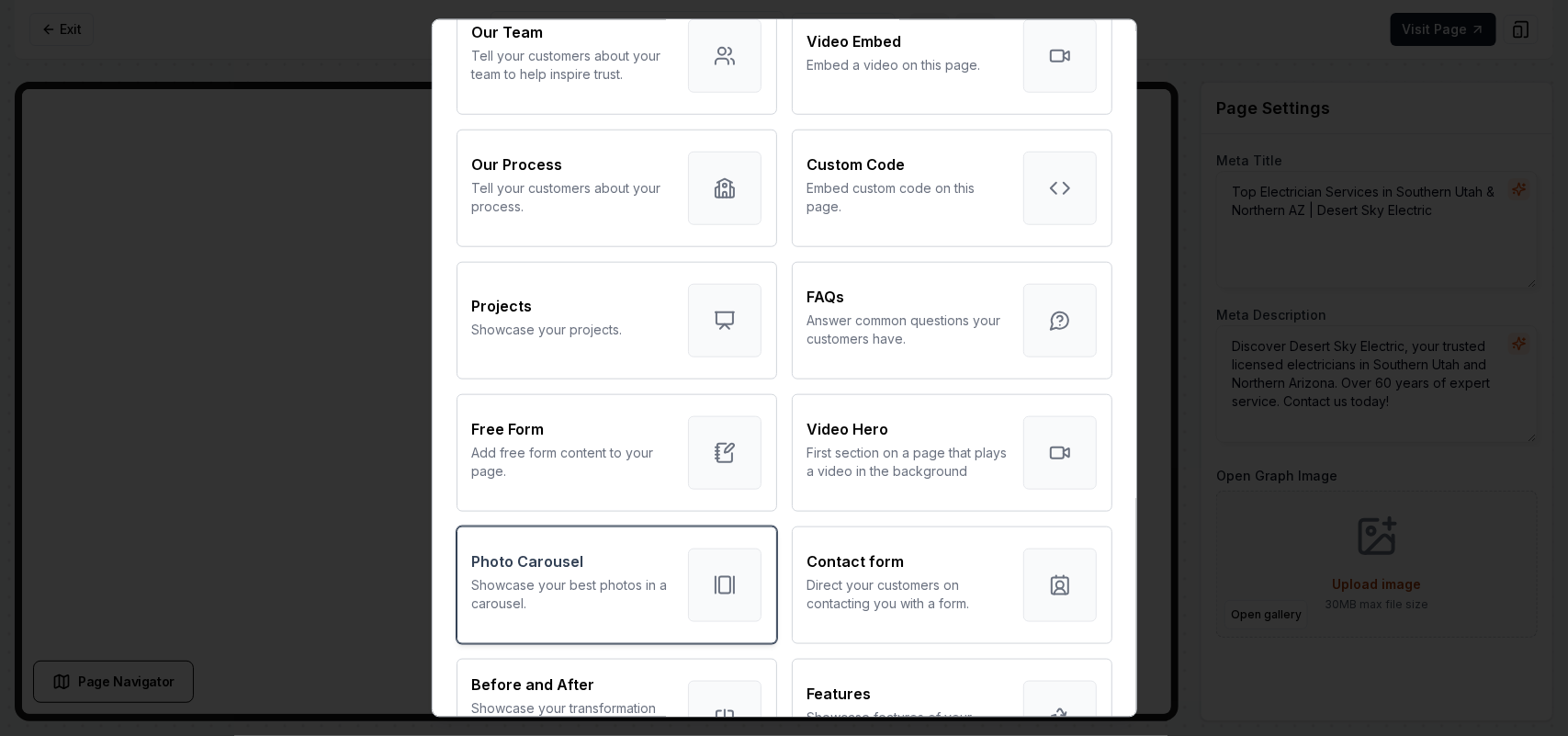 click on "Showcase your best photos in a carousel." at bounding box center [572, 594] 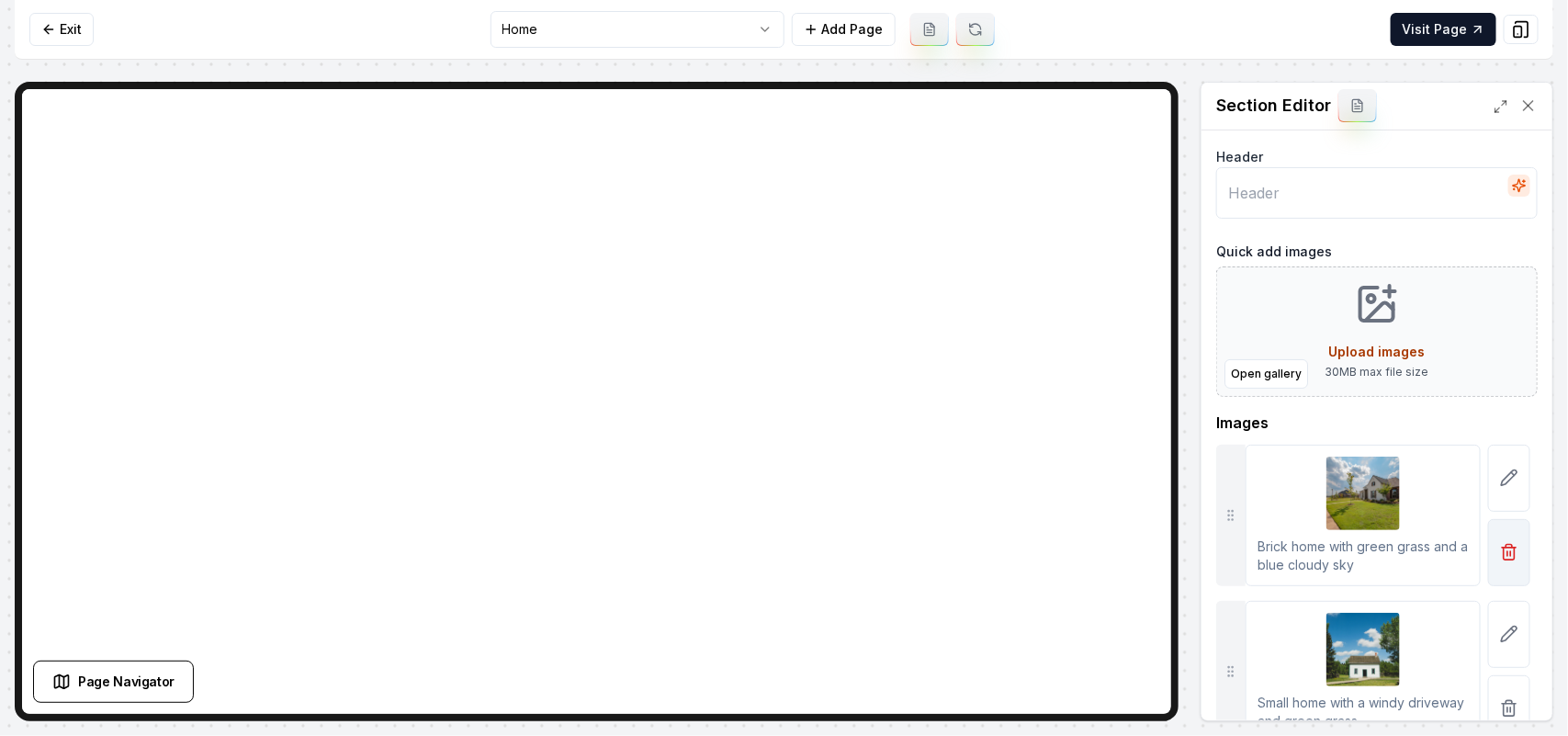 click at bounding box center (1509, 552) 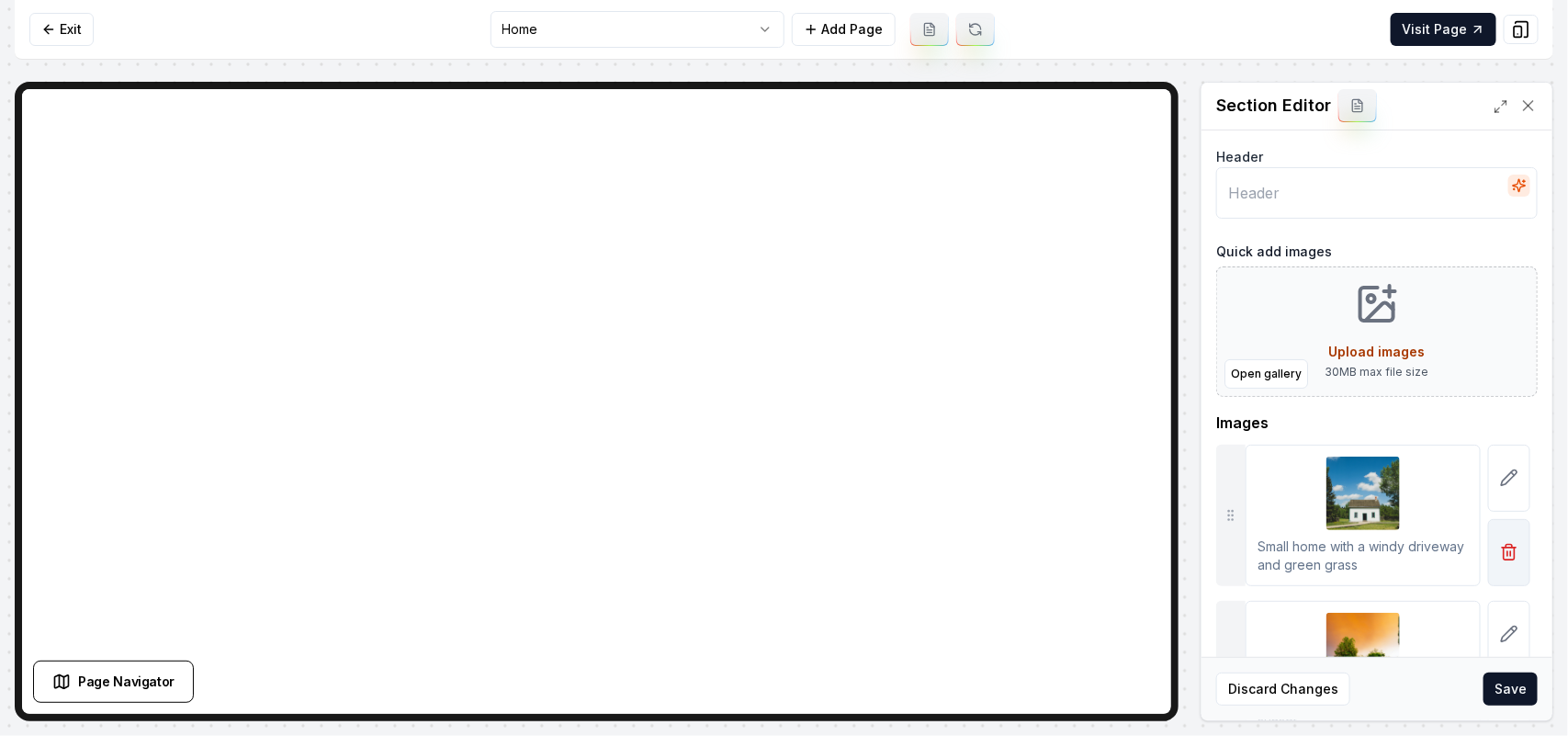 click at bounding box center [1509, 552] 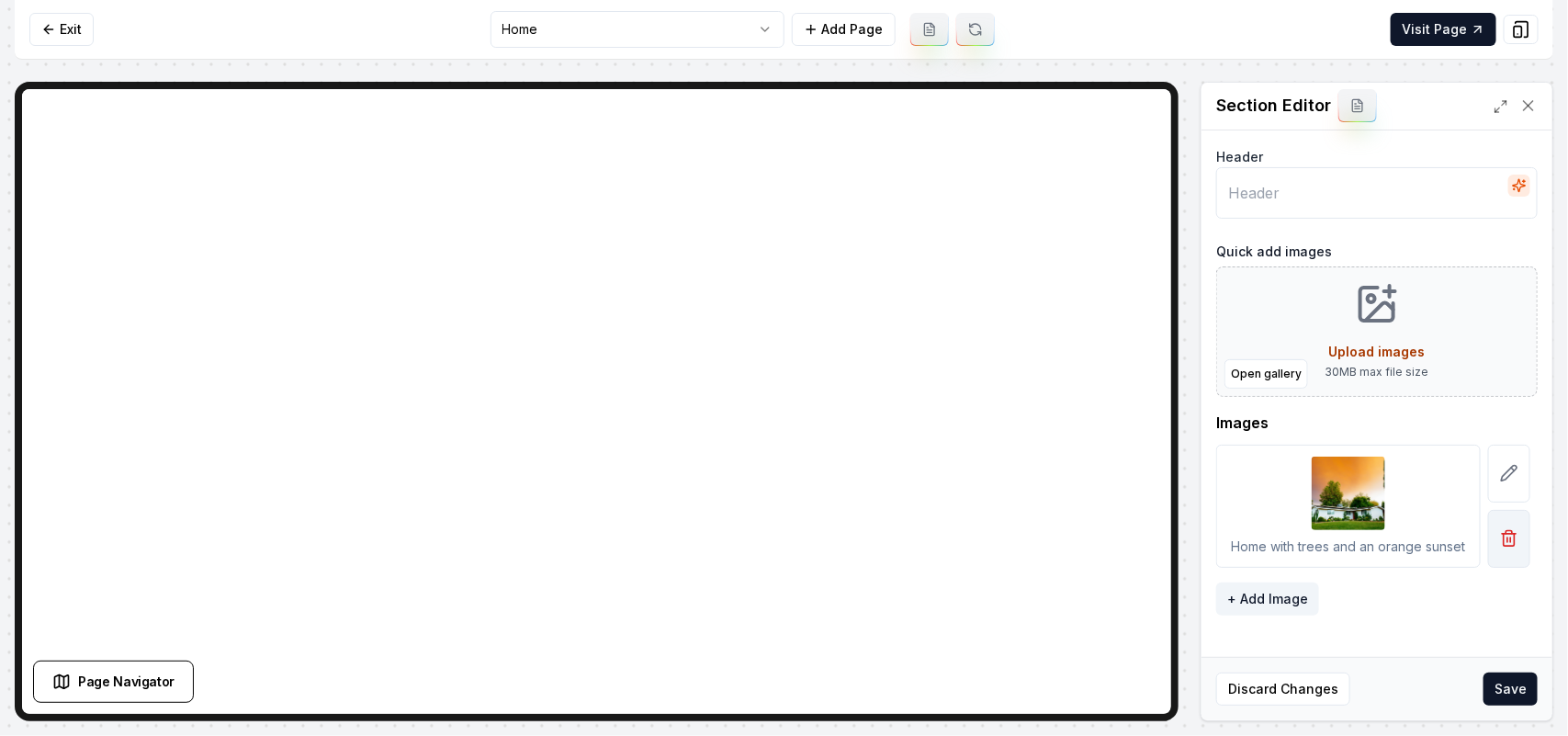 click at bounding box center (1509, 538) 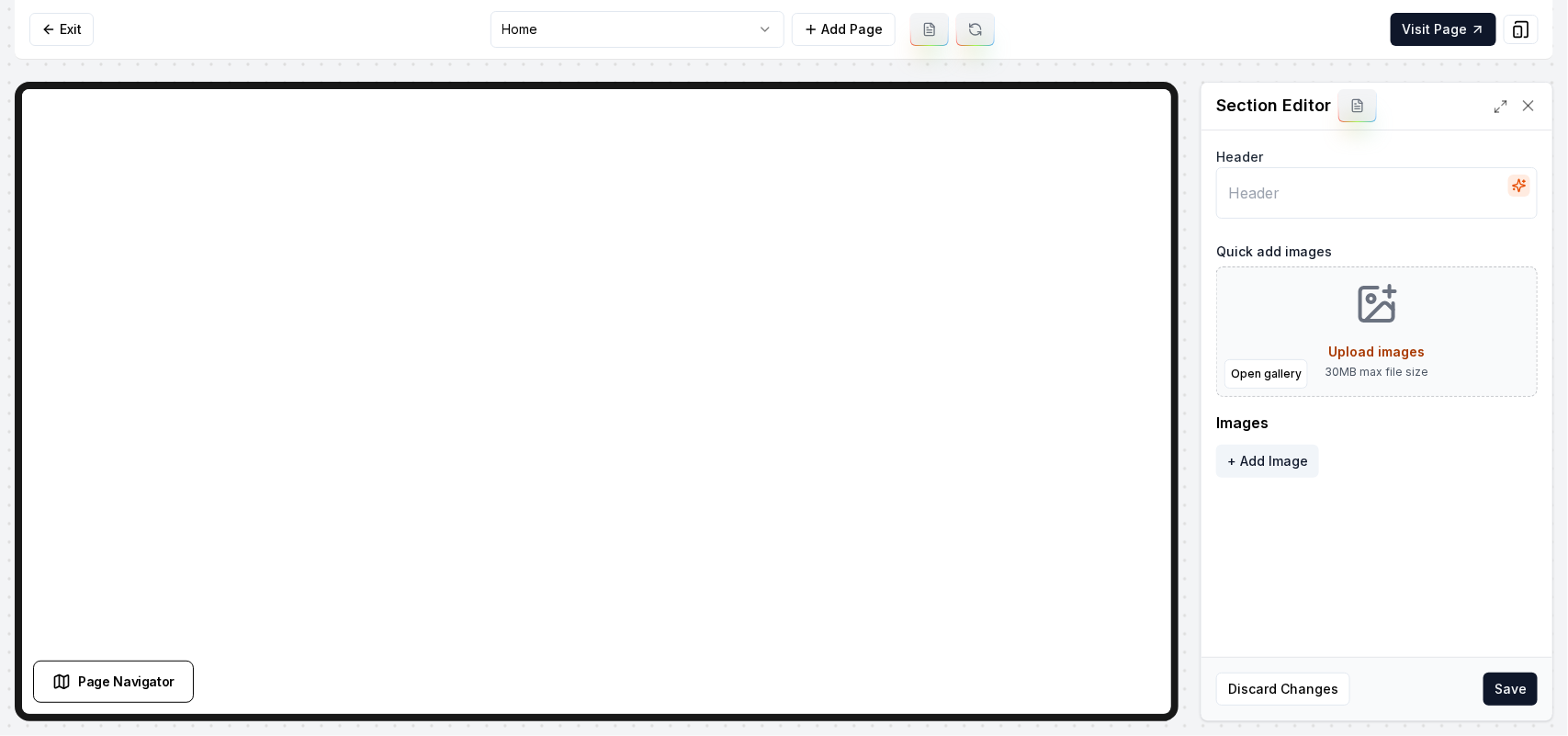 click on "Open gallery Upload images 30  MB max file size" at bounding box center [1377, 332] 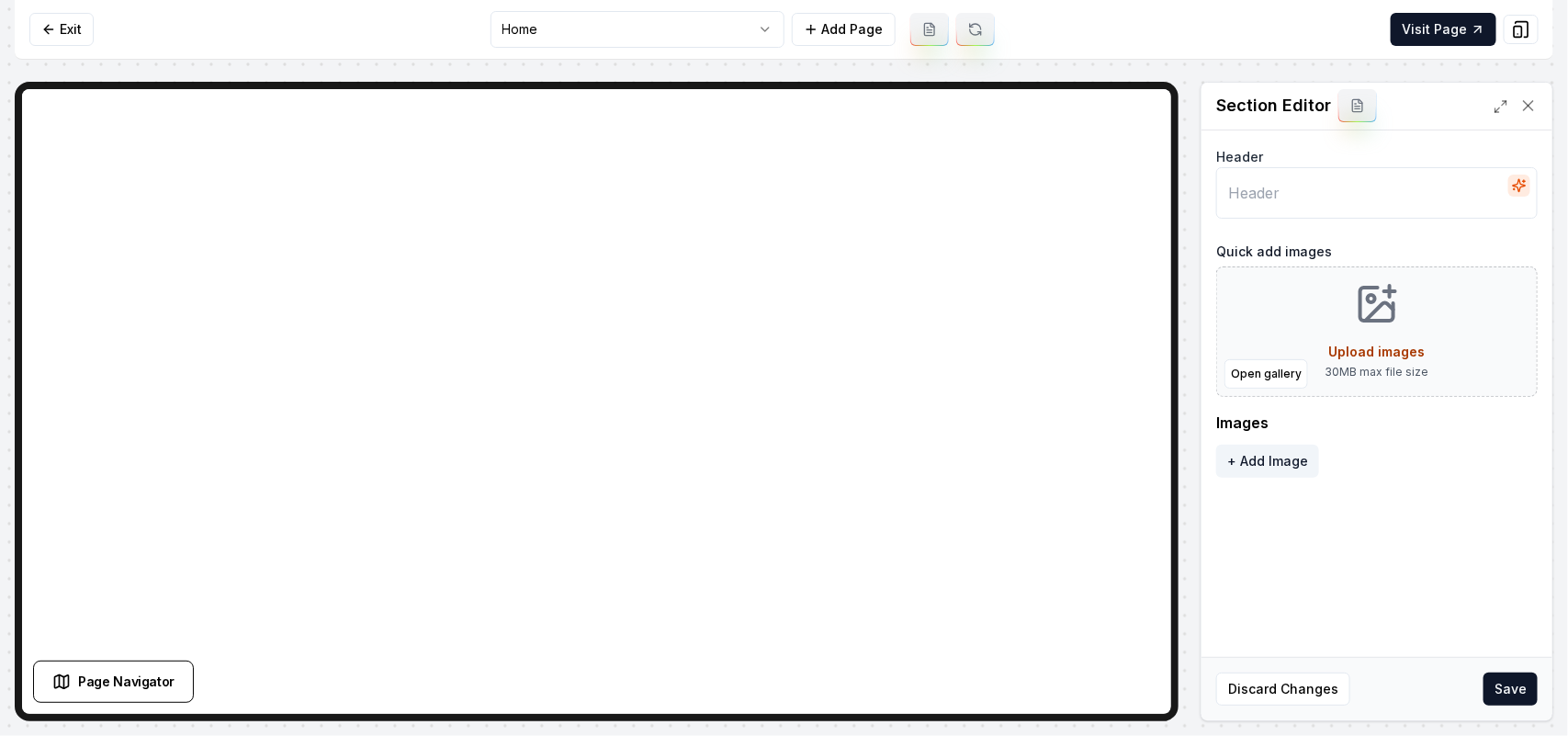 type 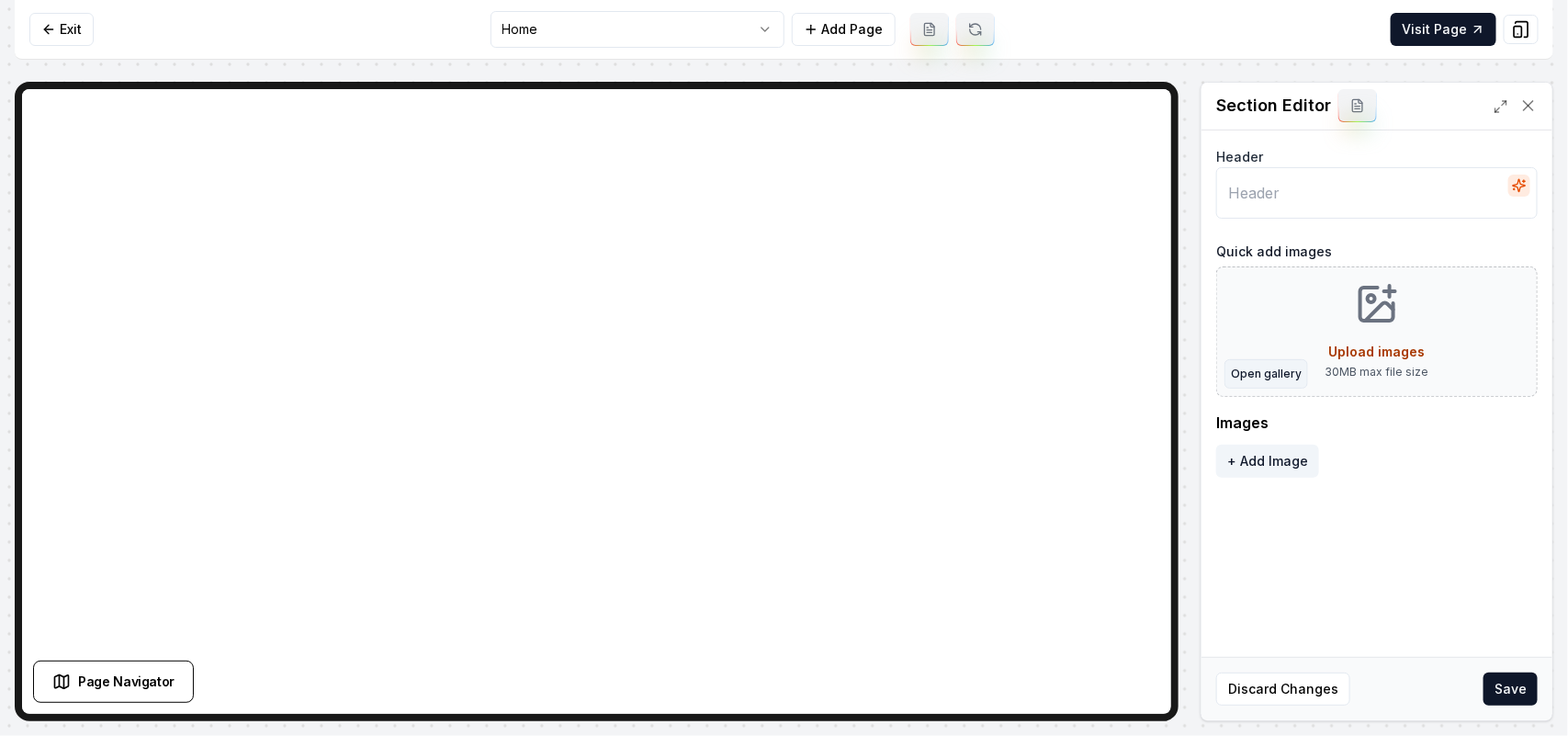 click on "Open gallery" at bounding box center [1266, 374] 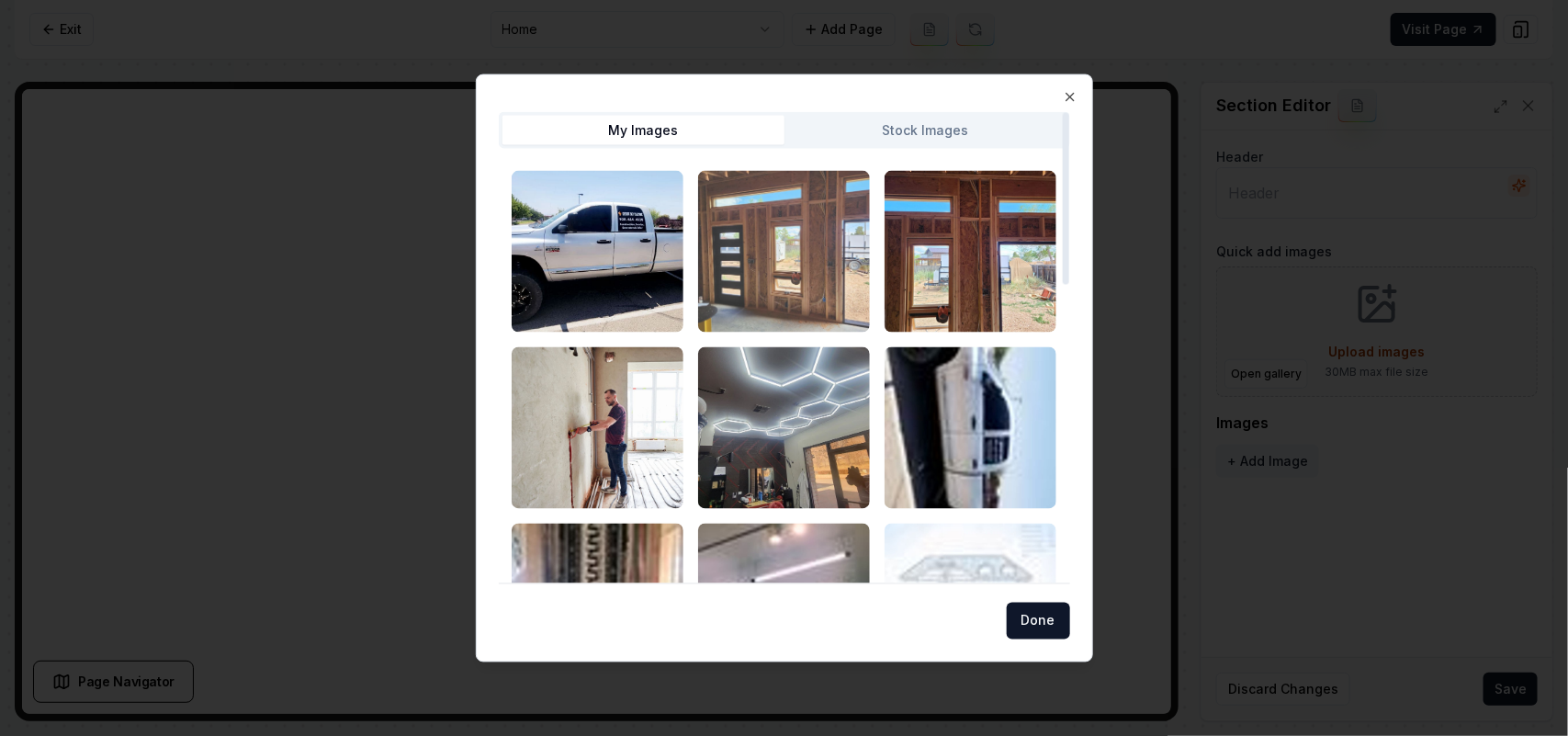 click at bounding box center (784, 251) 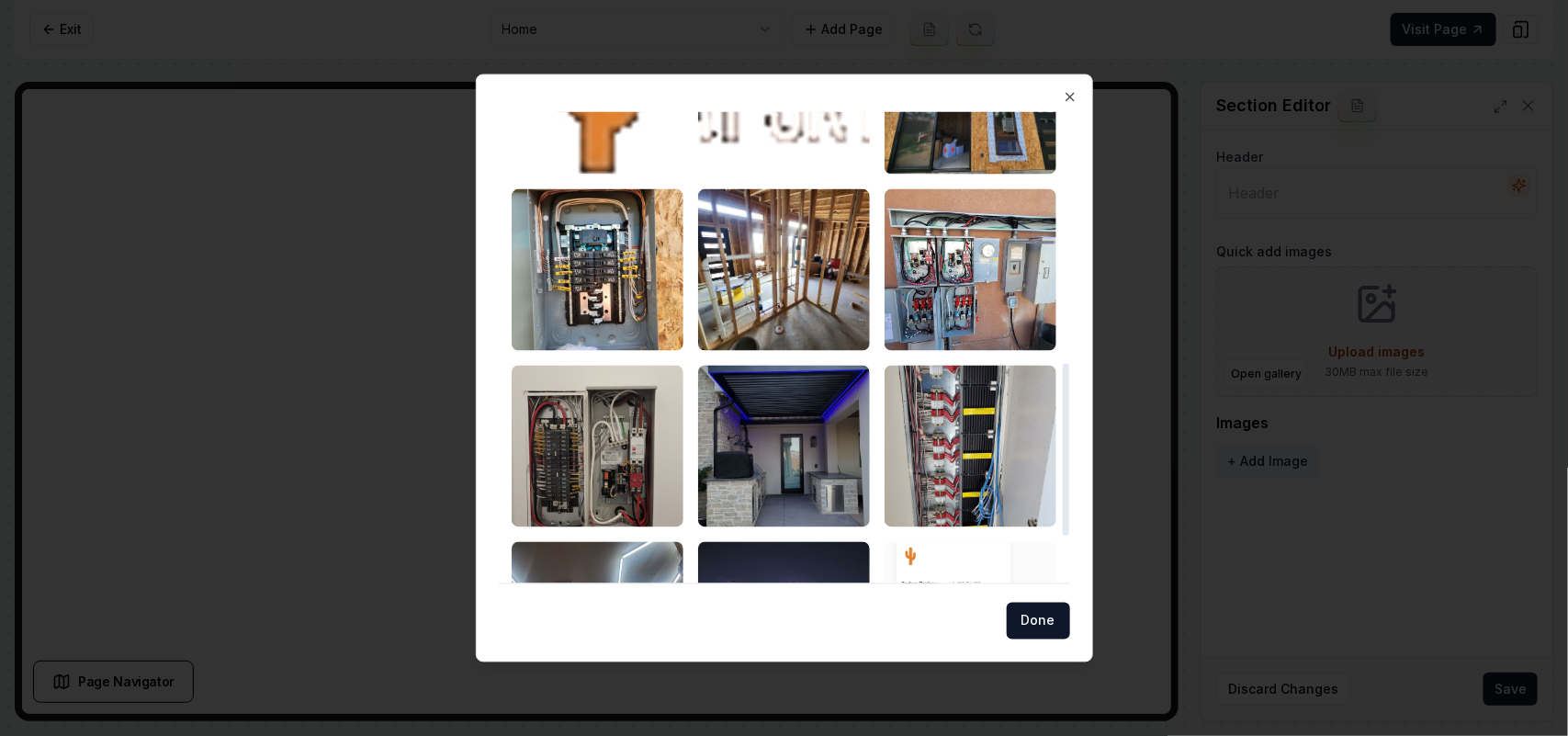 scroll, scrollTop: 689, scrollLeft: 0, axis: vertical 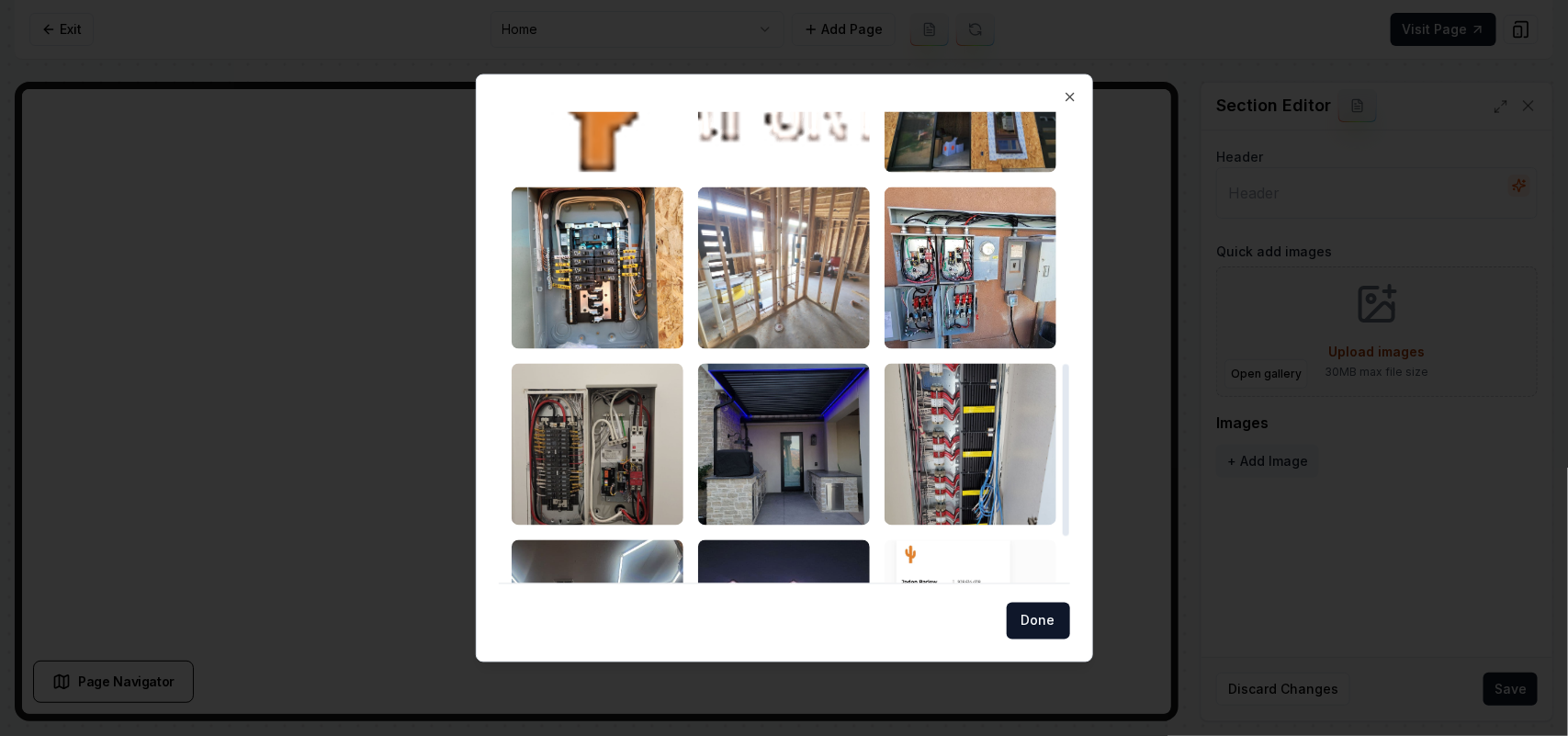 click at bounding box center (784, 267) 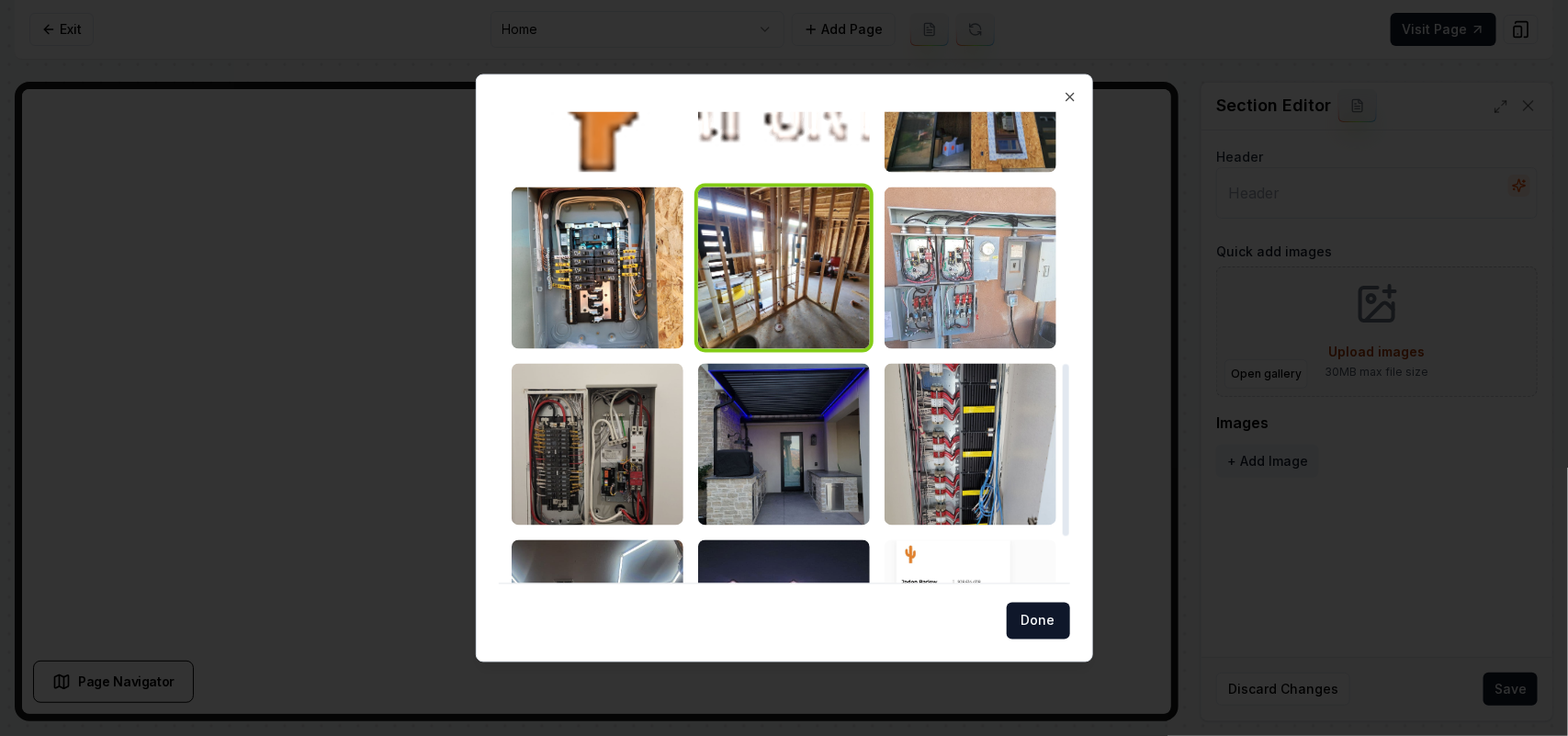 click at bounding box center (970, 267) 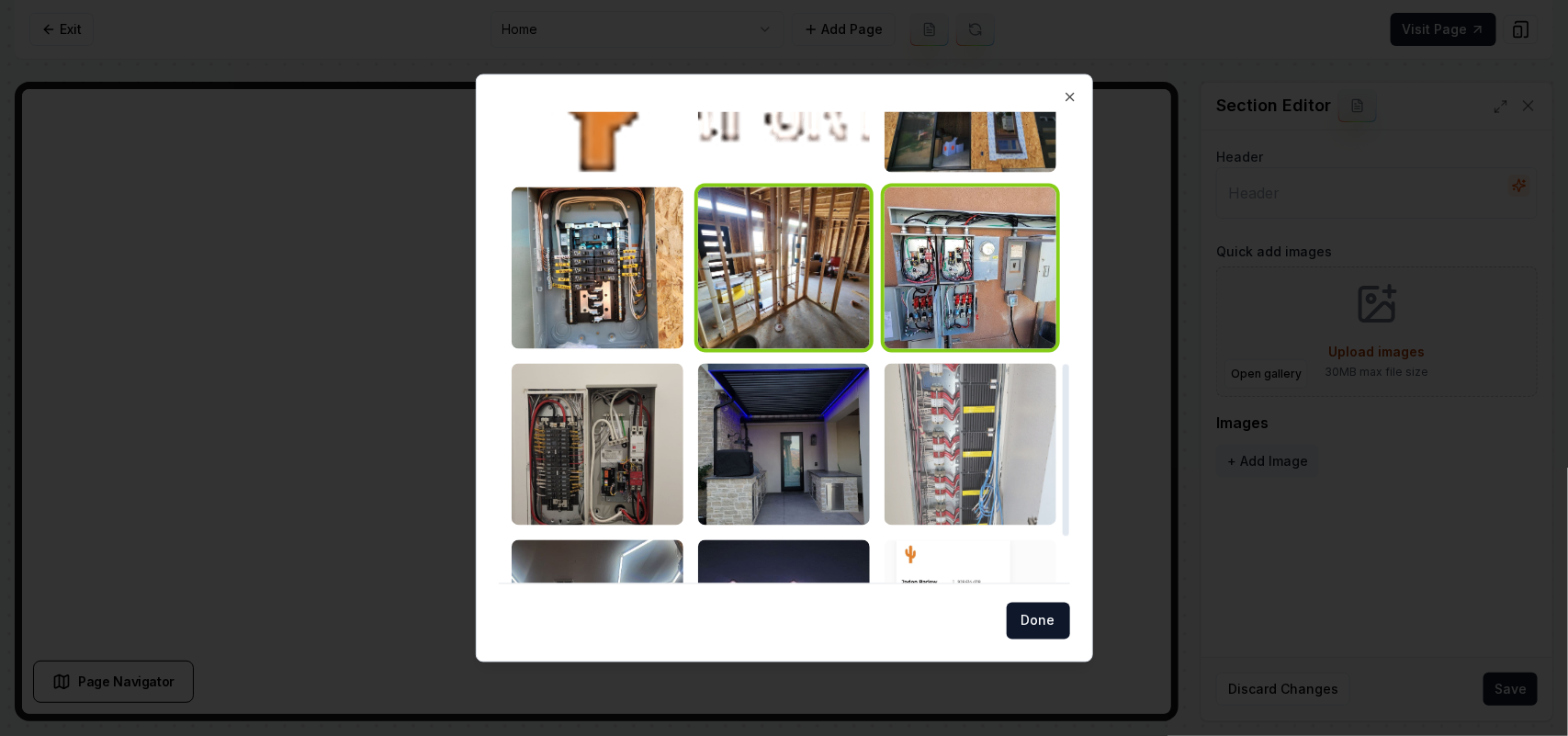 click at bounding box center (970, 444) 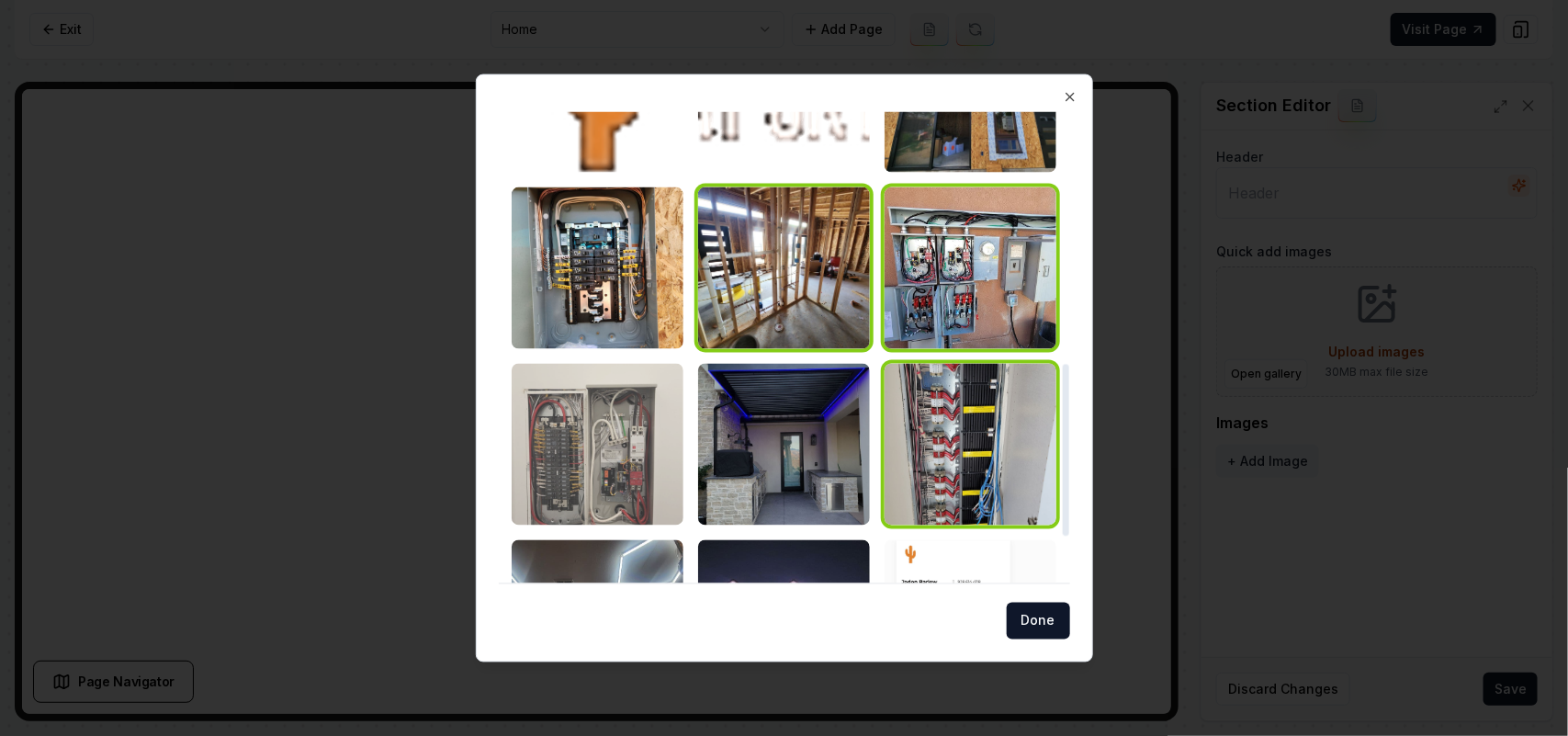 click at bounding box center (597, 444) 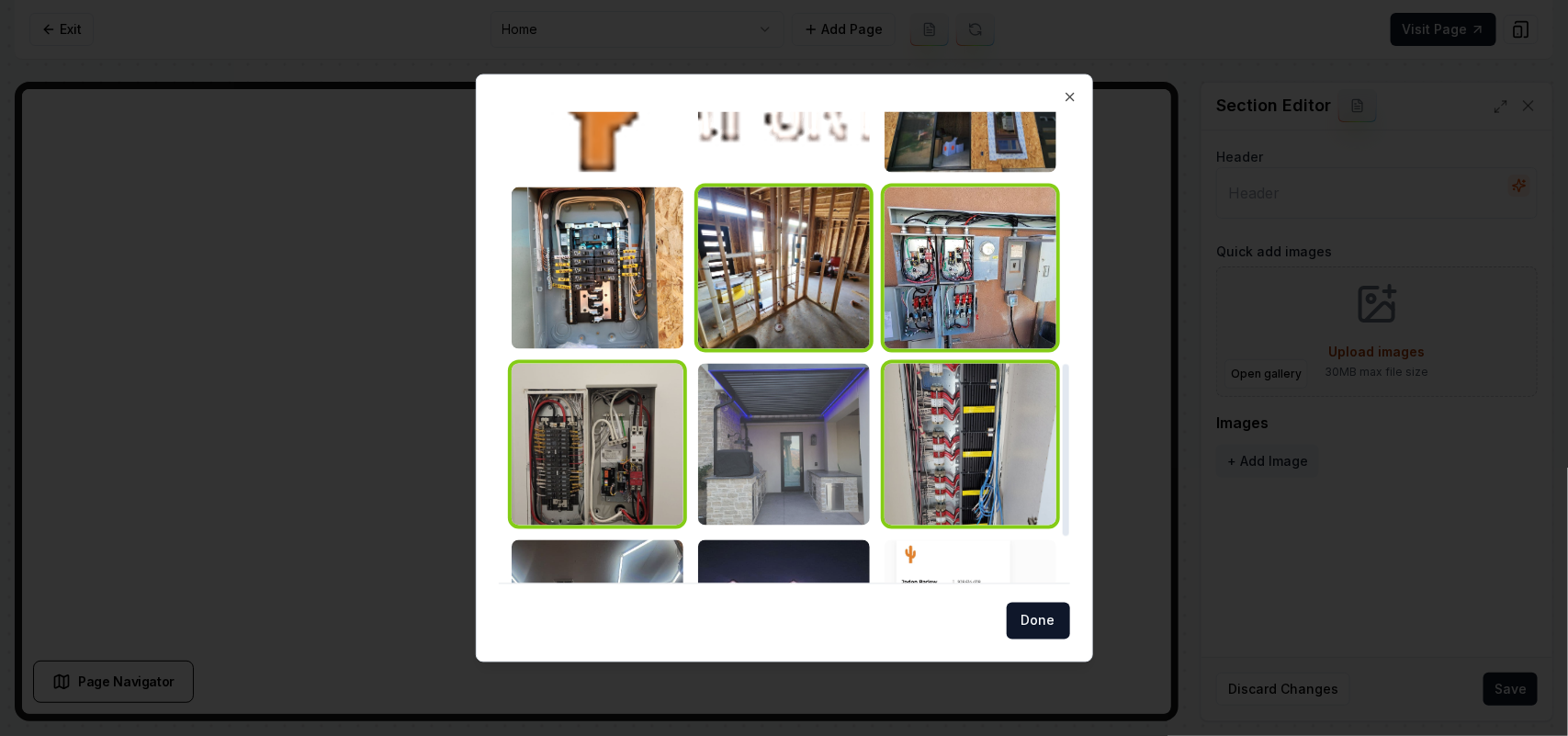 click at bounding box center (784, 444) 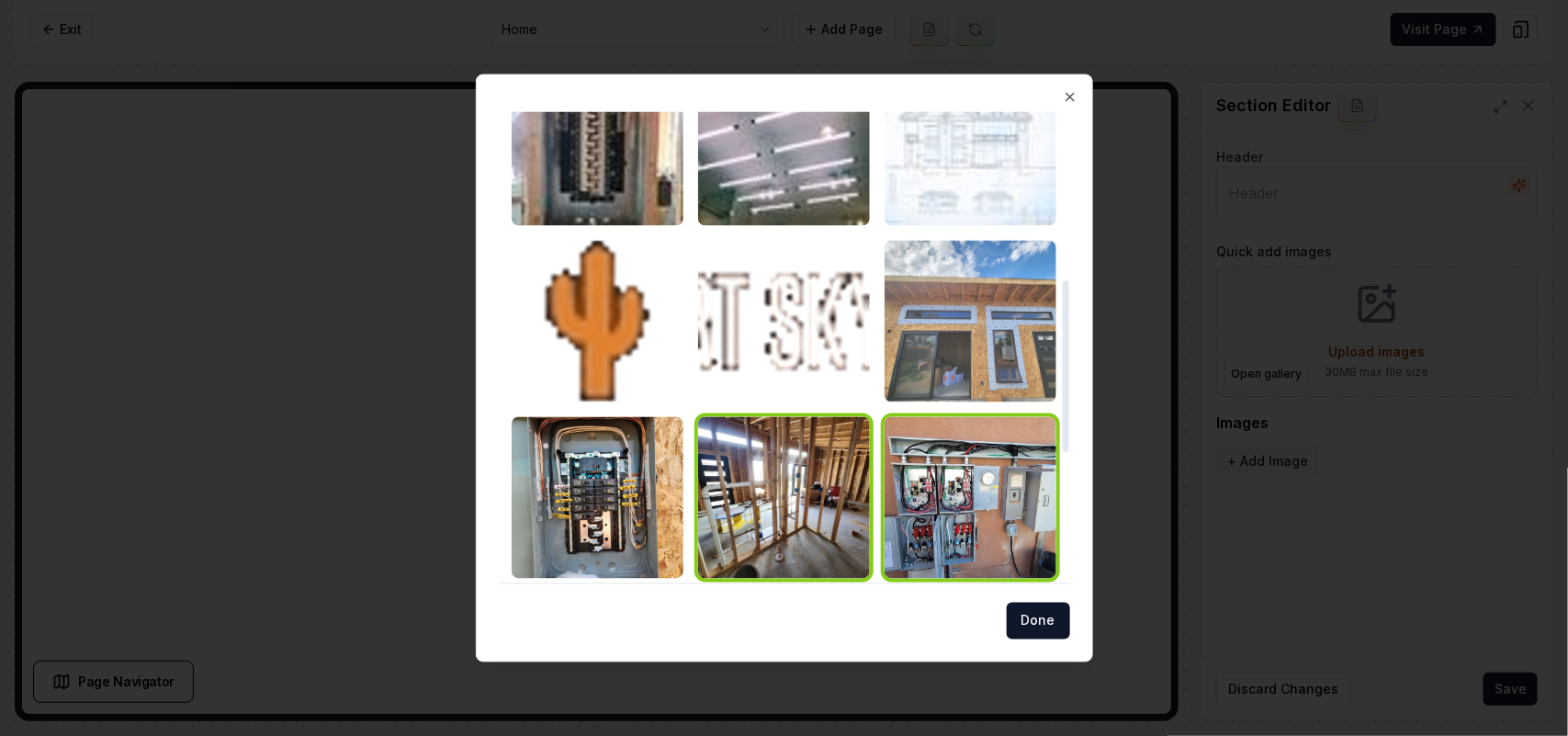 click at bounding box center [970, 321] 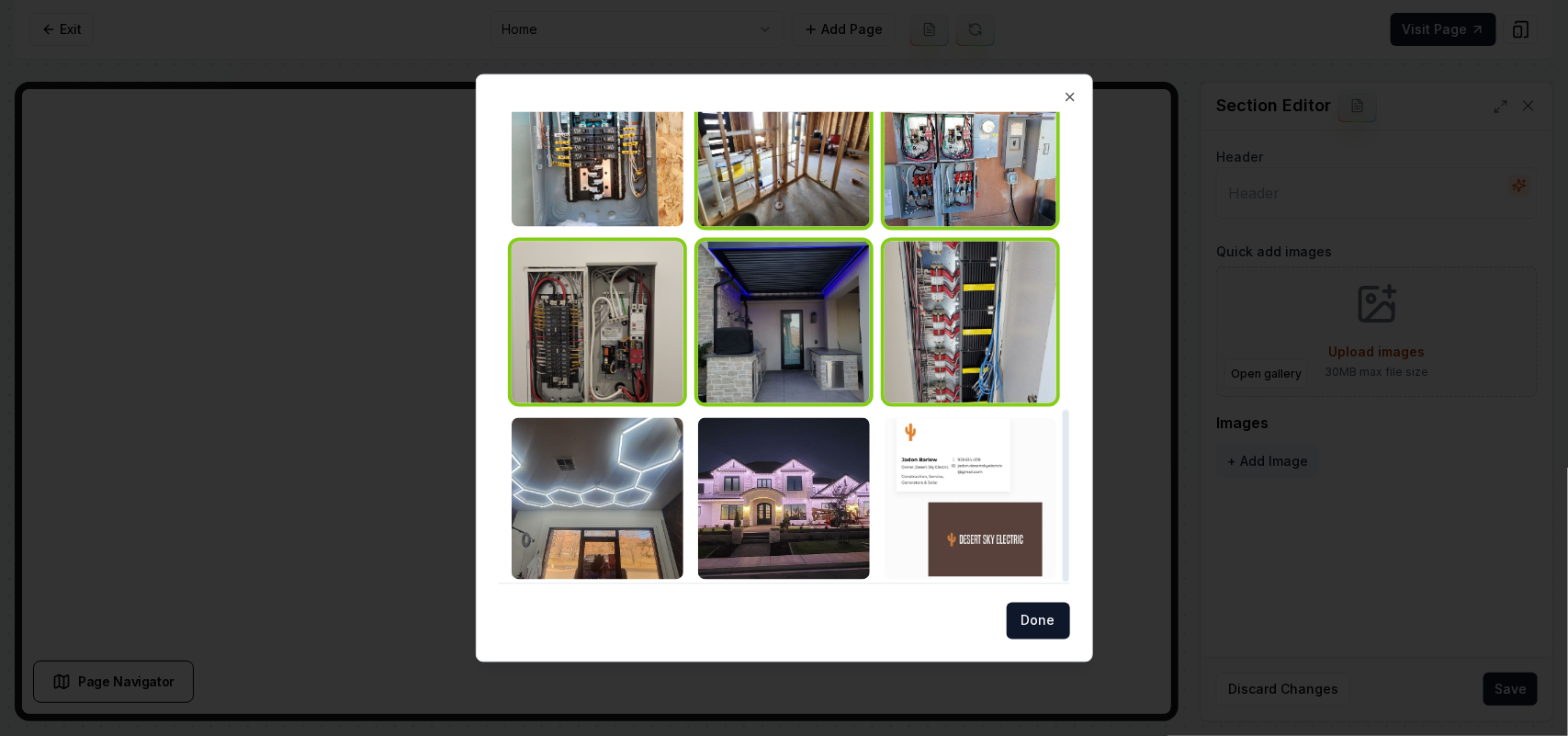 scroll, scrollTop: 814, scrollLeft: 0, axis: vertical 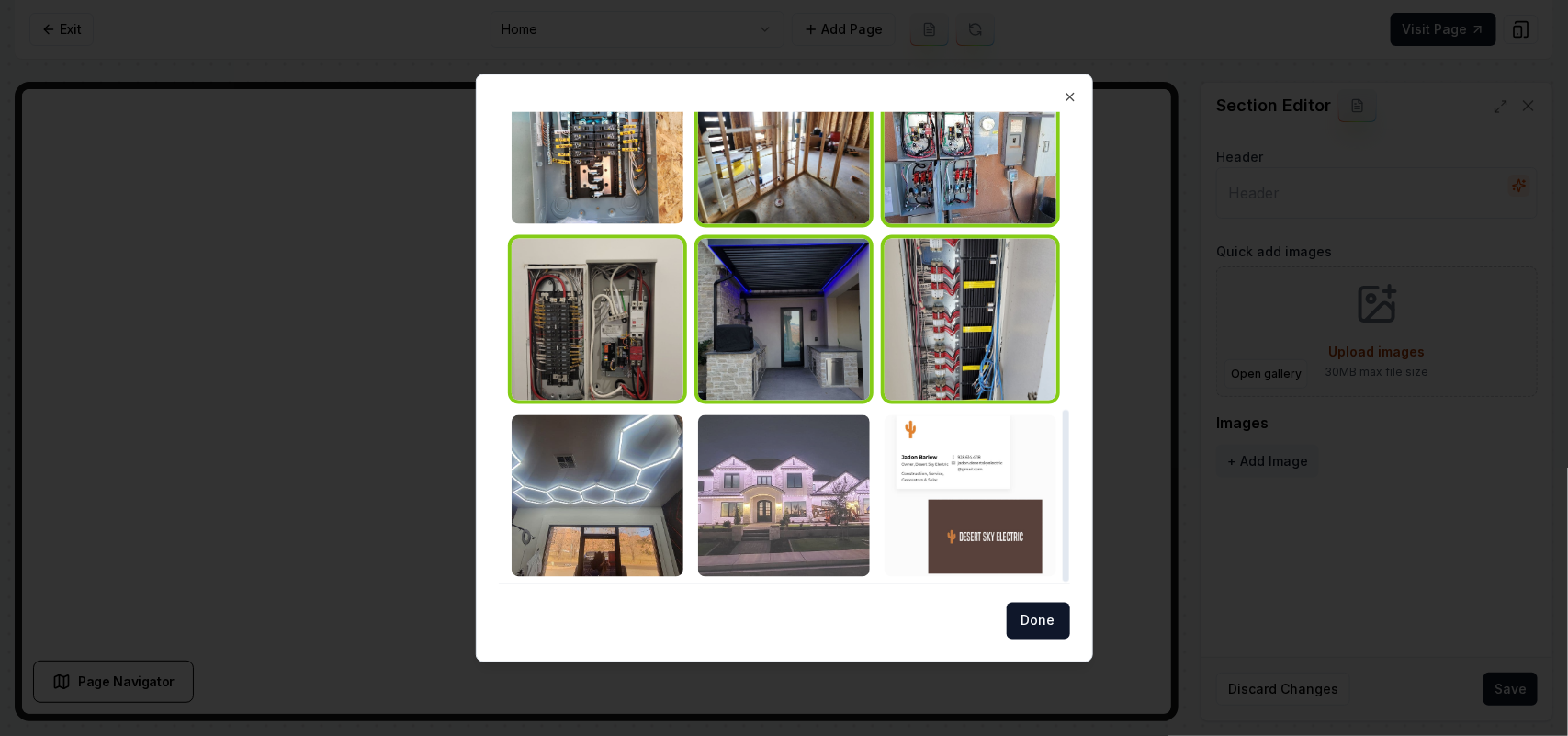 click at bounding box center [784, 495] 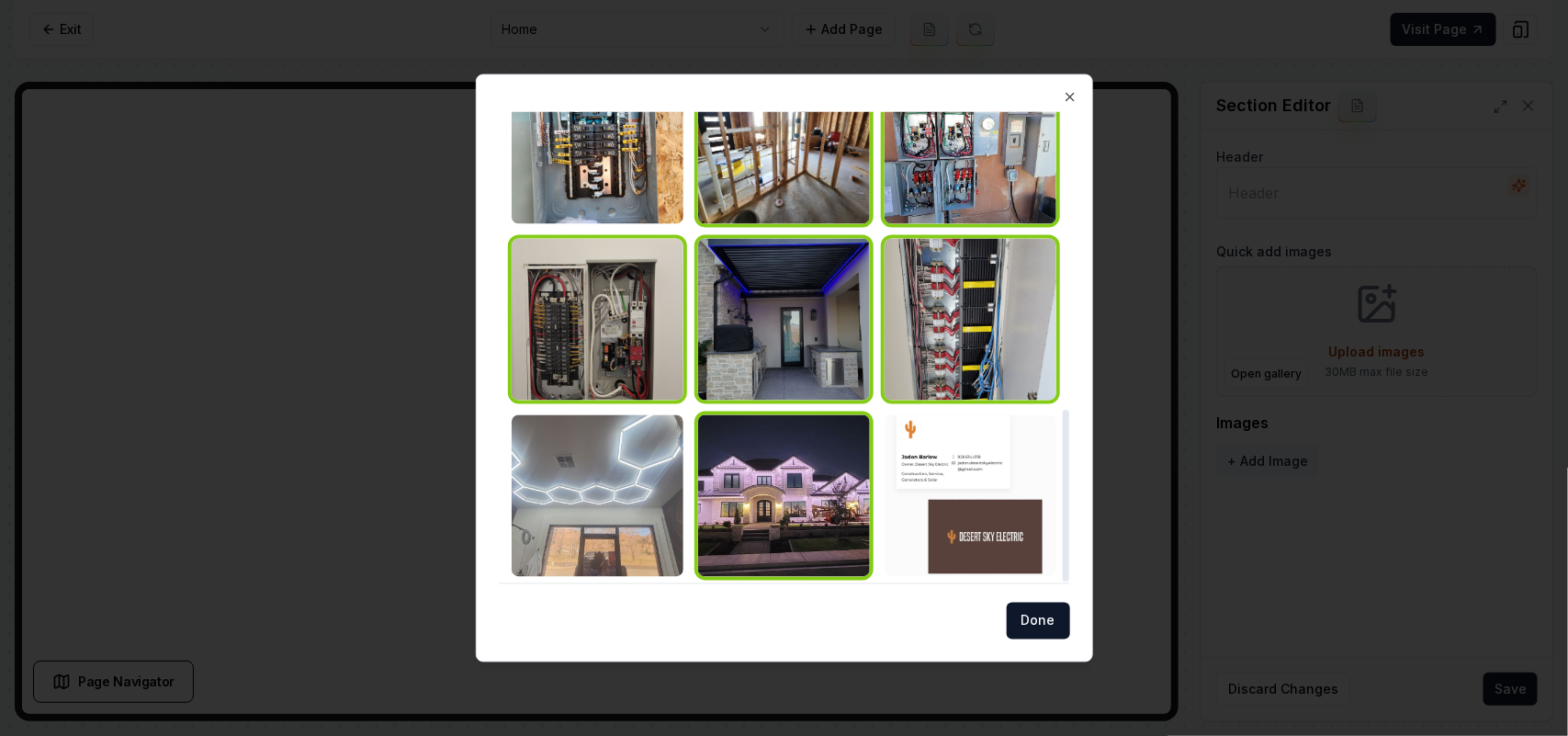 click at bounding box center [597, 495] 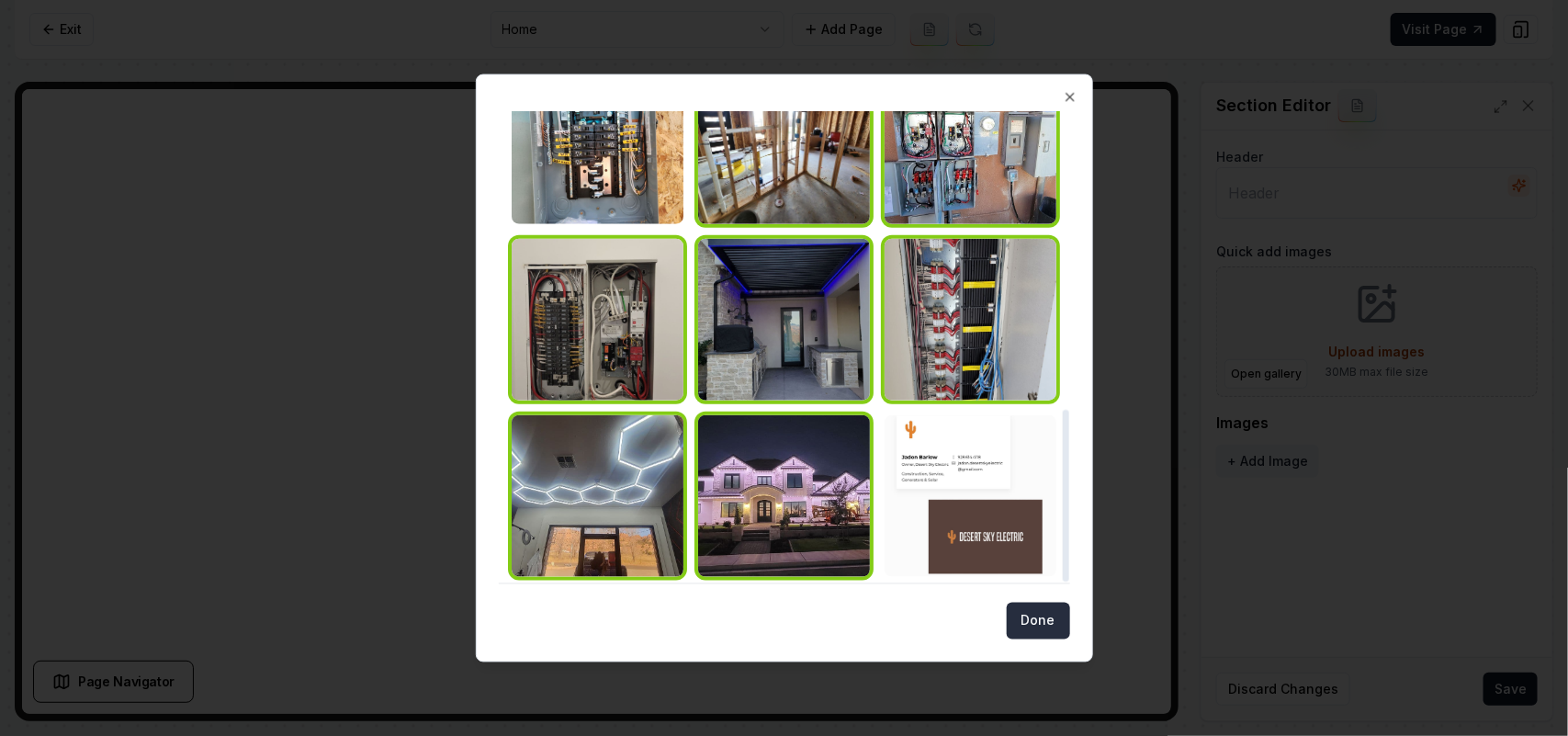 click on "Done" at bounding box center (1038, 621) 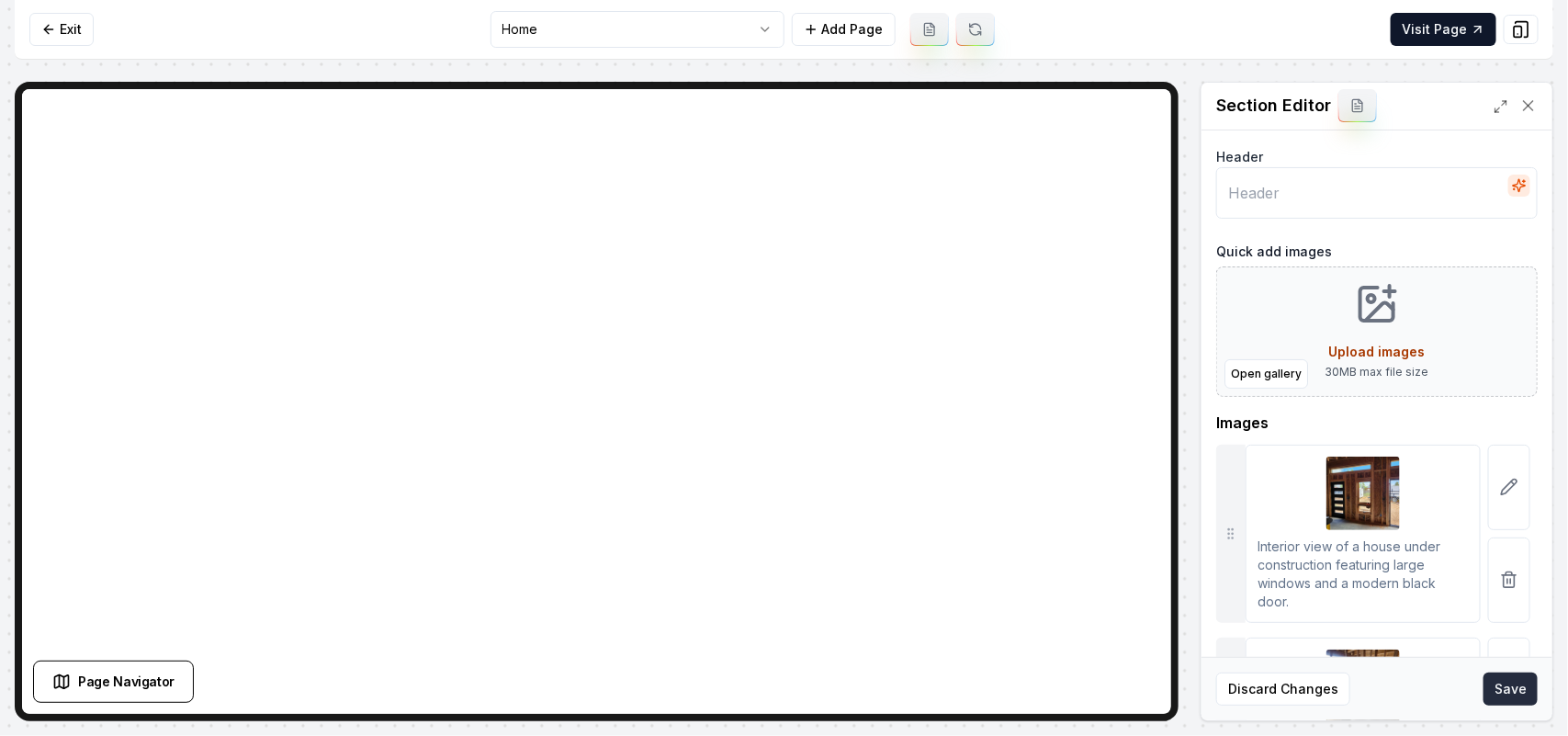 click on "Save" at bounding box center [1510, 689] 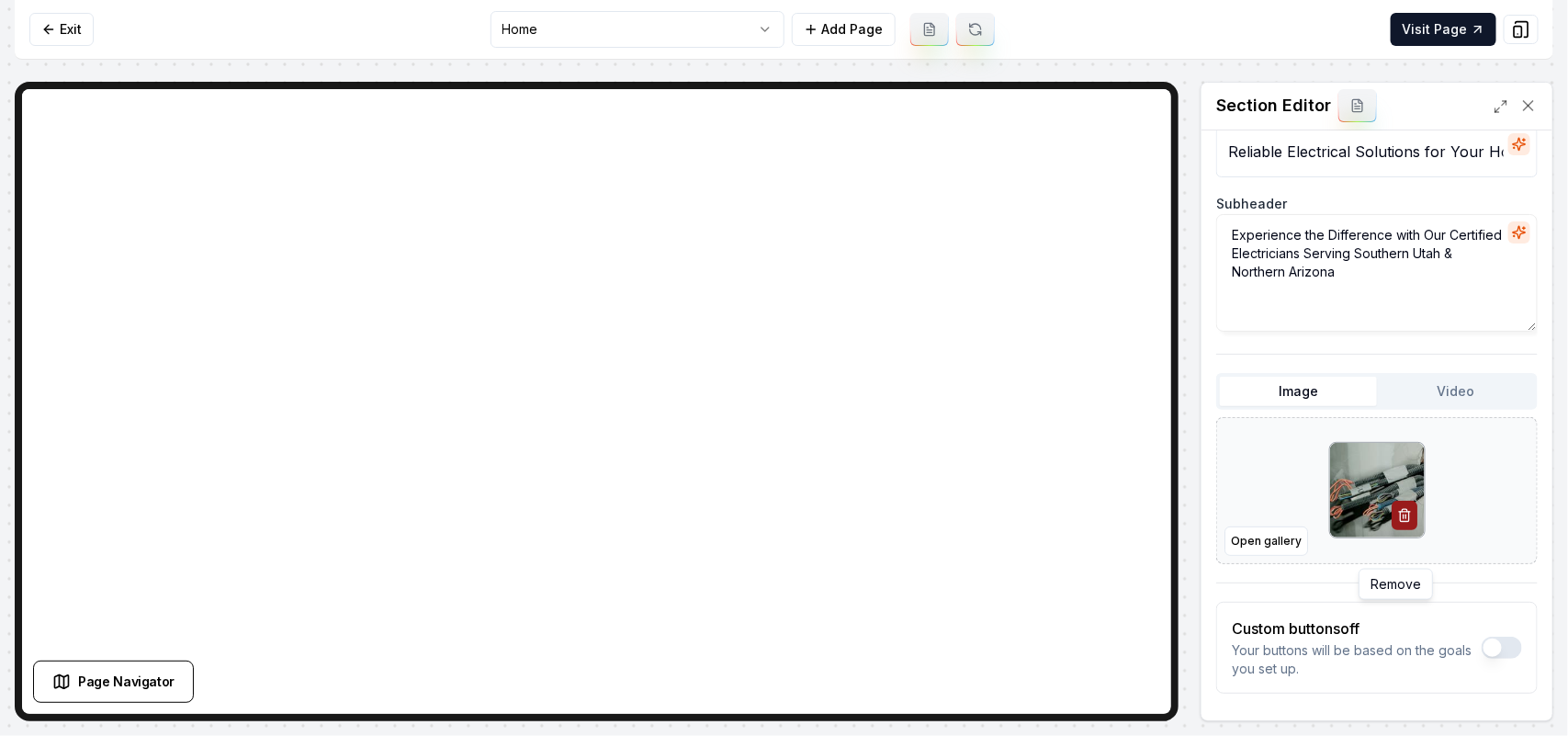 scroll, scrollTop: 110, scrollLeft: 0, axis: vertical 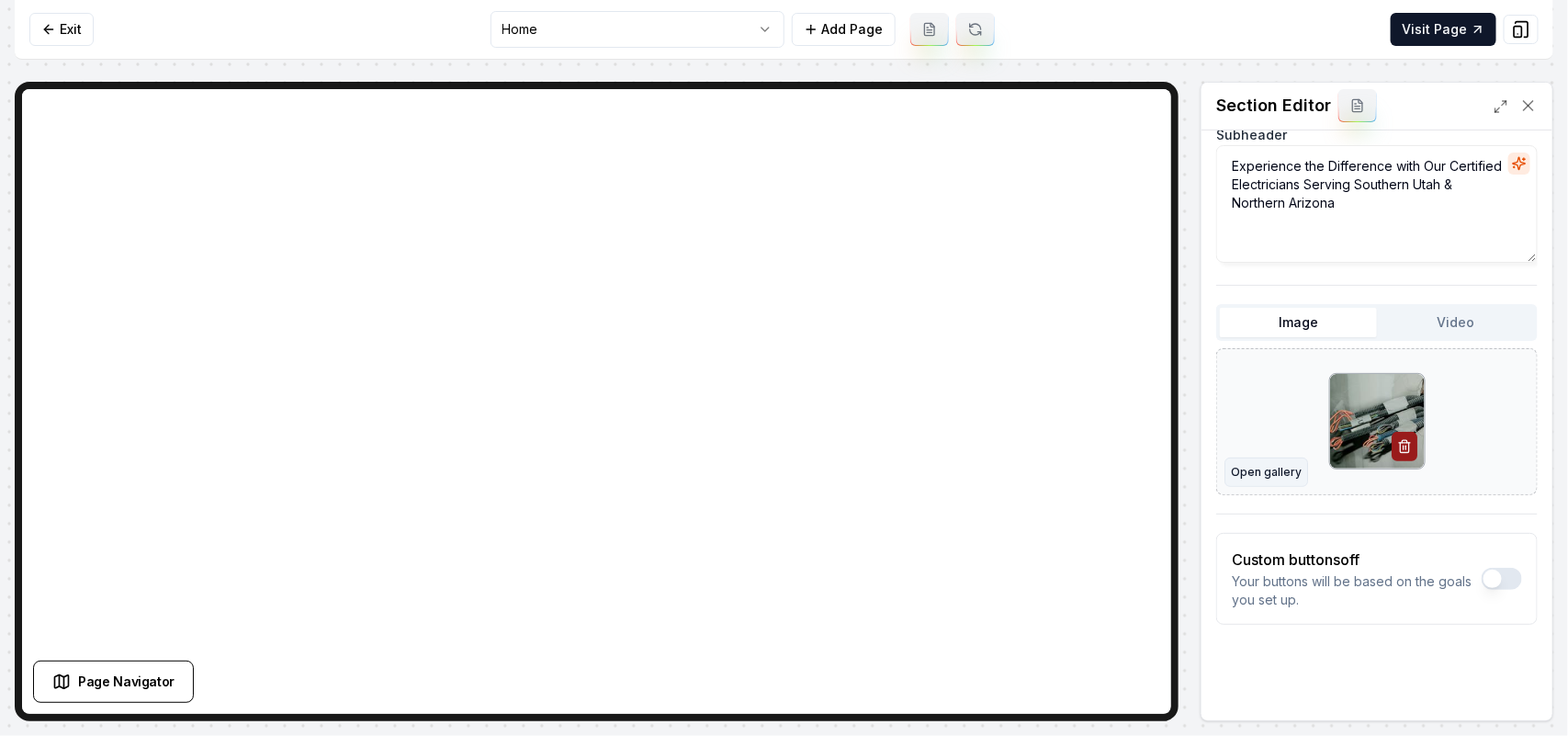 click on "Open gallery" at bounding box center (1266, 472) 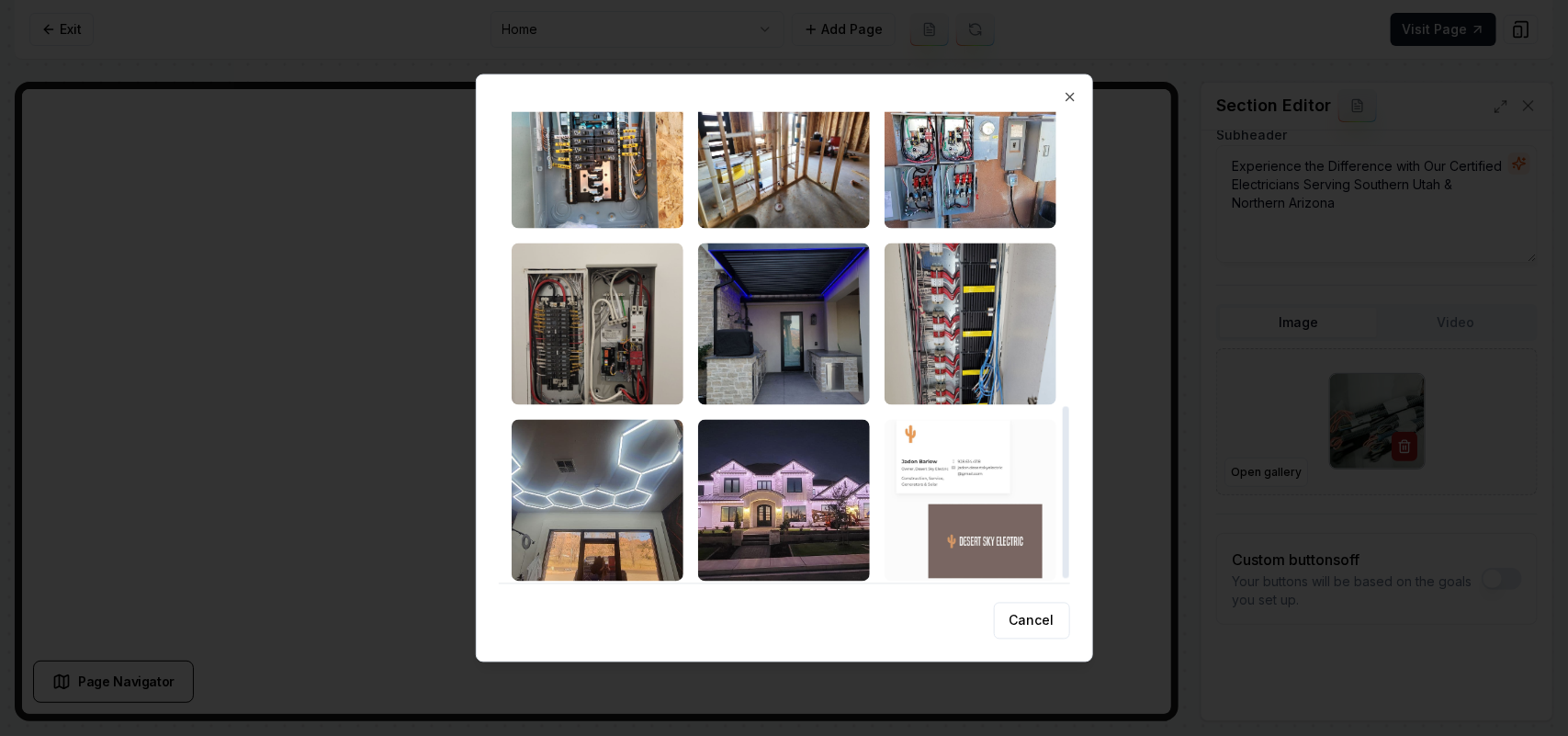 scroll, scrollTop: 814, scrollLeft: 0, axis: vertical 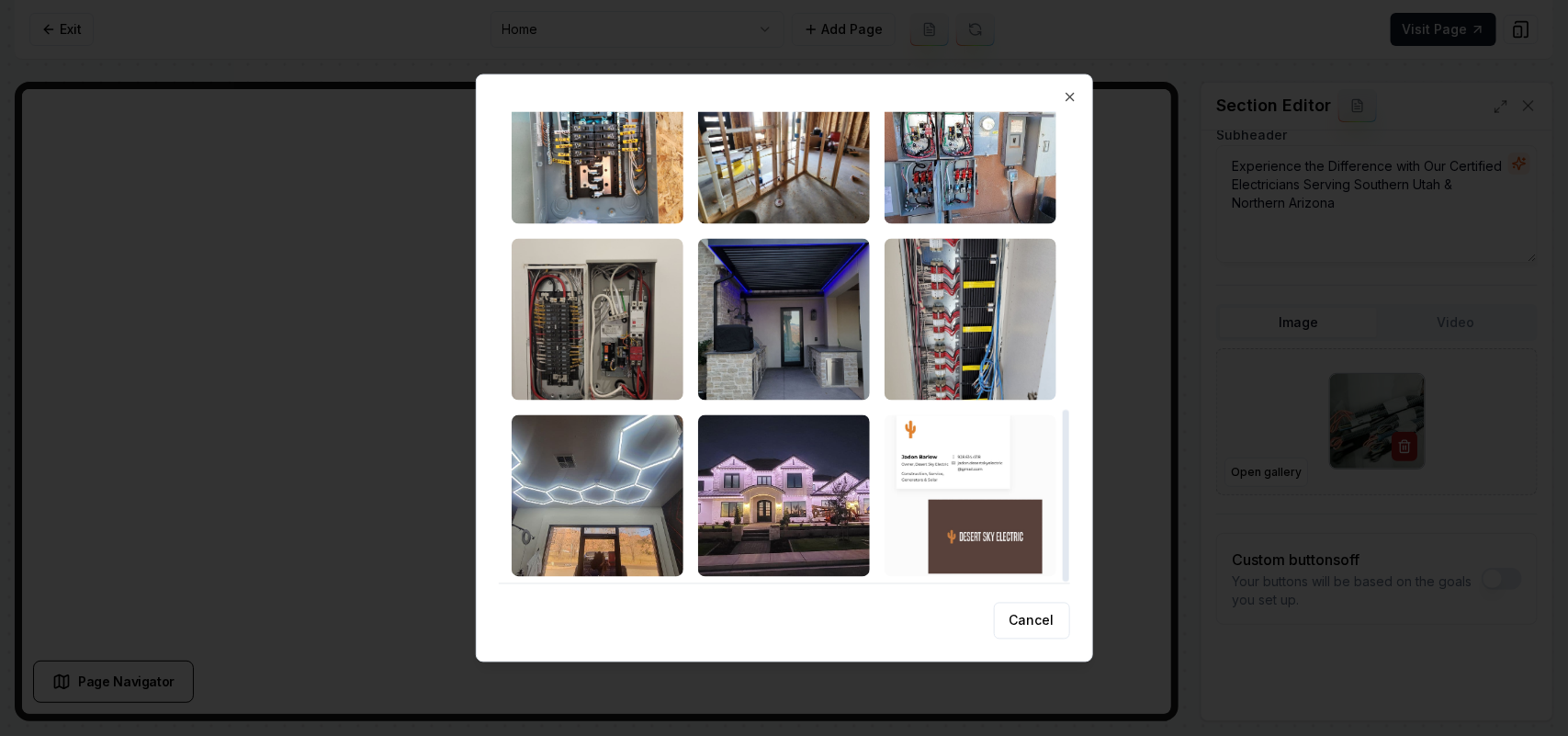 click at bounding box center (784, 495) 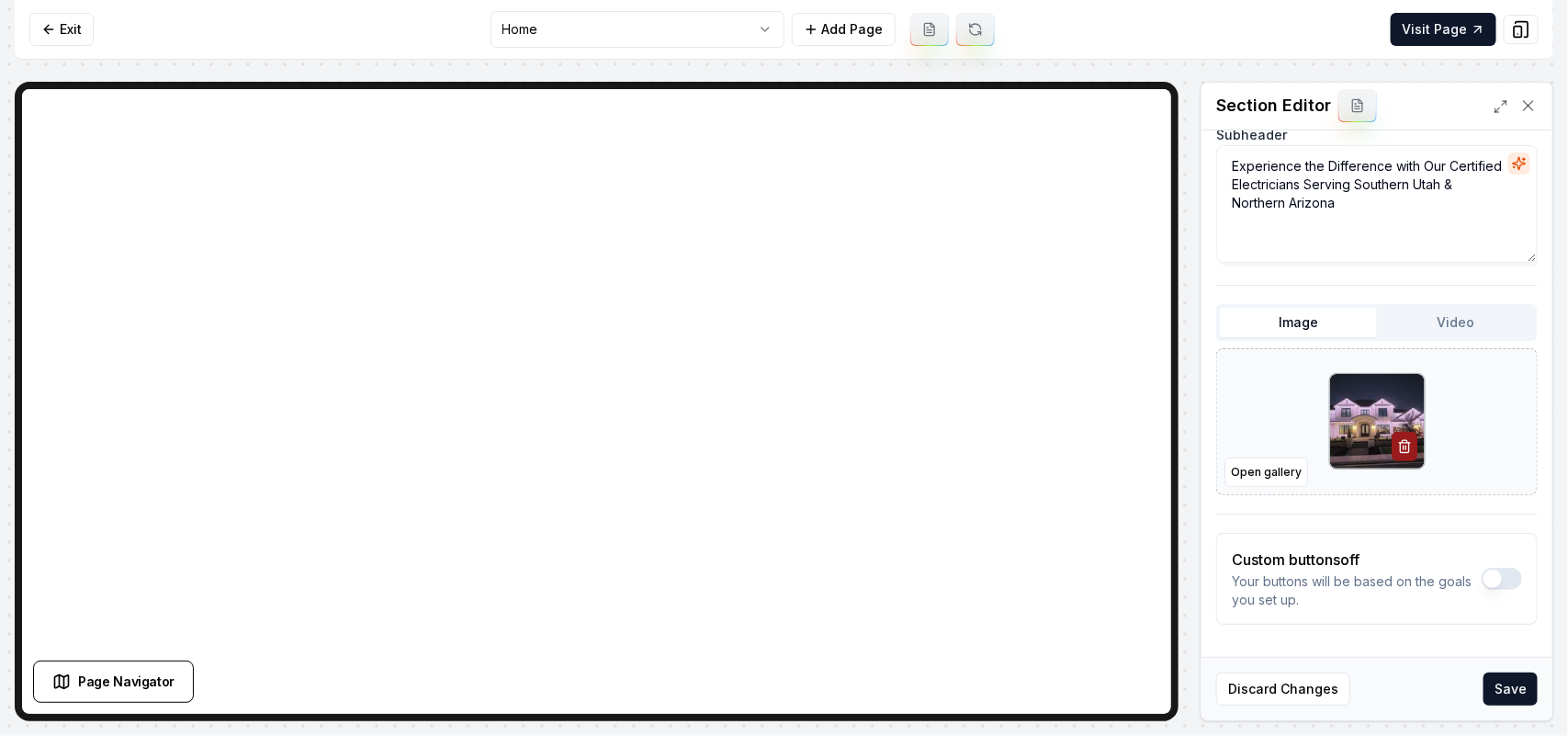 click on "Save" at bounding box center [1510, 689] 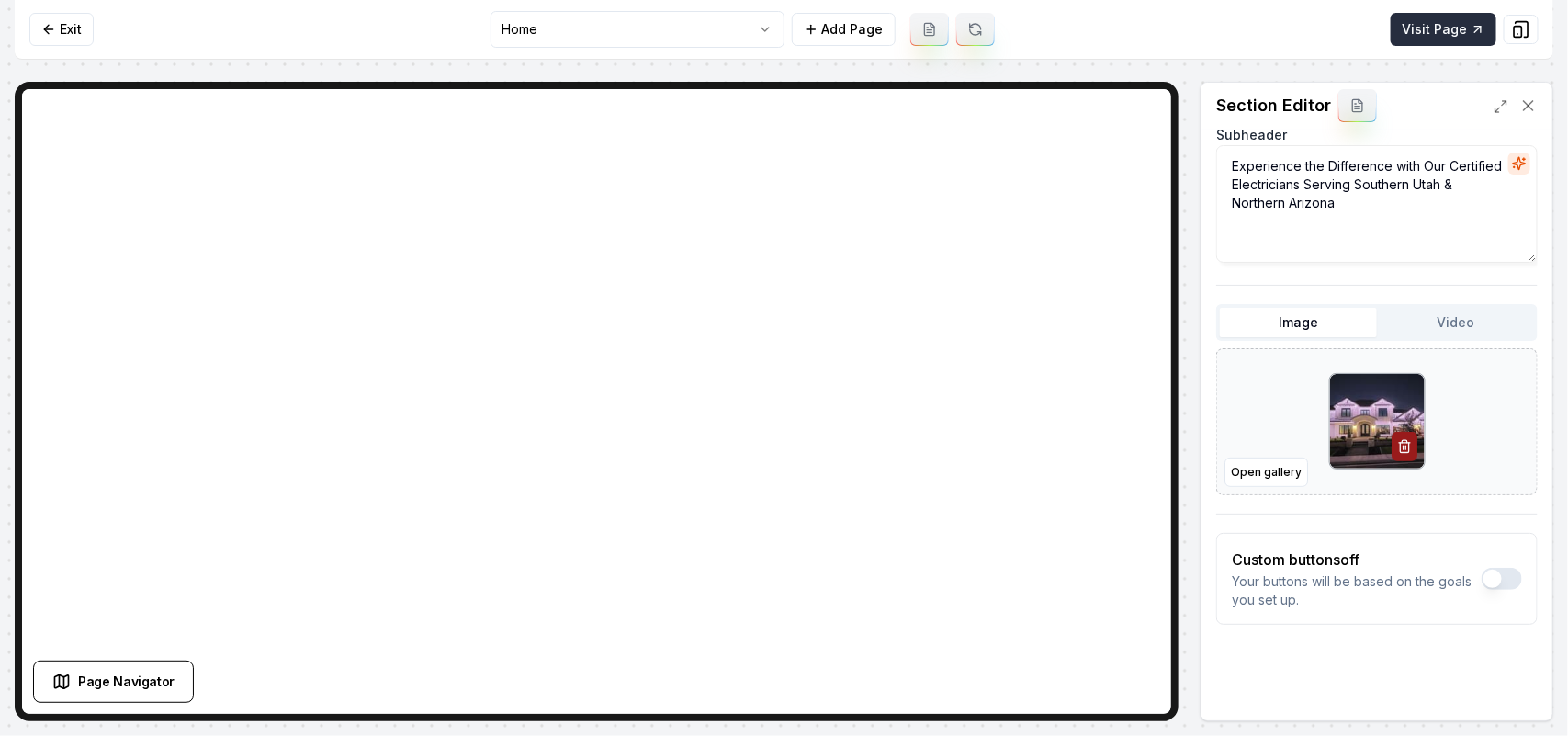 click on "Visit Page" at bounding box center (1443, 29) 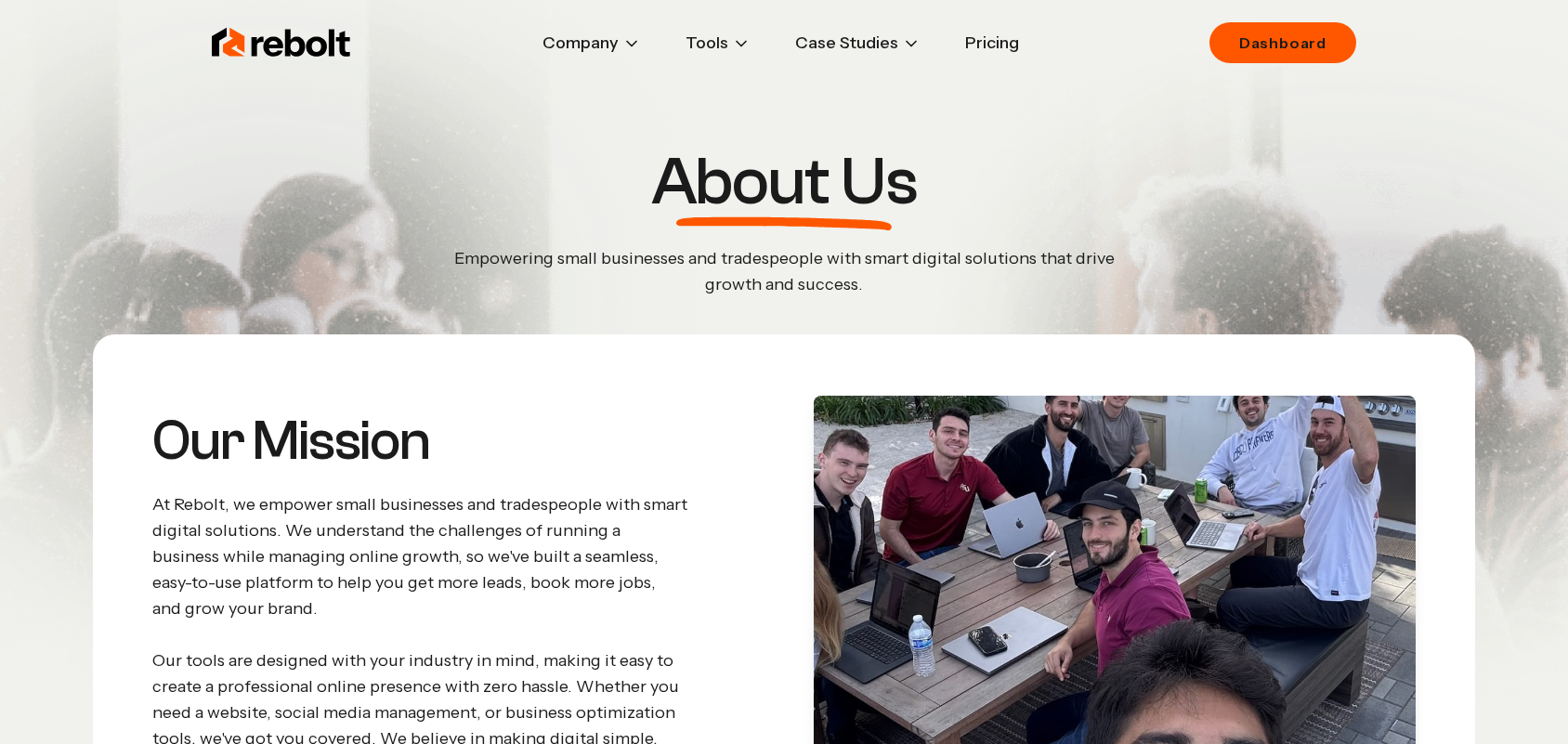 scroll, scrollTop: 0, scrollLeft: 0, axis: both 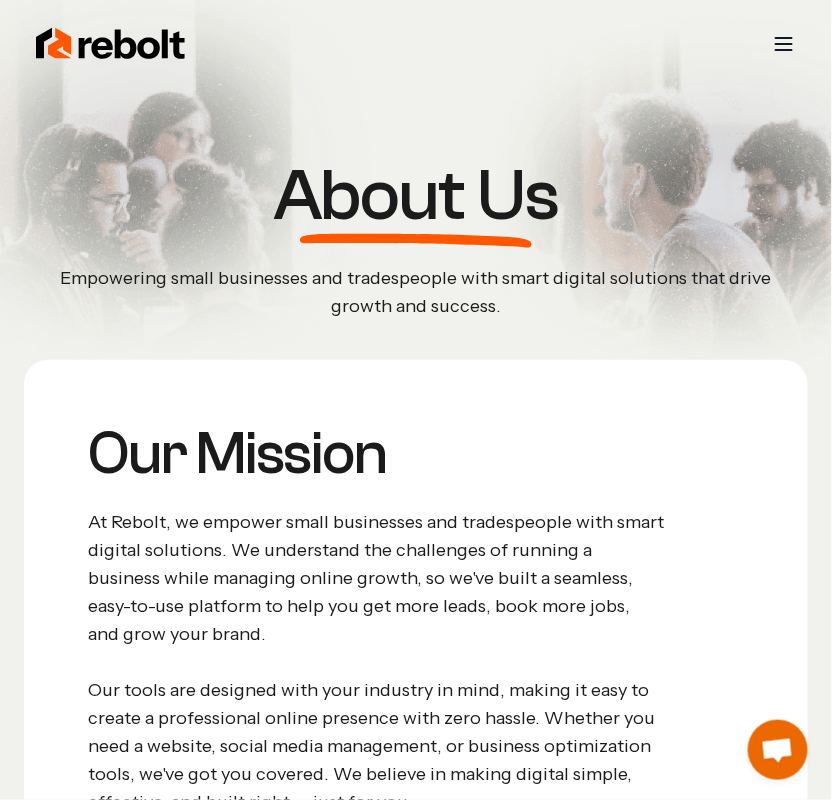 click 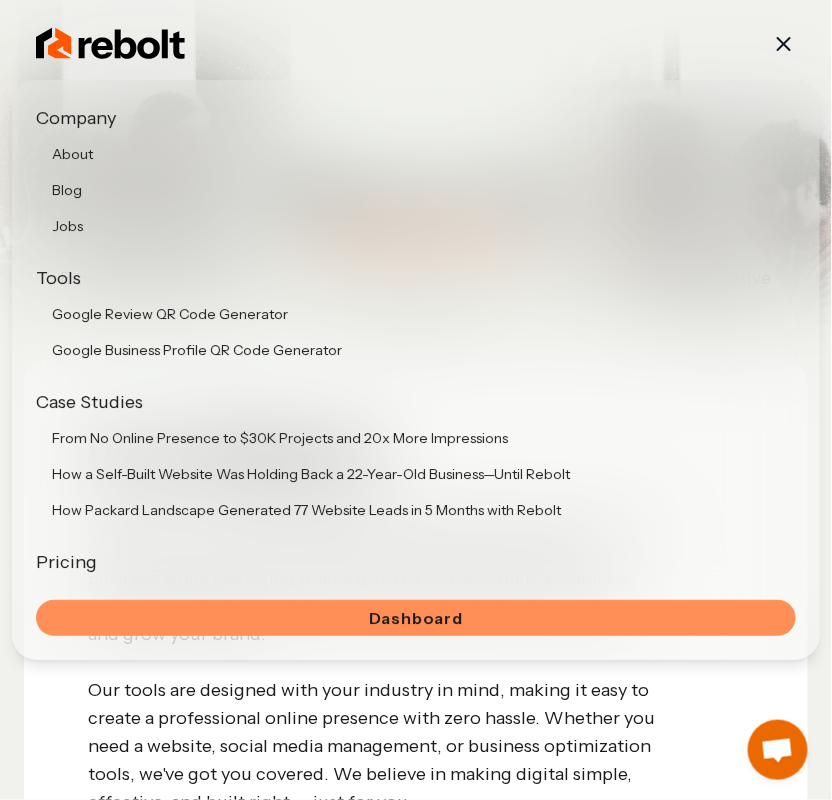 click on "Dashboard" at bounding box center (416, 618) 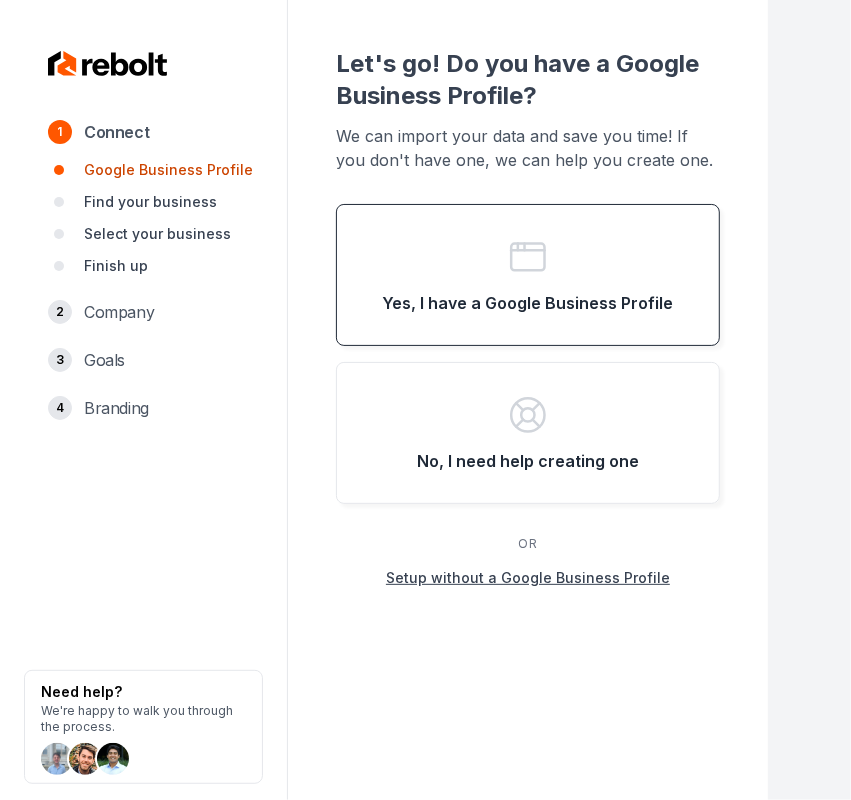click on "Yes, I have a Google Business Profile" at bounding box center (528, 275) 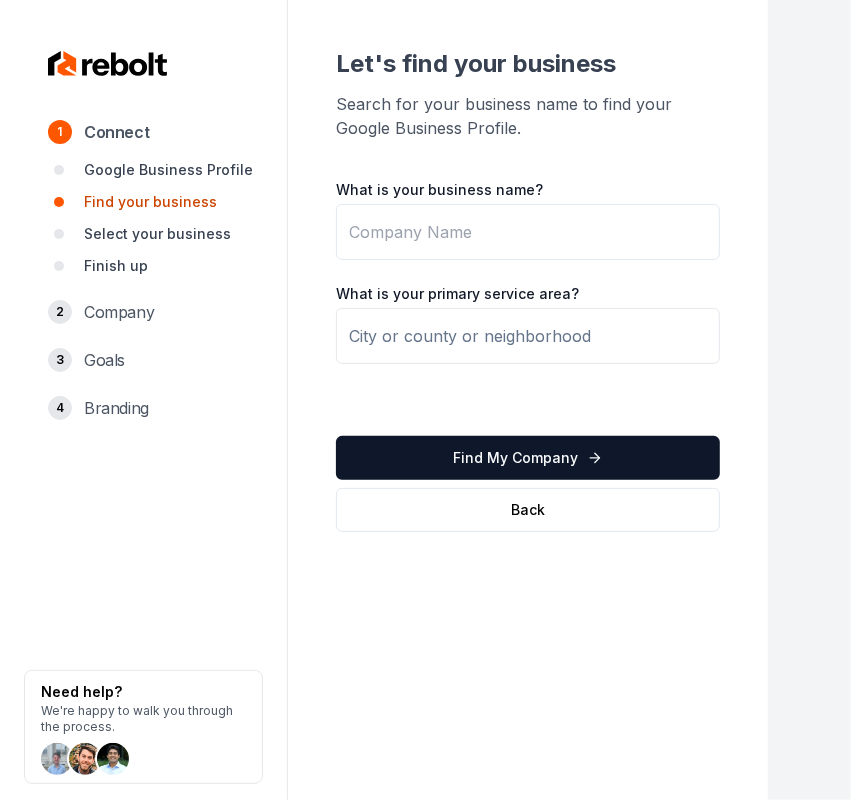 click on "What is your business name?" at bounding box center (528, 232) 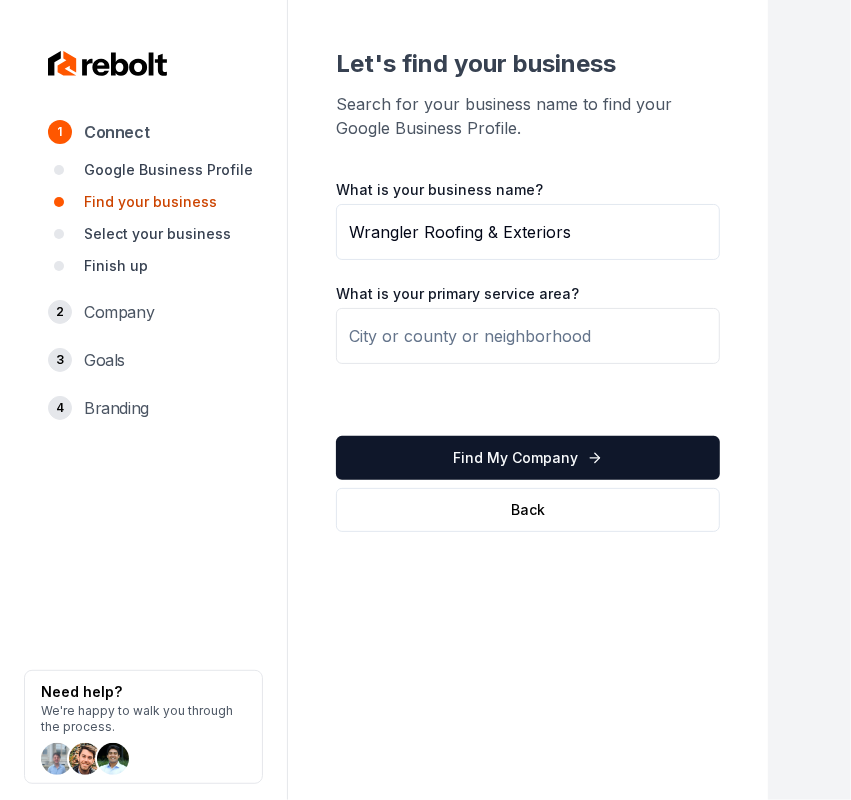 type on "Wrangler Roofing & Exteriors" 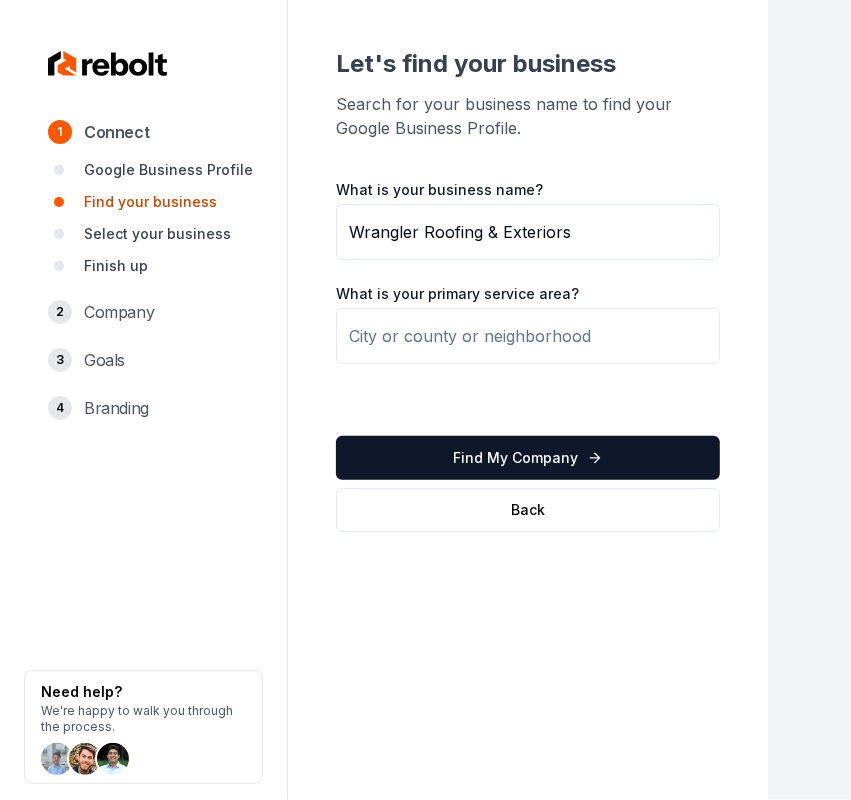 click at bounding box center (528, 336) 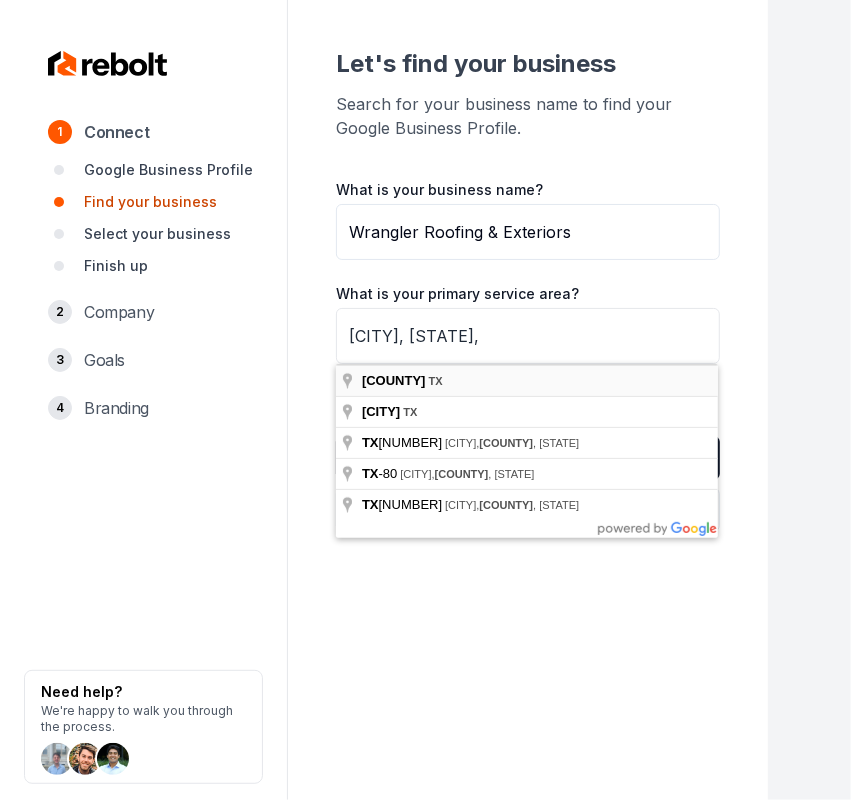 type on "[CITY], [STATE]" 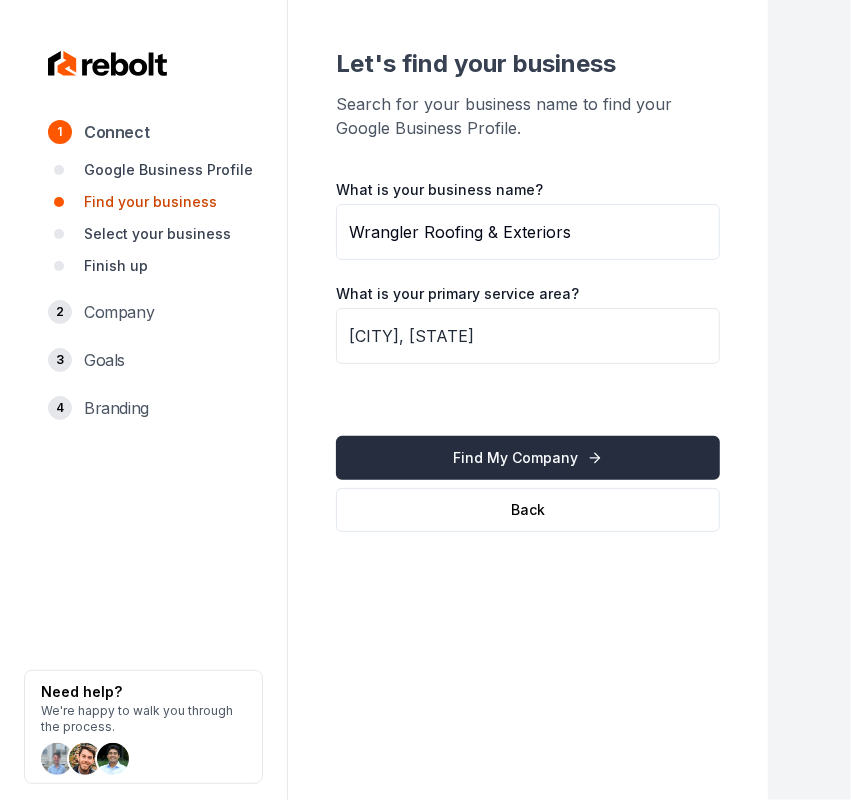 click on "Find My Company" at bounding box center (528, 458) 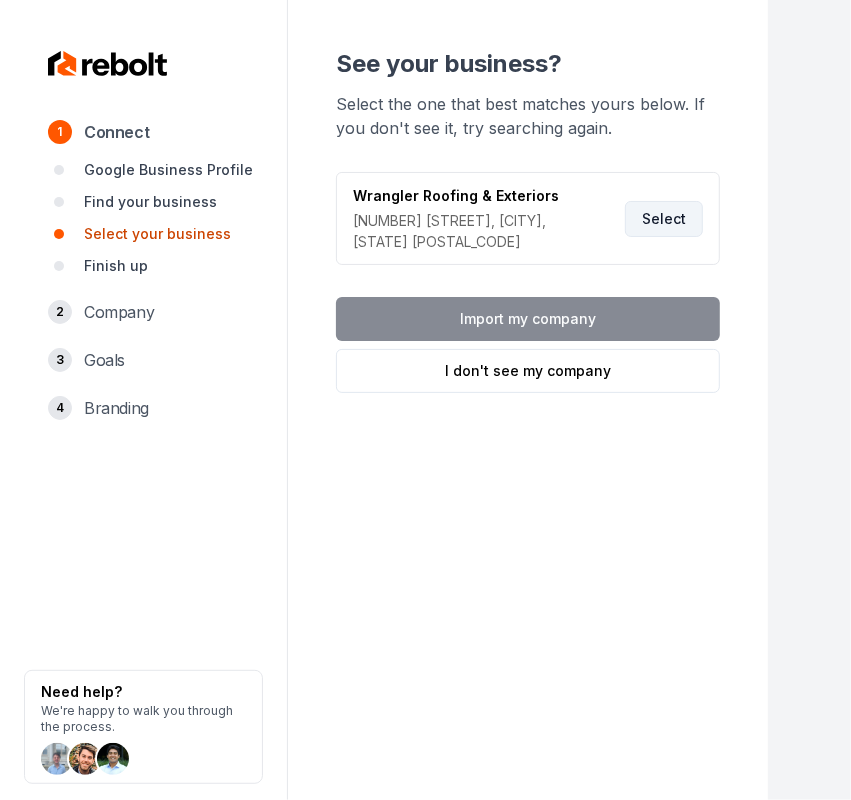 click on "Select" at bounding box center (664, 219) 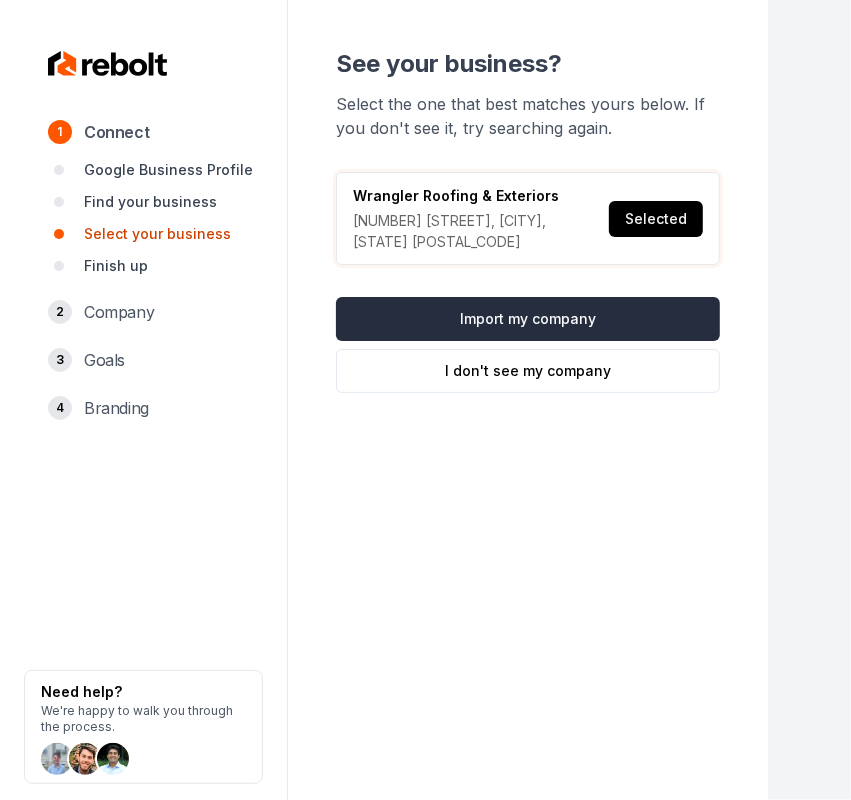 click on "Import my company" at bounding box center (528, 319) 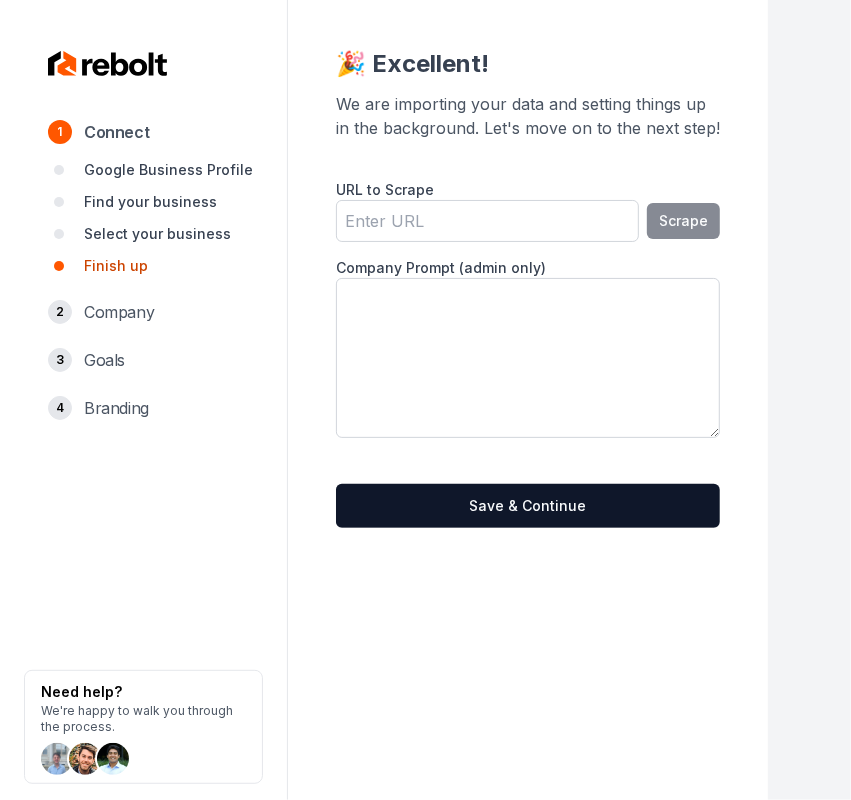 click on "URL to Scrape" at bounding box center [528, 190] 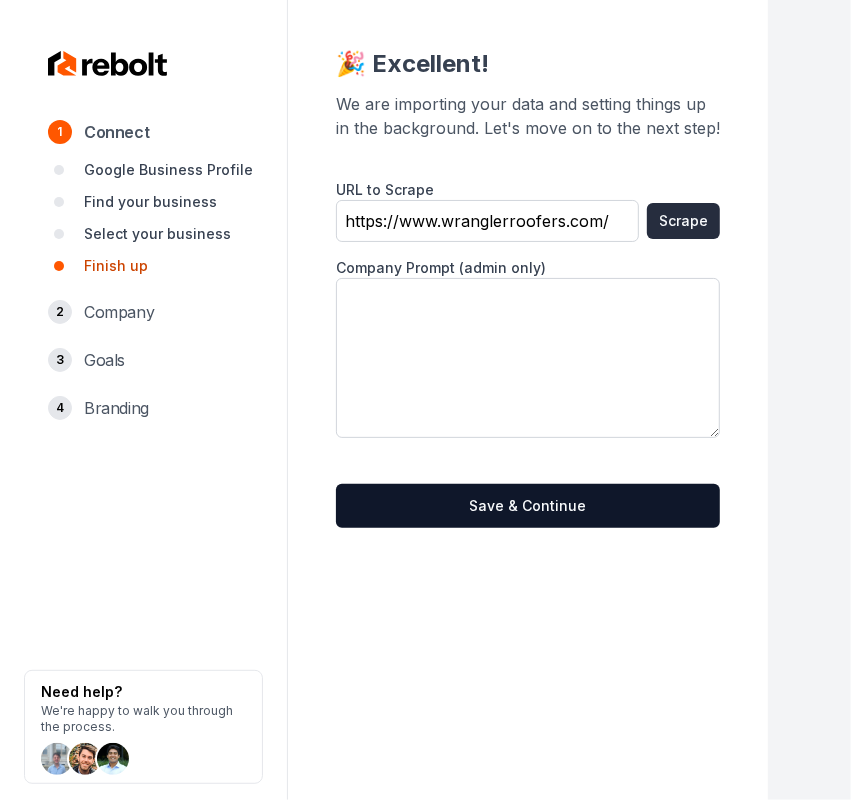 type on "https://www.wranglerroofers.com/" 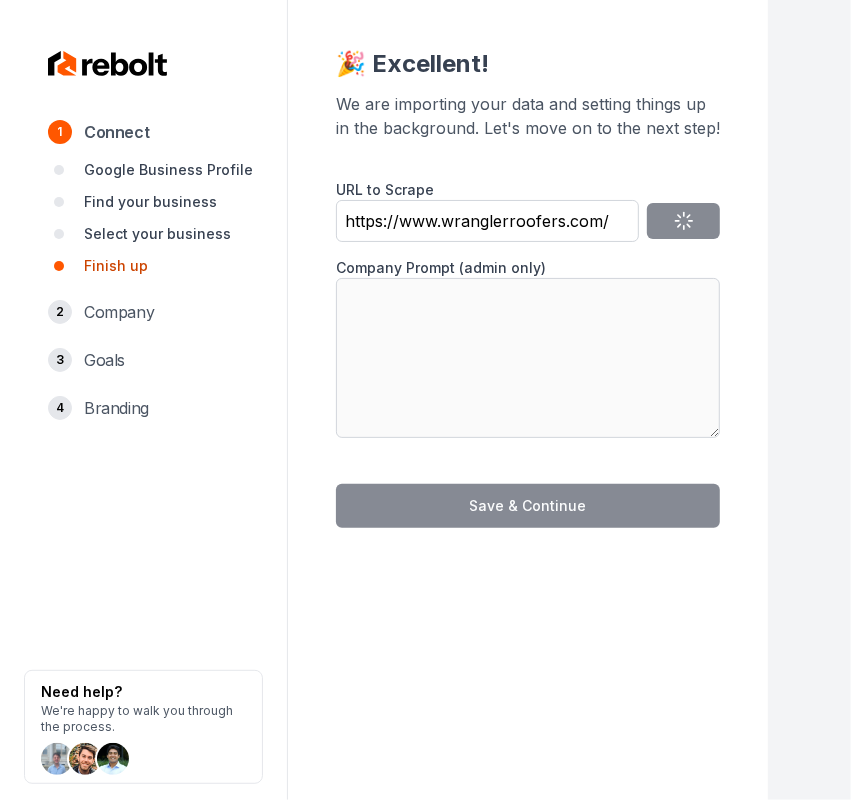 type on "Wrangler Roofing and Exteriors is focused on providing high-quality service and customer satisfaction. We will do everything possible to meet and exceed your expectations. We specialize in Hail and Wind Storm Damage and provide for all of your Roofing needs from minor repairs, to a brand new roof, to full roof replacement. We also offer gutter replacement, and indoor services including painting and dry wall. References Available Upon Request." 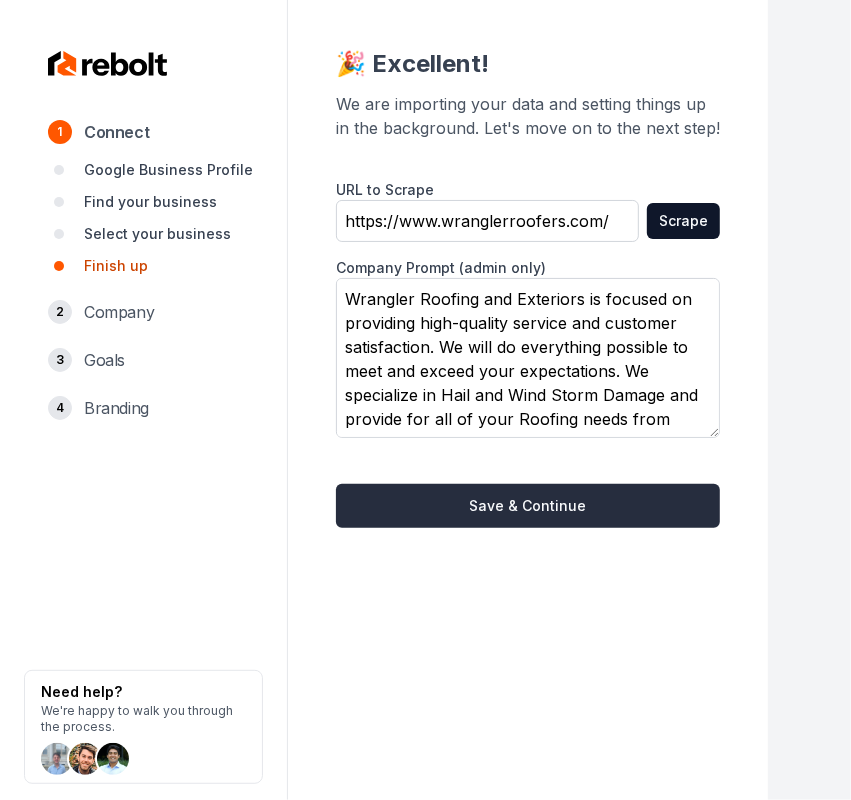 click on "Save & Continue" at bounding box center [528, 506] 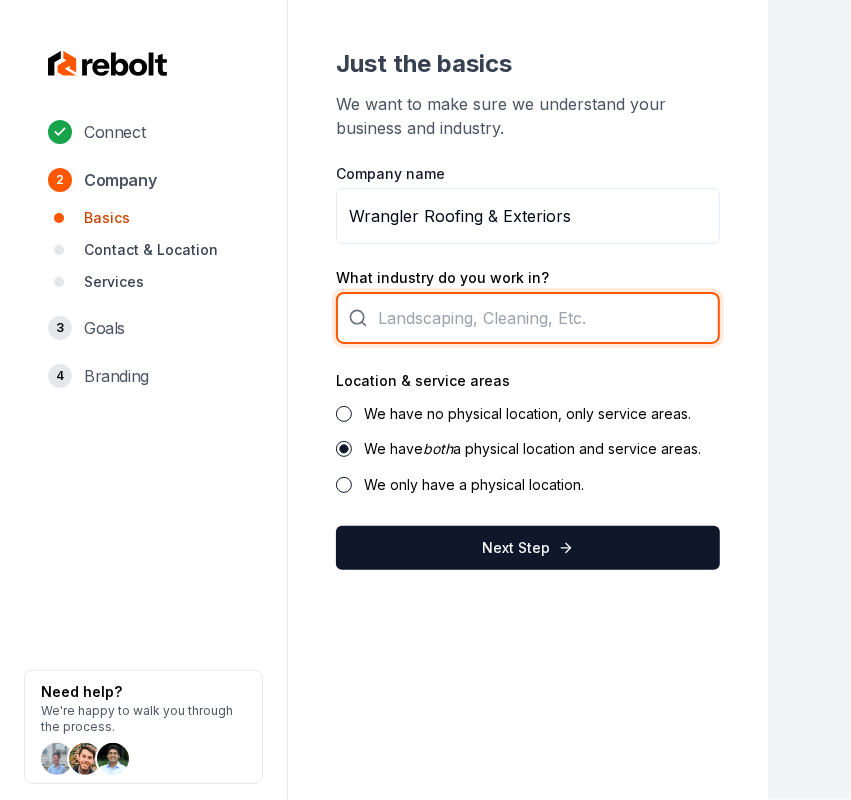 click at bounding box center [528, 318] 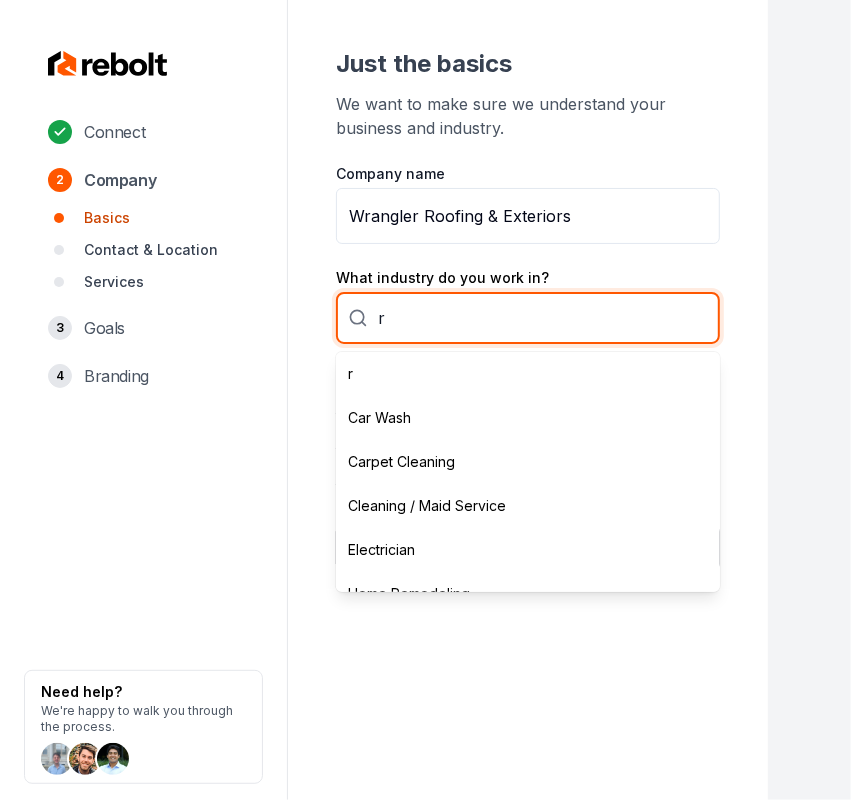type on "r" 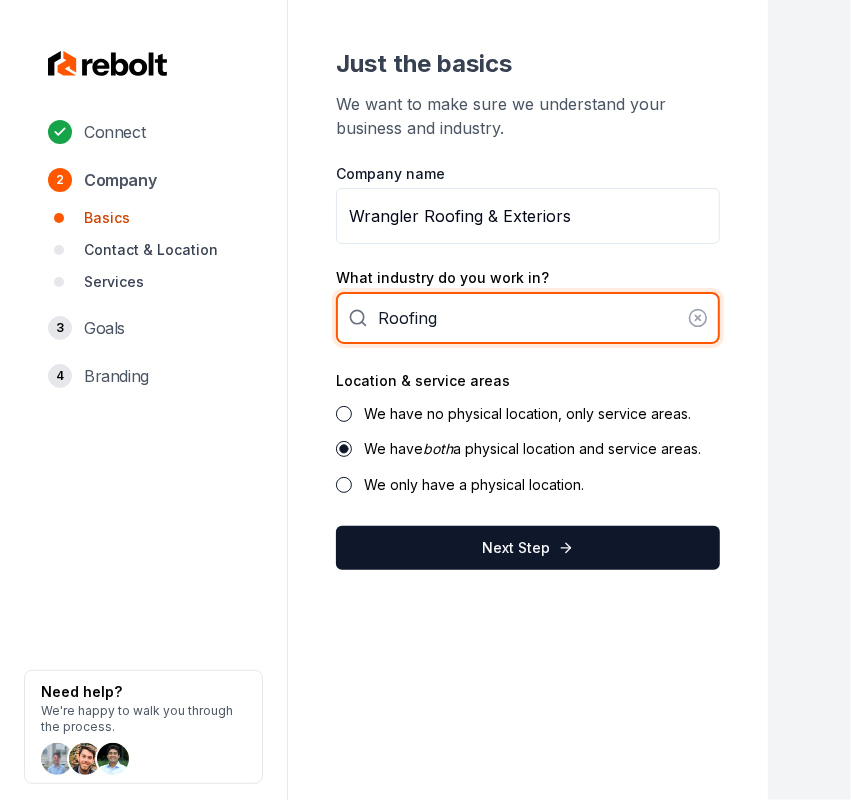 type on "Roofing" 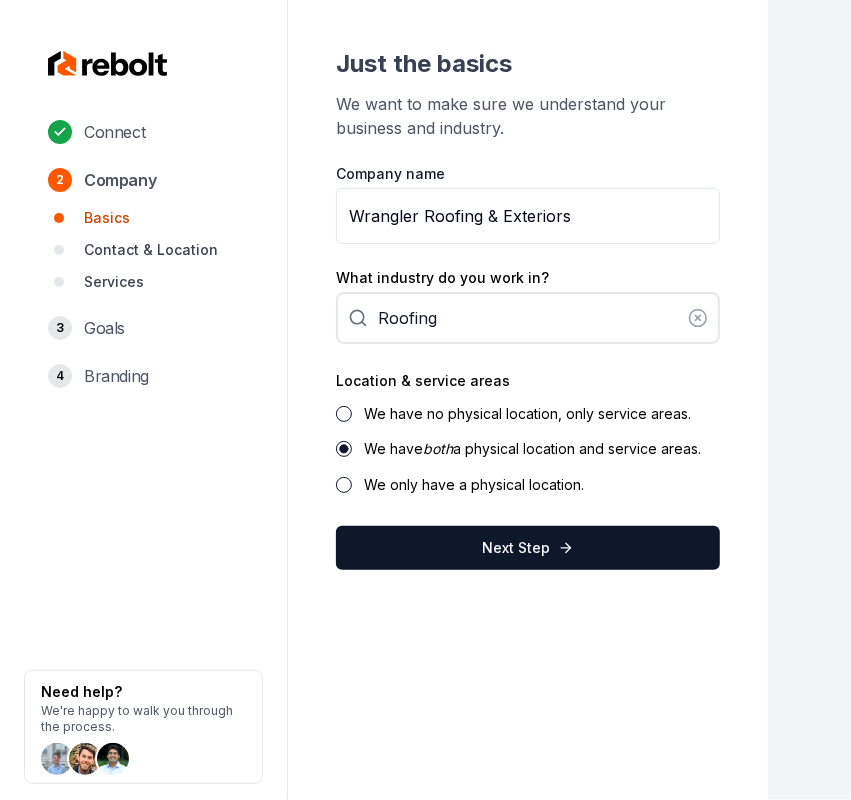 click on "We have no physical location, only service areas." at bounding box center (527, 413) 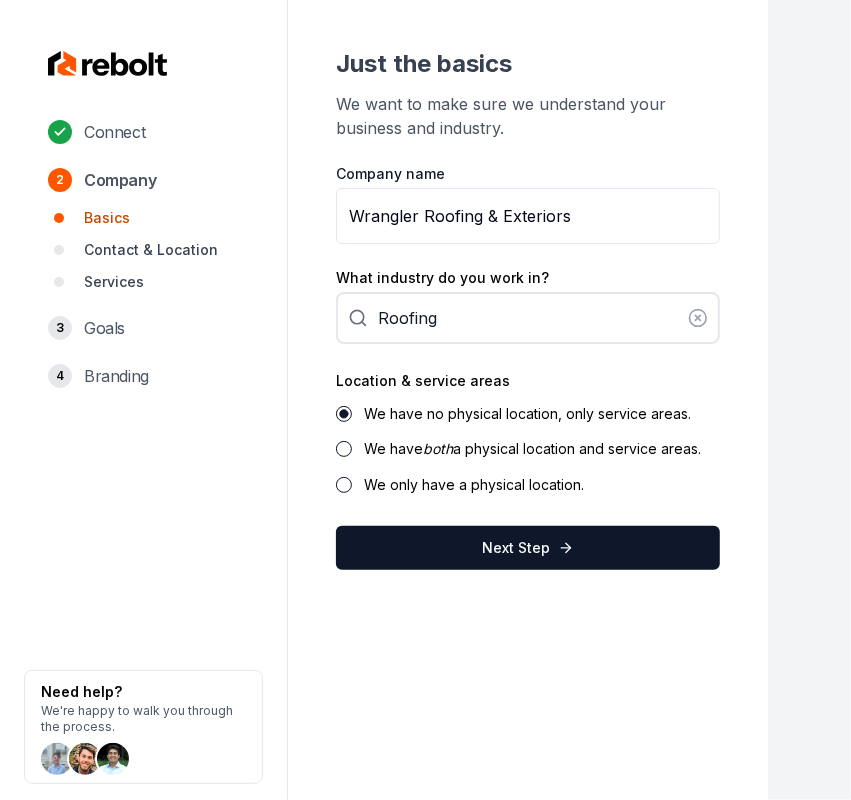 click on "both" at bounding box center (438, 448) 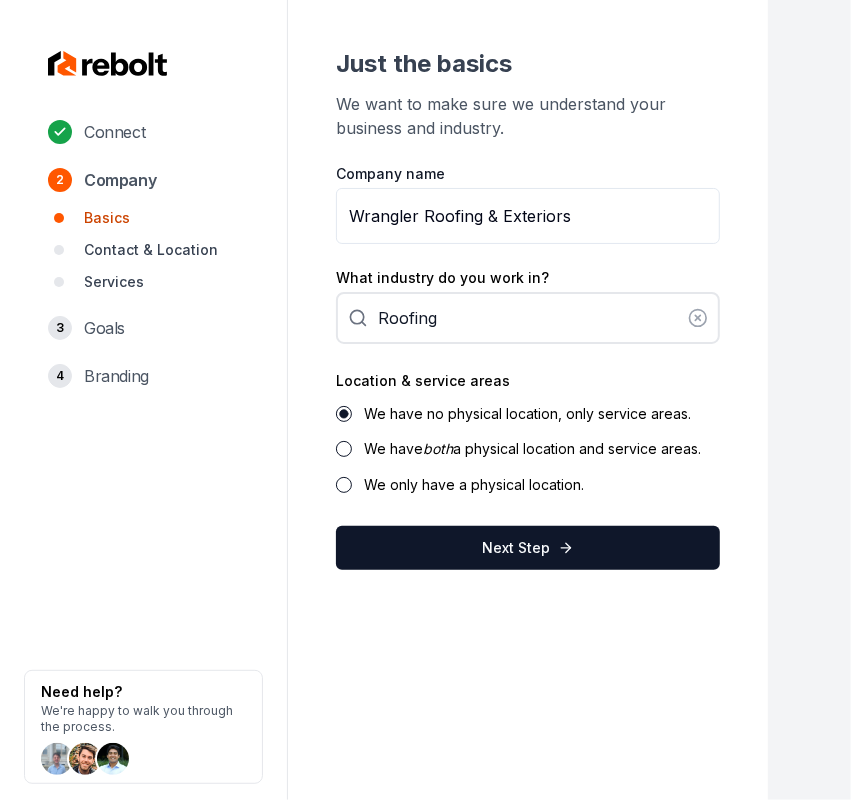click on "We have  both  a physical location and service areas." at bounding box center (344, 449) 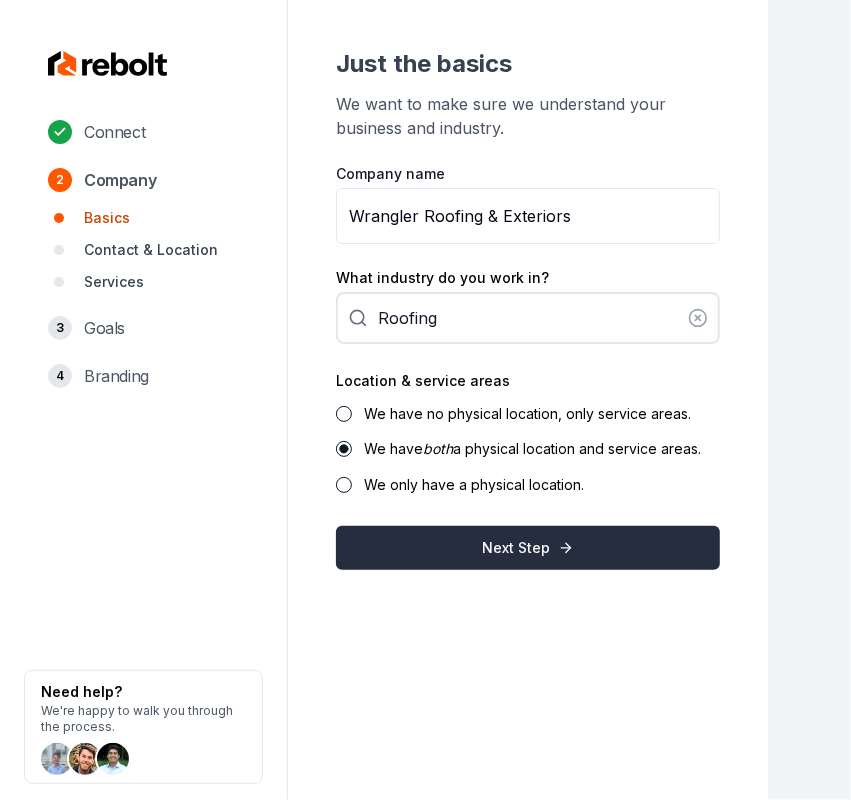 click on "Next Step" at bounding box center (528, 548) 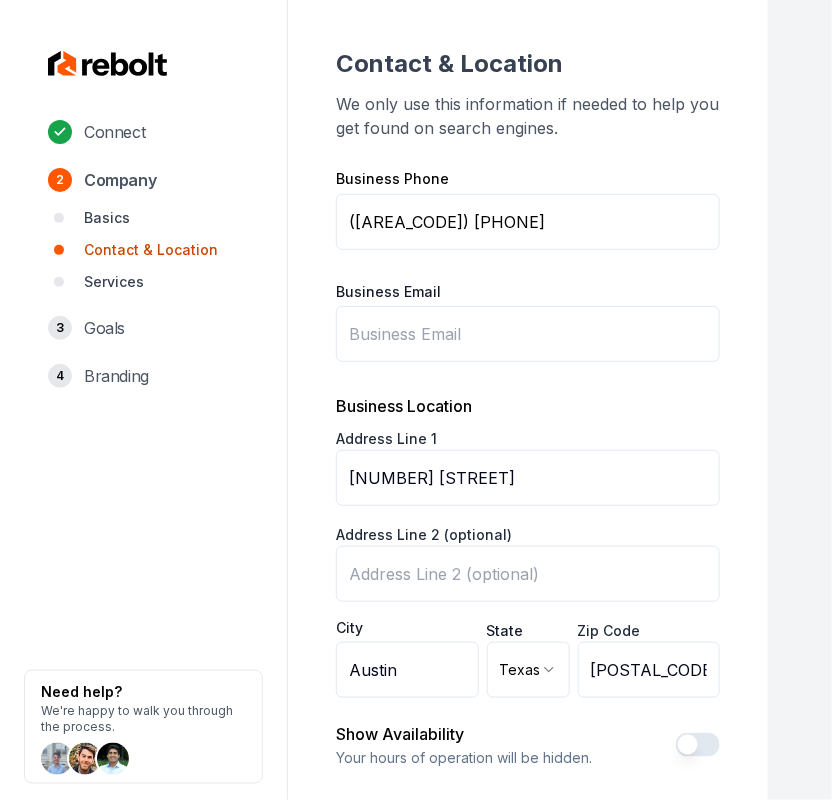 click on "Business Email" at bounding box center [528, 334] 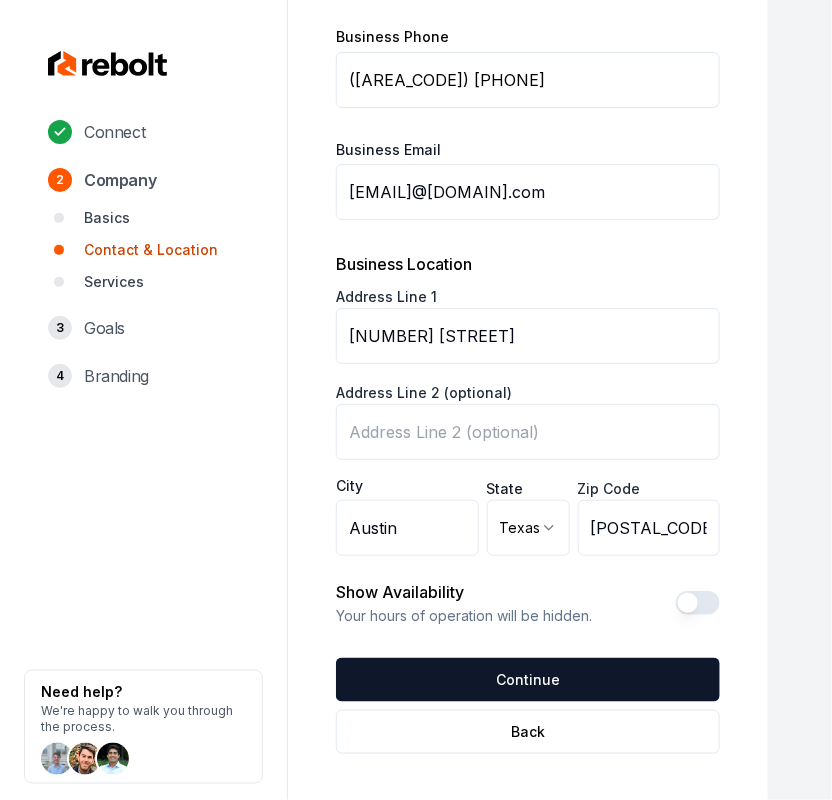 scroll, scrollTop: 143, scrollLeft: 0, axis: vertical 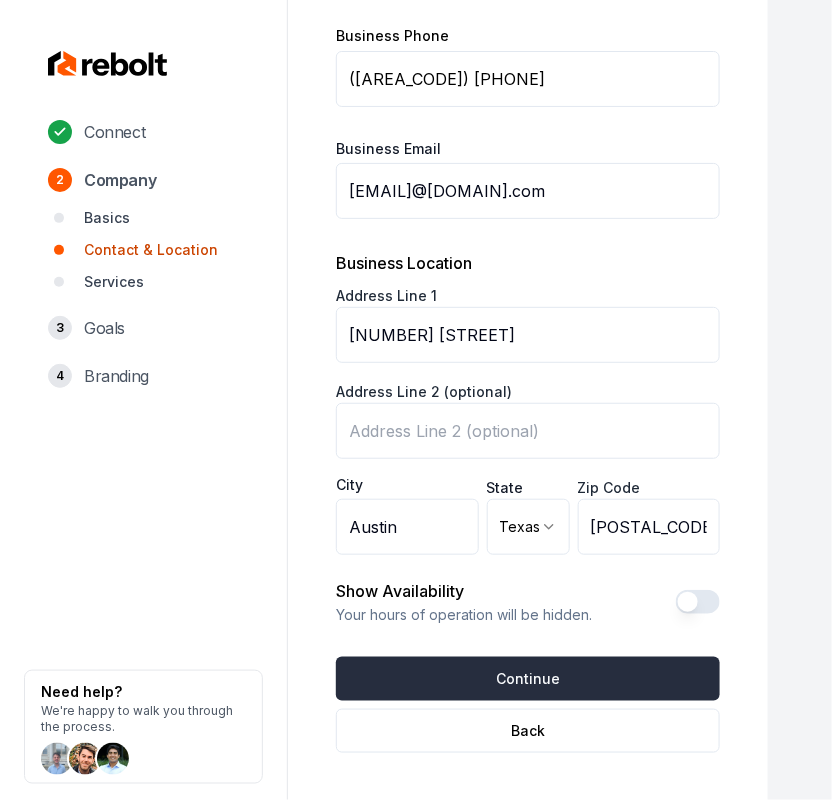type on "[EMAIL]@[DOMAIN].com" 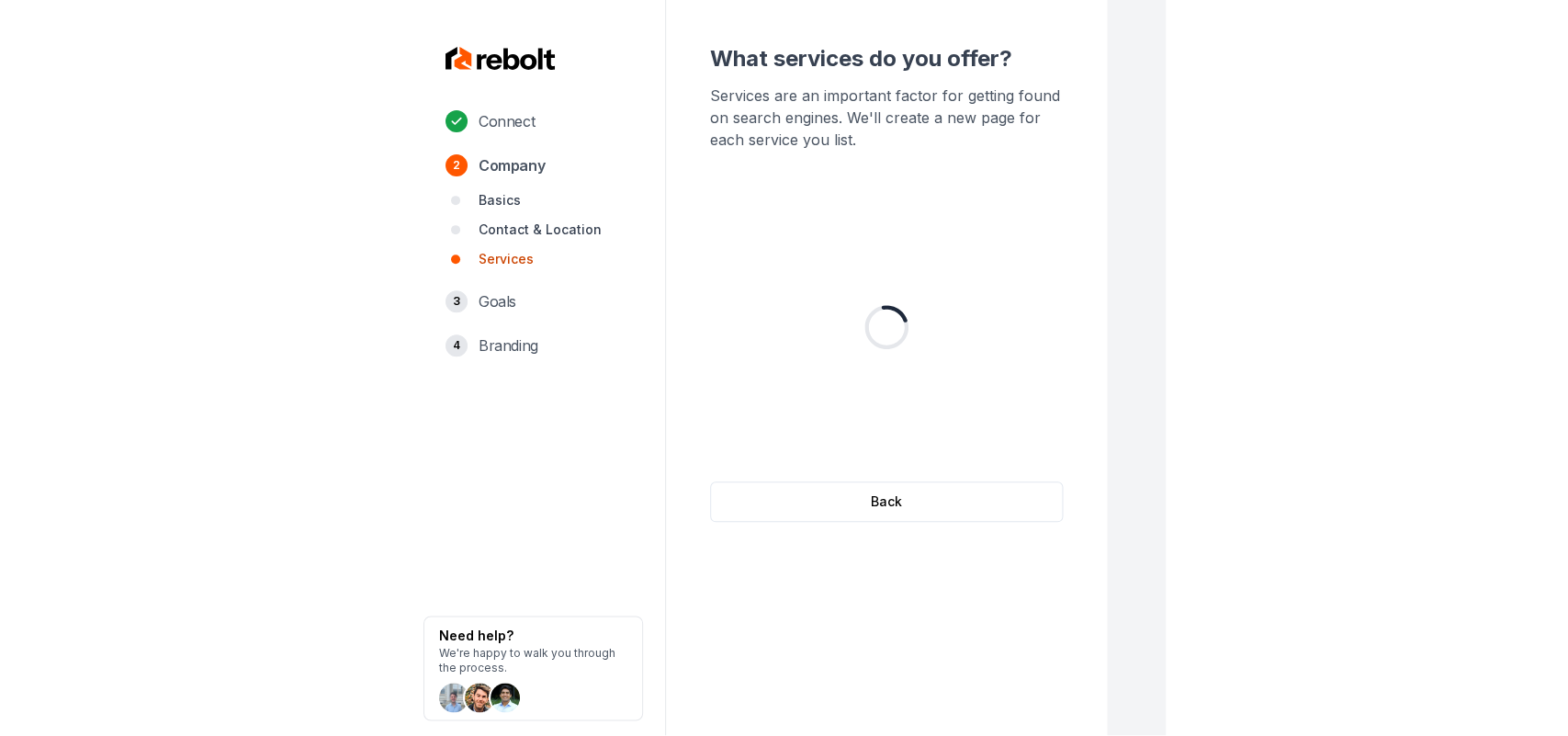scroll, scrollTop: 0, scrollLeft: 0, axis: both 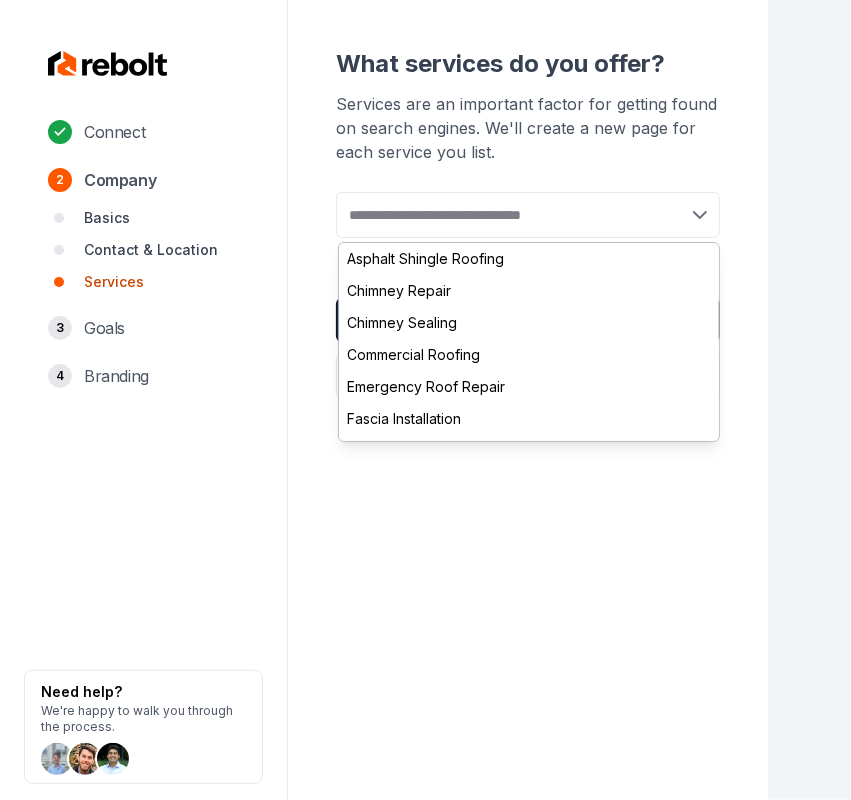 click at bounding box center [528, 215] 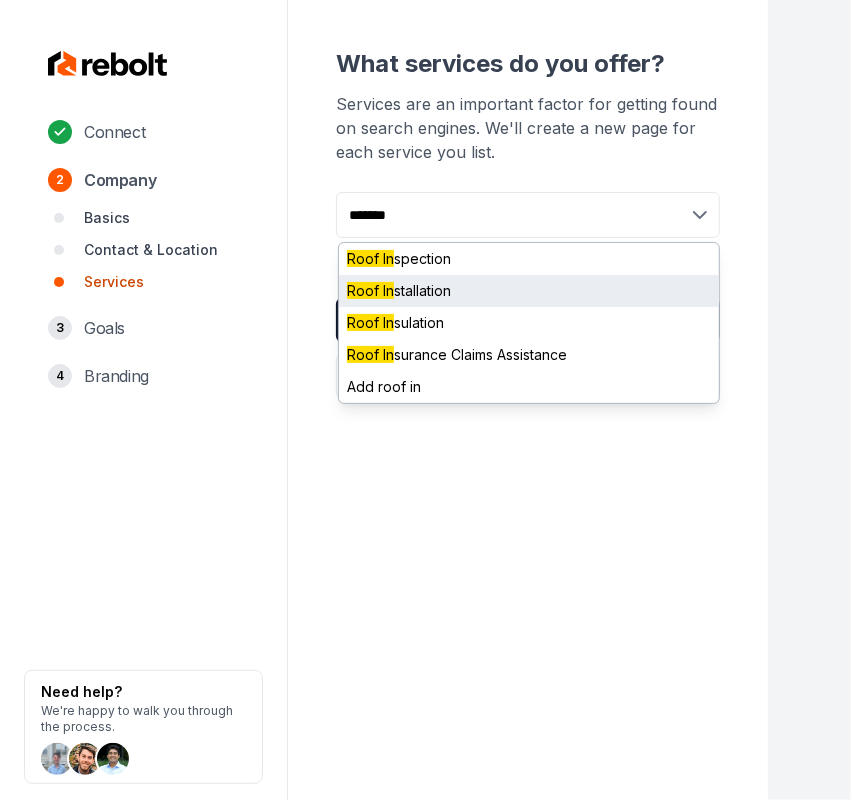 type on "*******" 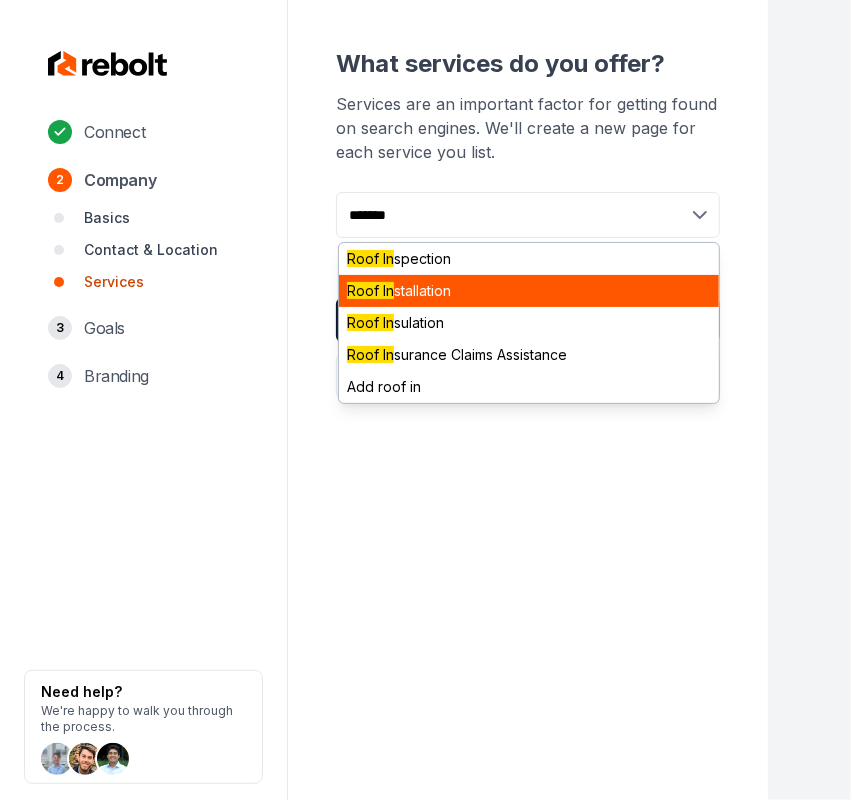 click on "Roof In stallation" at bounding box center [529, 291] 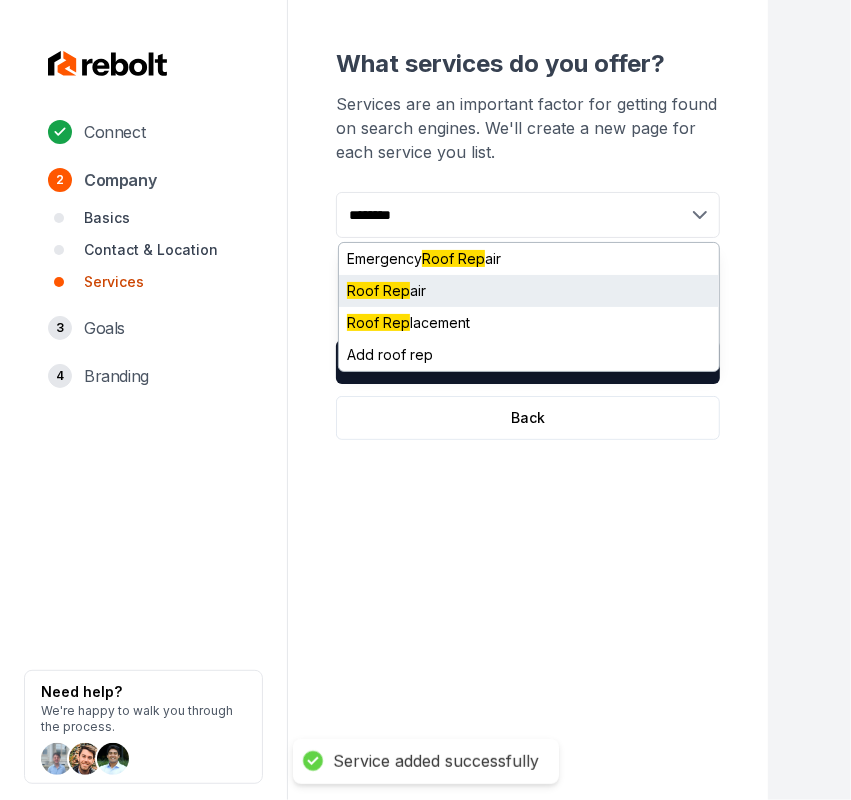 type on "********" 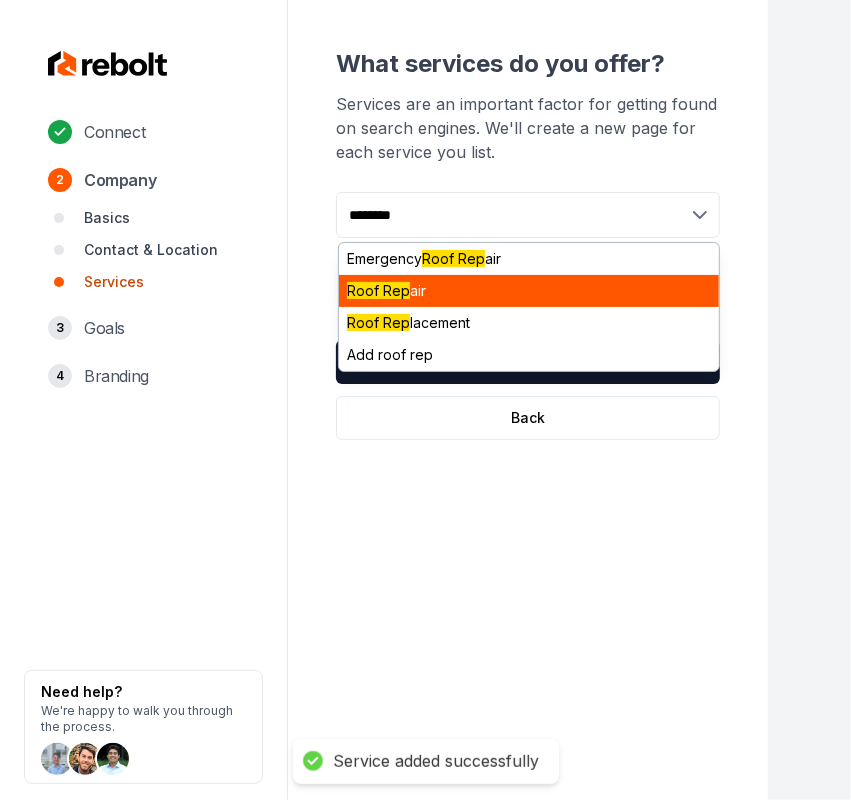 click on "Roof Rep air" at bounding box center [529, 291] 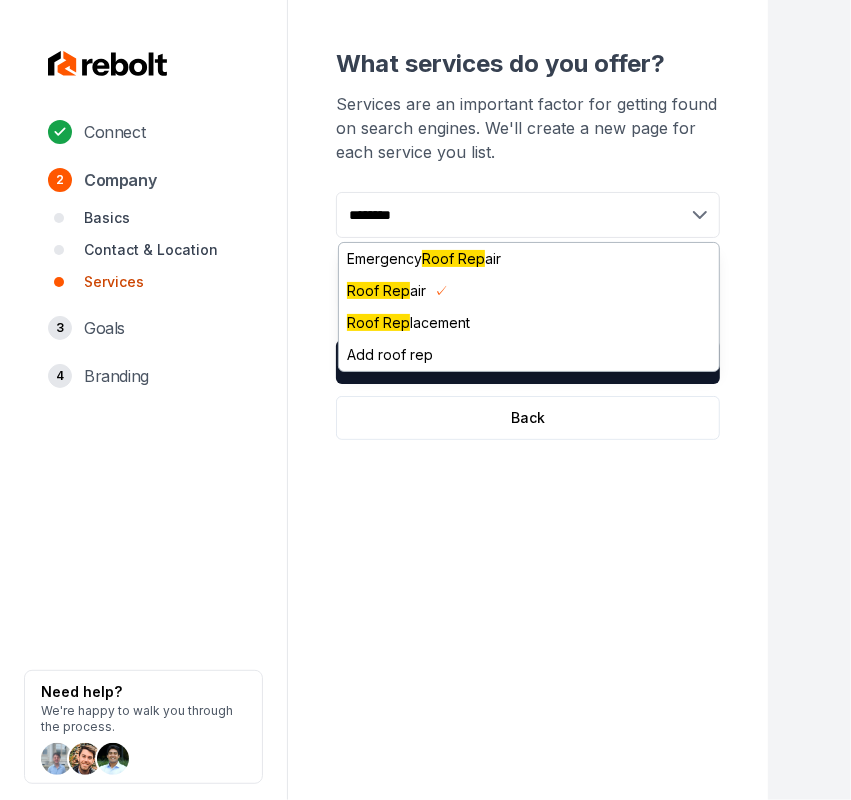 type on "*******" 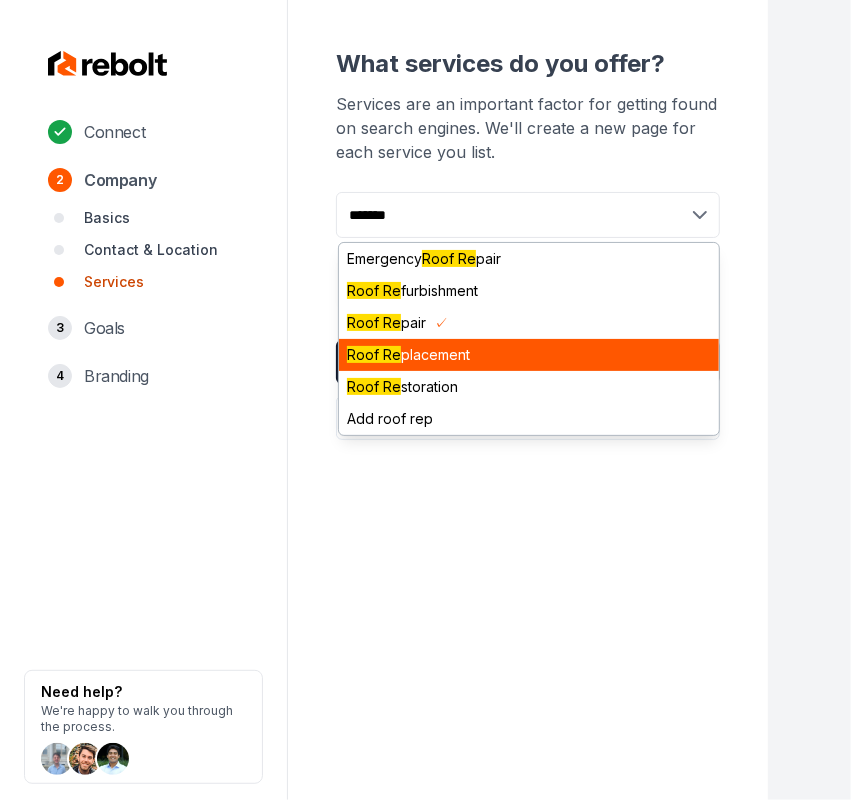 type 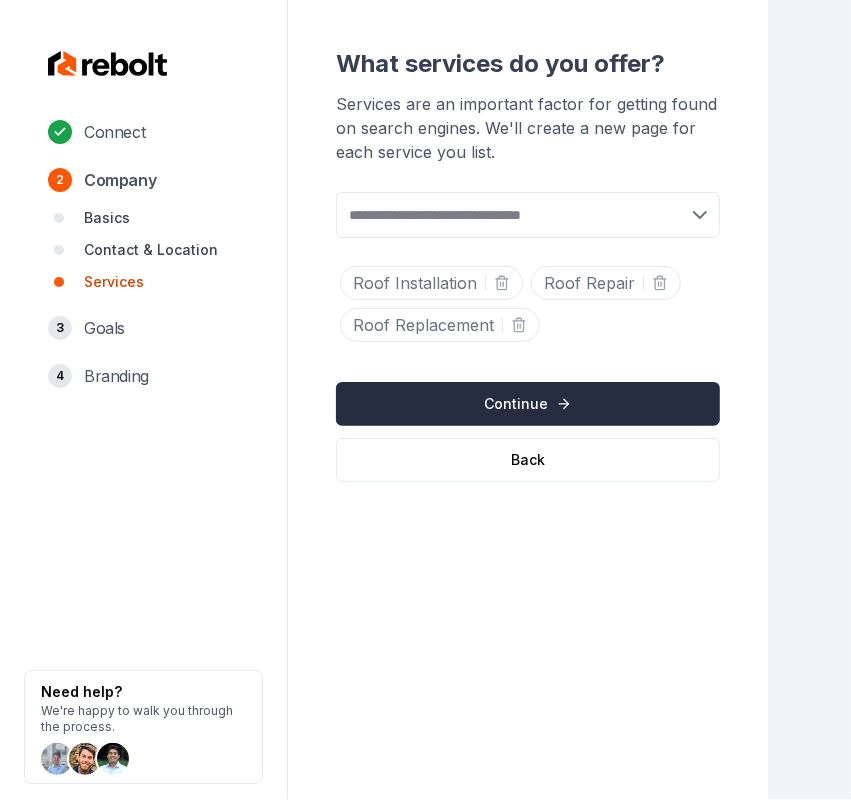 click on "Continue" at bounding box center [528, 404] 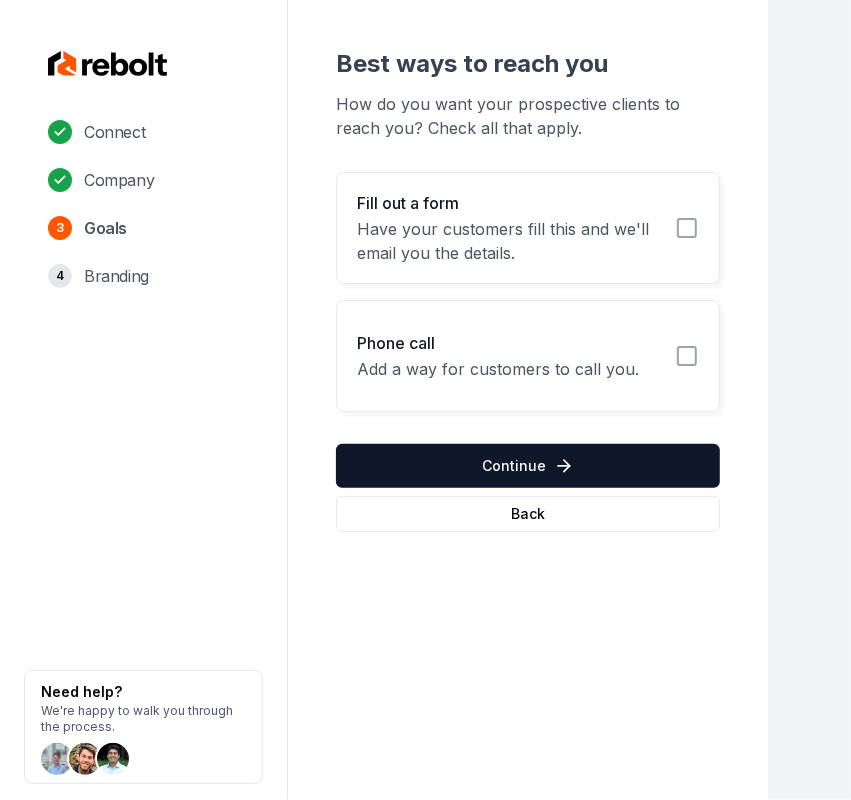 click on "Fill out a form Have your customers fill this and we'll email you the details." at bounding box center [528, 228] 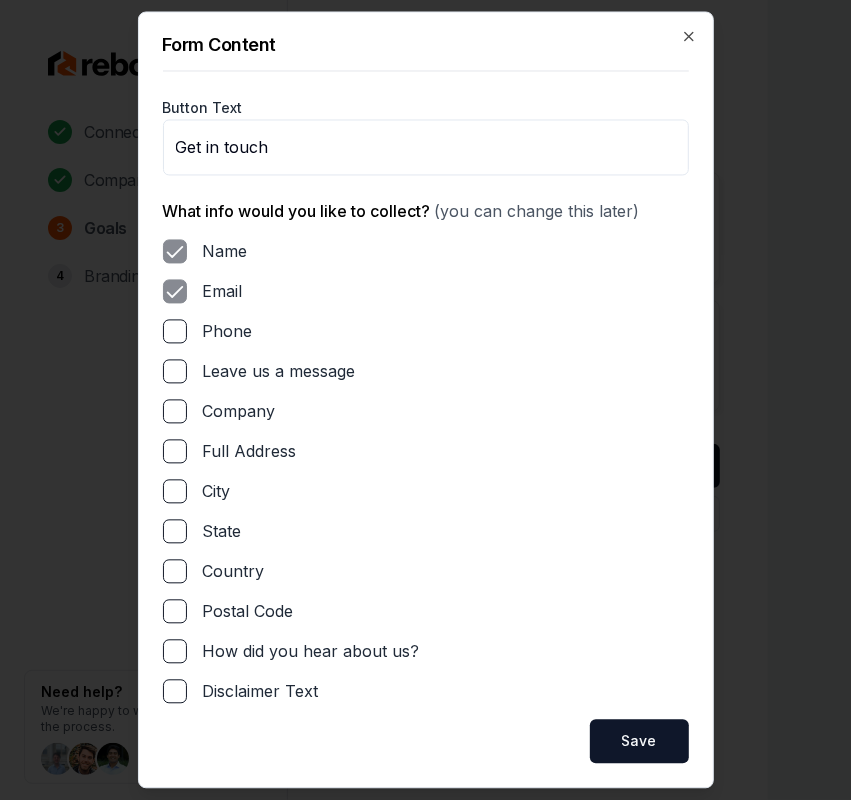 click on "Phone" at bounding box center (228, 332) 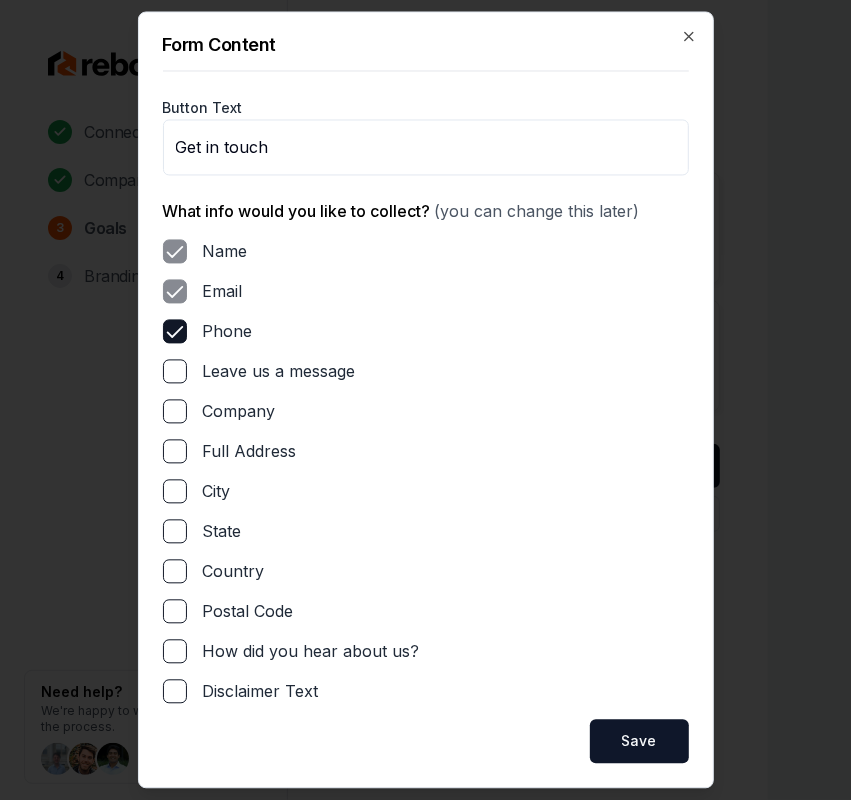 click on "Leave us a message" at bounding box center (279, 372) 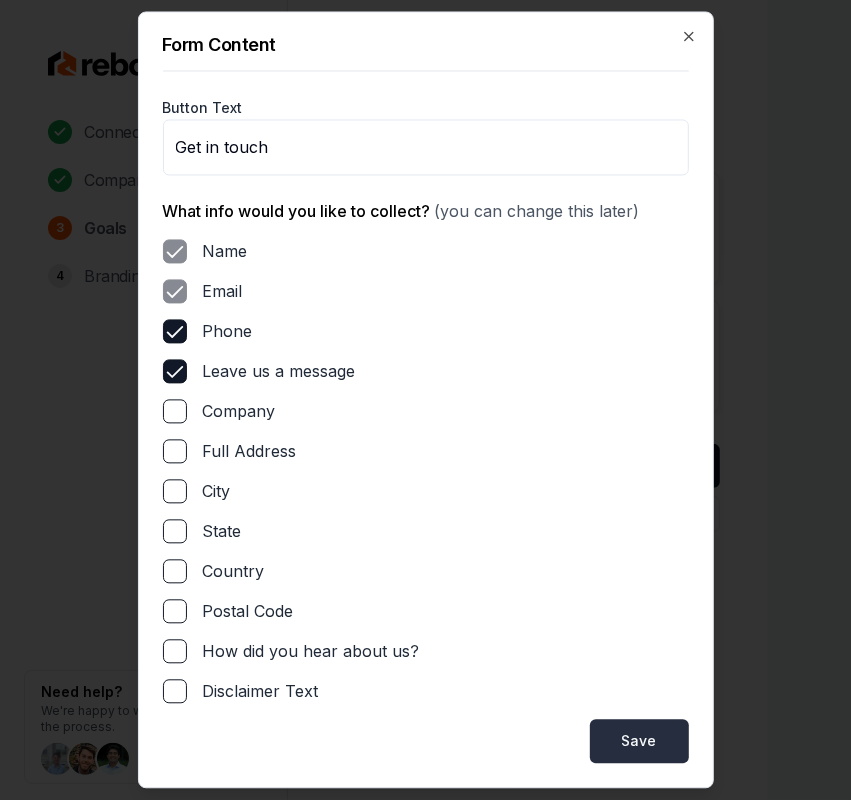 click on "Save" at bounding box center [639, 742] 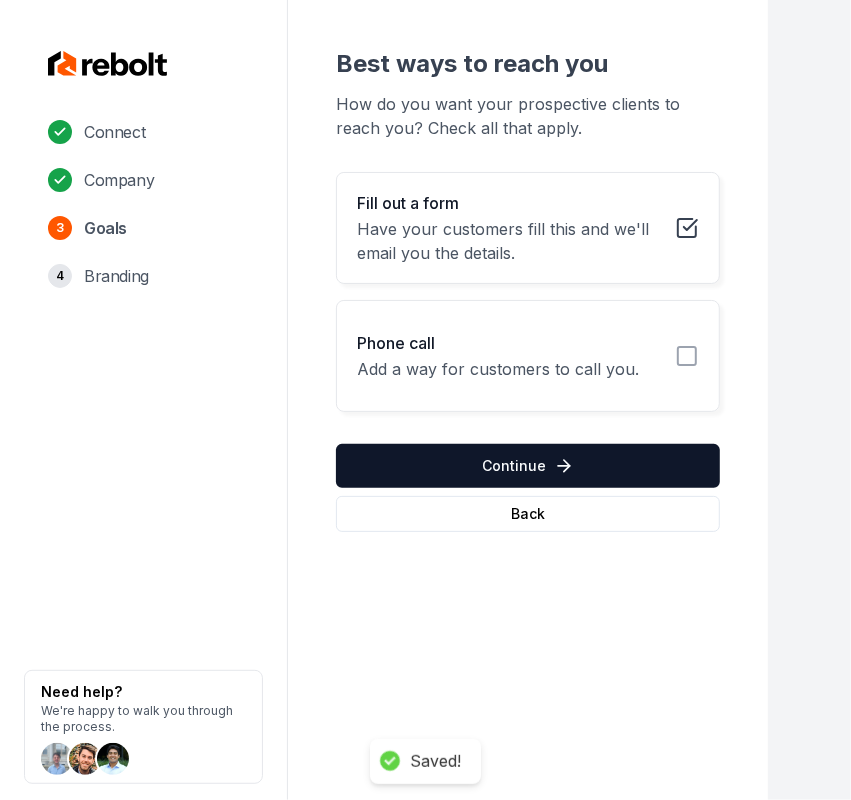 click on "Add a way for customers to call you." at bounding box center [498, 369] 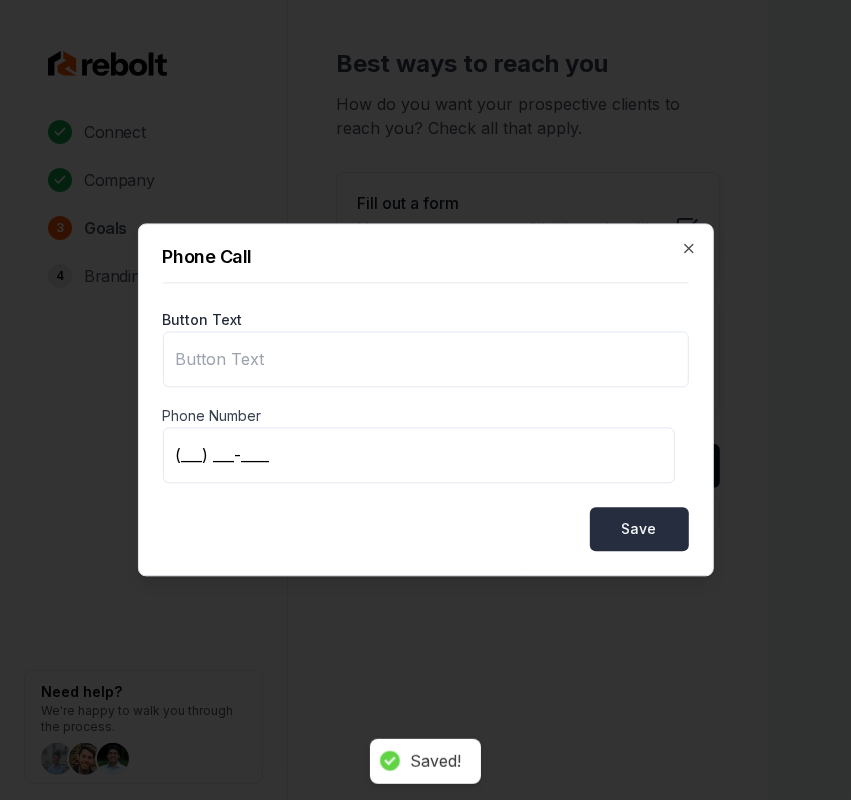 type on "Call us" 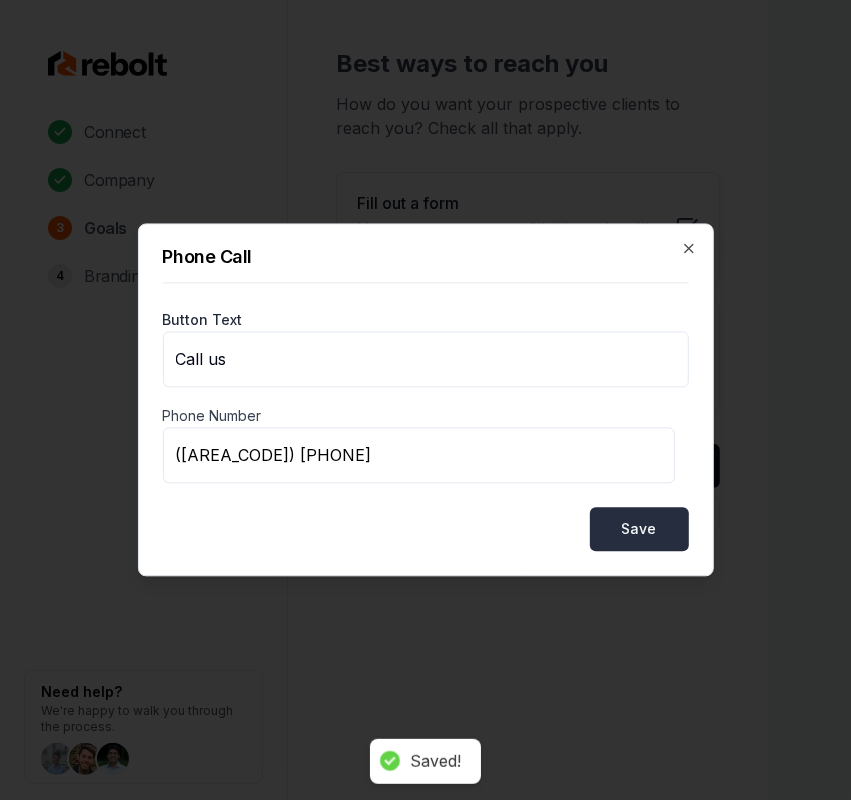 click on "Save" at bounding box center (639, 530) 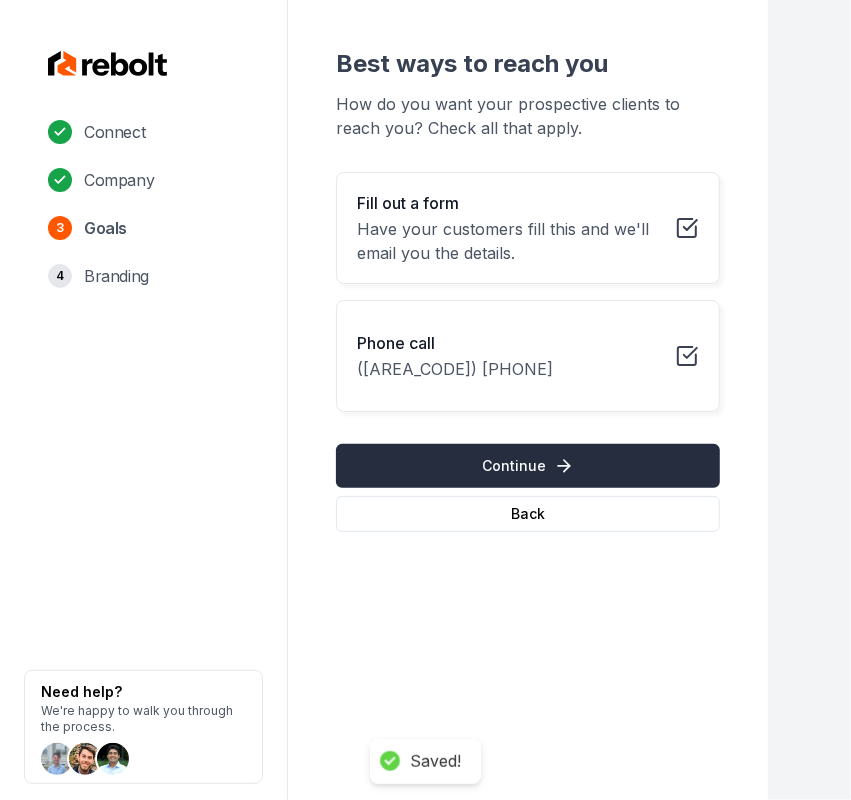 click on "Continue" at bounding box center (528, 466) 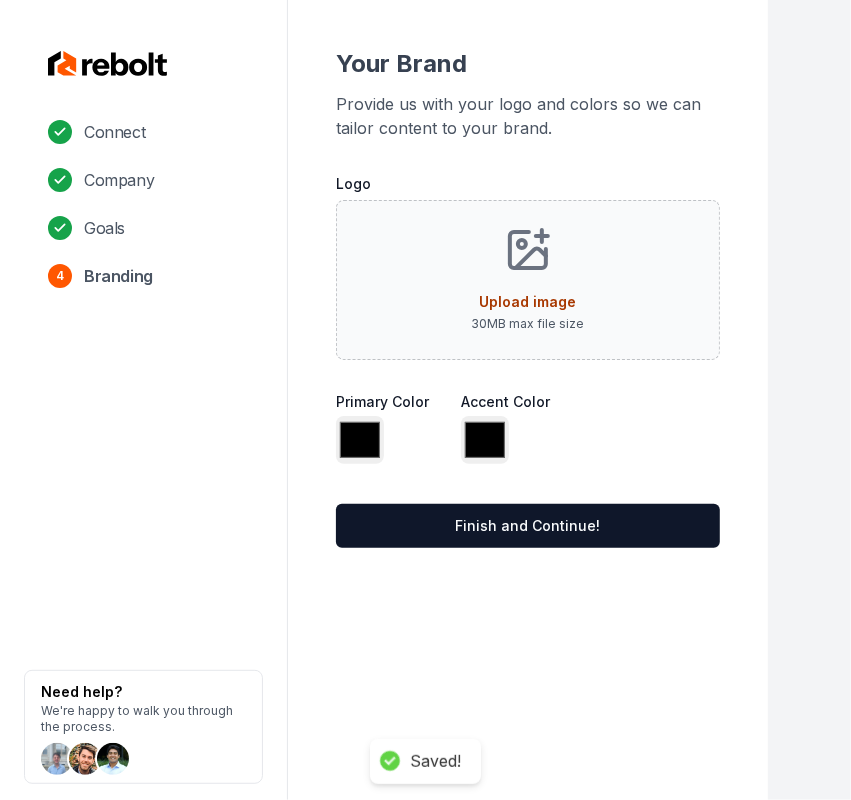 type on "*******" 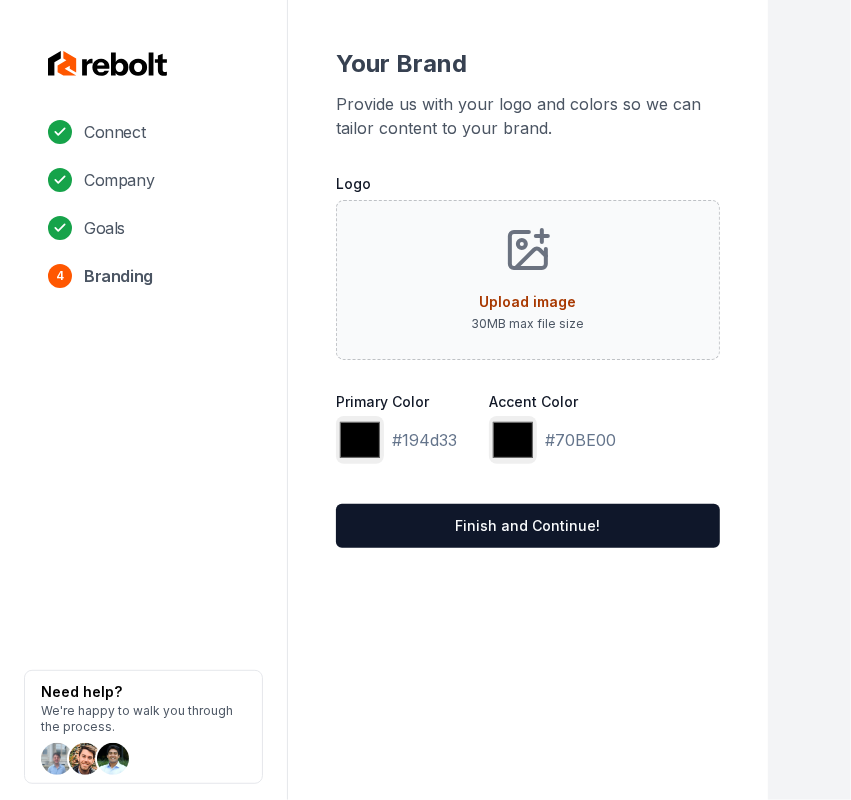click on "Upload image 30  MB max file size" at bounding box center [528, 280] 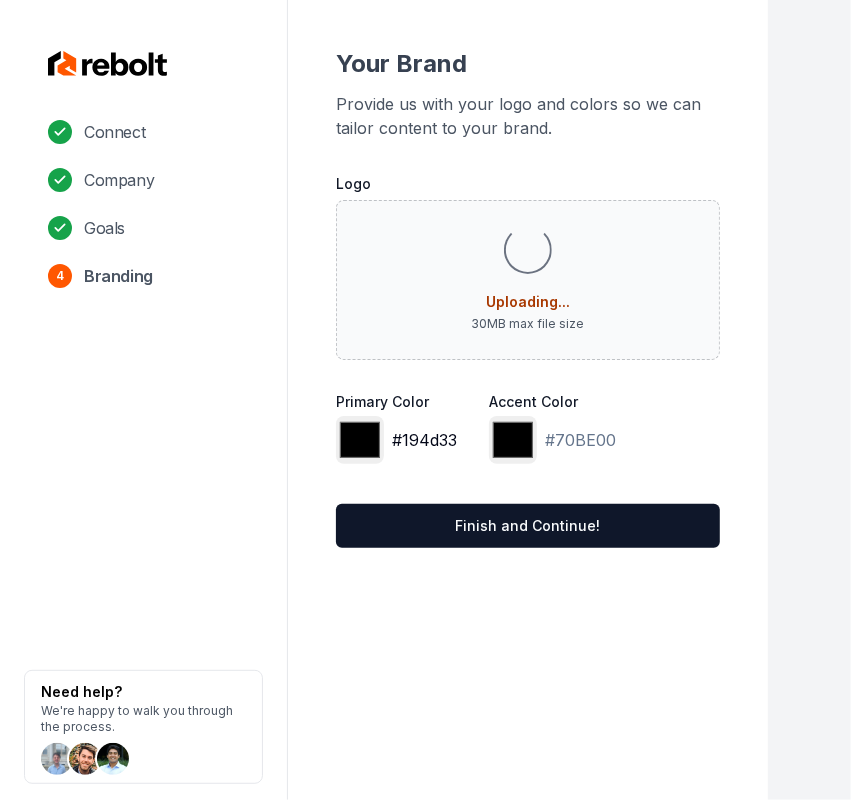 click on "*******" at bounding box center [360, 440] 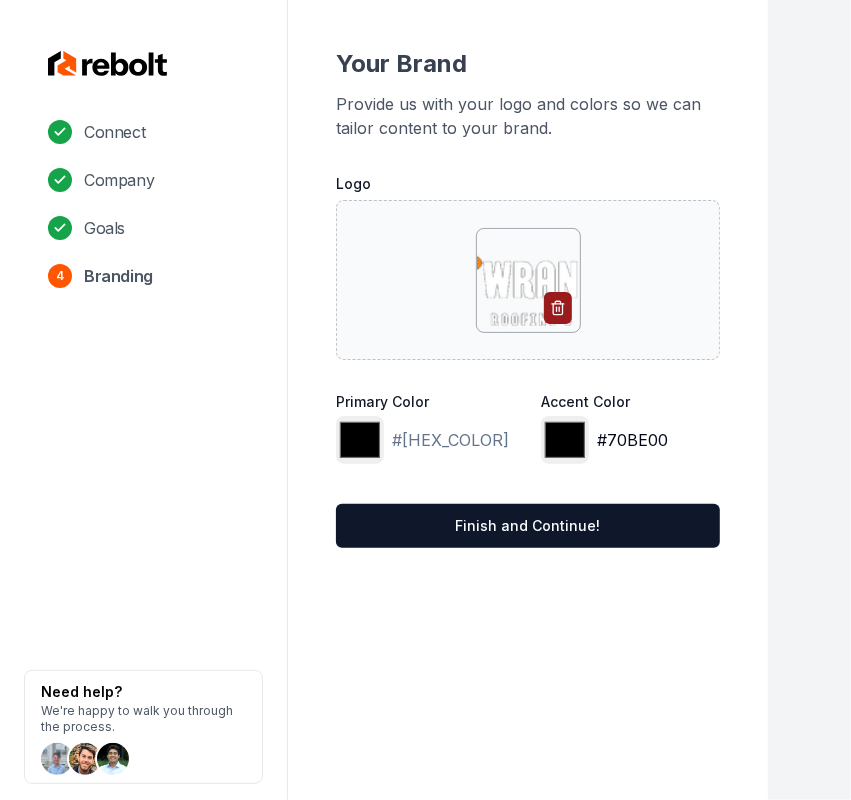 type on "*******" 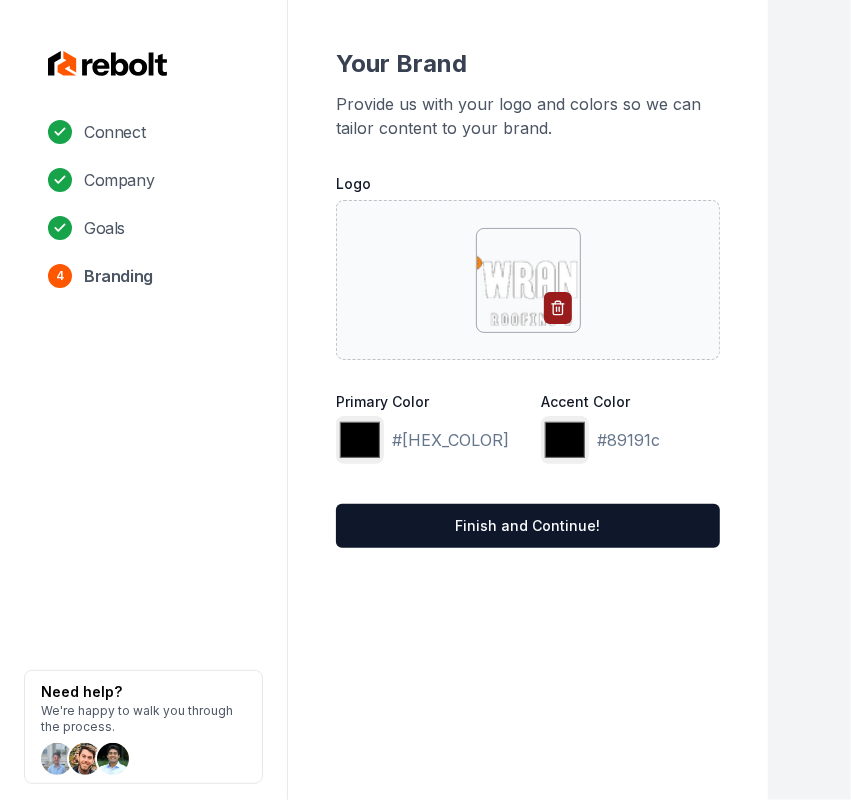 type on "*******" 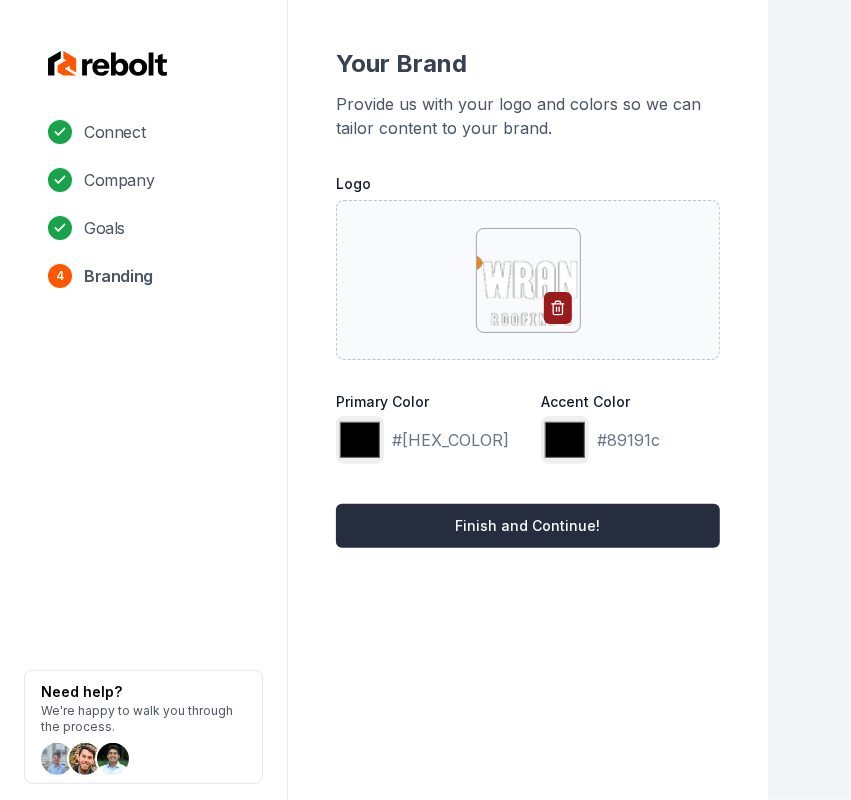 click on "Finish and Continue!" at bounding box center (528, 526) 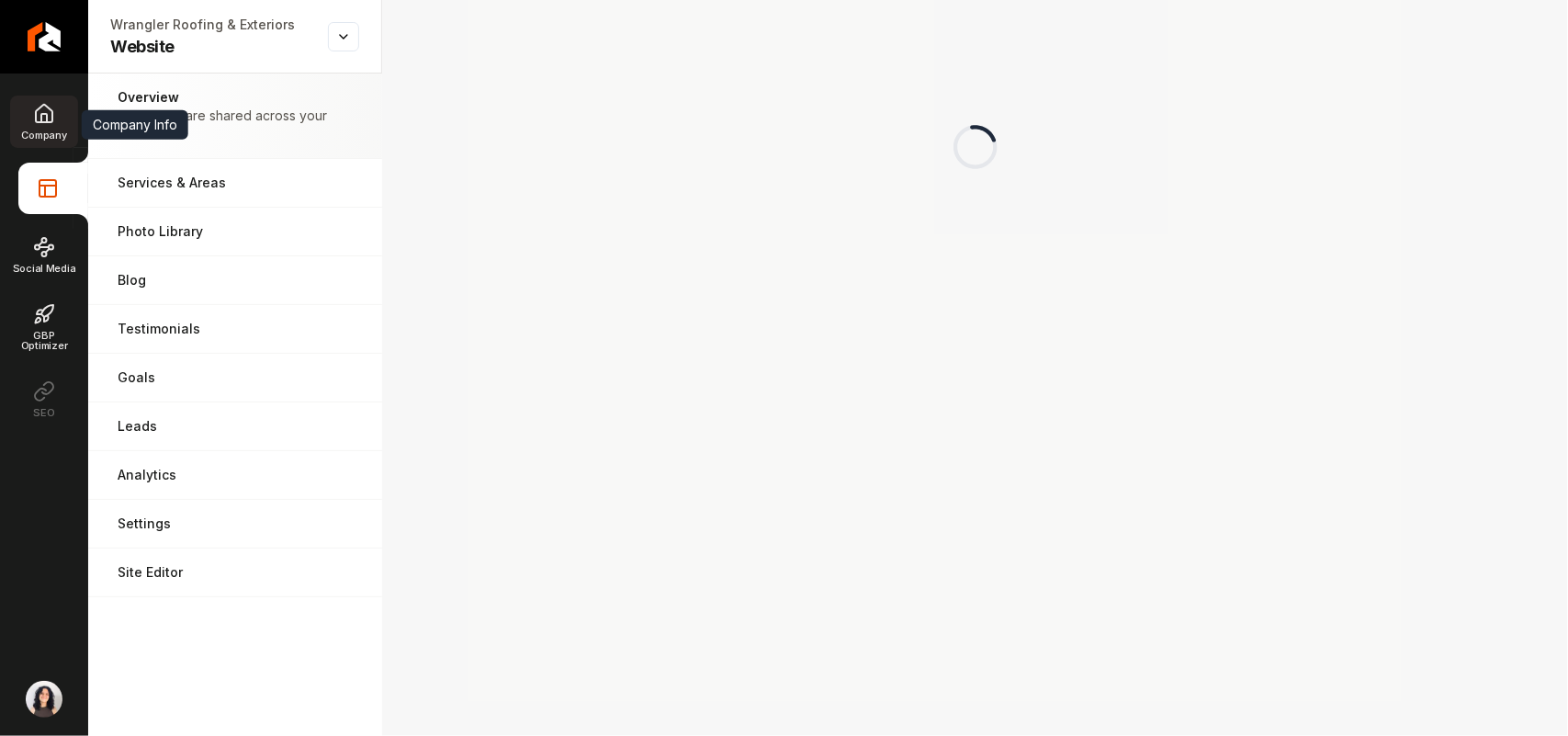 click 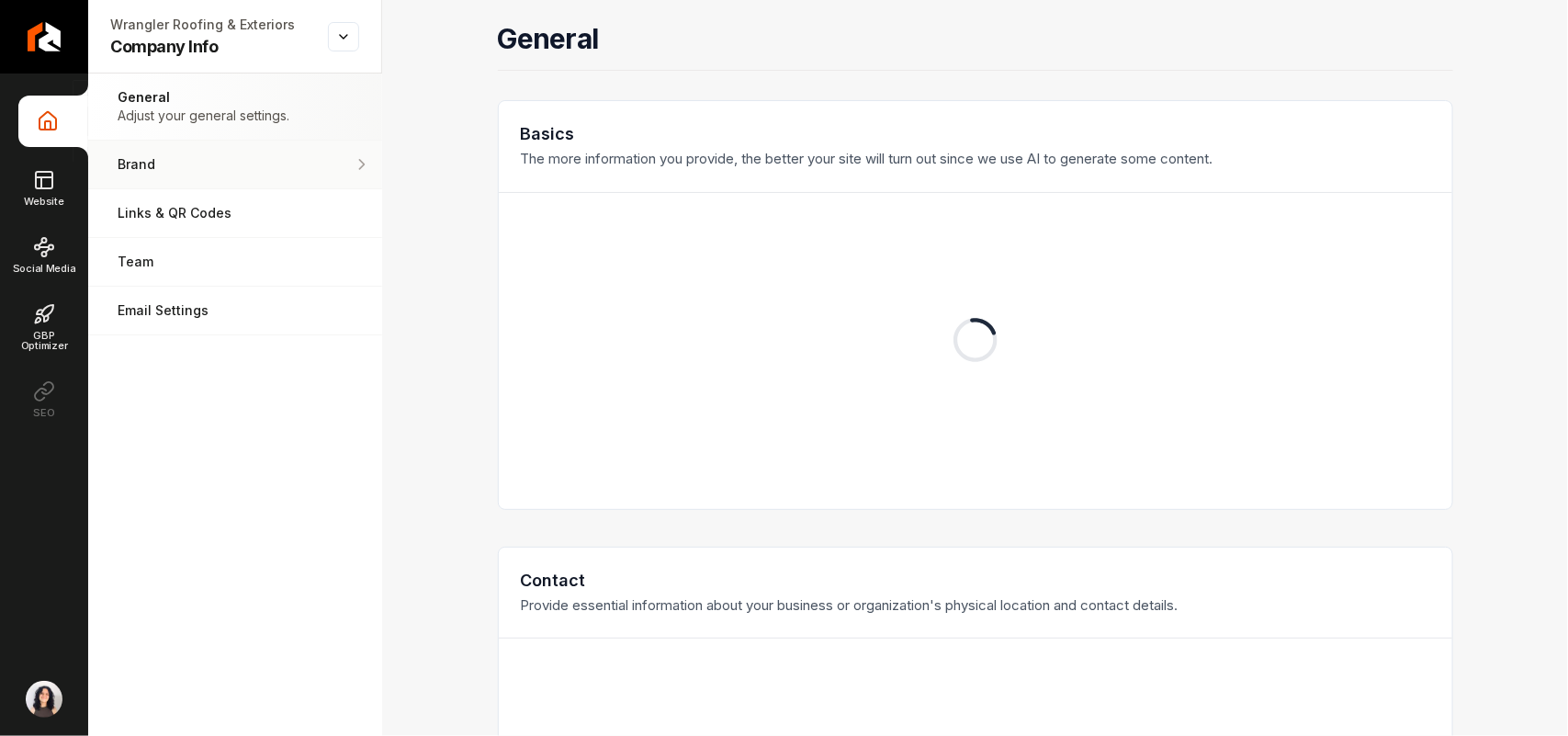 click on "Brand Manage the styles and colors of your business." at bounding box center [235, 164] 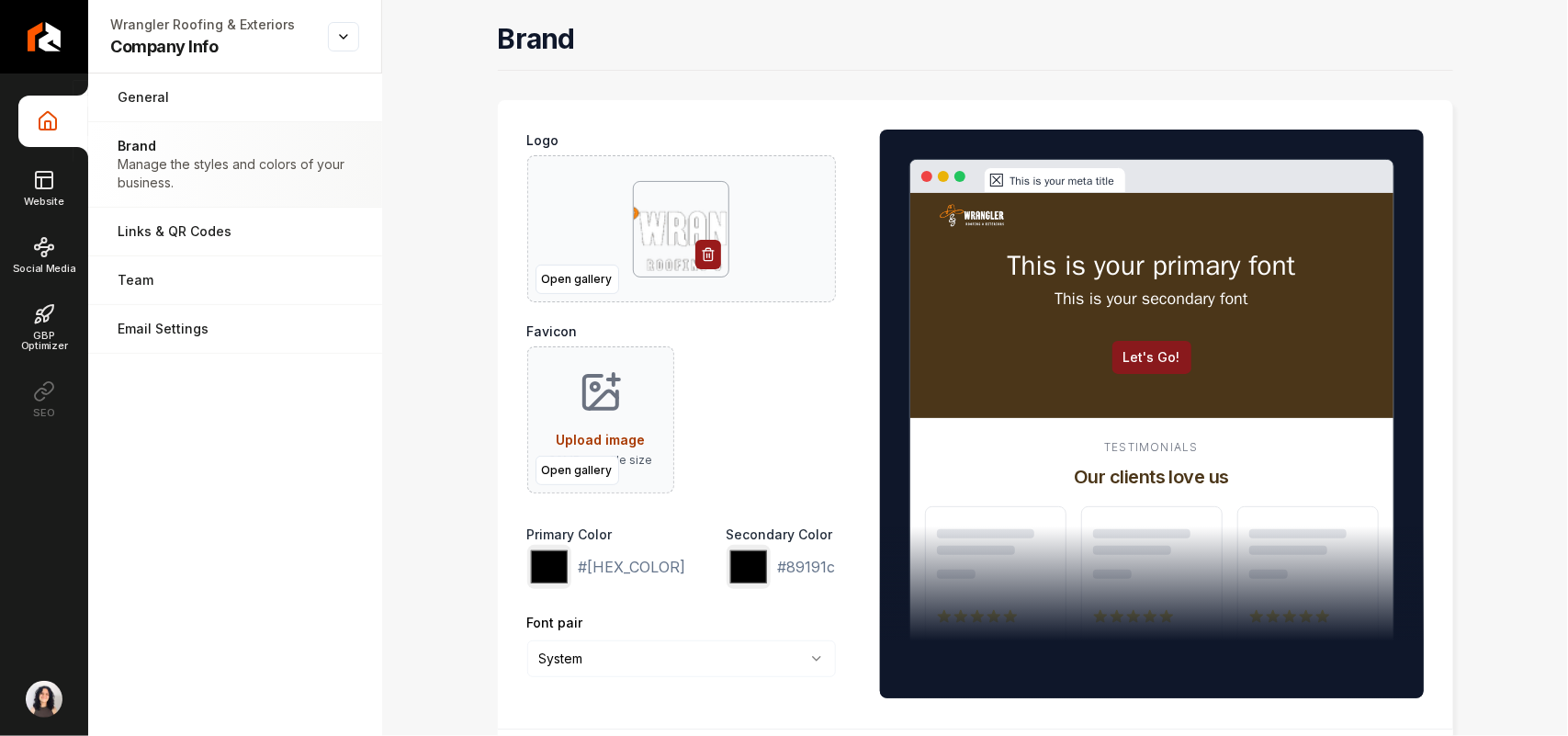 click 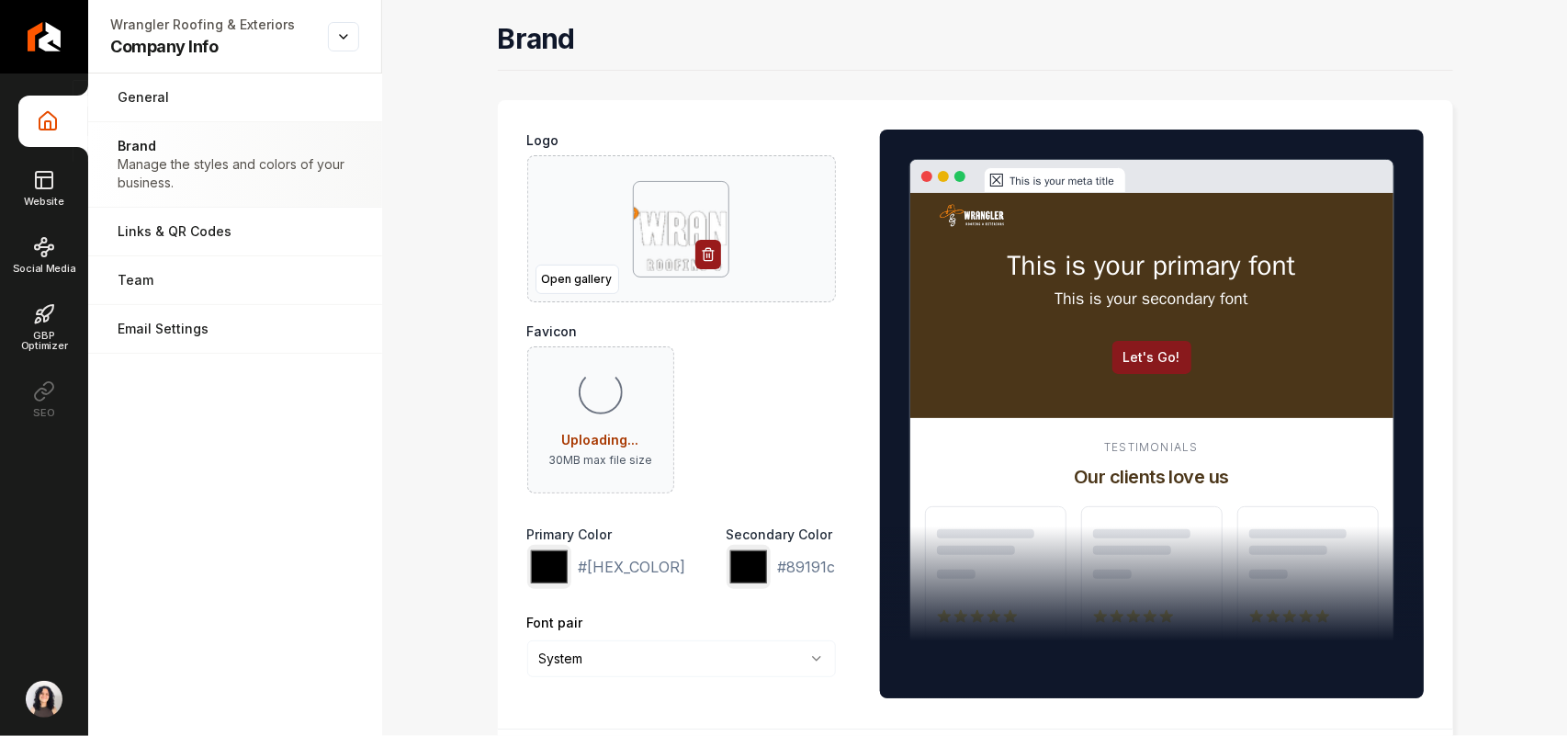 click on "Company Info Website Social Media GBP Optimizer SEO Wrangler Roofing & Exteriors Company Info Open menu Wrangler Roofing & Exteriors Company Info General Adjust your general settings. Brand Manage the styles and colors of your business. Links & QR Codes Manage the links and QR codes for your business. Team Manage your team members. Email Settings Manage your email settings. Brand Logo Open gallery Favicon Loading... Uploading... 30  MB max file size Primary Color ******* #4b3619 Secondary Color ******* #89191c Font pair System ****** ******* ******** ****** This is your meta title This is your primary font This is your secondary font Let's Go! Testimonials Our clients love us Save /dashboard/sites/9718d8dd-42e6-4867-8112-69af2c25710d/brand" at bounding box center [784, 368] 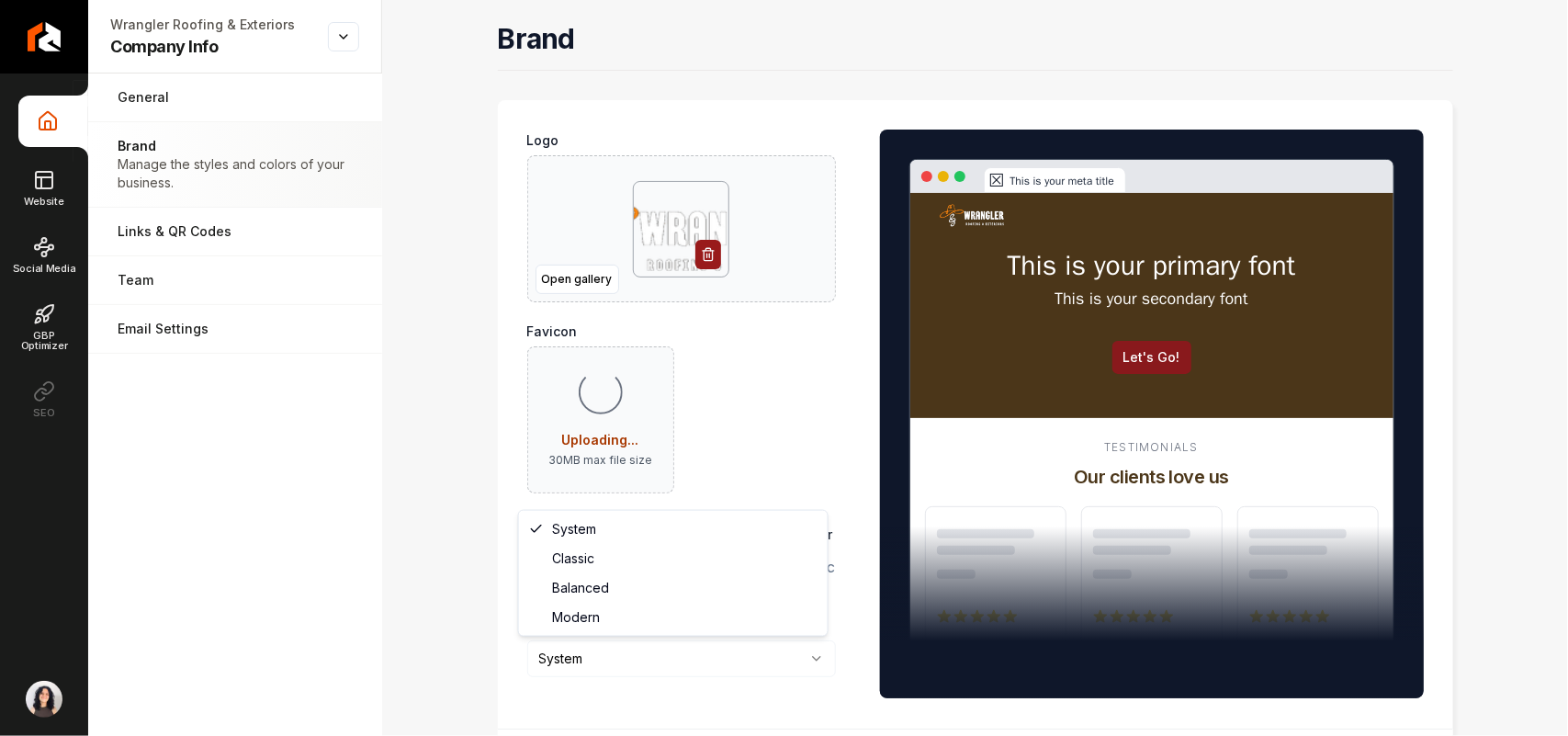select on "******" 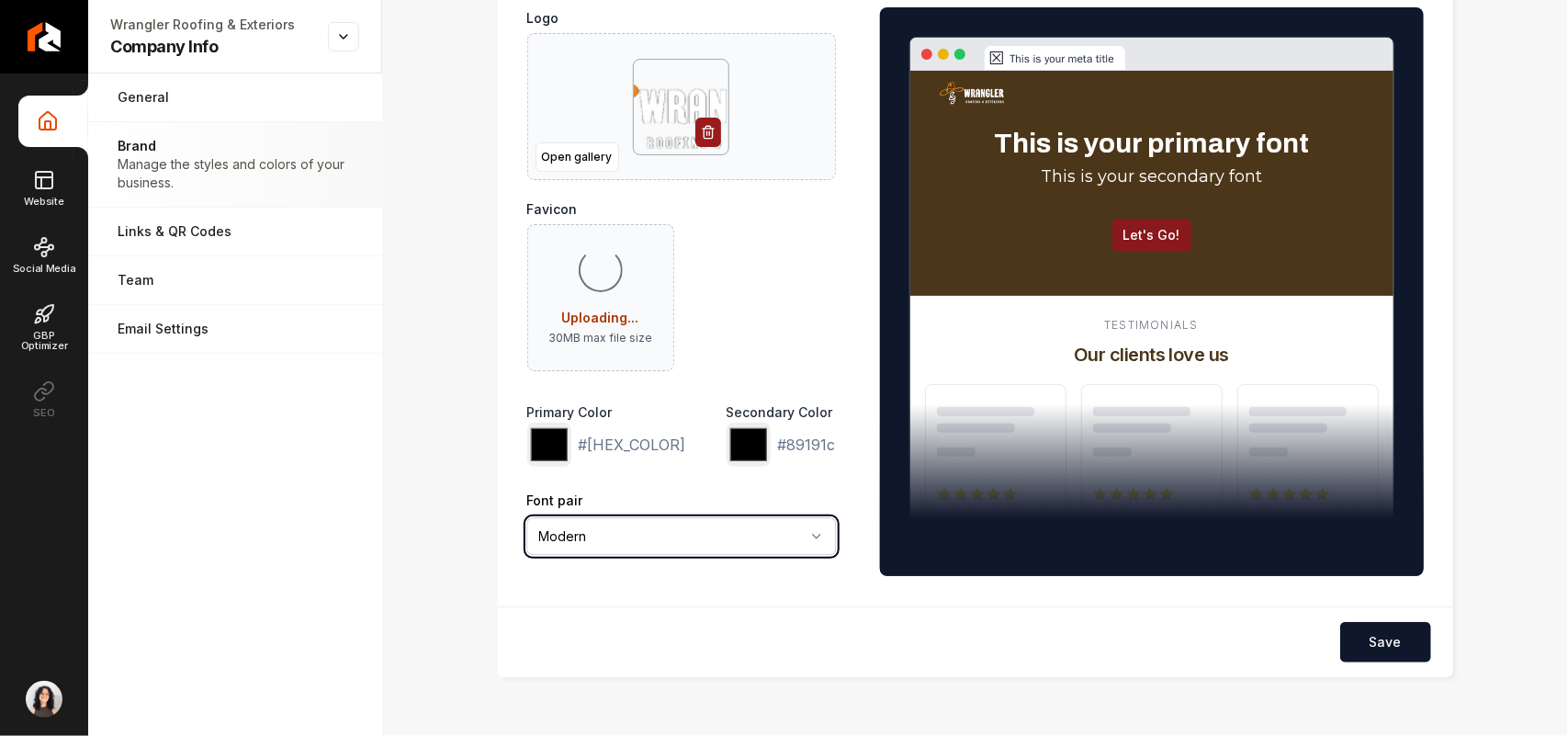 scroll, scrollTop: 203, scrollLeft: 0, axis: vertical 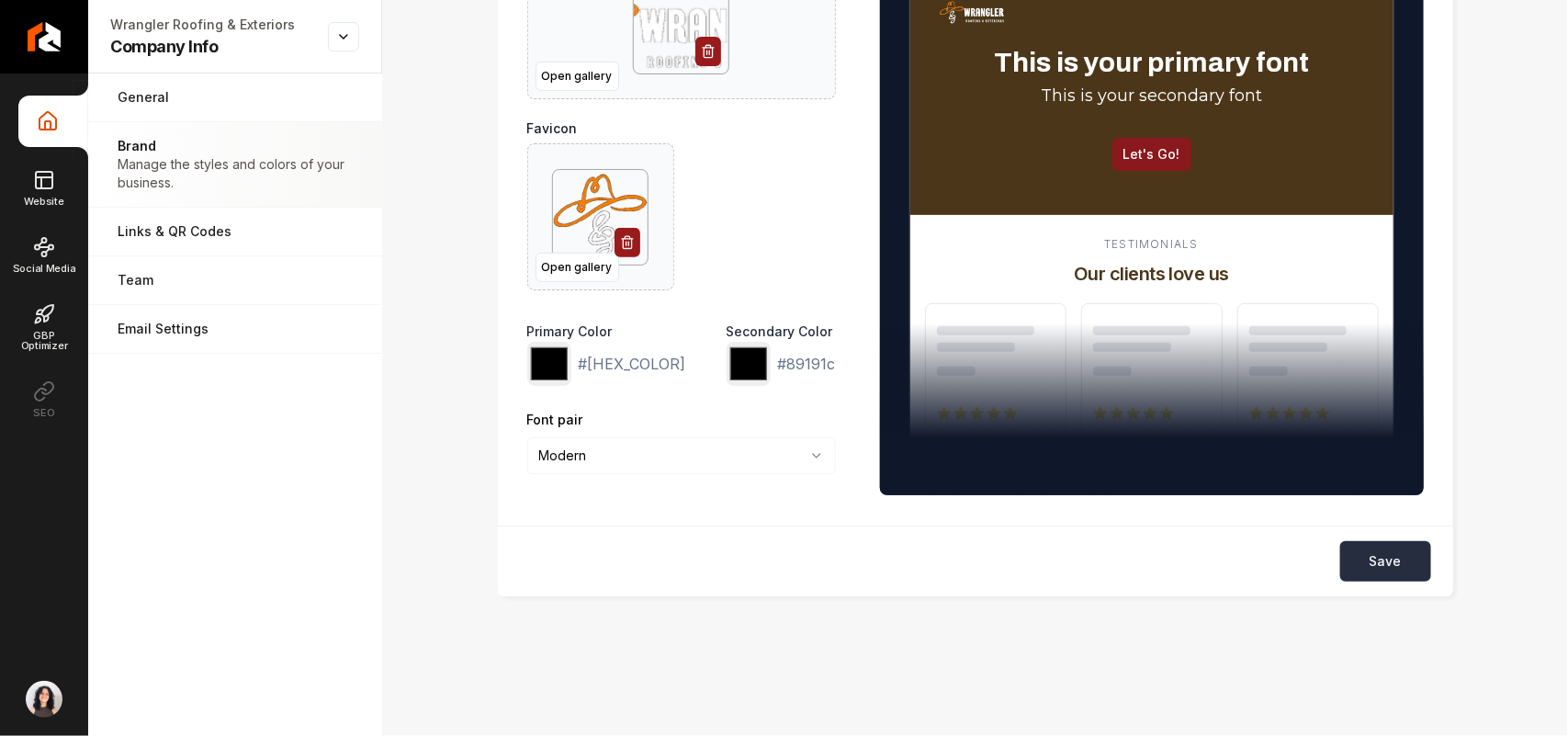 click on "Save" at bounding box center [1385, 561] 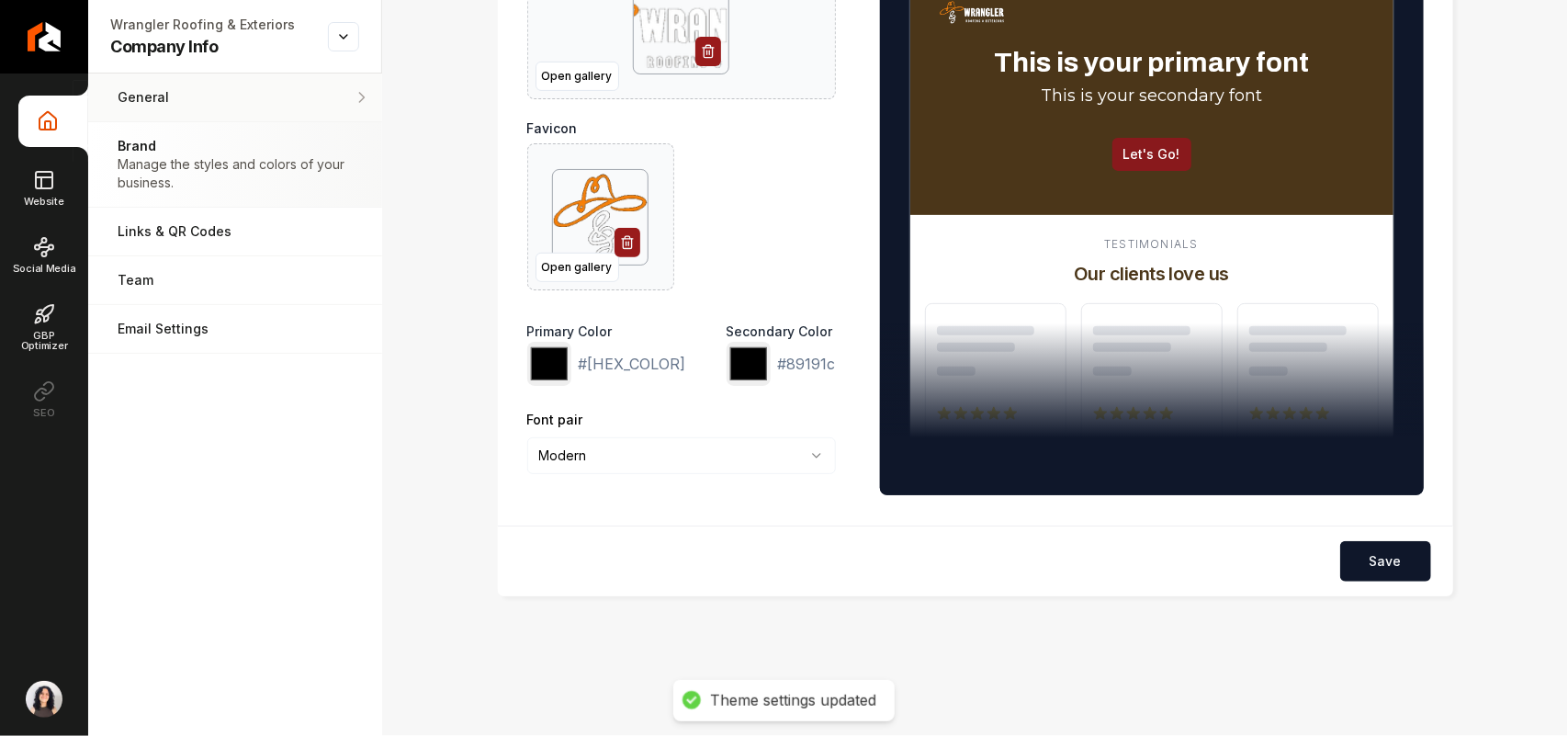 click on "General Adjust your general settings." at bounding box center (235, 97) 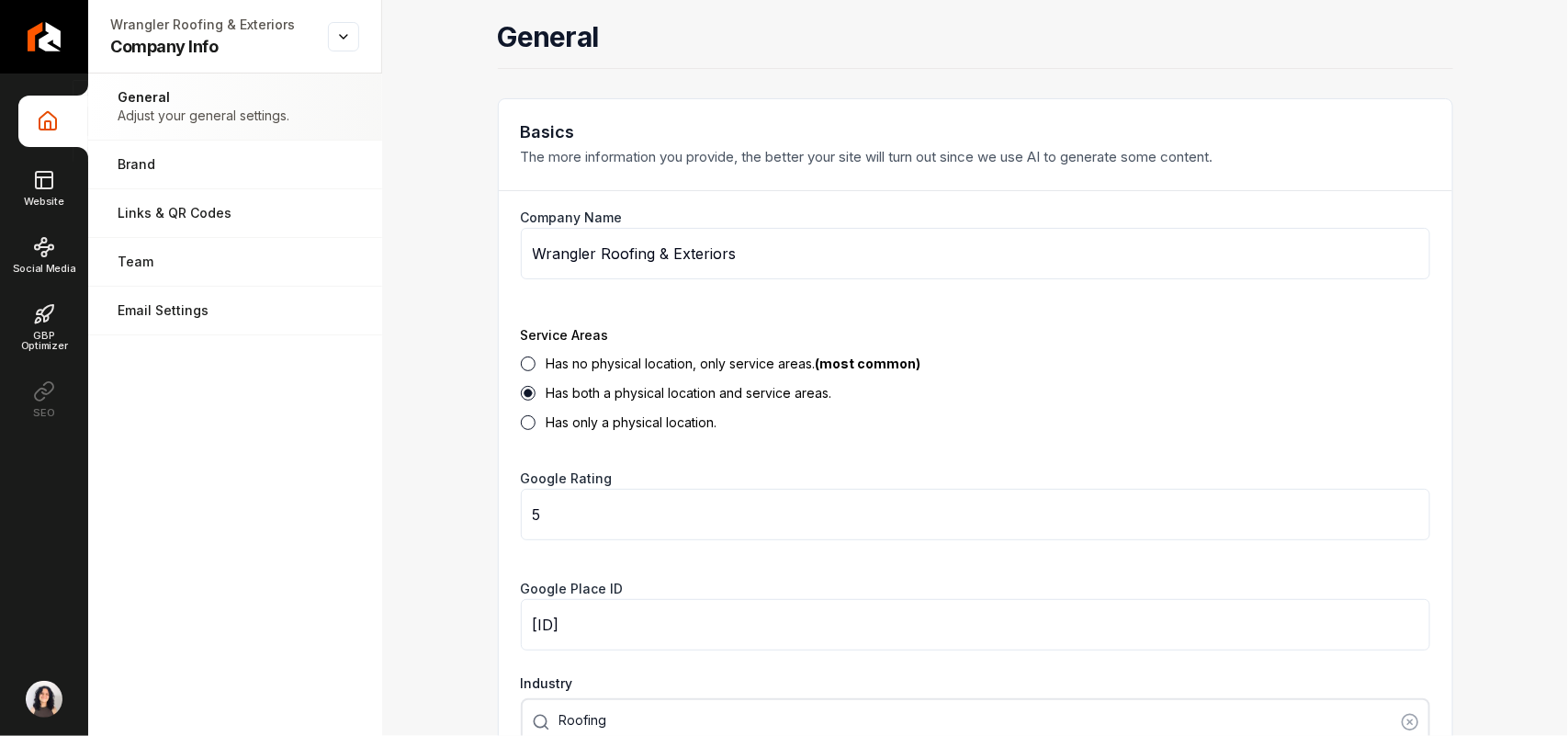 scroll, scrollTop: 0, scrollLeft: 0, axis: both 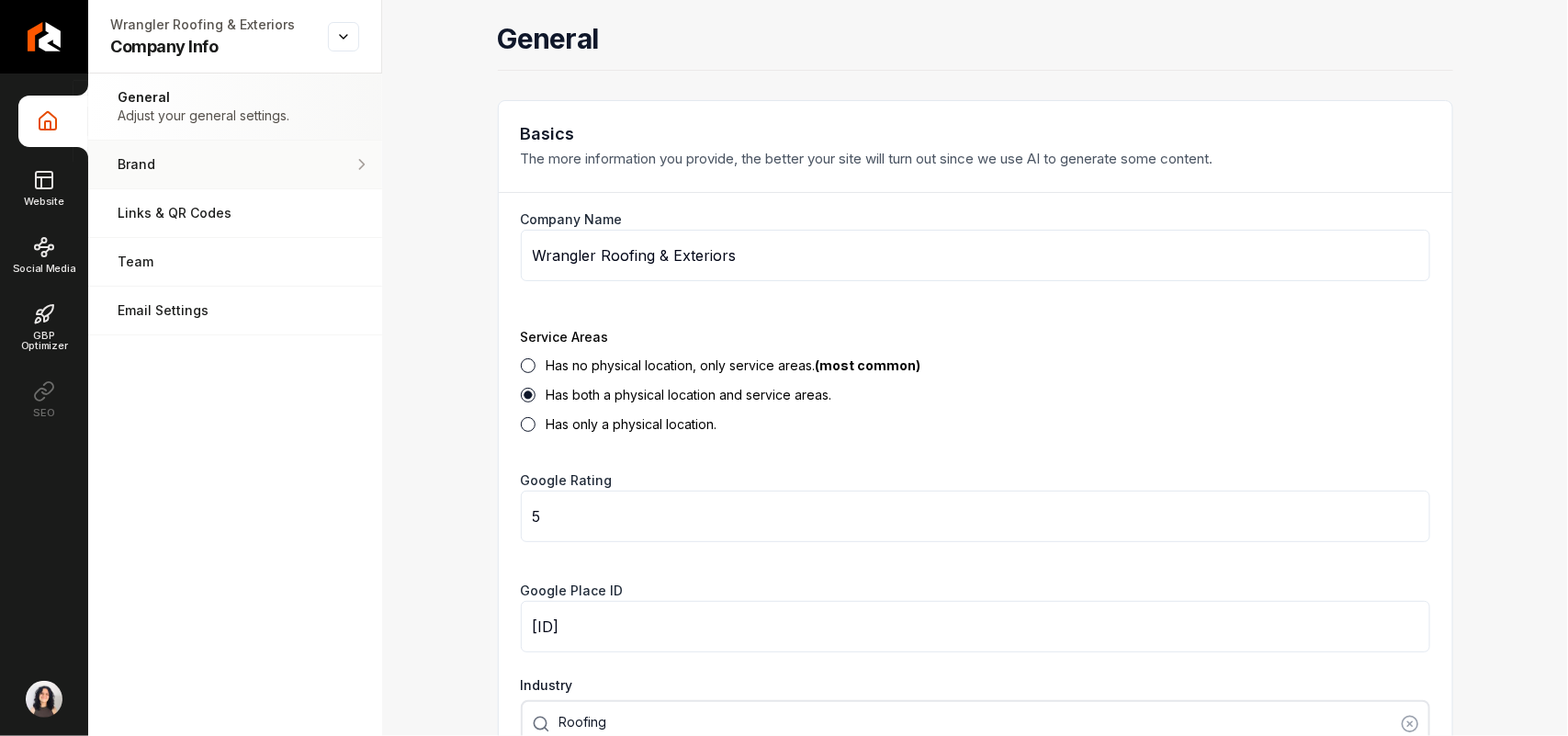 click on "Brand" at bounding box center (235, 164) 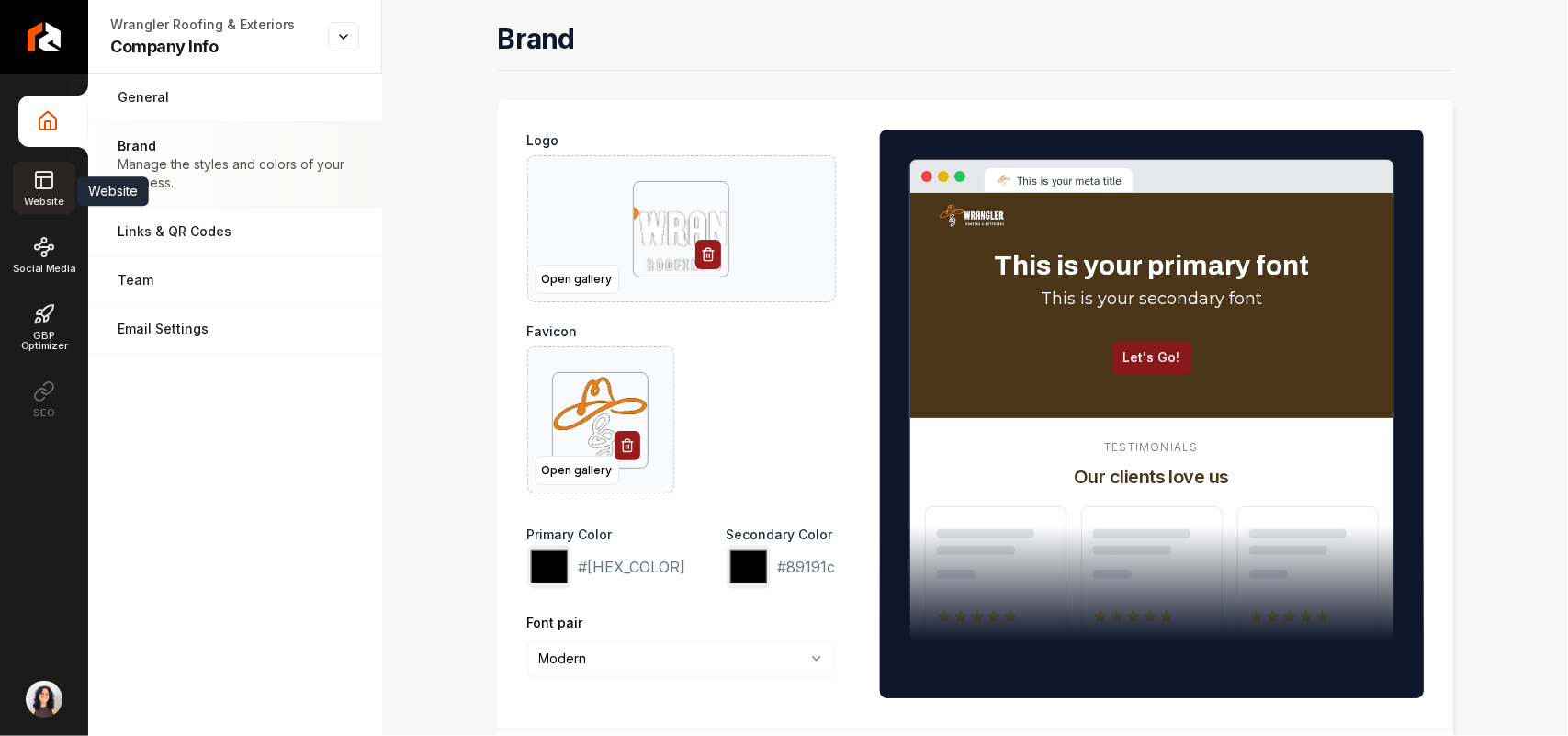 click on "Website" at bounding box center [43, 187] 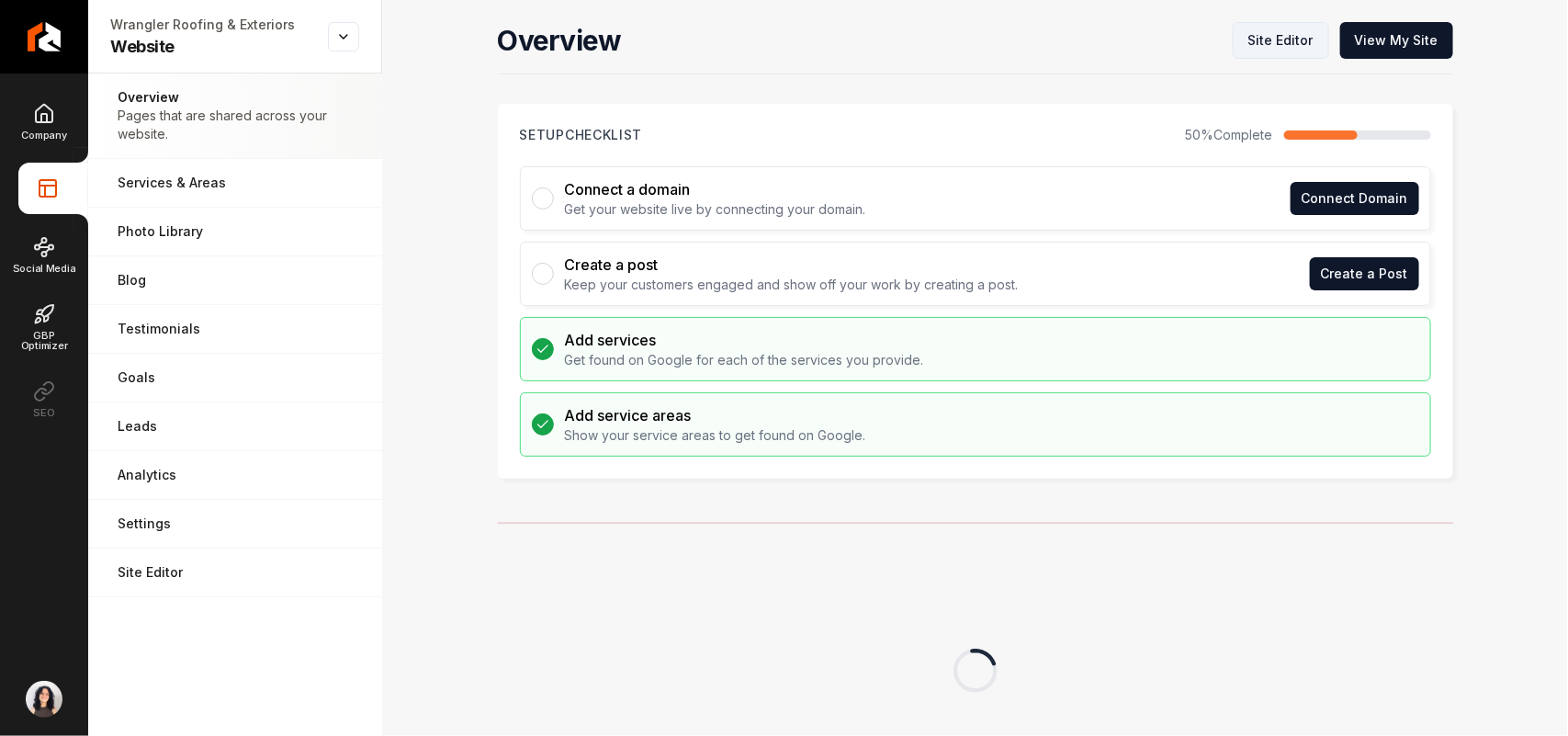 click on "Site Editor" at bounding box center [1280, 40] 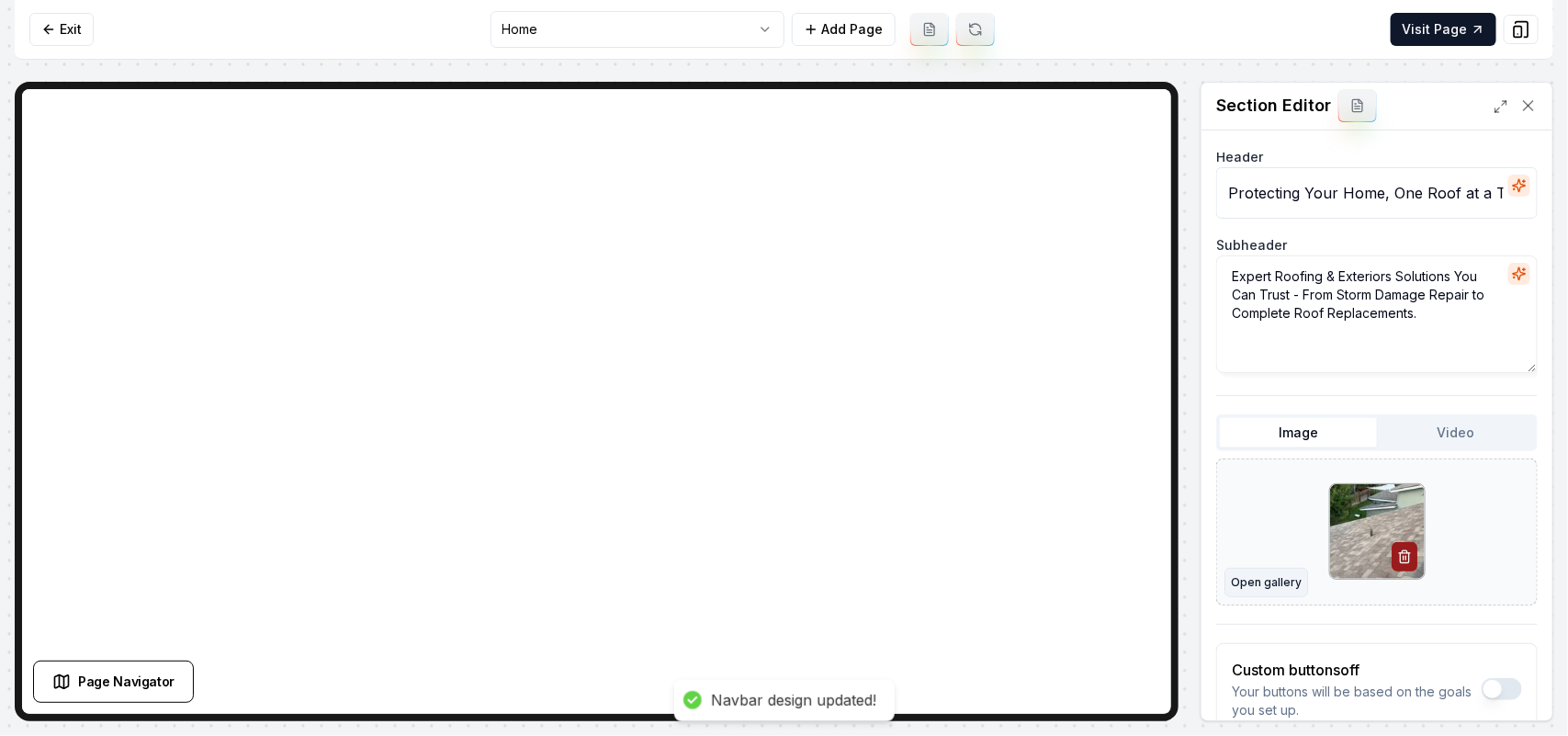 click on "Open gallery" at bounding box center (1266, 583) 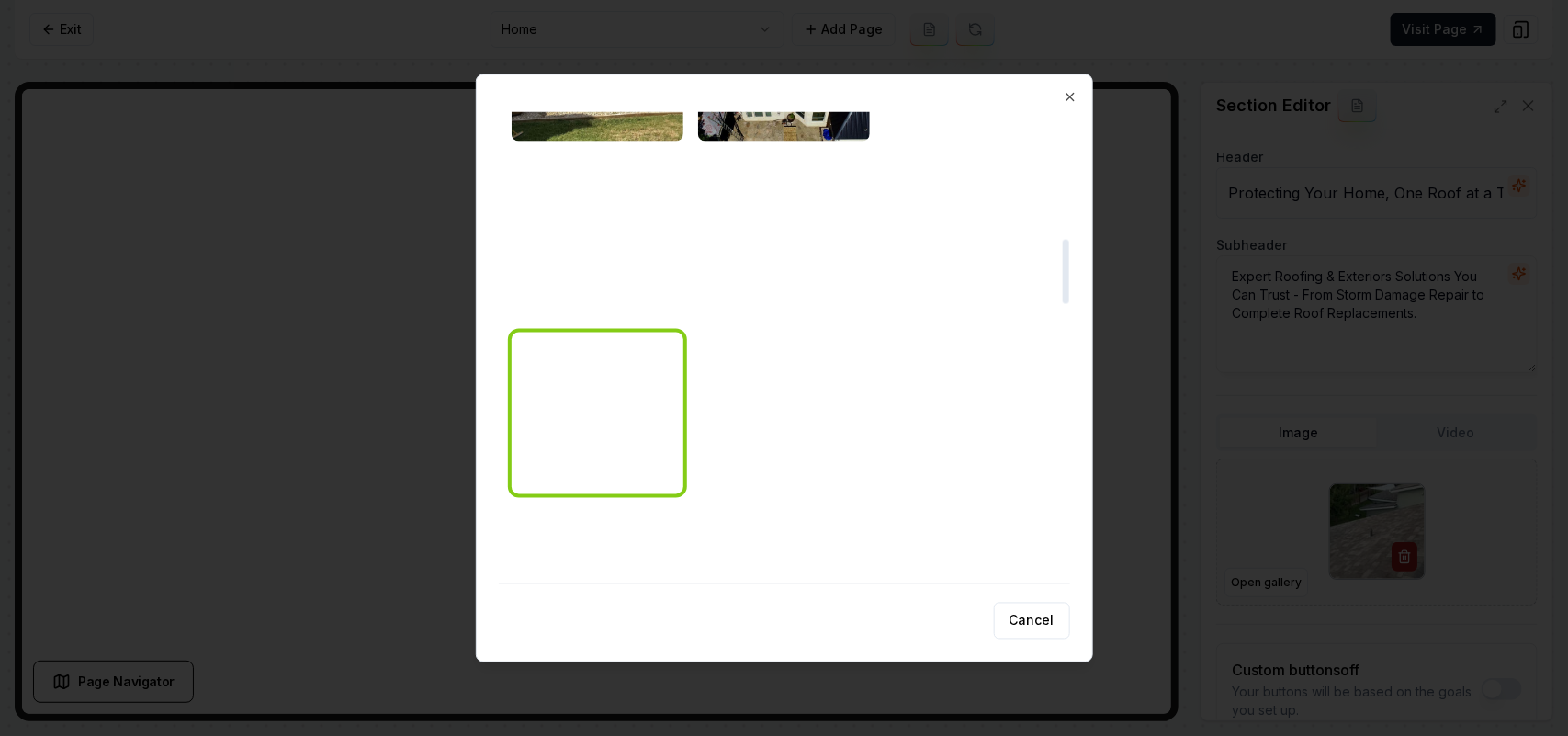 scroll, scrollTop: 919, scrollLeft: 0, axis: vertical 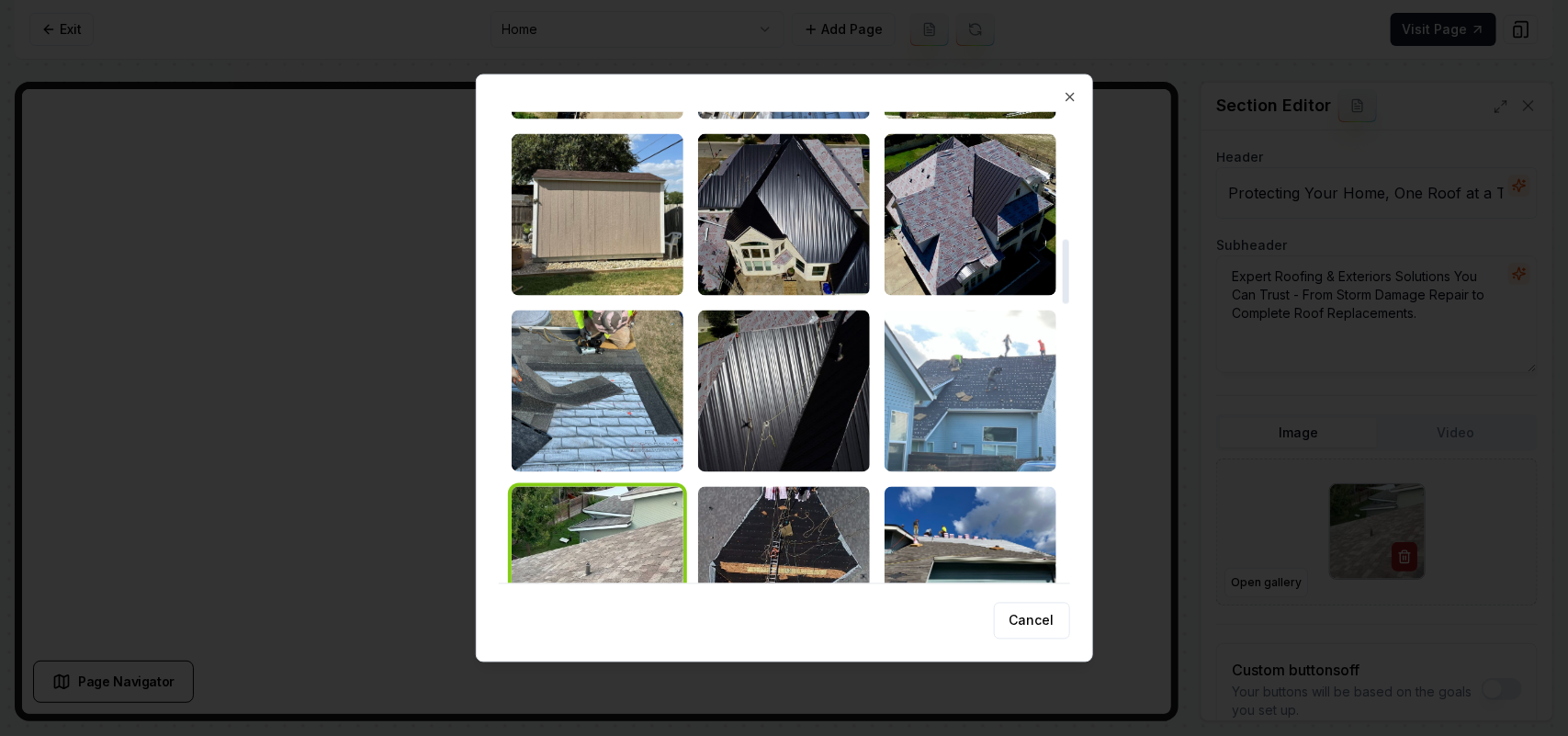 click at bounding box center [970, 391] 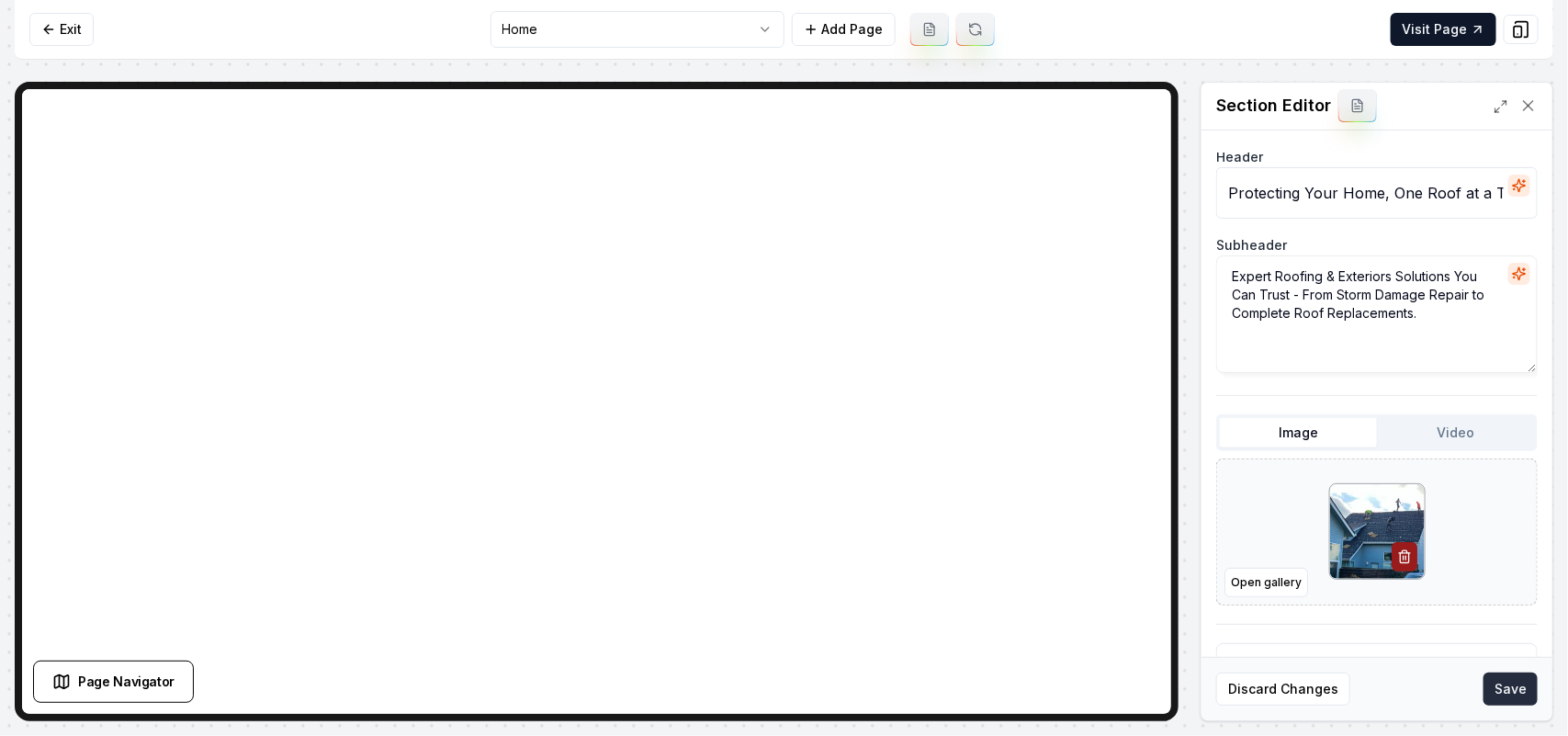 click on "Save" at bounding box center [1510, 689] 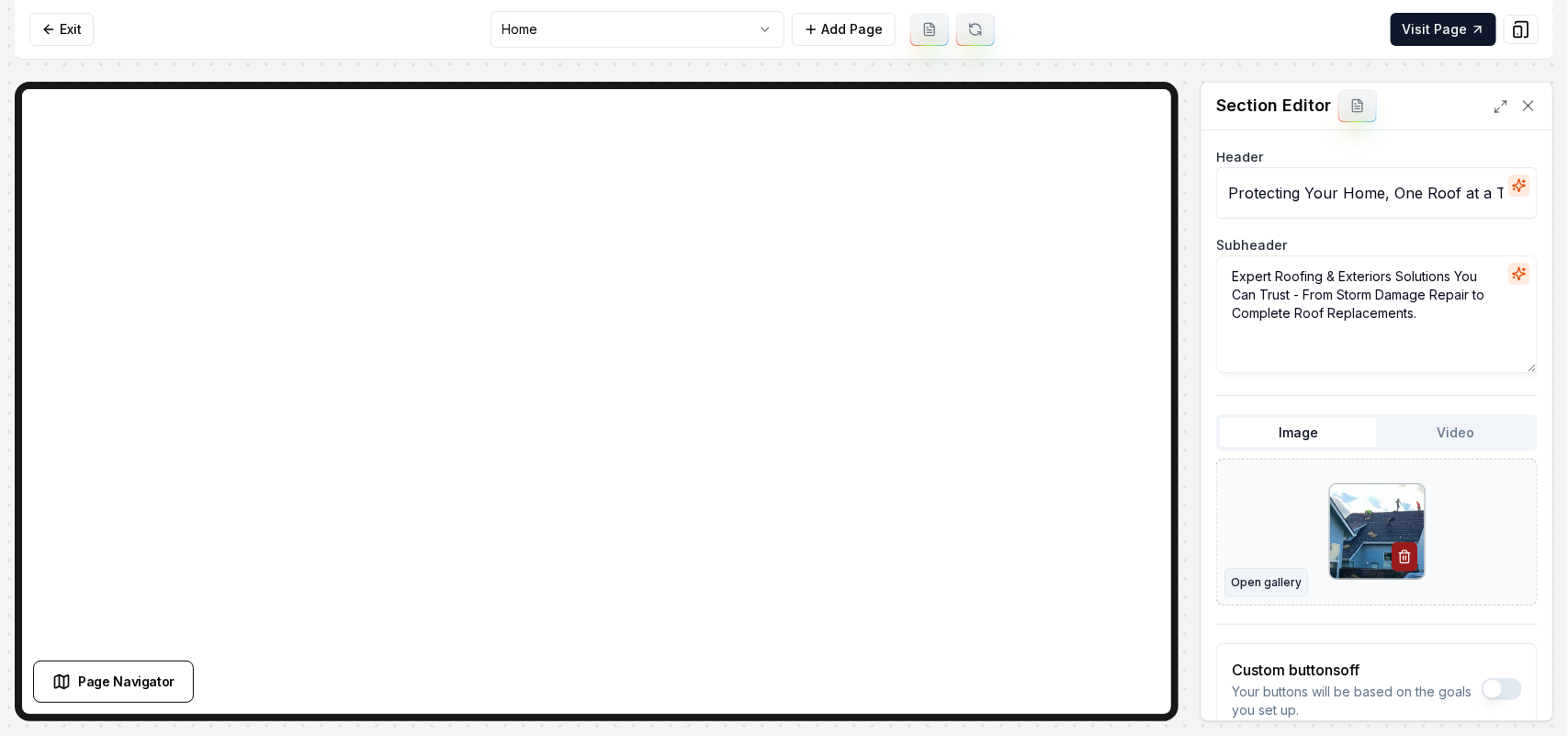 click on "Open gallery" at bounding box center [1266, 583] 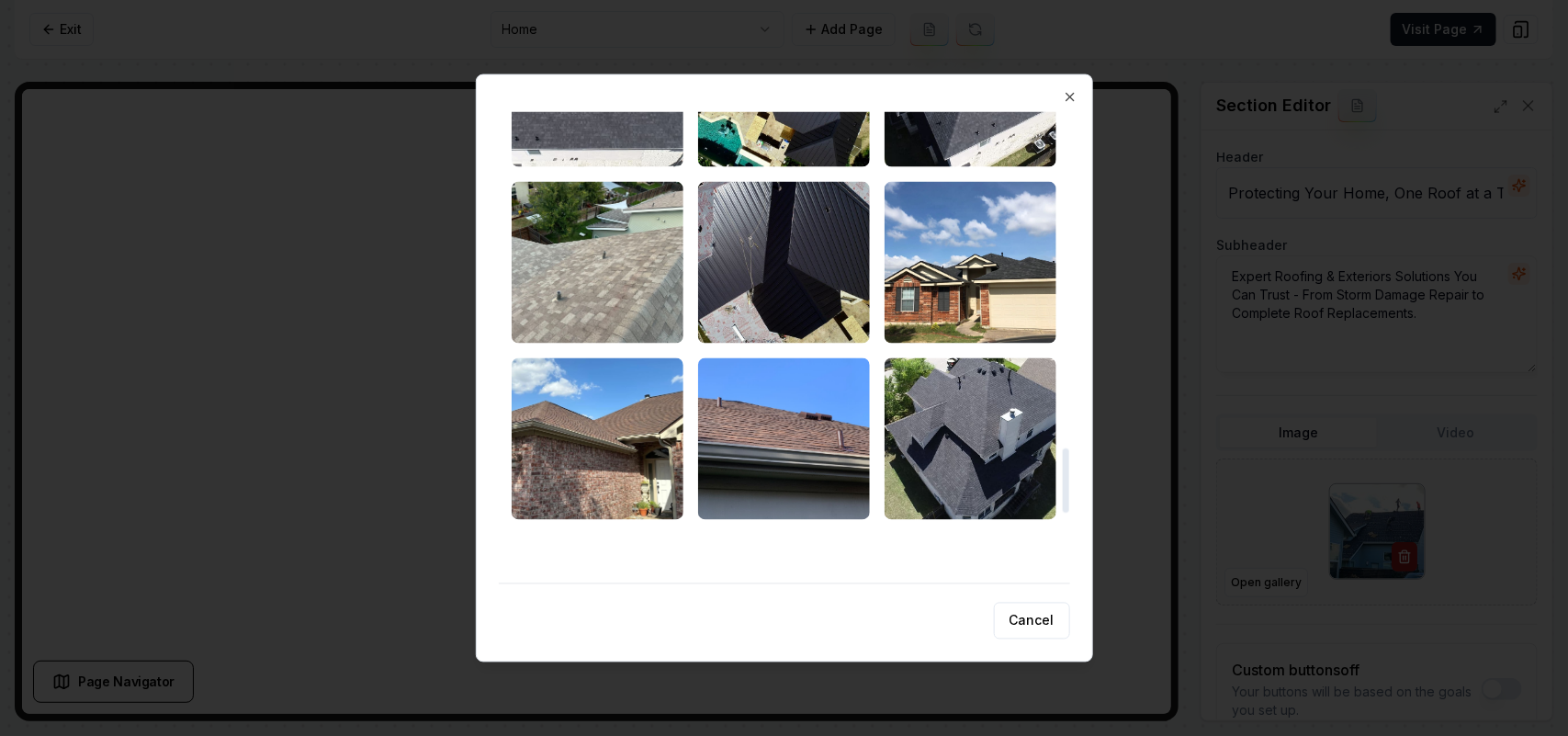 scroll, scrollTop: 2412, scrollLeft: 0, axis: vertical 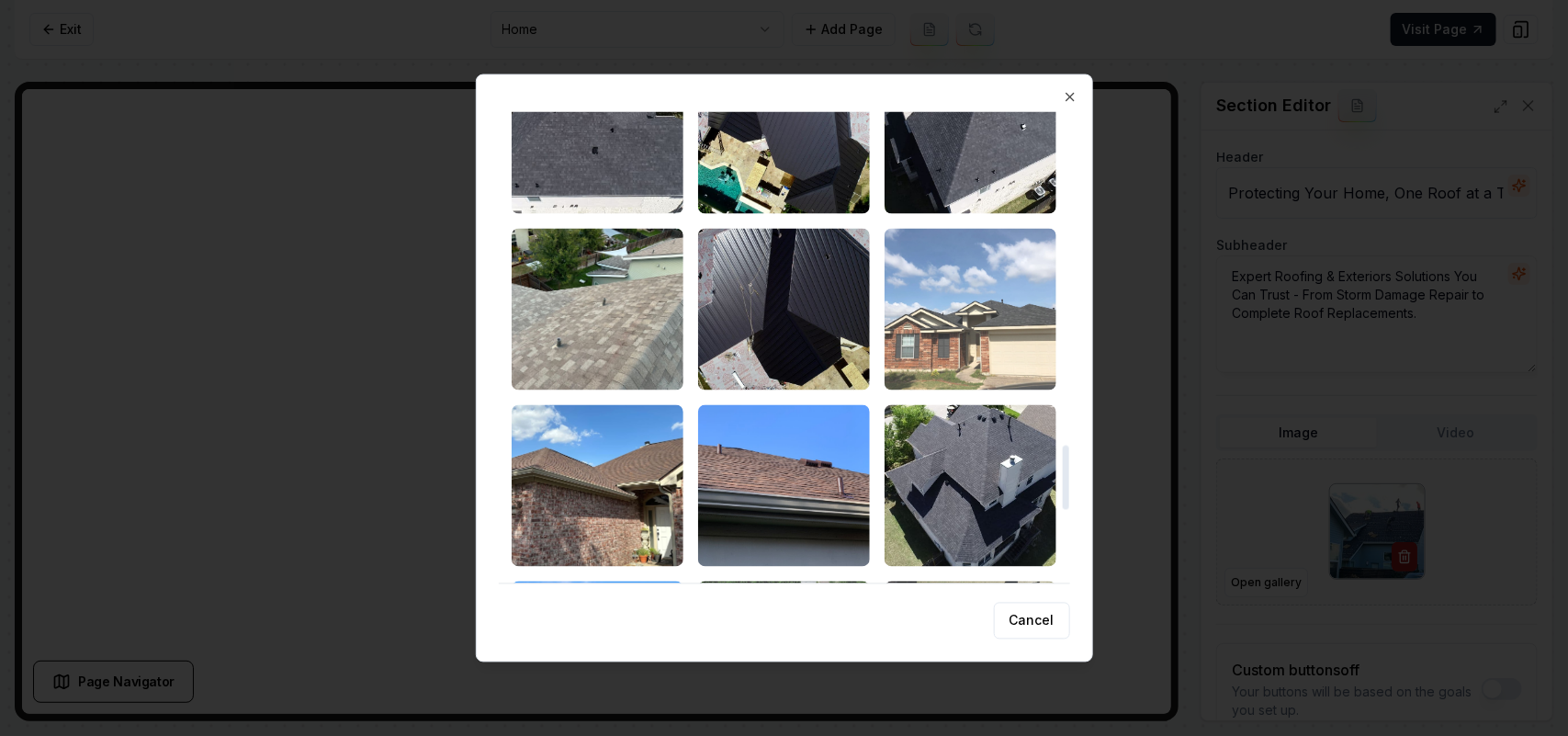 click at bounding box center [970, 309] 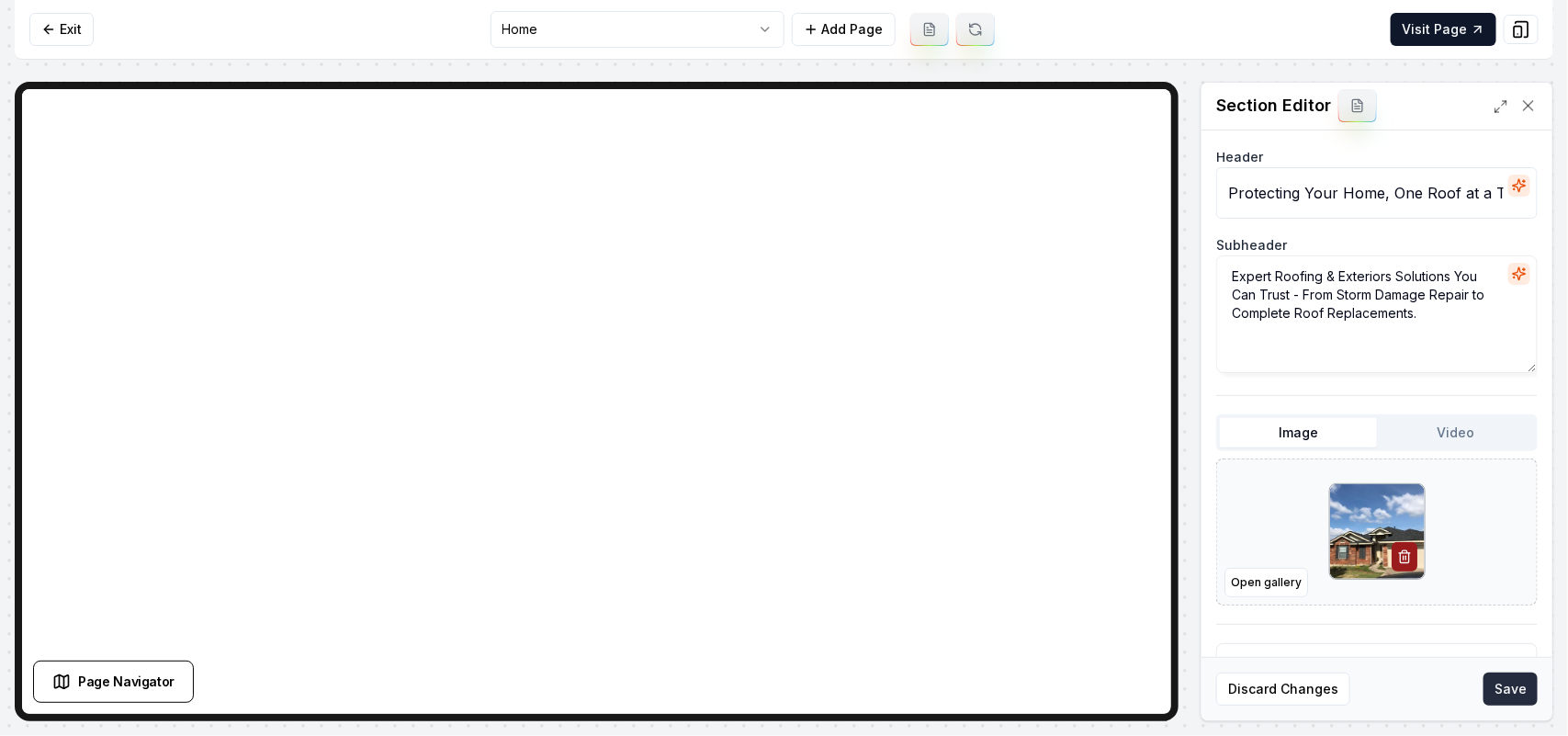 click on "Save" at bounding box center (1510, 689) 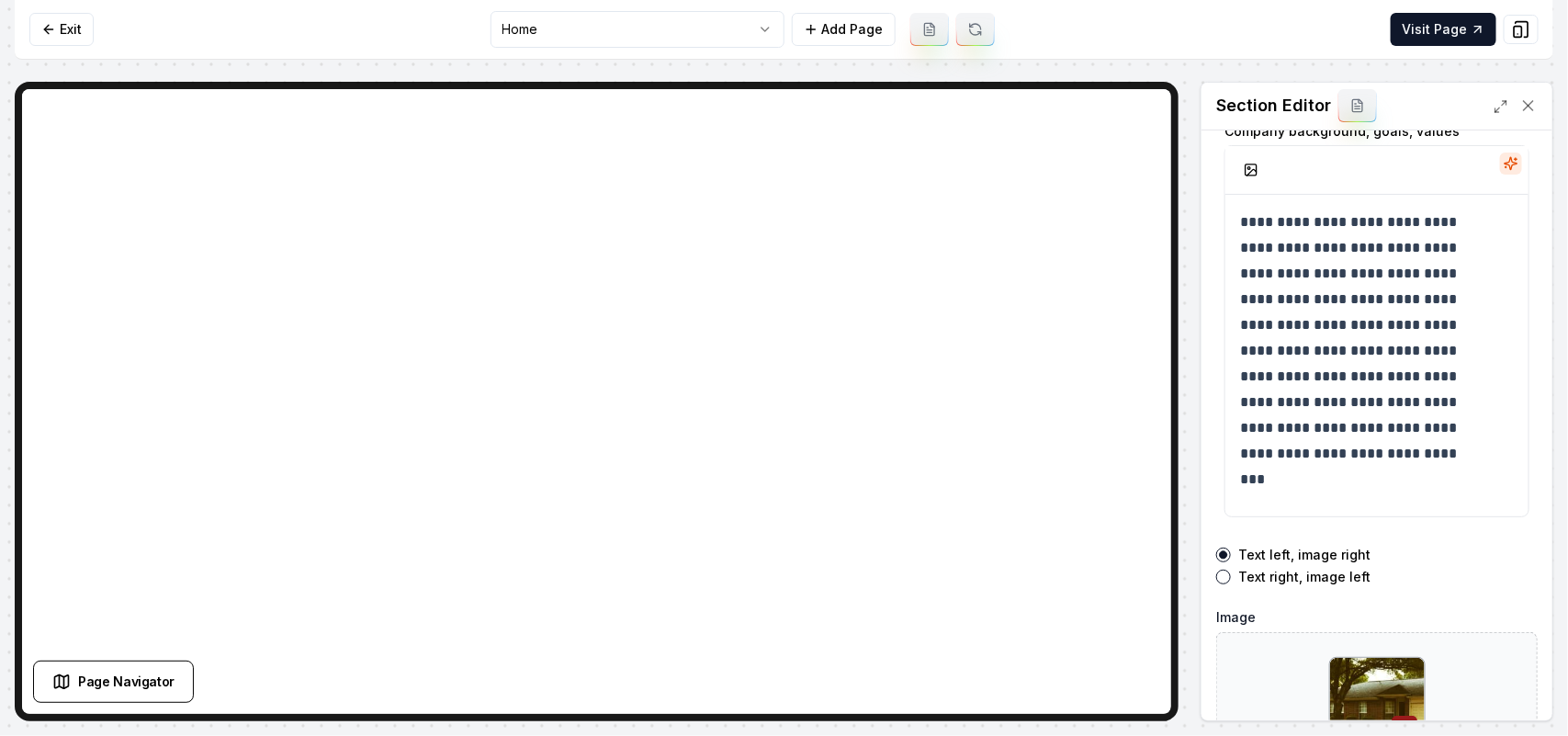 scroll, scrollTop: 257, scrollLeft: 0, axis: vertical 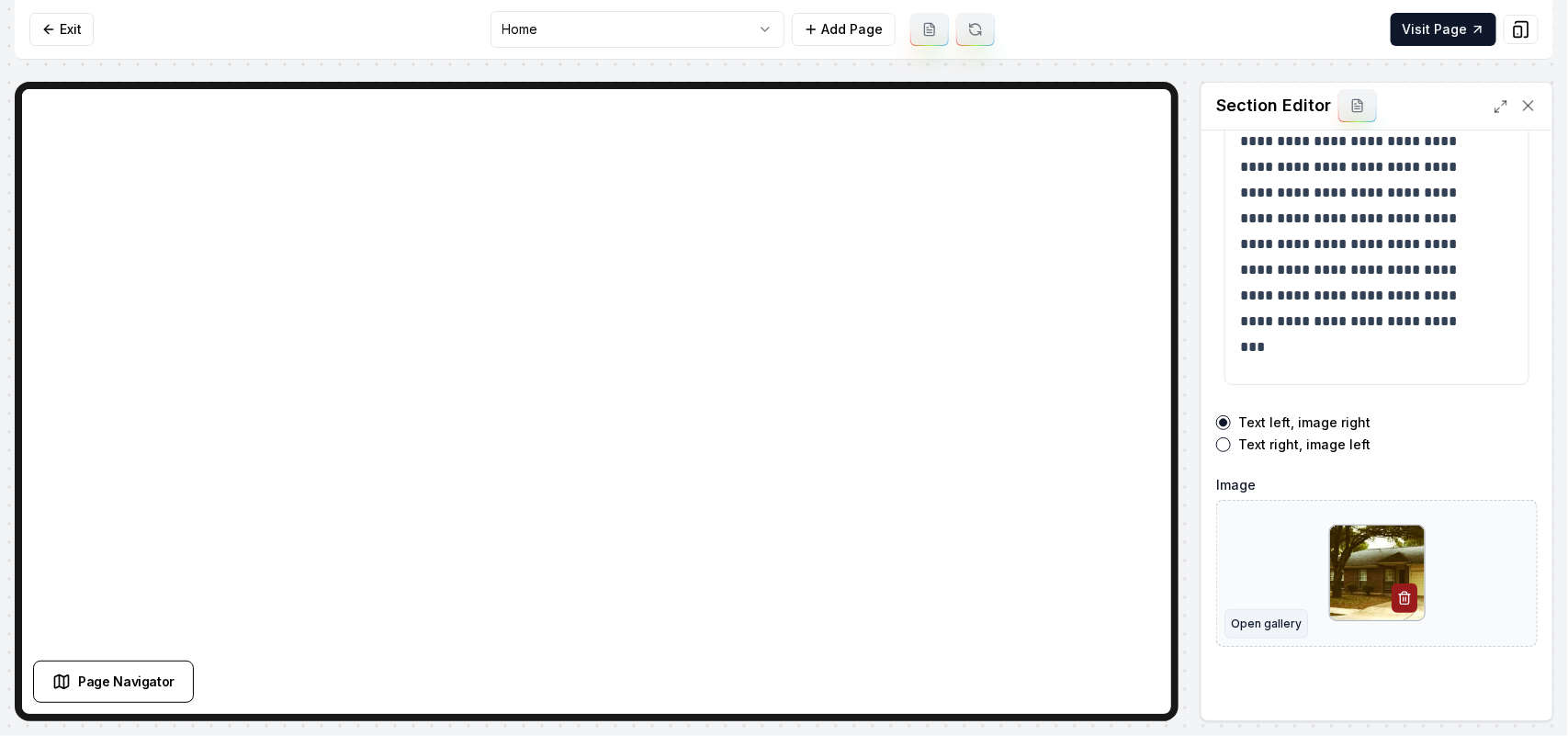 click on "Open gallery" at bounding box center [1266, 624] 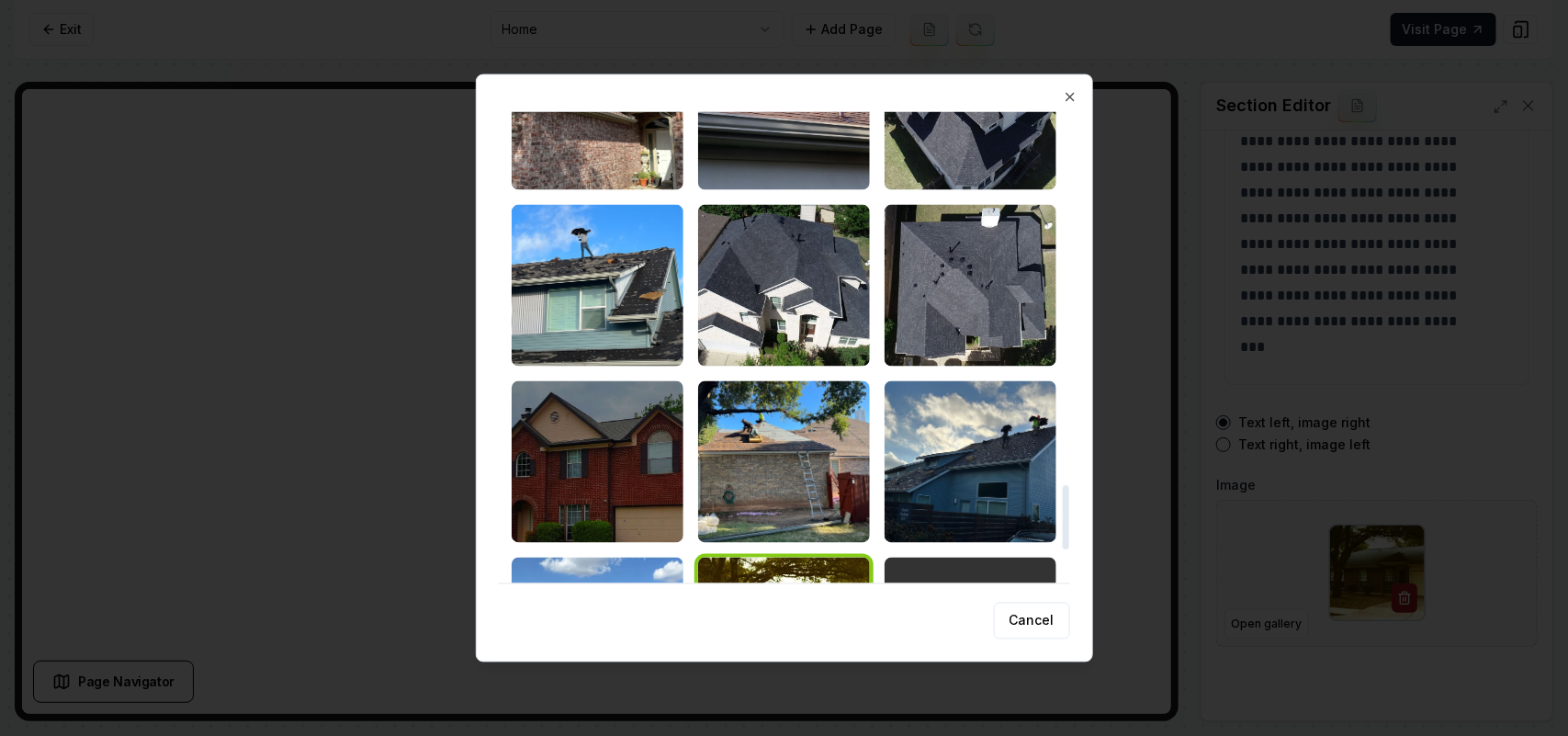 scroll, scrollTop: 2701, scrollLeft: 0, axis: vertical 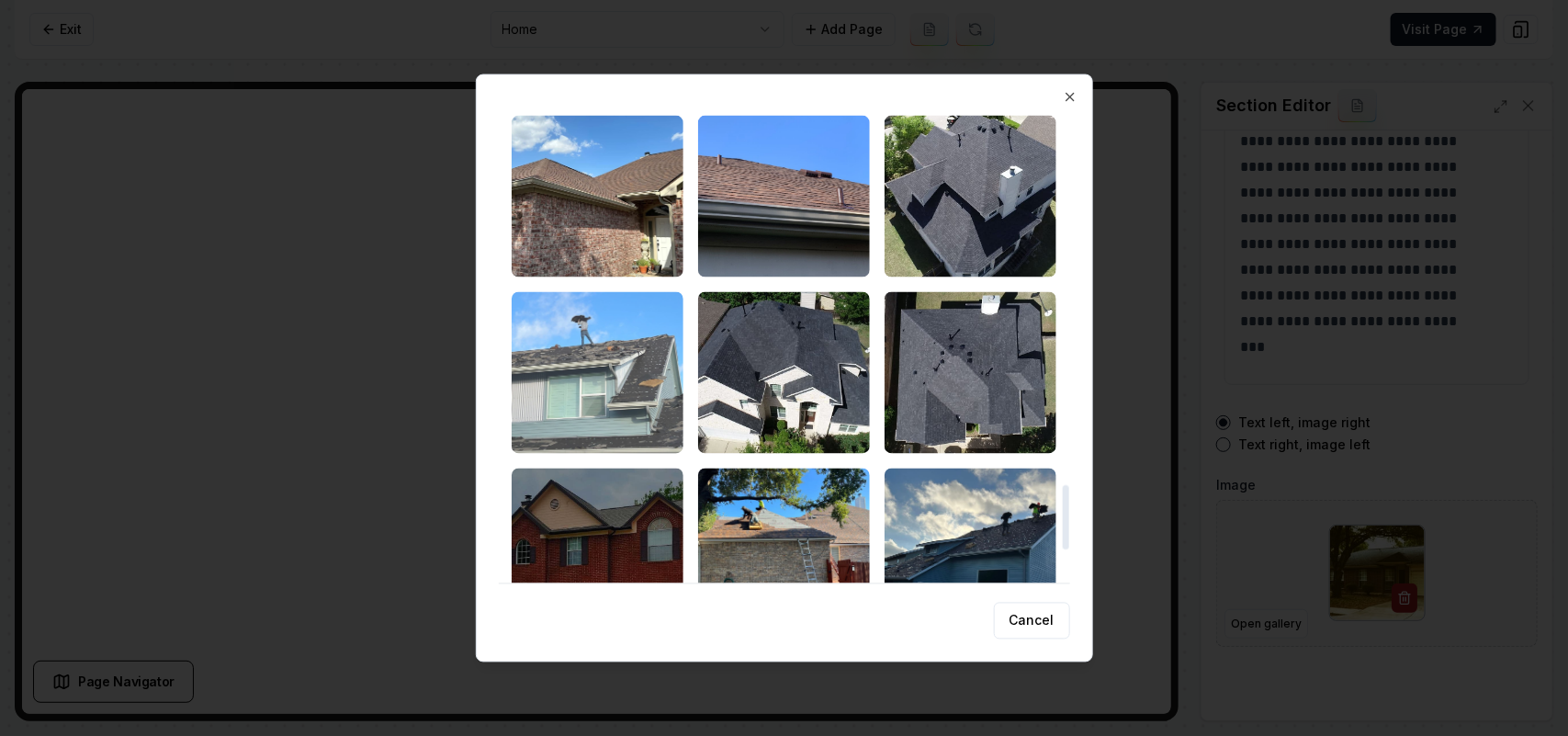 click at bounding box center (597, 372) 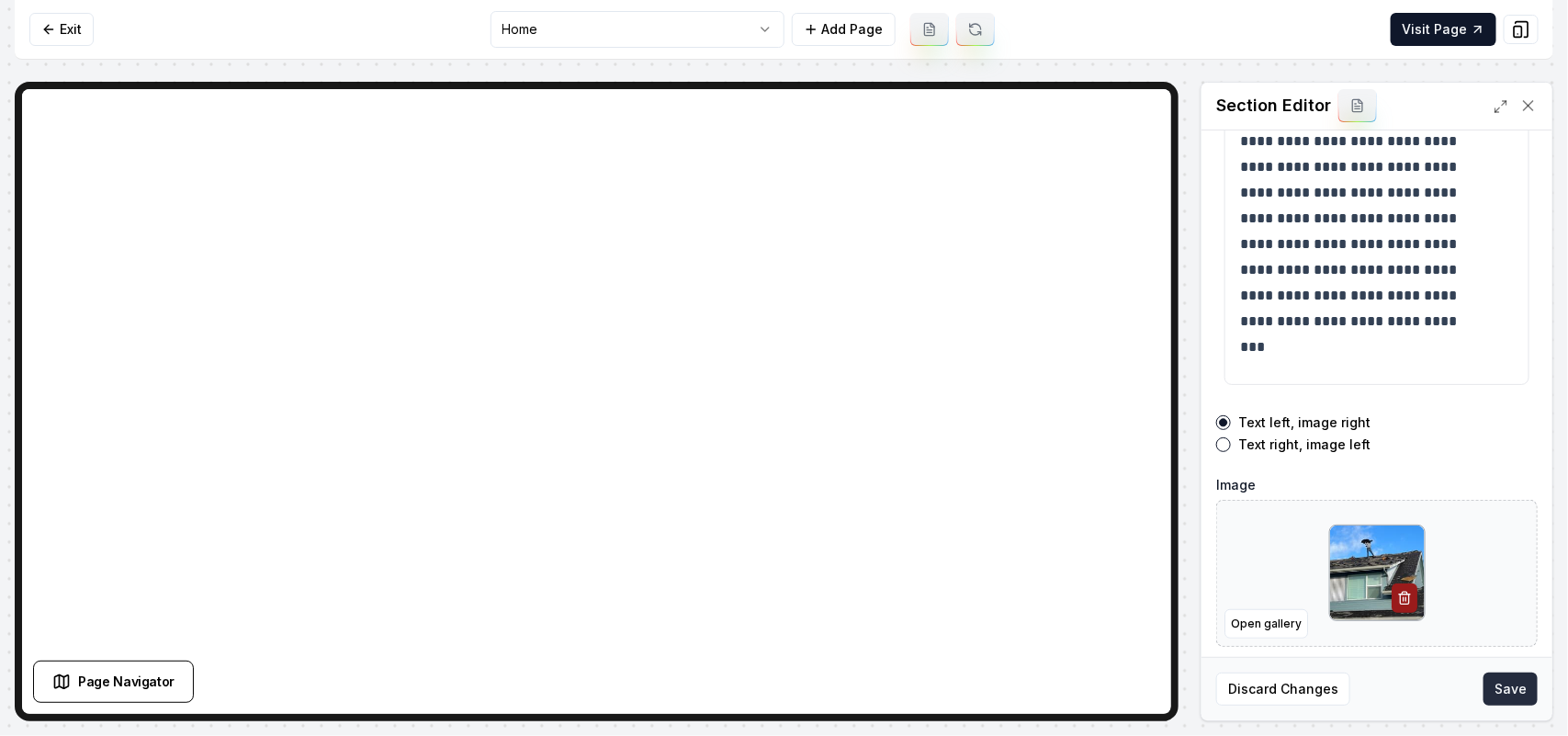 click on "Save" at bounding box center (1510, 689) 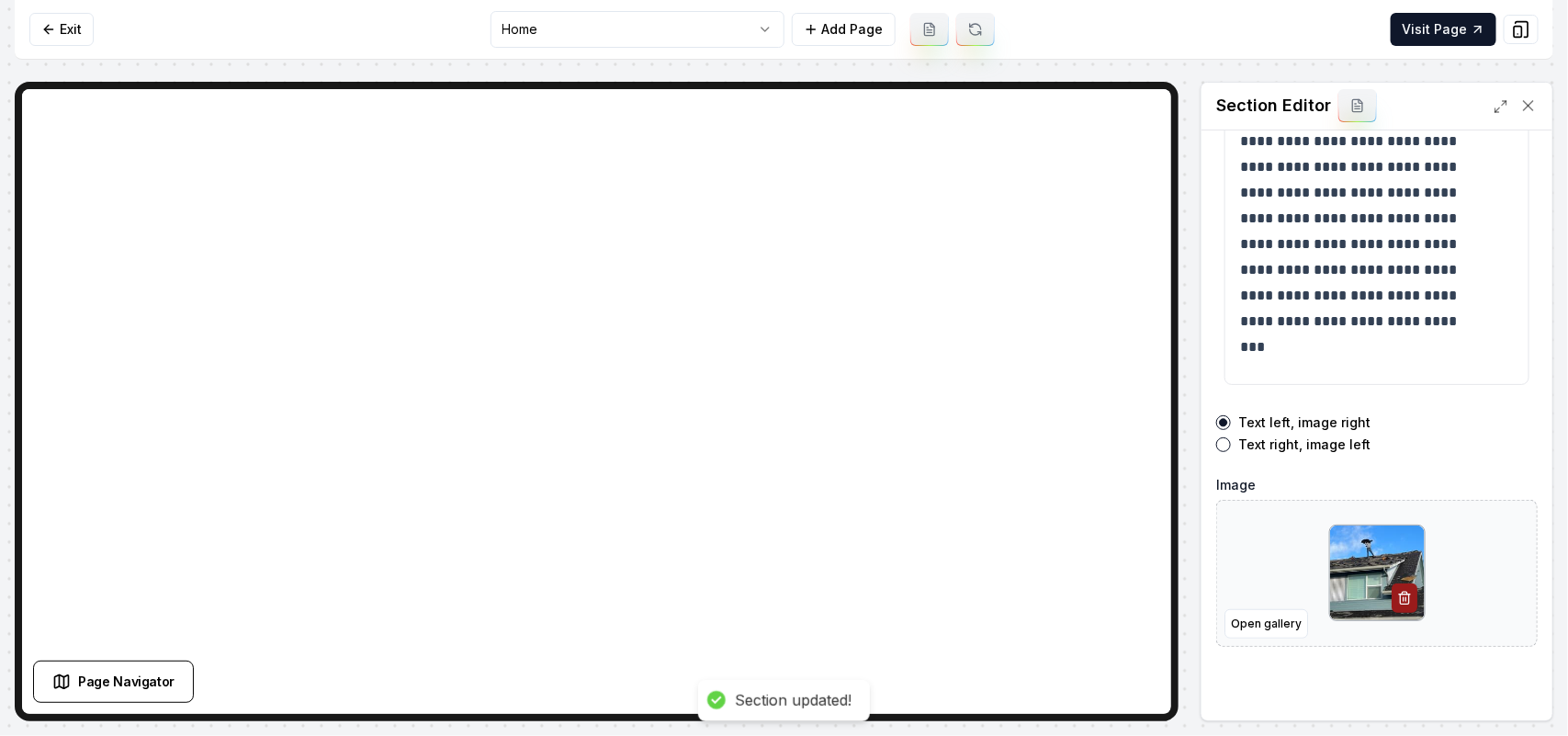 click on "Text right, image left" at bounding box center (1304, 445) 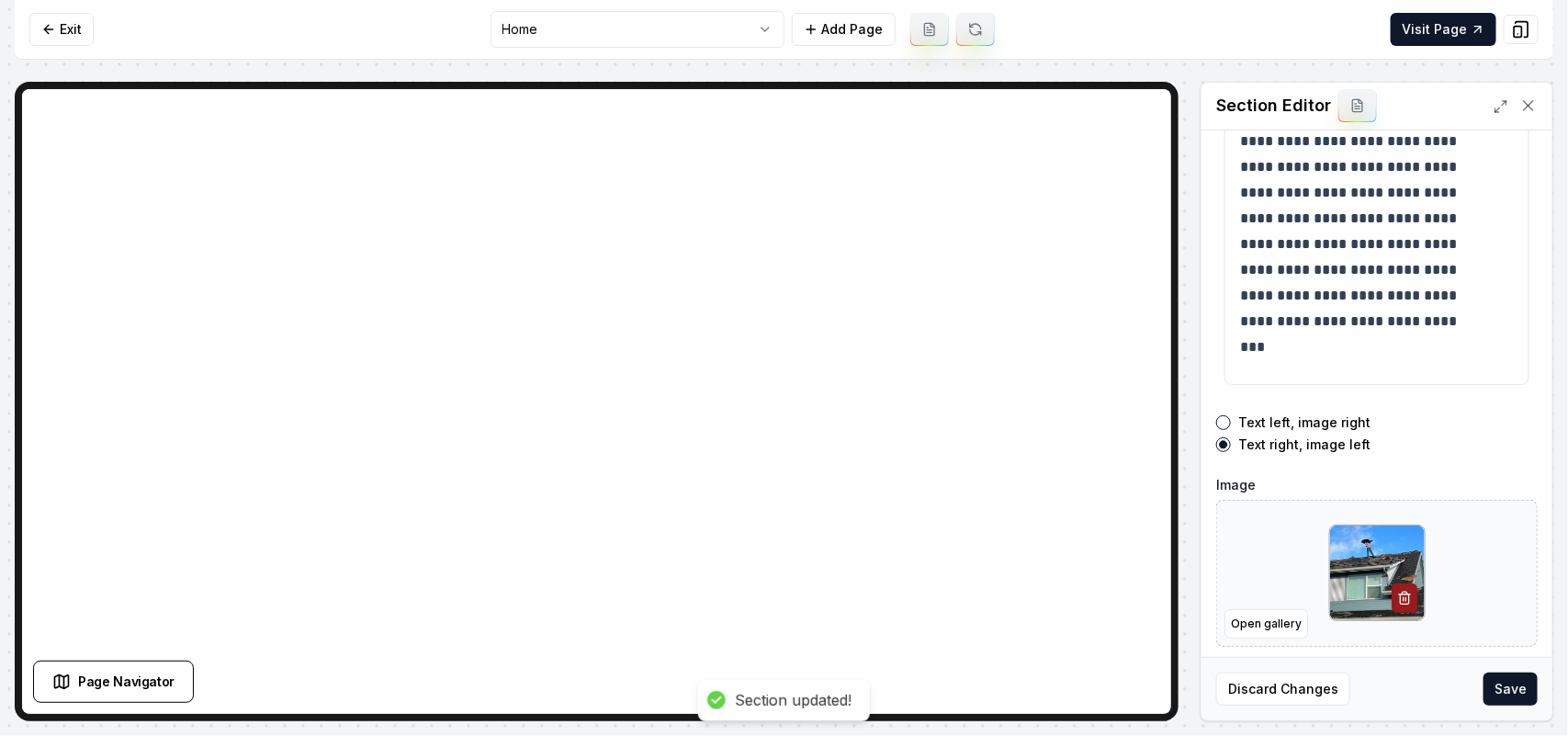 click on "Discard Changes Save" at bounding box center (1377, 688) 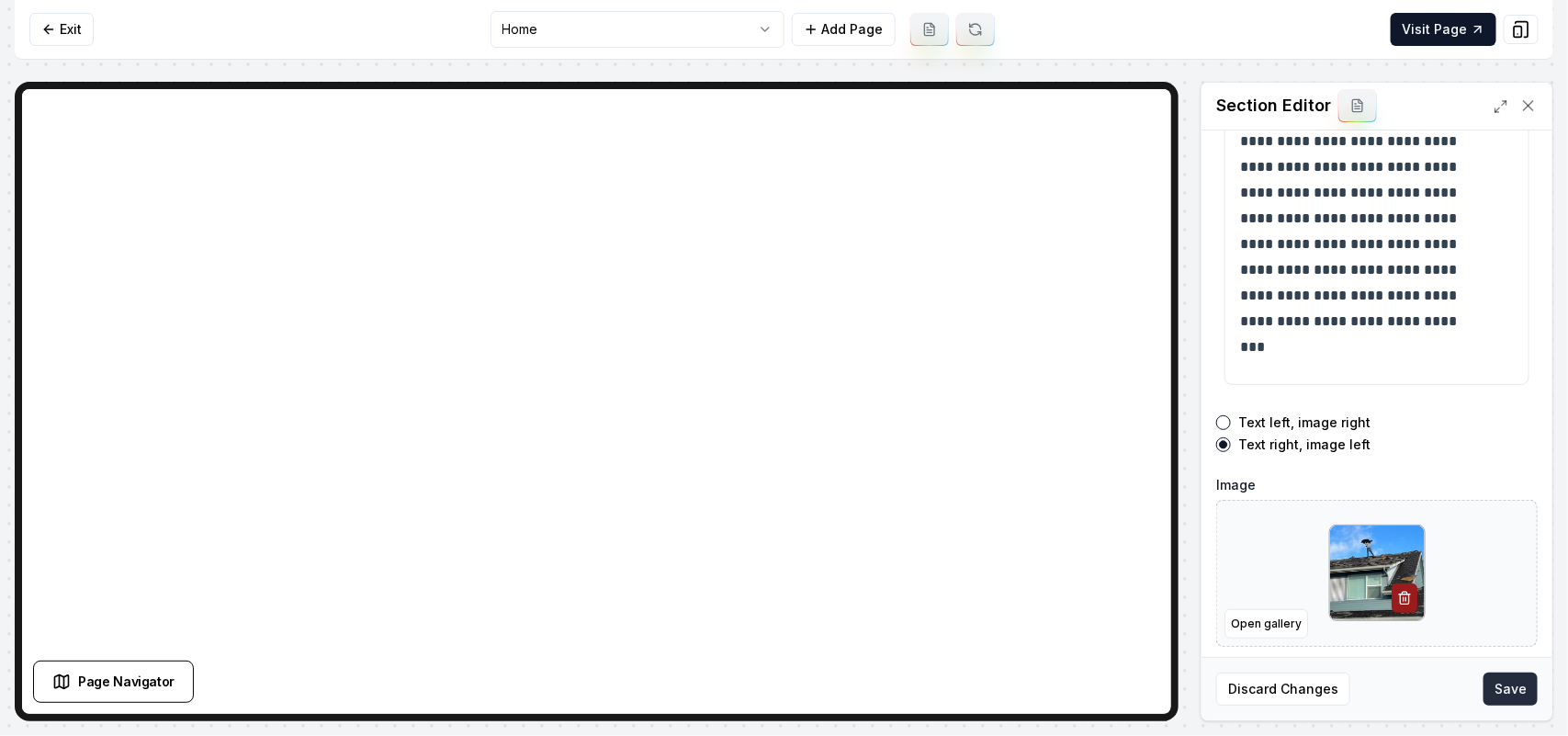 click on "Save" at bounding box center [1510, 689] 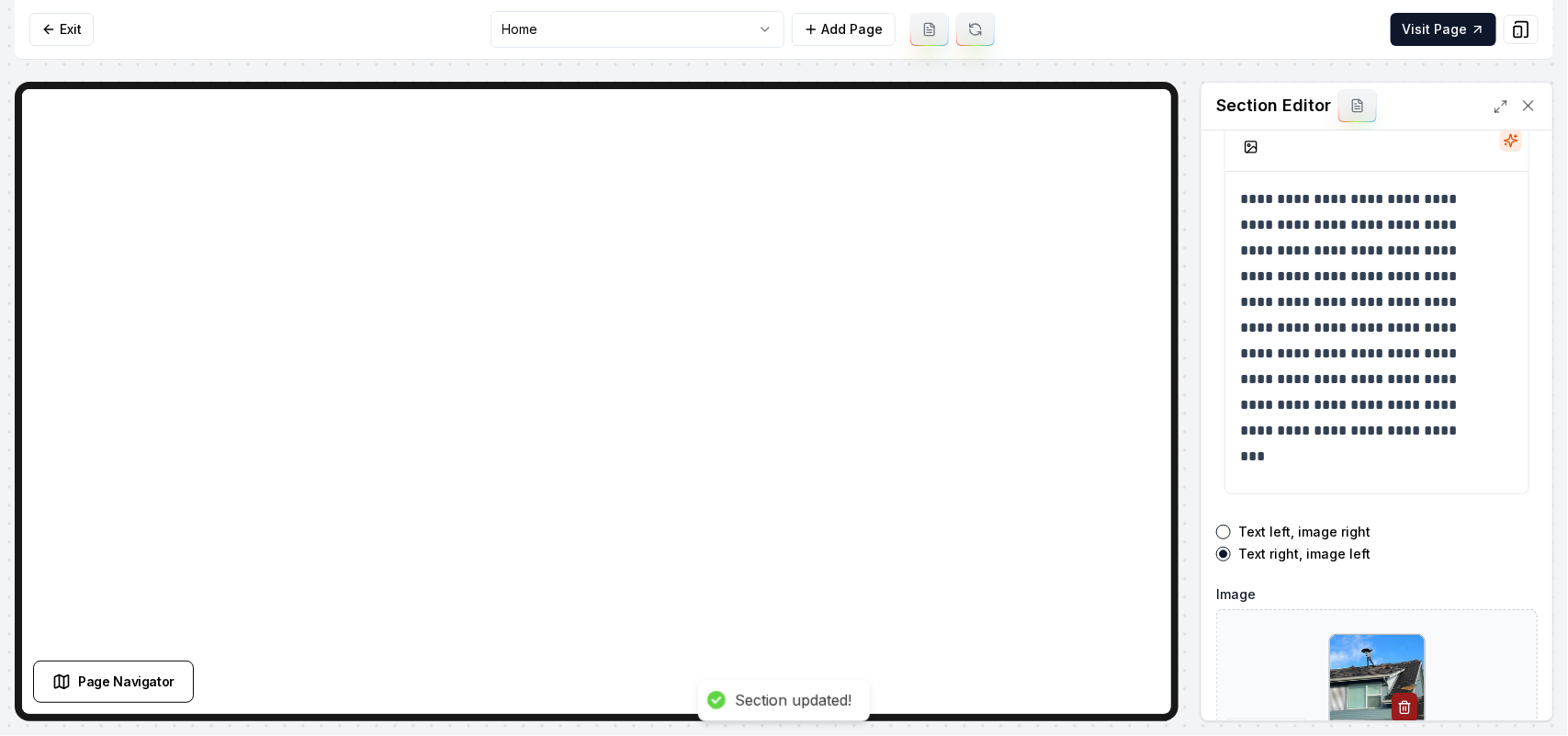 scroll, scrollTop: 0, scrollLeft: 0, axis: both 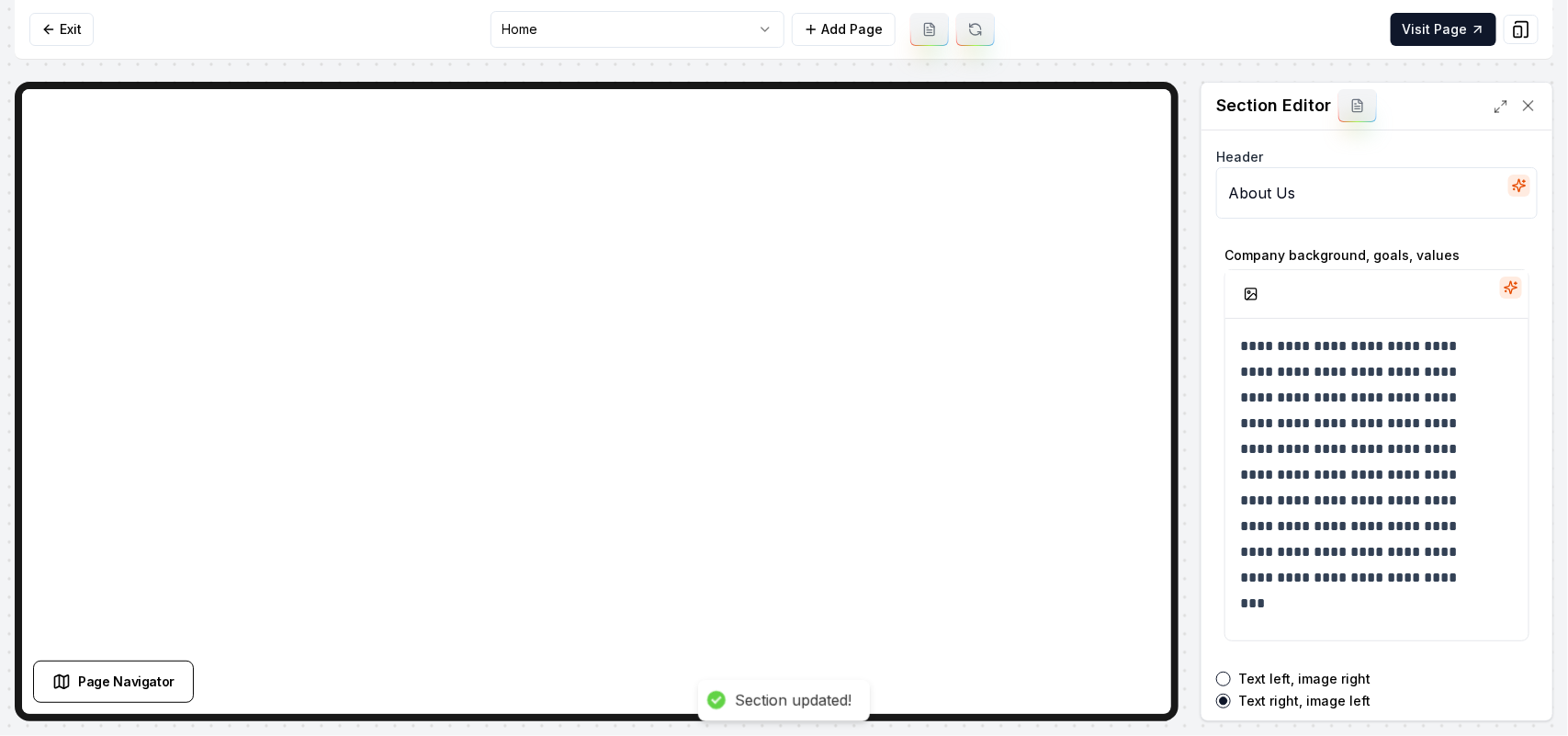 click at bounding box center [1511, 288] 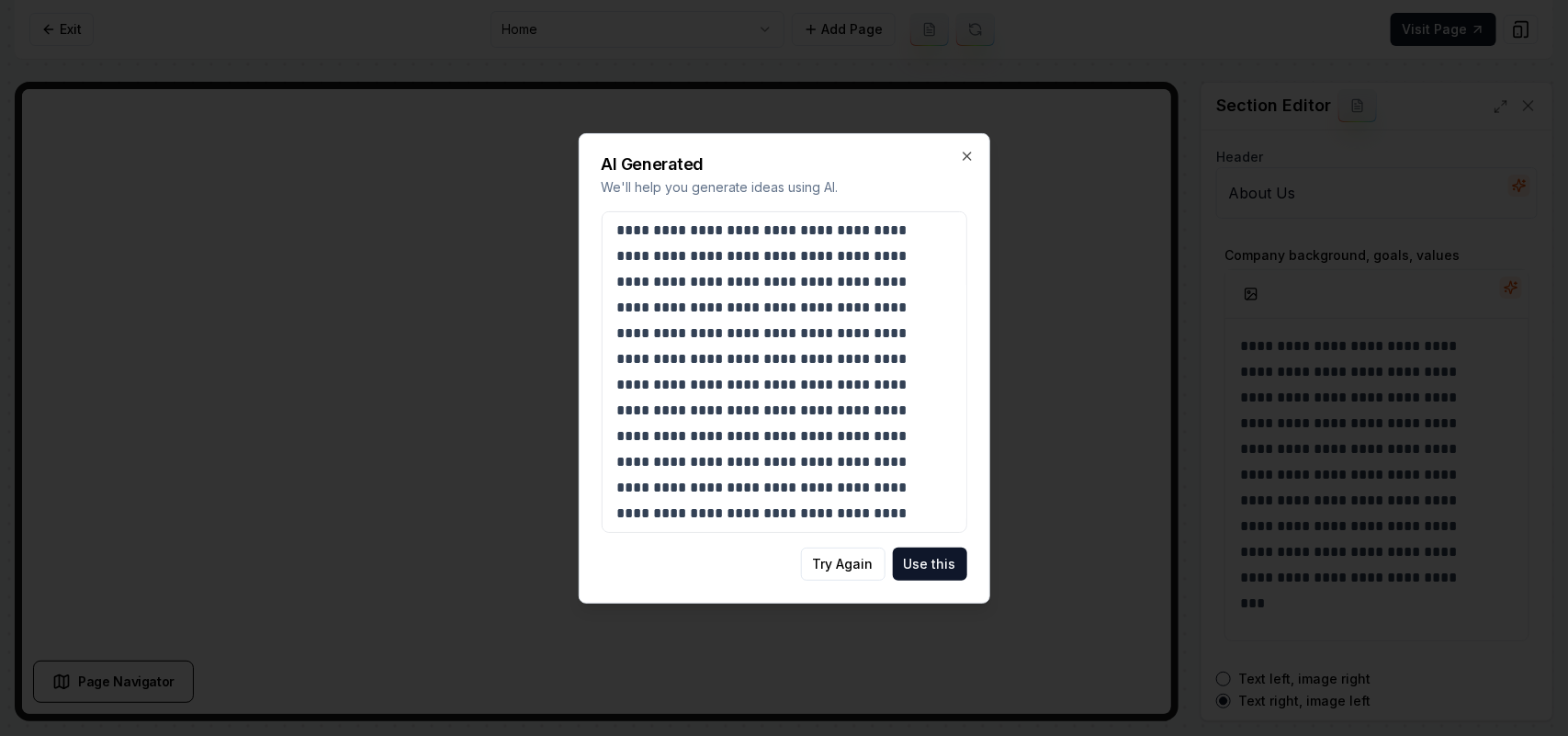 scroll, scrollTop: 350, scrollLeft: 0, axis: vertical 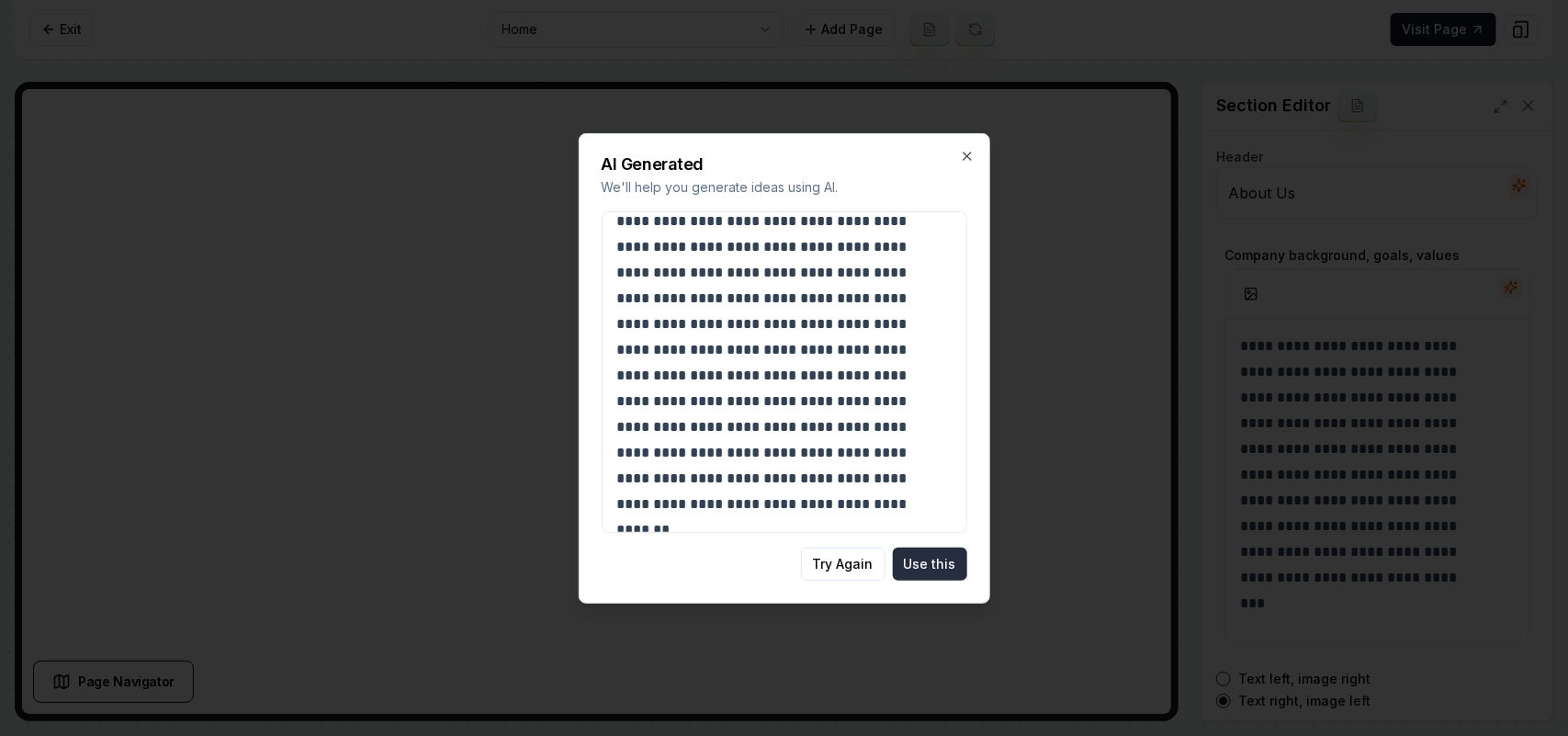 click on "Use this" at bounding box center [930, 564] 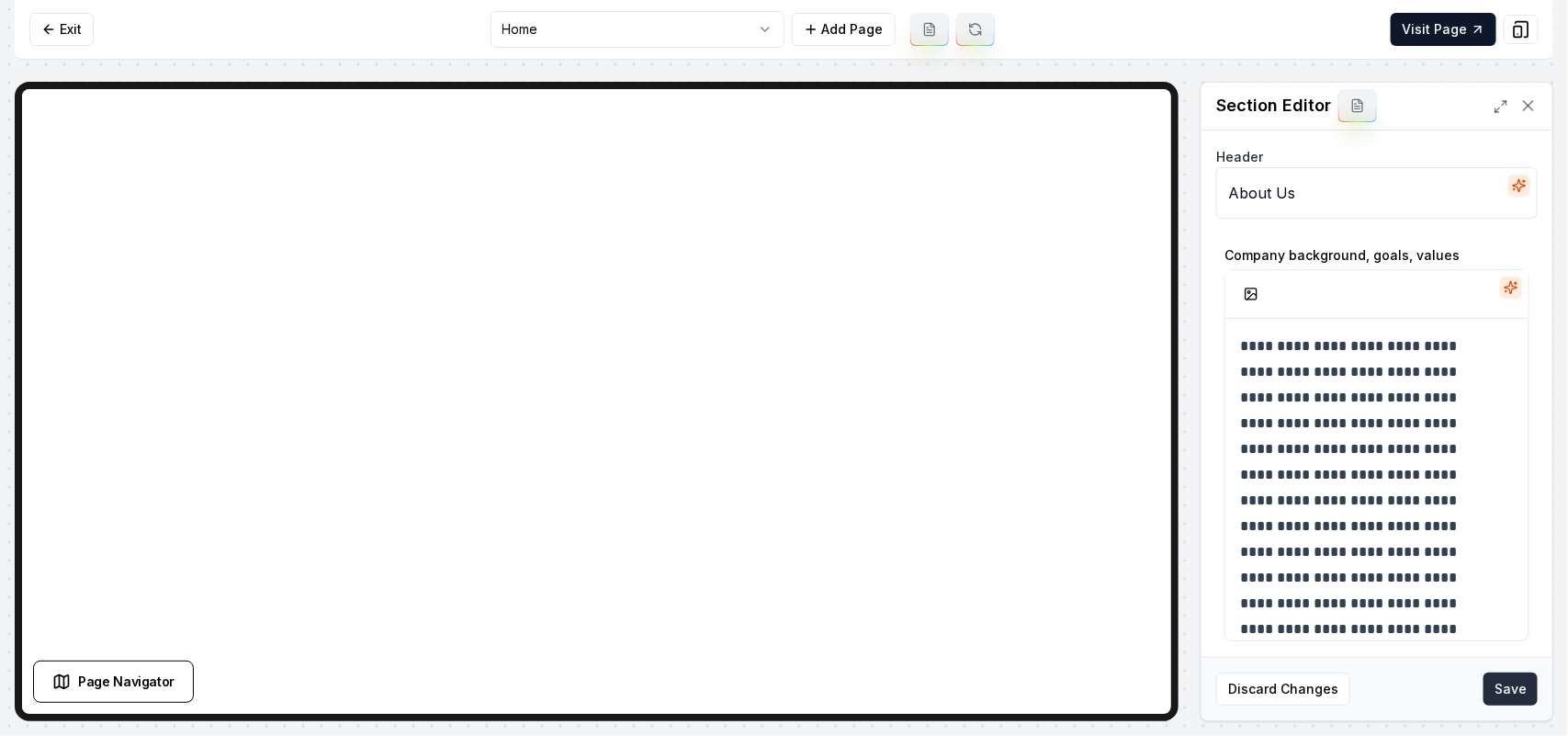 click on "Save" at bounding box center (1510, 689) 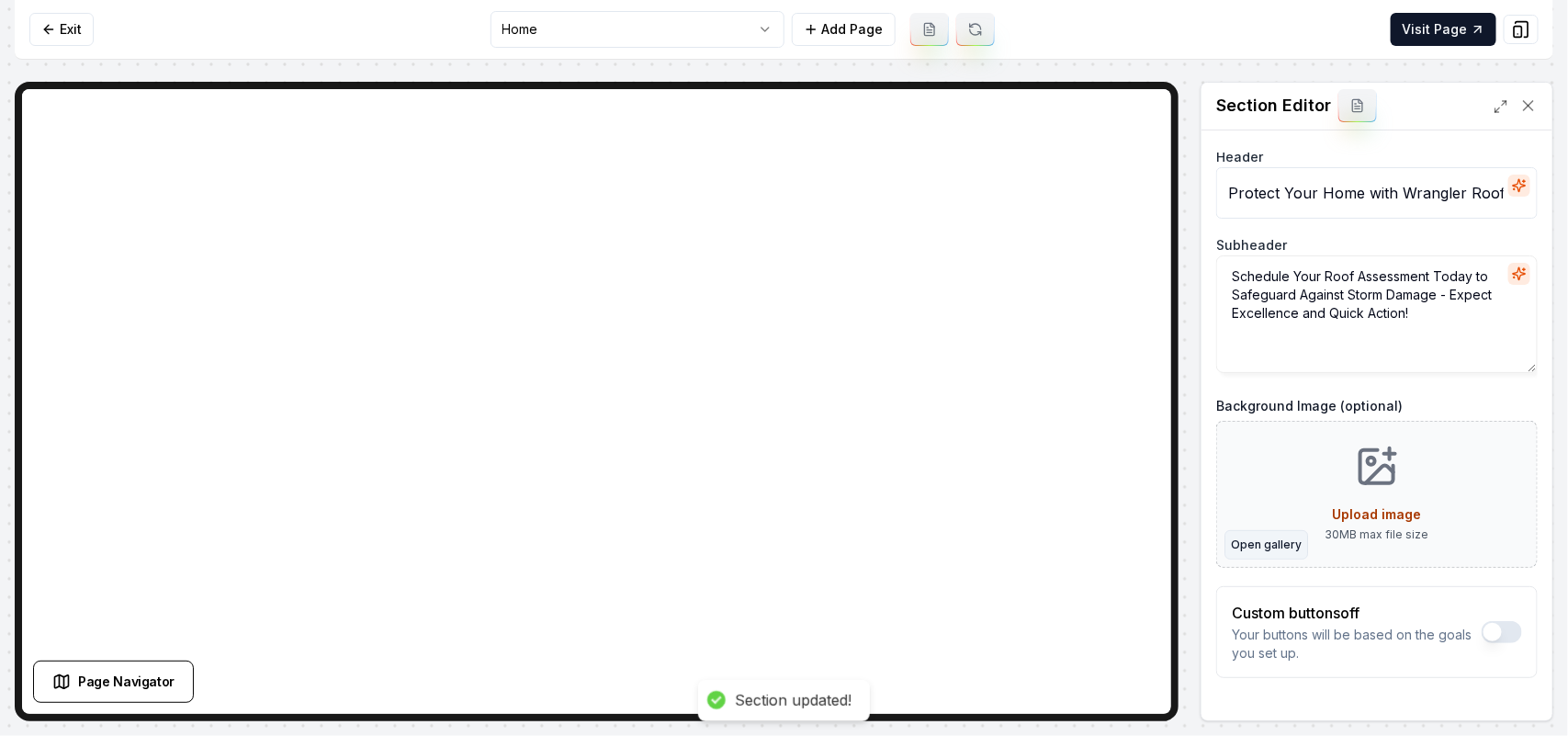 click on "Open gallery" at bounding box center [1266, 545] 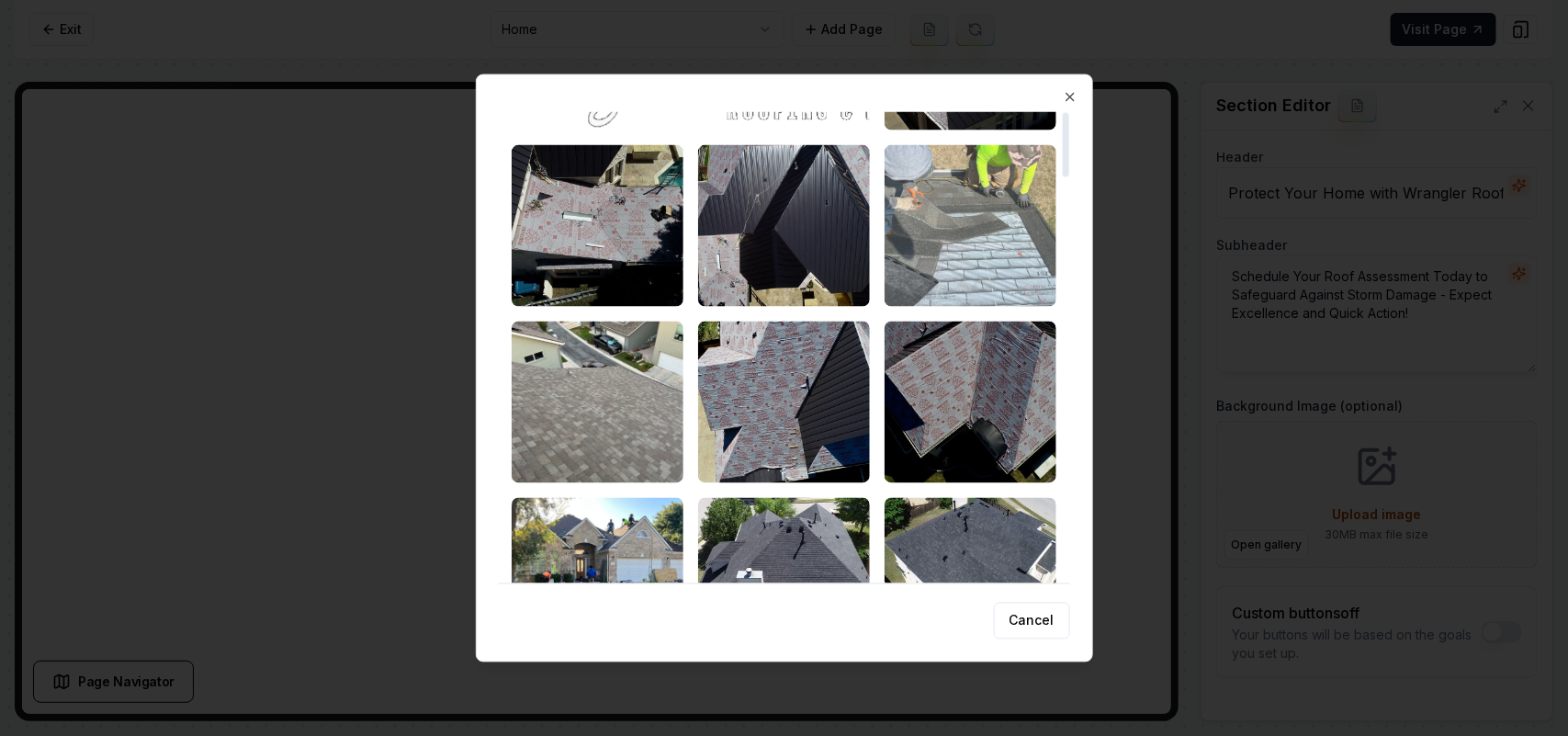 scroll, scrollTop: 0, scrollLeft: 0, axis: both 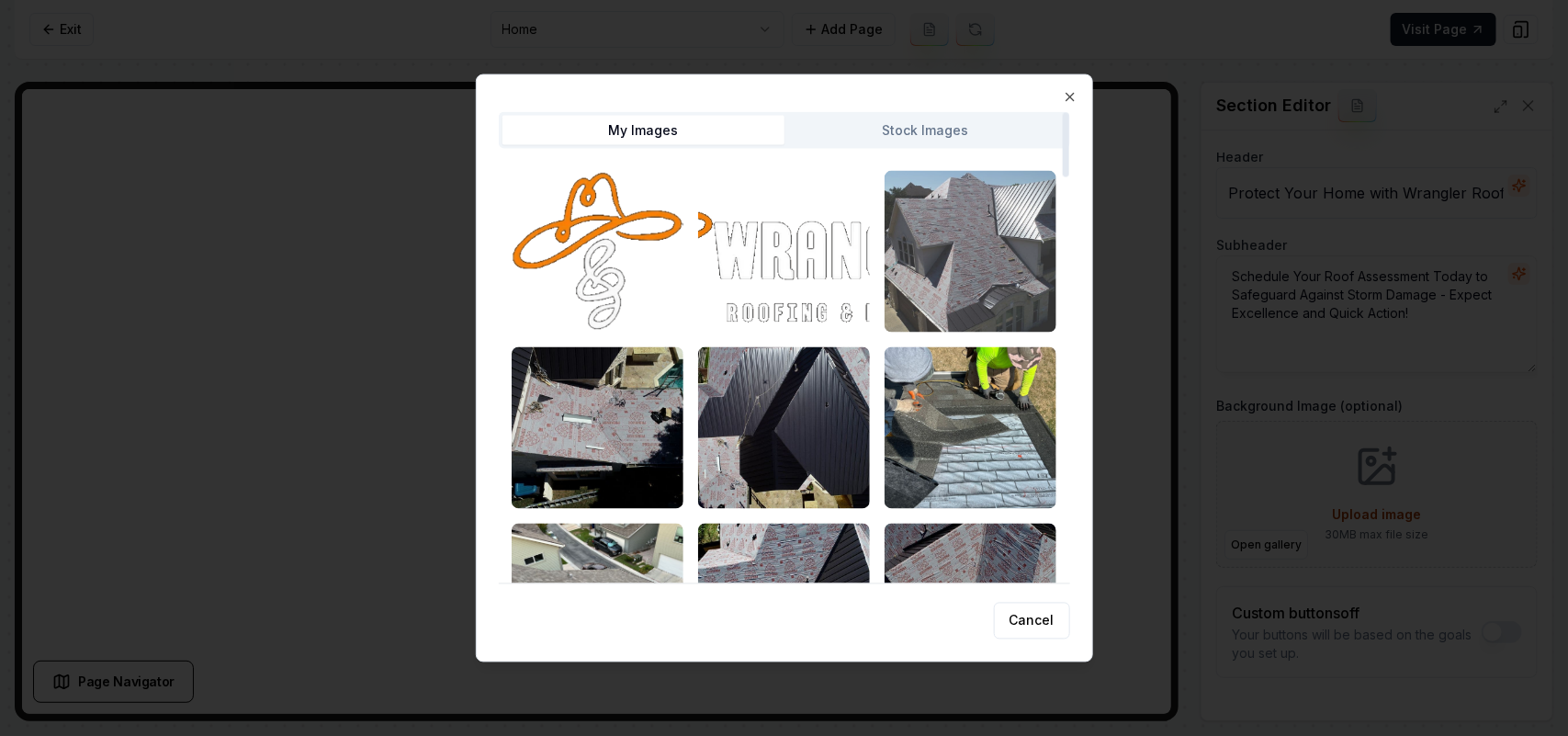 click at bounding box center (970, 251) 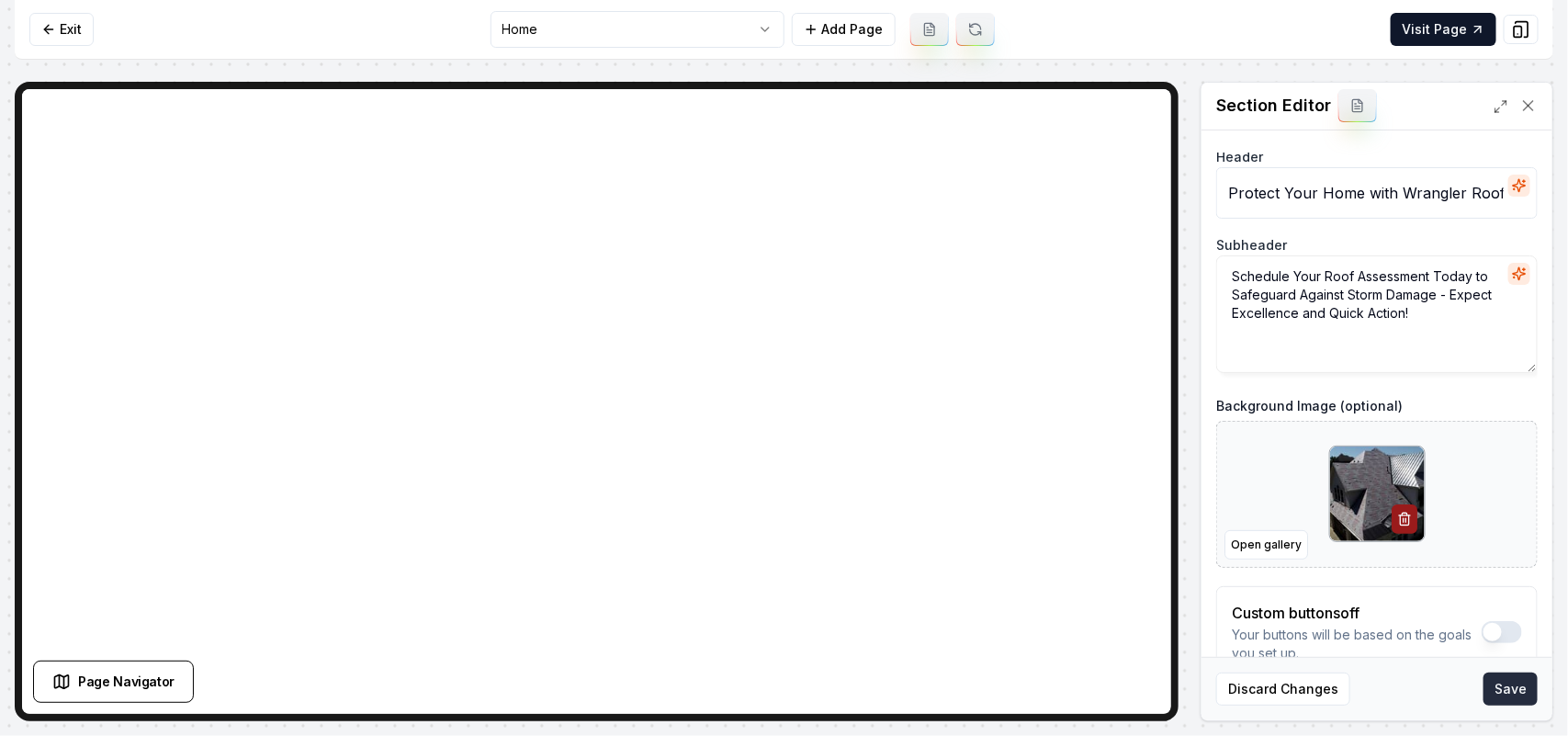 click on "Save" at bounding box center [1510, 689] 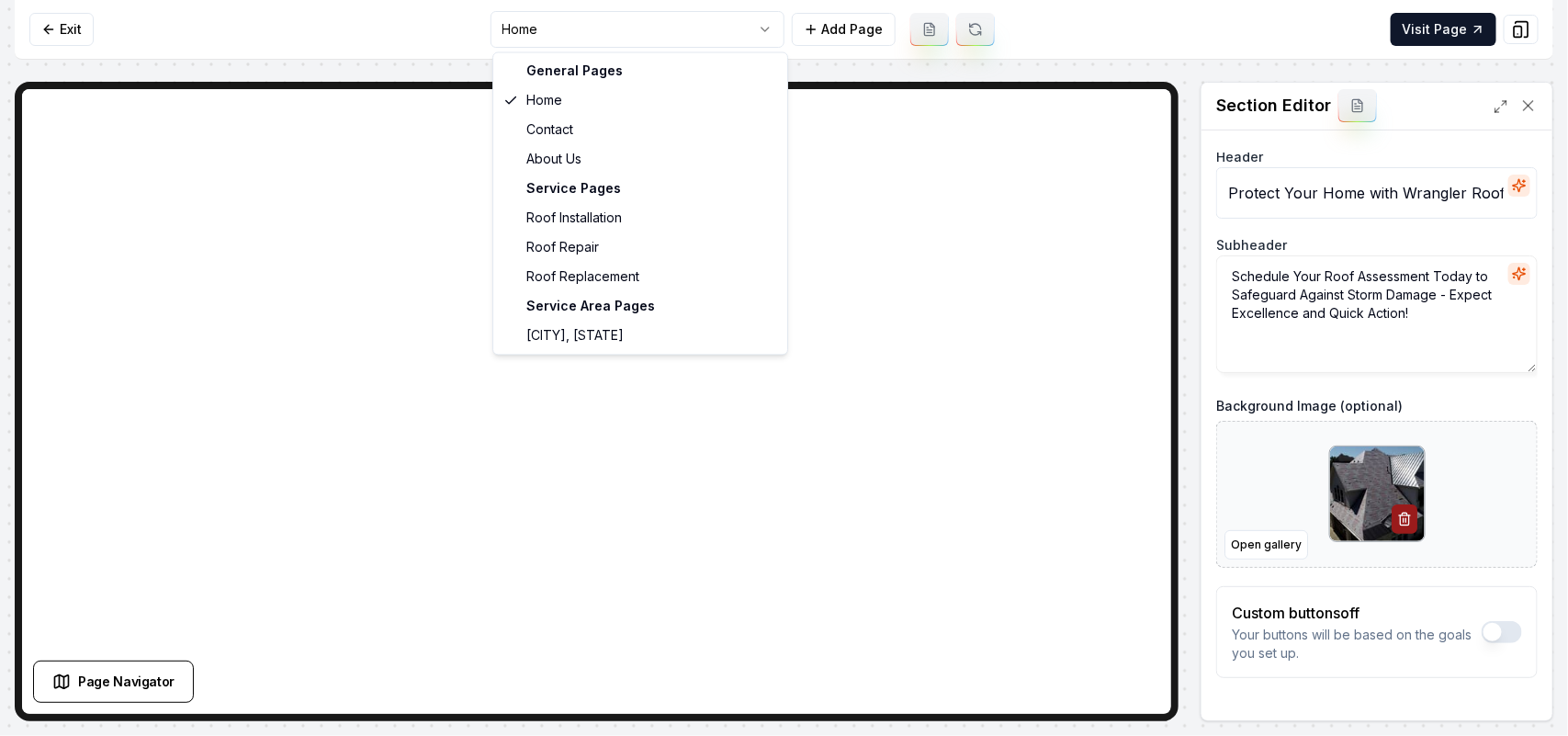 click on "Computer Required This feature is only available on a computer. Please switch to a computer to edit your site. Go back  Exit Home Add Page Visit Page  Page Navigator Page Settings Section Editor Header Protect Your Home with Wrangler Roofing & Exteriors Subheader Schedule Your Roof Assessment Today to Safeguard Against Storm Damage - Expect Excellence and Quick Action! Background Image (optional) Open gallery Custom buttons  off Your buttons will be based on the goals you set up. Discard Changes Save /dashboard/sites/9718d8dd-42e6-4867-8112-69af2c25710d/pages/e0ec08e4-3b9b-40a3-912a-2e7b808394f3 General Pages Home Contact About Us Service Pages Roof Installation Roof Repair Roof Replacement Service Area Pages Hays County, TX" at bounding box center (784, 368) 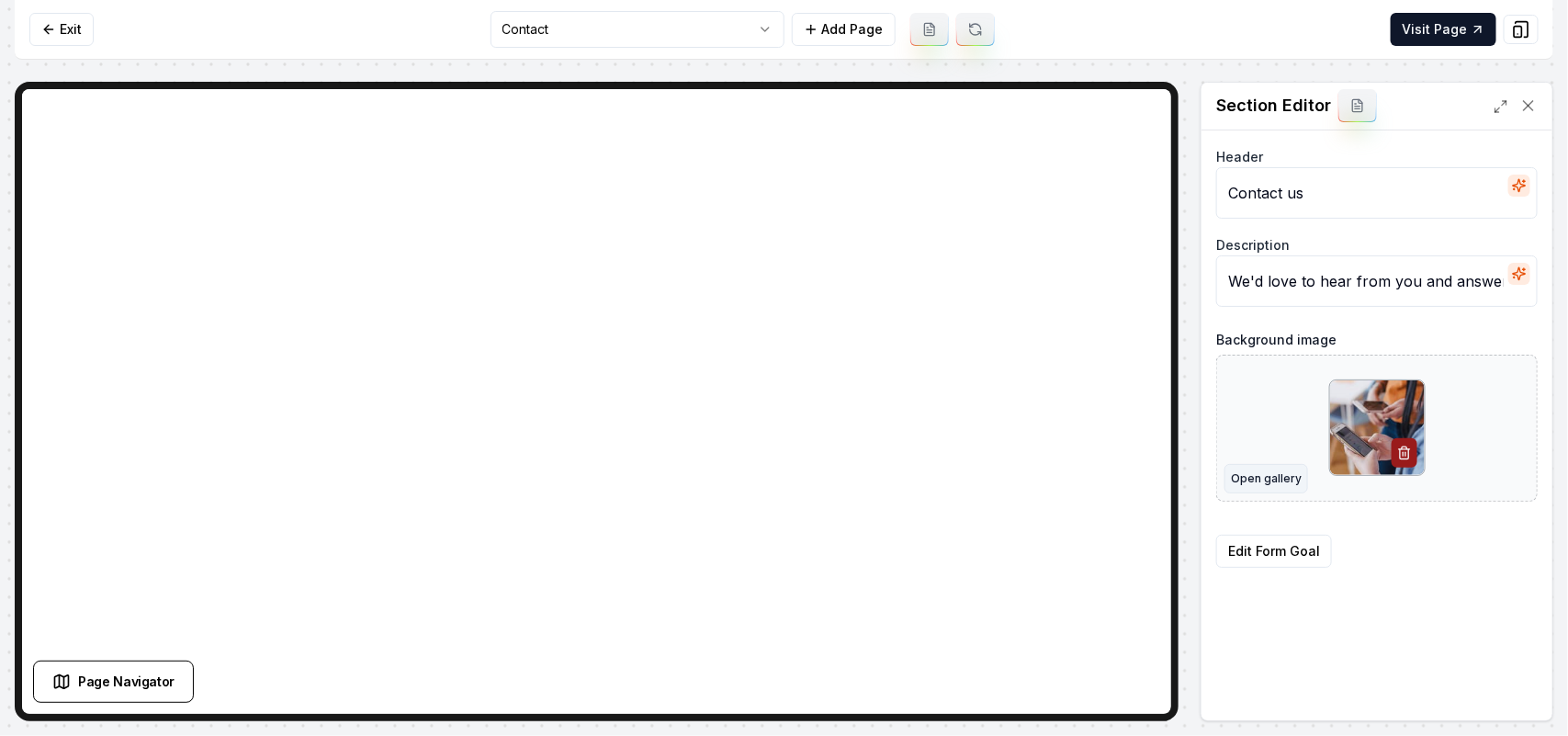 click on "Open gallery" at bounding box center [1266, 479] 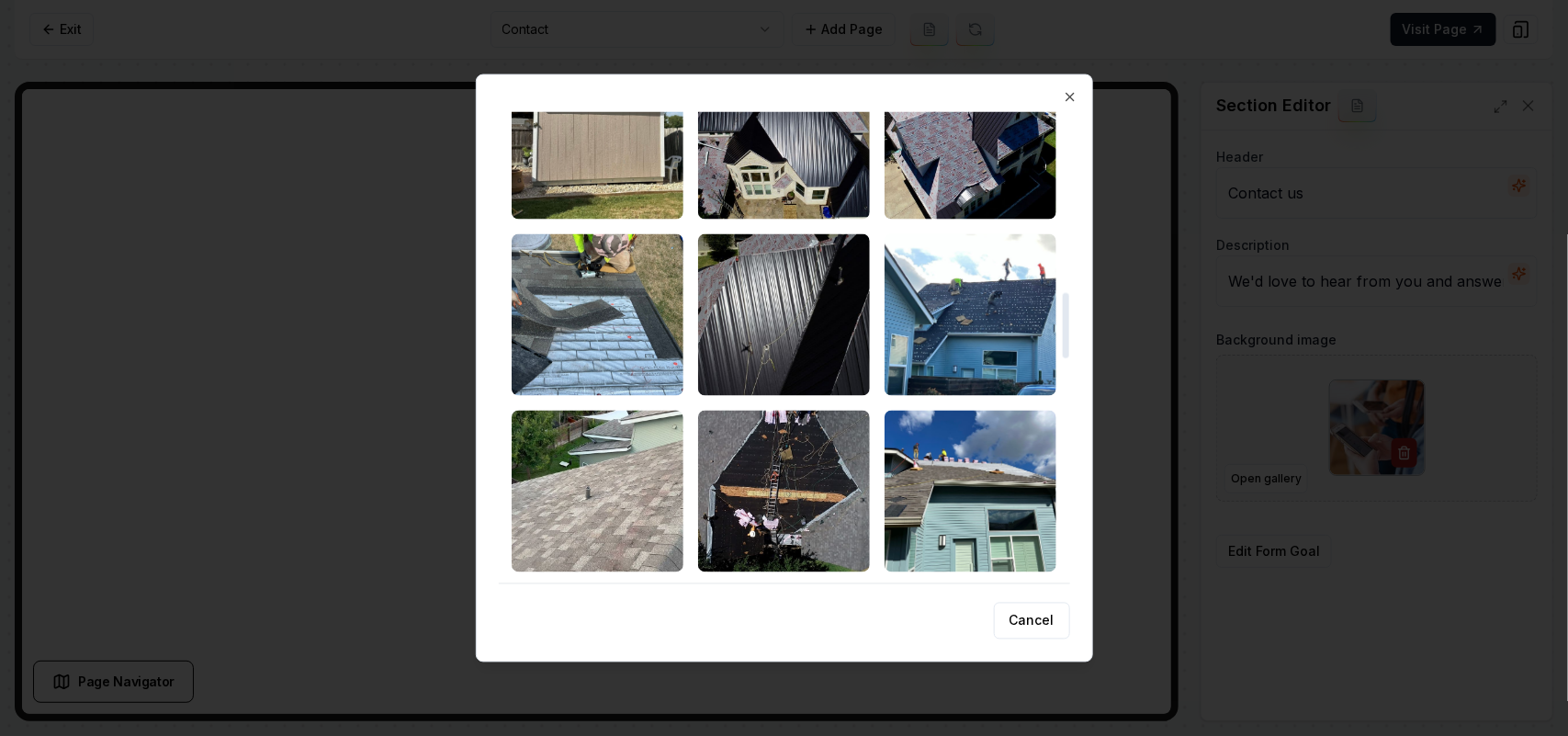 scroll, scrollTop: 1378, scrollLeft: 0, axis: vertical 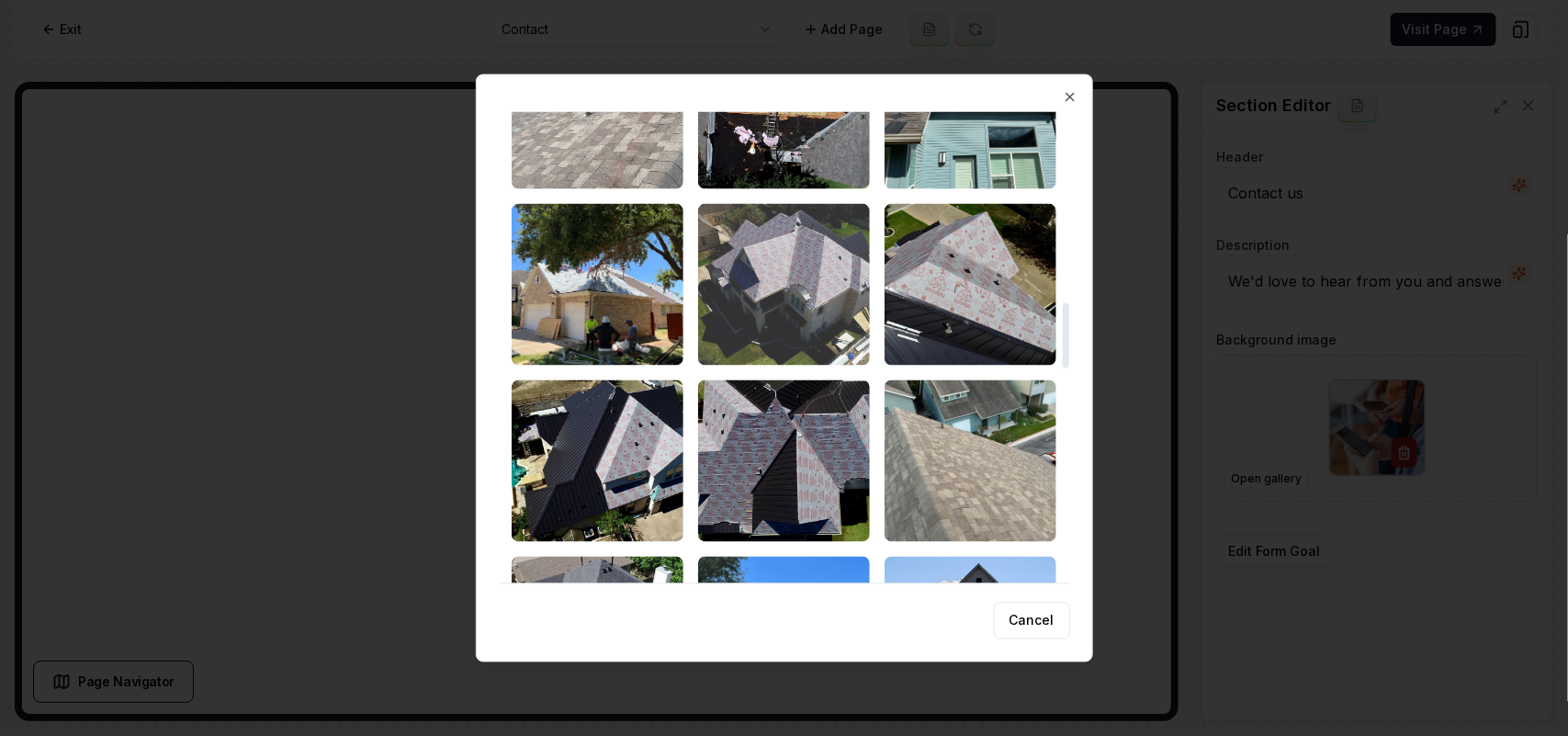 click at bounding box center (784, 284) 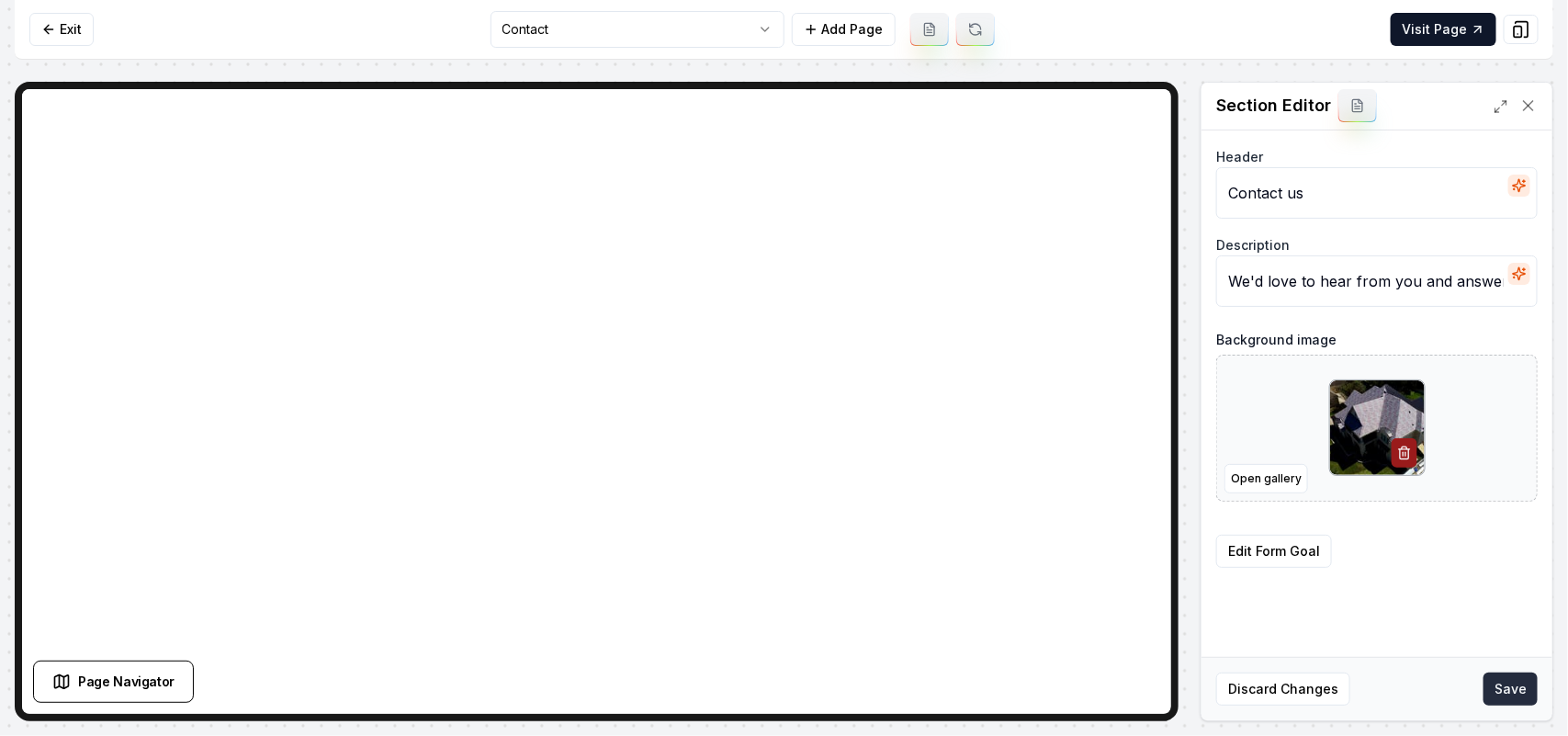 click on "Save" at bounding box center (1510, 689) 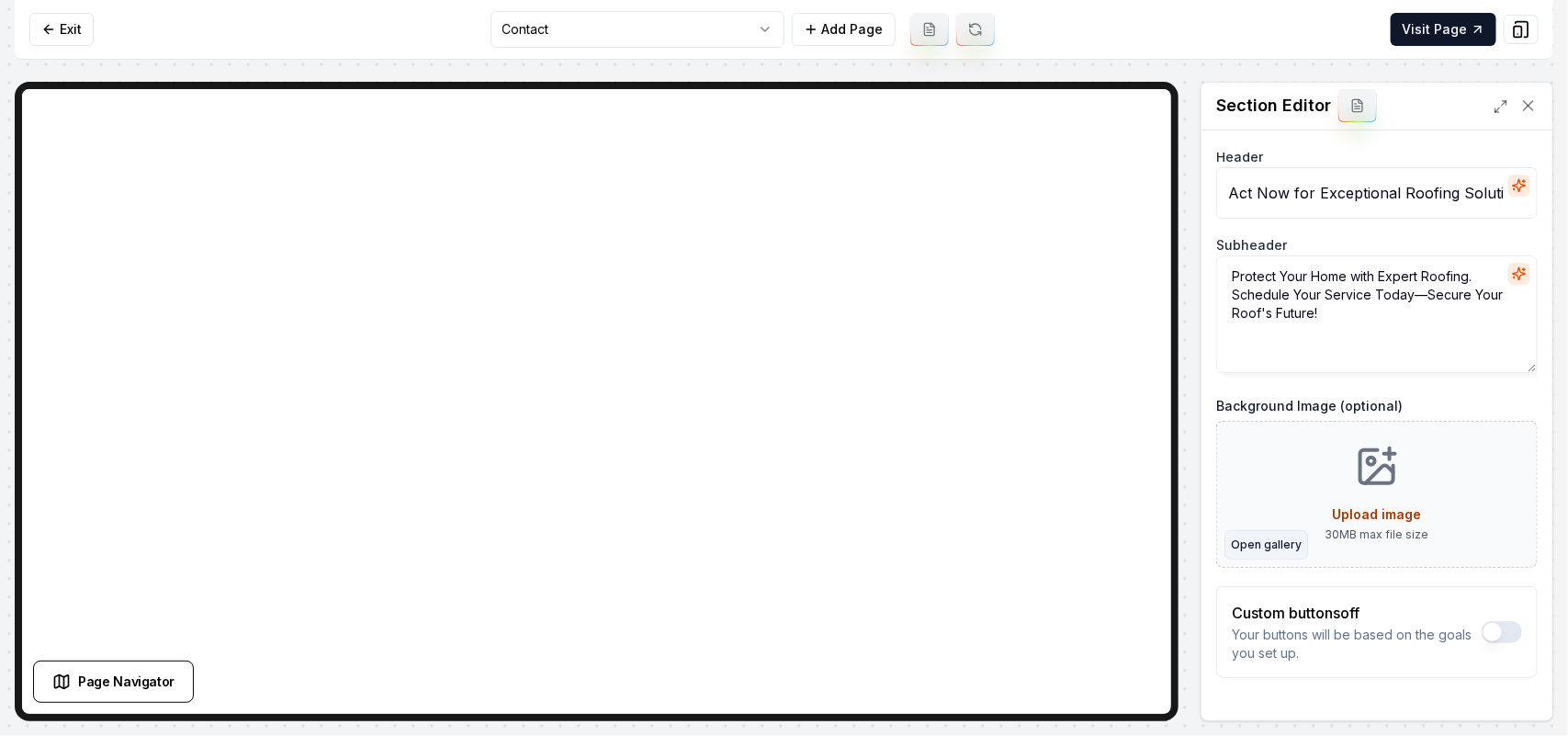 click on "Open gallery" at bounding box center (1266, 545) 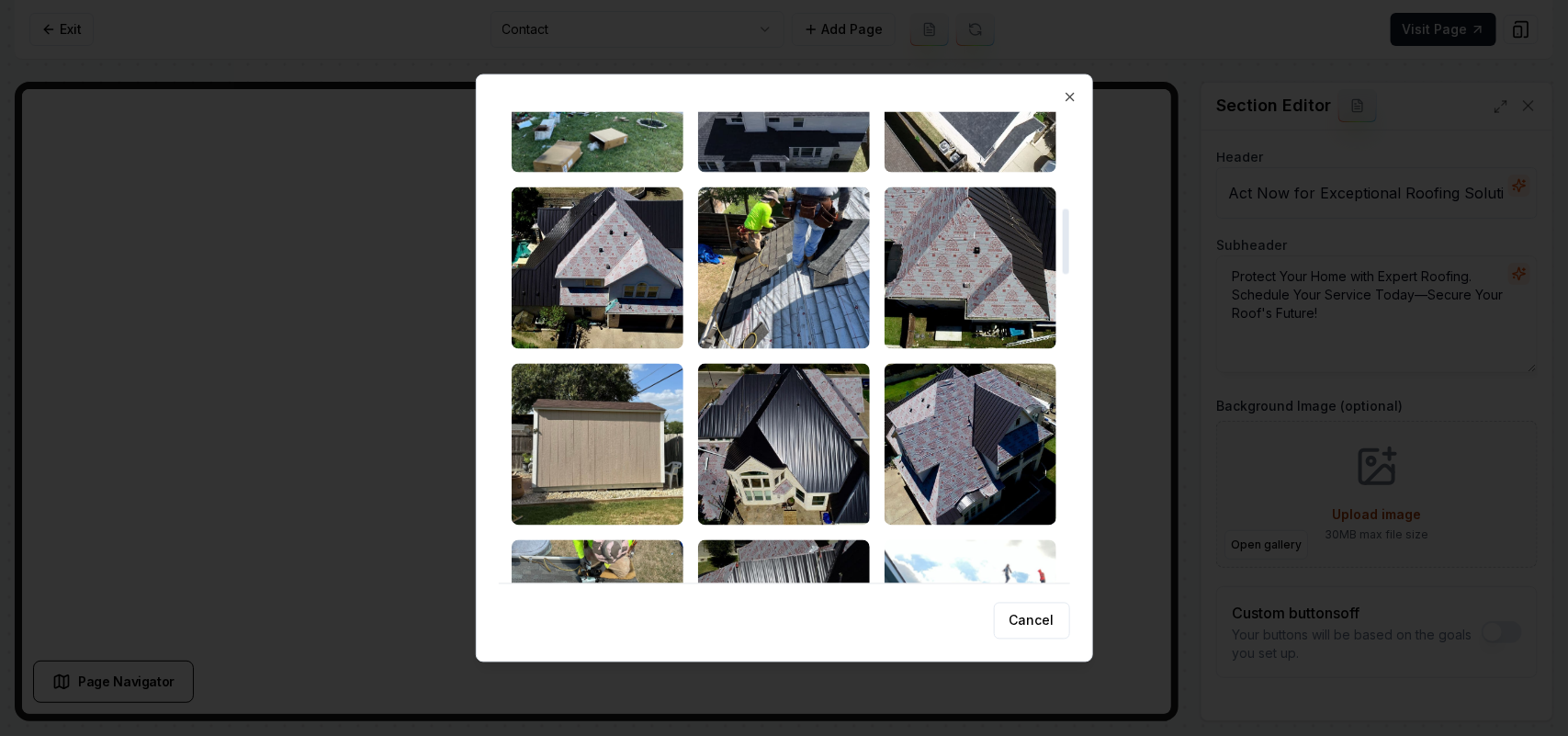scroll, scrollTop: 1378, scrollLeft: 0, axis: vertical 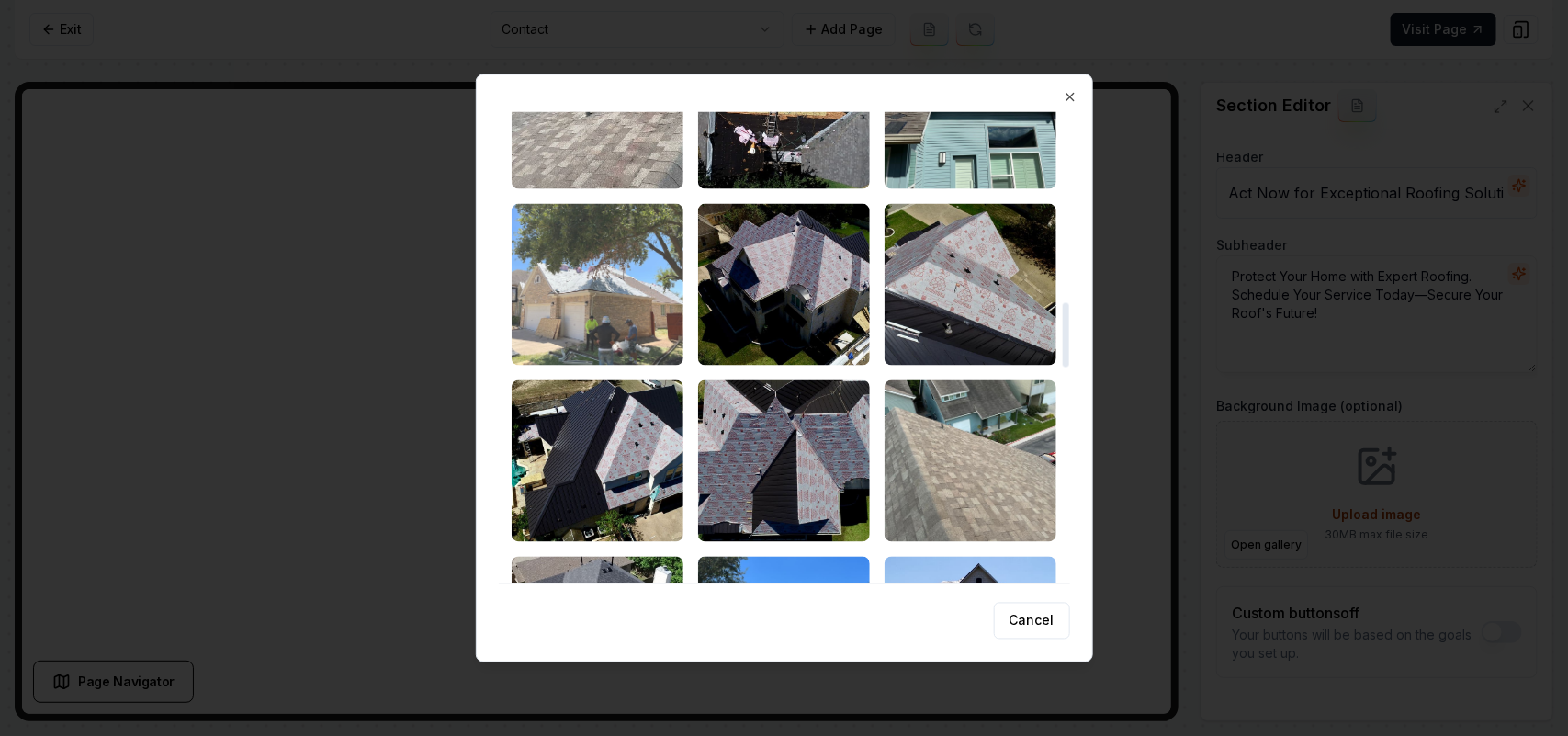 click at bounding box center (597, 284) 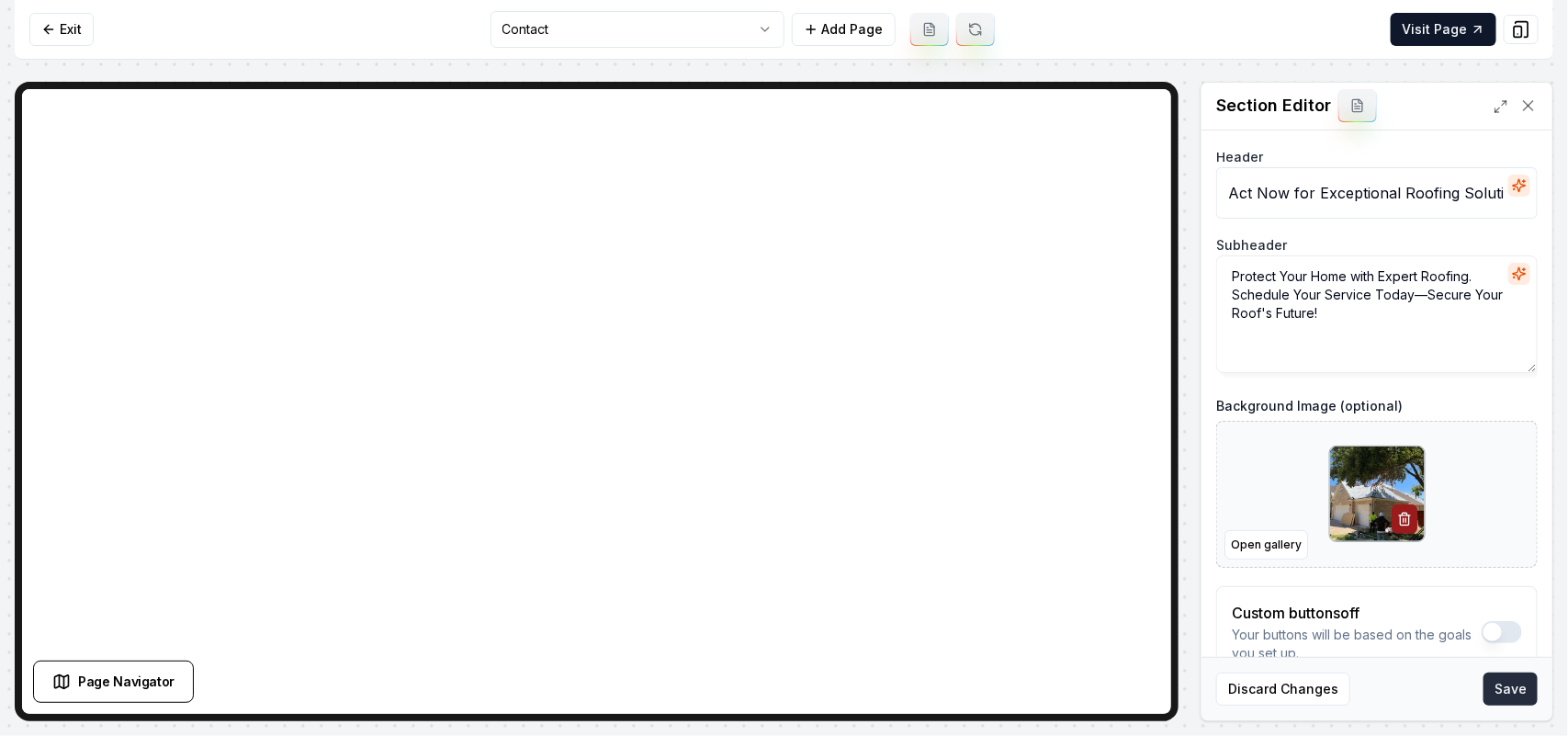 click on "Save" at bounding box center (1510, 689) 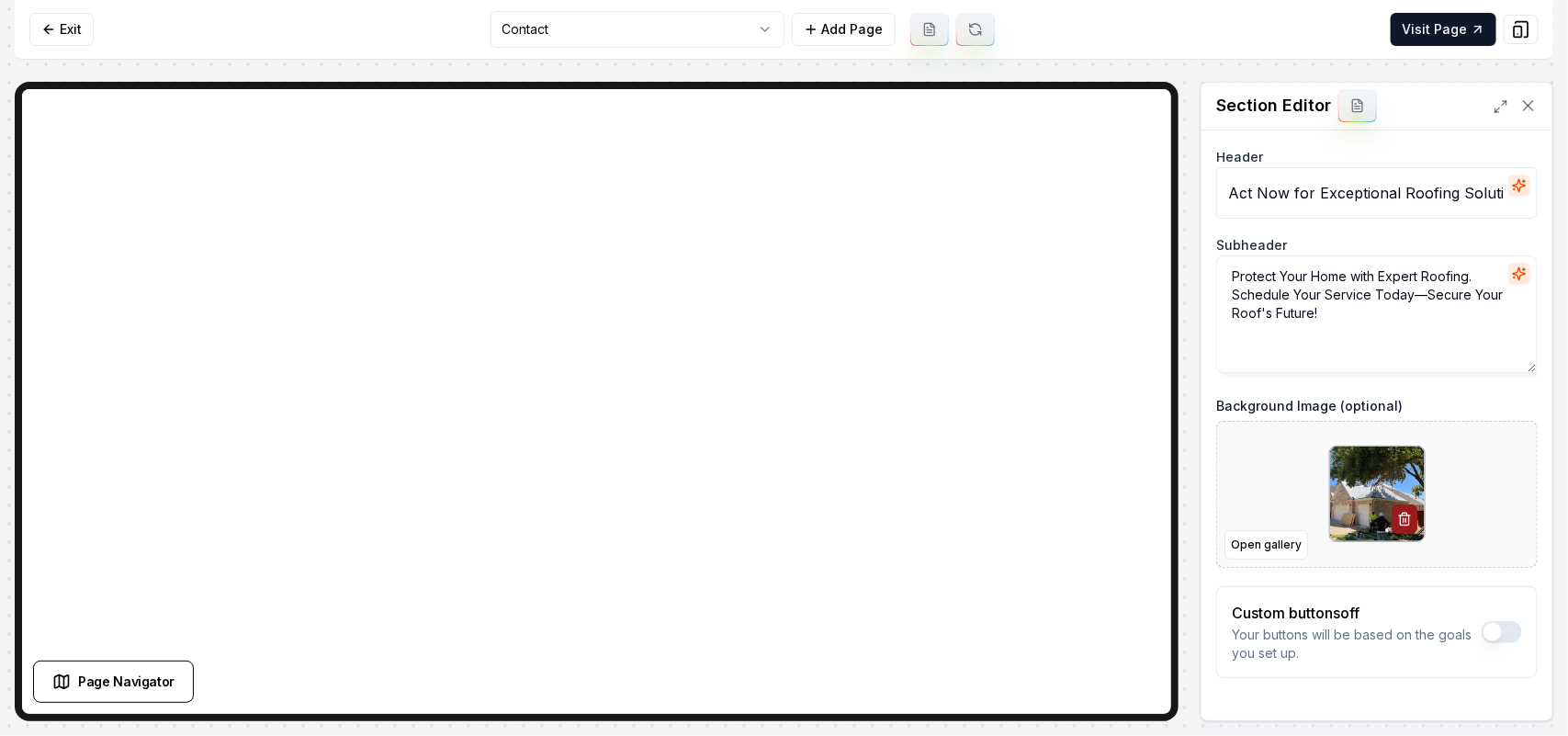 click on "Exit Contact Add Page Visit Page" at bounding box center [784, 29] 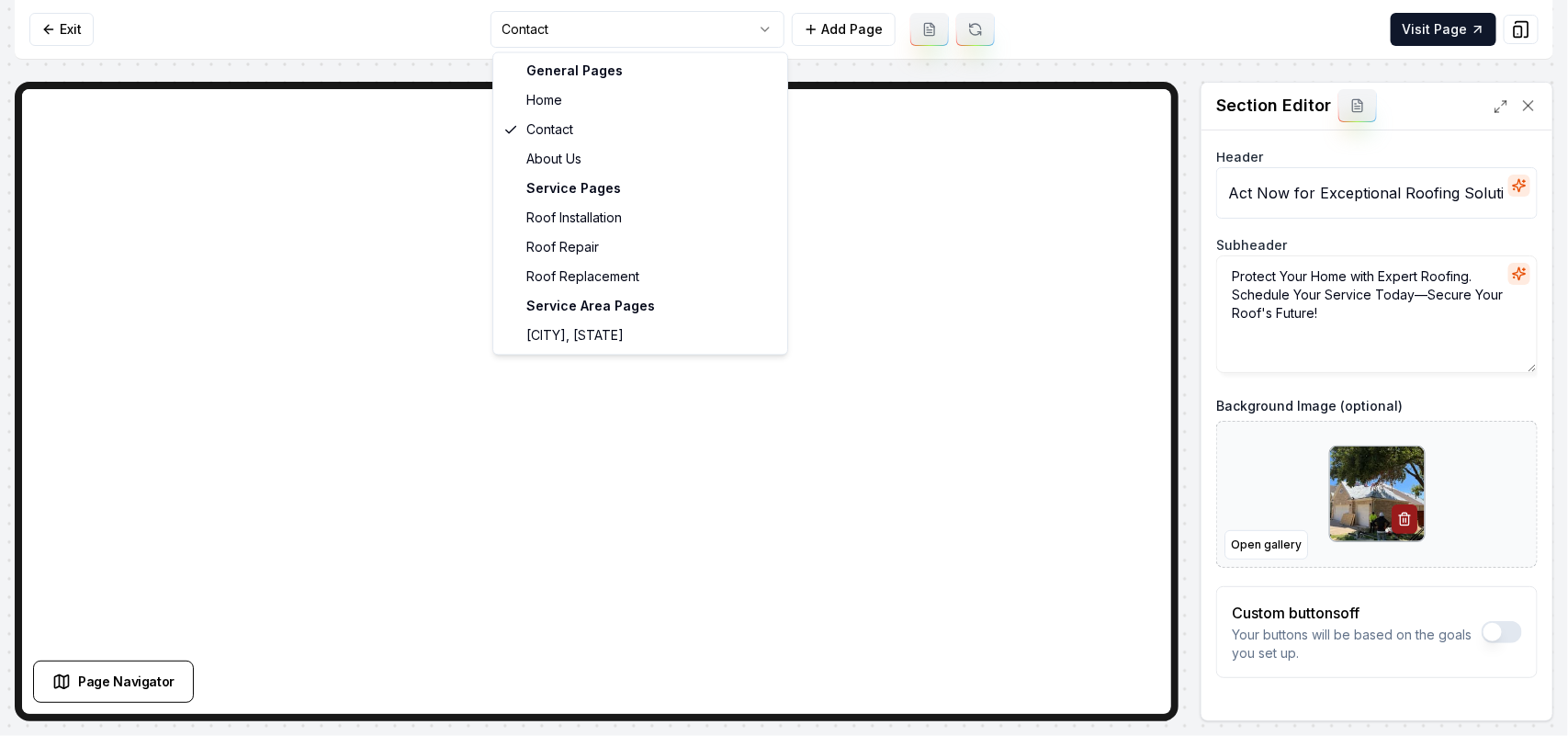 click on "Computer Required This feature is only available on a computer. Please switch to a computer to edit your site. Go back  Exit Contact Add Page Visit Page  Page Navigator Page Settings Section Editor Header Act Now for Exceptional Roofing Solutions! Subheader Protect Your Home with Expert Roofing. Schedule Your Service Today—Secure Your Roof's Future! Background Image (optional) Open gallery Custom buttons  off Your buttons will be based on the goals you set up. Discard Changes Save Section updated! /dashboard/sites/9718d8dd-42e6-4867-8112-69af2c25710d/pages/a1841f98-91e2-41d8-827a-d2a5e84c00d9 General Pages Home Contact About Us Service Pages Roof Installation Roof Repair Roof Replacement Service Area Pages Hays County, TX" at bounding box center (784, 368) 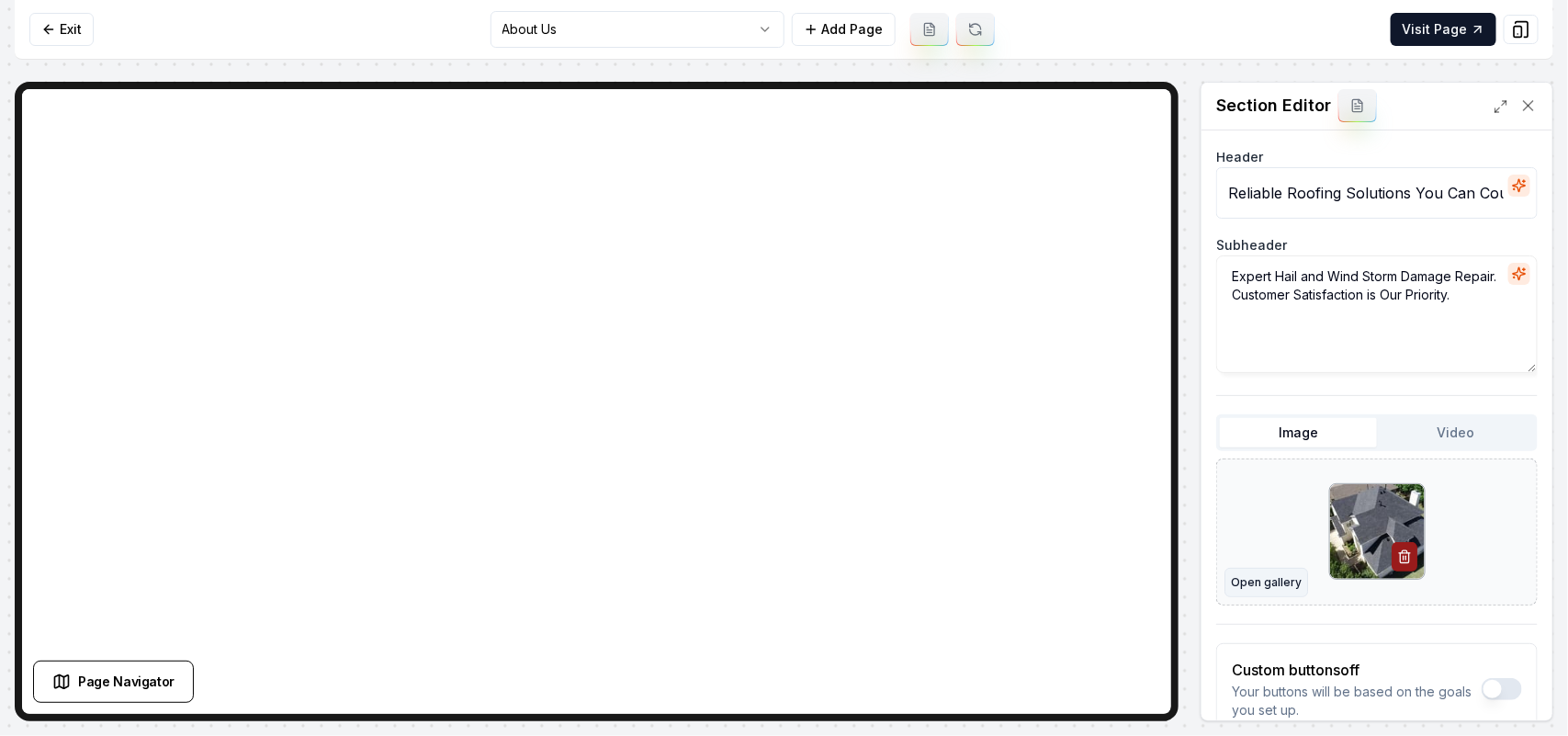 click on "Open gallery" at bounding box center (1266, 583) 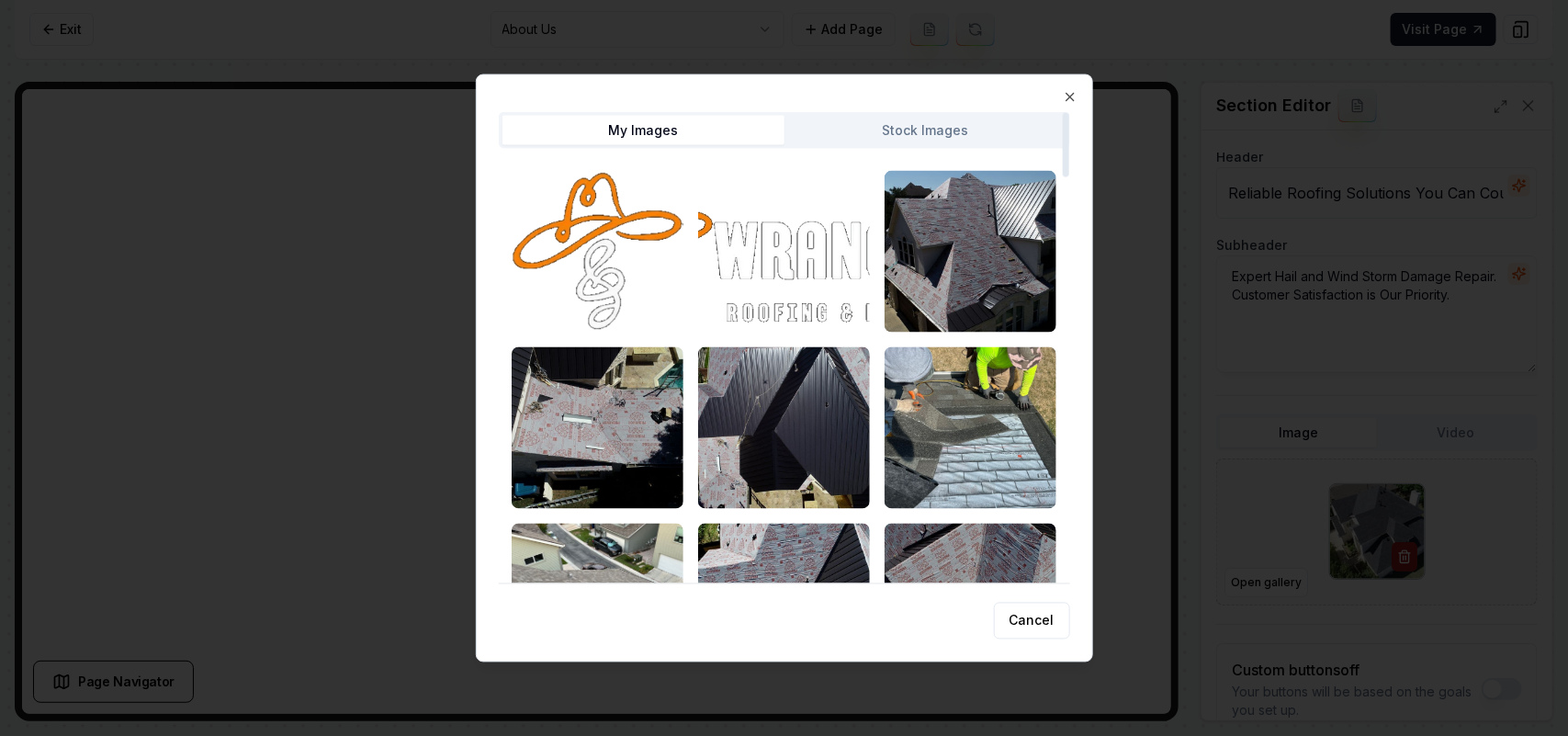 scroll, scrollTop: 2931, scrollLeft: 0, axis: vertical 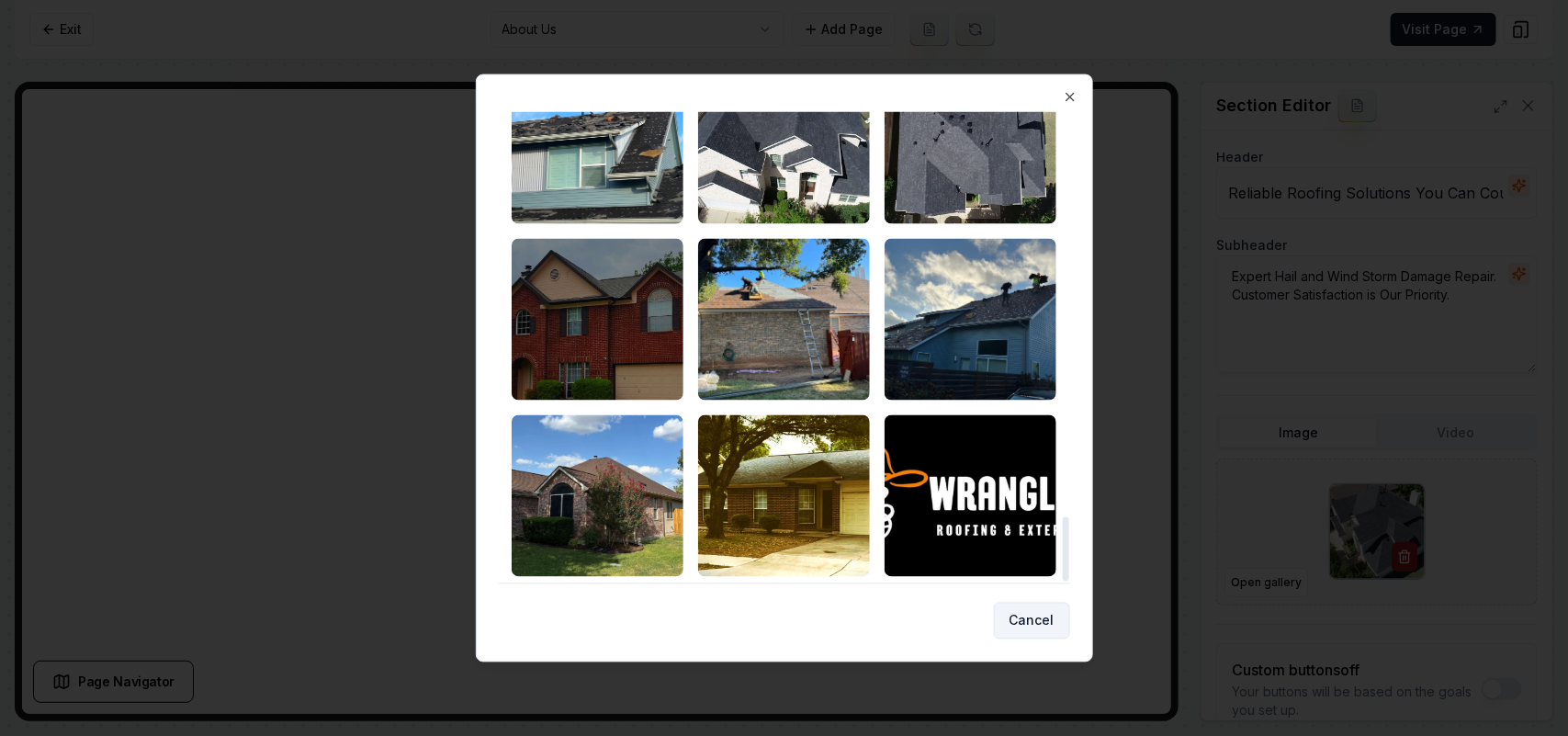 drag, startPoint x: 1064, startPoint y: 138, endPoint x: 1050, endPoint y: 617, distance: 479.2045 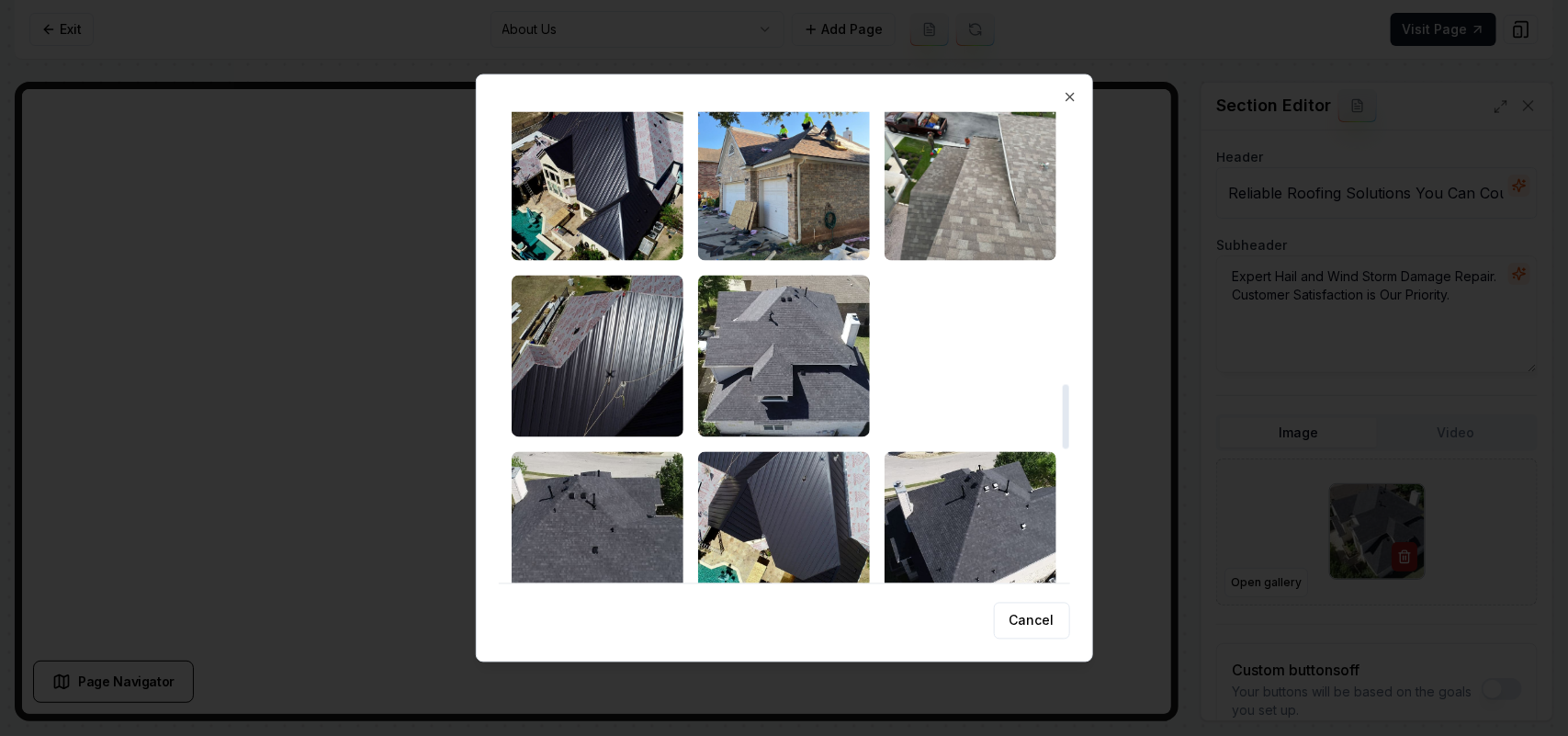 scroll, scrollTop: 1783, scrollLeft: 0, axis: vertical 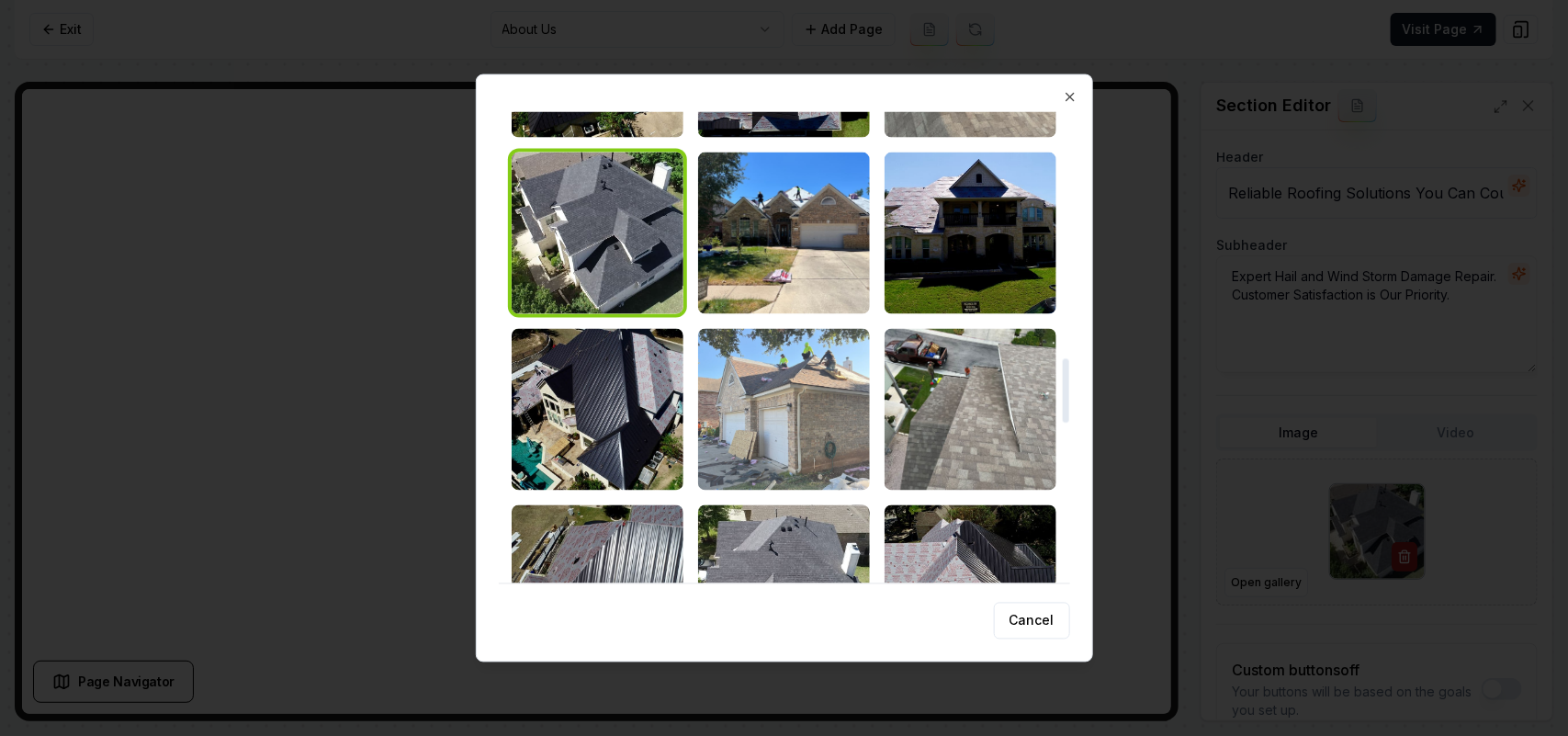 click at bounding box center [784, 409] 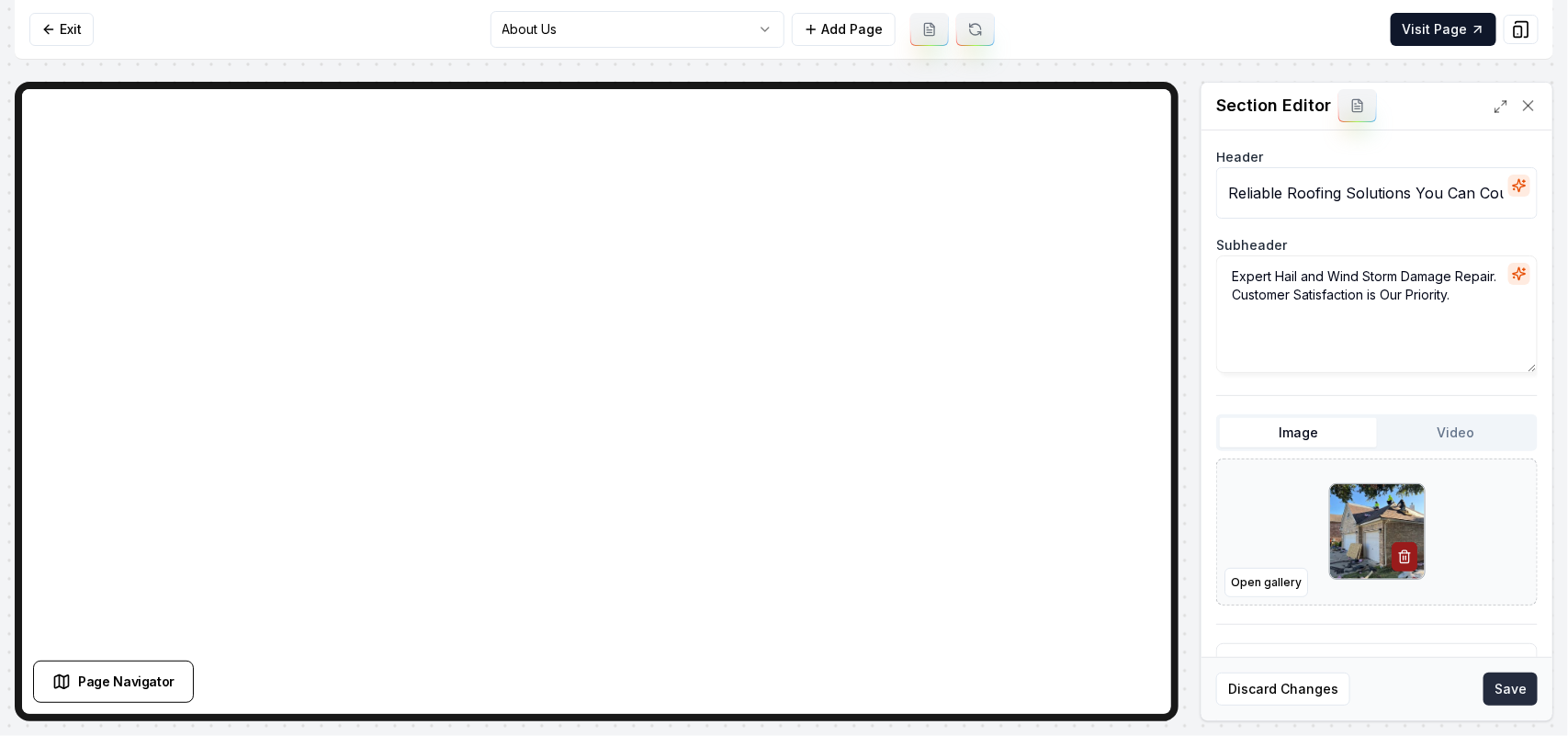 click on "Save" at bounding box center (1510, 689) 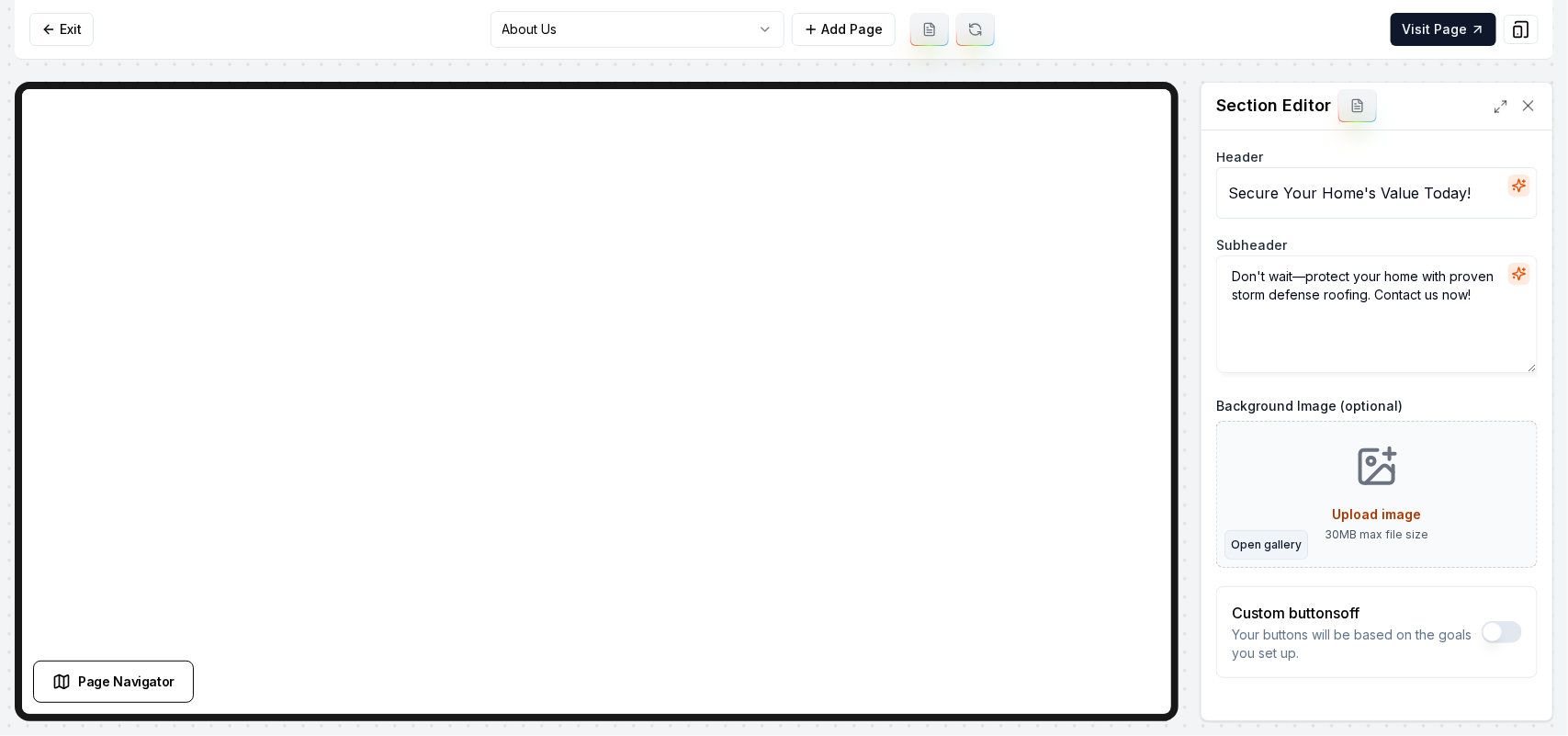 click on "Open gallery" at bounding box center [1266, 545] 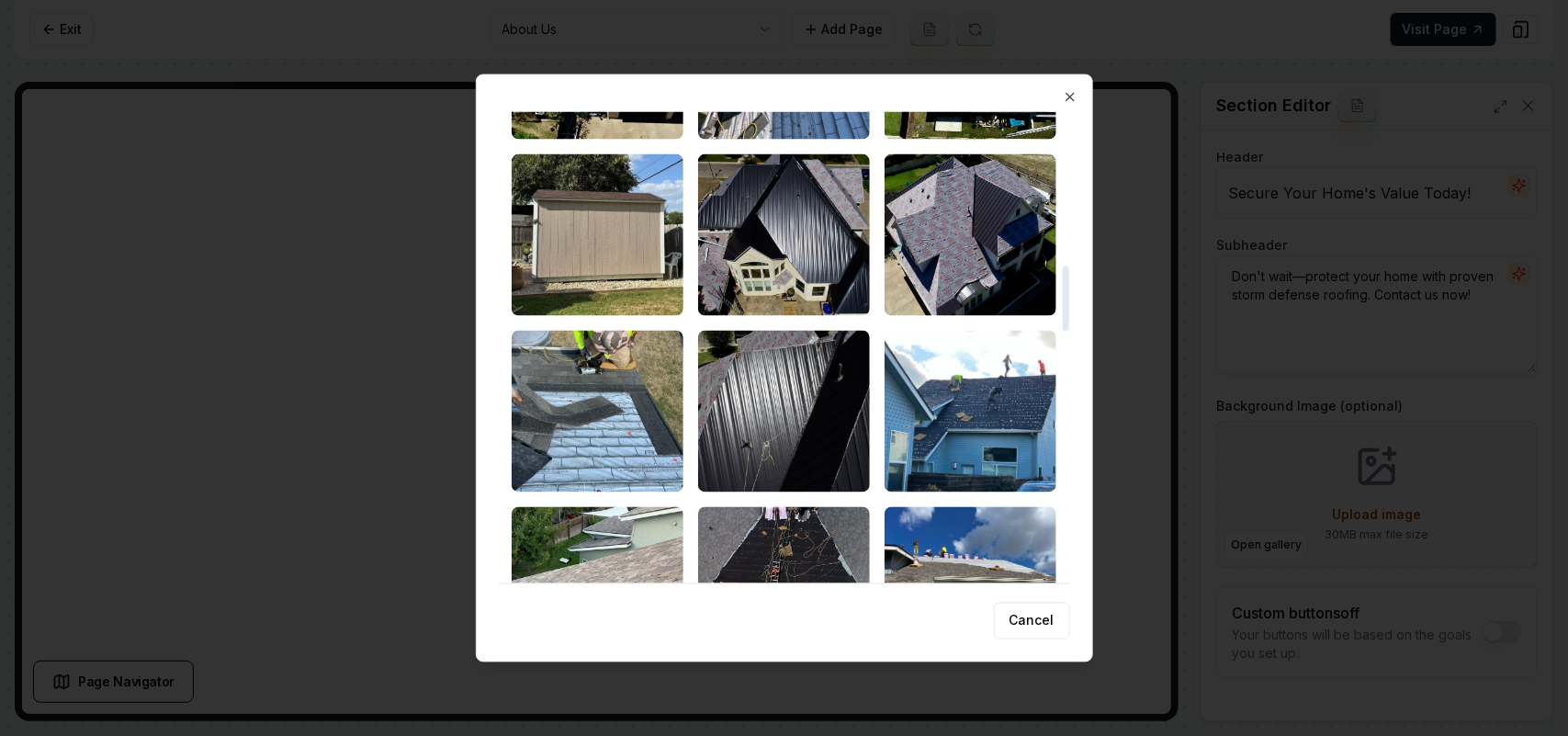 scroll, scrollTop: 1149, scrollLeft: 0, axis: vertical 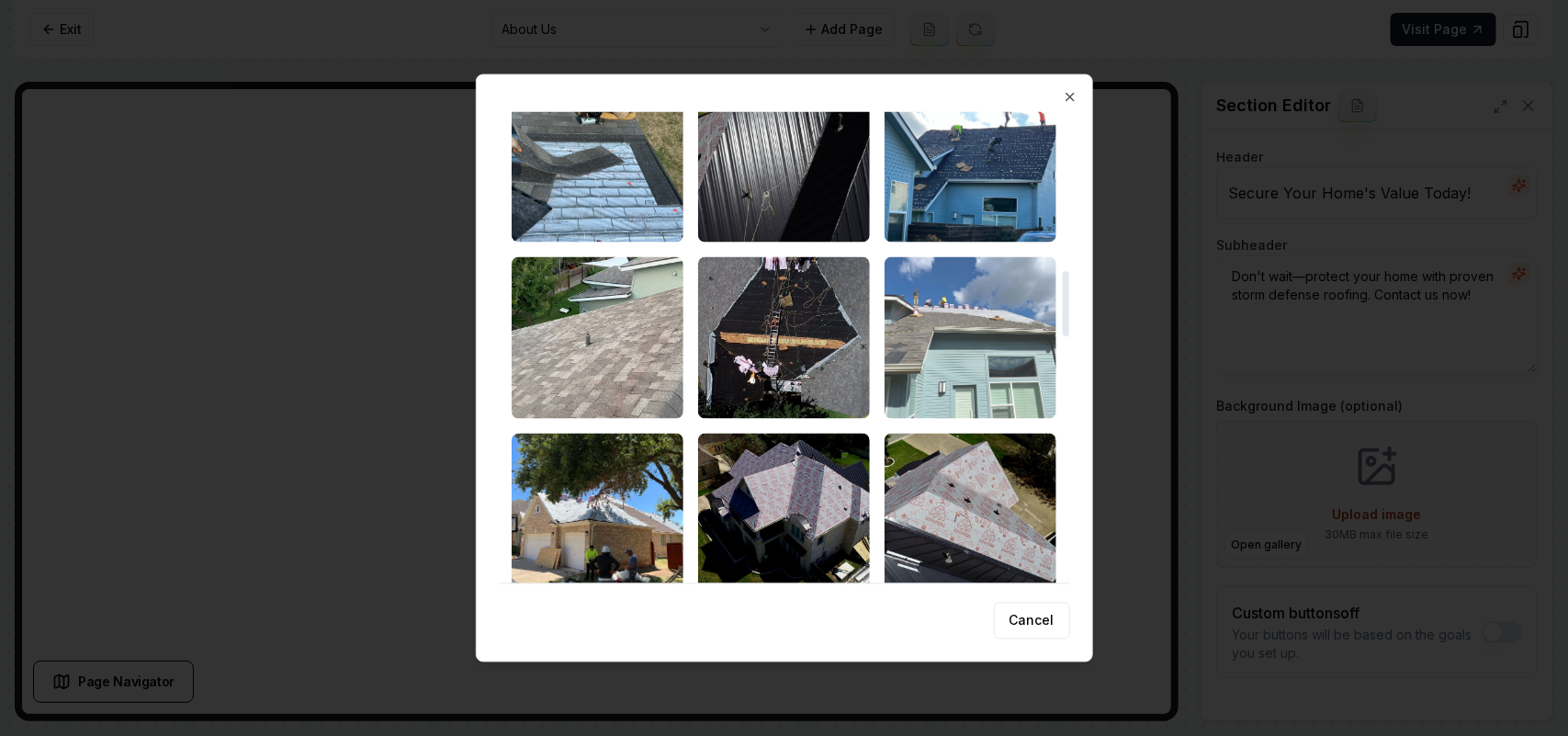click at bounding box center (970, 337) 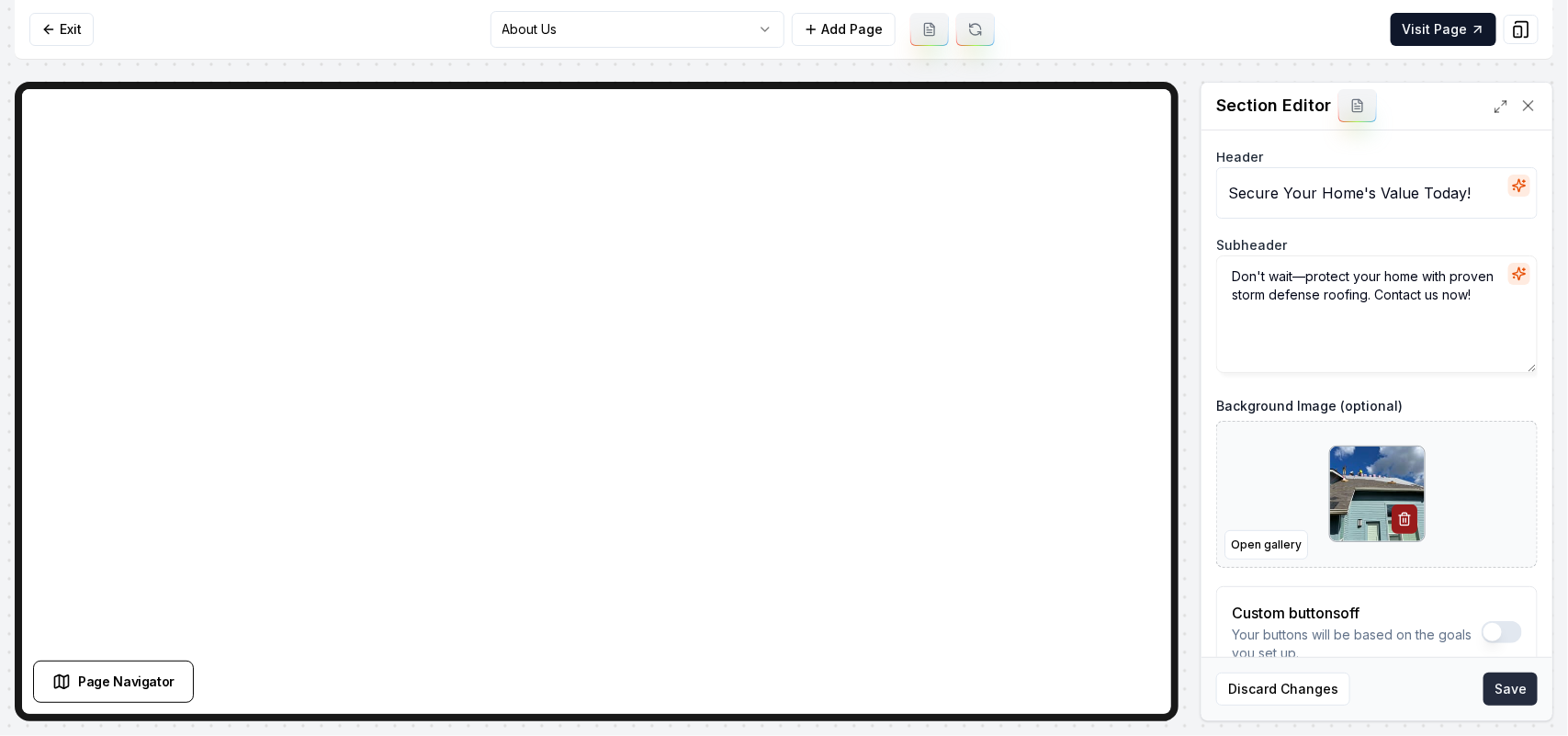 click on "Save" at bounding box center (1510, 689) 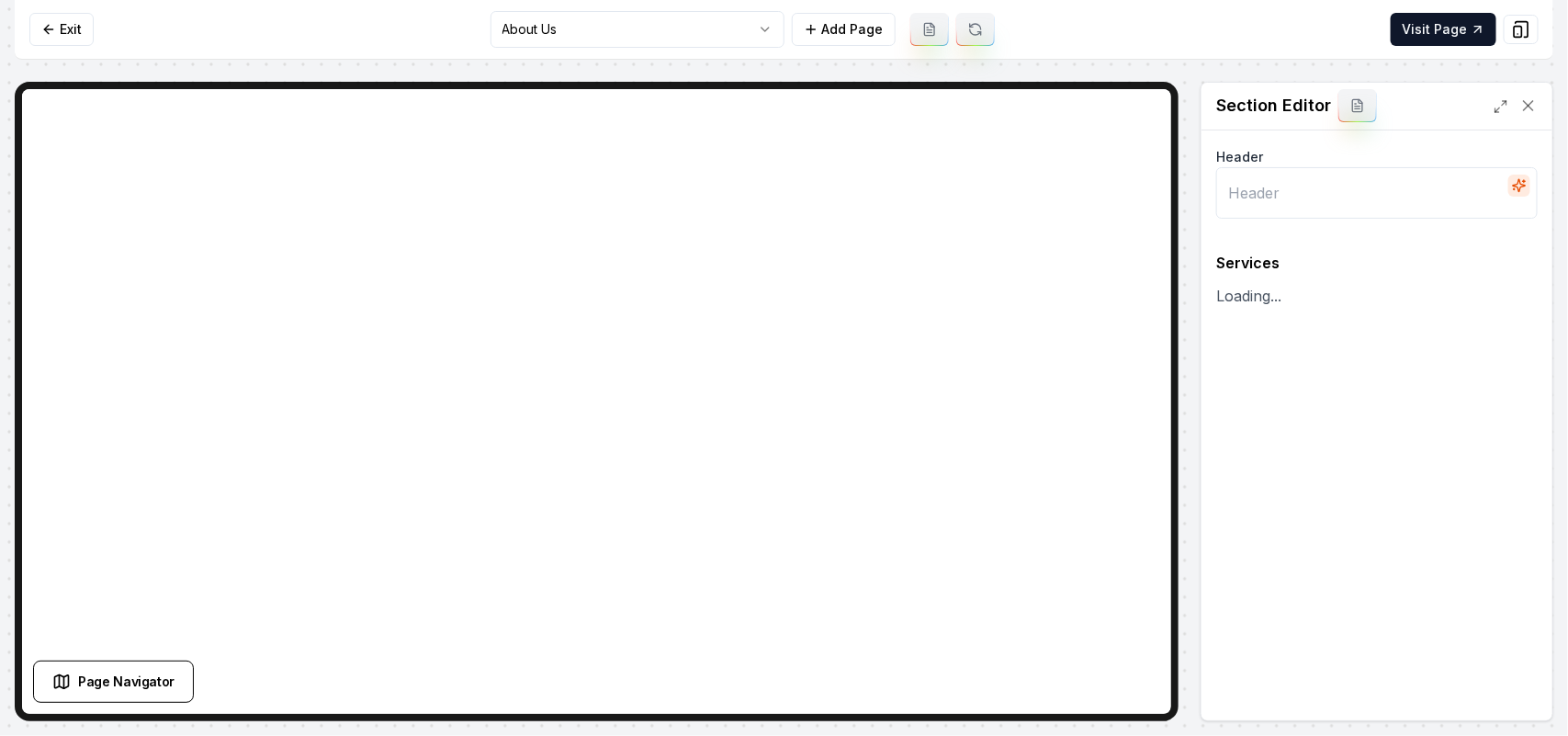 type on "Comprehensive Roofing and Repair Services" 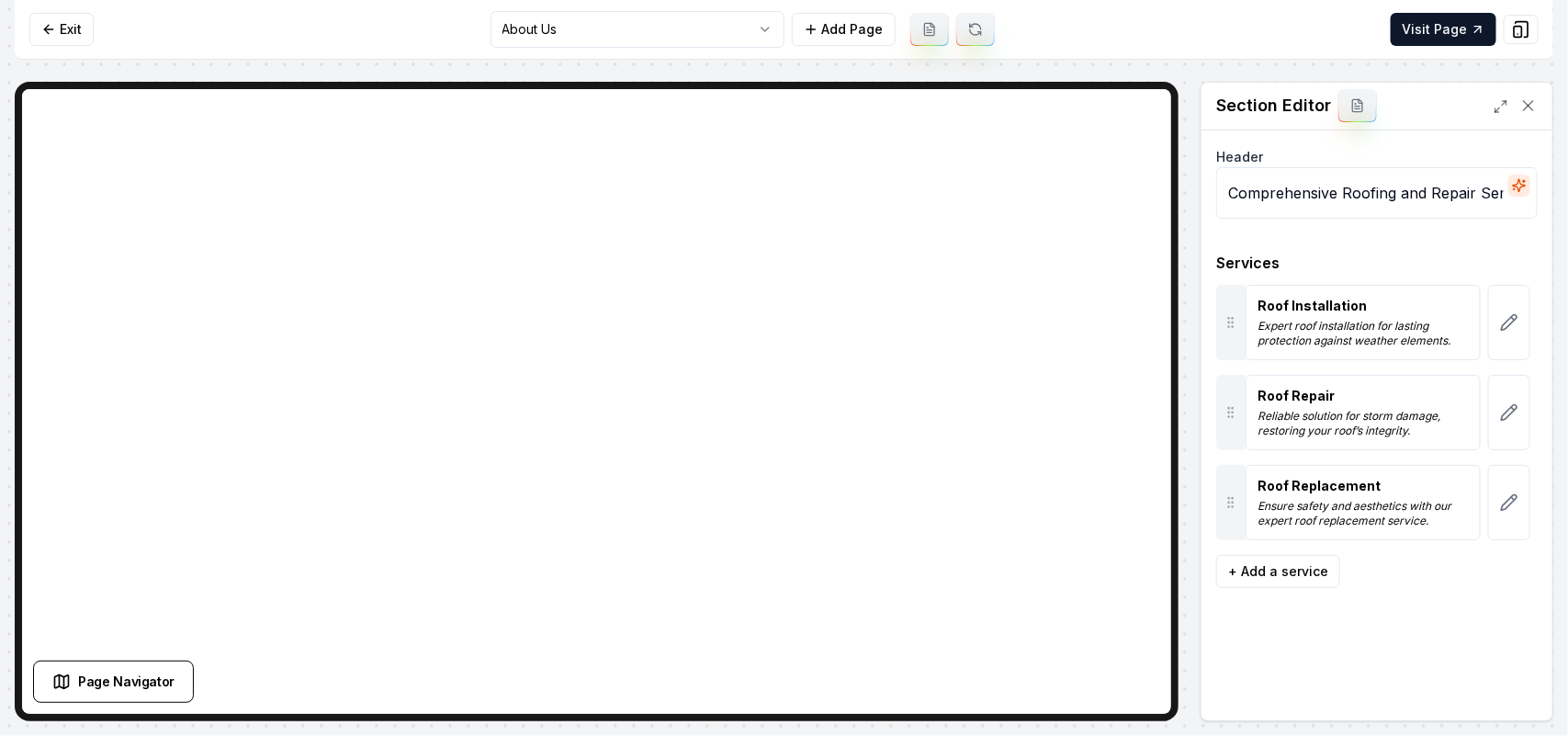 click on "Computer Required This feature is only available on a computer. Please switch to a computer to edit your site. Go back  Exit About Us Add Page Visit Page  Page Navigator Page Settings Section Editor Header Comprehensive Roofing and Repair Services Services Roof Installation Expert roof installation for lasting protection against weather elements. Roof Repair Reliable solution for storm damage, restoring your roof’s integrity. Roof Replacement Ensure safety and aesthetics with our expert roof replacement service.
To pick up a draggable item, press the space bar.
While dragging, use the arrow keys to move the item.
Press space again to drop the item in its new position, or press escape to cancel.
+ Add a service Discard Changes Save /dashboard/sites/9718d8dd-42e6-4867-8112-69af2c25710d/pages/08cf557e-2f31-44ec-a418-2f0b96c547fb" at bounding box center [784, 368] 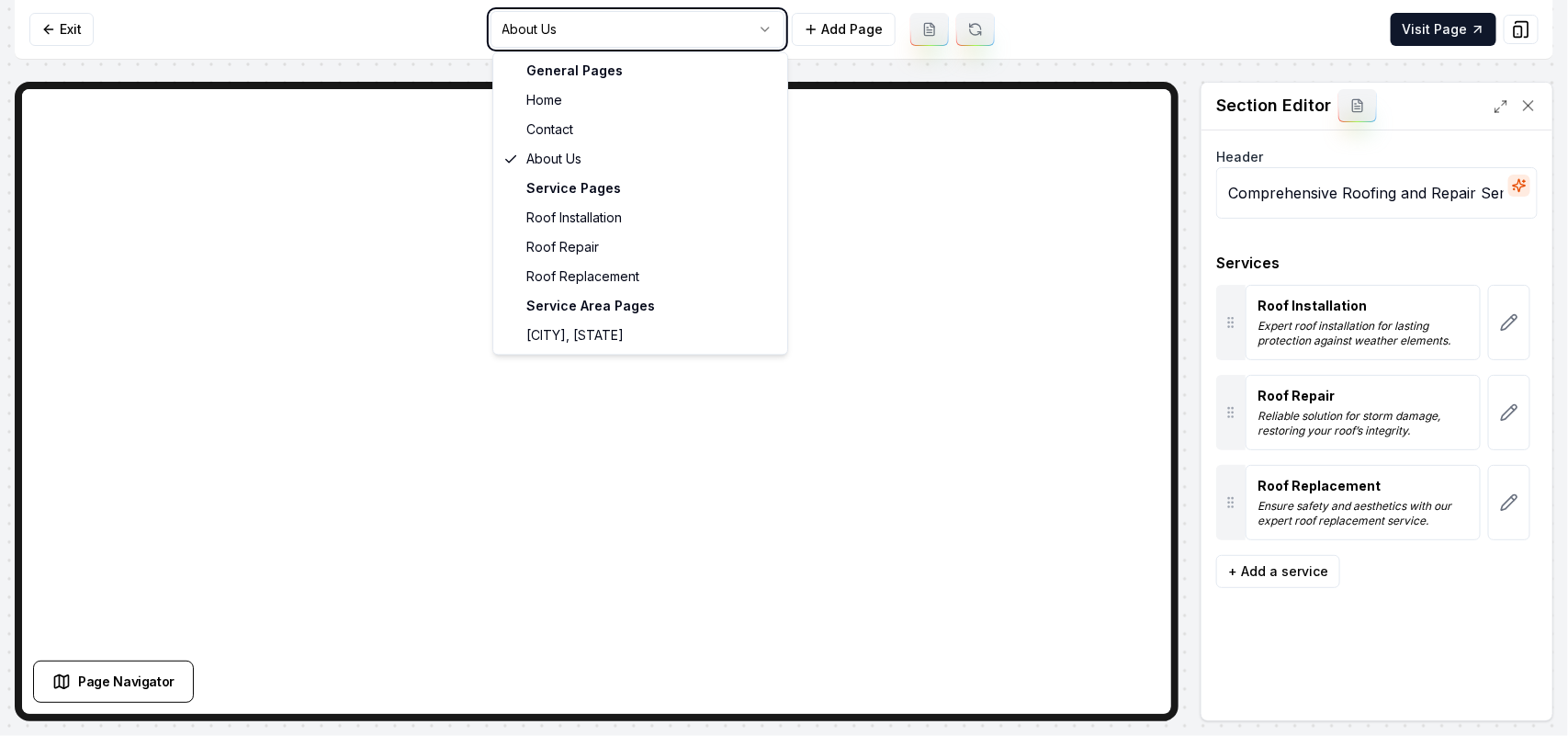 click on "Computer Required This feature is only available on a computer. Please switch to a computer to edit your site. Go back  Exit About Us Add Page Visit Page  Page Navigator Page Settings Section Editor Header Comprehensive Roofing and Repair Services Services Roof Installation Expert roof installation for lasting protection against weather elements. Roof Repair Reliable solution for storm damage, restoring your roof’s integrity. Roof Replacement Ensure safety and aesthetics with our expert roof replacement service.
To pick up a draggable item, press the space bar.
While dragging, use the arrow keys to move the item.
Press space again to drop the item in its new position, or press escape to cancel.
+ Add a service Discard Changes Save /dashboard/sites/9718d8dd-42e6-4867-8112-69af2c25710d/pages/08cf557e-2f31-44ec-a418-2f0b96c547fb General Pages Home Contact About Us Service Pages Roof Installation Roof Repair Roof Replacement Service Area Pages Hays County, TX" at bounding box center (784, 368) 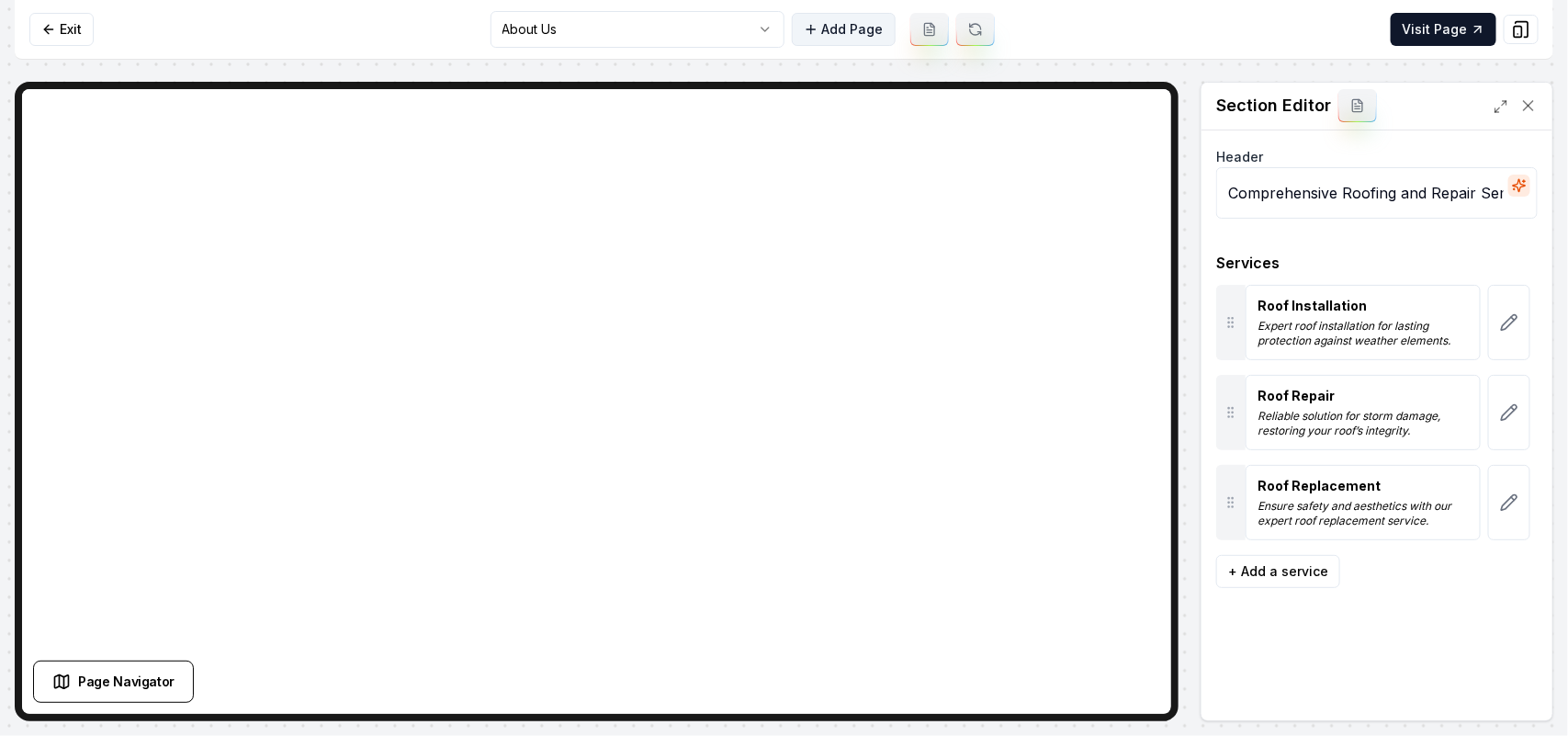 click 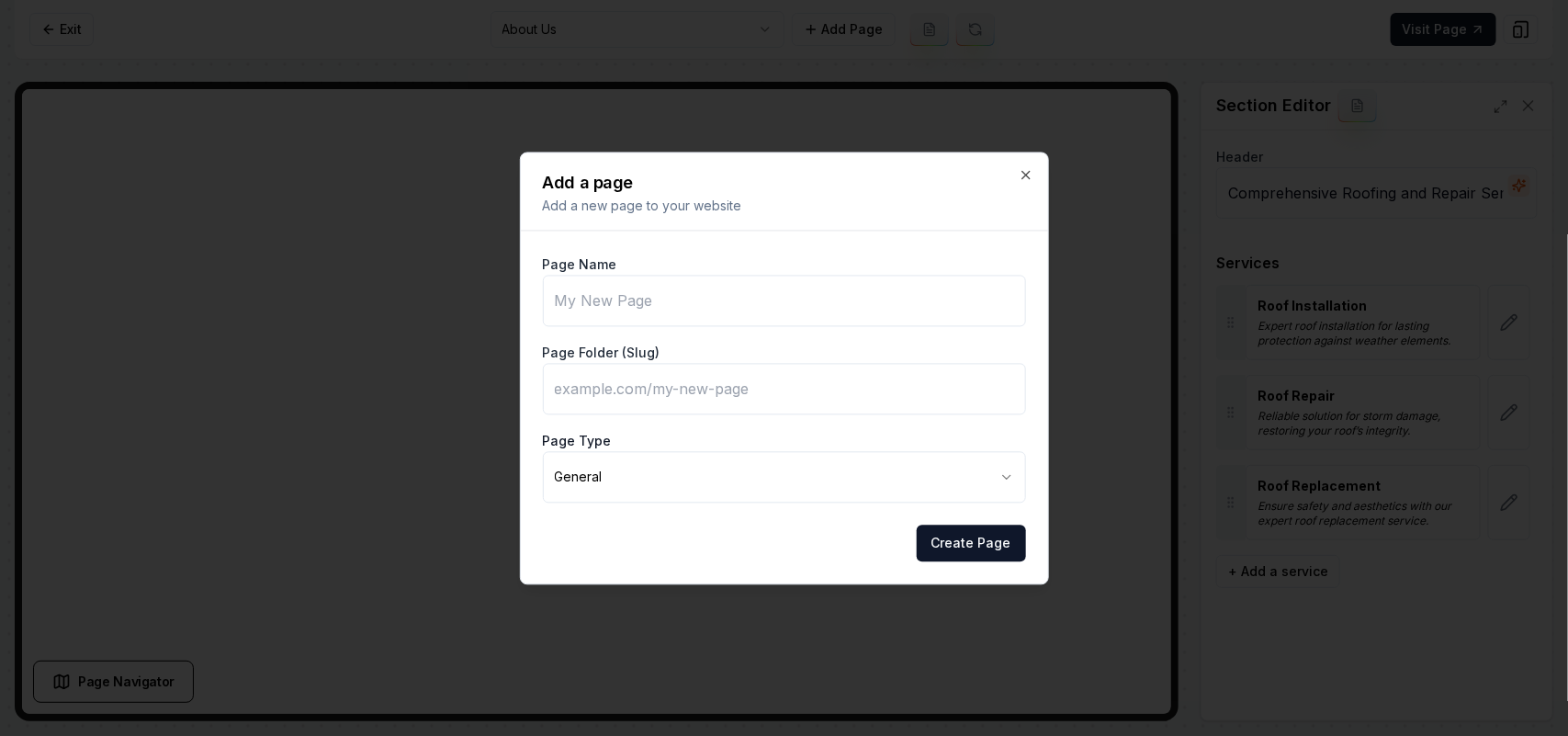 type on "G" 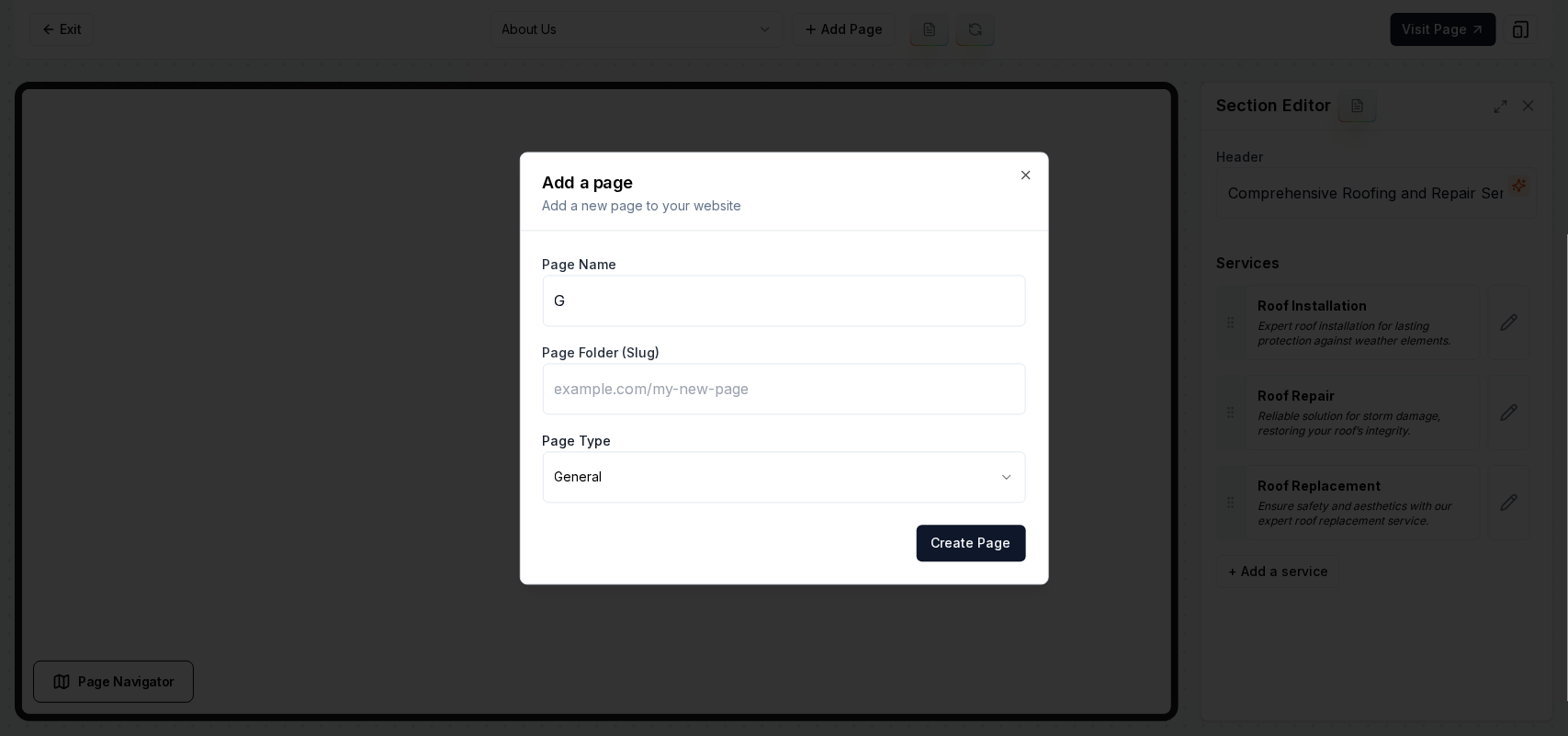 type on "g" 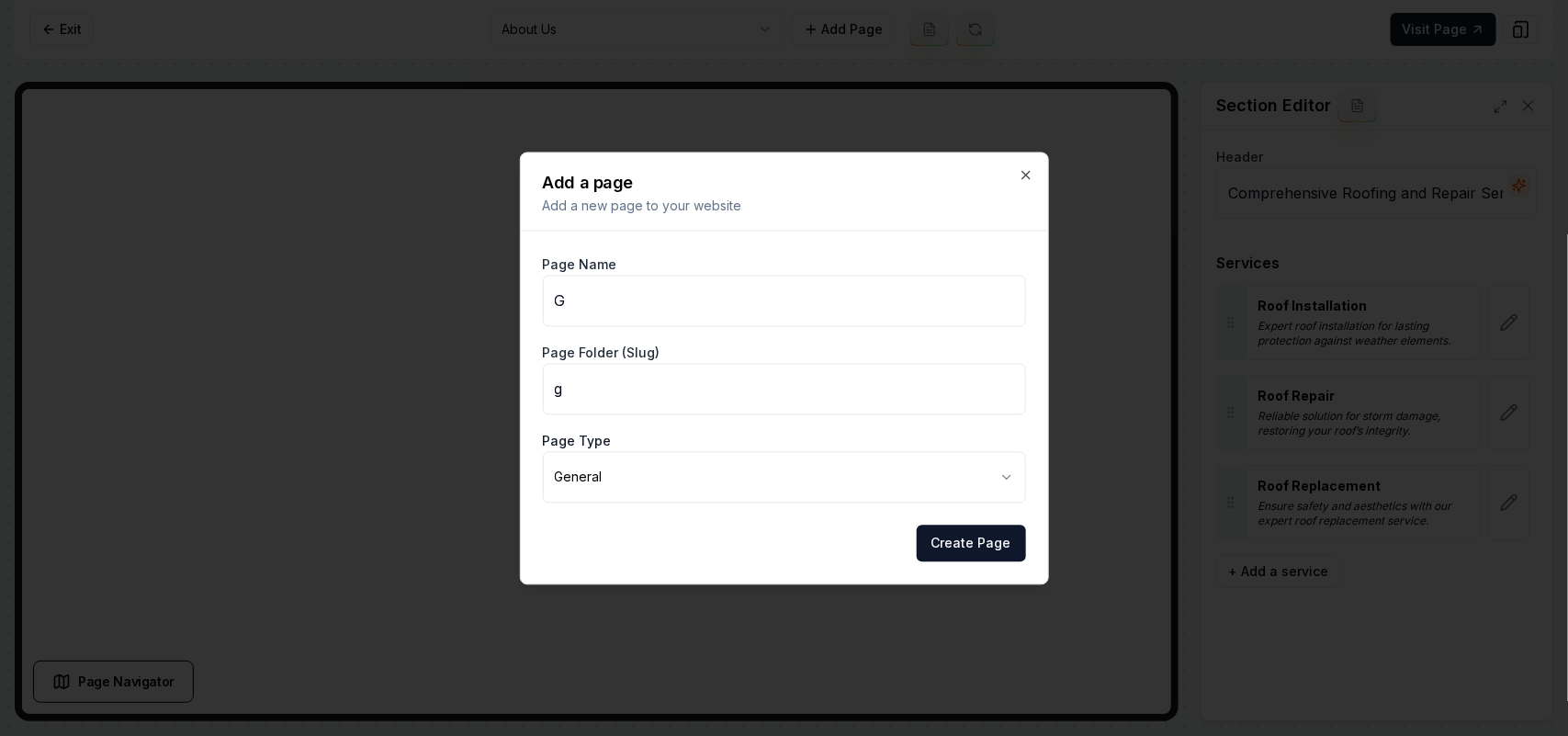 type on "Ga" 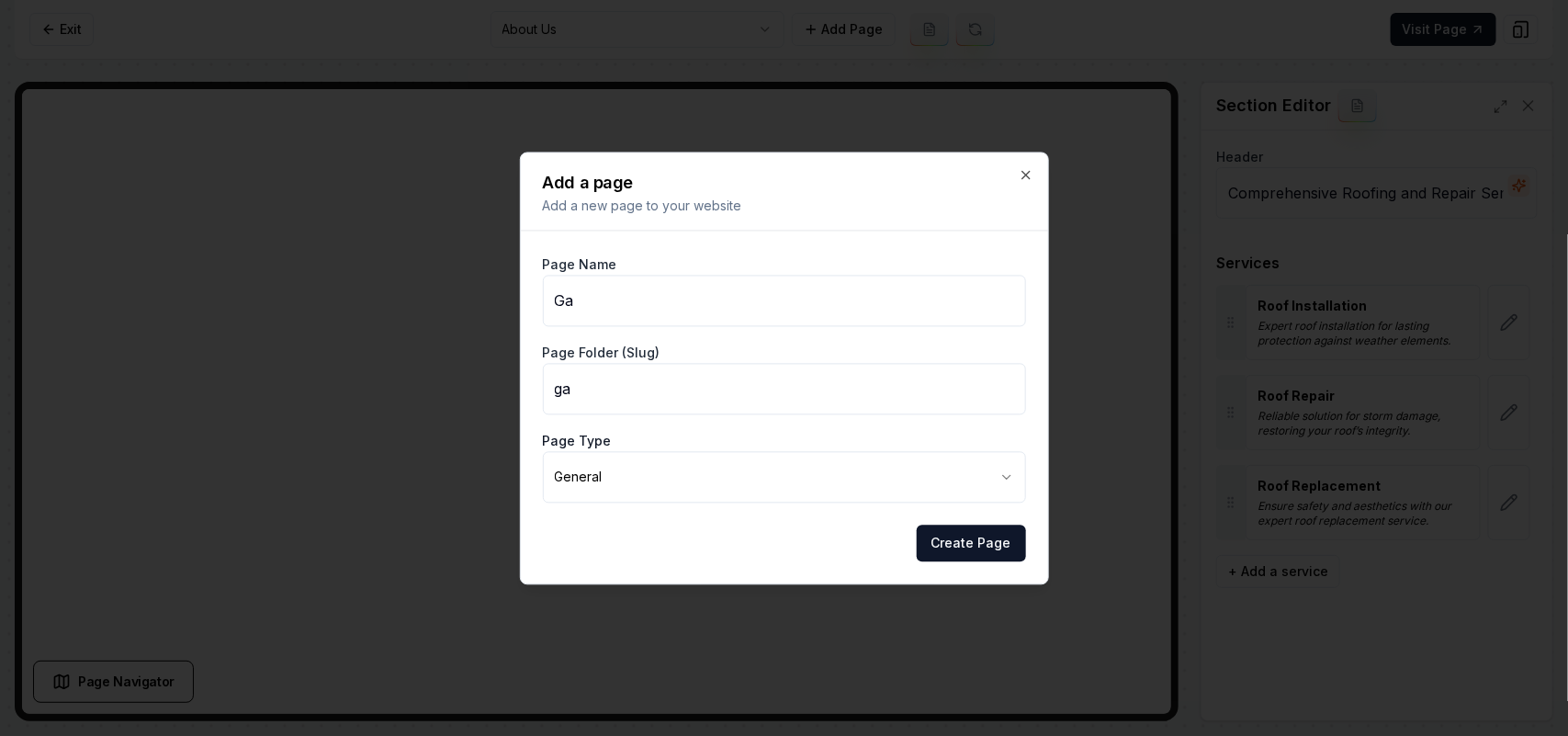 type on "Gal" 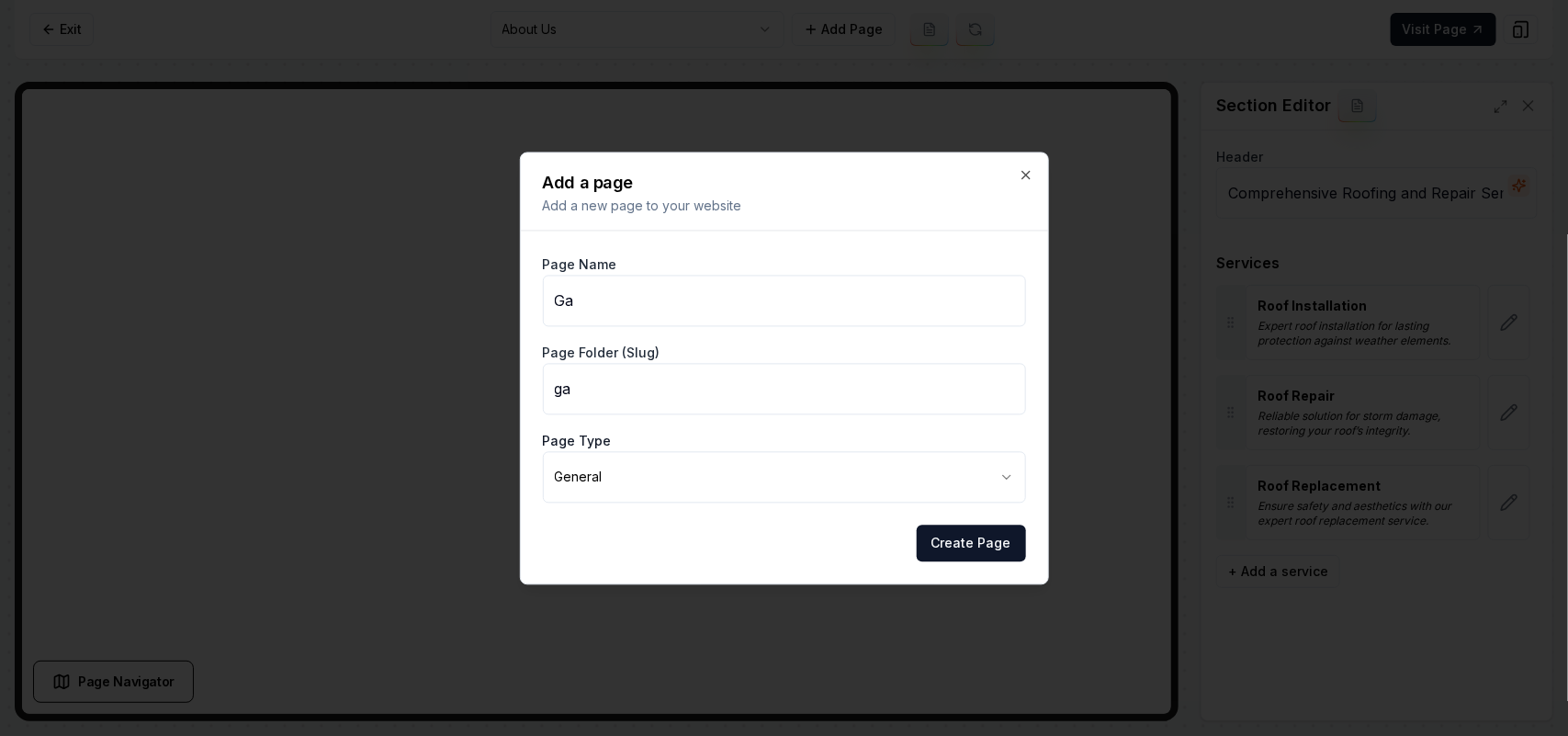 type on "gal" 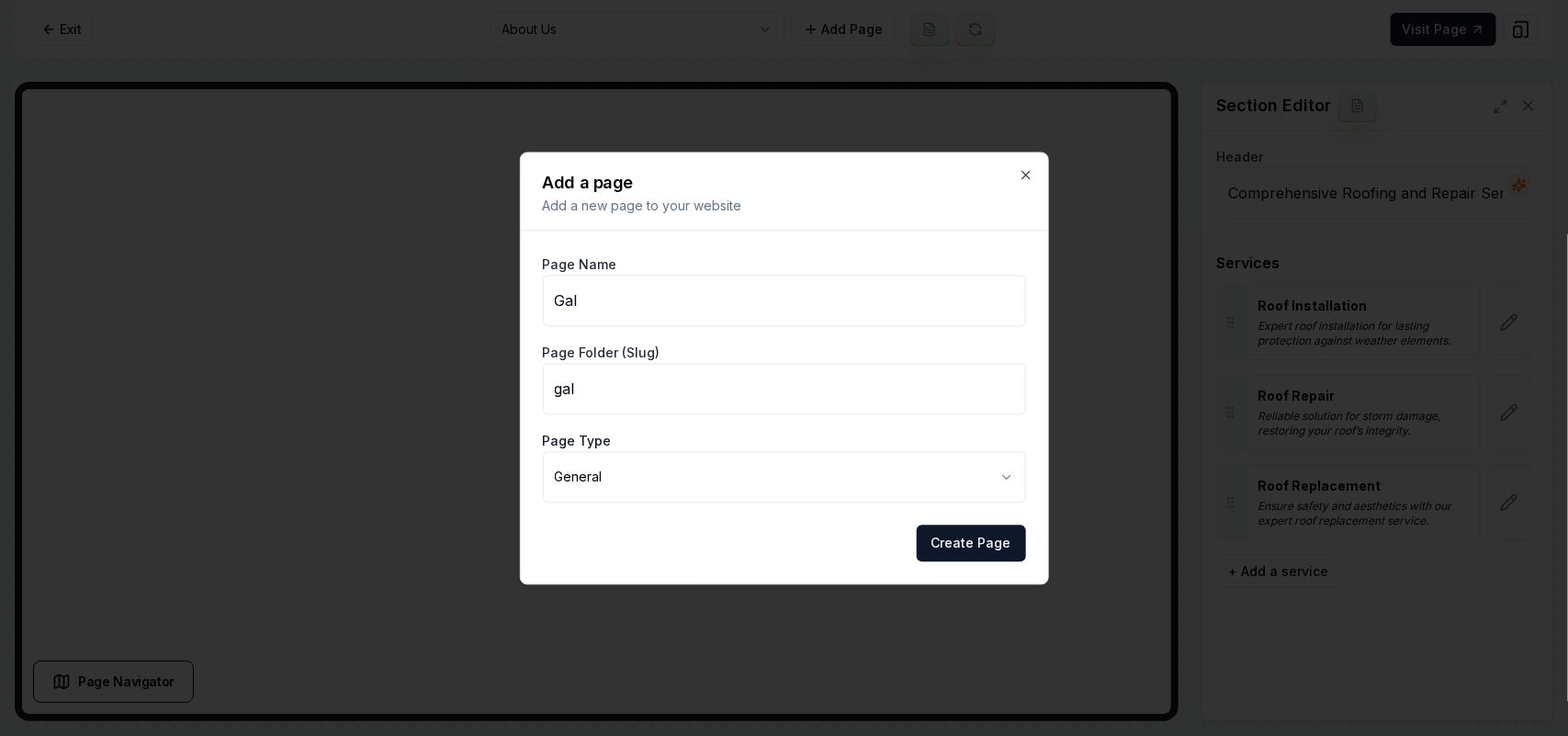 type on "Gall" 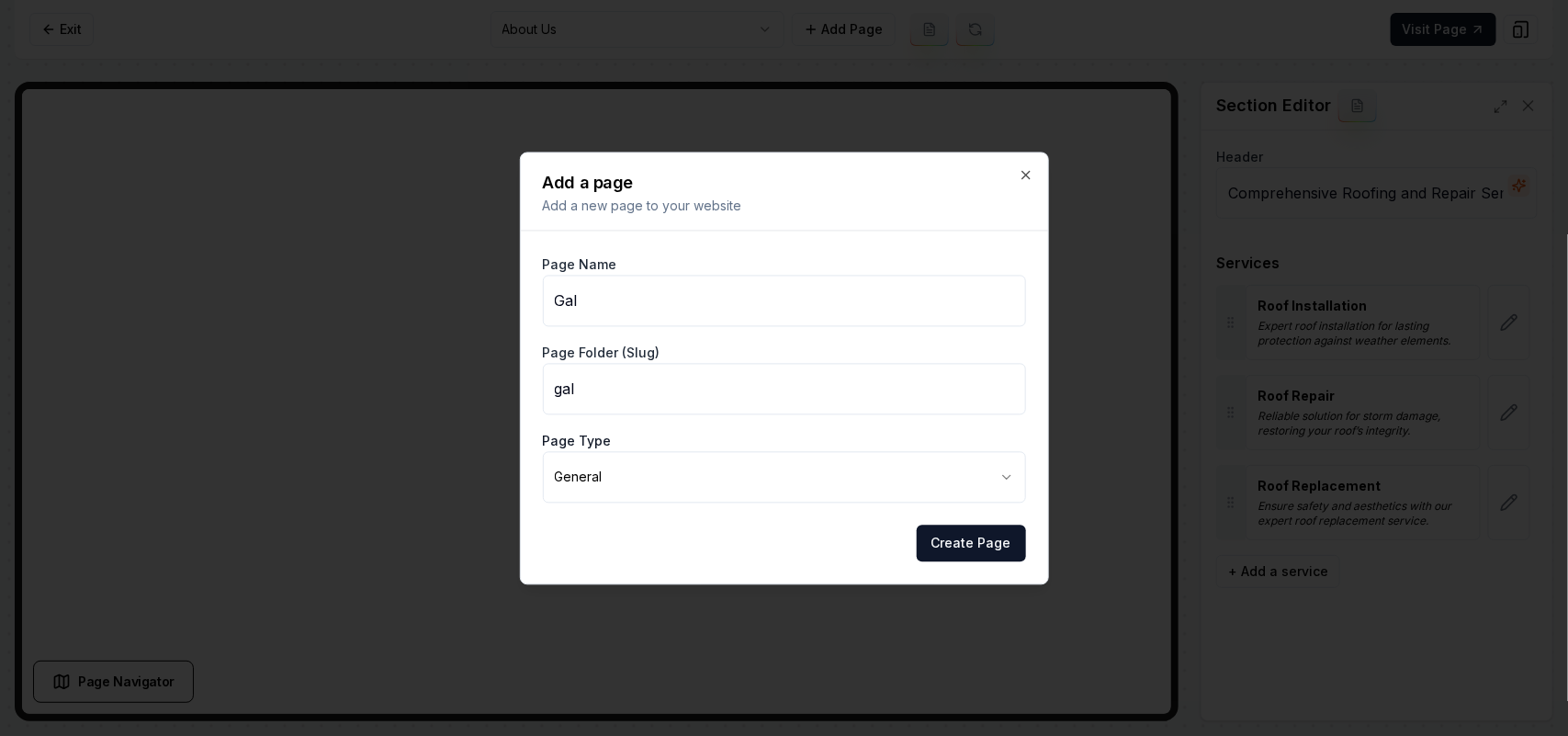 type on "gall" 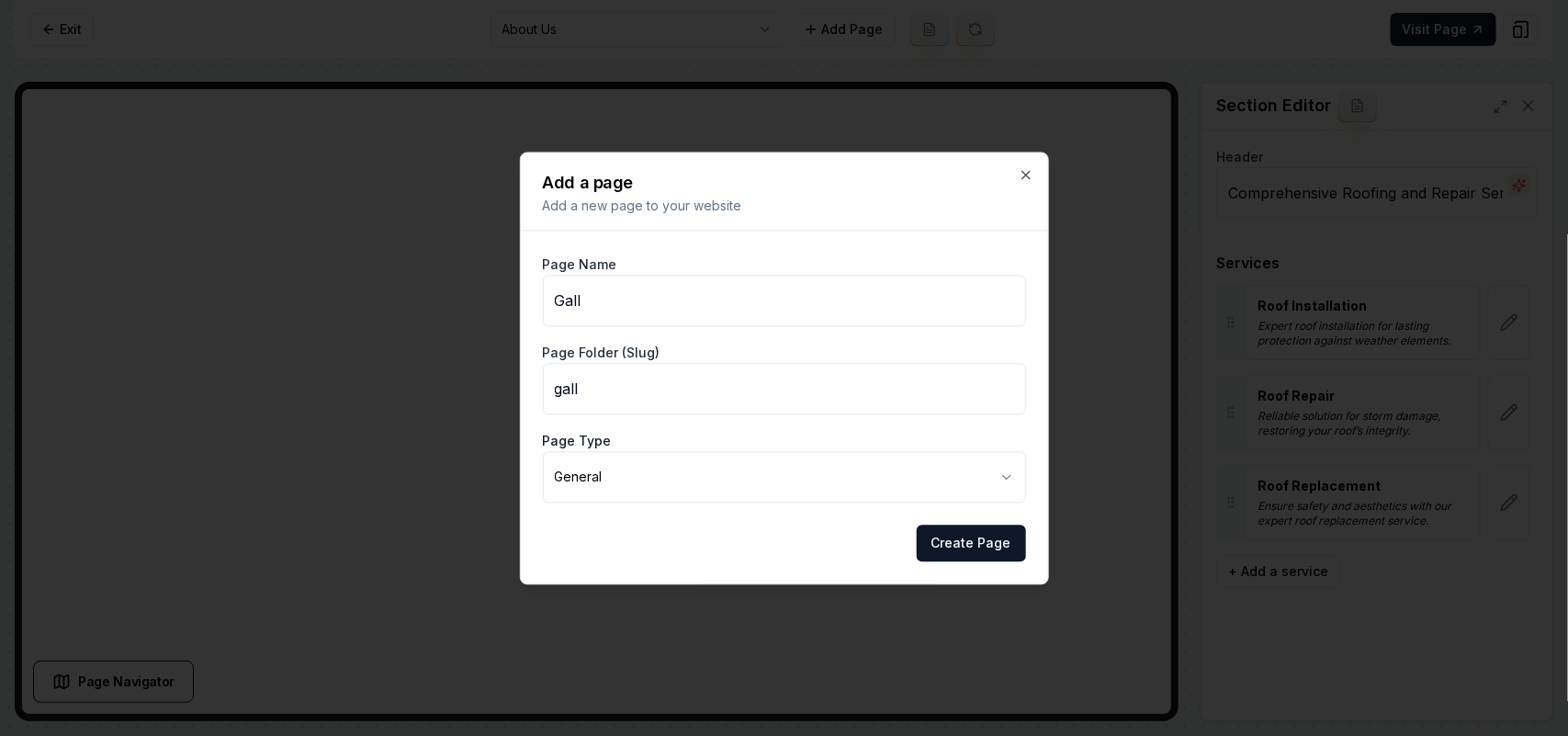 type on "Galle" 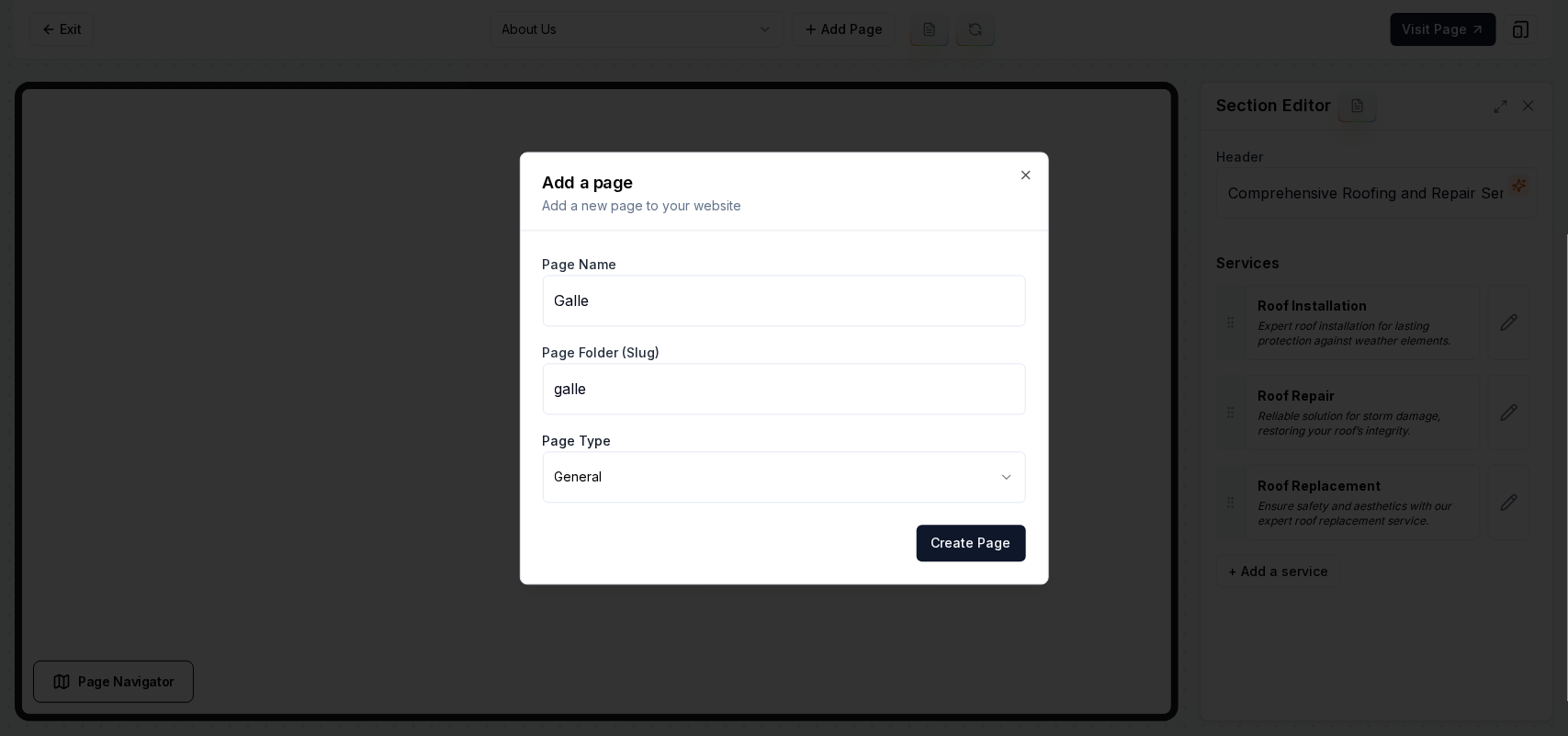 type on "Galler" 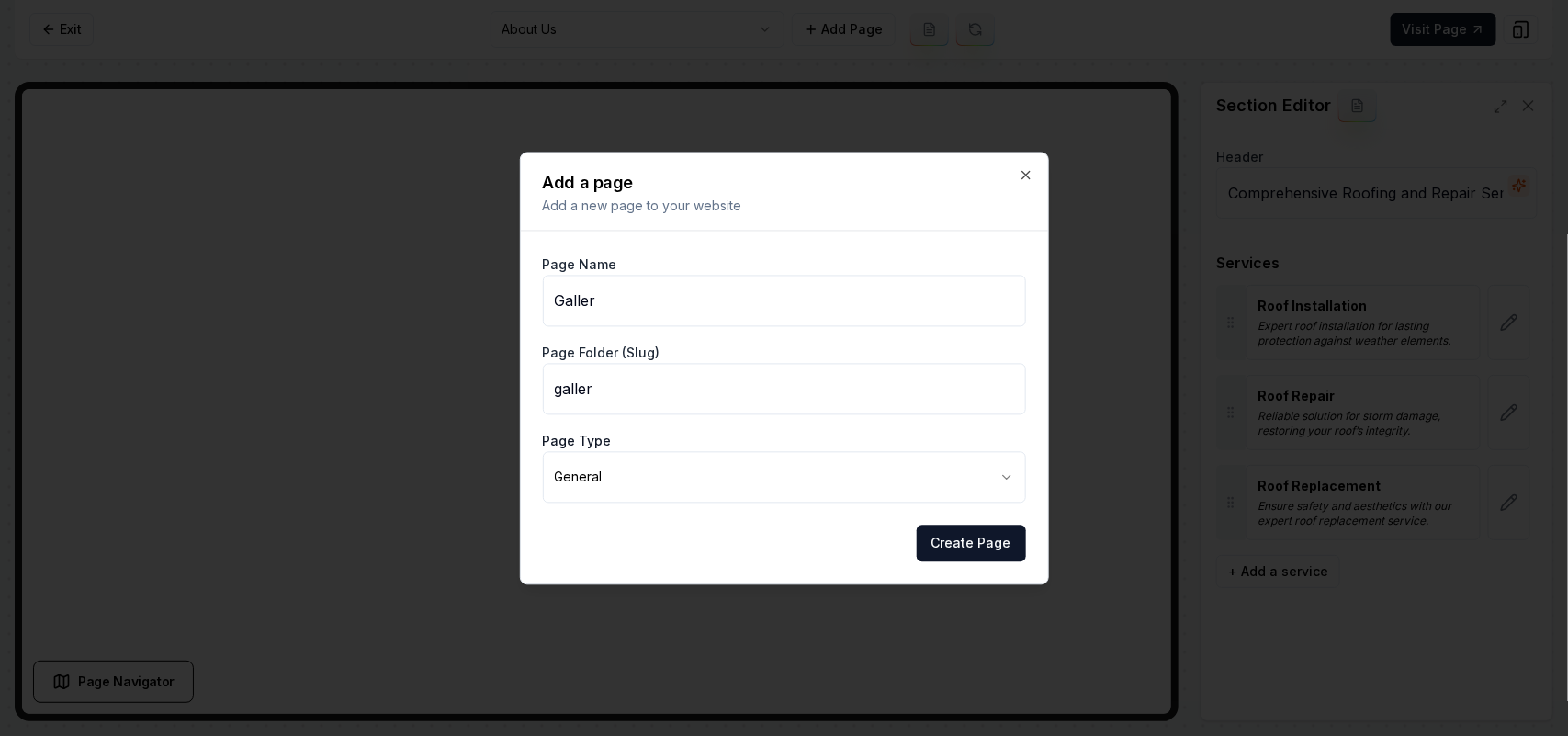 type on "Gallery" 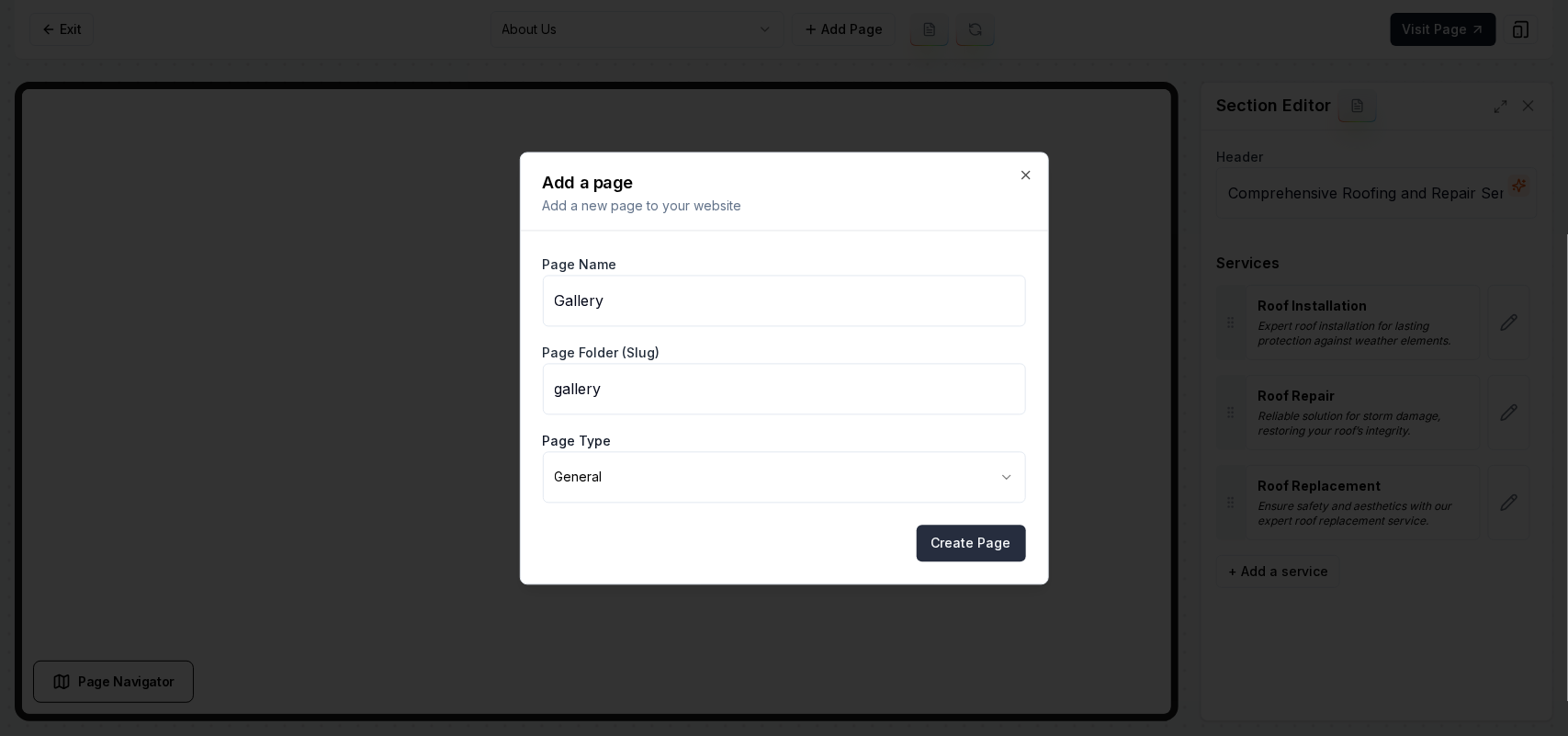 type on "Gallery" 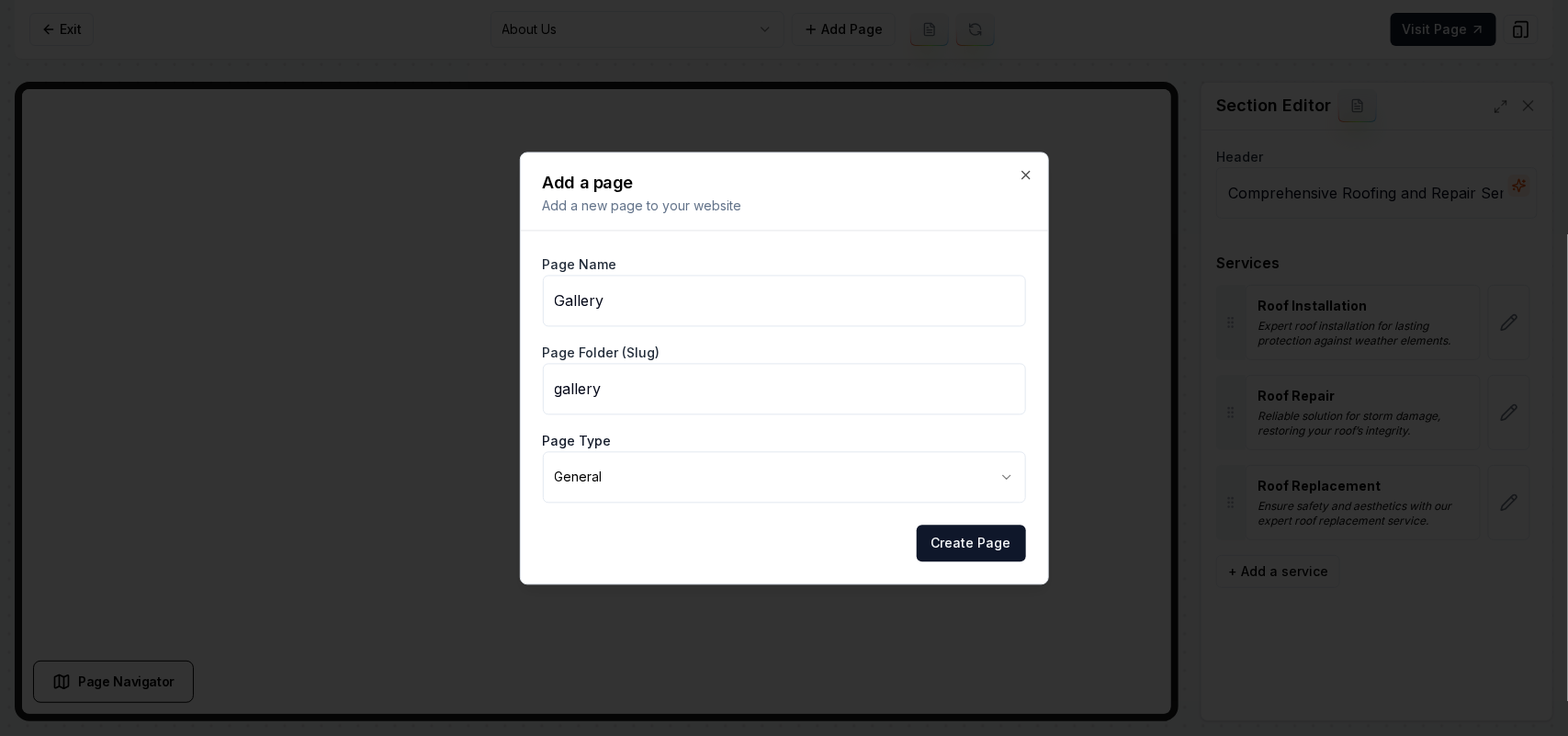 click on "Create Page" at bounding box center [971, 543] 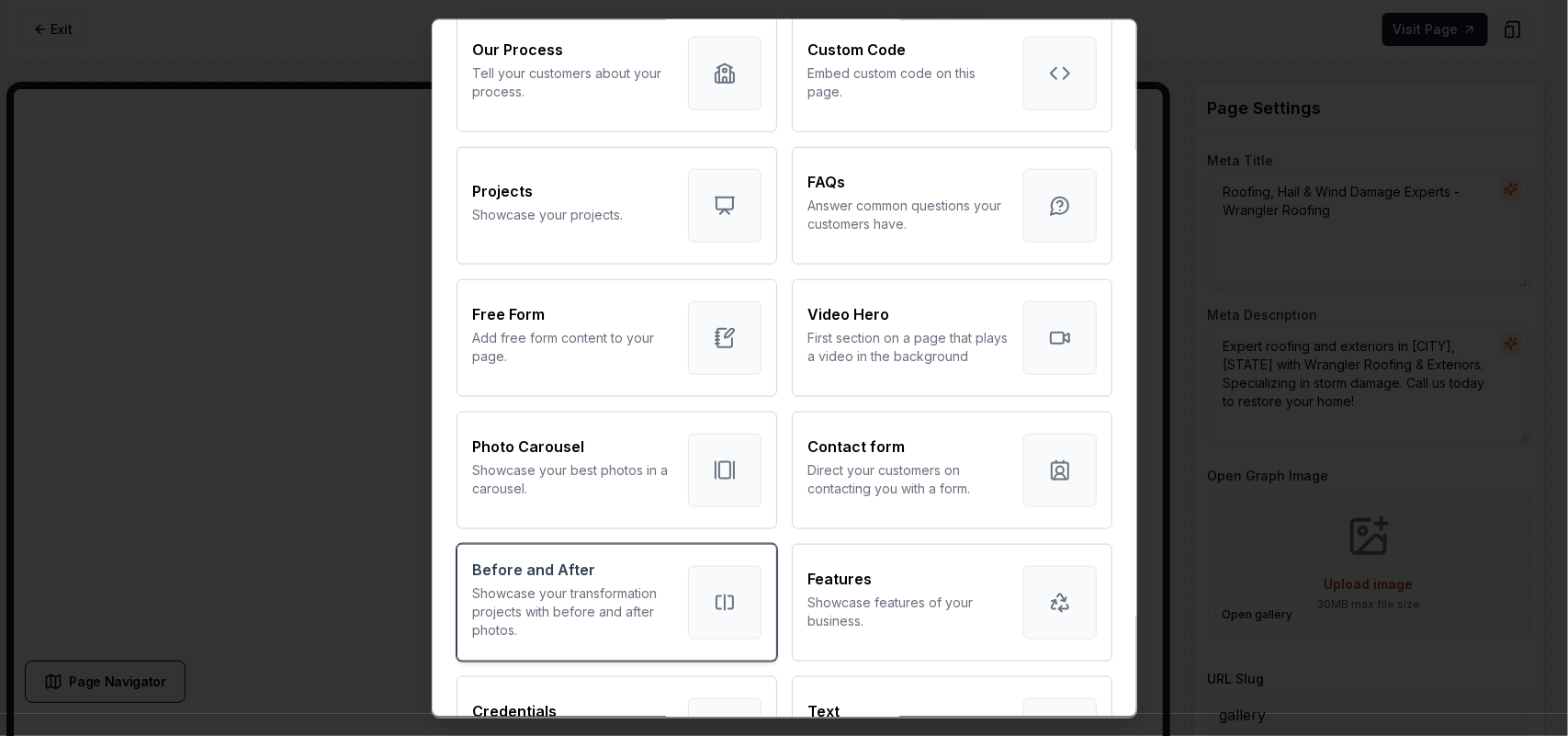 scroll, scrollTop: 1034, scrollLeft: 0, axis: vertical 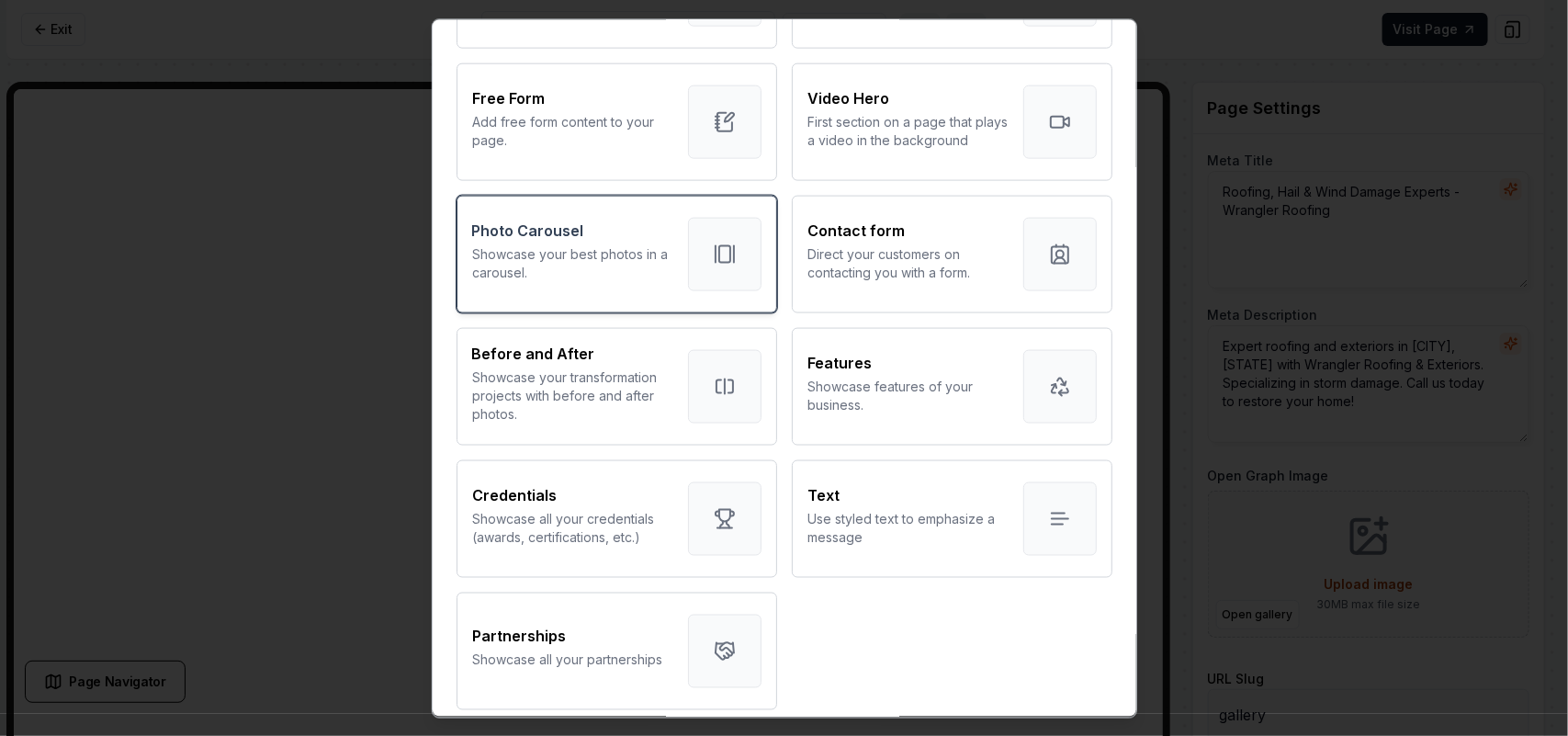 click on "Showcase your best photos in a carousel." at bounding box center (572, 263) 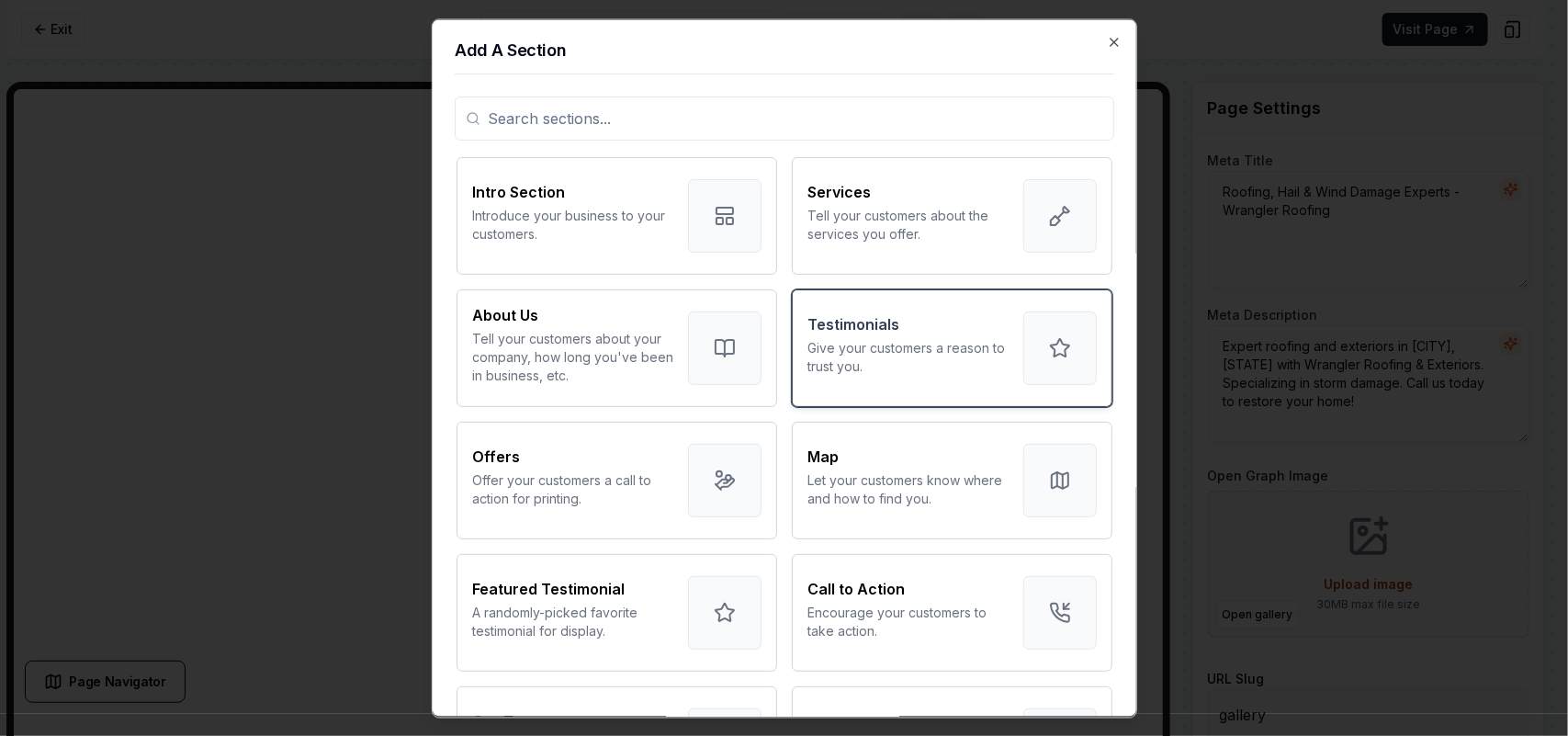 scroll, scrollTop: 115, scrollLeft: 0, axis: vertical 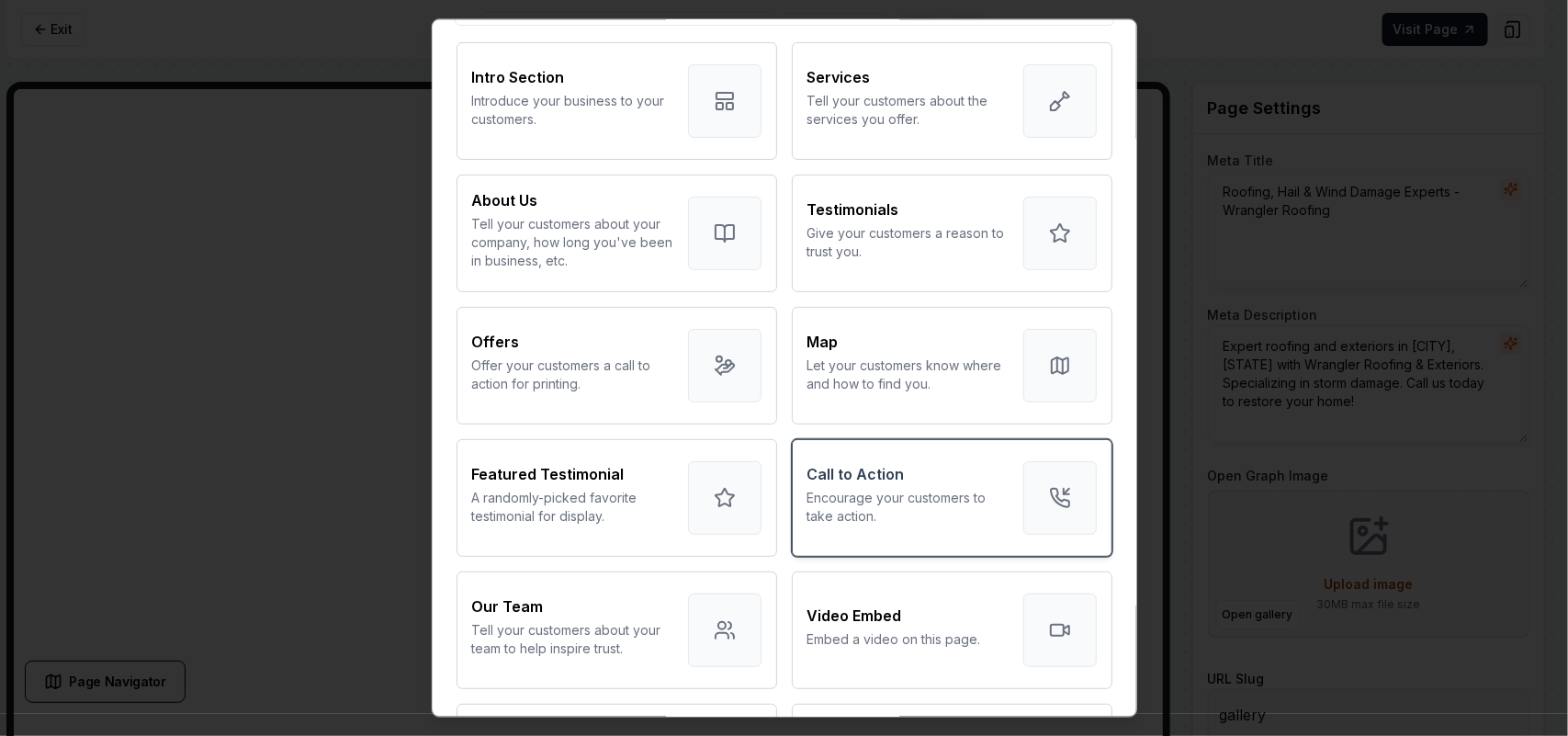 click on "Encourage your customers to take action." at bounding box center [908, 506] 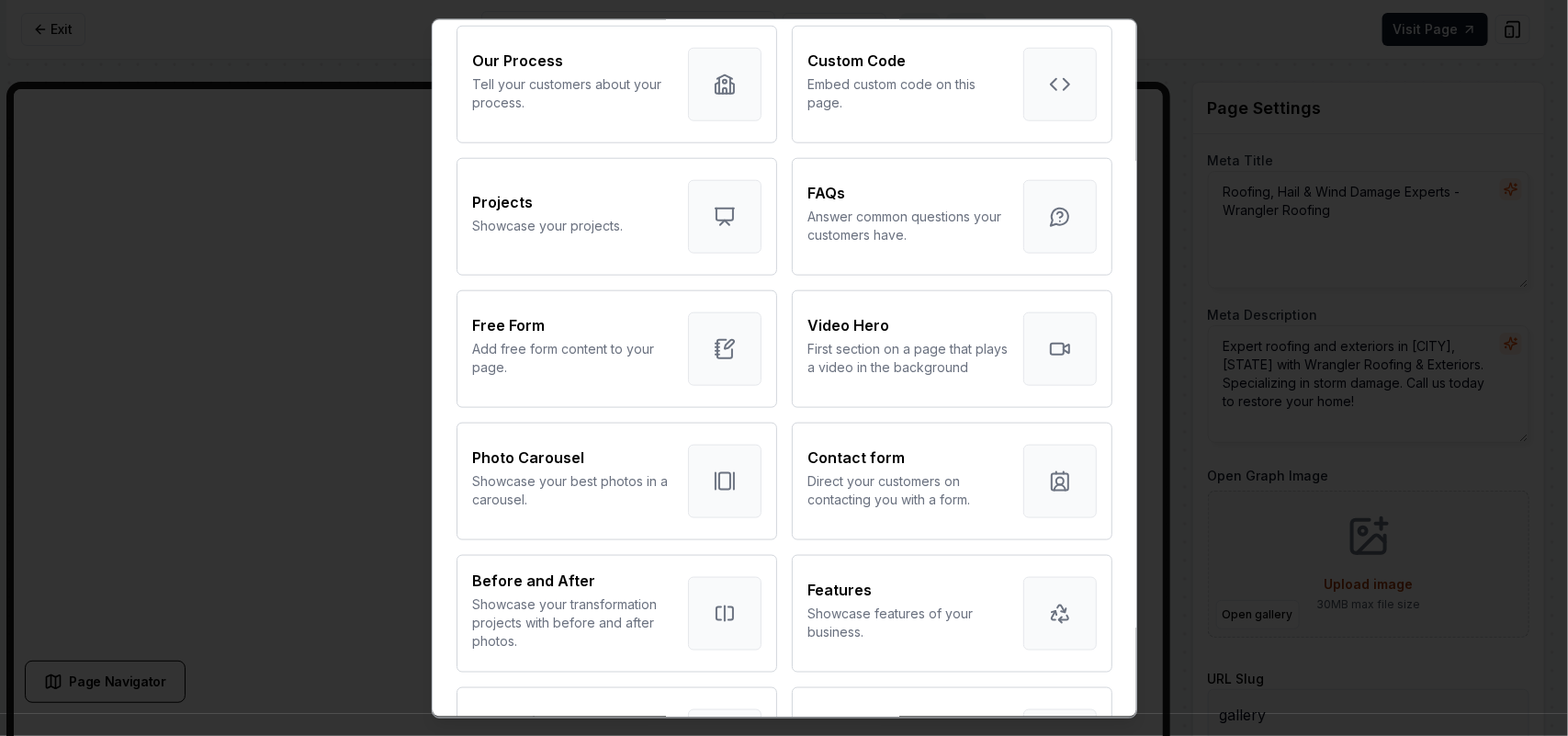 scroll, scrollTop: 1034, scrollLeft: 0, axis: vertical 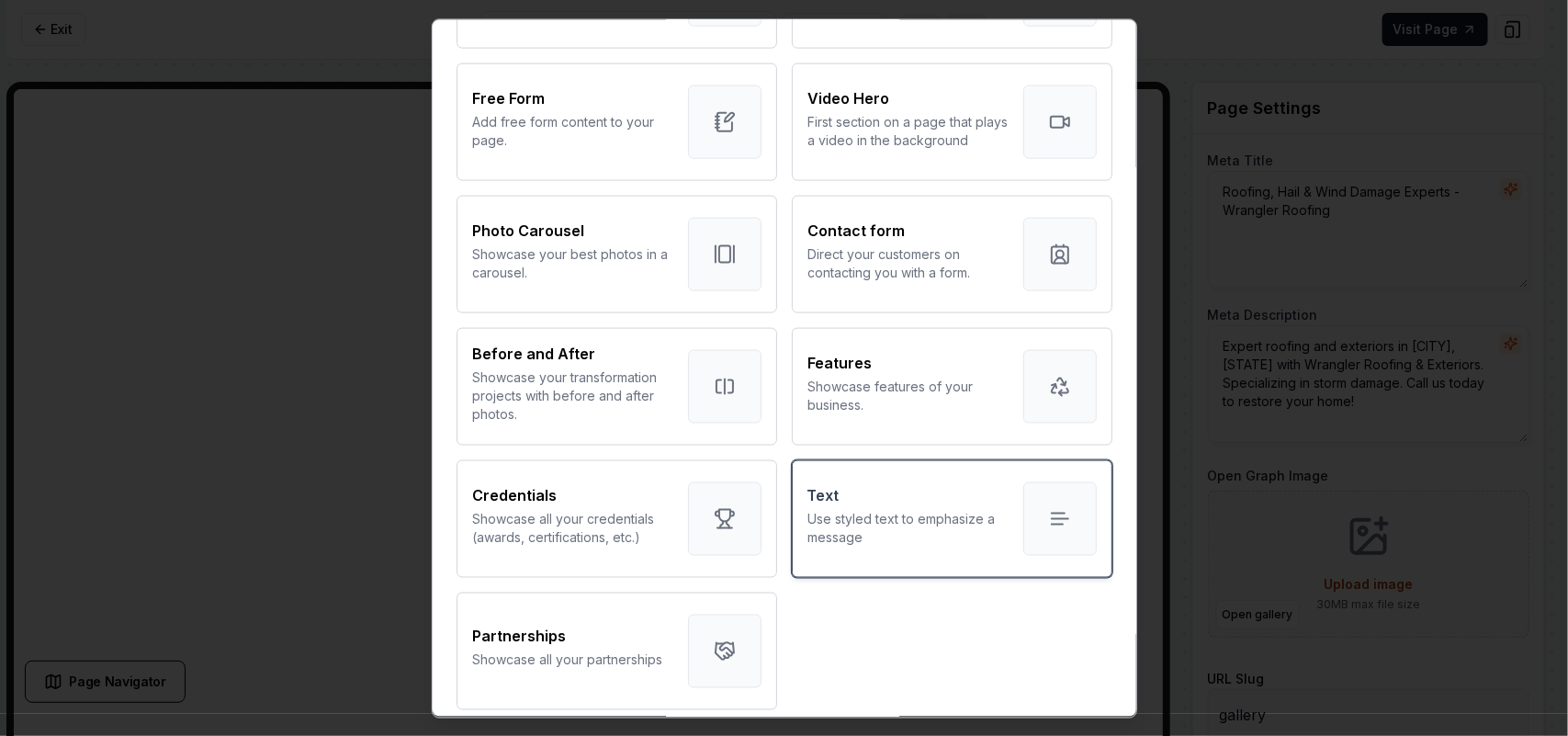 click on "Use styled text to emphasize a message" at bounding box center [908, 527] 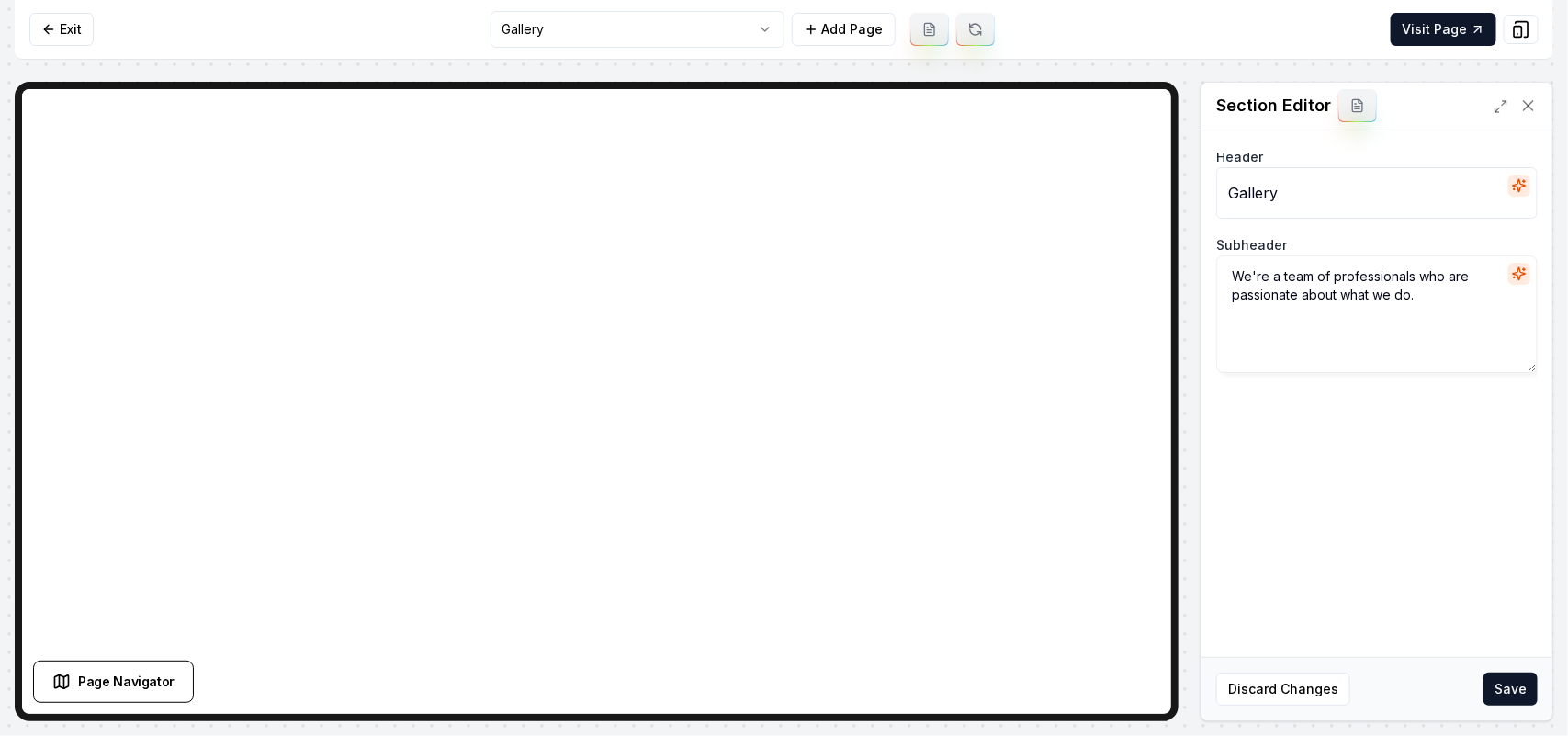 type on "Gallery" 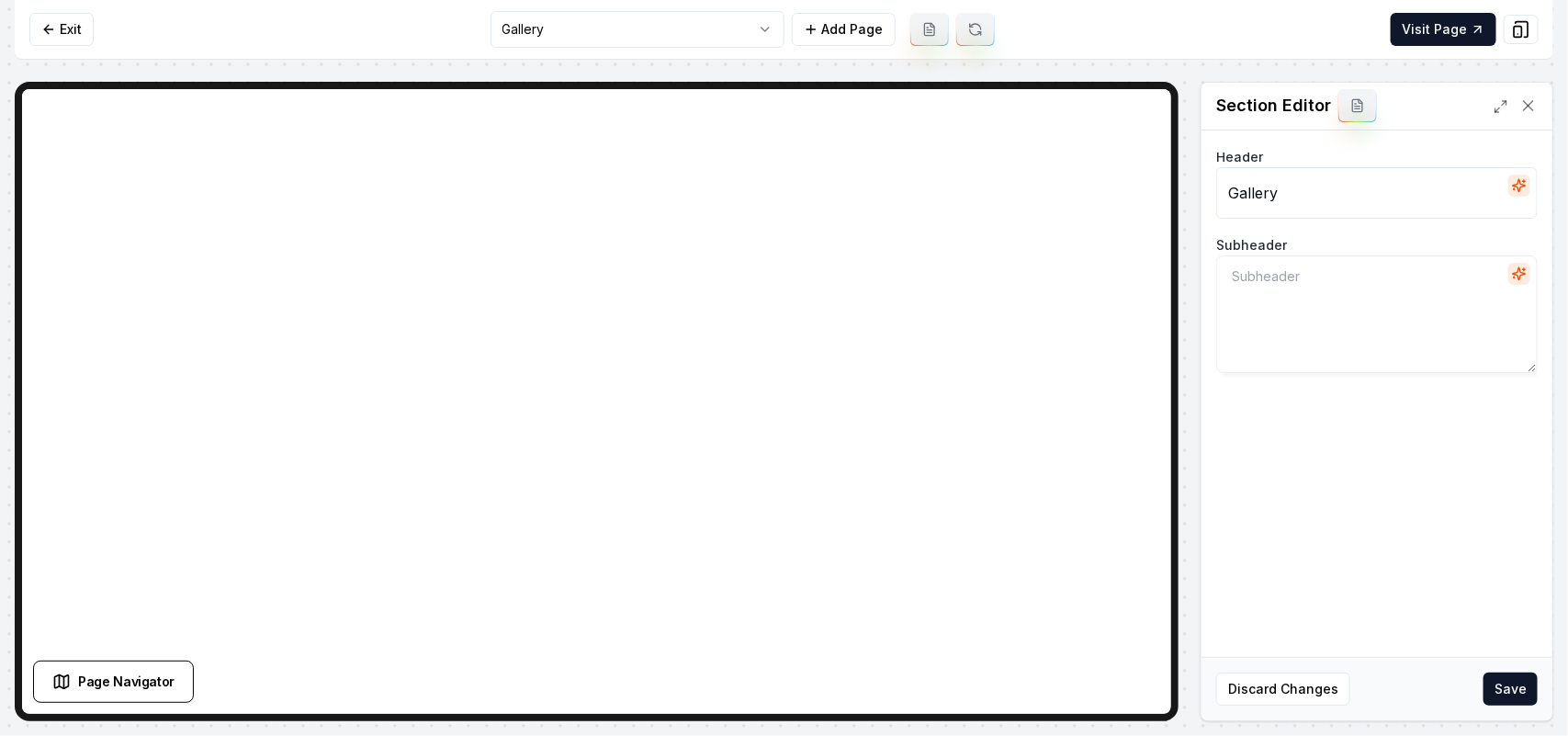 click 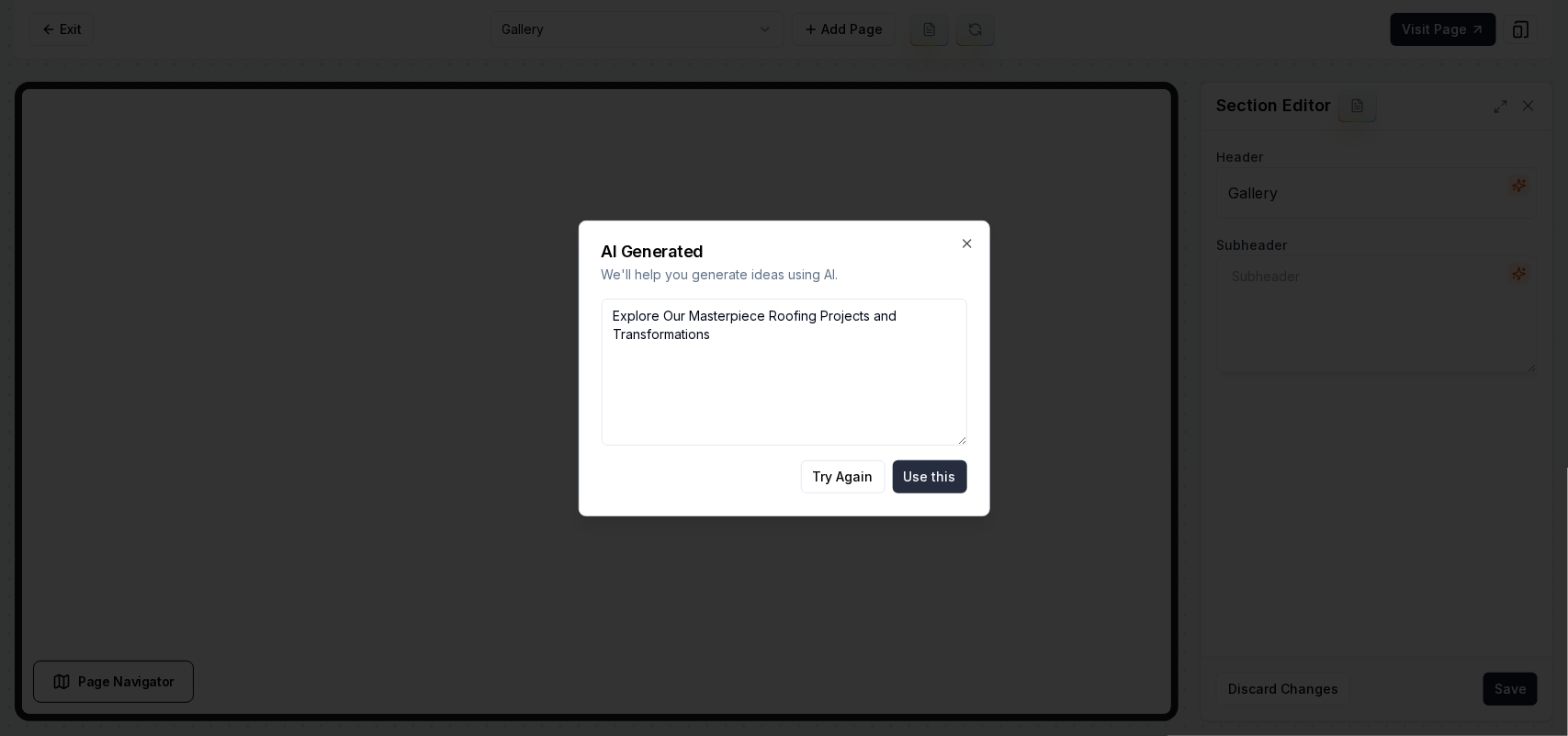 click on "Use this" at bounding box center (930, 477) 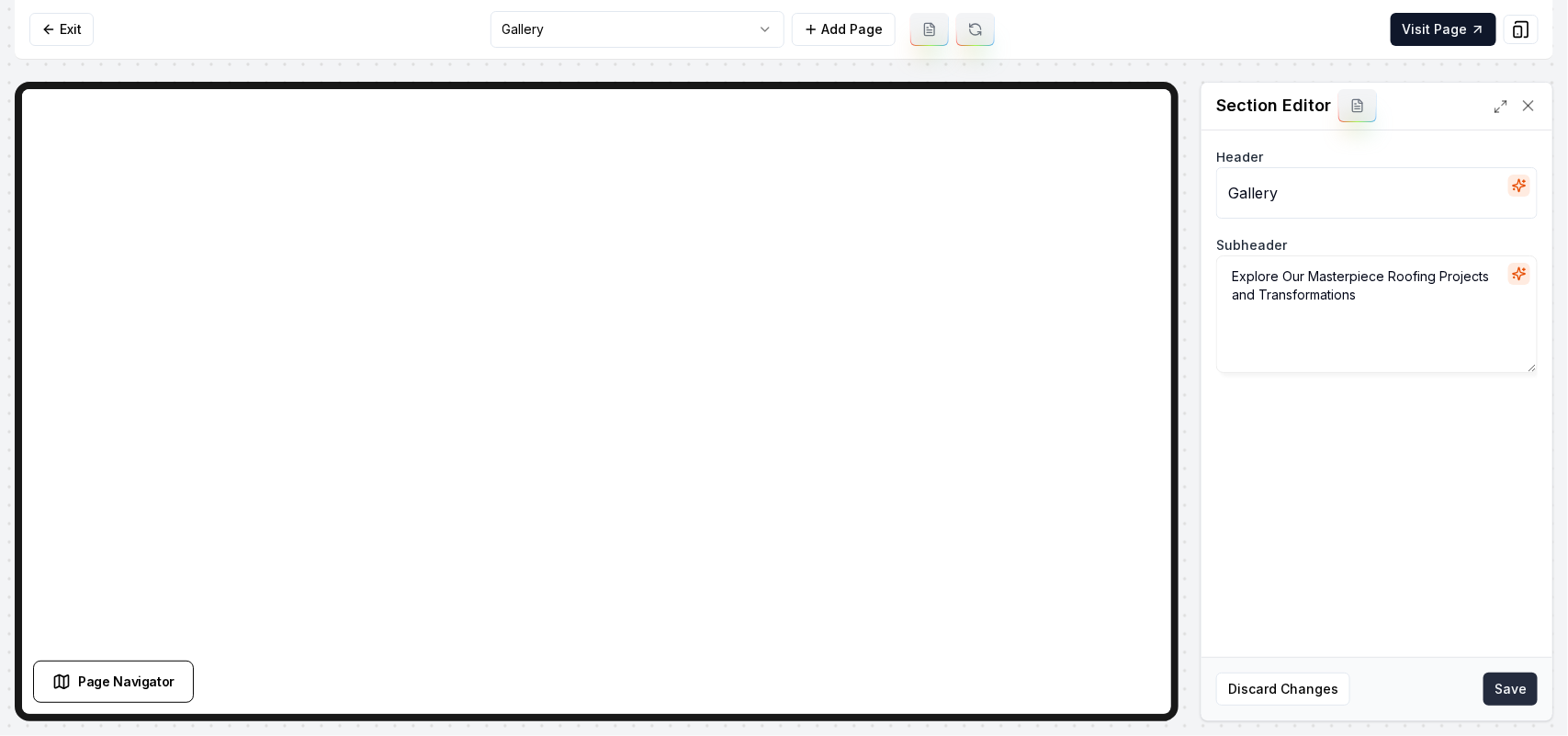 click on "Save" at bounding box center [1510, 689] 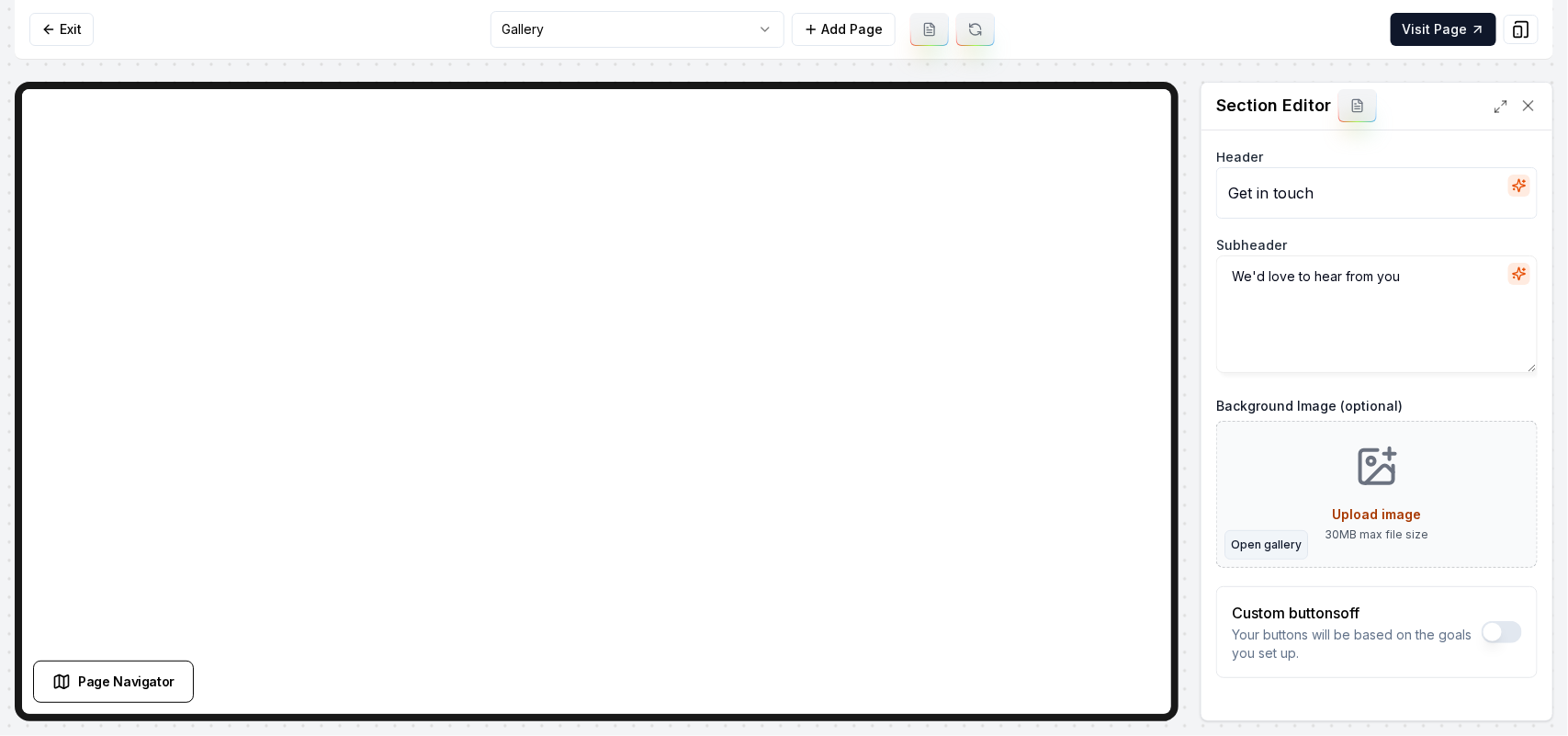 click on "Open gallery" at bounding box center (1266, 545) 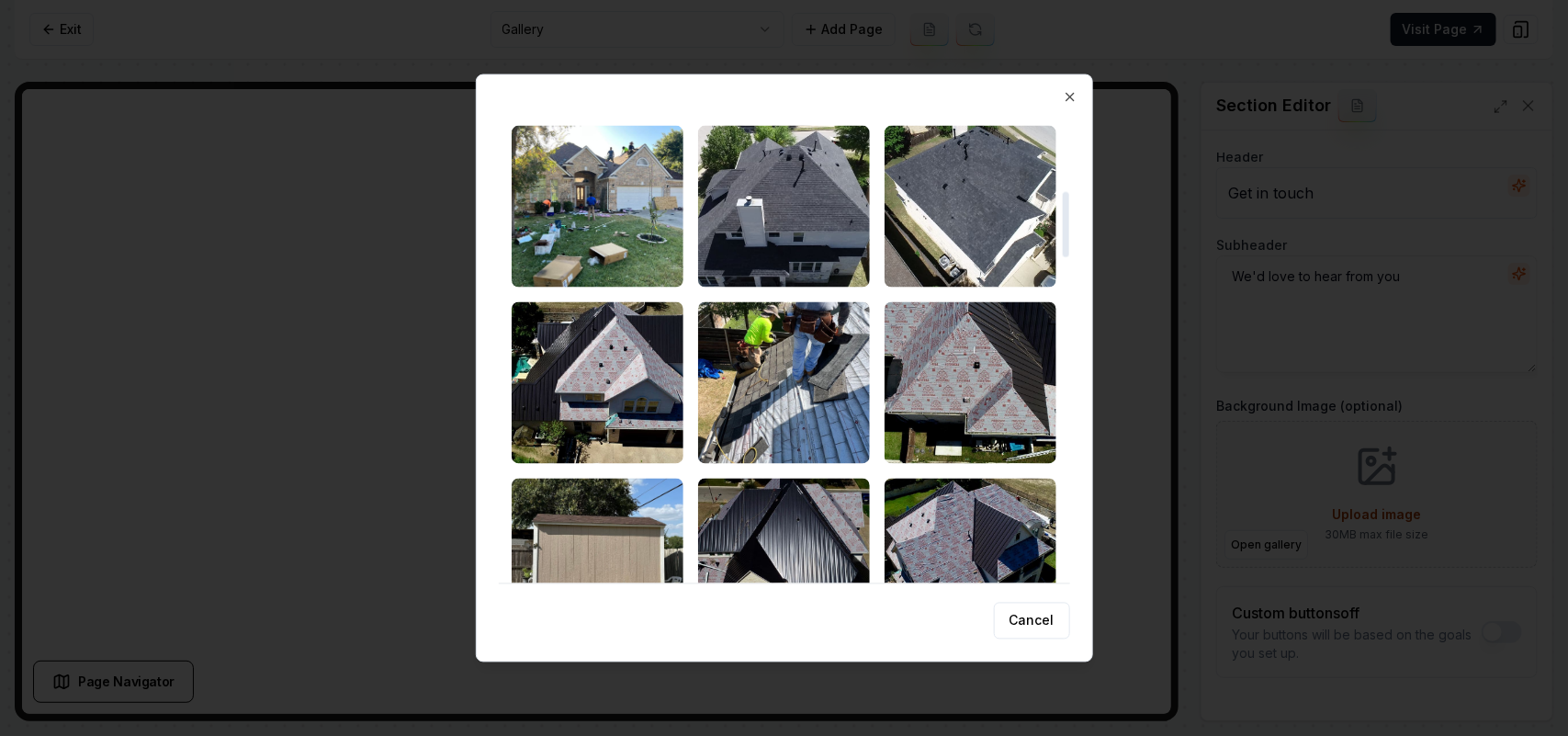 scroll, scrollTop: 1149, scrollLeft: 0, axis: vertical 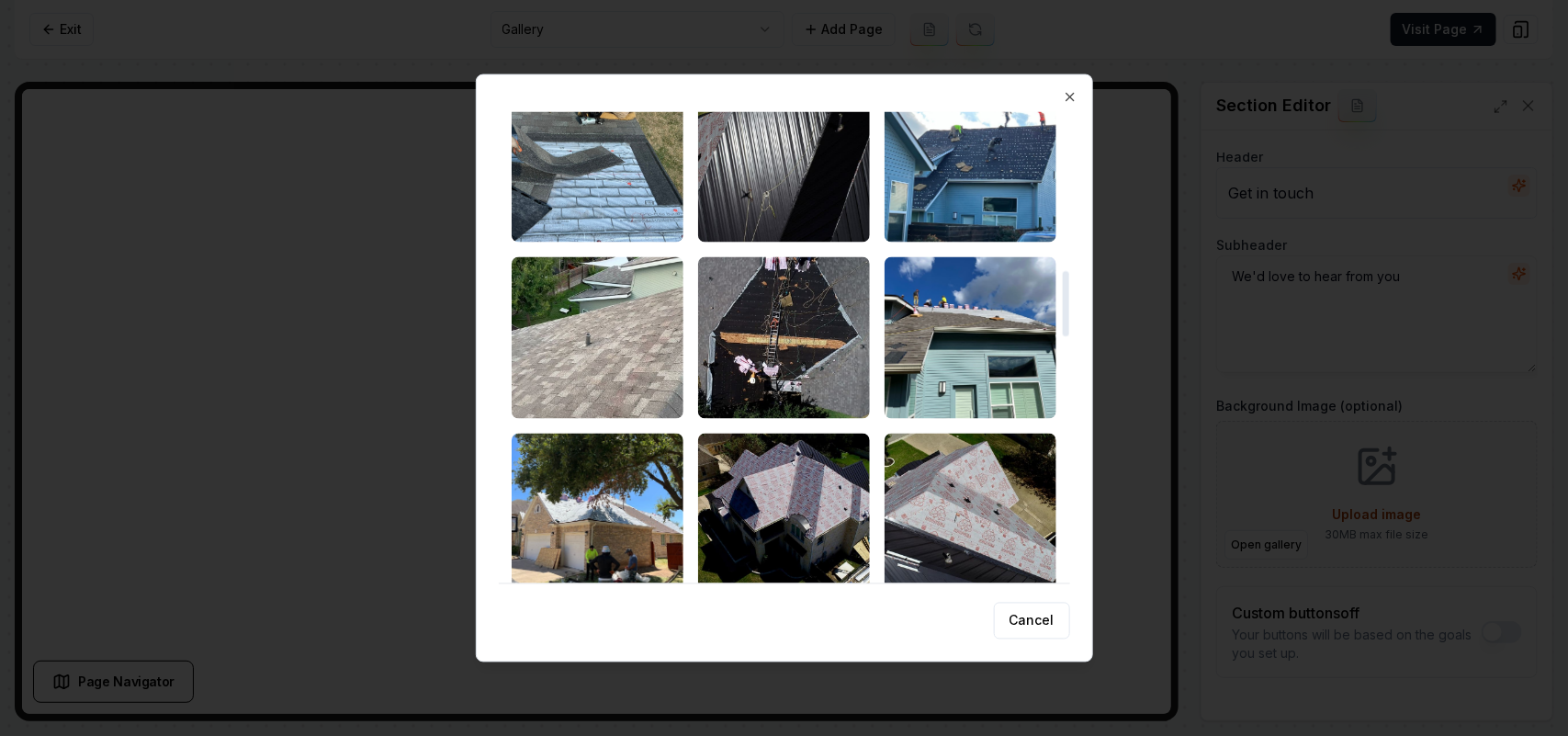 click at bounding box center [597, 337] 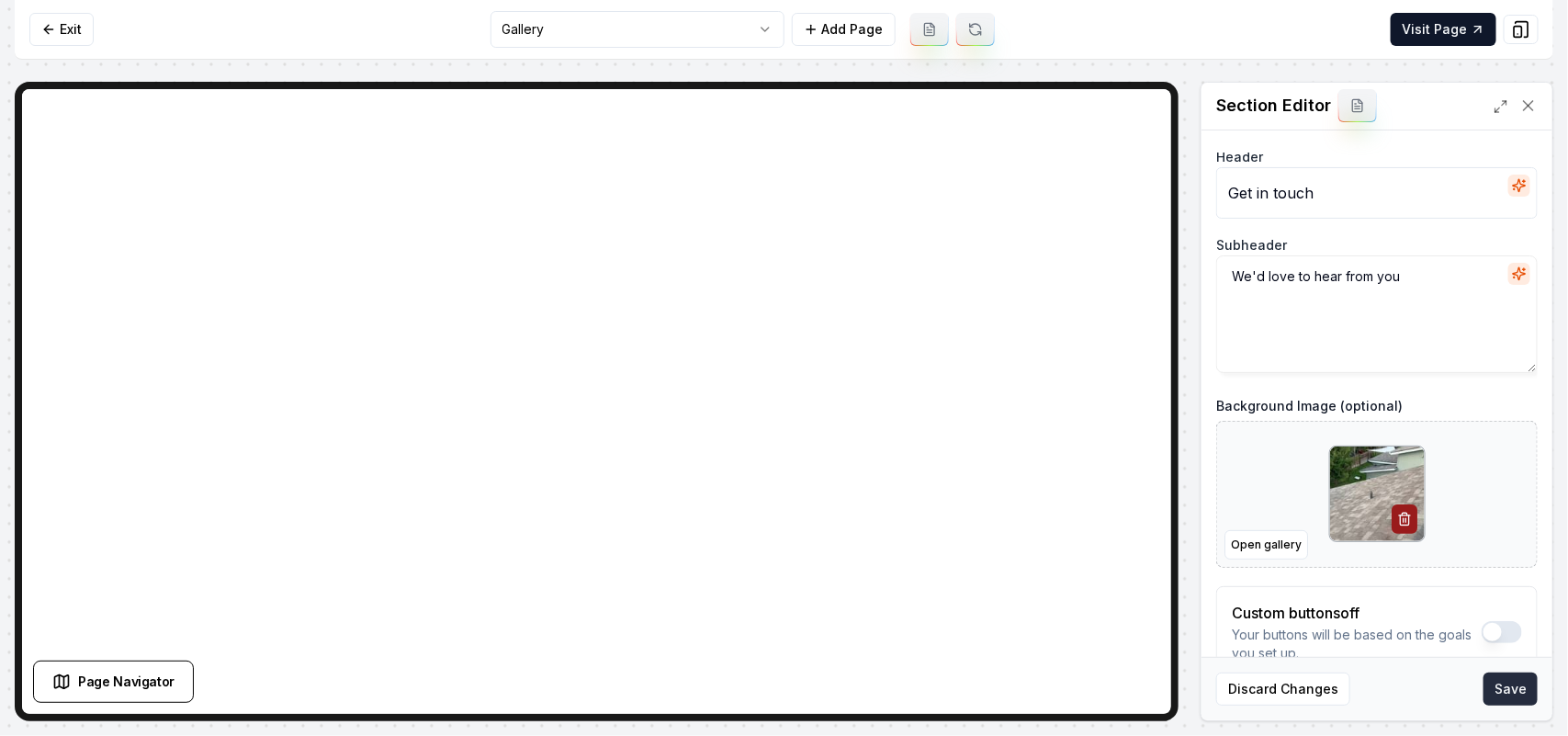 click on "Save" at bounding box center [1510, 689] 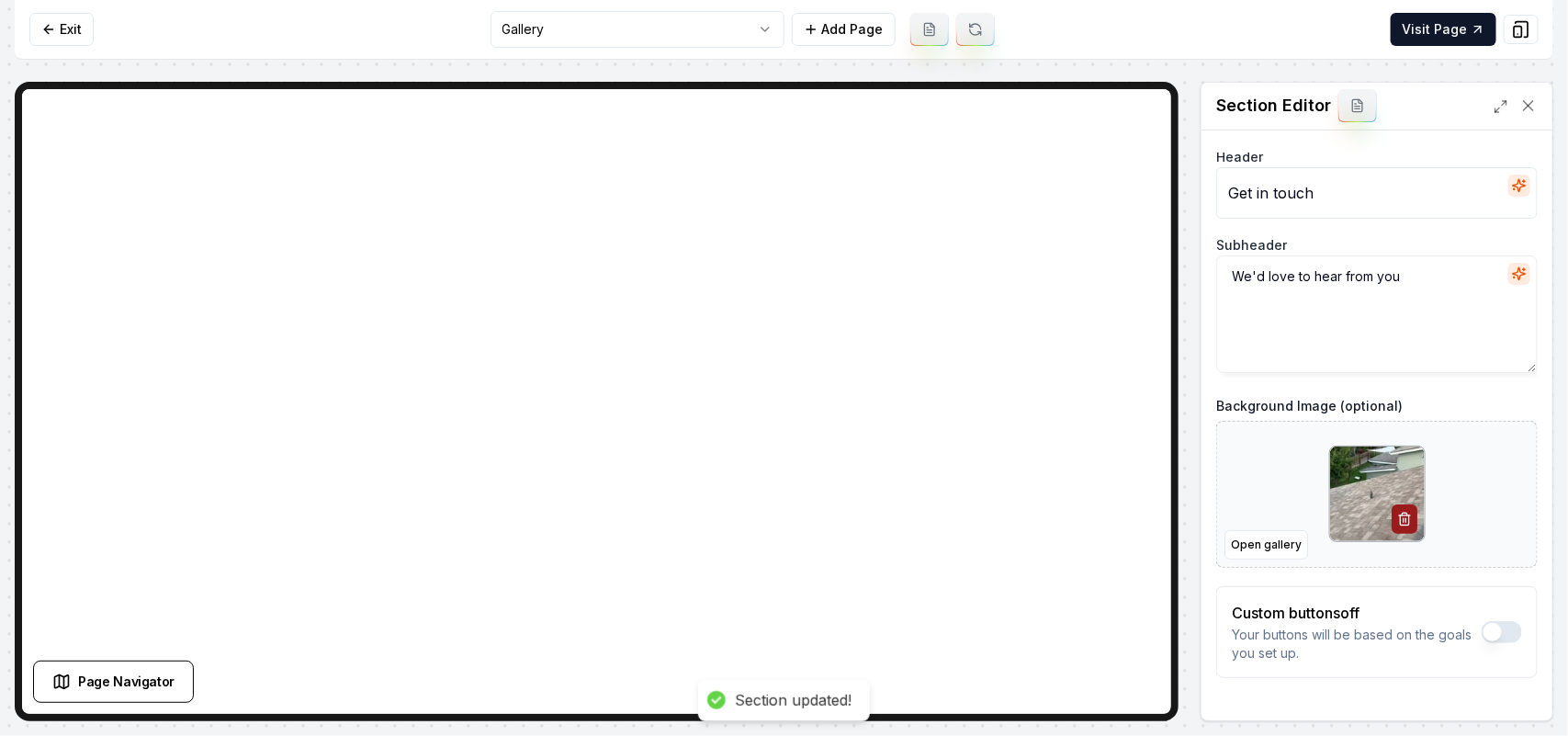 click 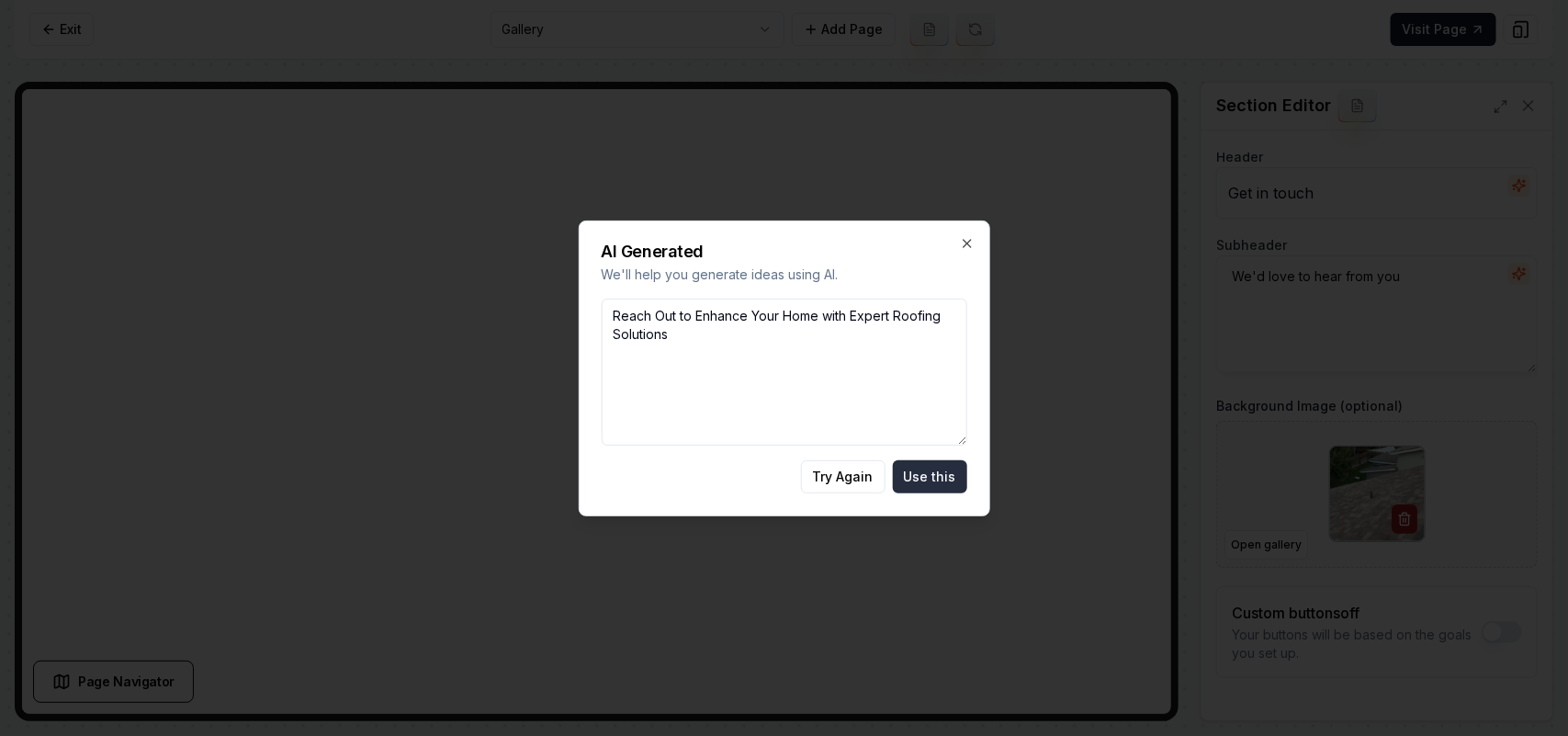 click on "Use this" at bounding box center [930, 477] 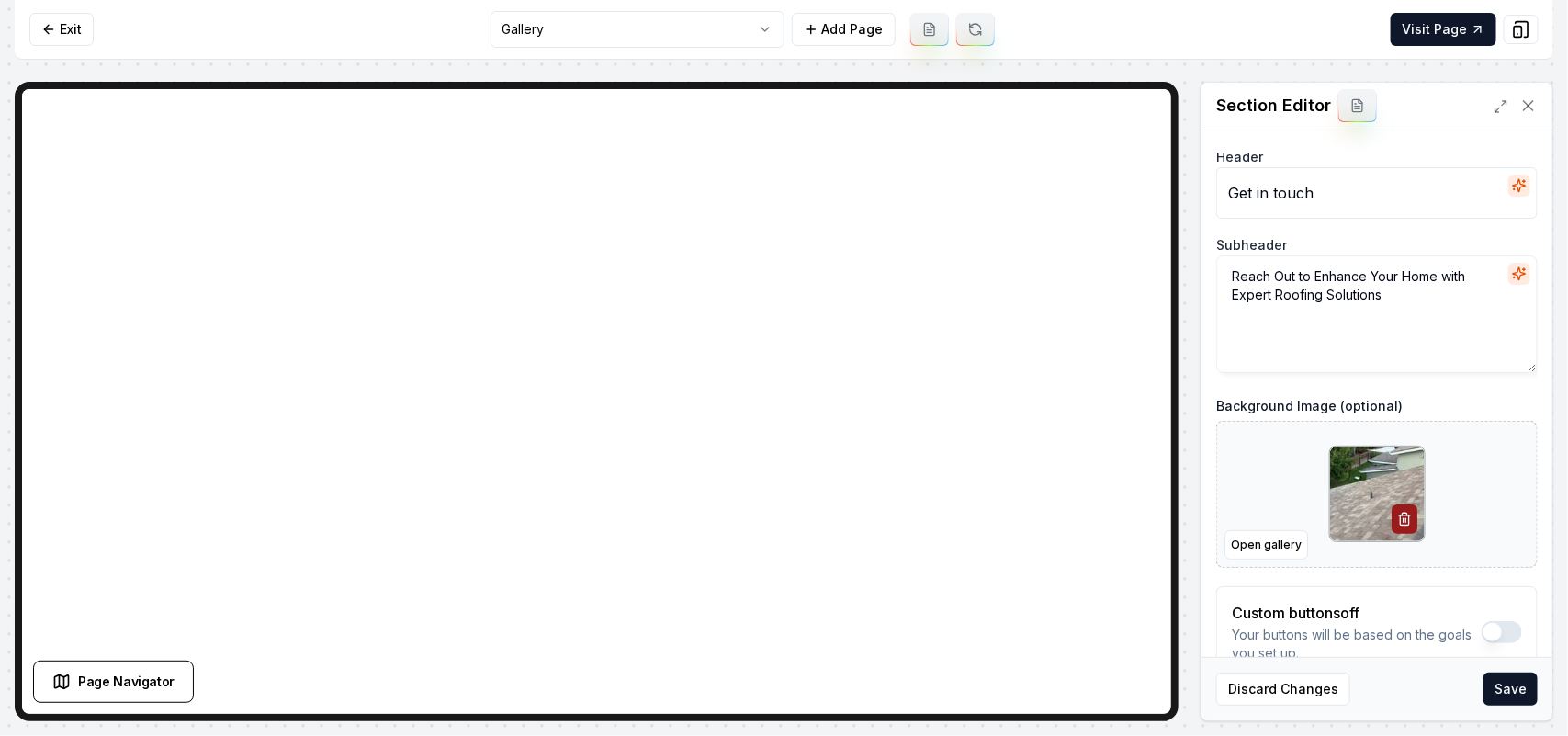 click on "Save" at bounding box center [1510, 689] 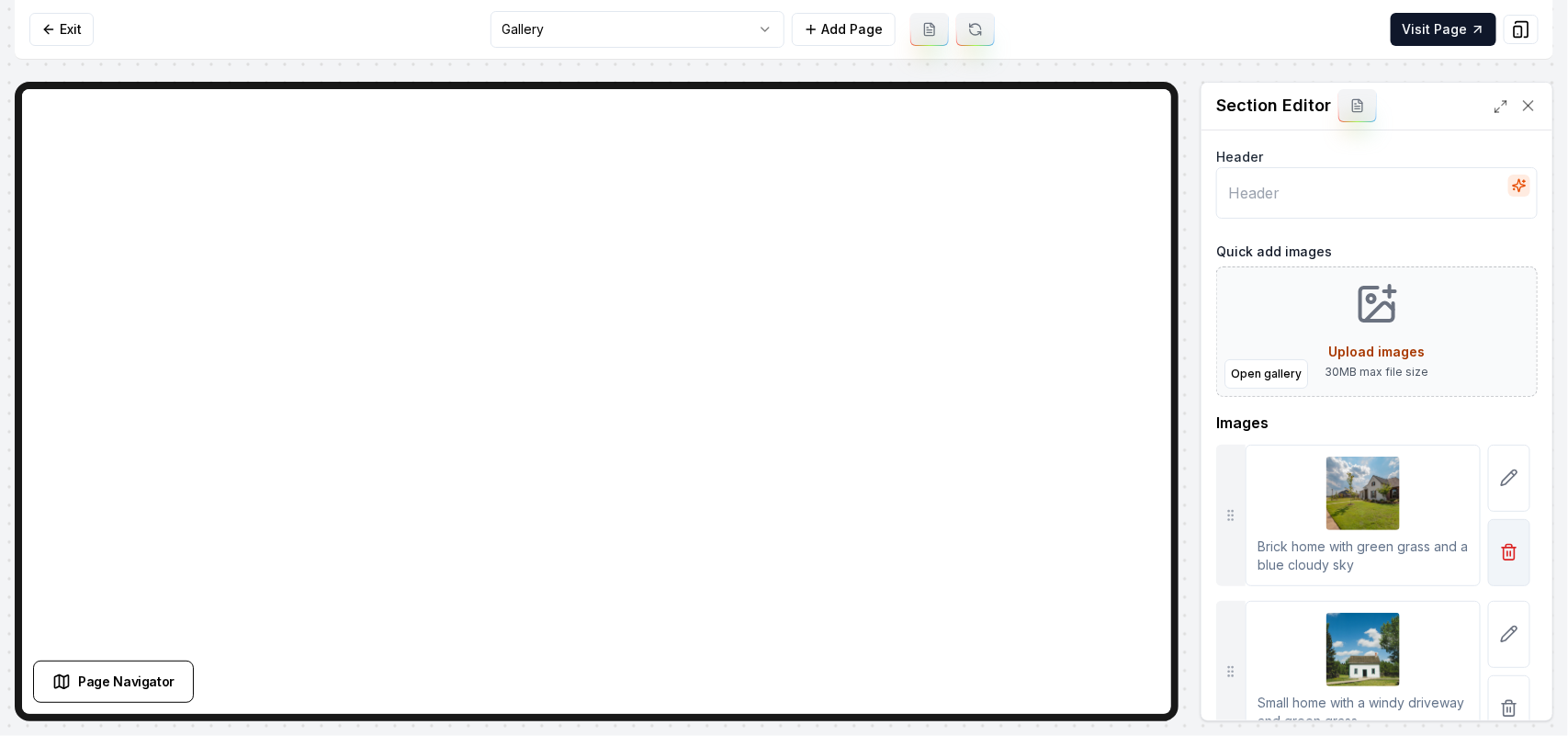 click 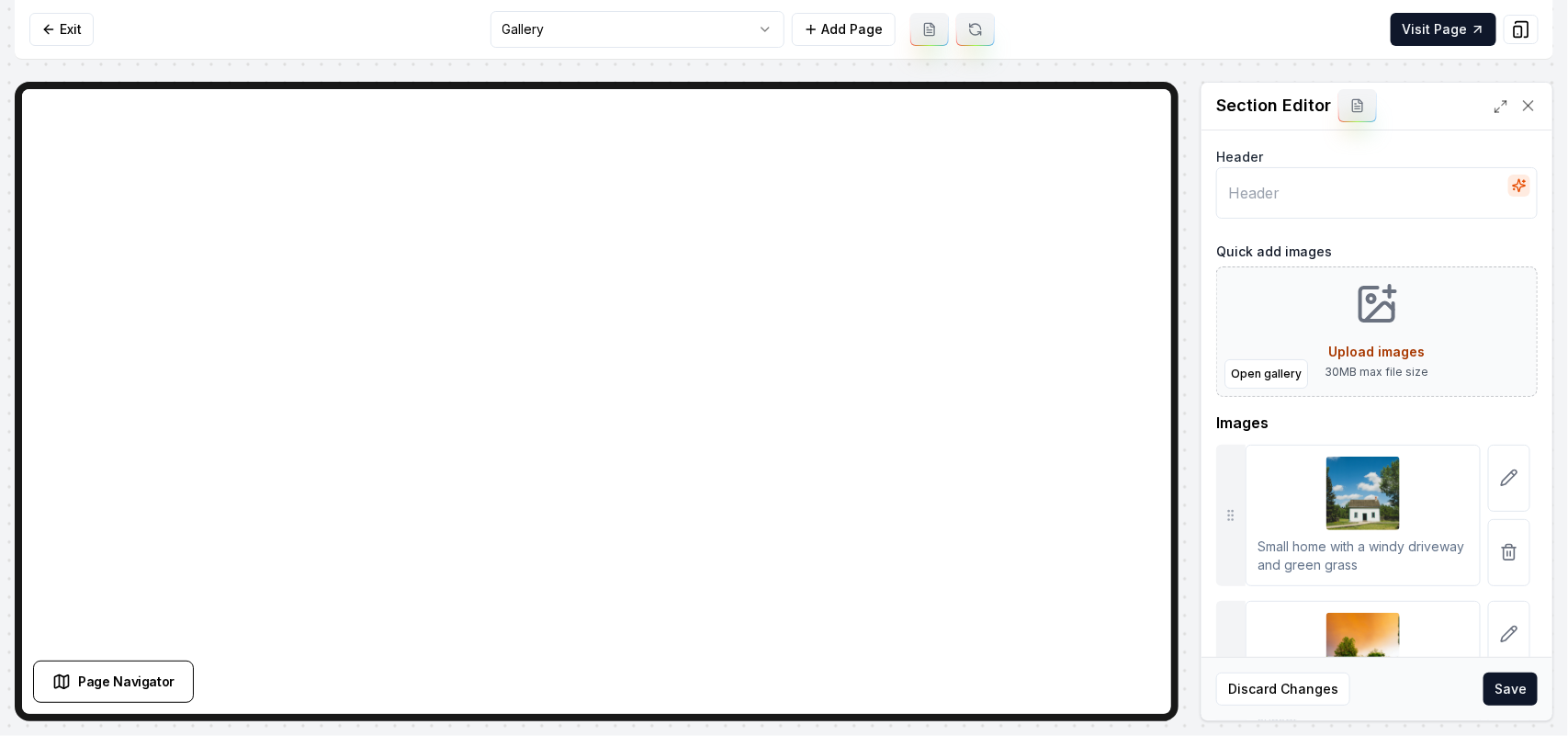click 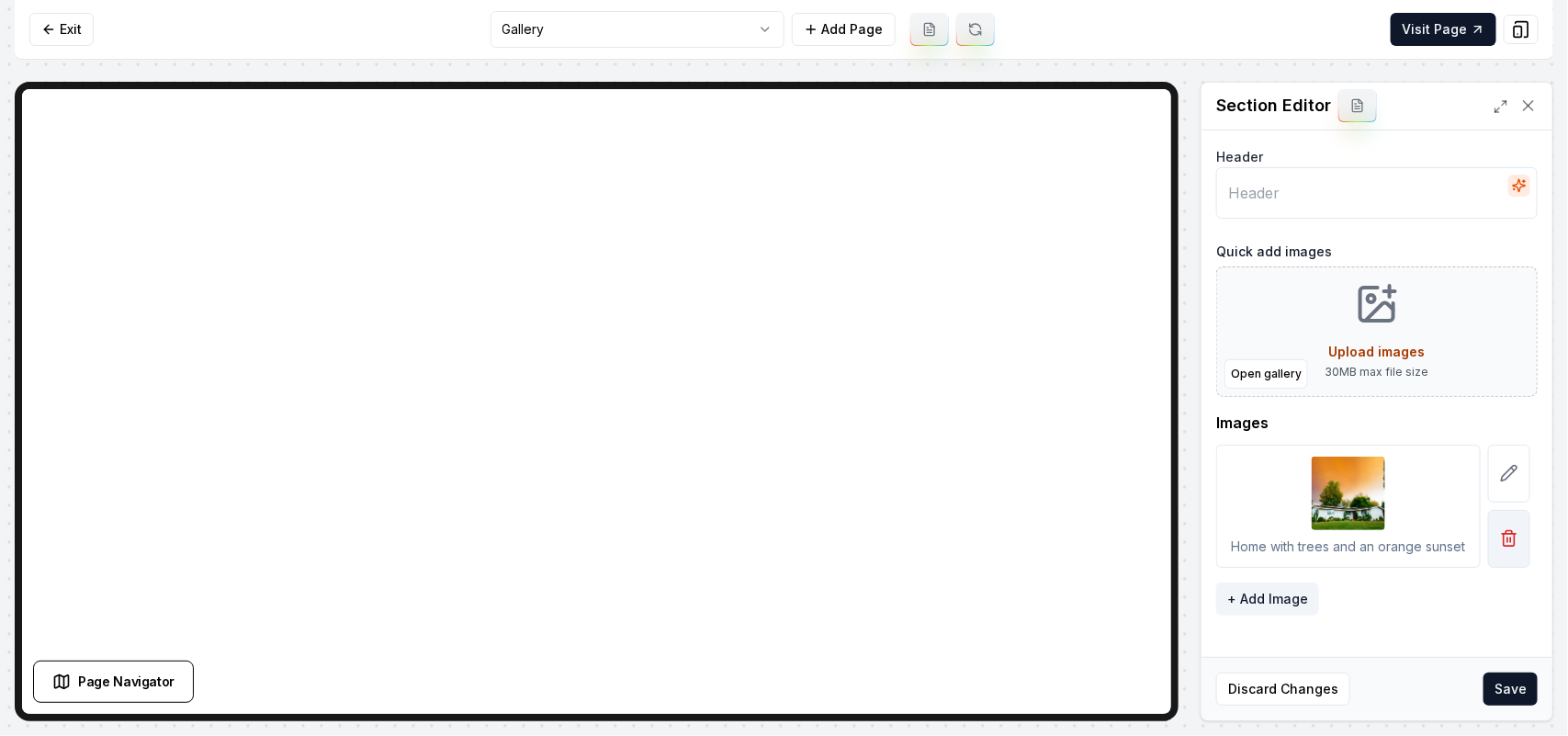 click at bounding box center (1509, 538) 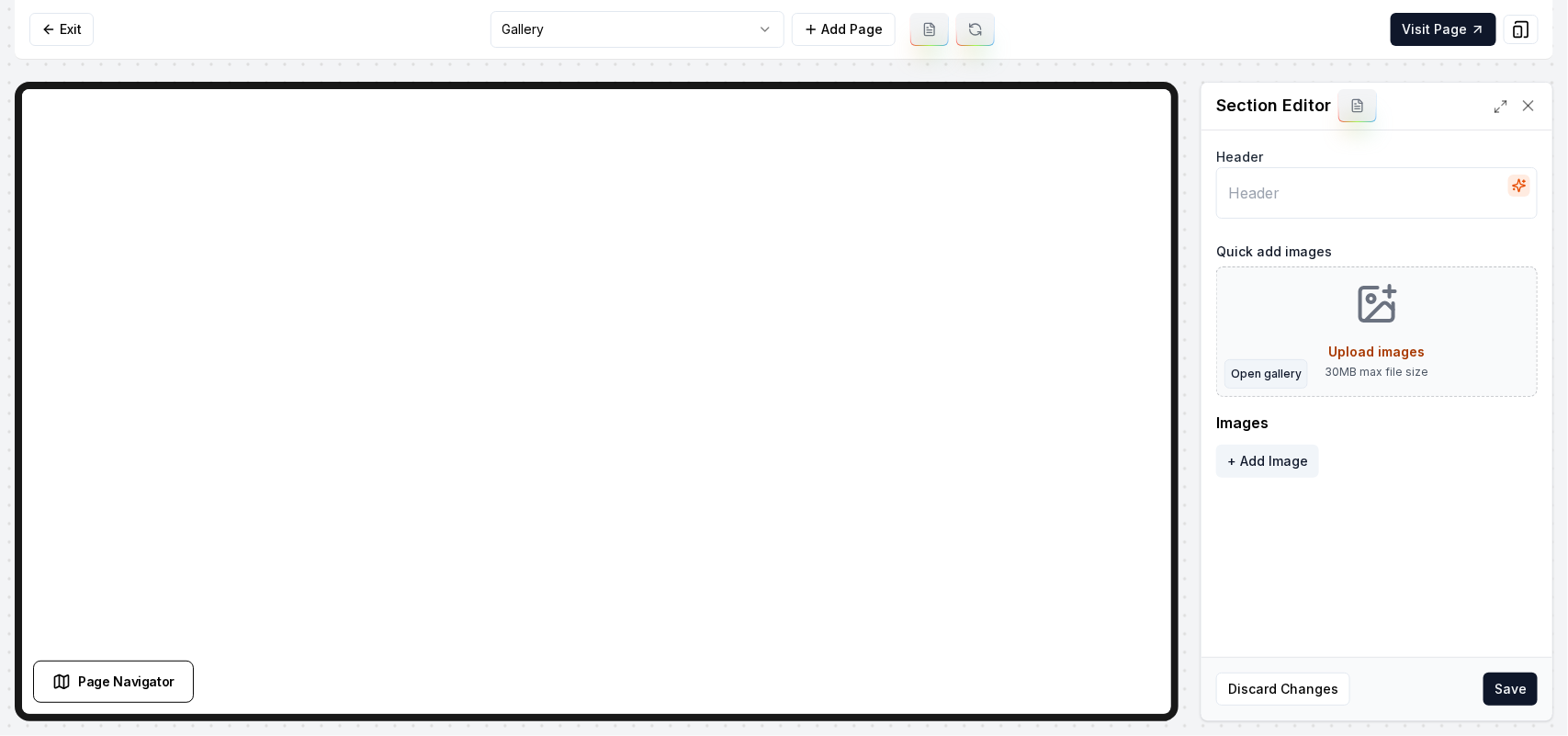 click on "Open gallery" at bounding box center (1266, 374) 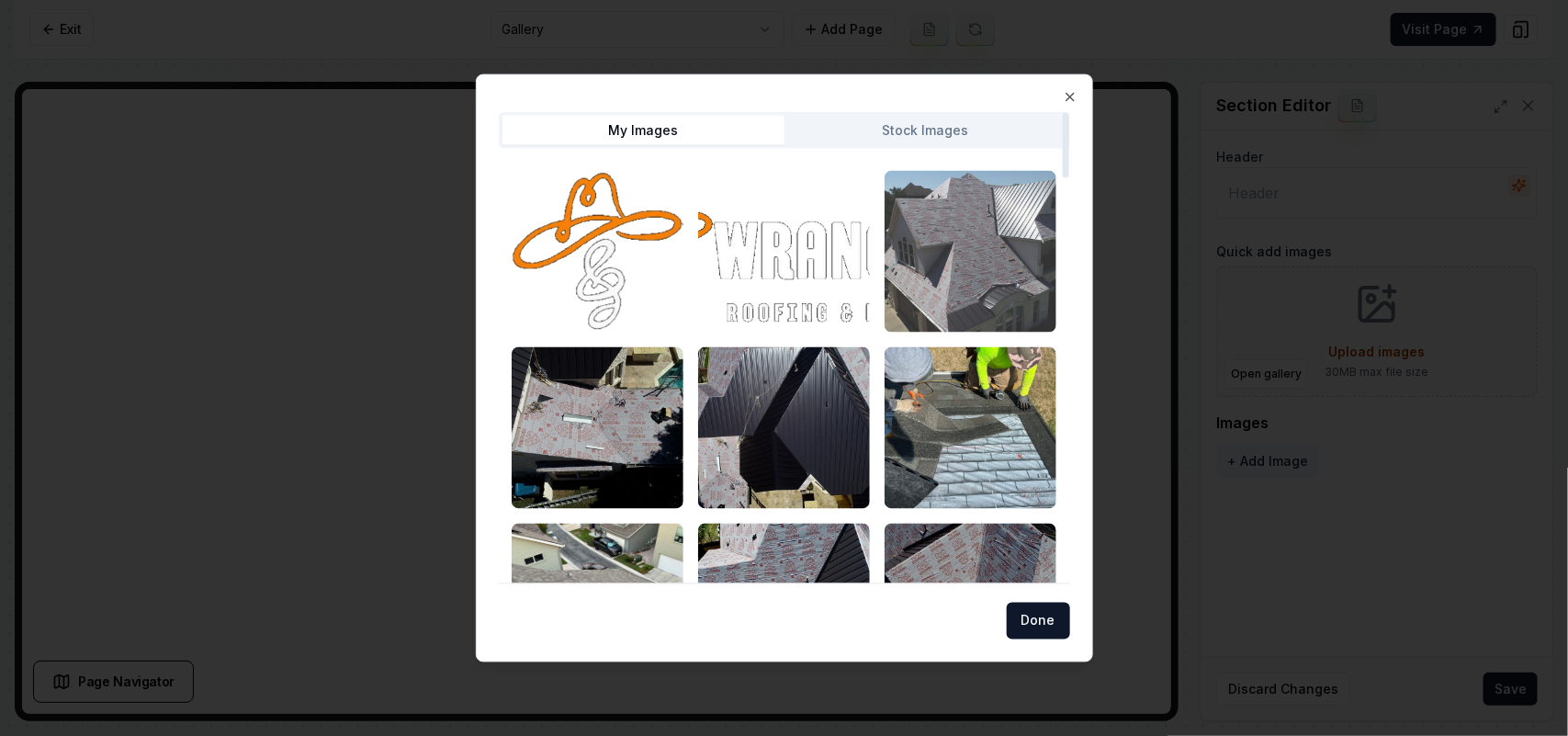 click at bounding box center [970, 251] 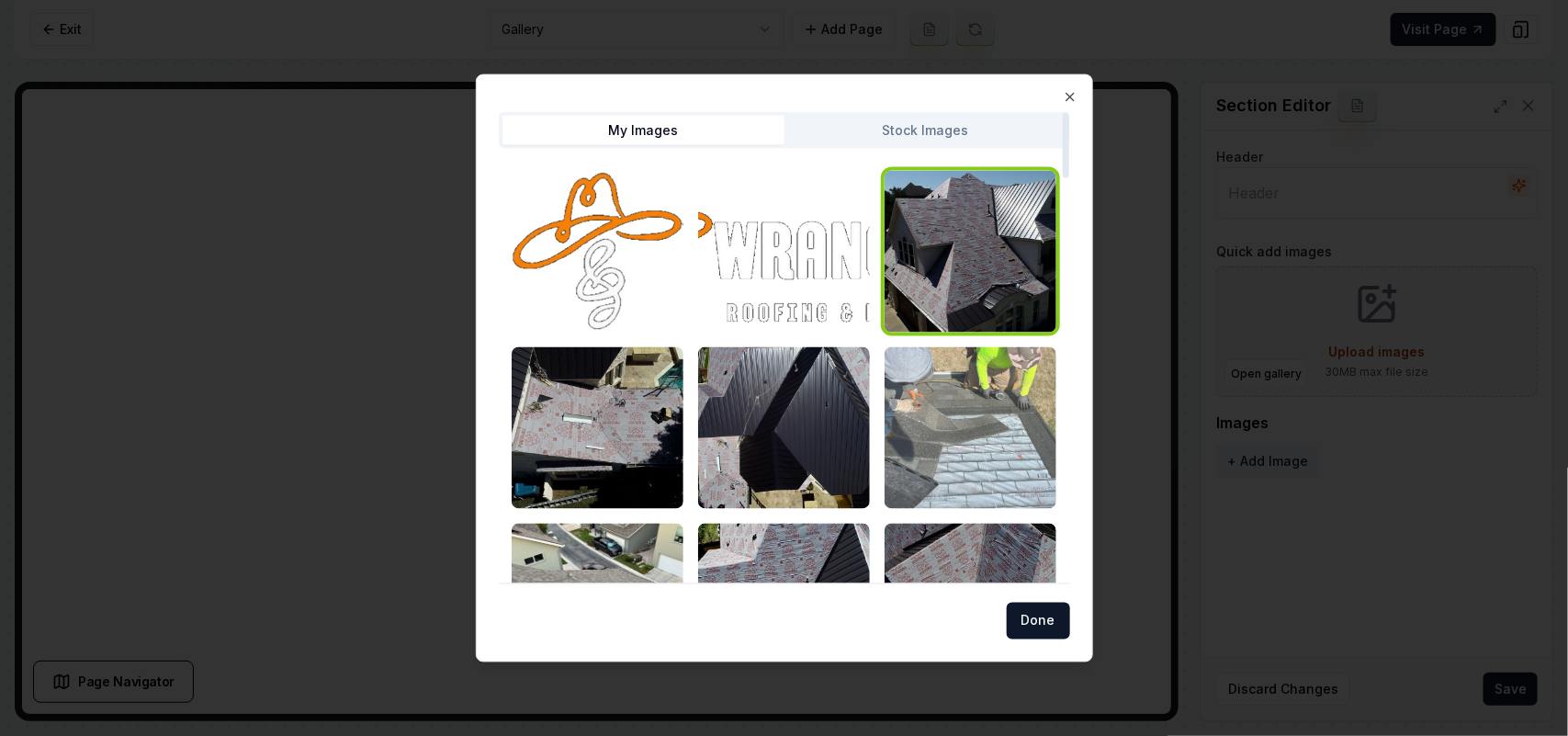 click at bounding box center (970, 427) 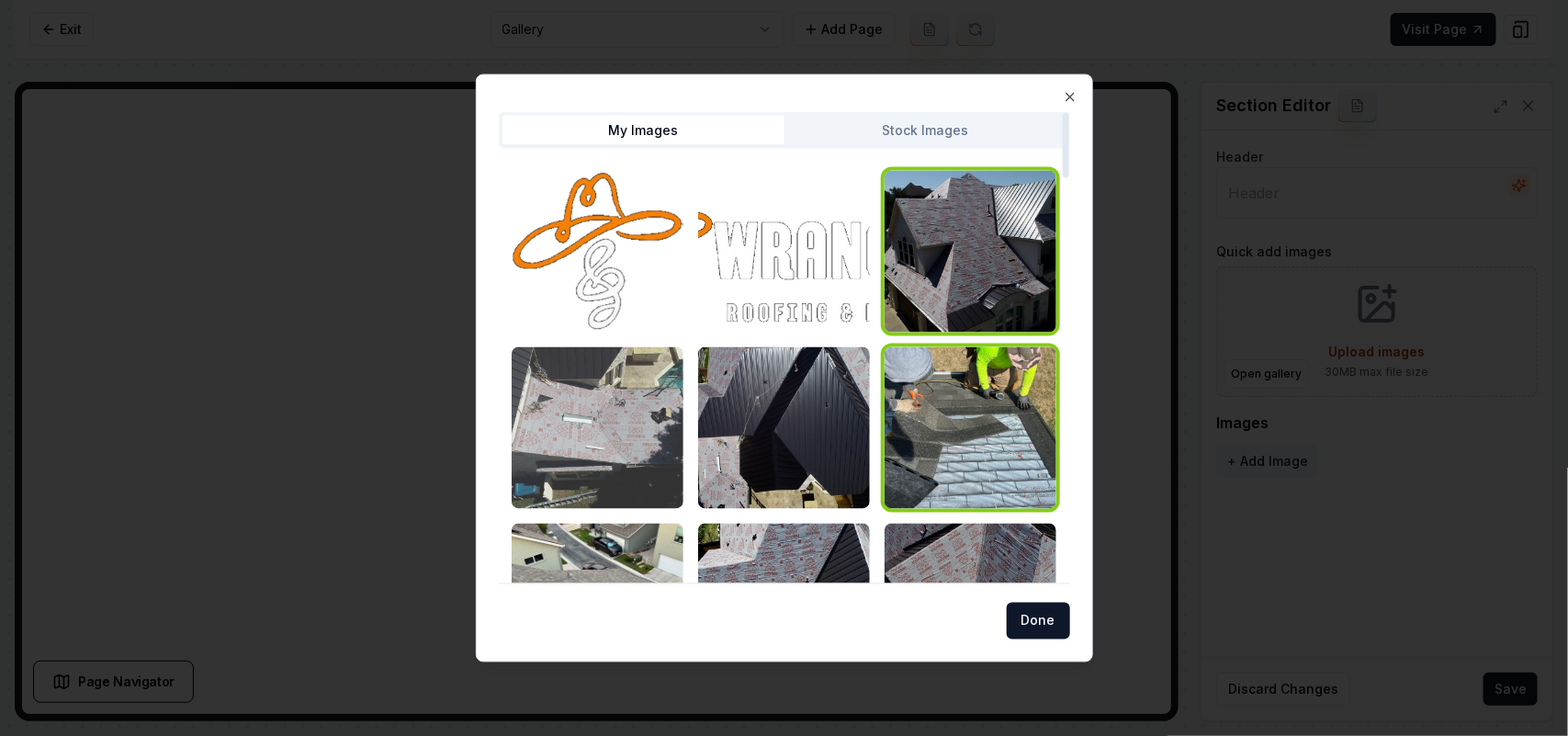 click at bounding box center (597, 427) 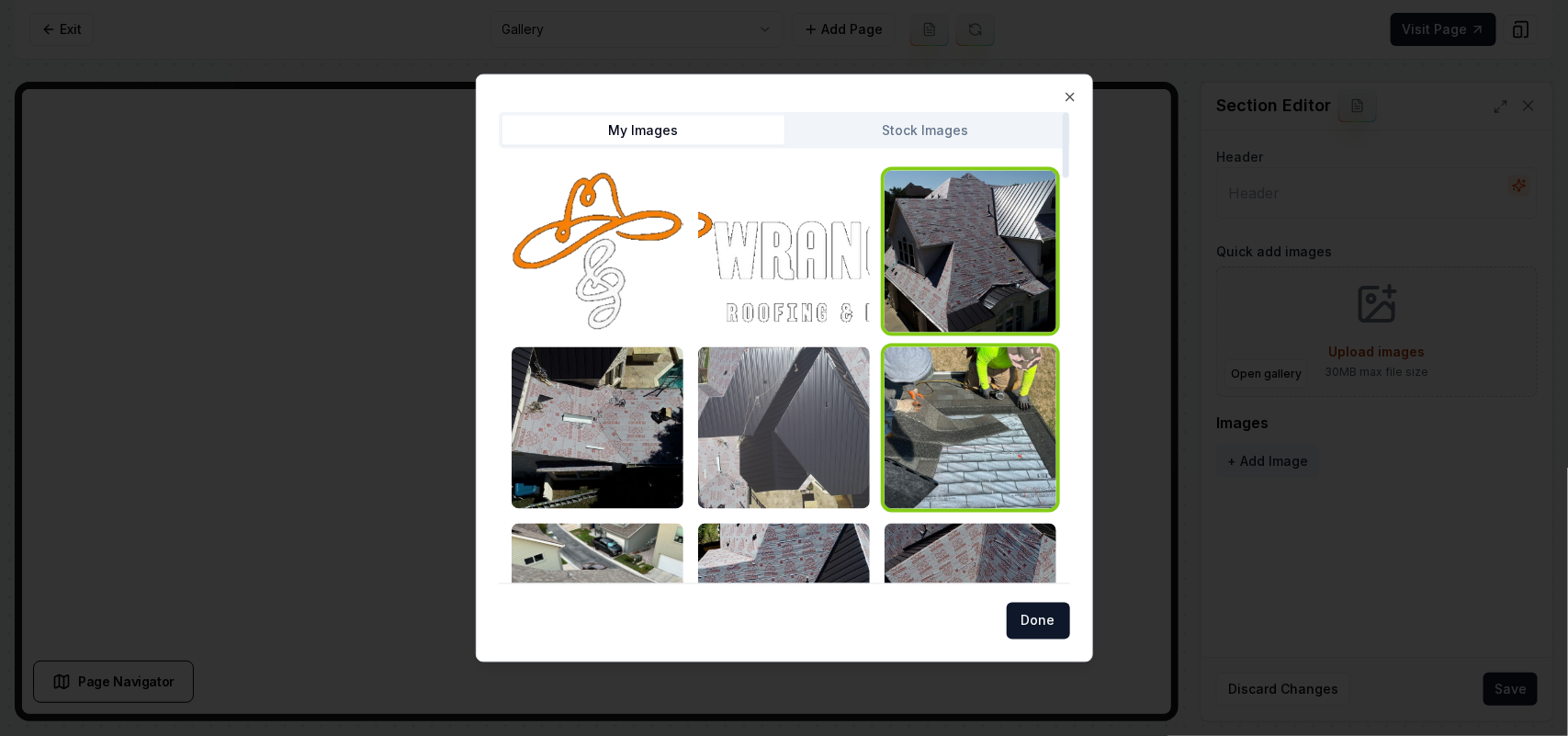 click at bounding box center [784, 427] 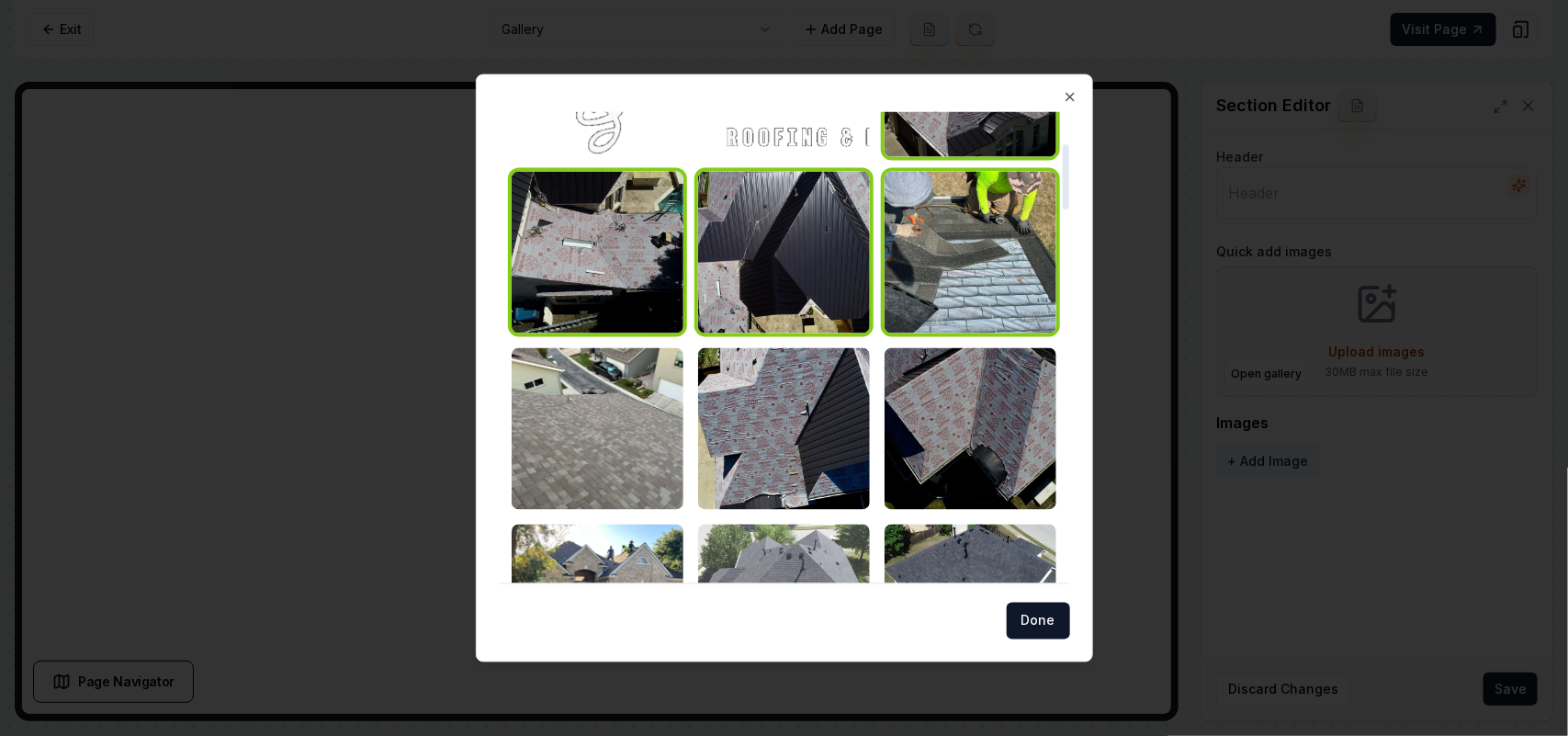 scroll, scrollTop: 345, scrollLeft: 0, axis: vertical 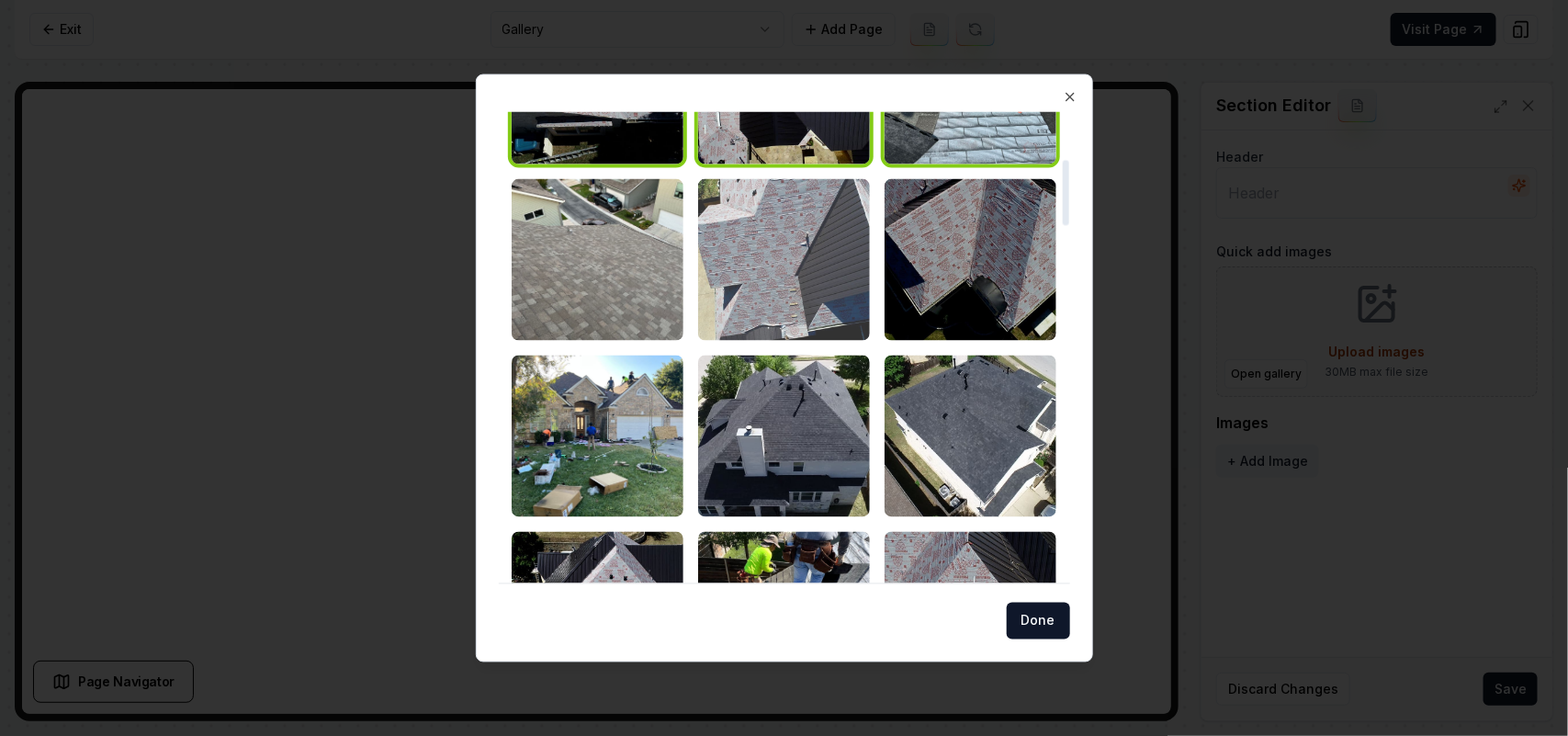 click at bounding box center (784, 259) 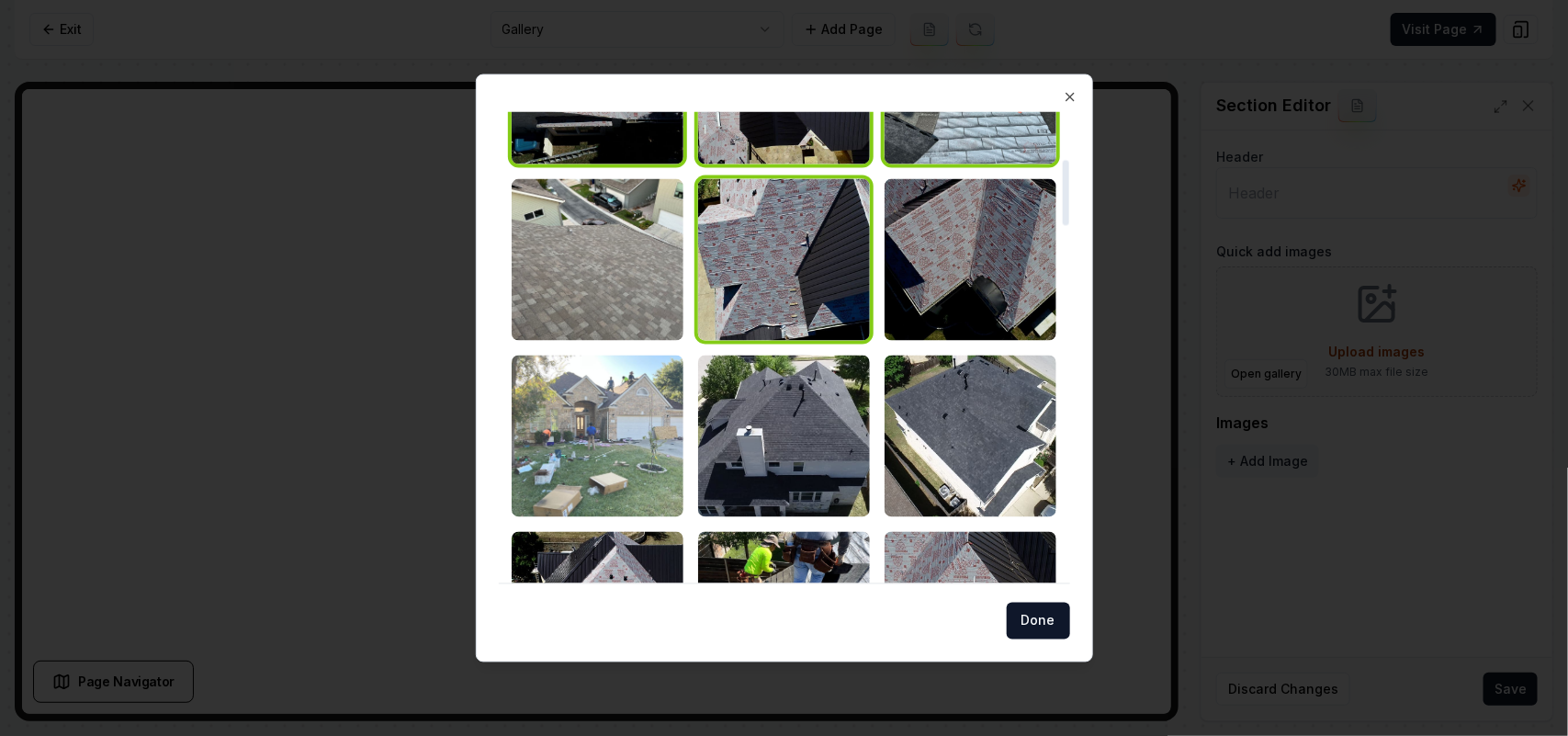 click at bounding box center (597, 436) 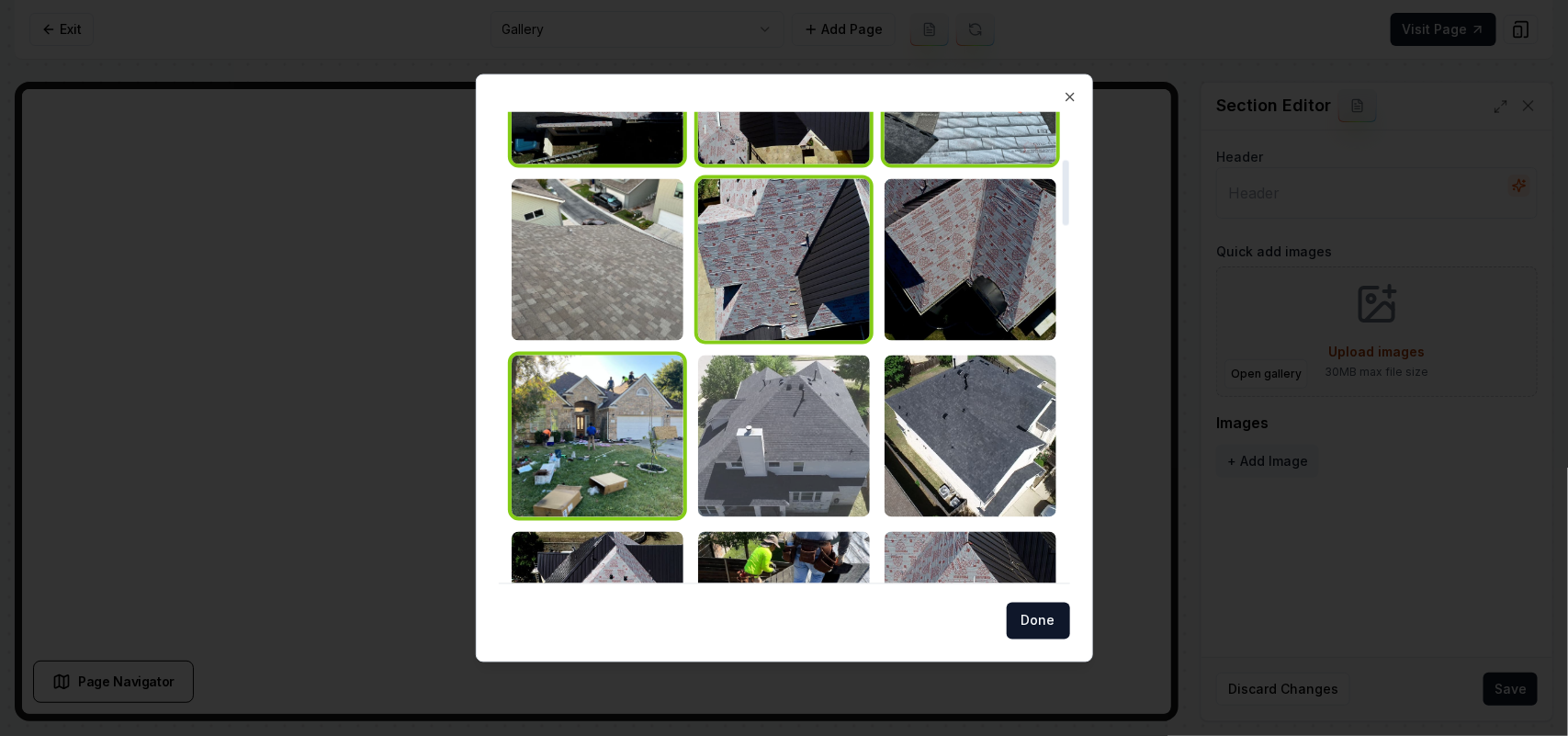 drag, startPoint x: 802, startPoint y: 462, endPoint x: 850, endPoint y: 467, distance: 48.25971 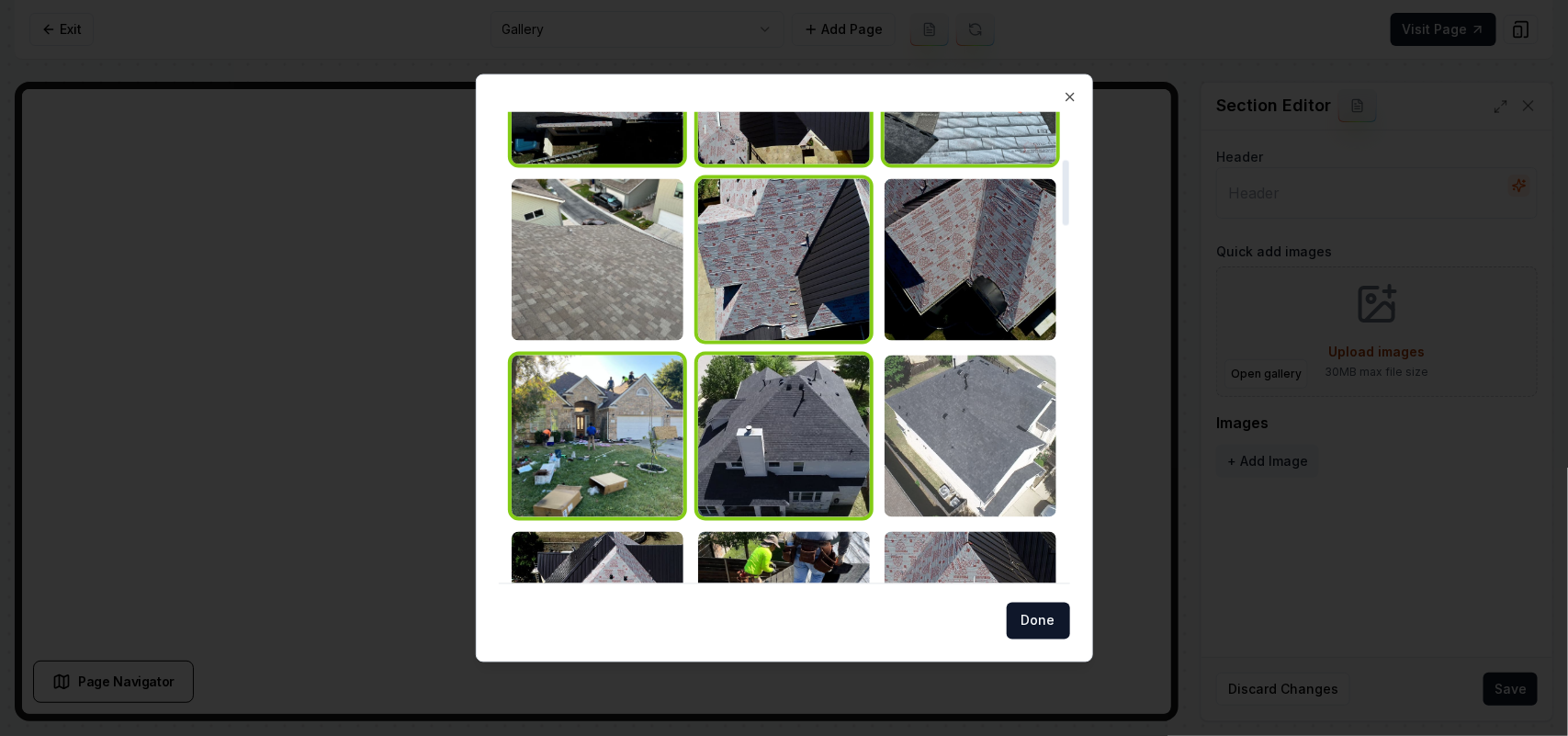 drag, startPoint x: 958, startPoint y: 462, endPoint x: 998, endPoint y: 300, distance: 166.86522 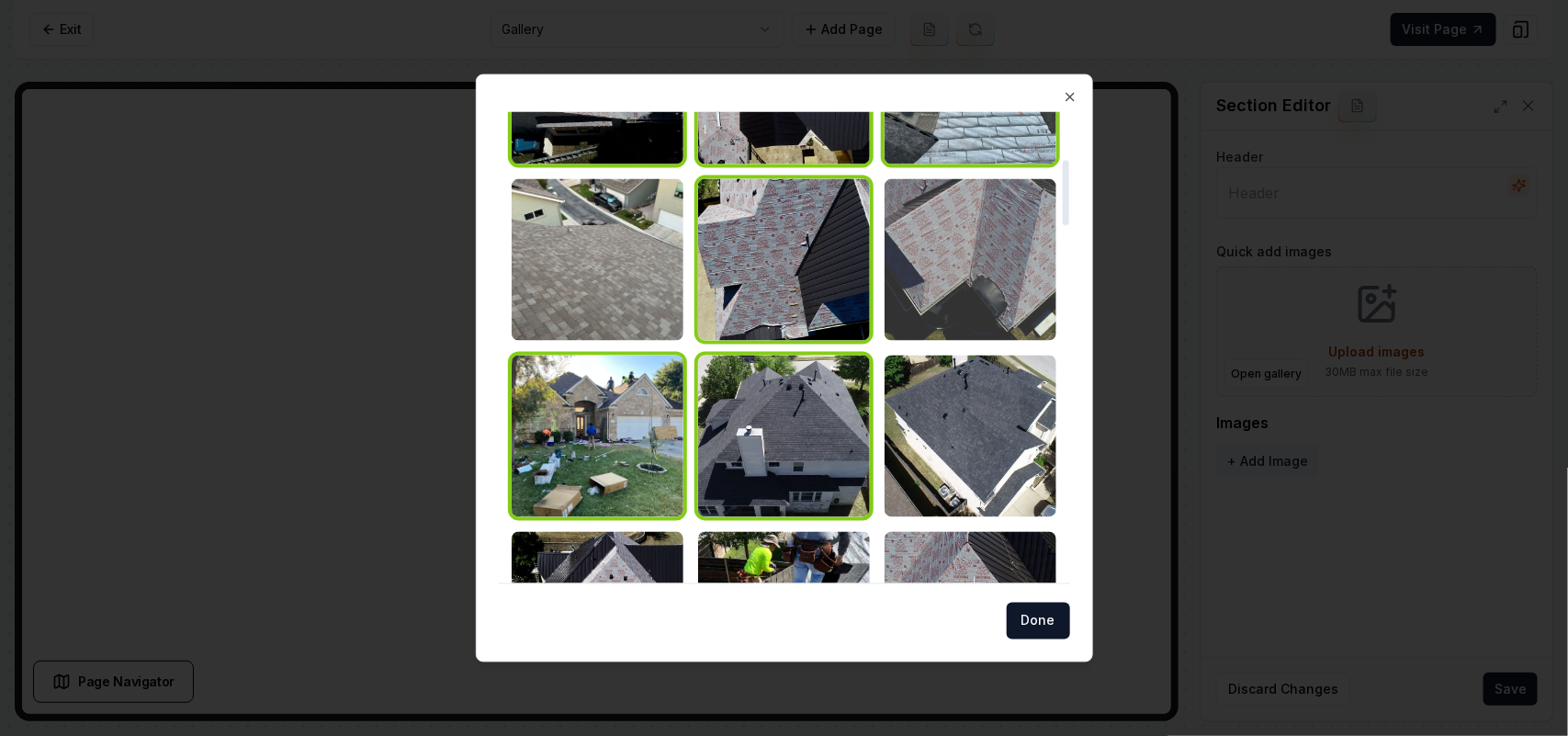 click at bounding box center (970, 436) 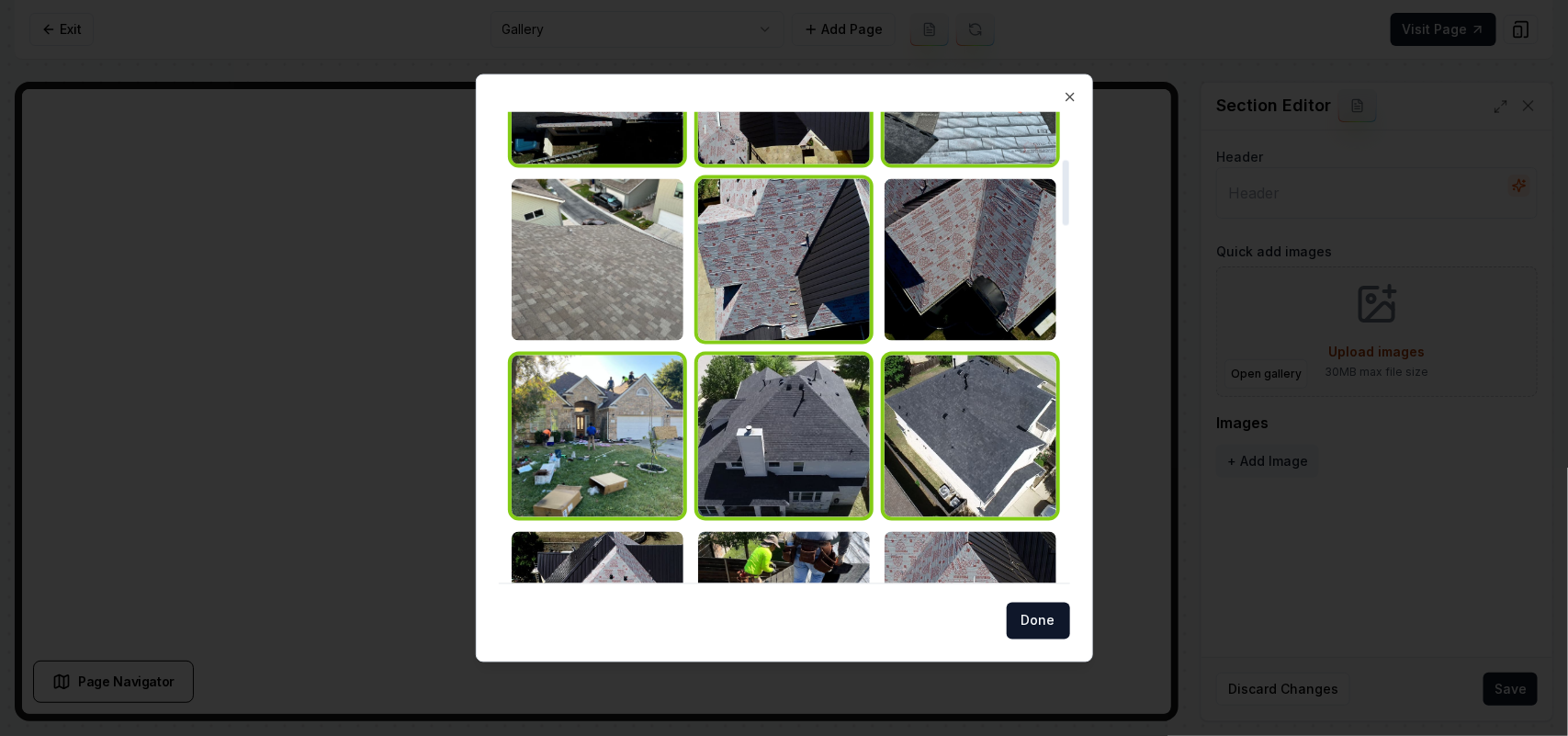 drag, startPoint x: 998, startPoint y: 297, endPoint x: 882, endPoint y: 296, distance: 116.00431 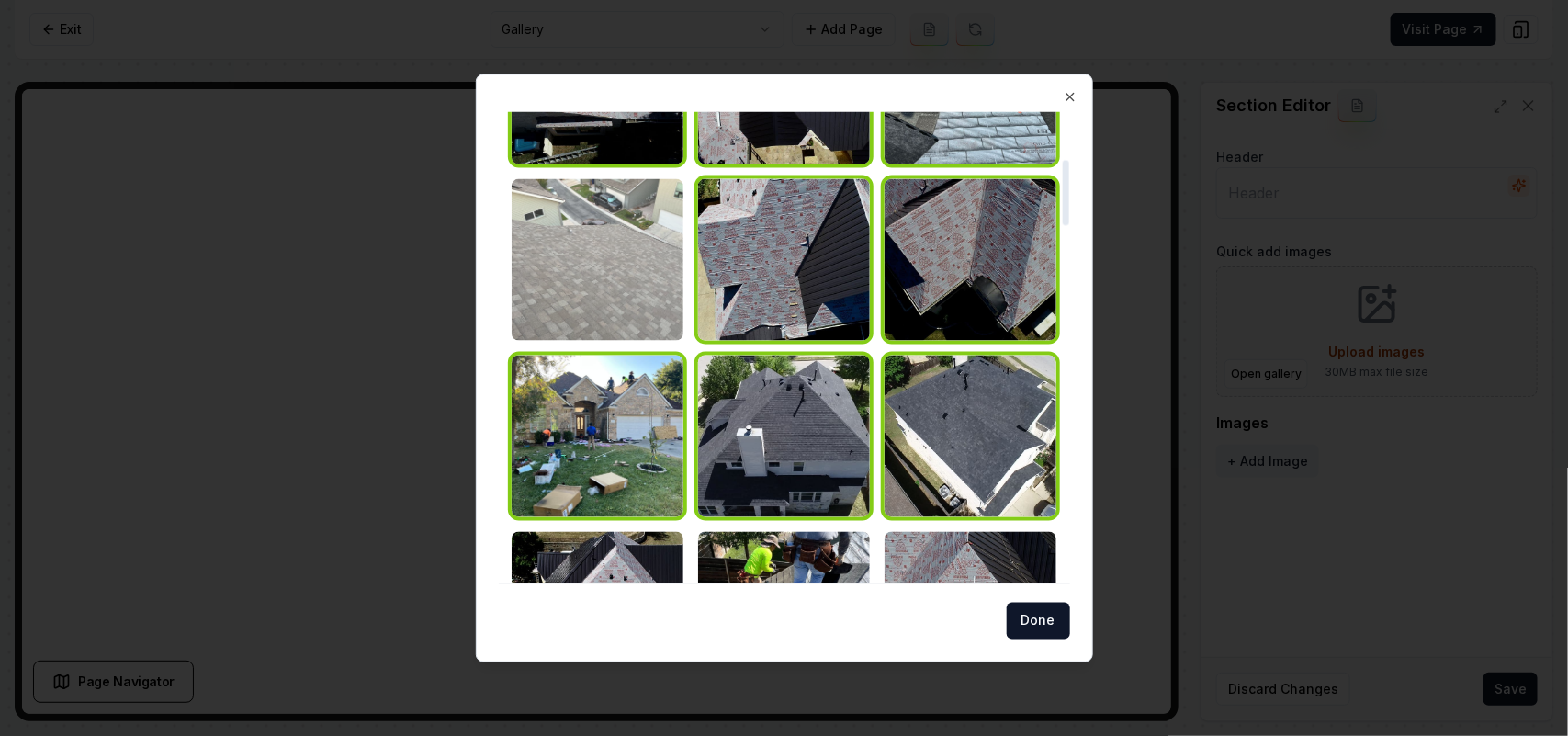 click at bounding box center [597, 259] 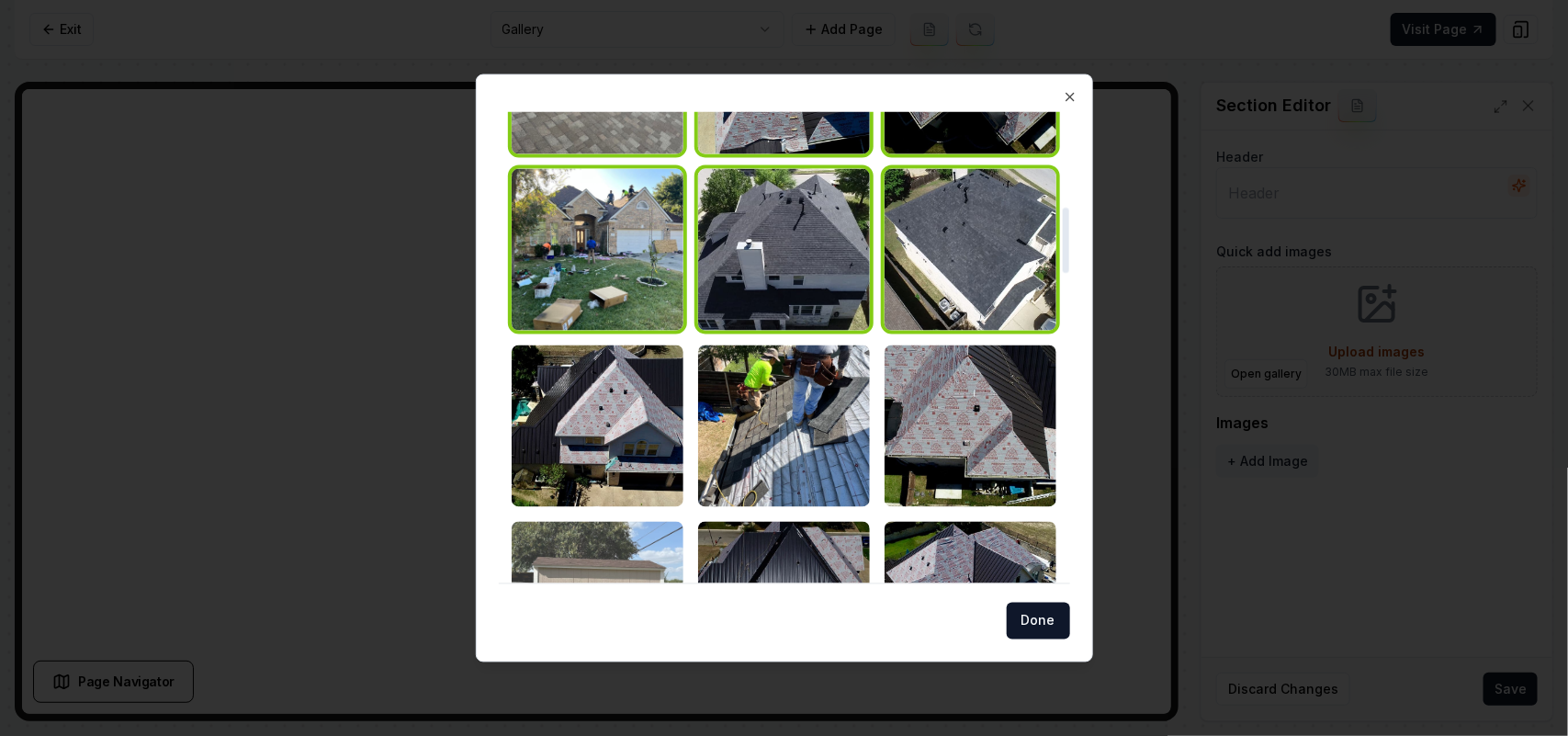 scroll, scrollTop: 689, scrollLeft: 0, axis: vertical 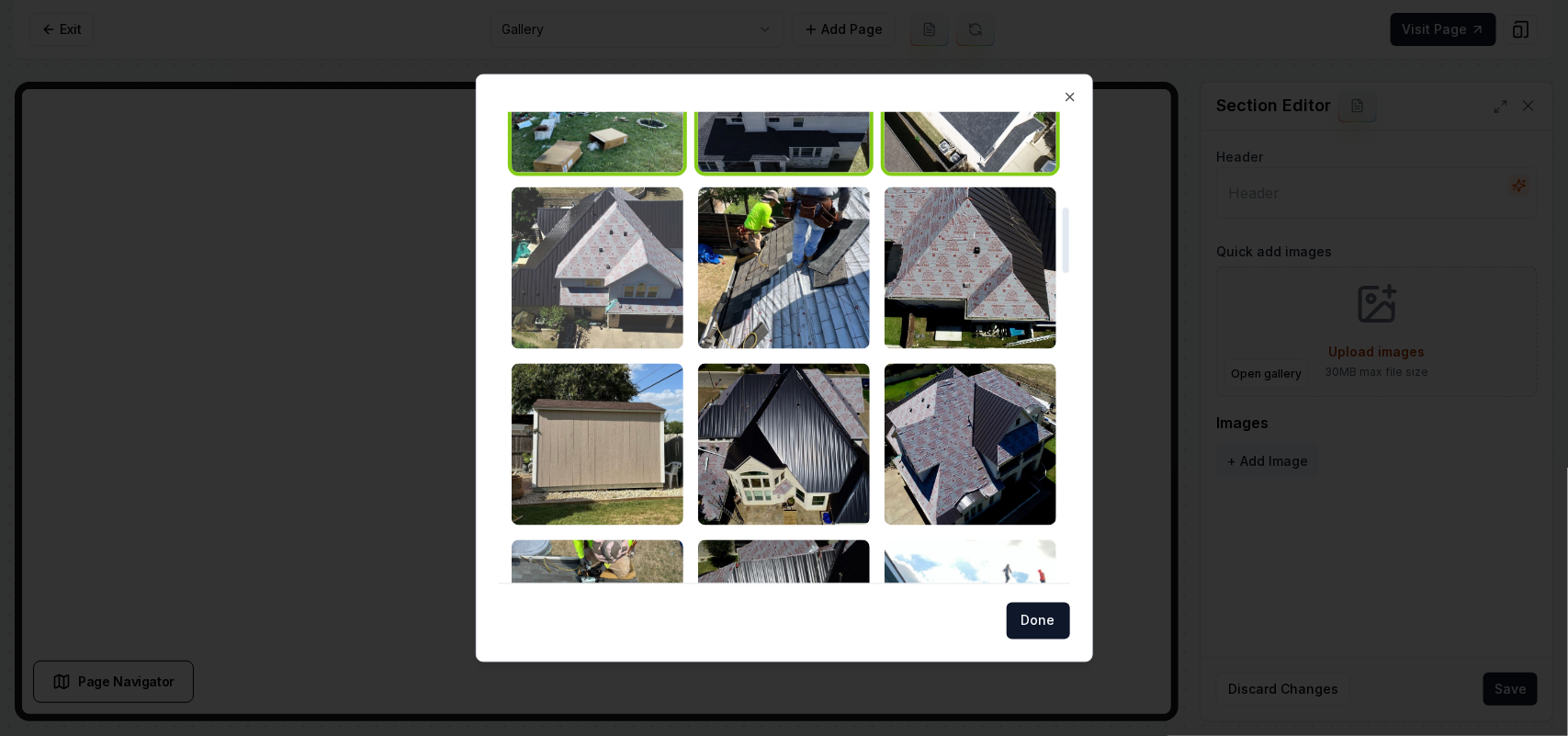 drag, startPoint x: 611, startPoint y: 265, endPoint x: 698, endPoint y: 251, distance: 88.11924 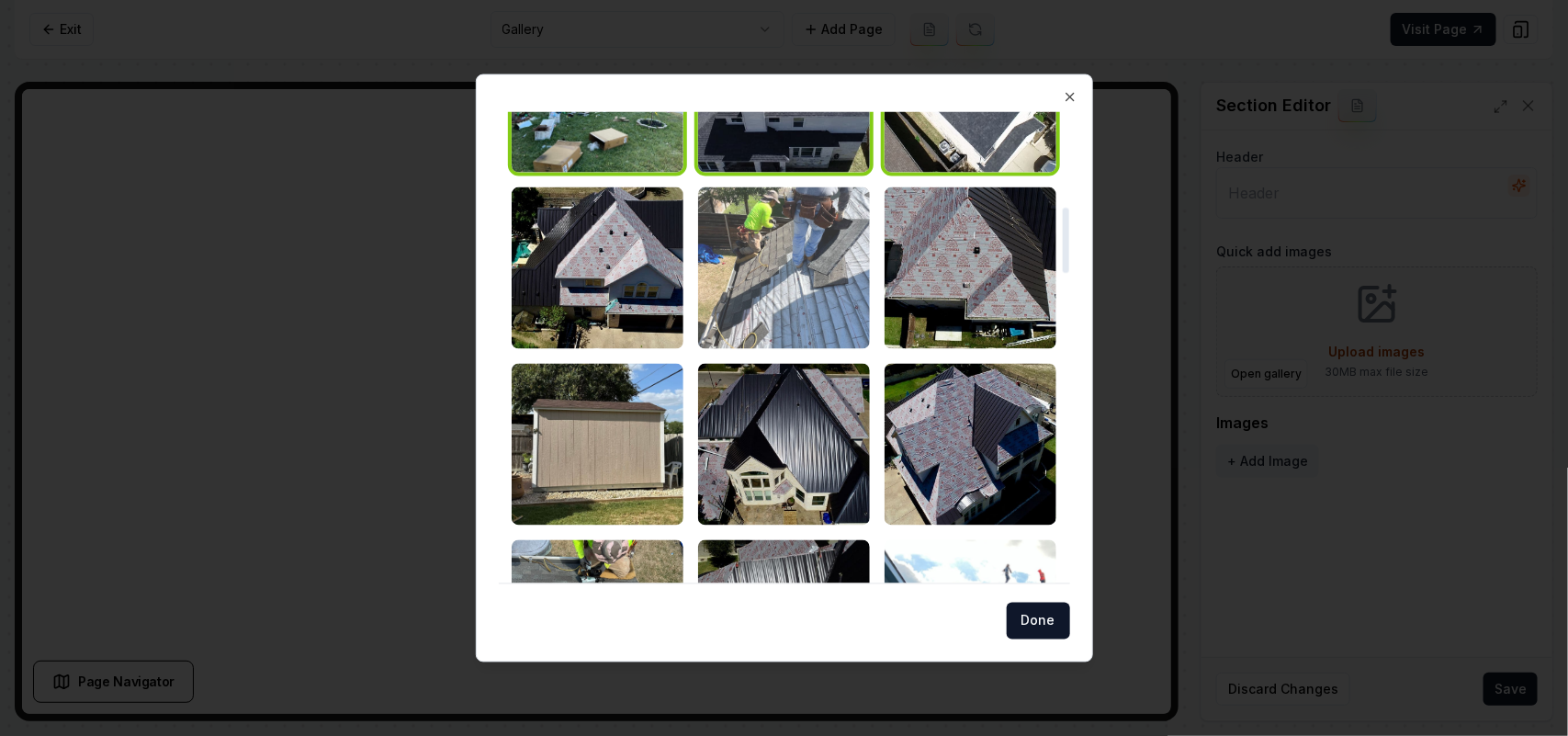 click at bounding box center (597, 267) 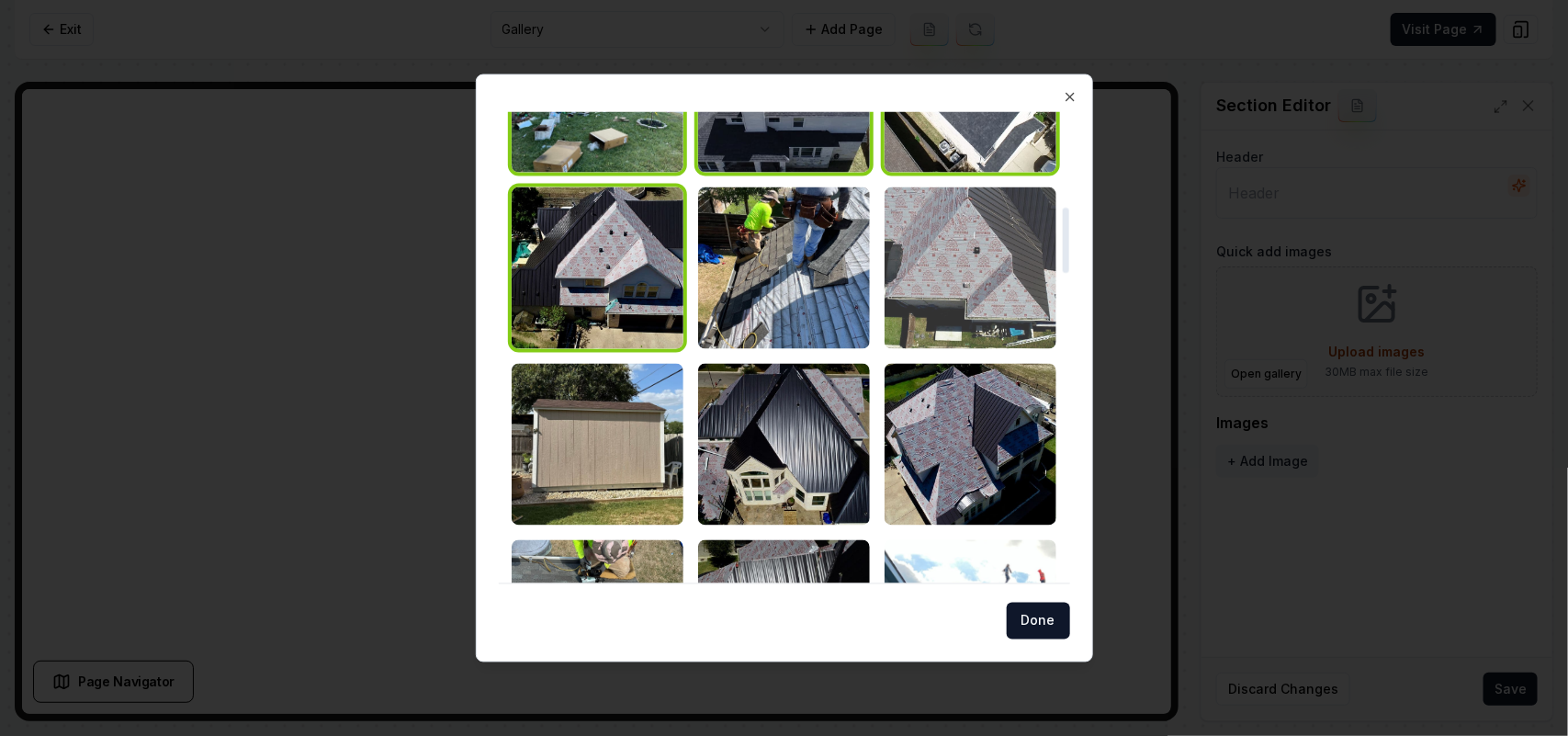 click at bounding box center (970, 267) 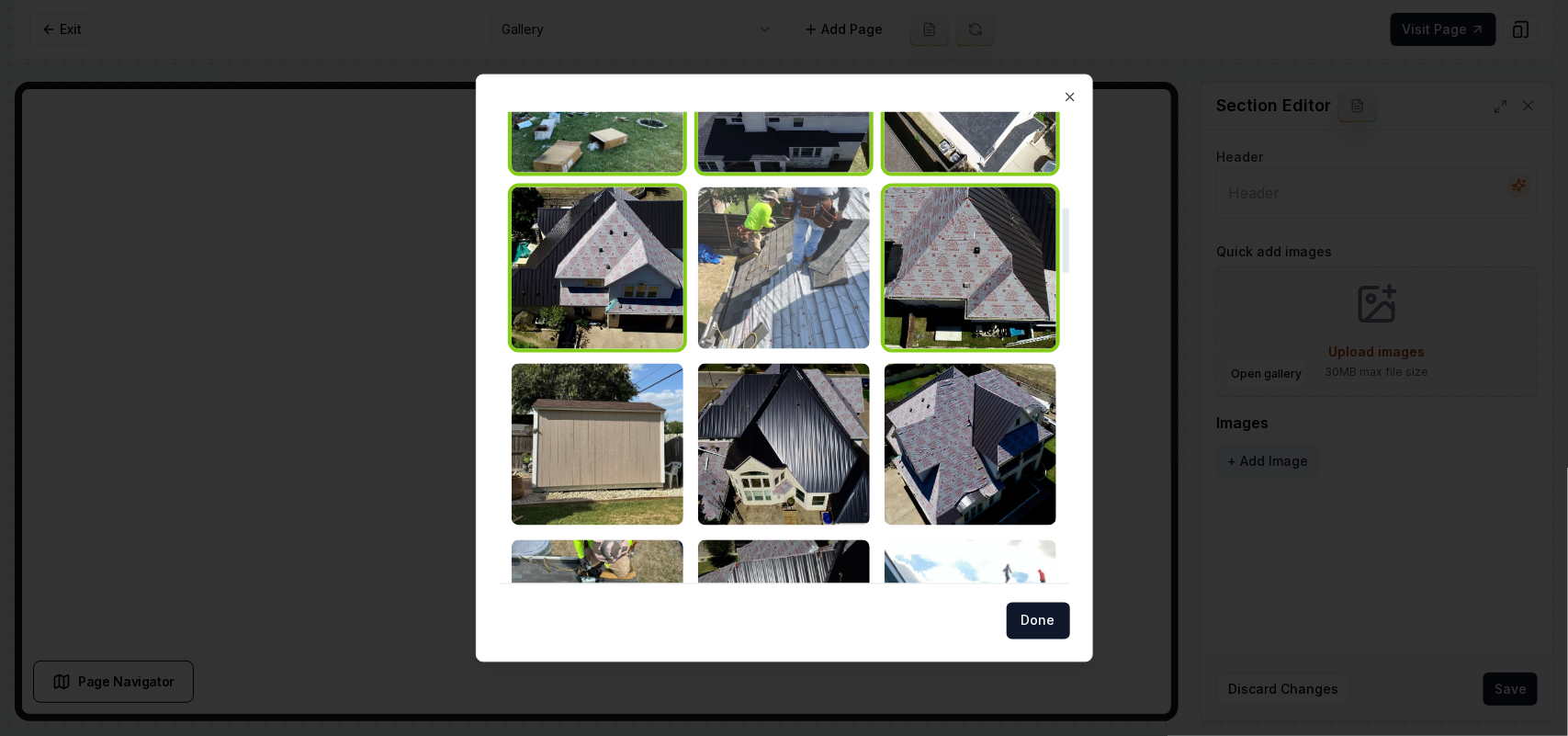 click at bounding box center [784, 267] 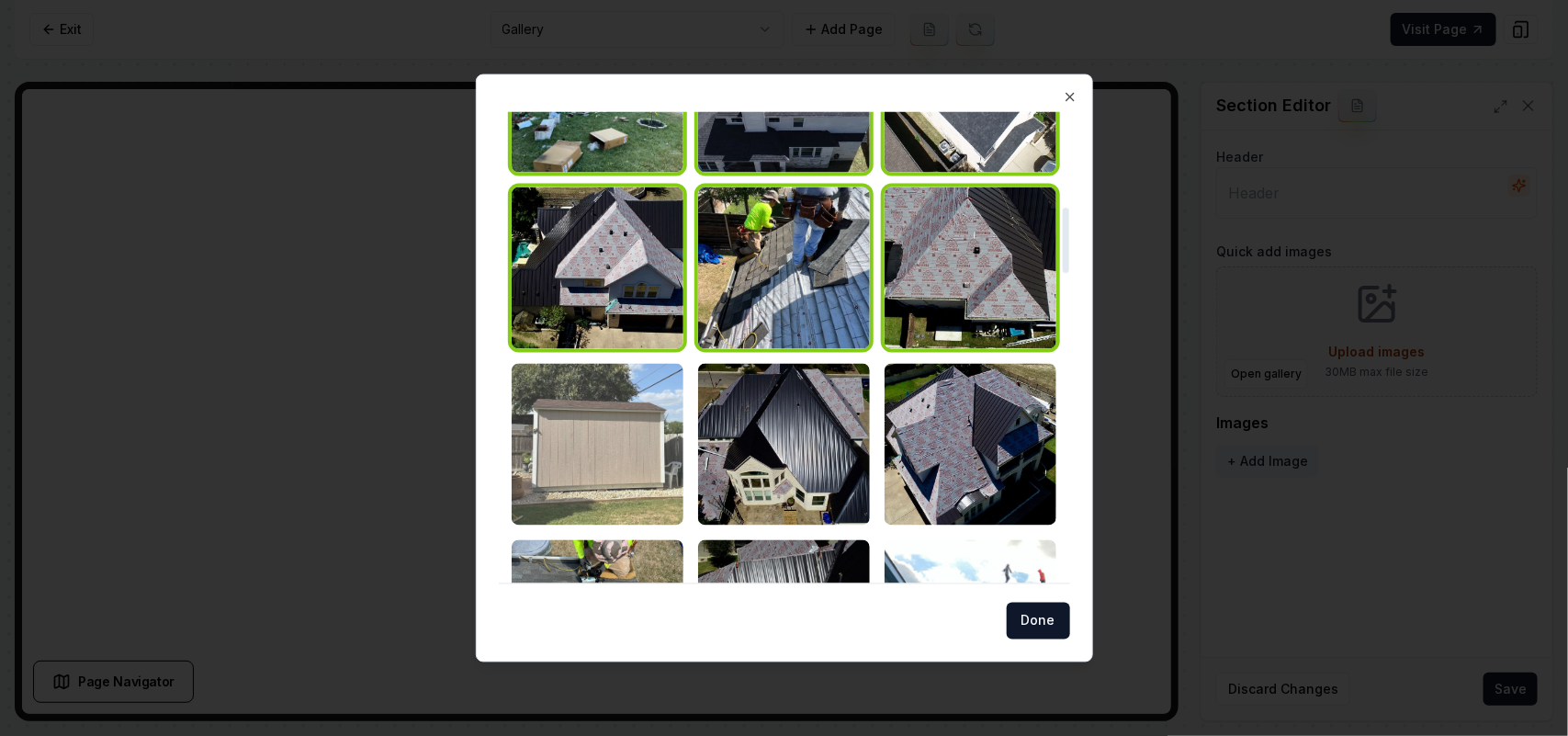 click at bounding box center [597, 444] 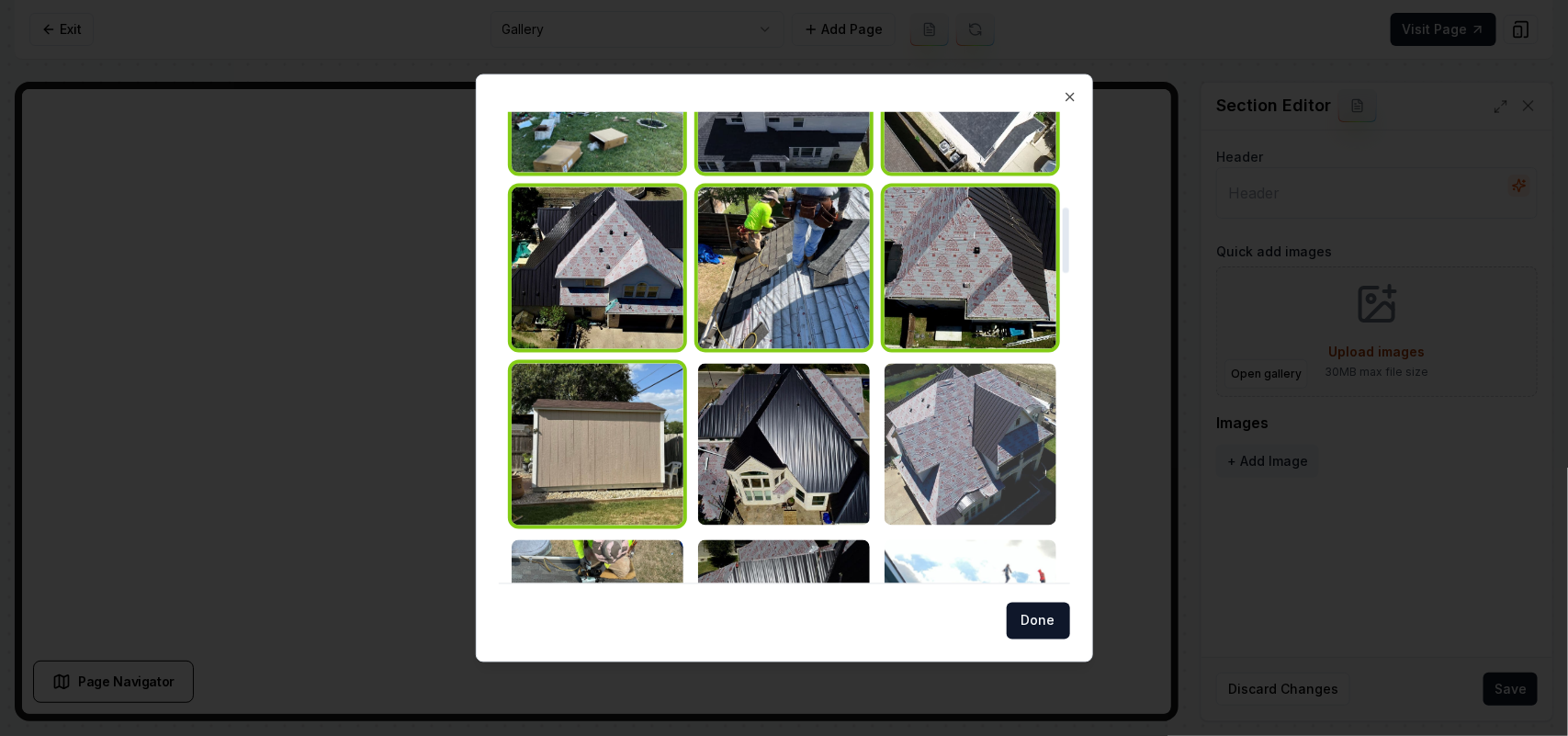 click at bounding box center [970, 444] 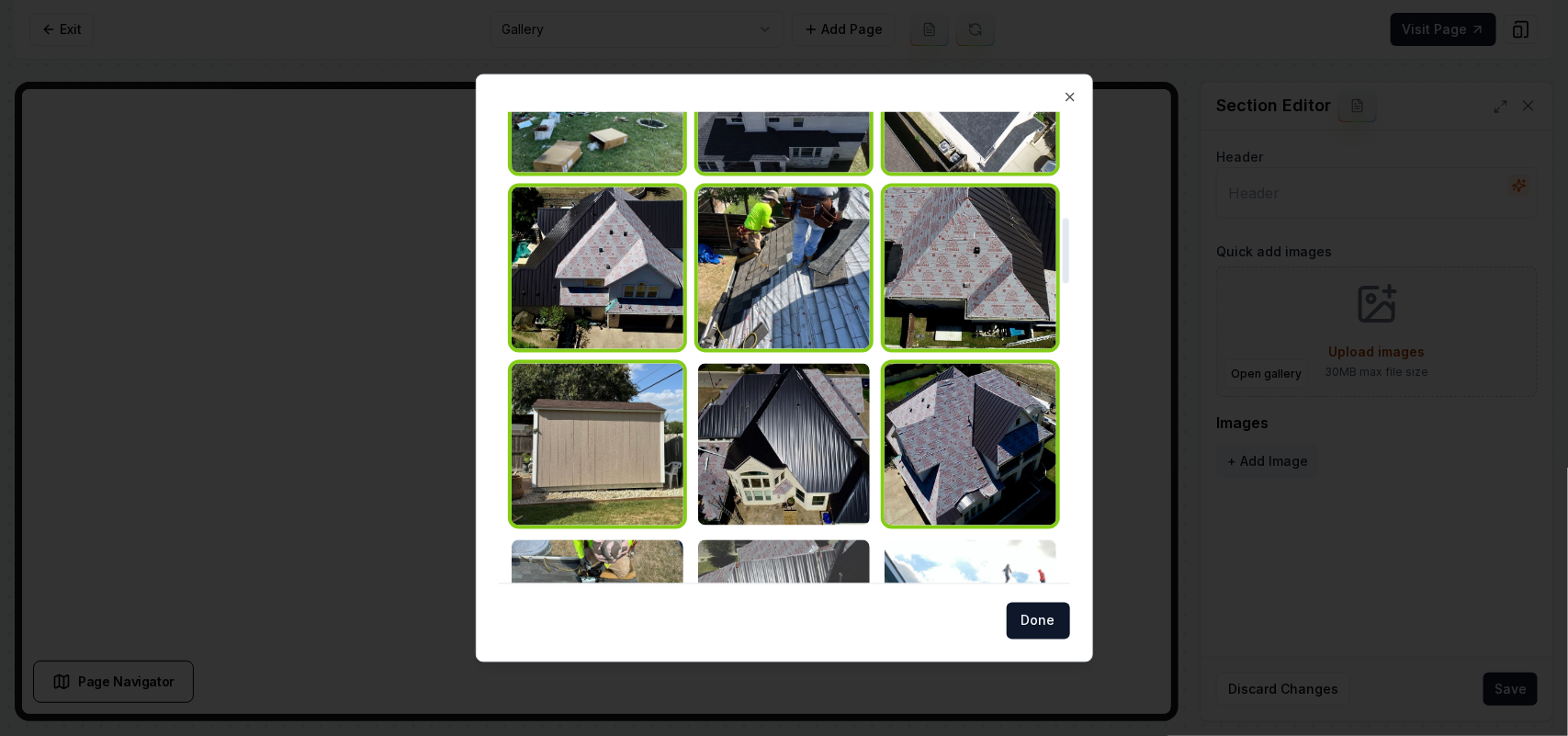scroll, scrollTop: 919, scrollLeft: 0, axis: vertical 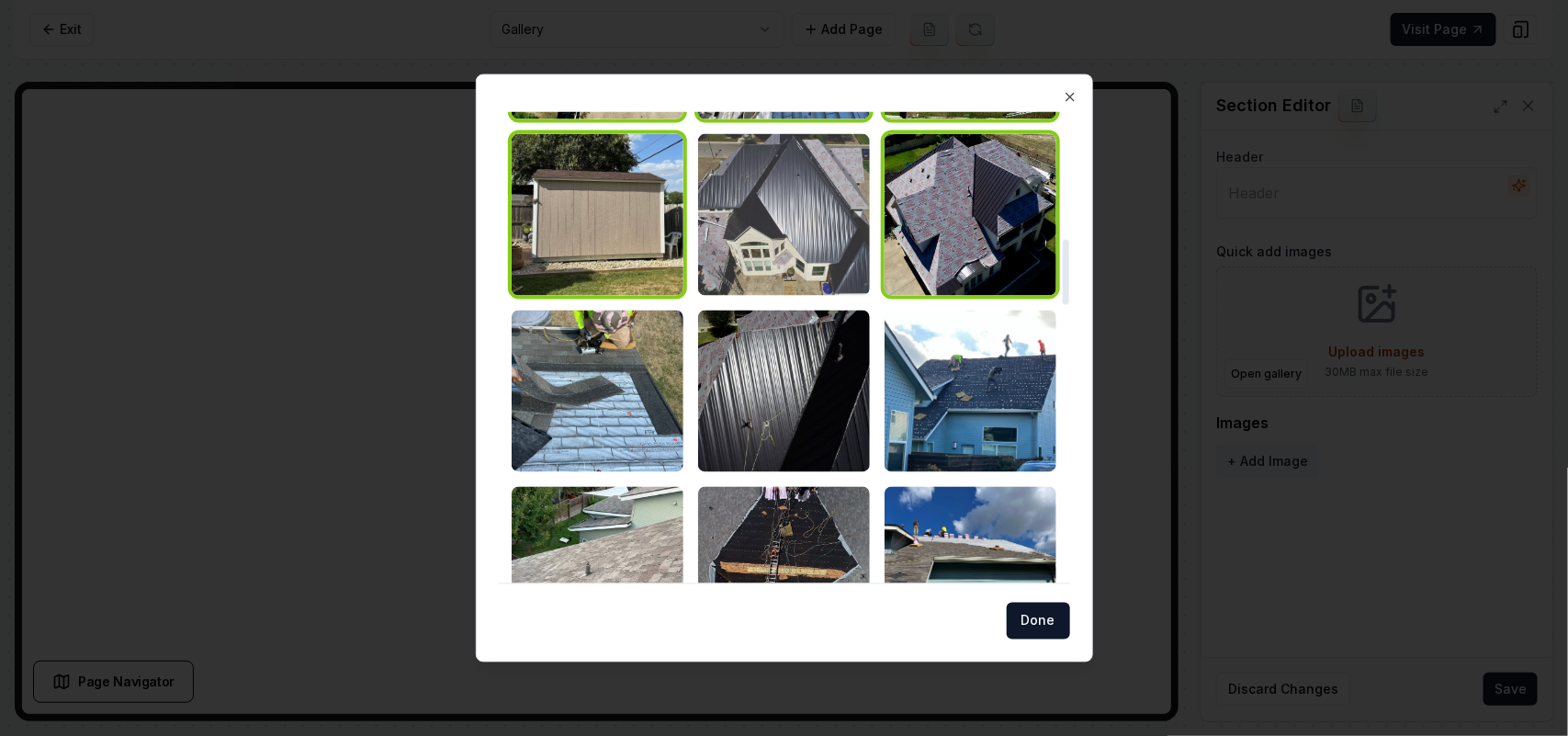 click at bounding box center [784, 214] 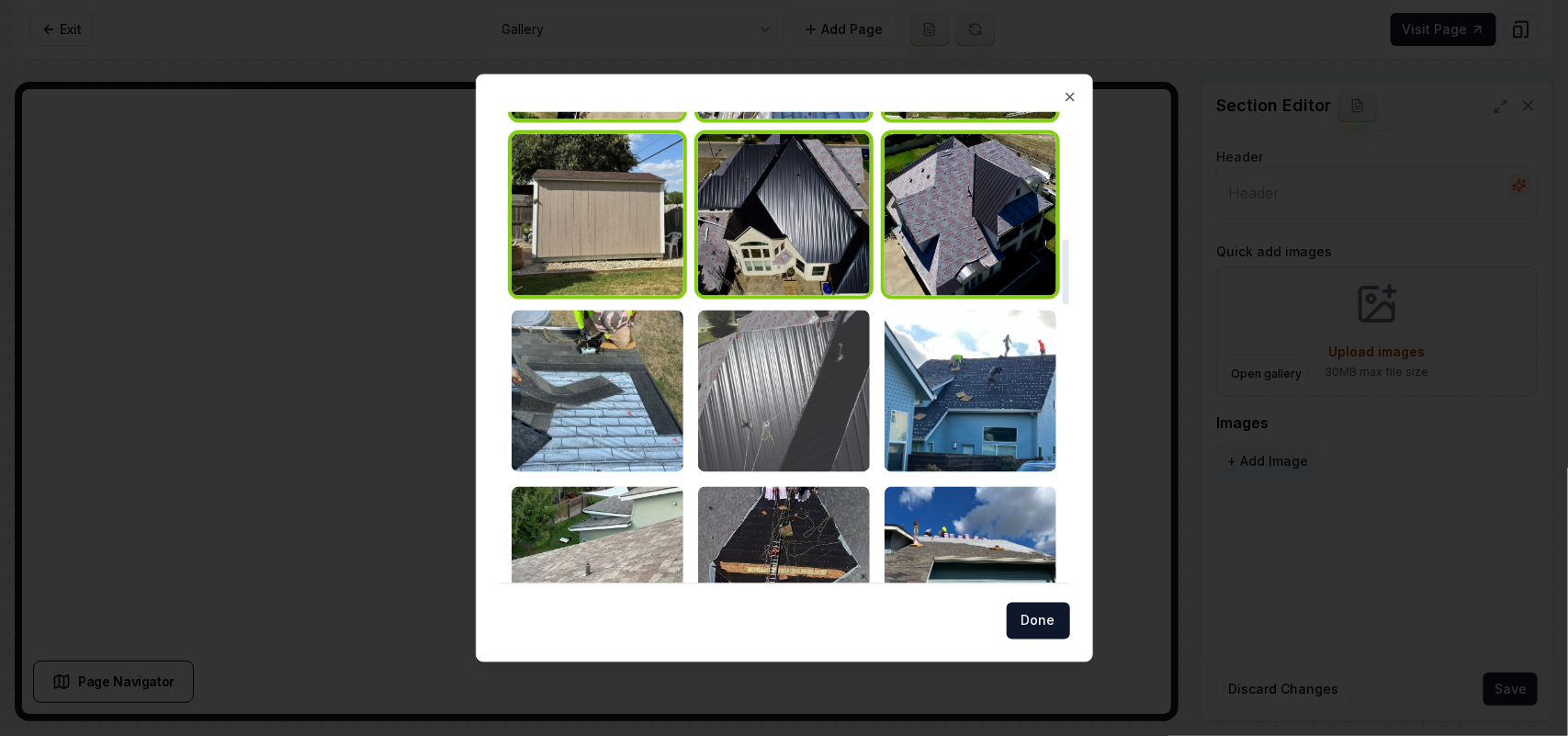 click at bounding box center (784, 391) 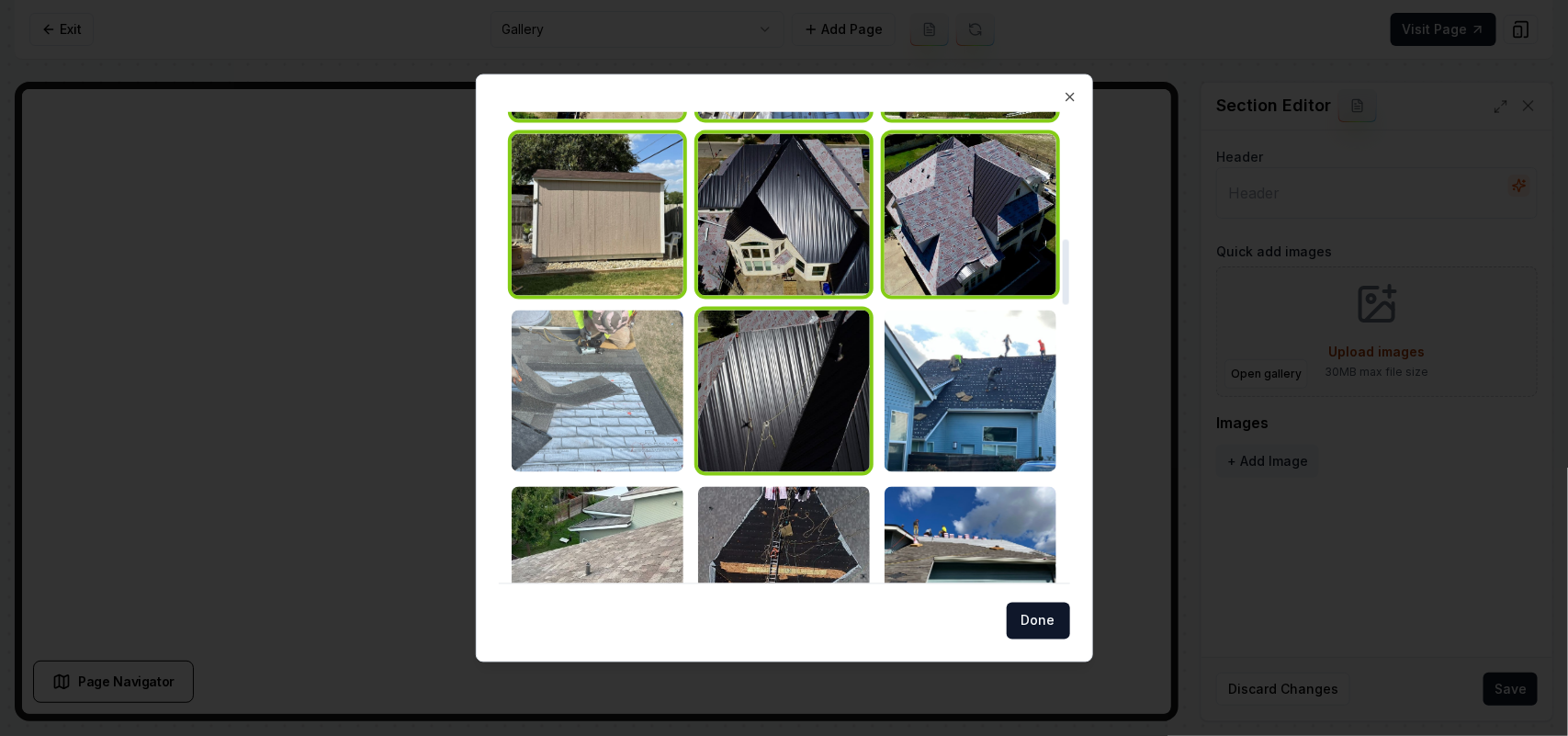 drag, startPoint x: 943, startPoint y: 366, endPoint x: 629, endPoint y: 373, distance: 314.07802 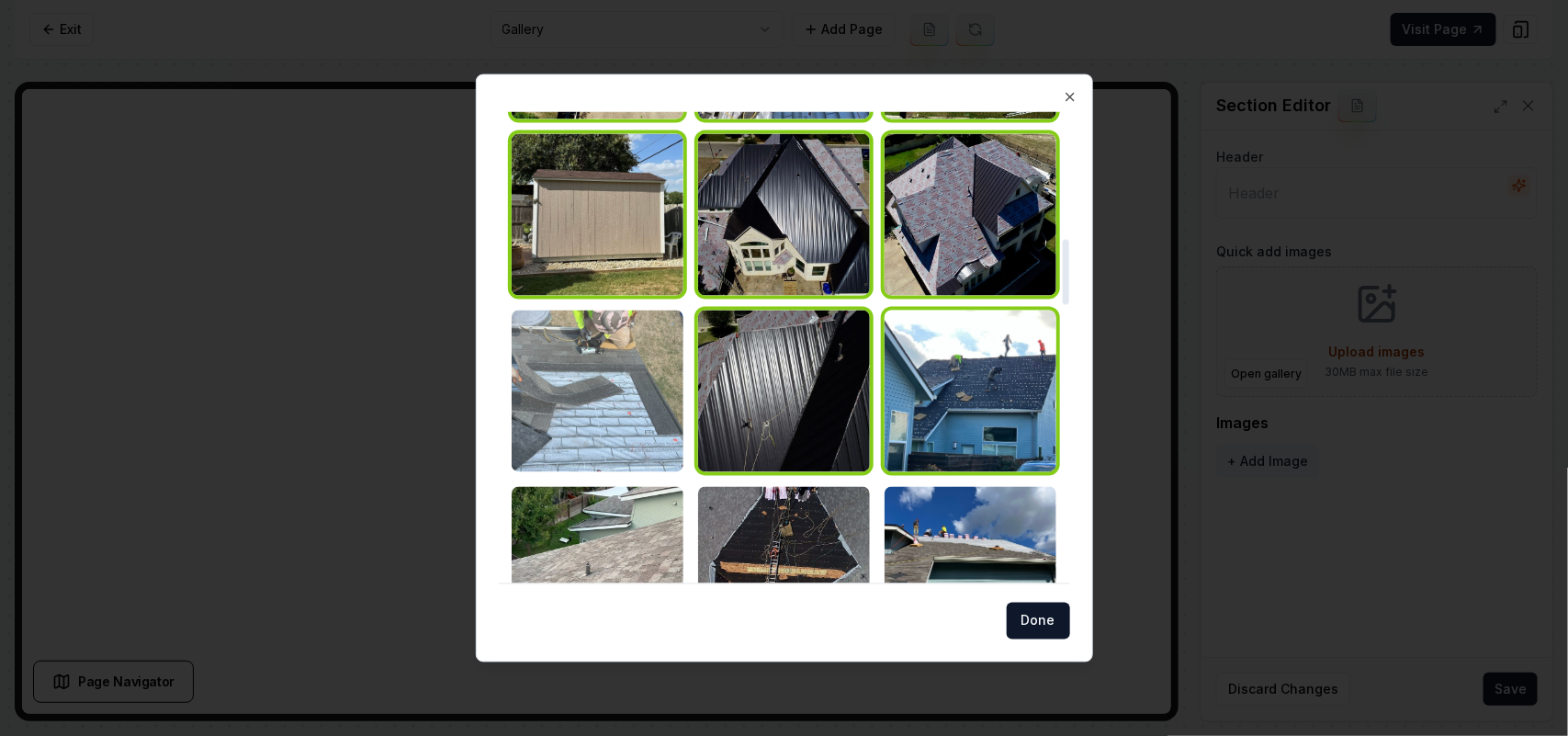 click at bounding box center [597, 391] 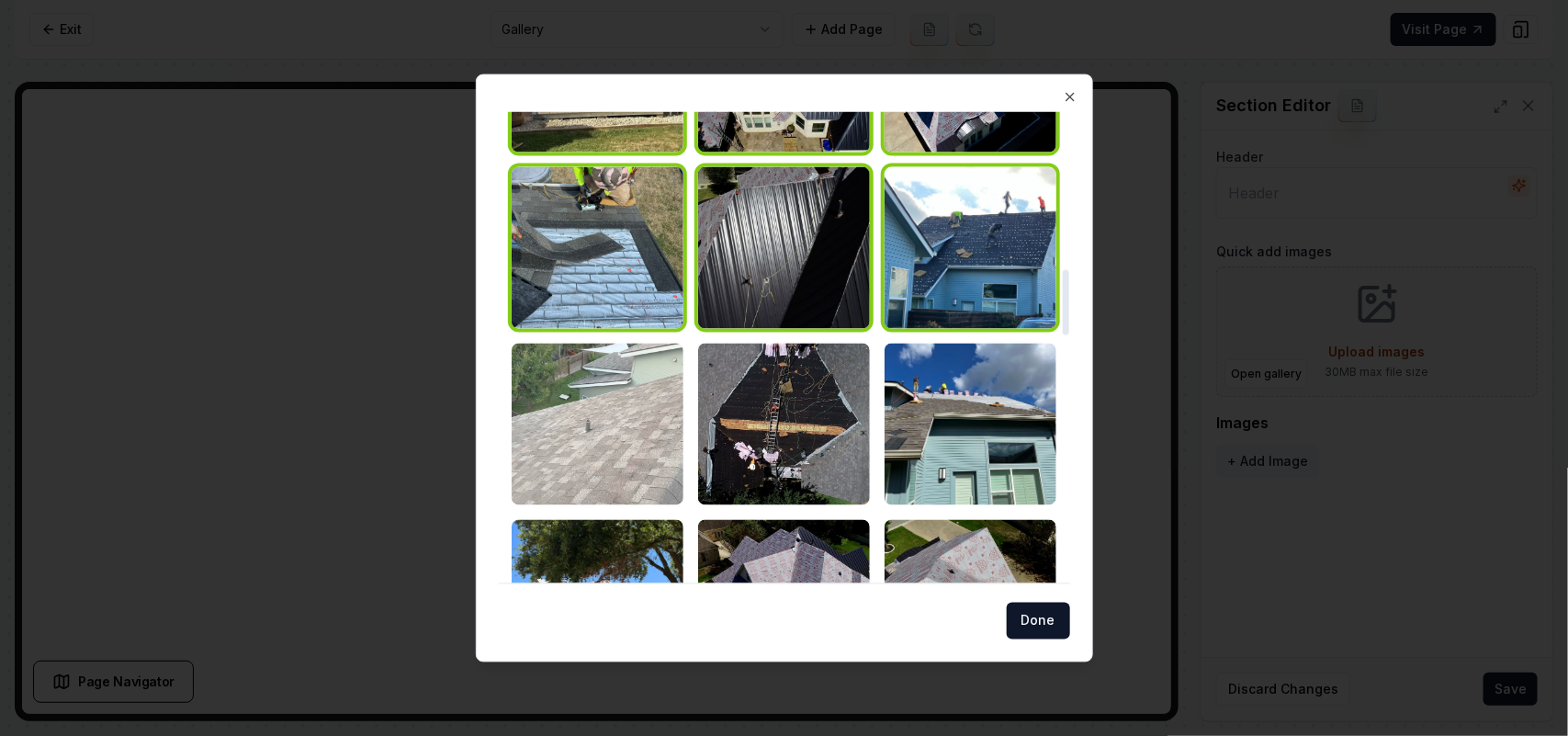scroll, scrollTop: 1149, scrollLeft: 0, axis: vertical 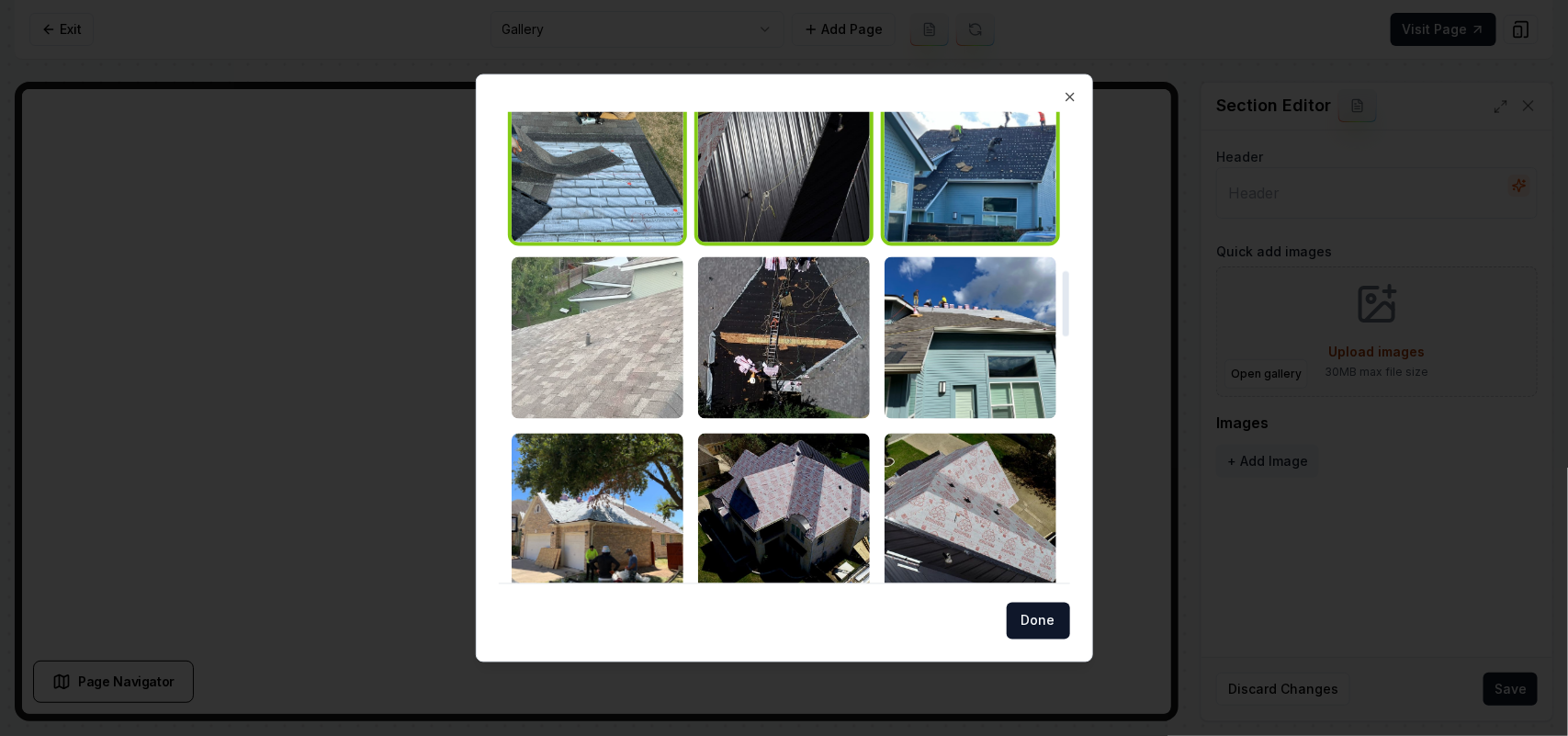 click at bounding box center [597, 337] 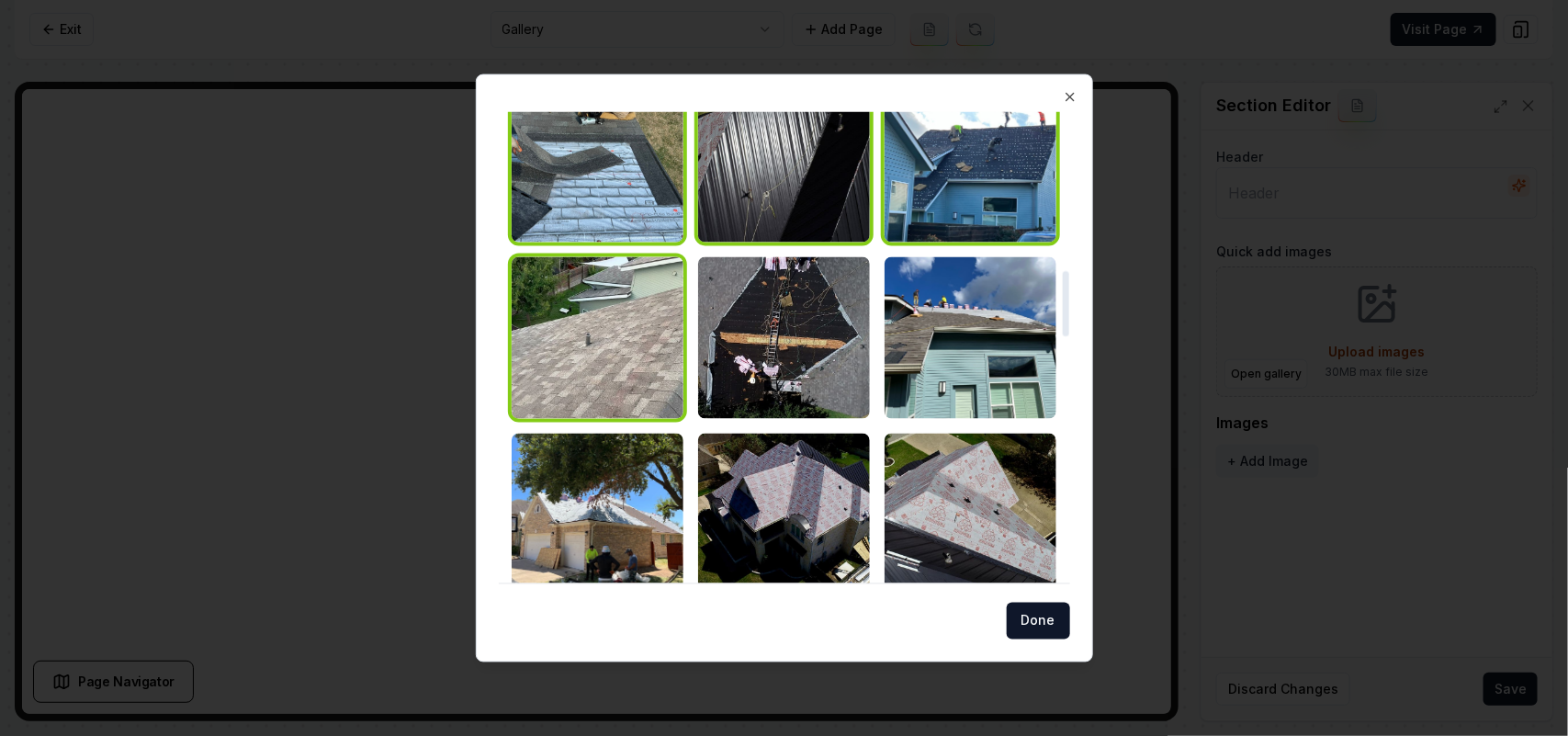 drag, startPoint x: 807, startPoint y: 342, endPoint x: 877, endPoint y: 336, distance: 70.25667 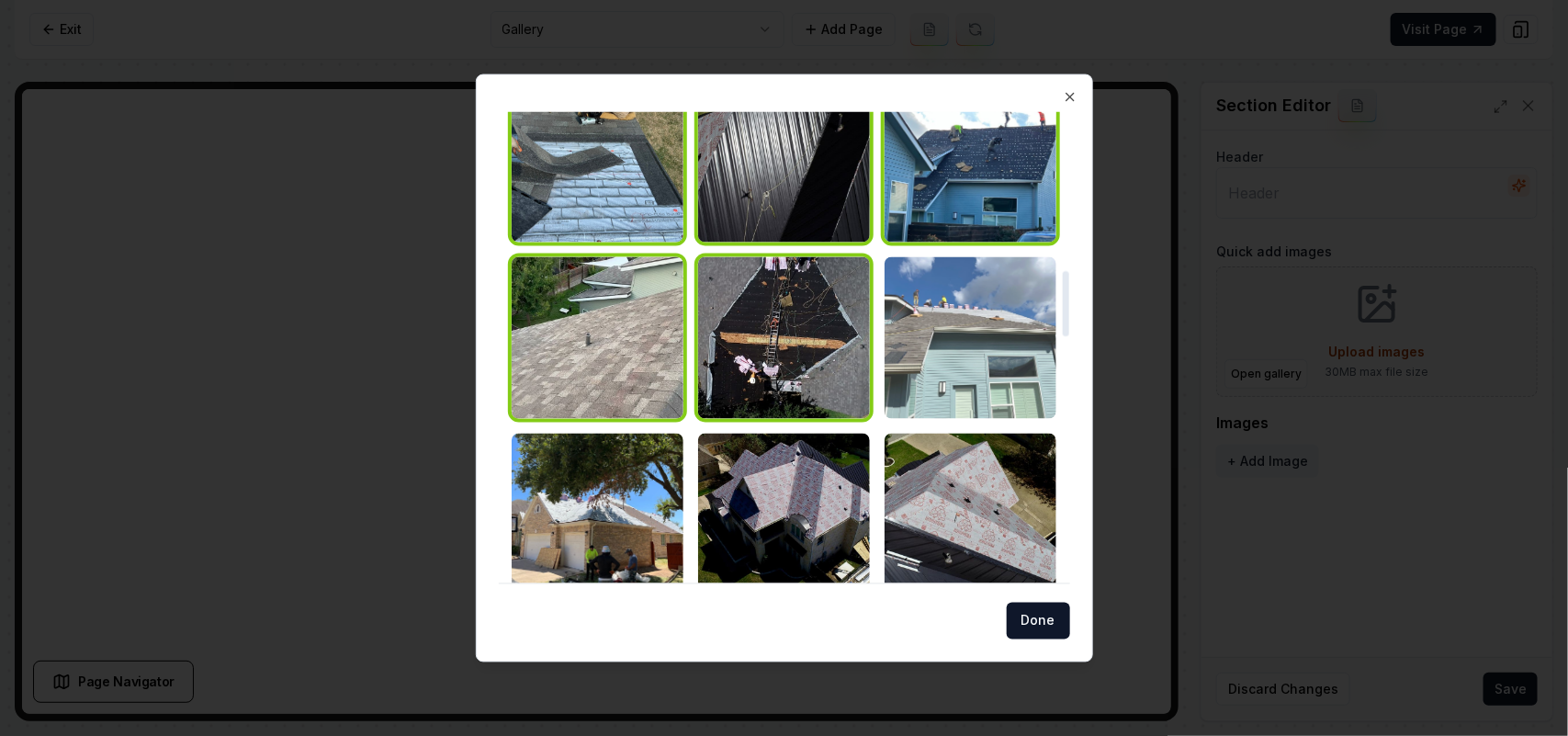 click at bounding box center (970, 337) 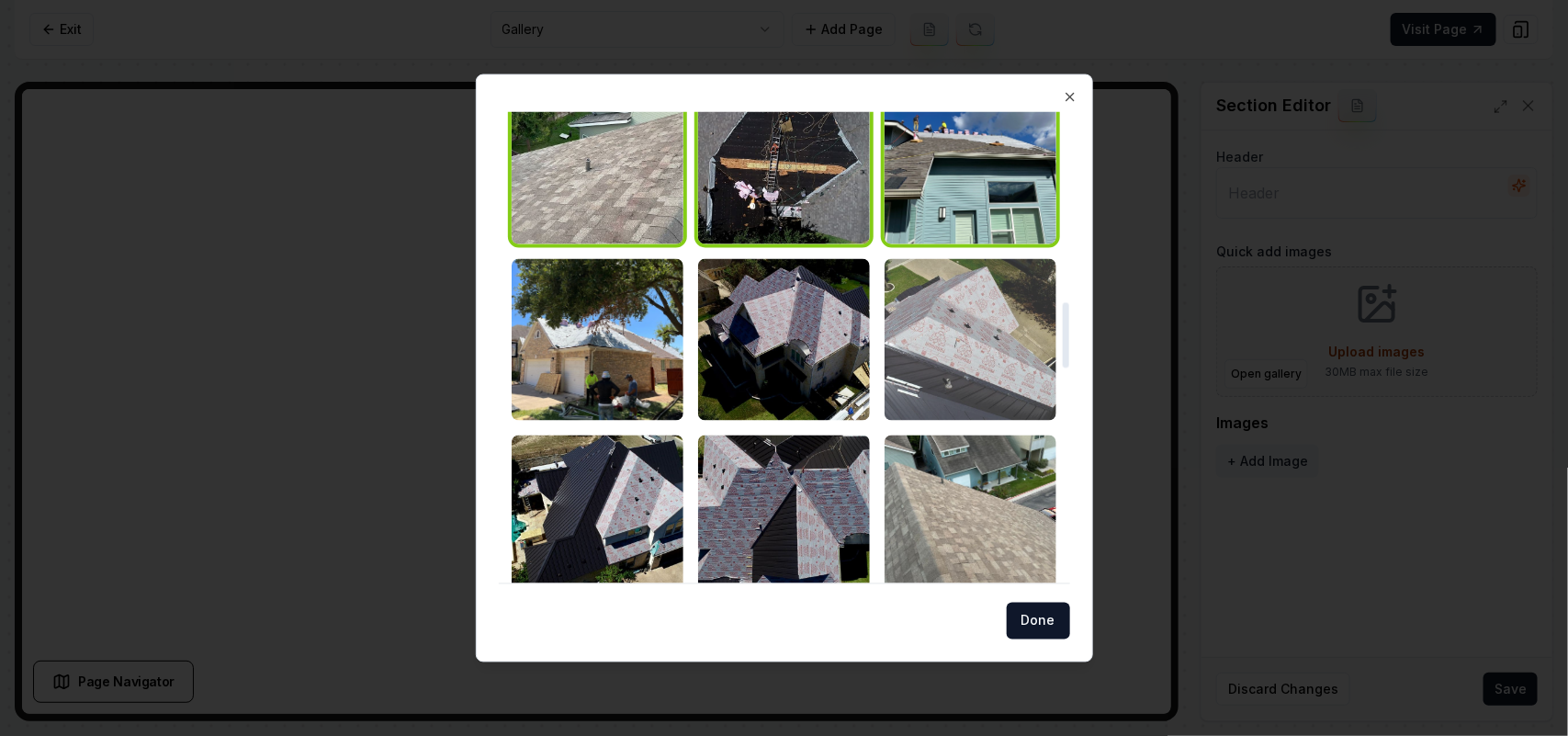 scroll, scrollTop: 1378, scrollLeft: 0, axis: vertical 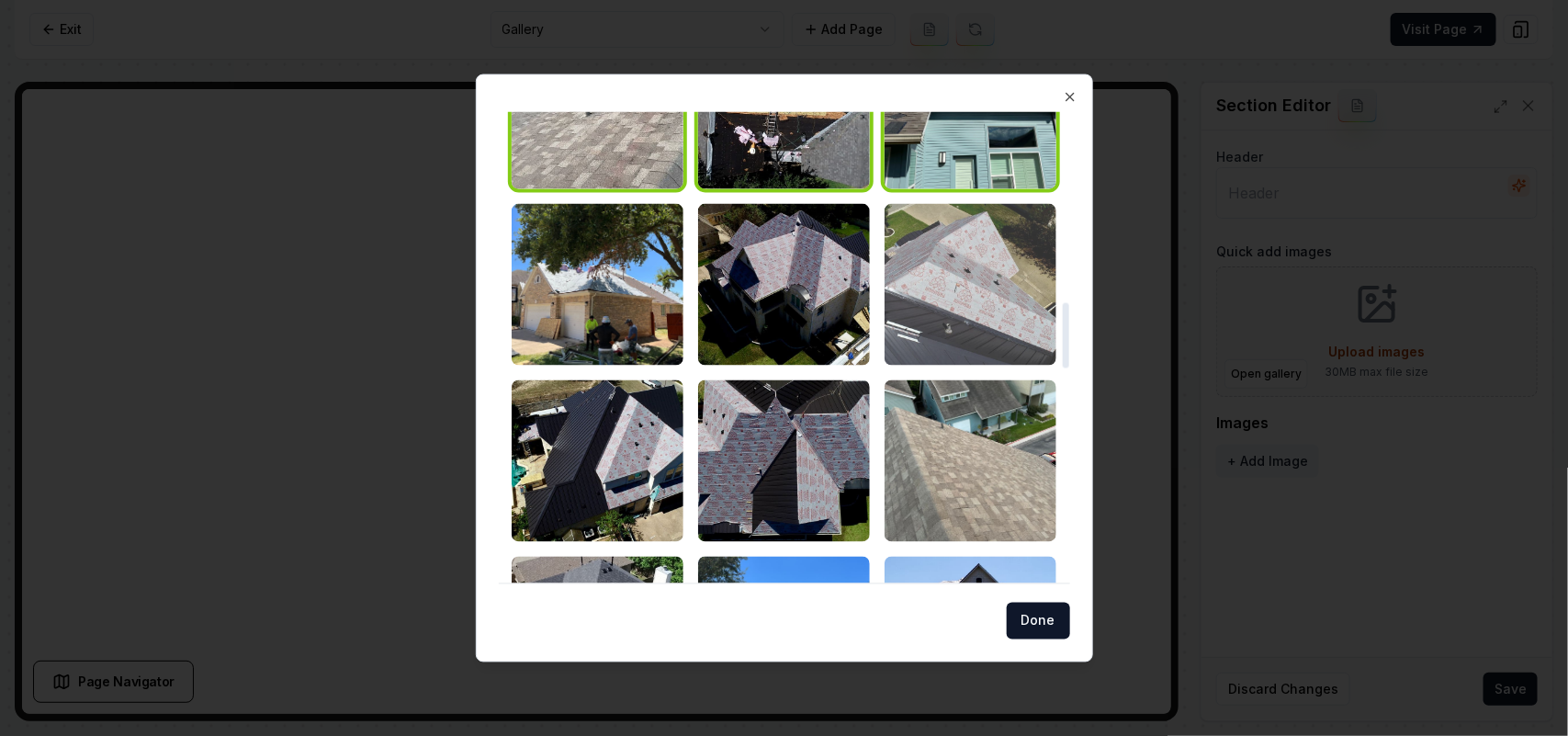 click at bounding box center (970, 284) 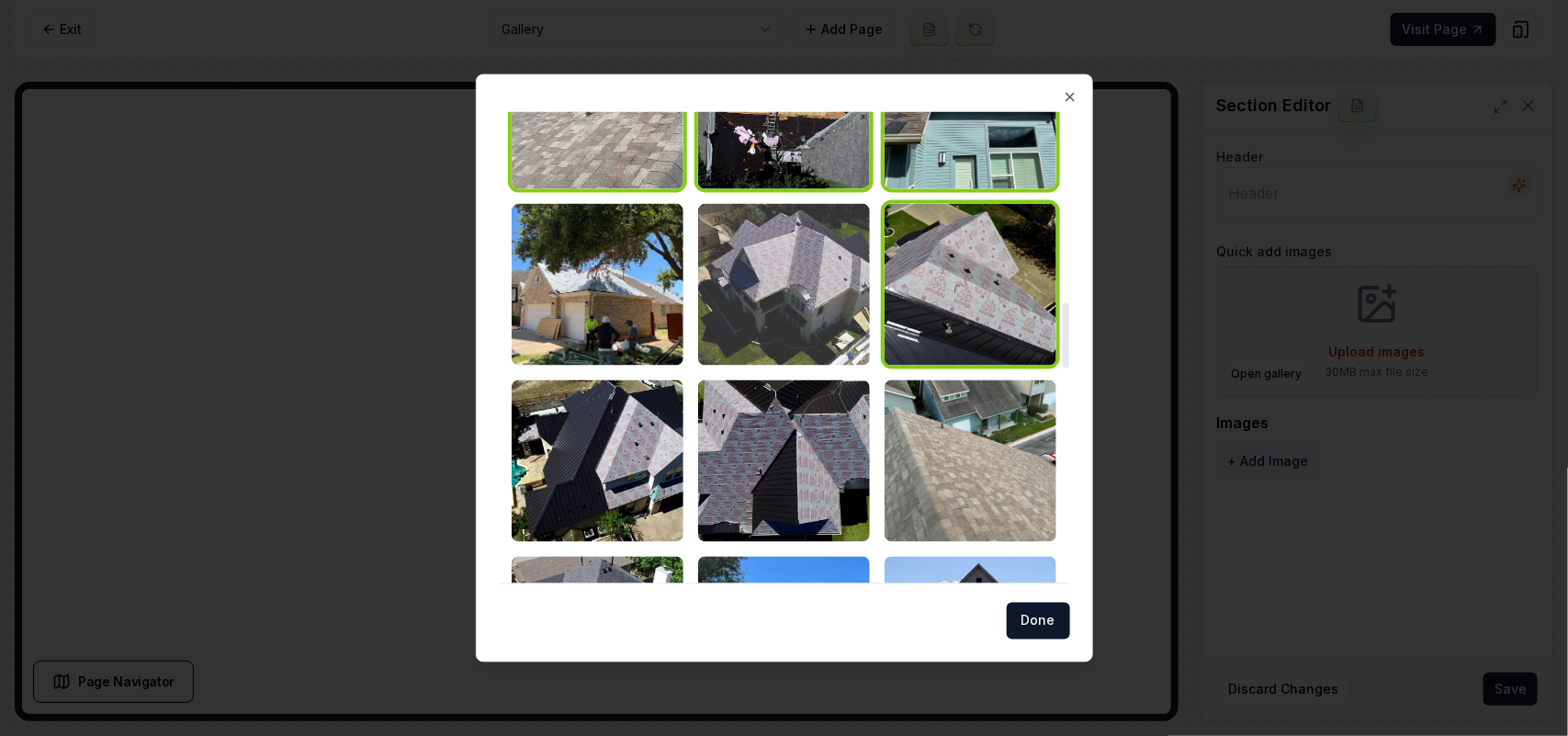 click at bounding box center (784, 284) 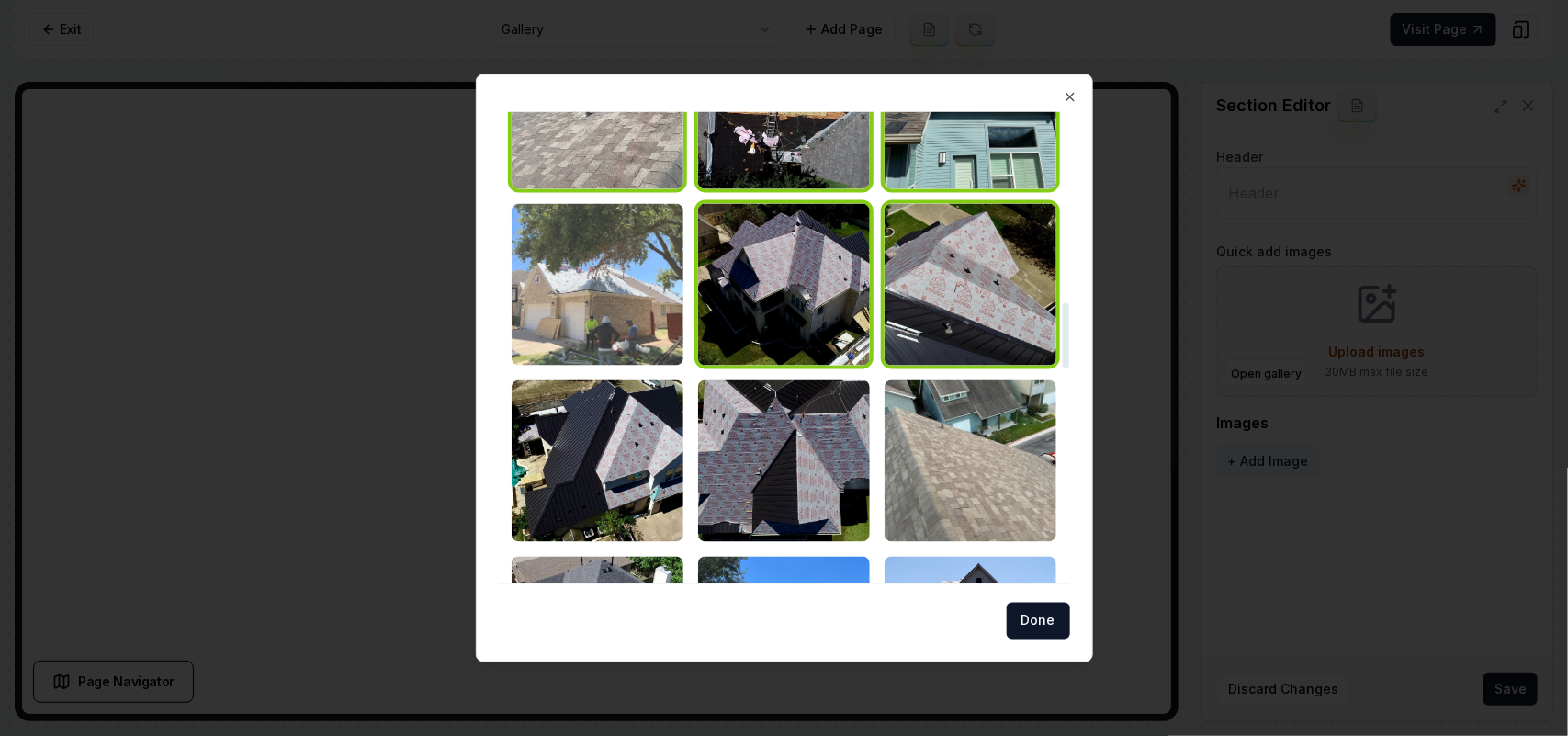 click at bounding box center [597, 284] 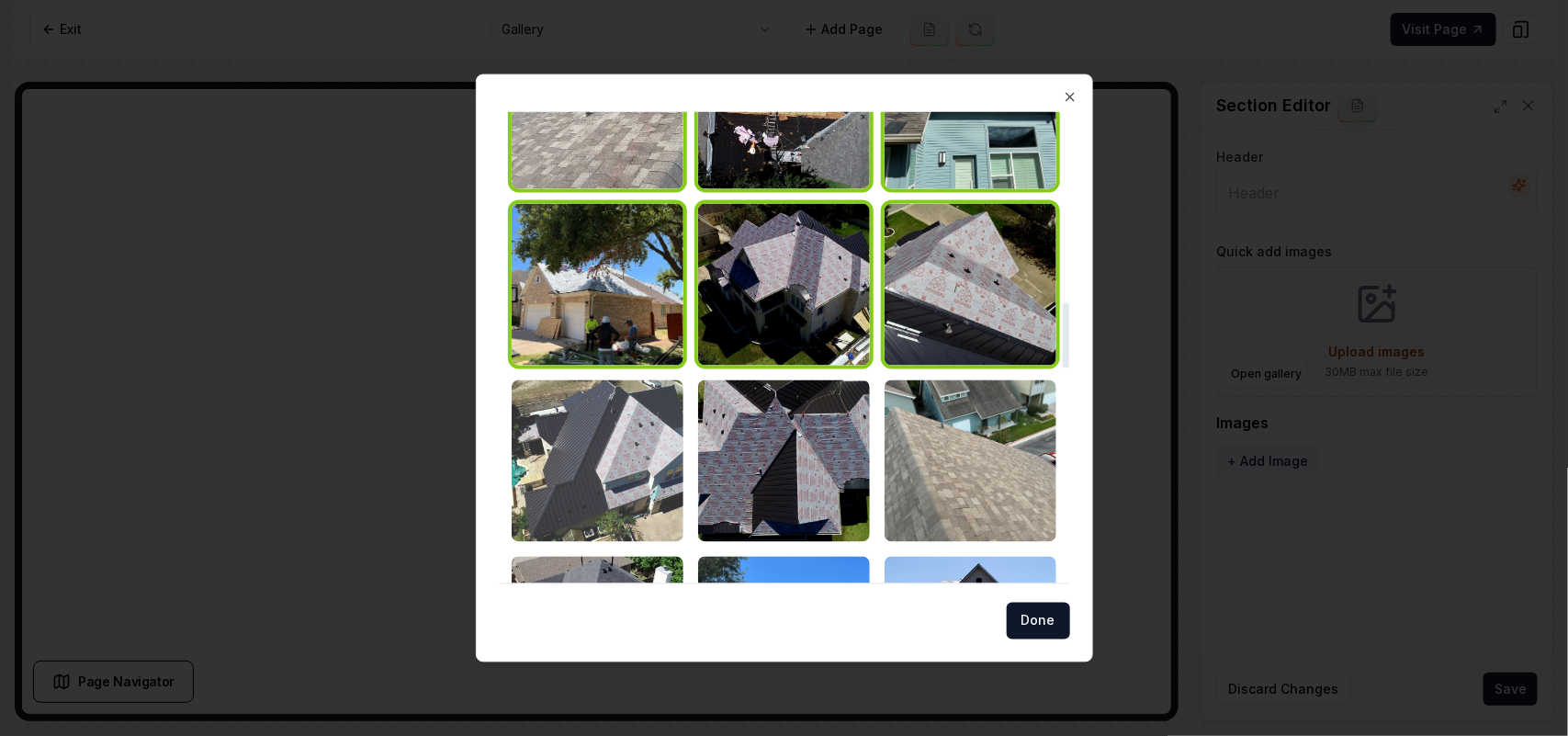 drag, startPoint x: 635, startPoint y: 393, endPoint x: 777, endPoint y: 447, distance: 151.92103 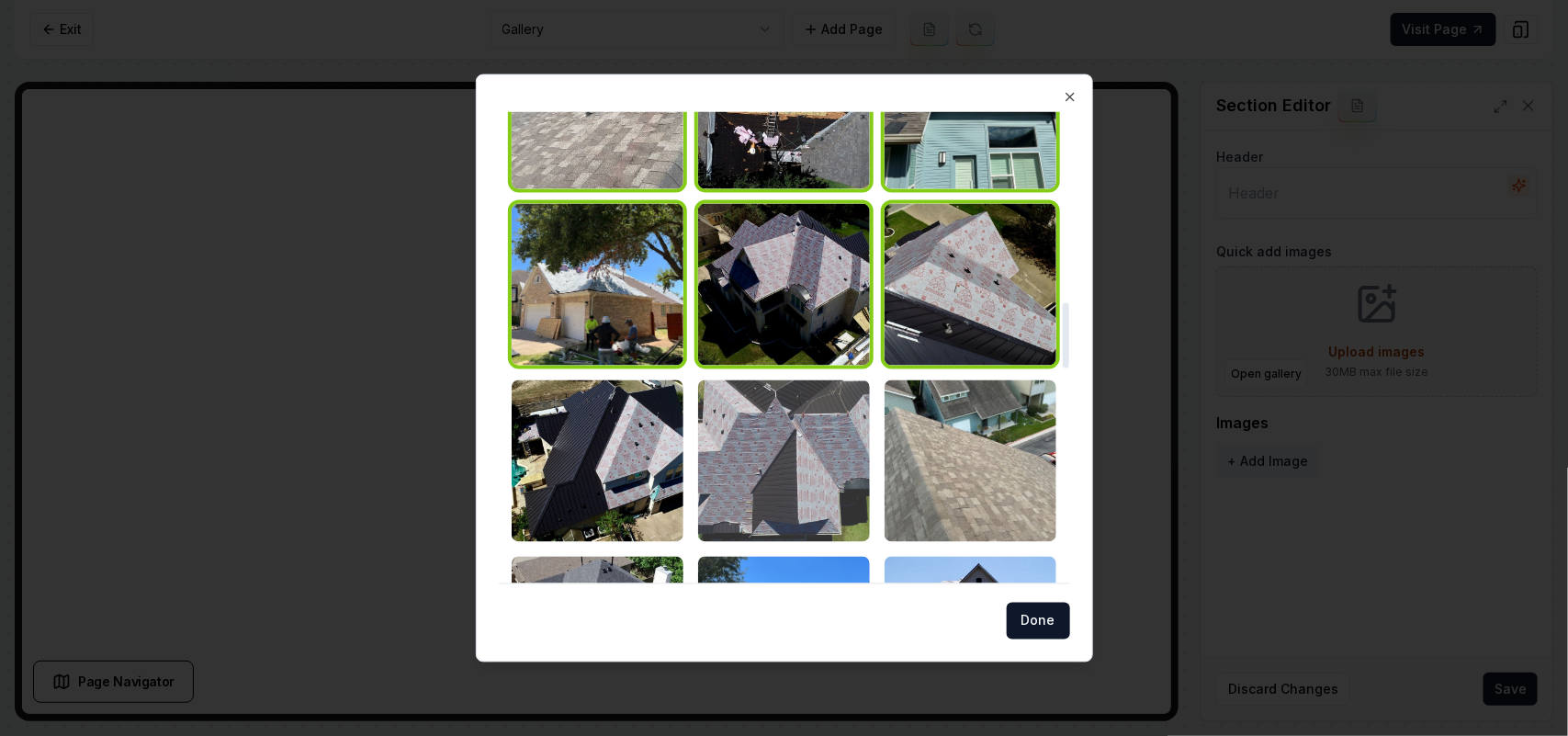 click at bounding box center (597, 460) 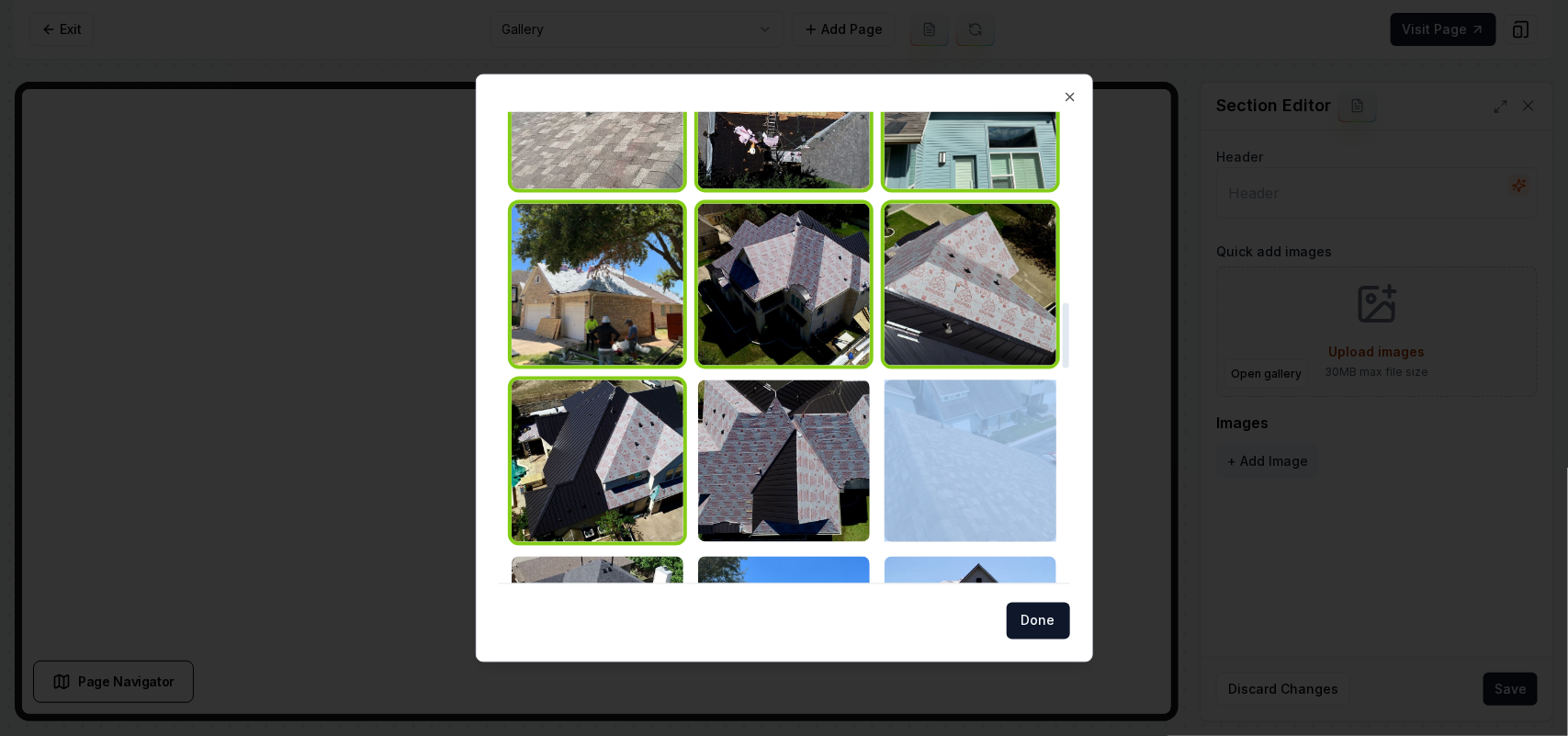 click at bounding box center (784, 460) 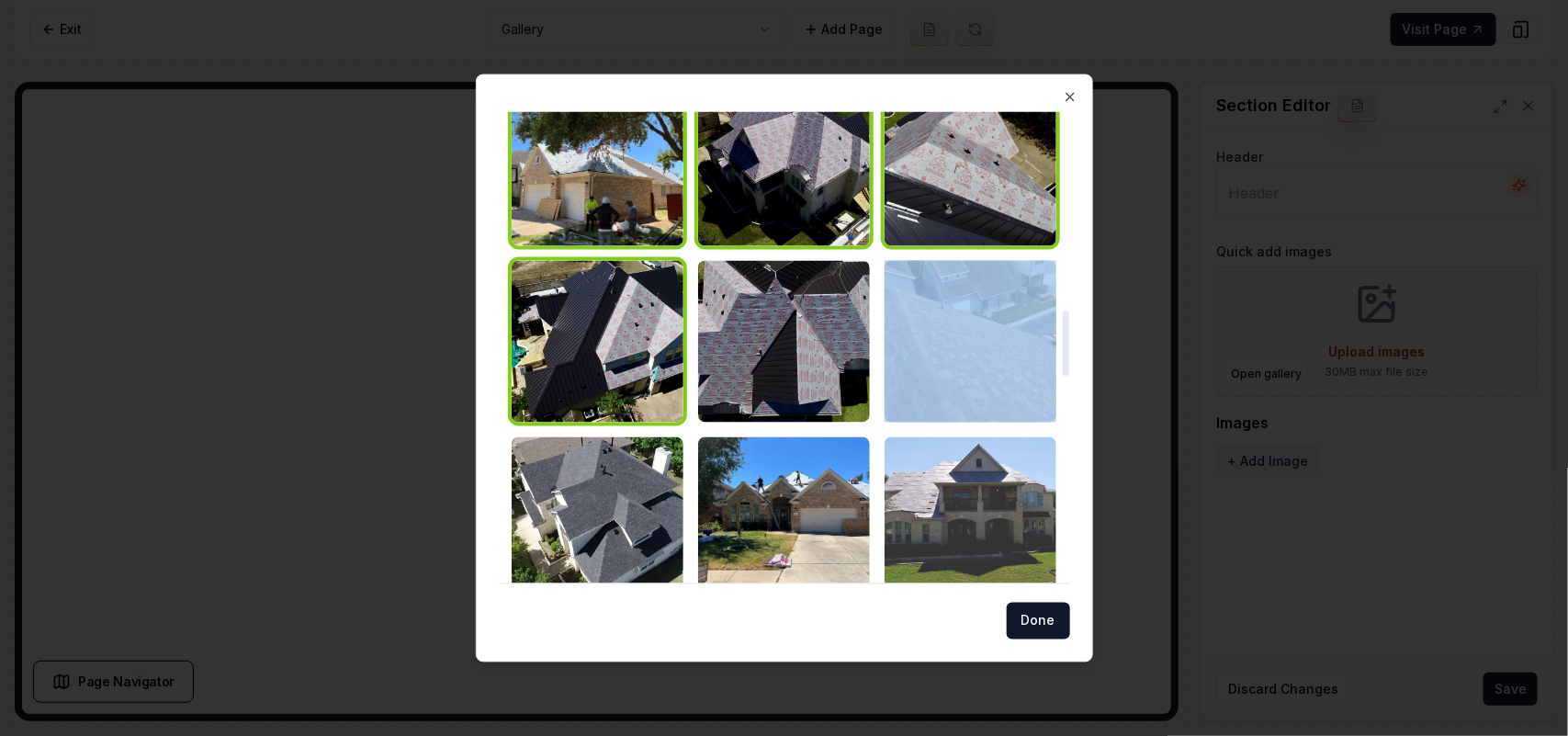 scroll, scrollTop: 1608, scrollLeft: 0, axis: vertical 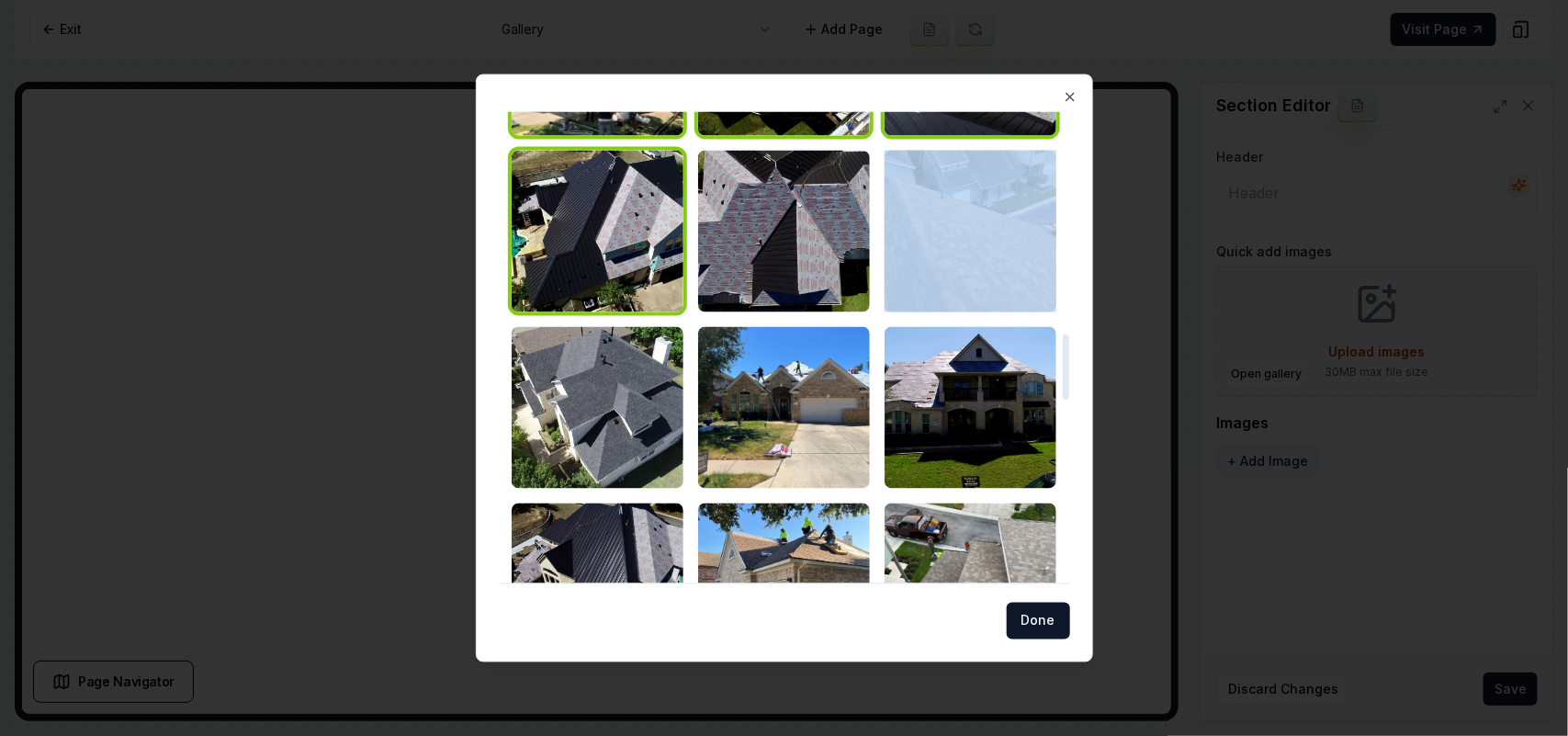 click at bounding box center [970, 231] 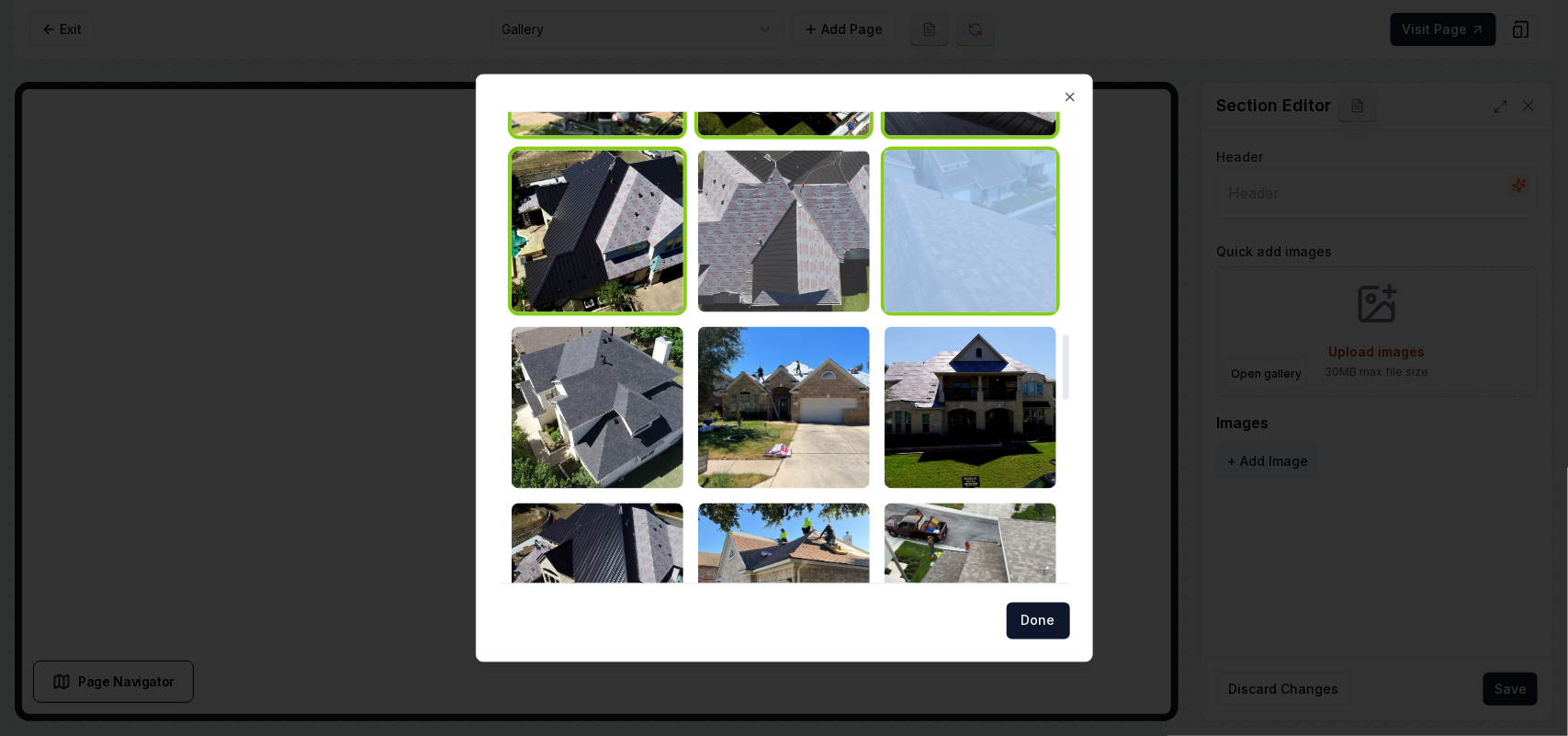 click at bounding box center [784, 231] 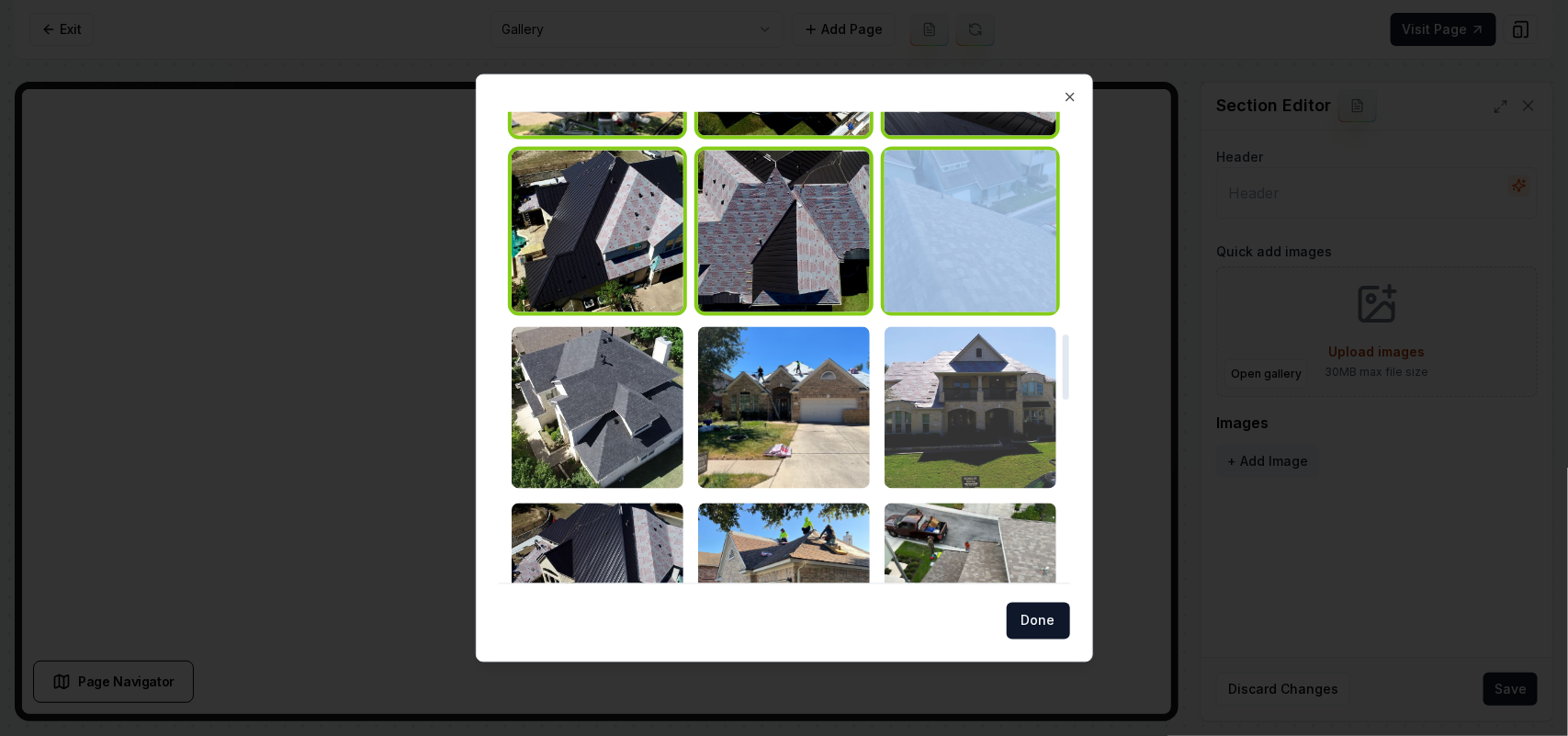click at bounding box center (784, 407) 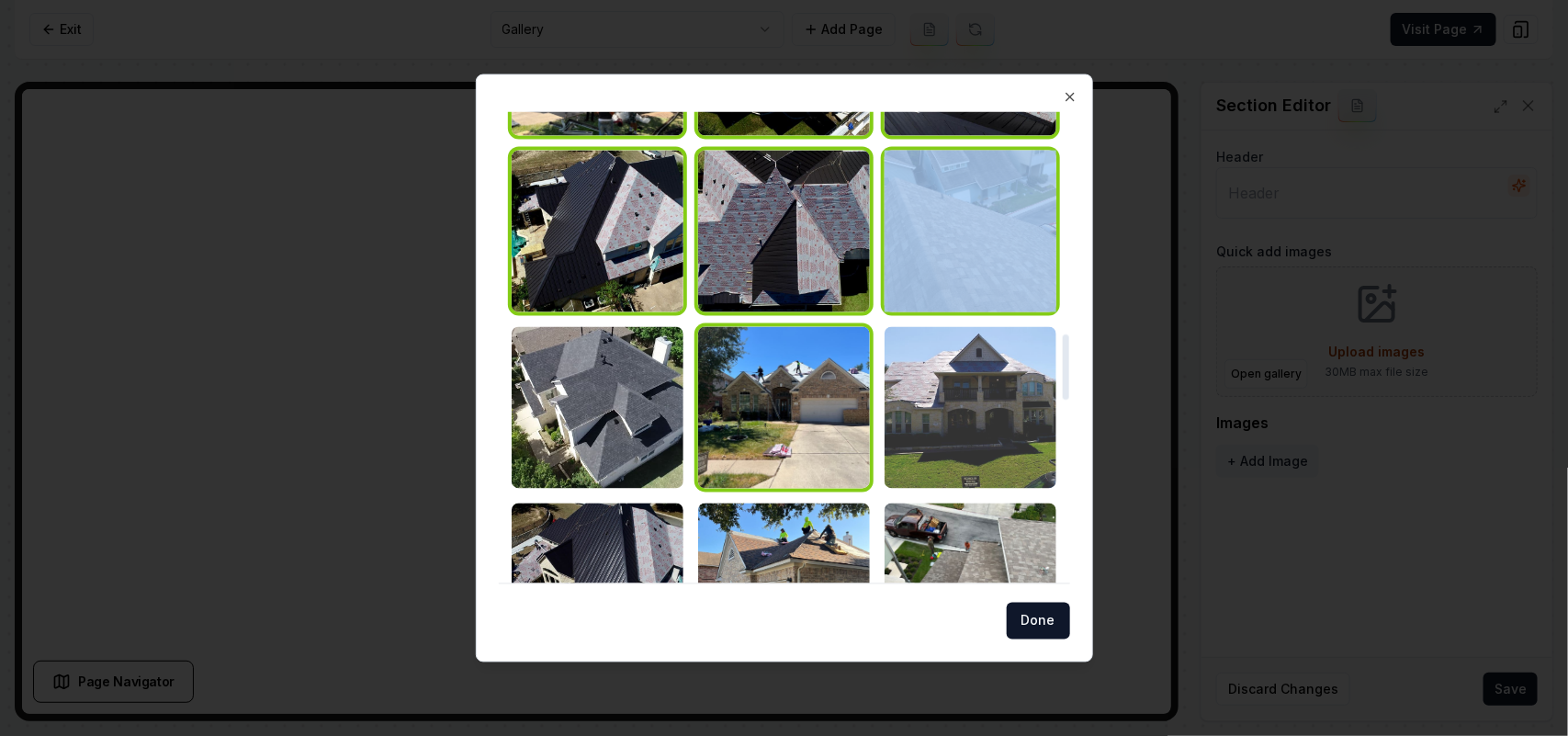 click at bounding box center [970, 407] 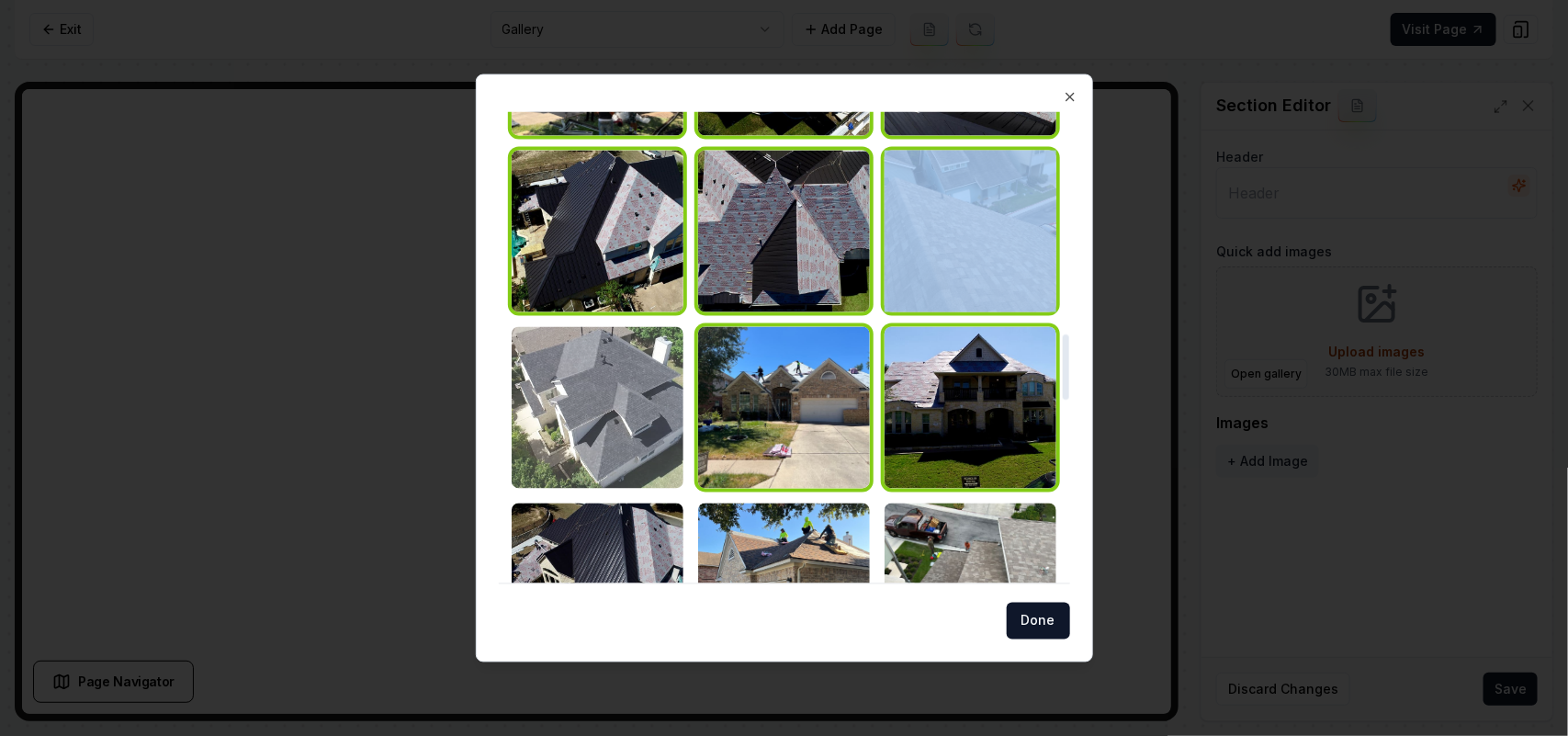 click at bounding box center [597, 407] 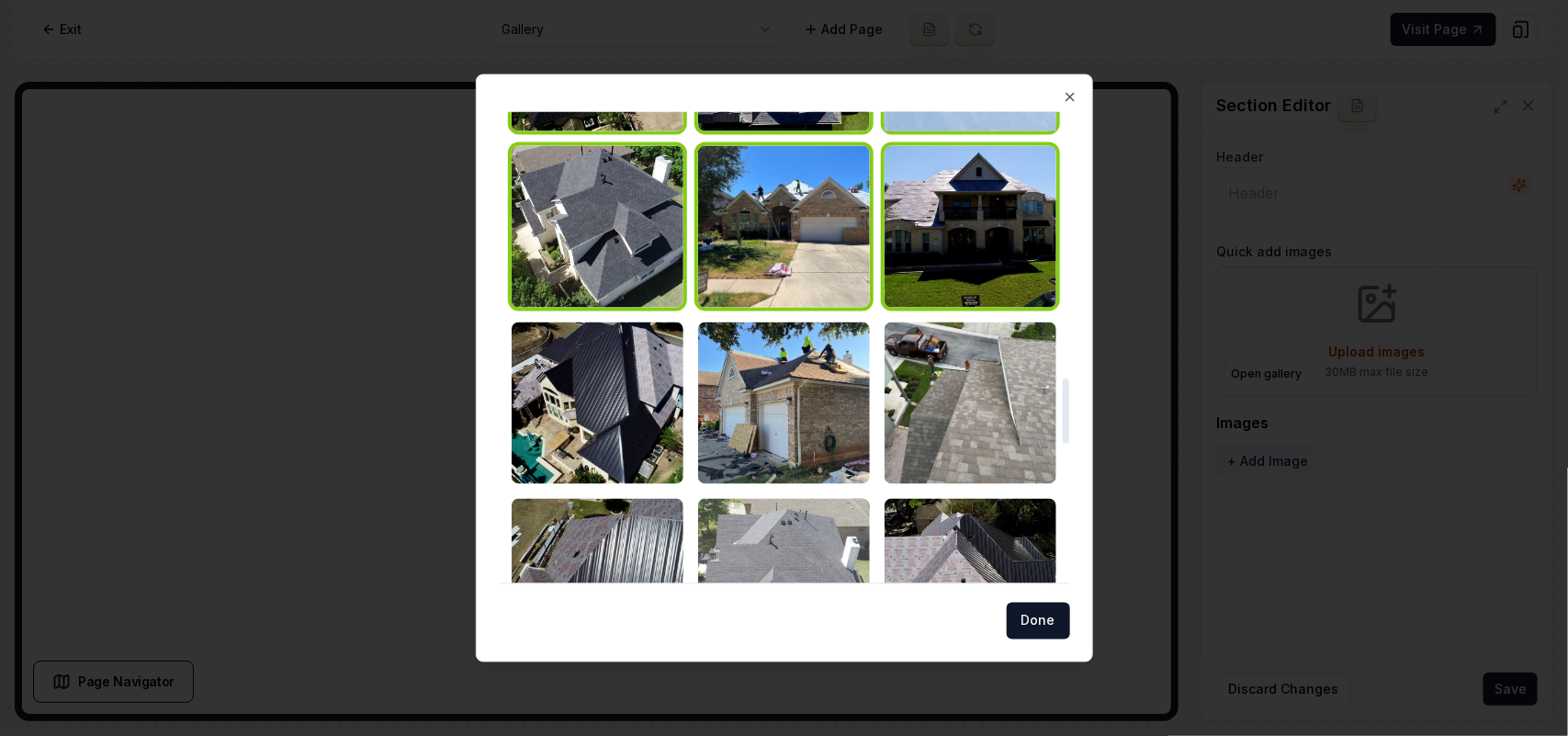 scroll, scrollTop: 1953, scrollLeft: 0, axis: vertical 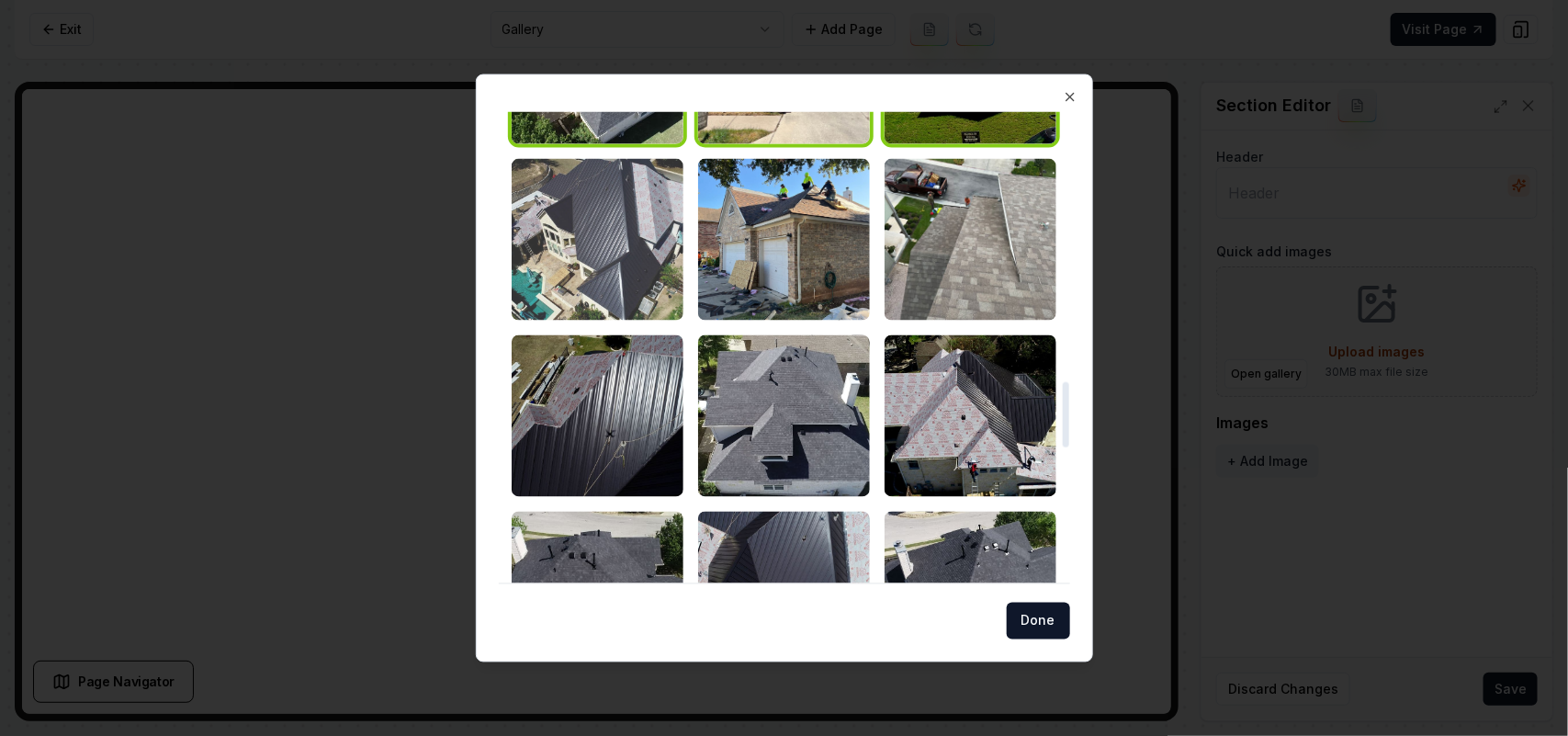 click at bounding box center [597, 239] 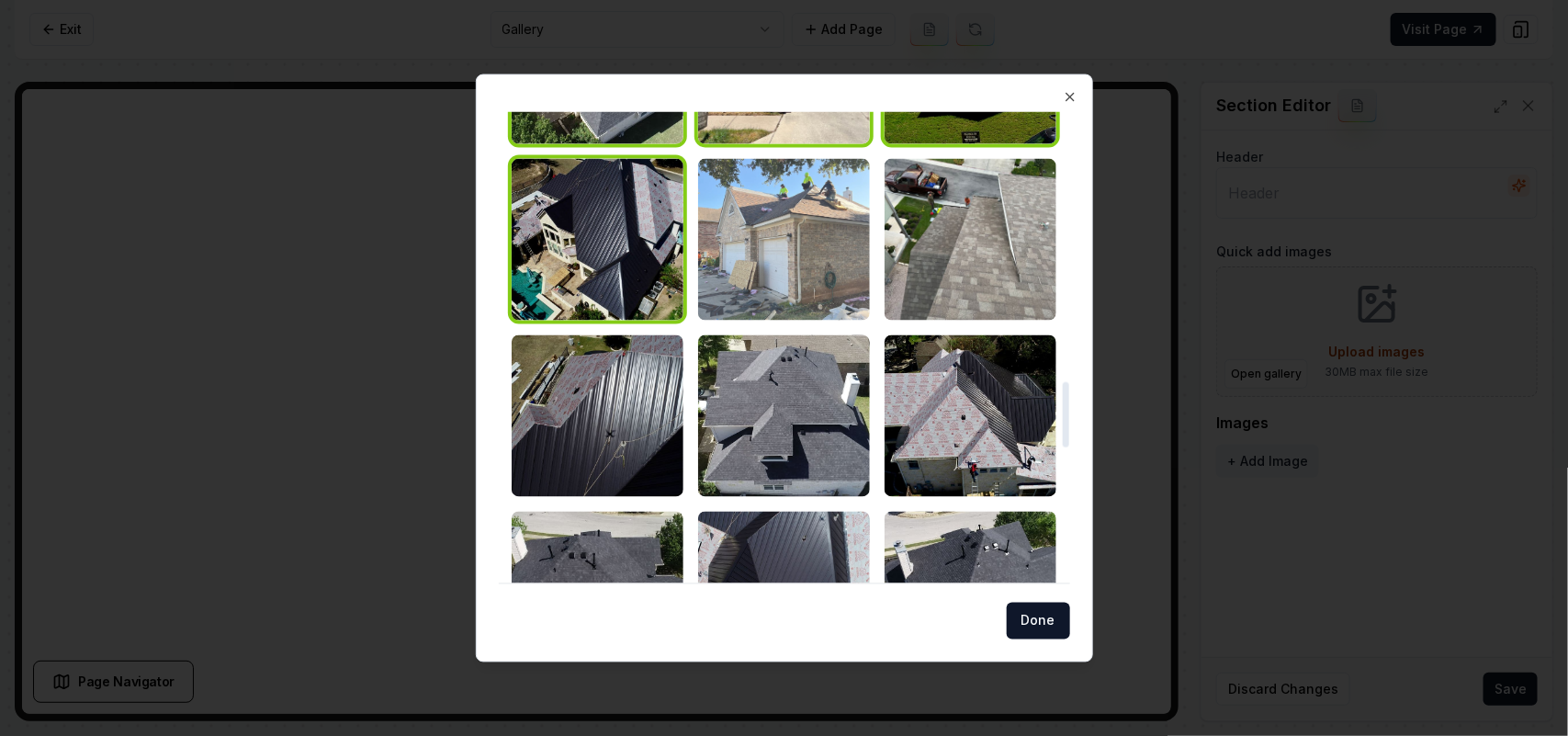 drag, startPoint x: 749, startPoint y: 253, endPoint x: 856, endPoint y: 242, distance: 107.56393 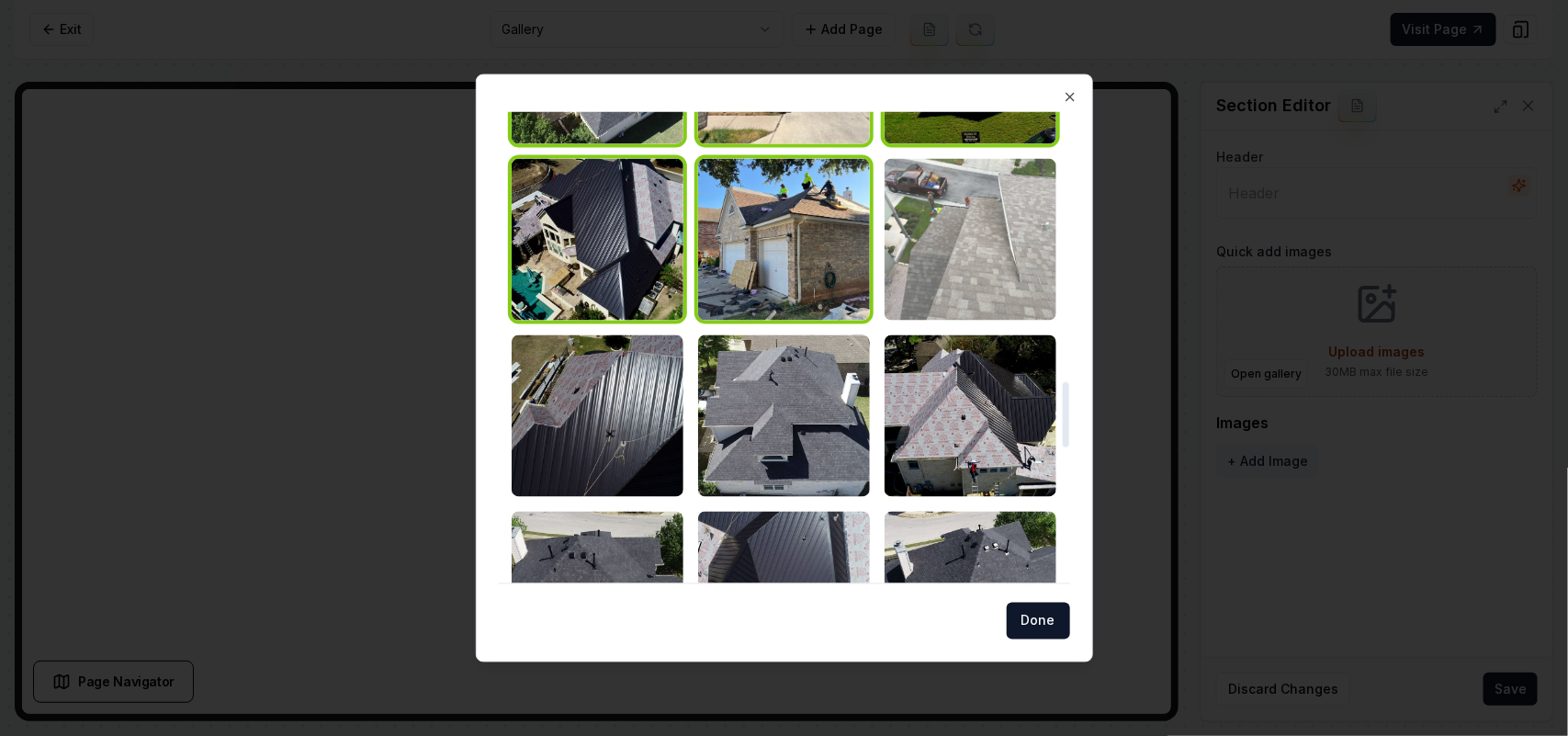 click at bounding box center (970, 239) 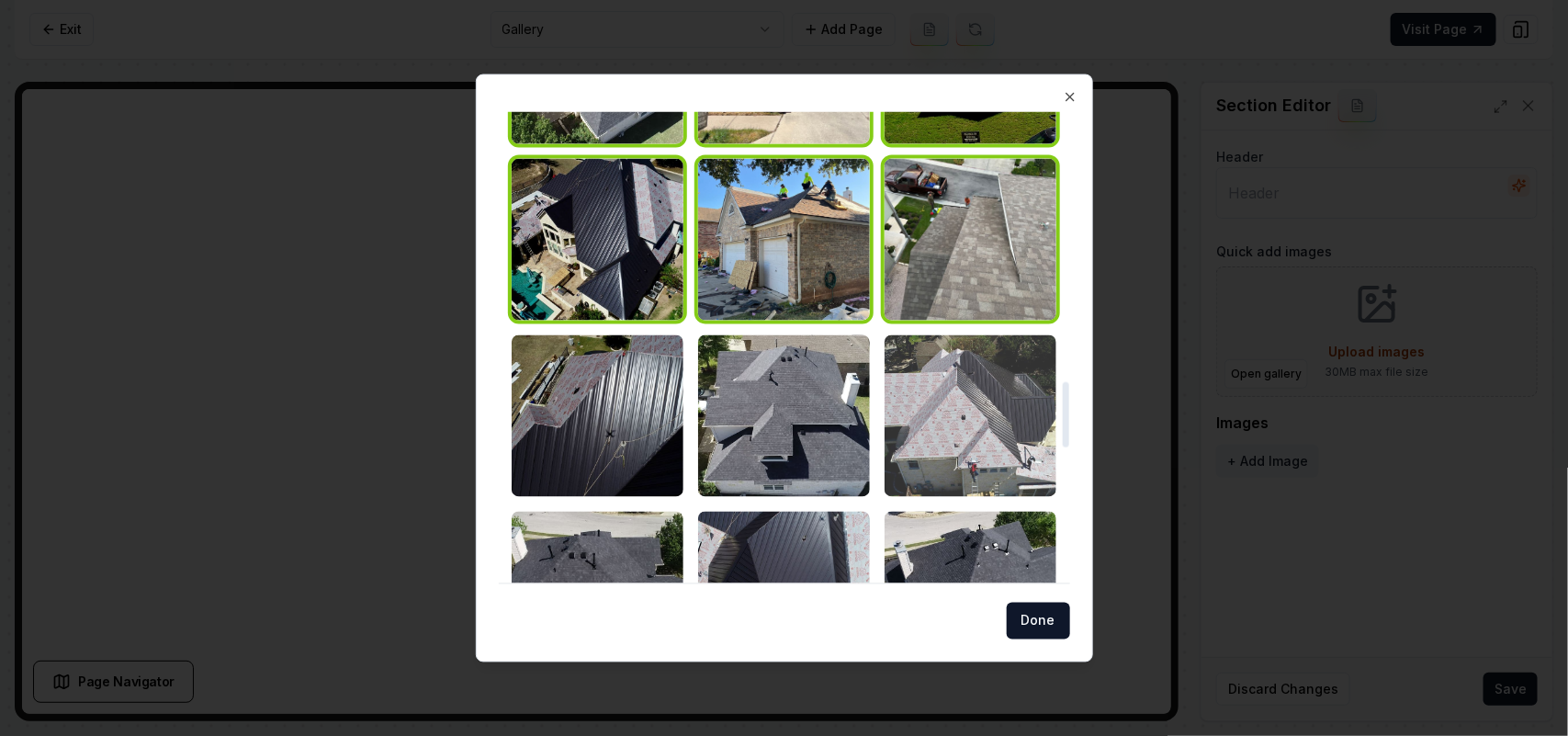 click at bounding box center (970, 415) 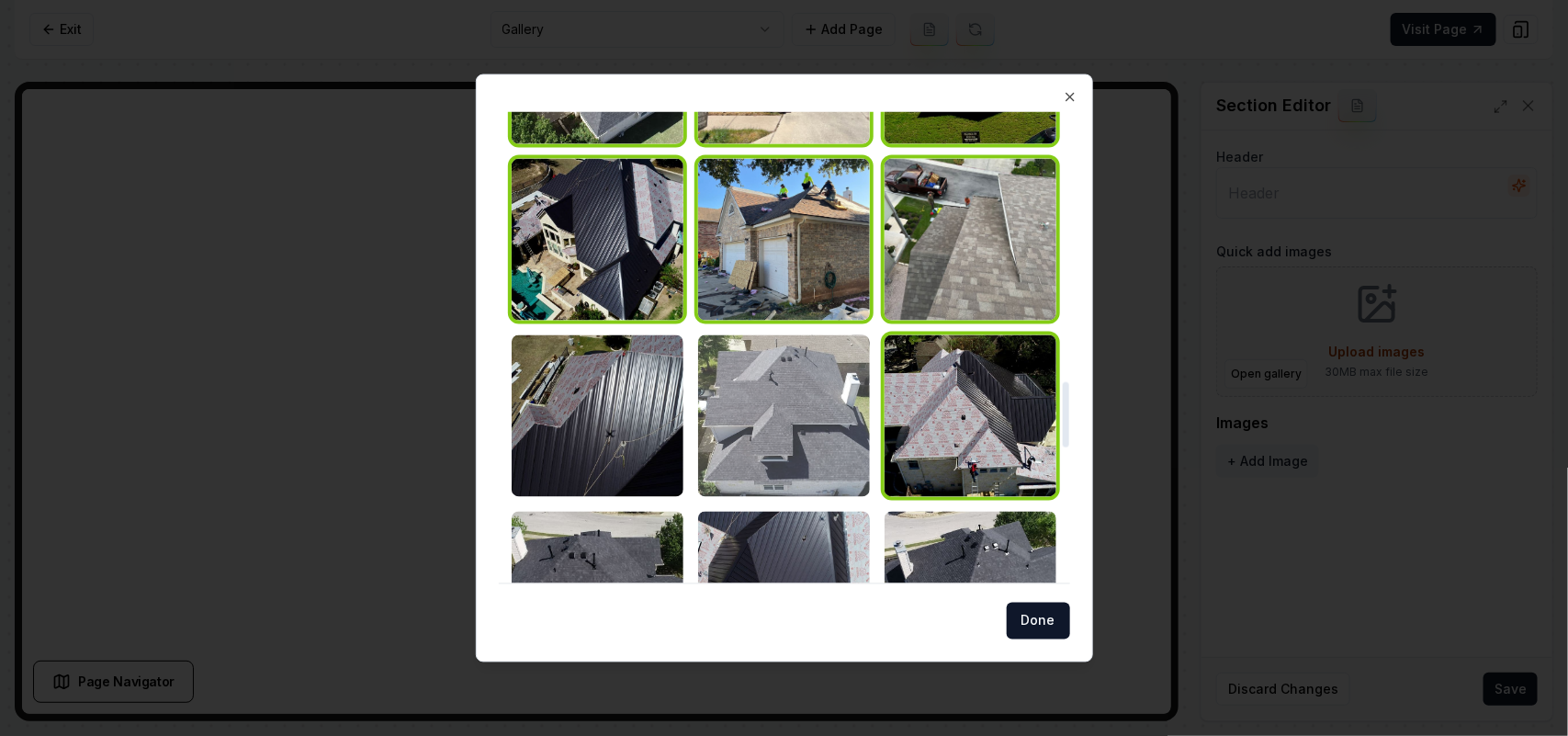 click at bounding box center [784, 415] 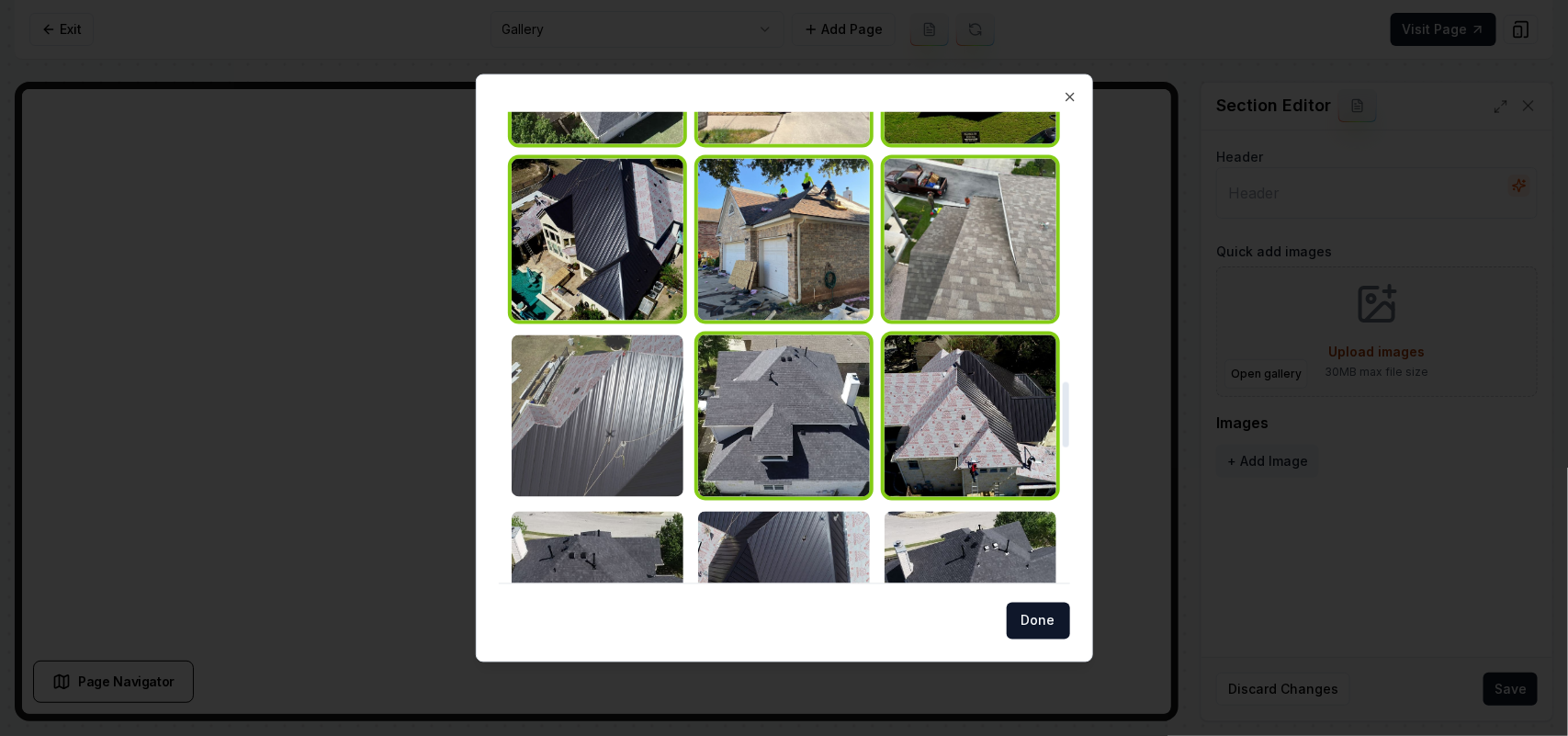 click at bounding box center (597, 415) 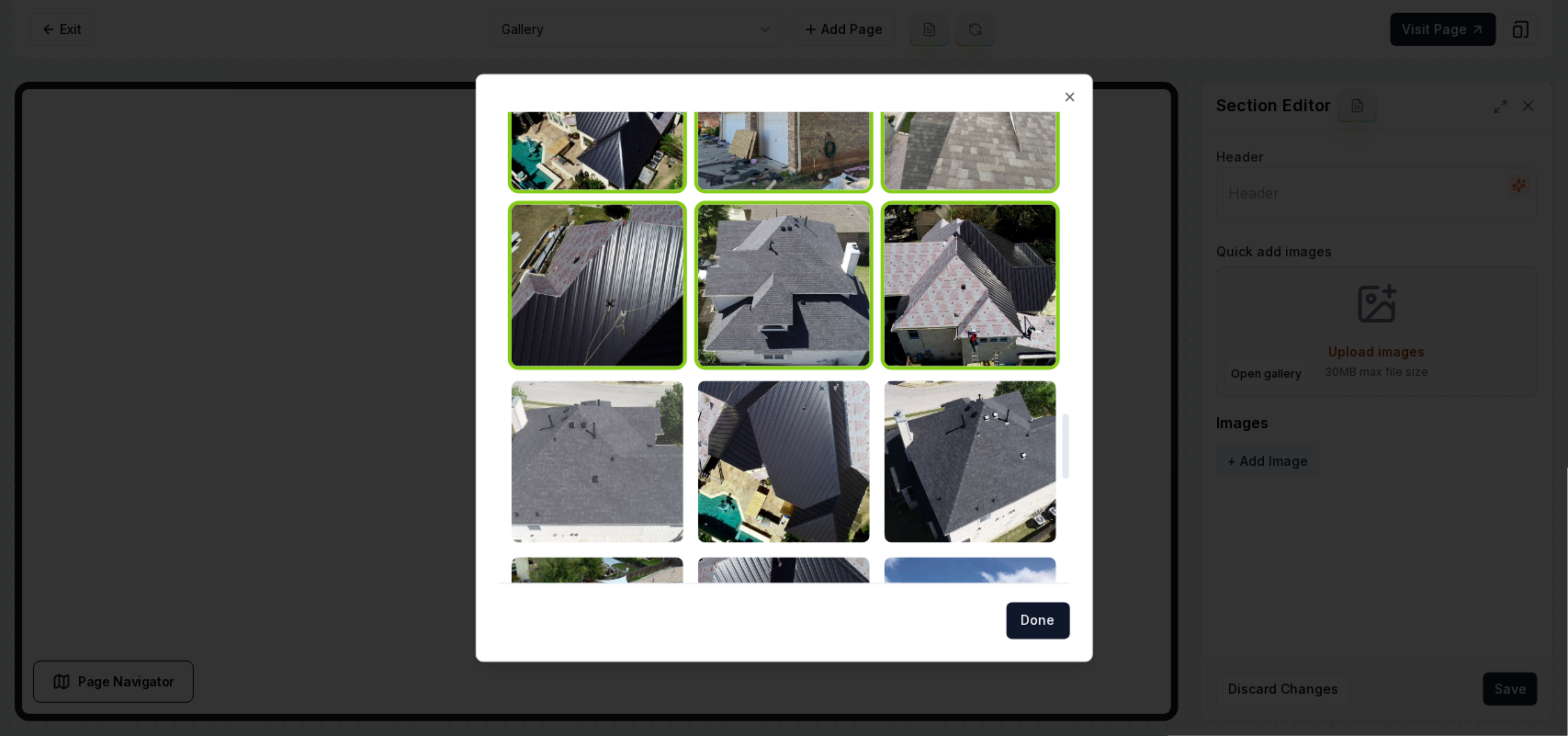 scroll, scrollTop: 2182, scrollLeft: 0, axis: vertical 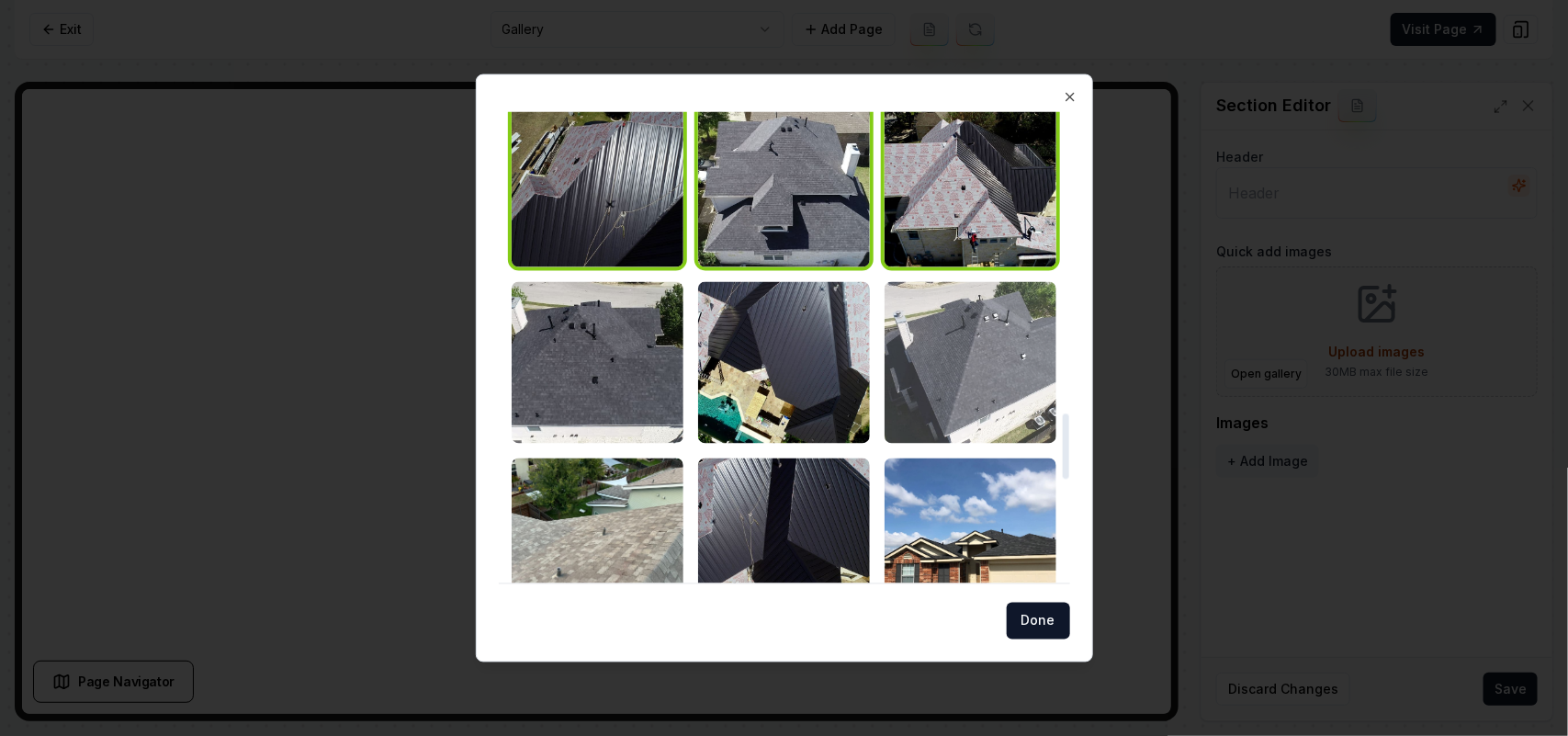 drag, startPoint x: 847, startPoint y: 374, endPoint x: 978, endPoint y: 372, distance: 131.01527 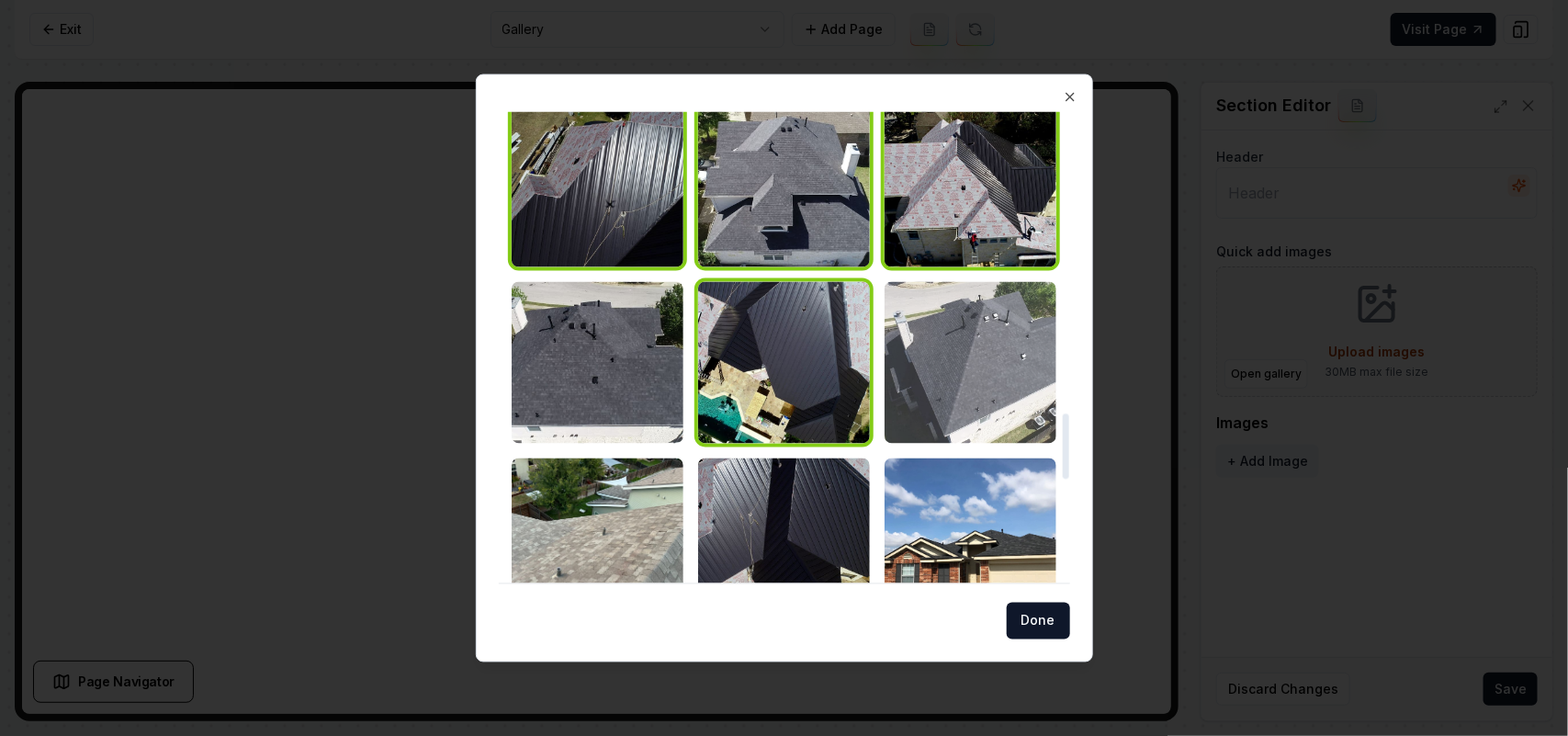 click at bounding box center [970, 362] 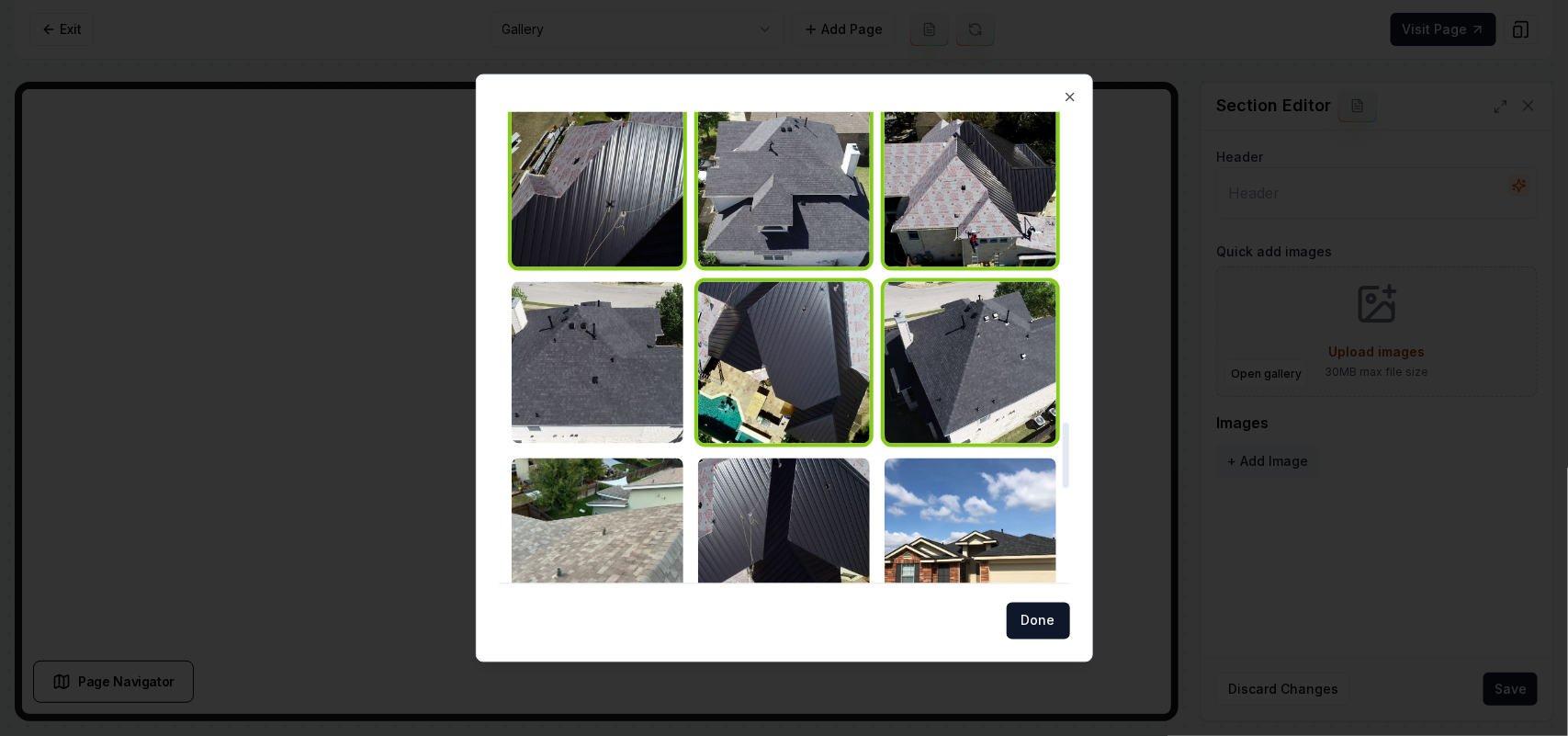 scroll, scrollTop: 2412, scrollLeft: 0, axis: vertical 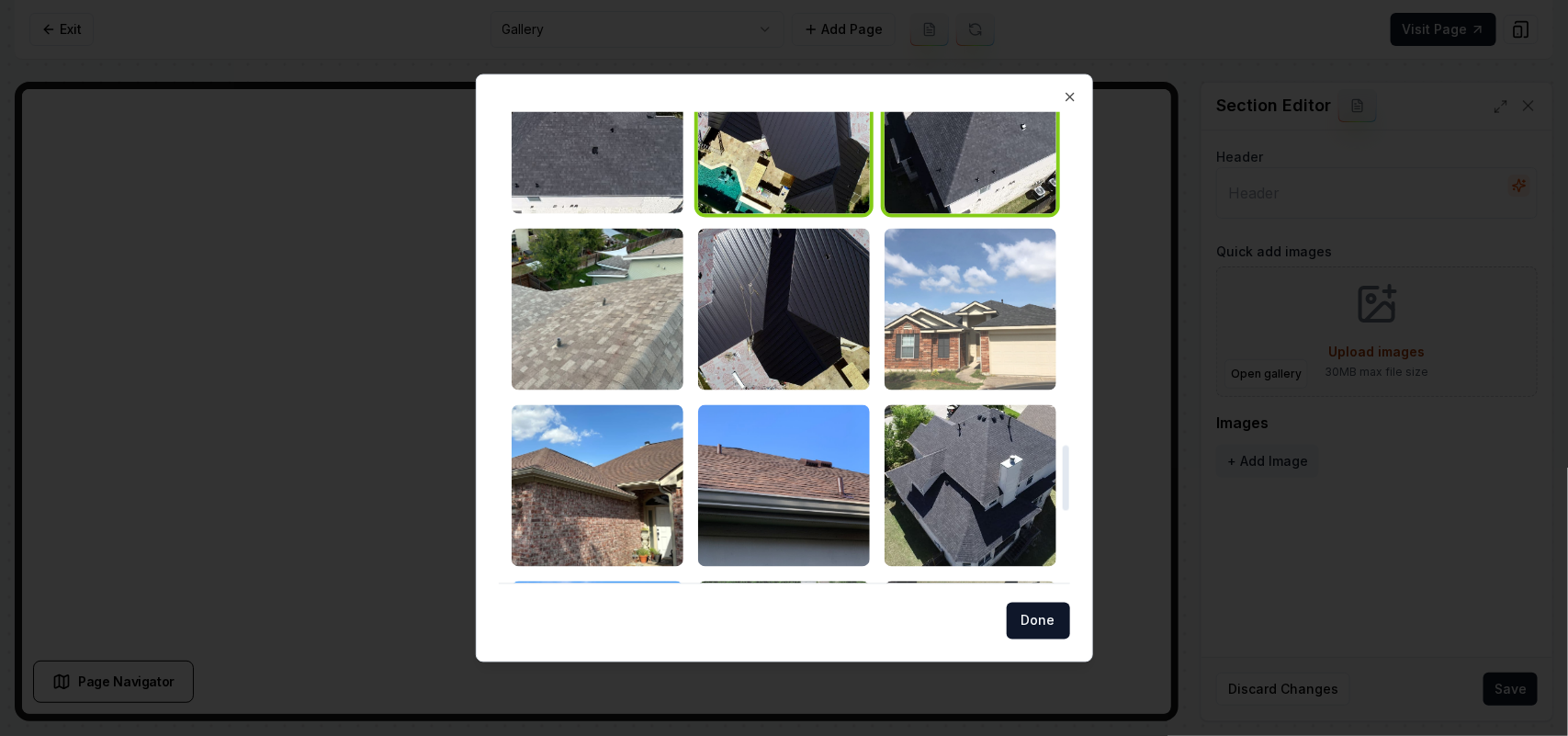 click at bounding box center [970, 309] 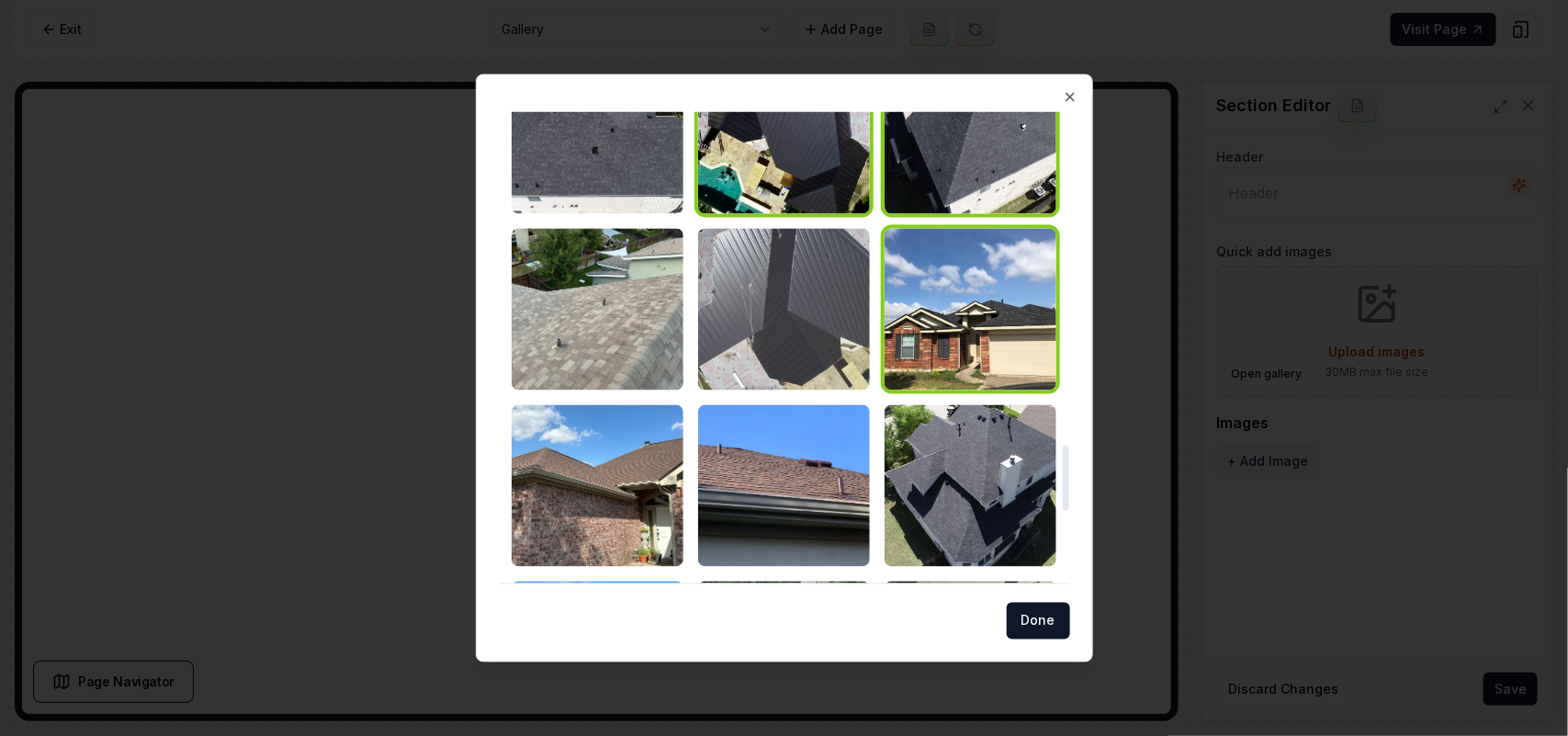 click at bounding box center [784, 309] 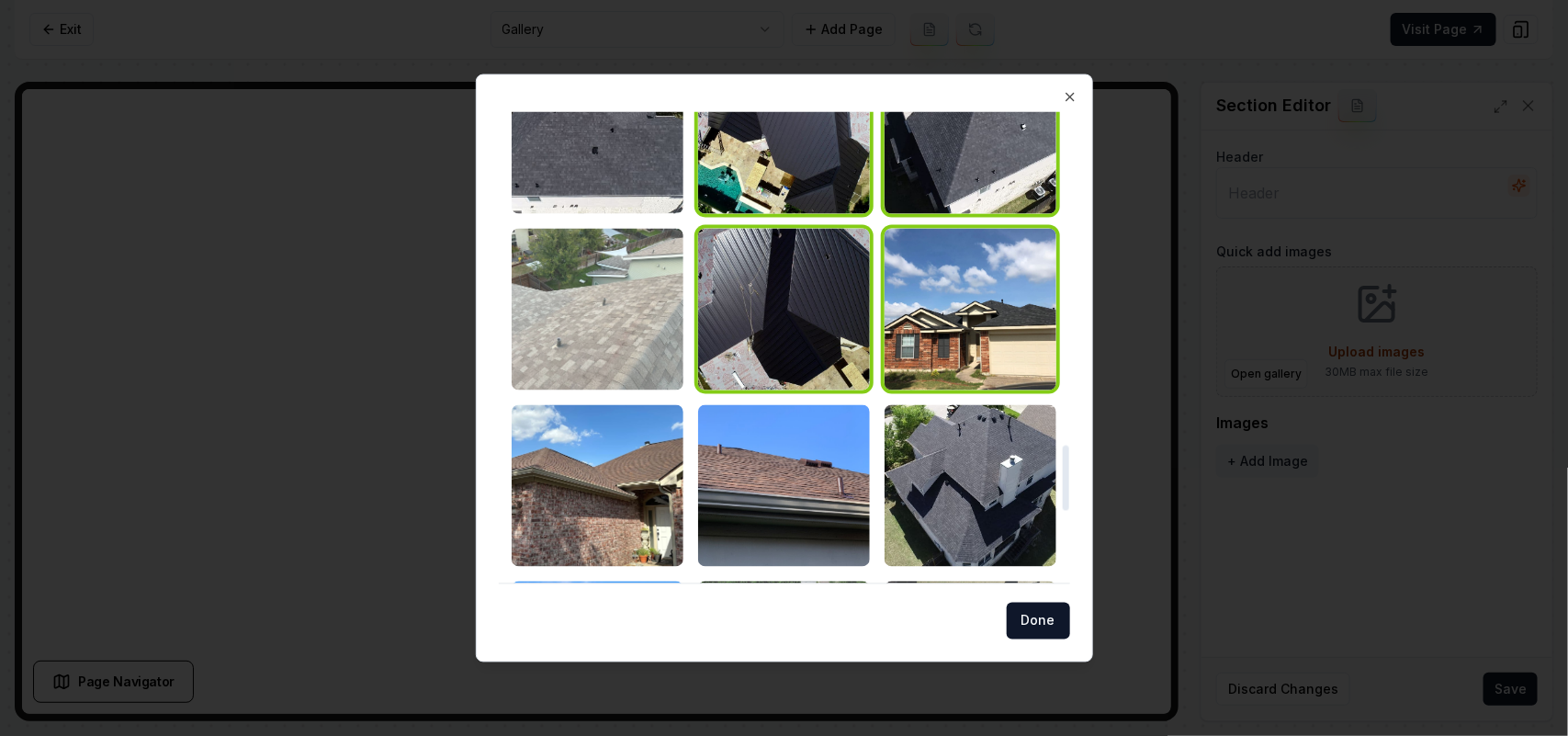 click at bounding box center [597, 309] 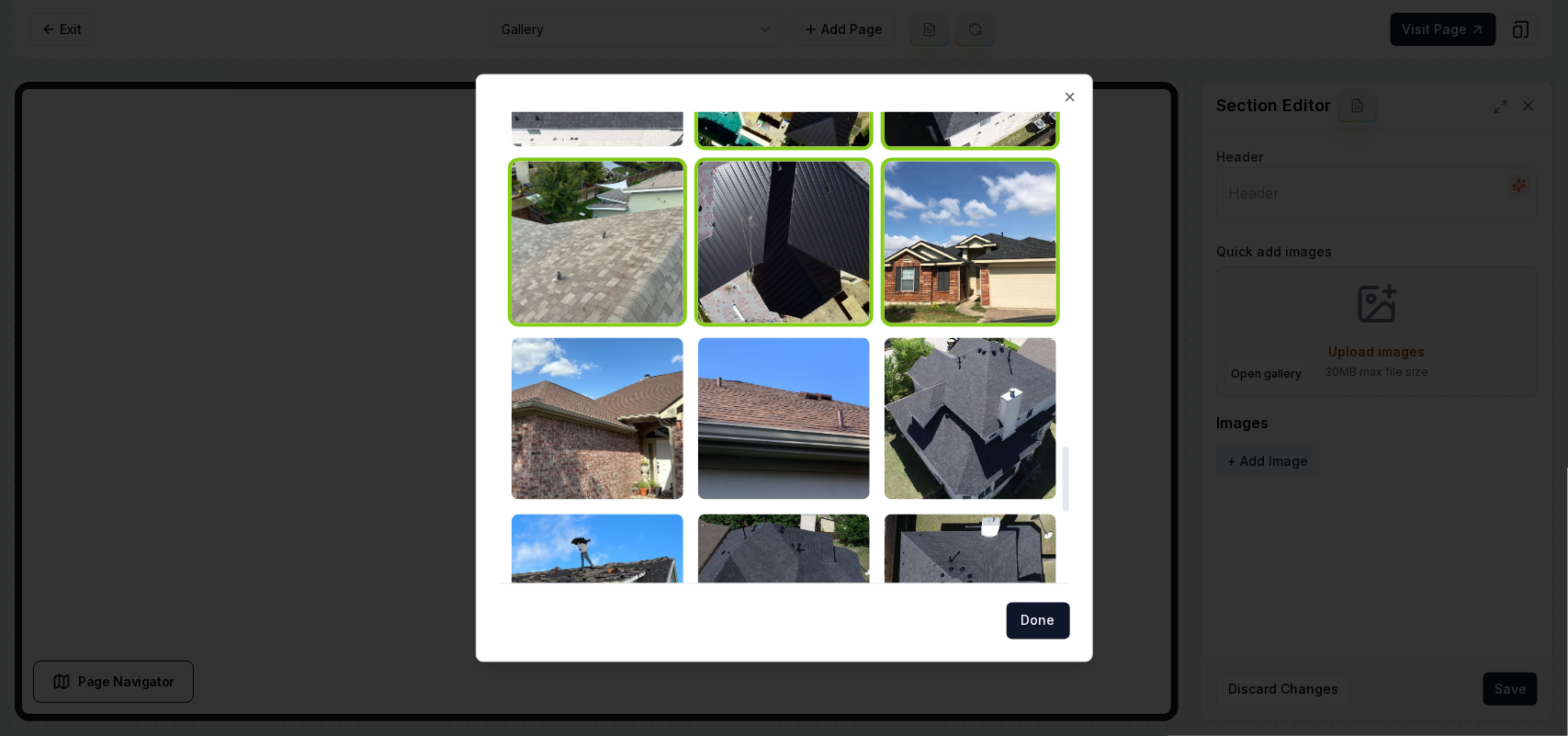 scroll, scrollTop: 2642, scrollLeft: 0, axis: vertical 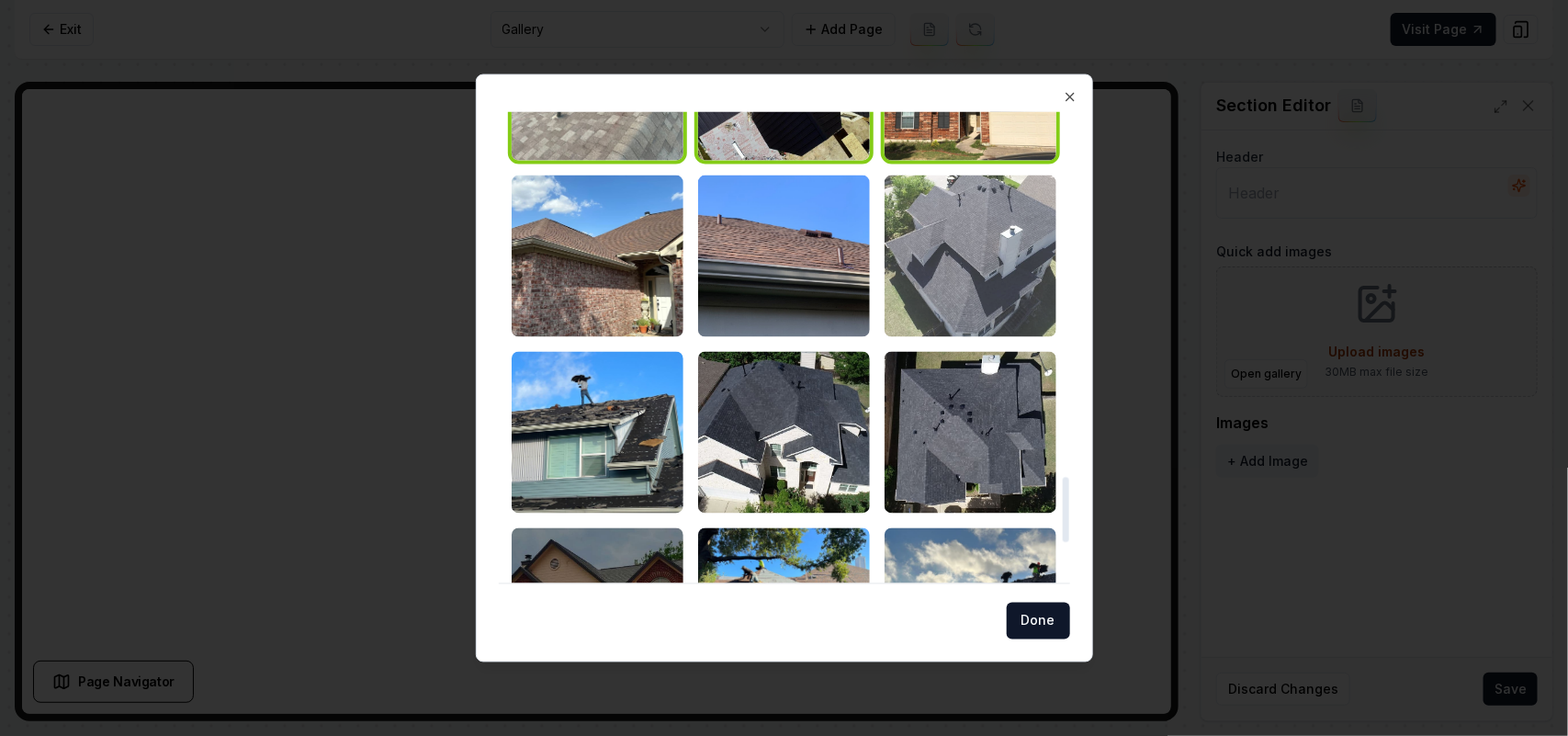 click at bounding box center [970, 255] 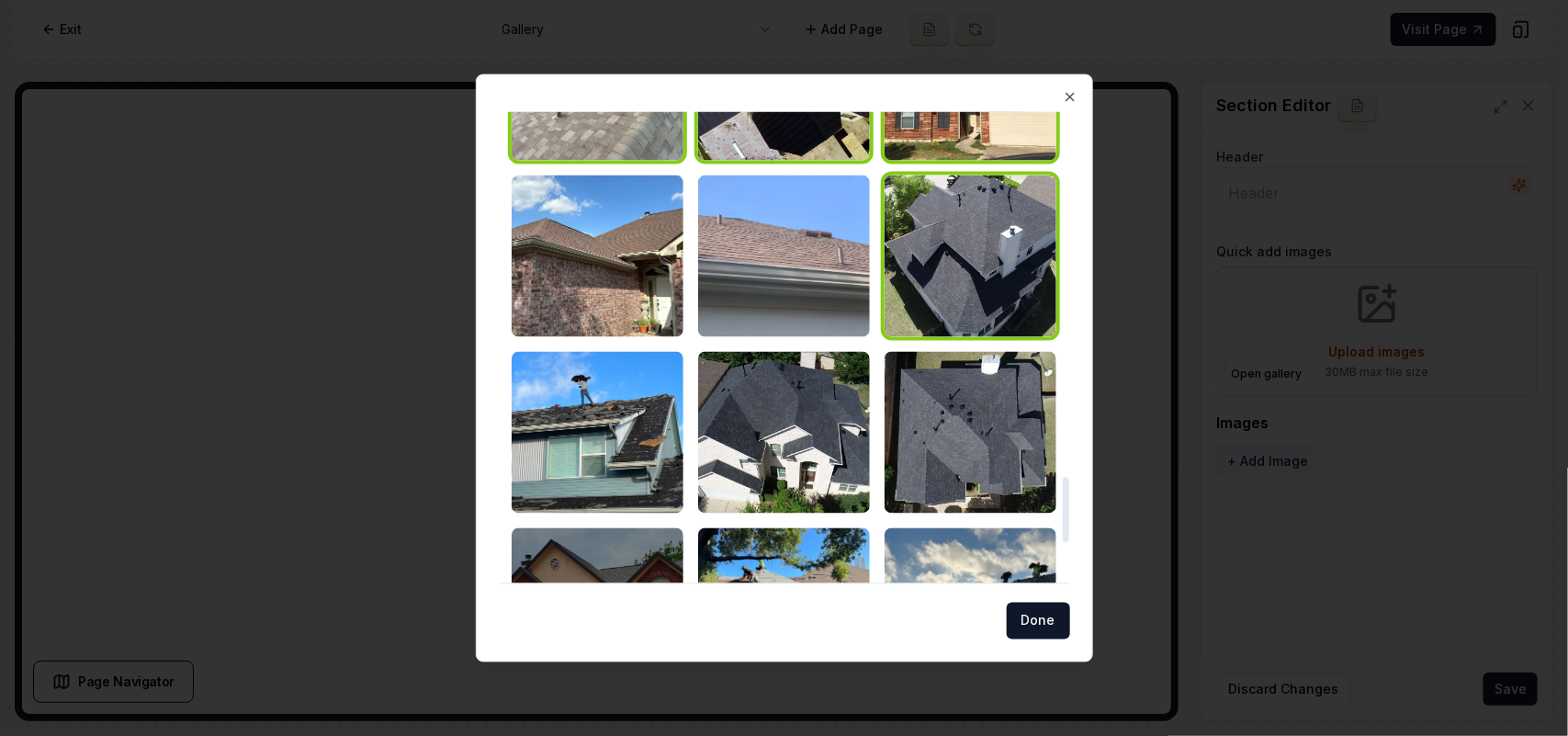 click at bounding box center [784, 255] 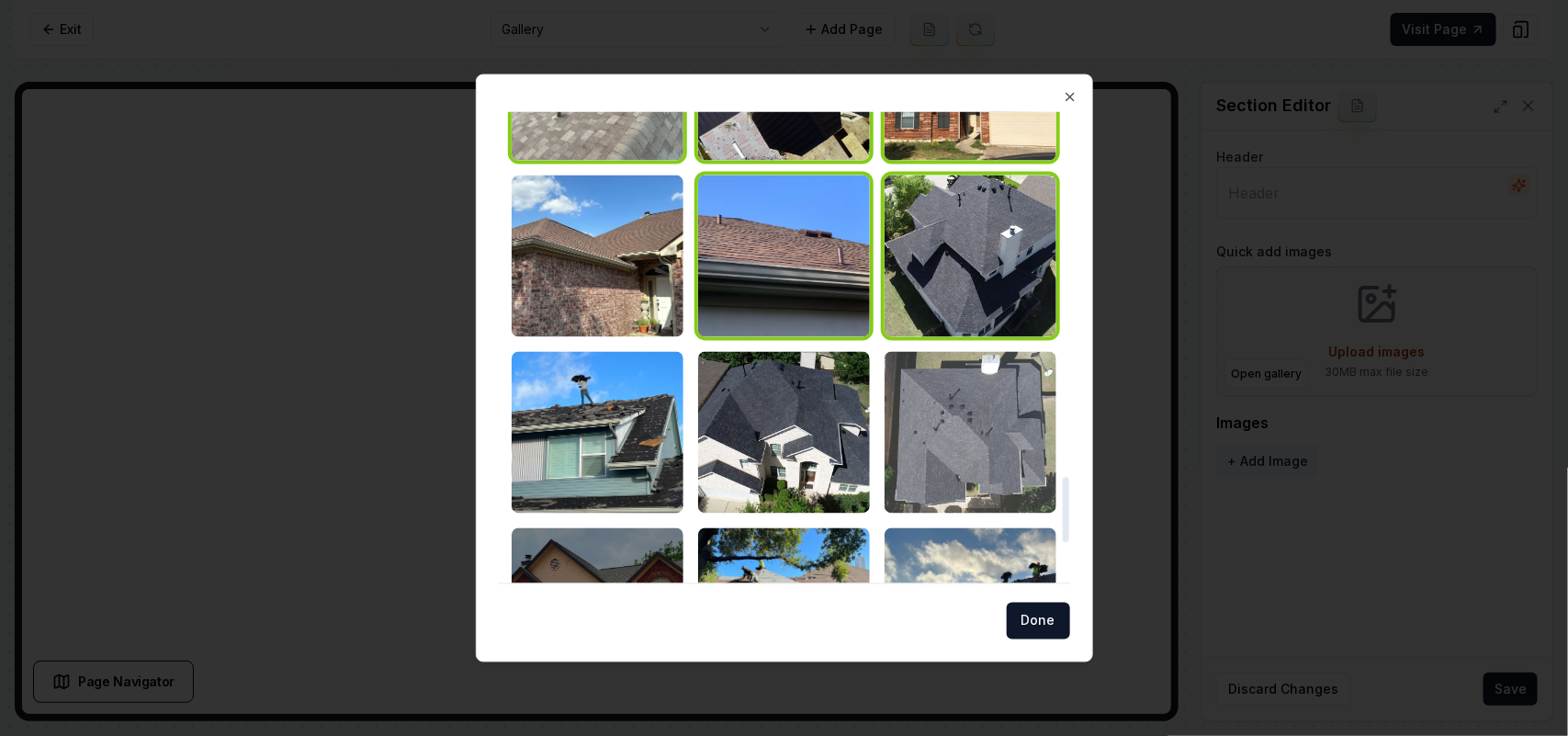 click at bounding box center (970, 432) 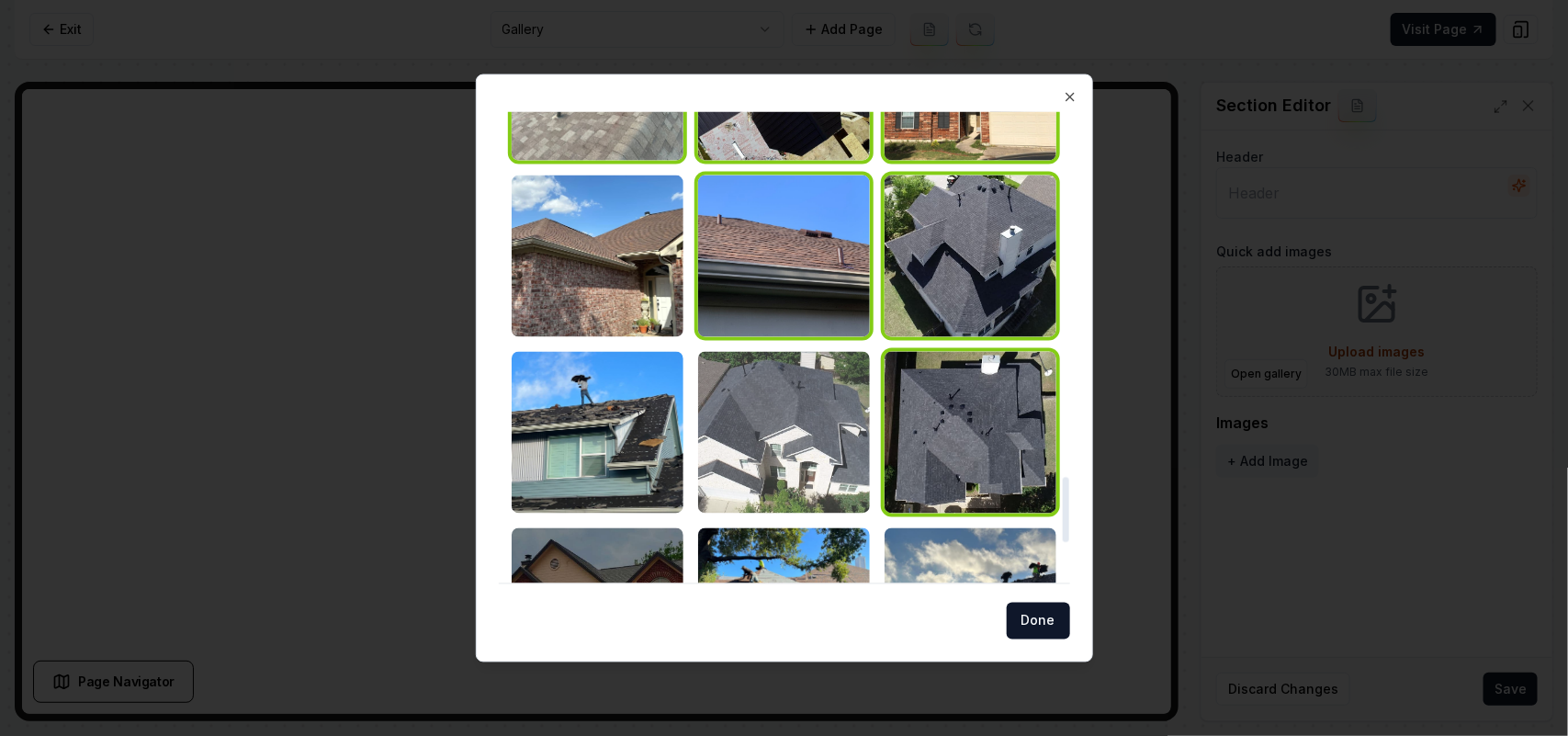 click at bounding box center [784, 432] 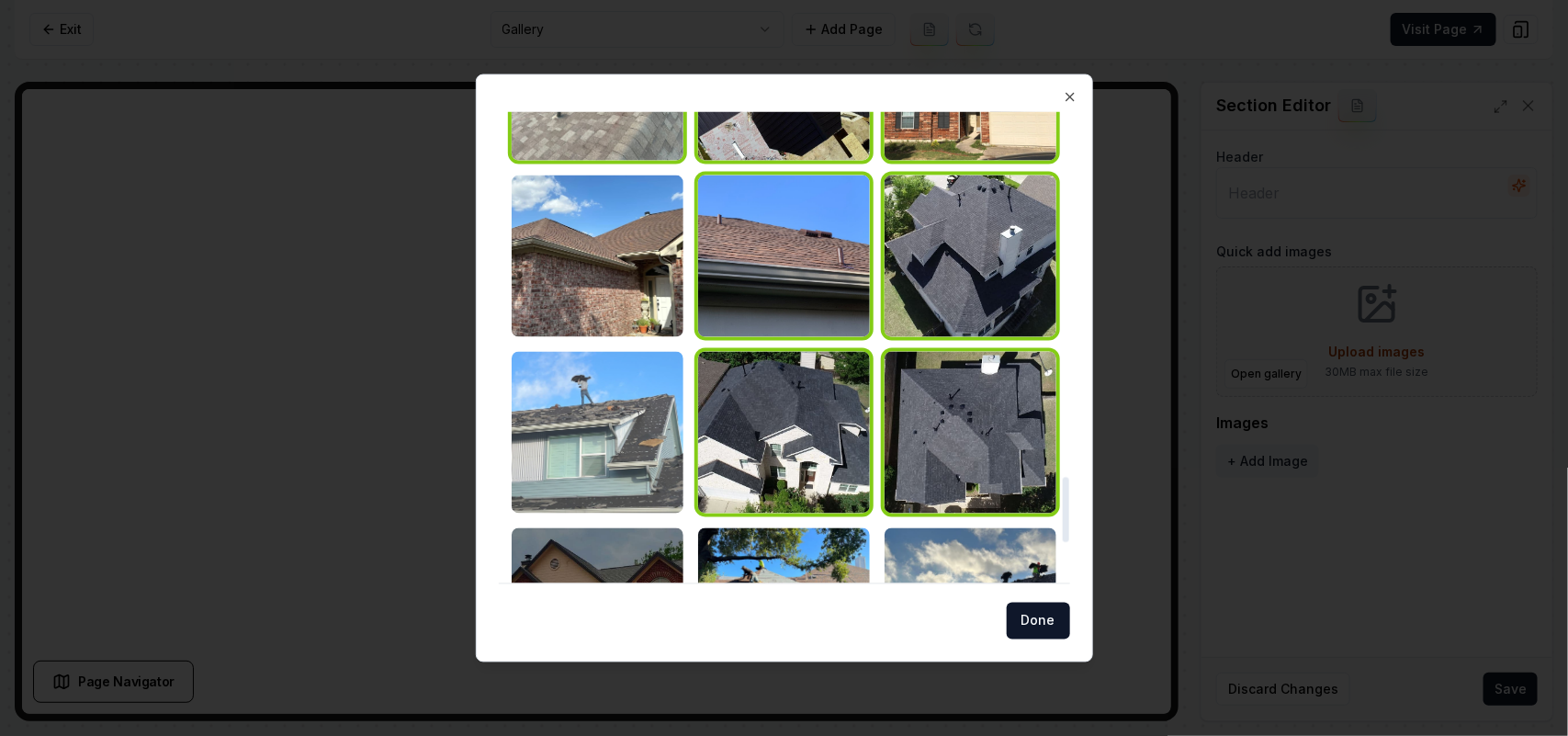 click at bounding box center (597, 432) 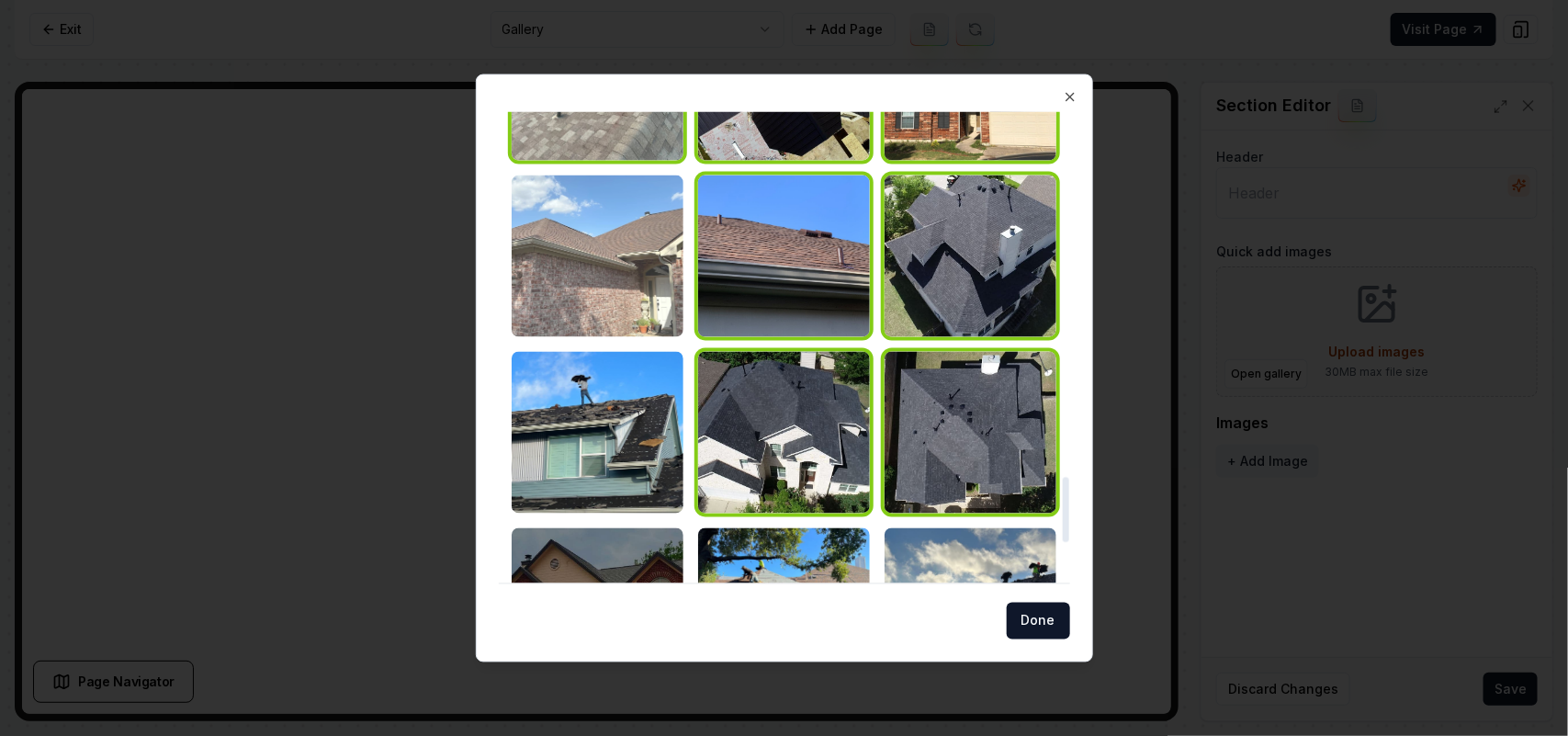 click at bounding box center [597, 255] 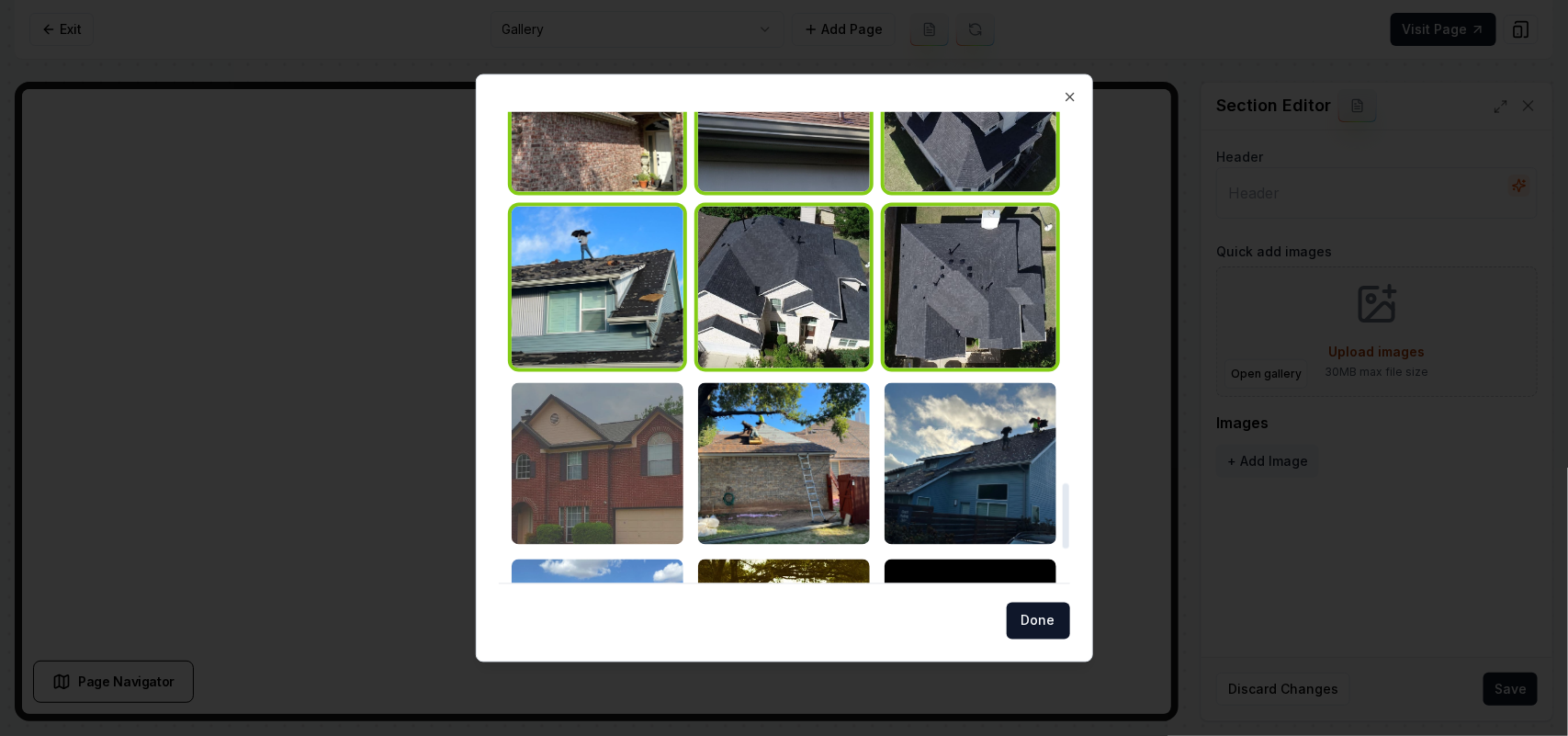 scroll, scrollTop: 2931, scrollLeft: 0, axis: vertical 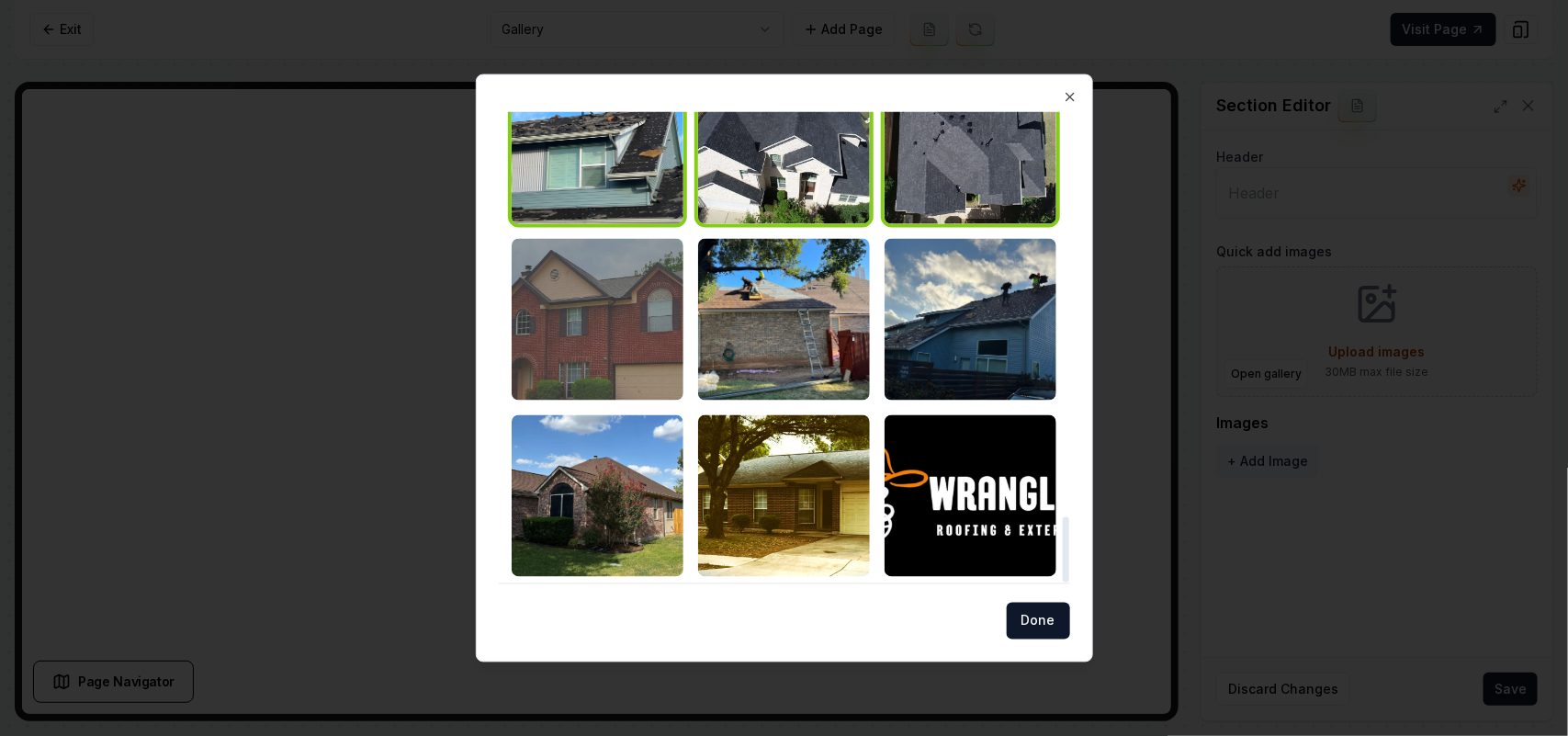 drag, startPoint x: 607, startPoint y: 317, endPoint x: 634, endPoint y: 317, distance: 27 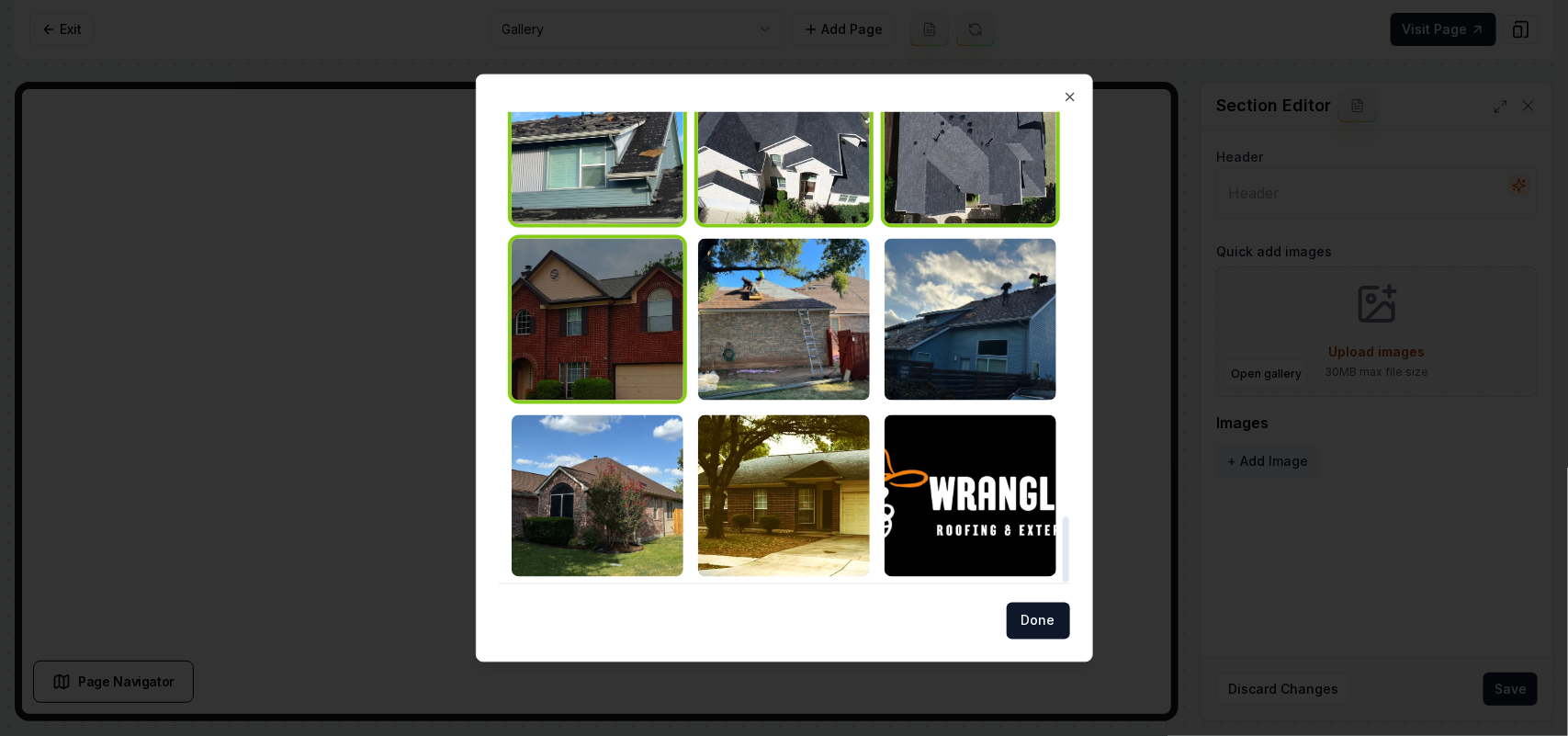 click at bounding box center (784, -1093) 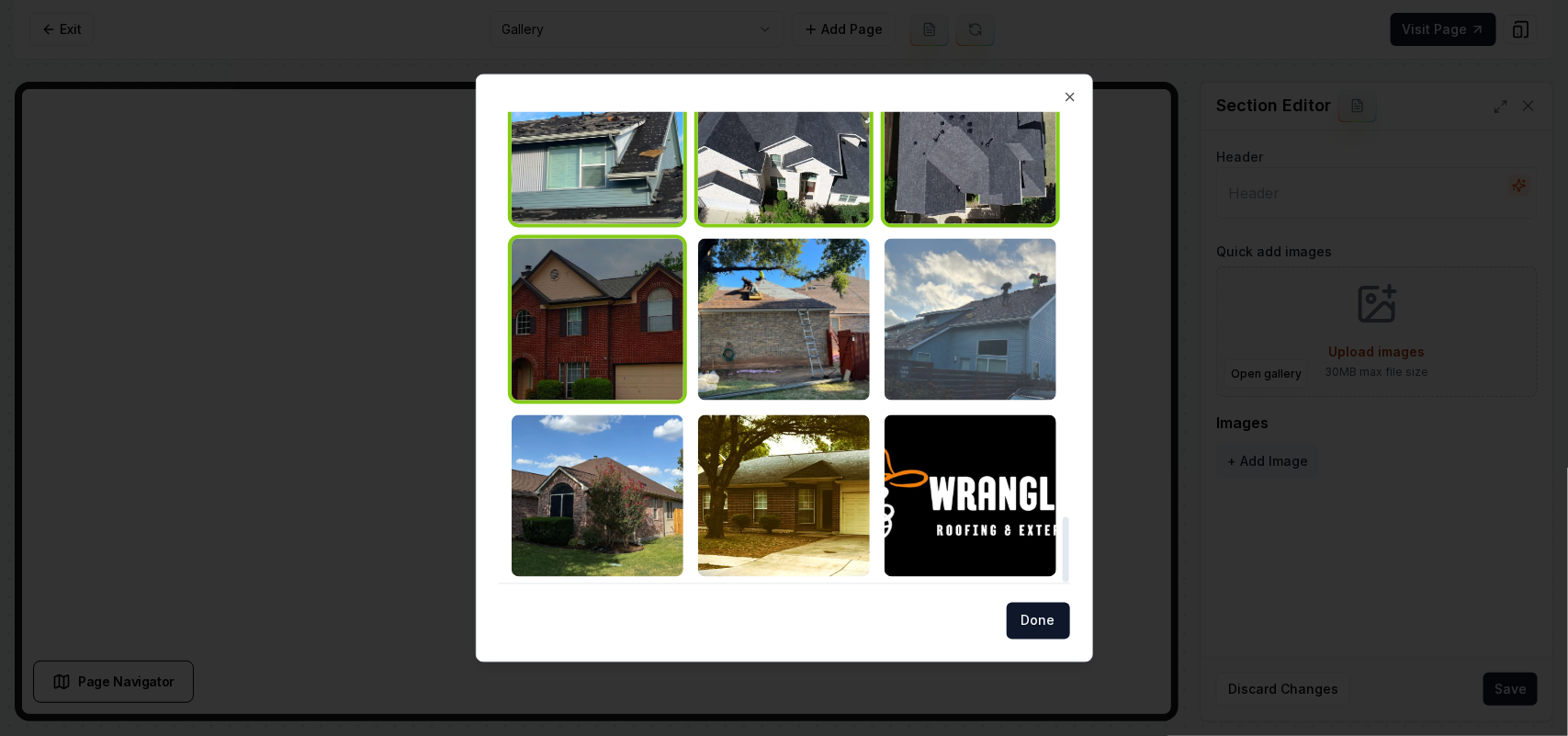 click at bounding box center (970, 319) 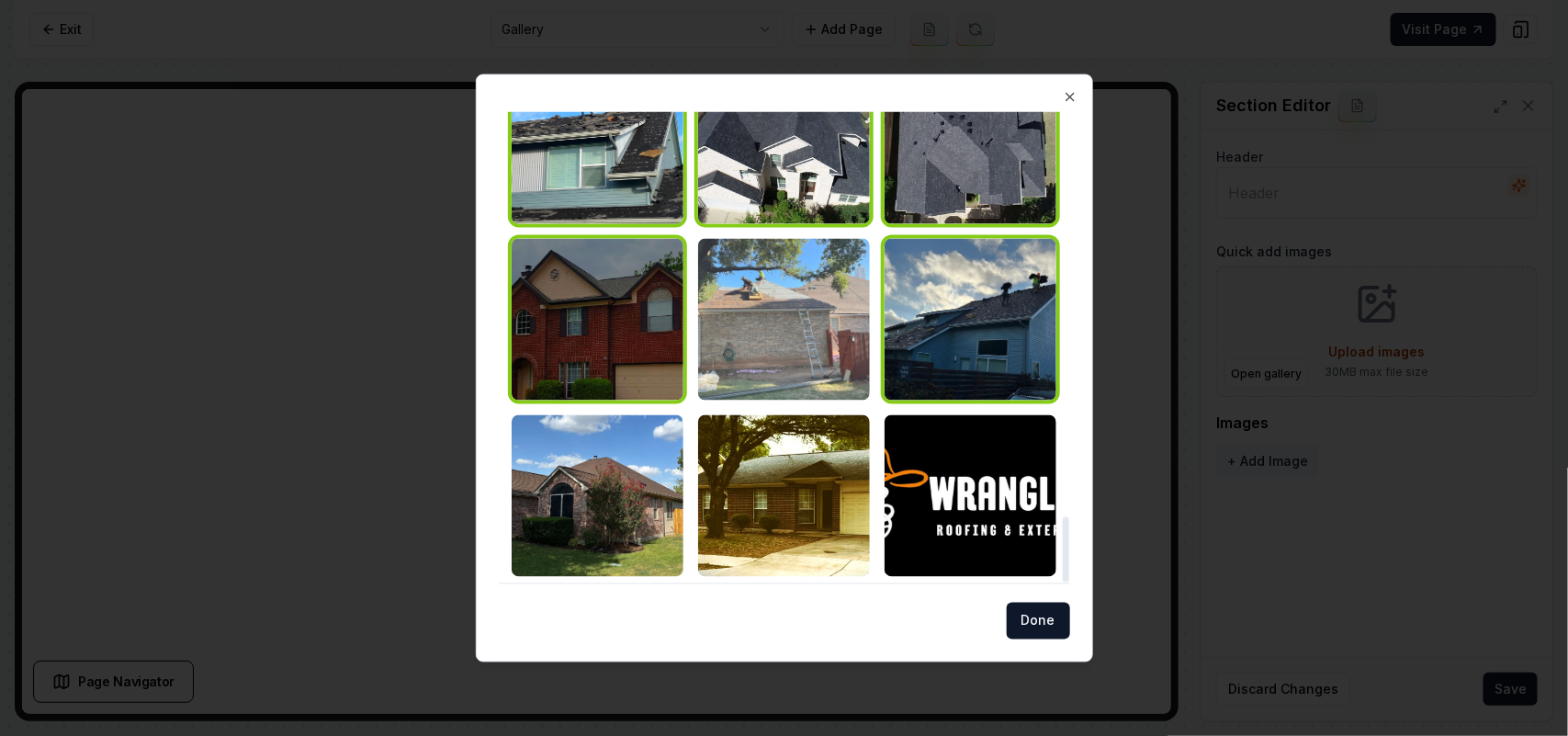 click at bounding box center [784, 319] 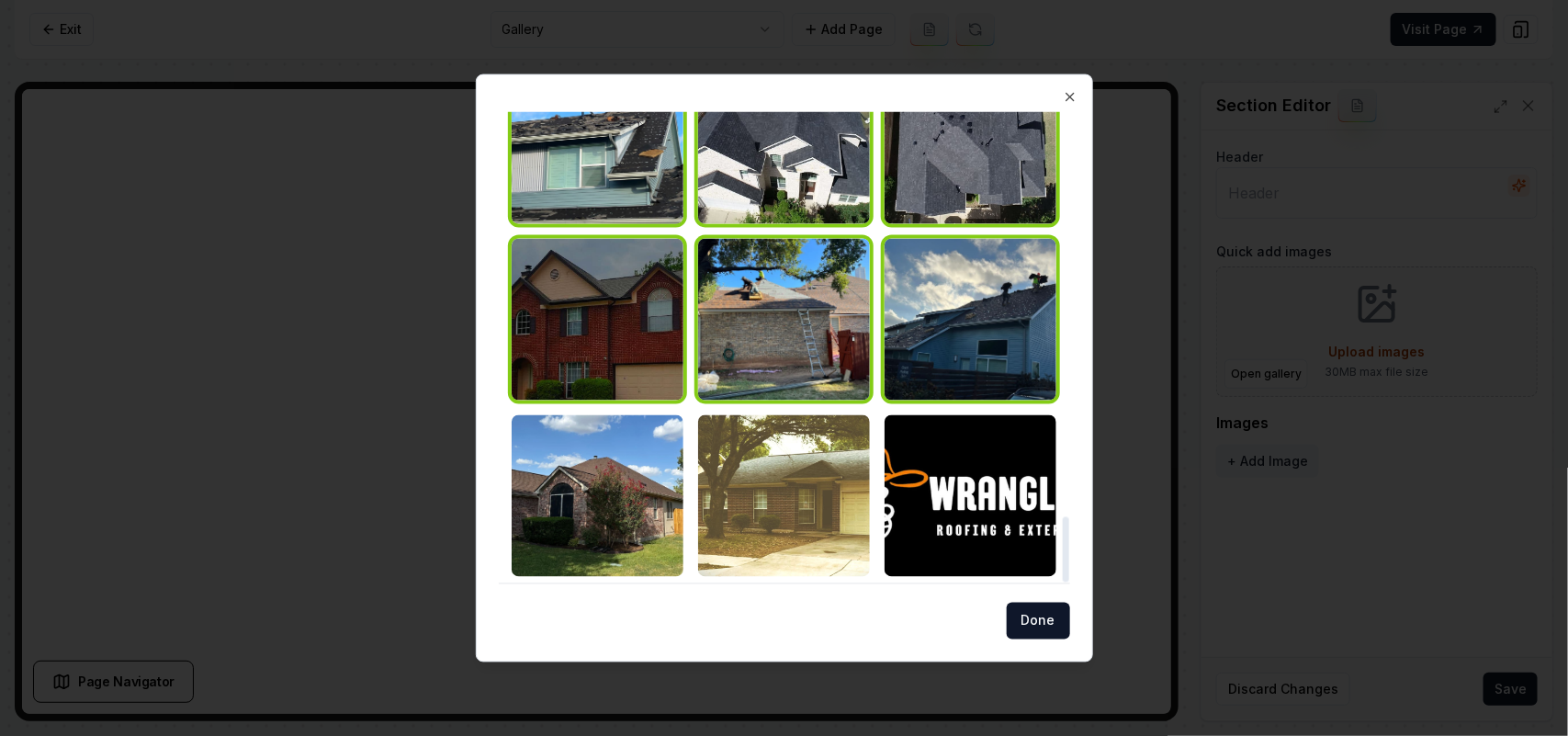 drag, startPoint x: 625, startPoint y: 484, endPoint x: 754, endPoint y: 485, distance: 129.00388 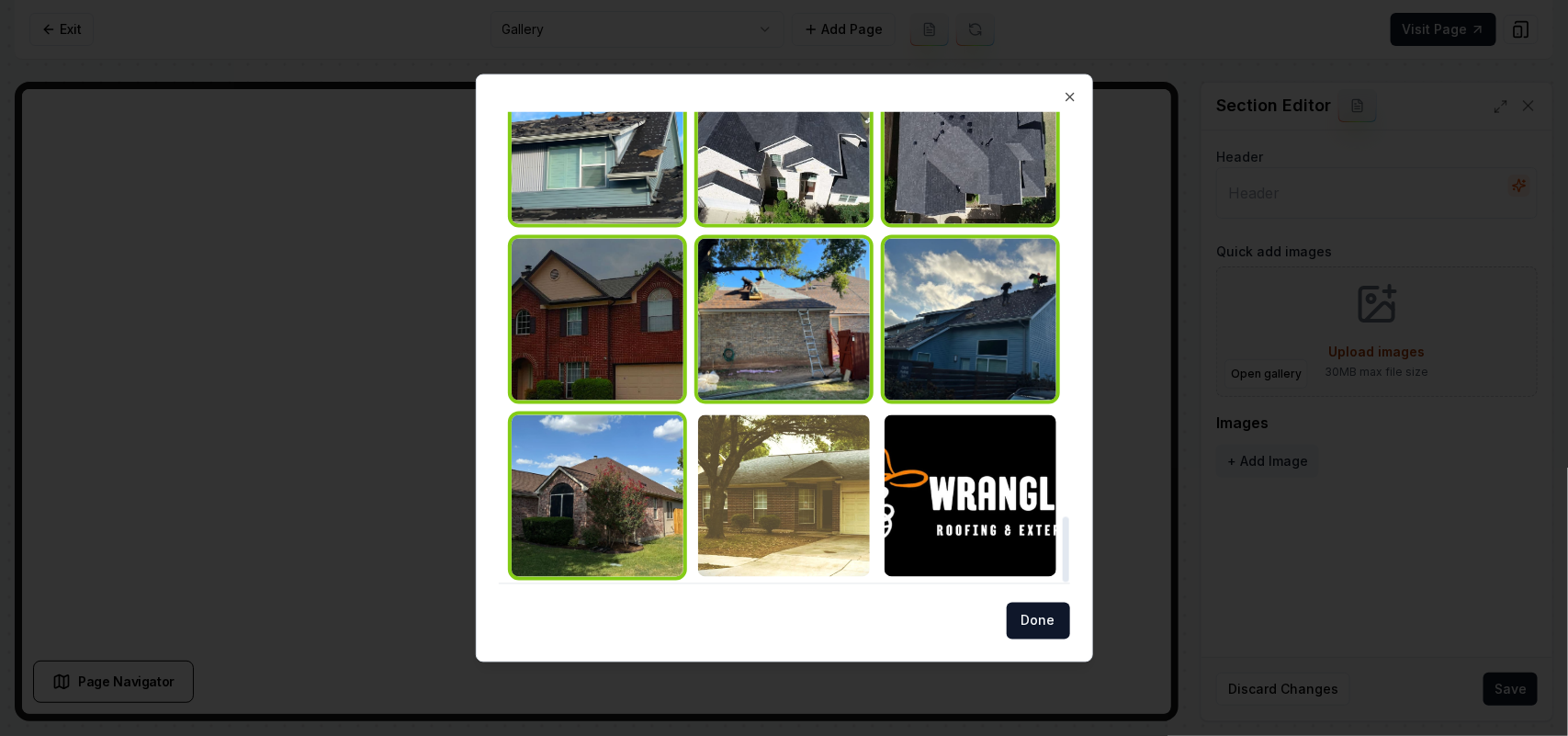 click at bounding box center [784, 495] 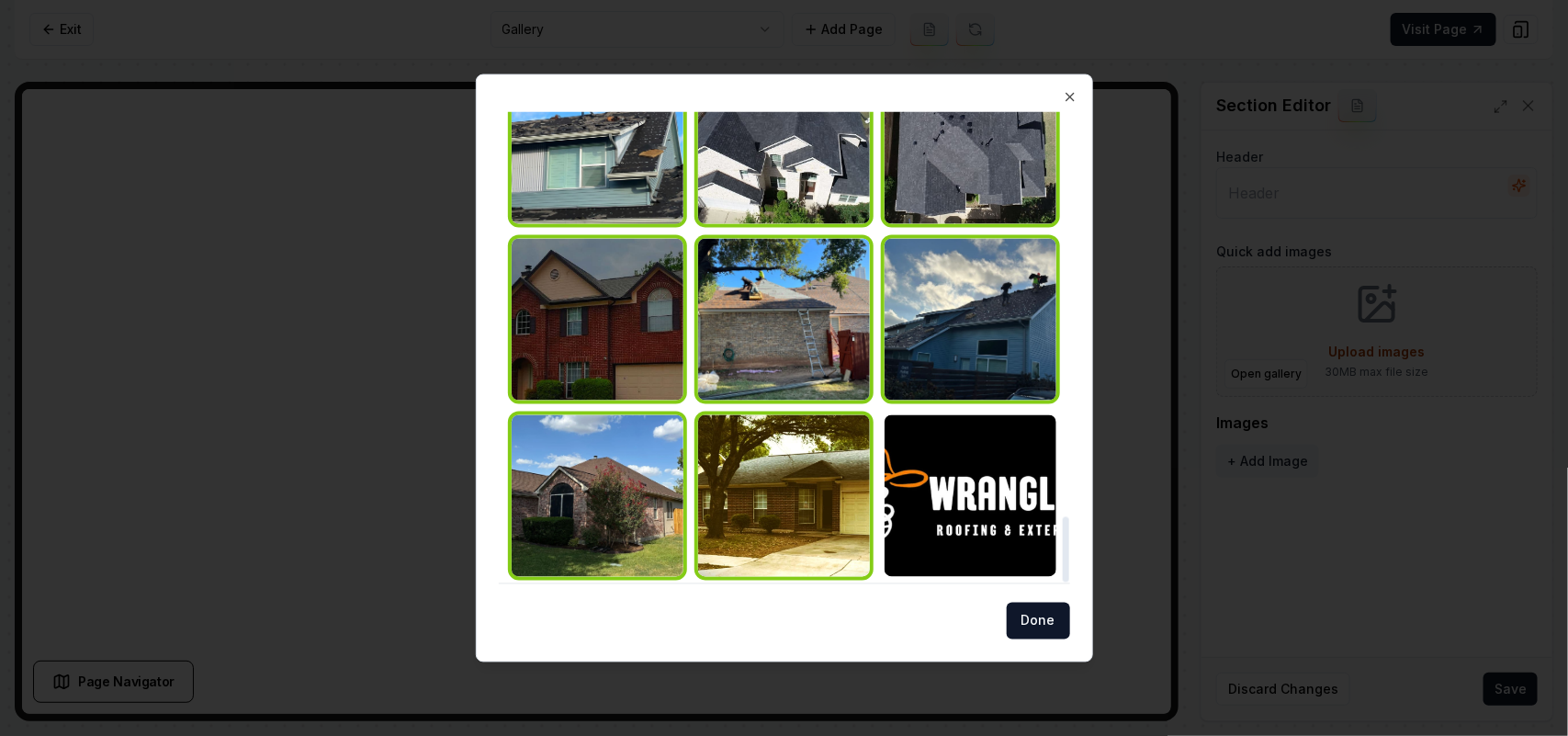 click on "Done" at bounding box center [1038, 621] 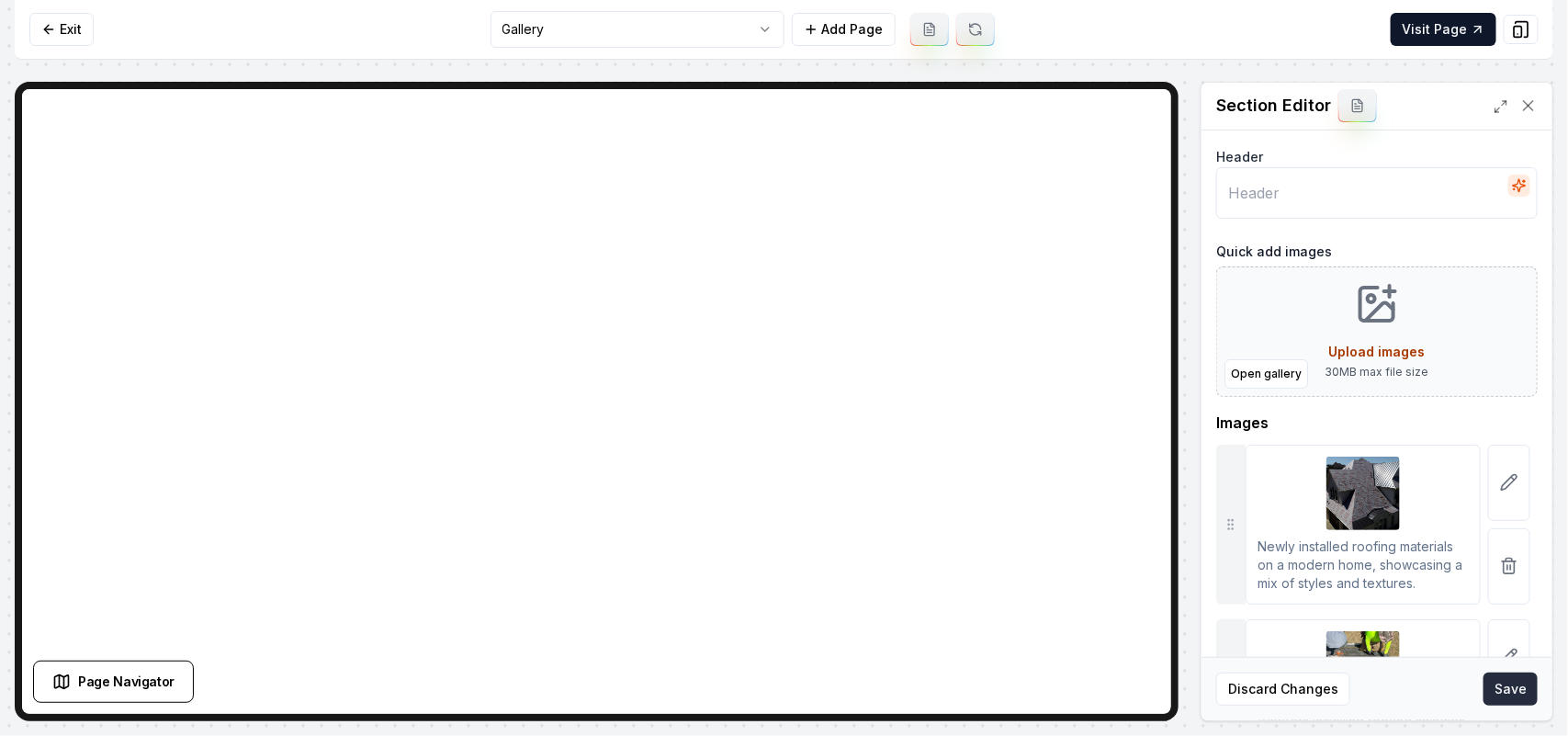 click on "Save" at bounding box center (1510, 689) 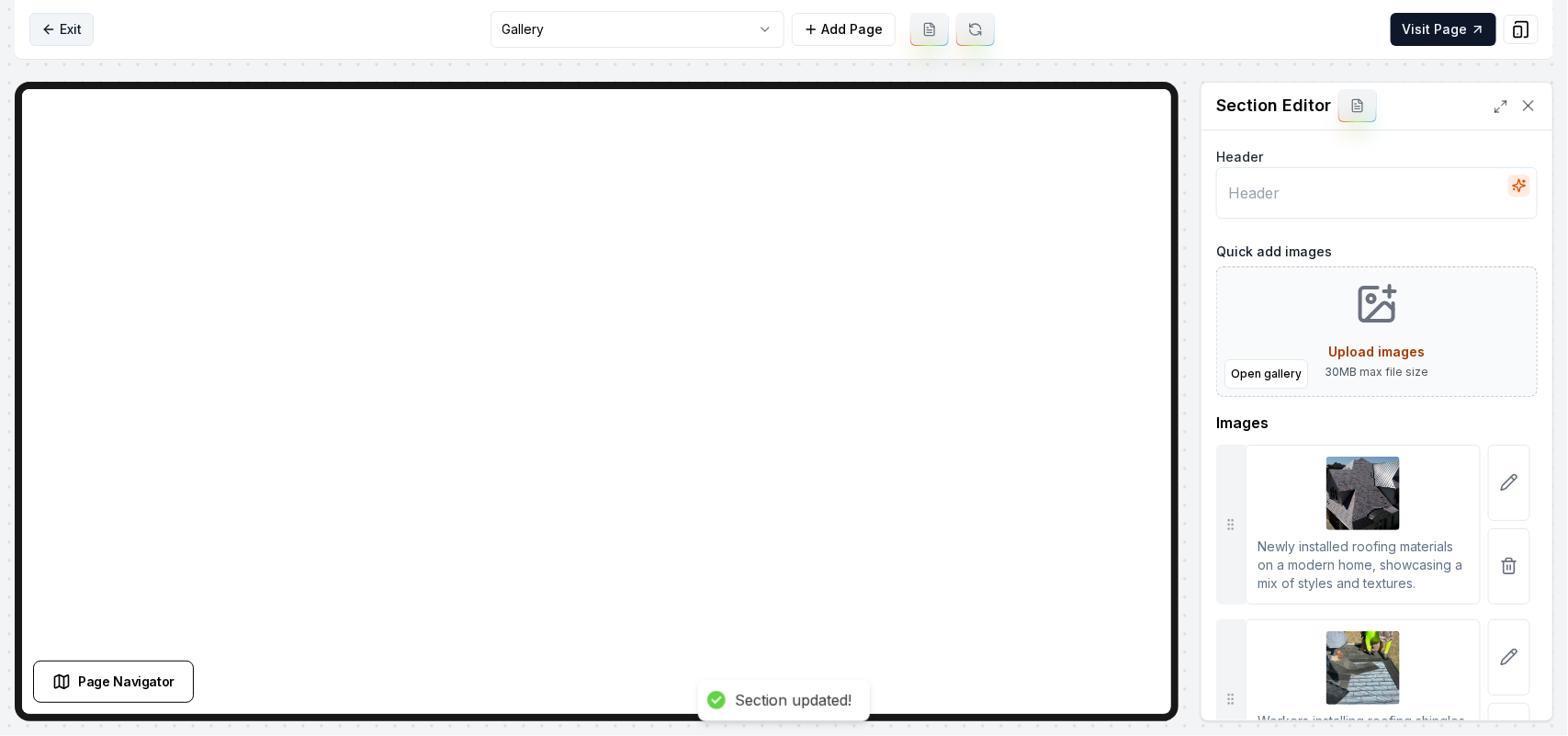 click on "Exit" at bounding box center [62, 29] 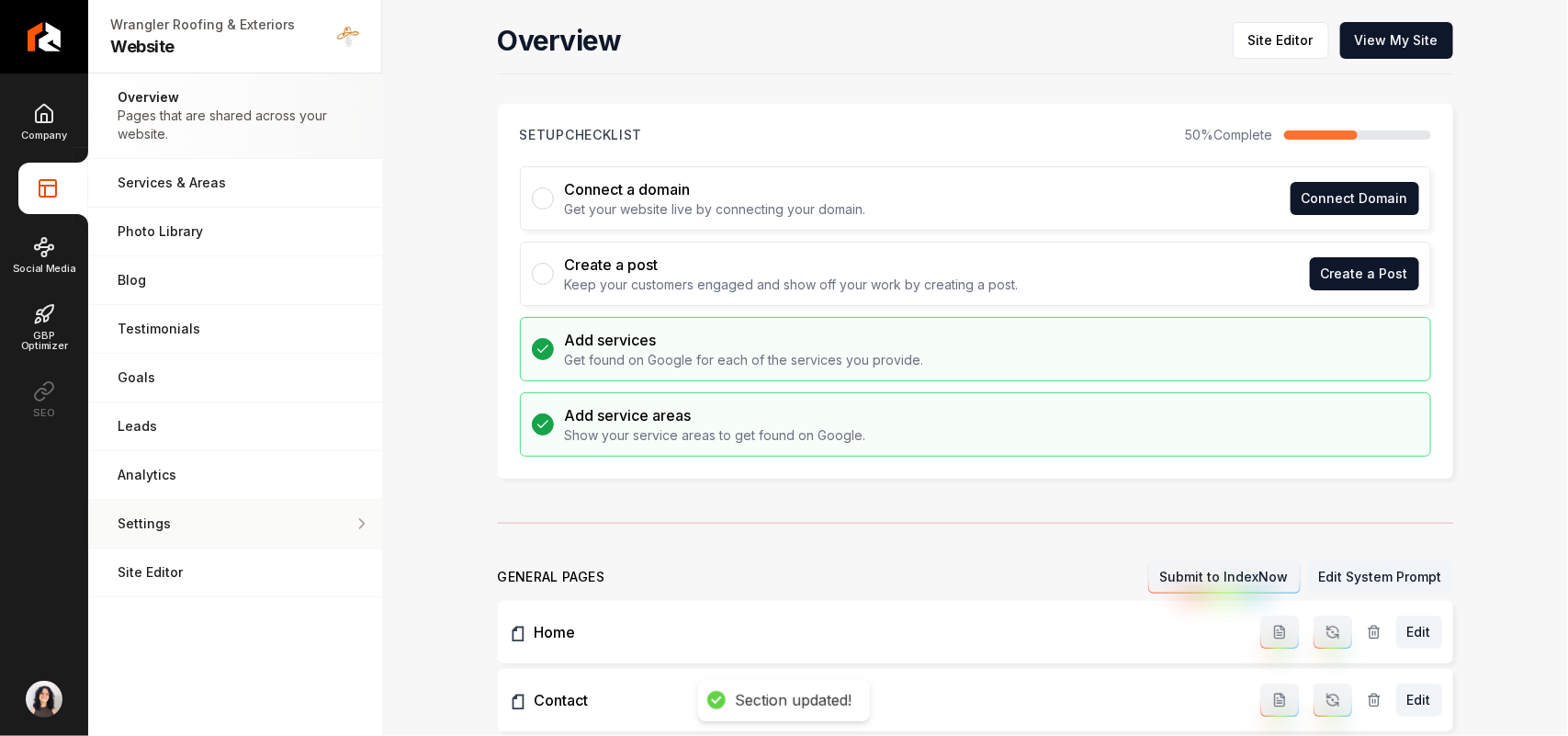 click on "Settings Adjust your domain, scripts, redirects, and more." at bounding box center (235, 524) 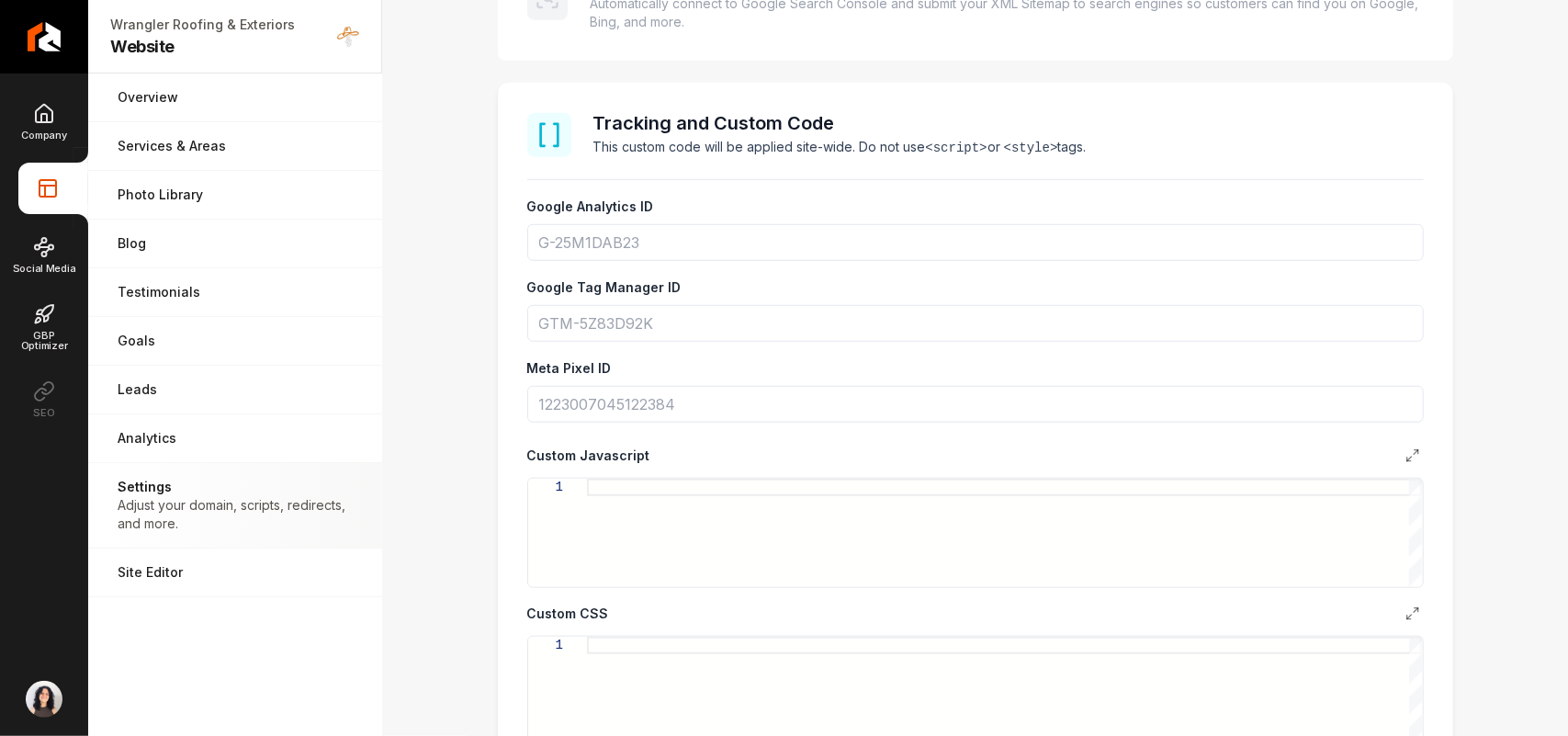 scroll, scrollTop: 689, scrollLeft: 0, axis: vertical 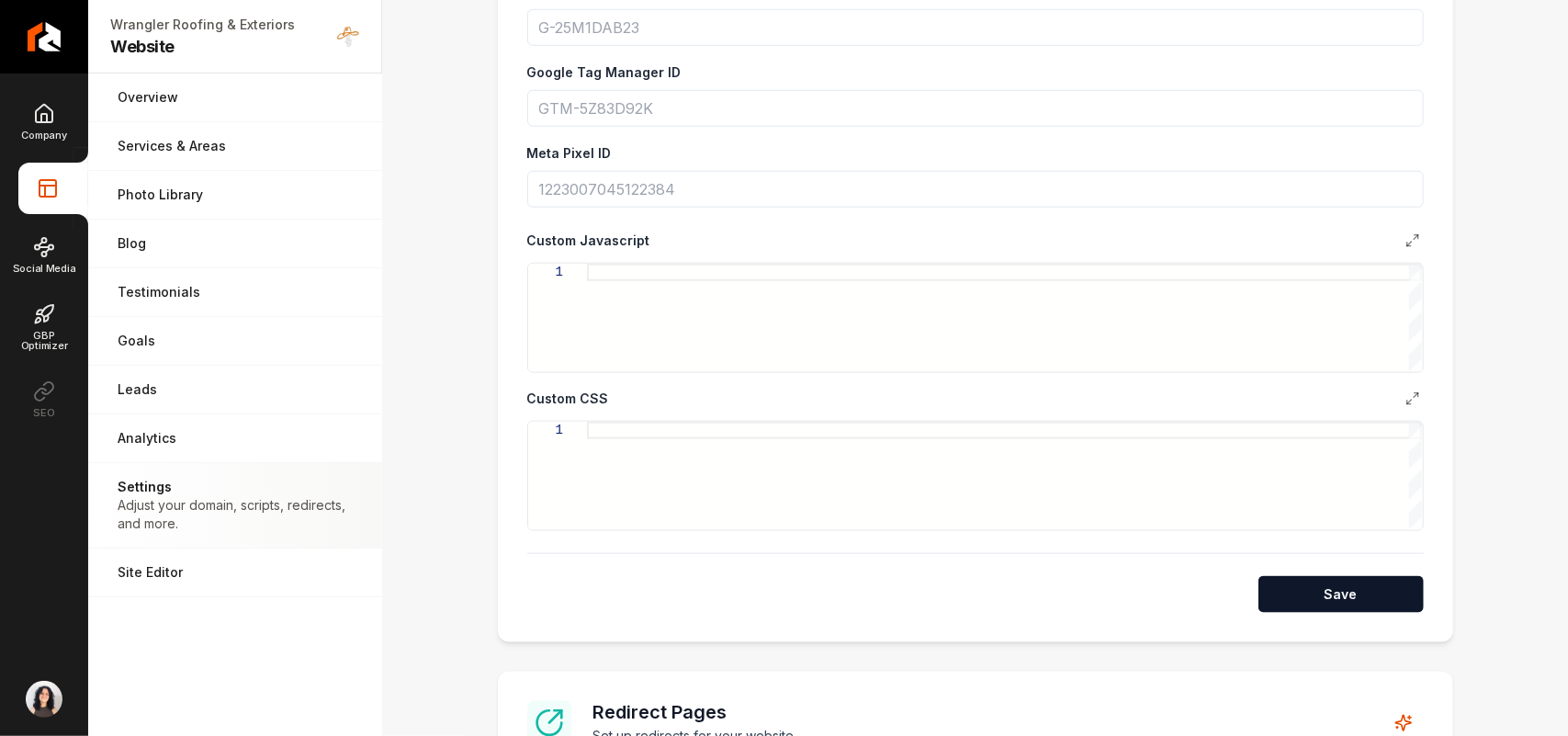 click at bounding box center (1004, 475) 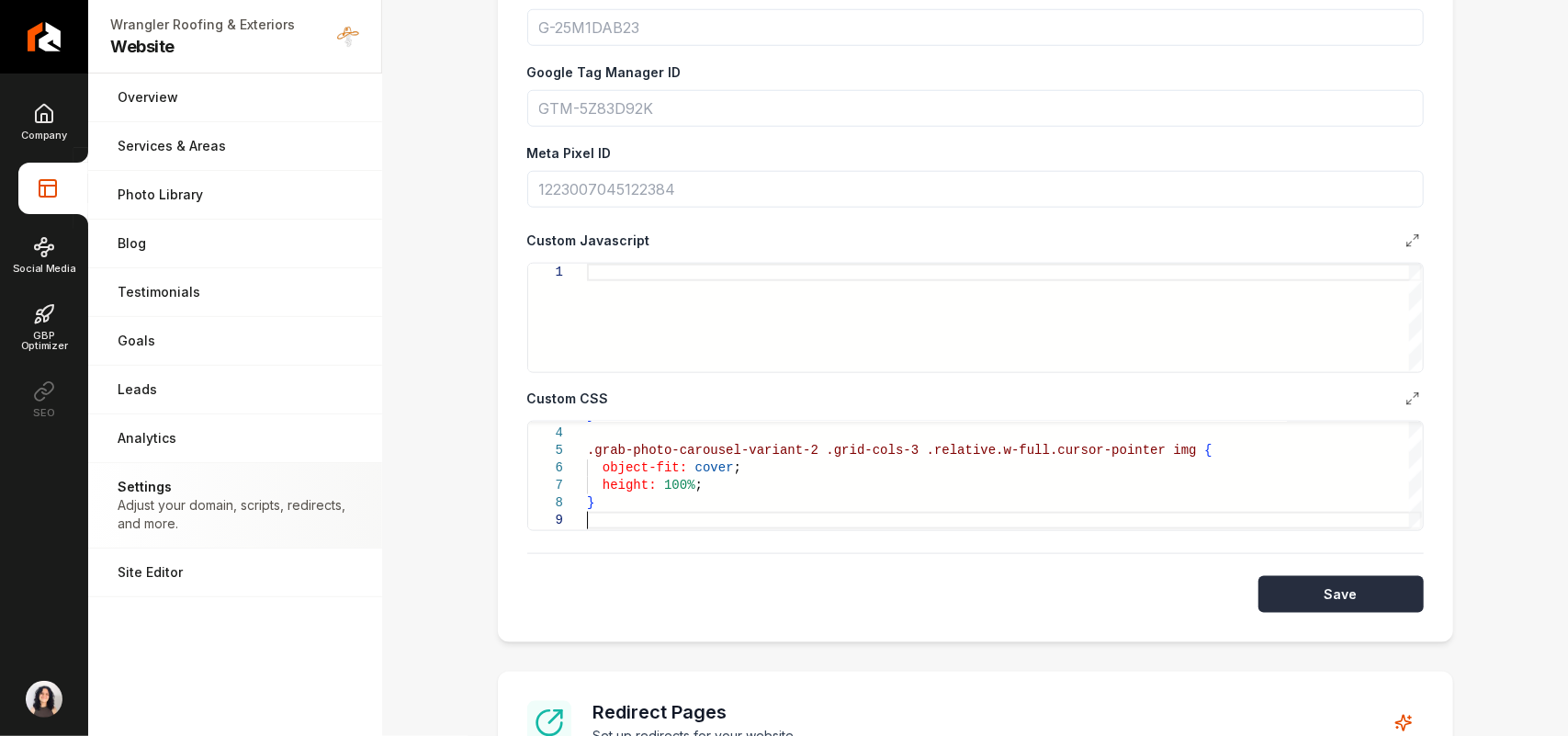click on "Save" at bounding box center [1341, 594] 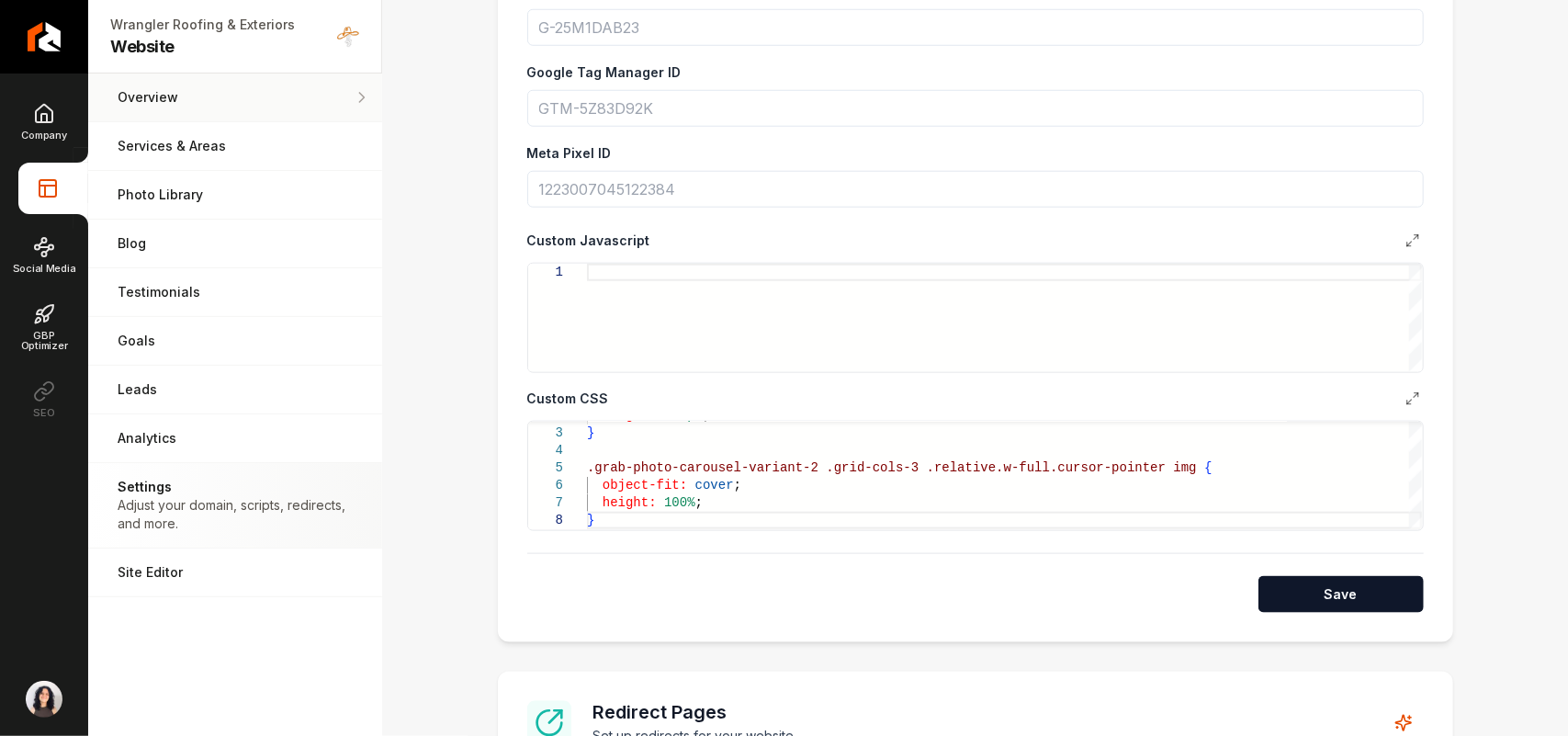 click on "Overview Pages that are shared across your website." at bounding box center [235, 97] 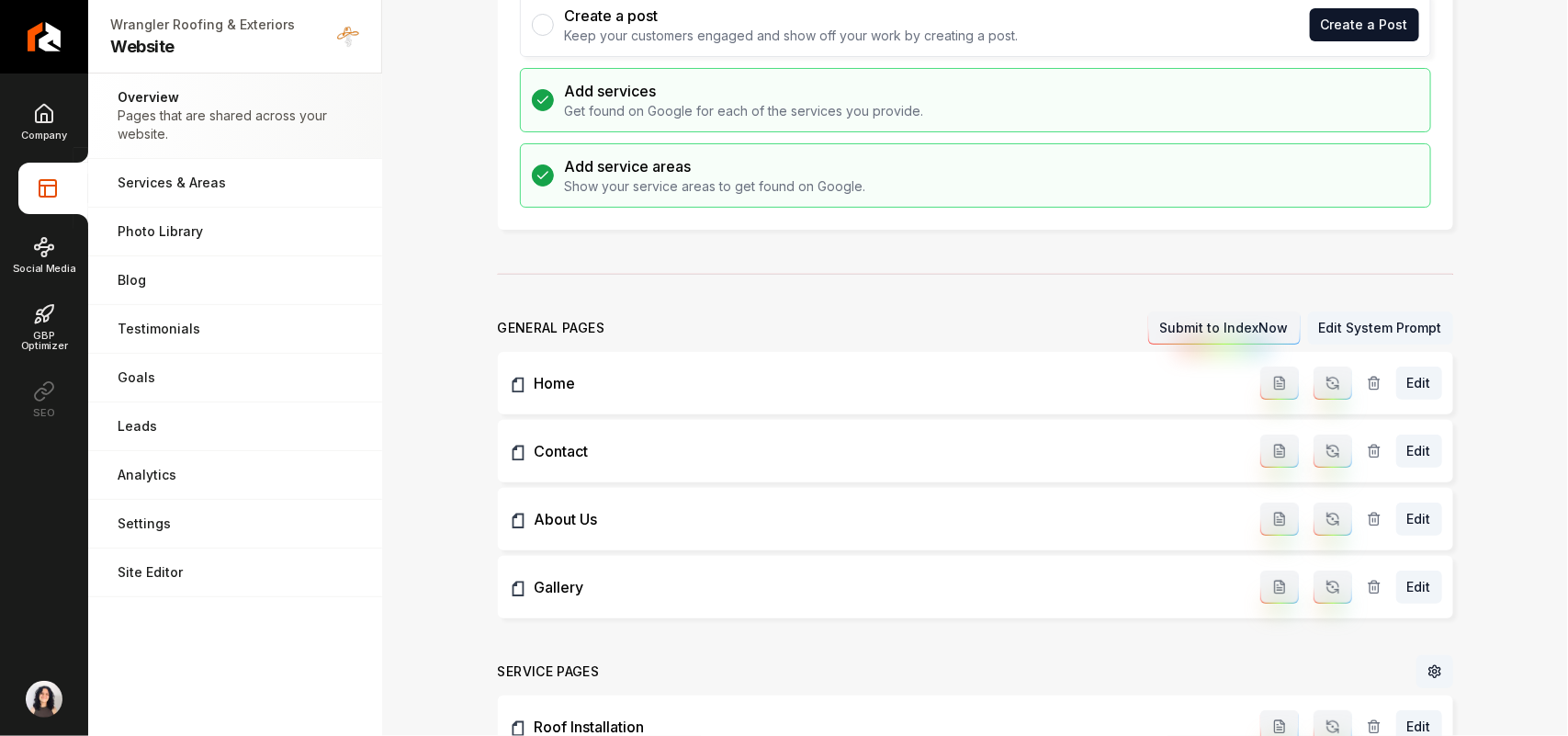 scroll, scrollTop: 0, scrollLeft: 0, axis: both 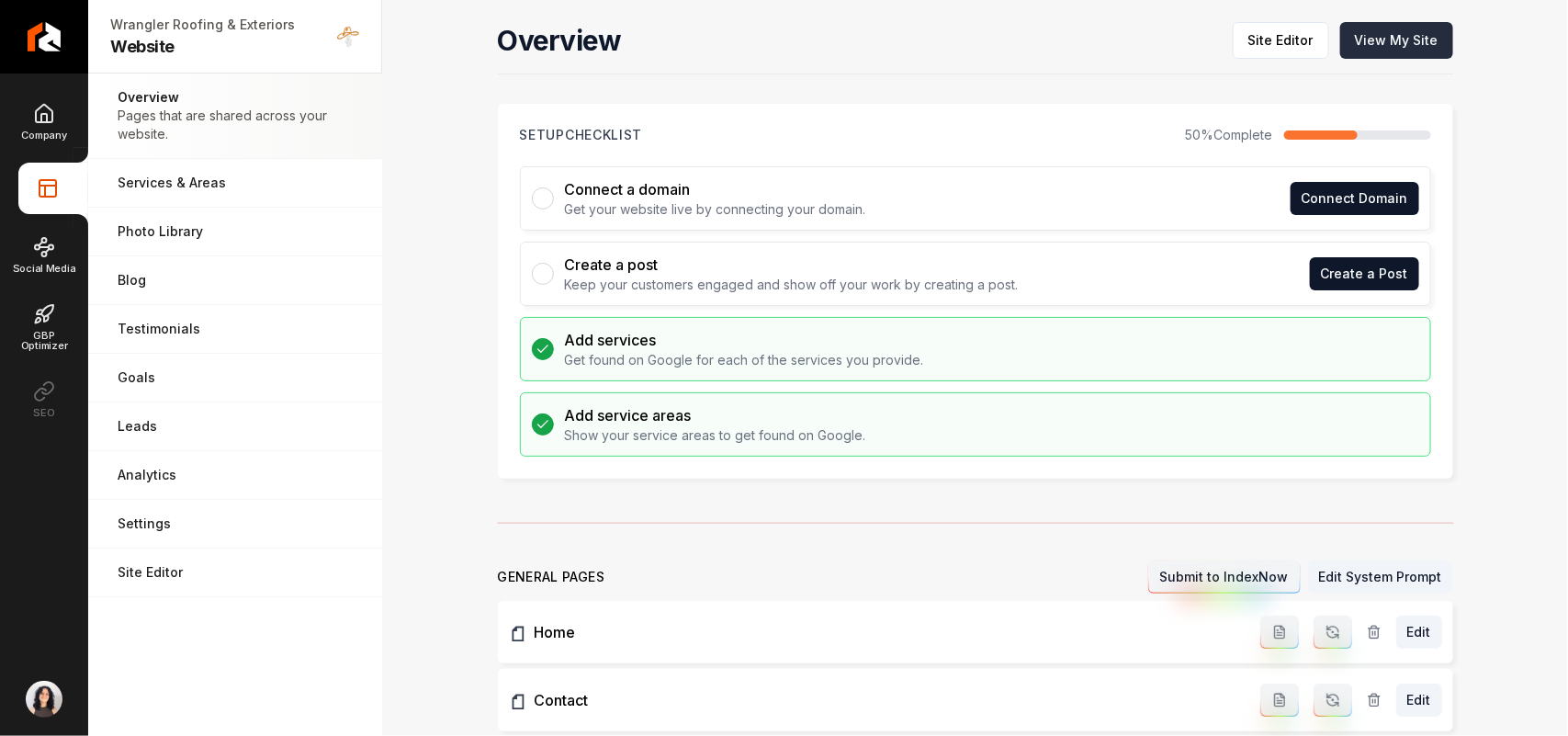 click on "View My Site" at bounding box center (1396, 40) 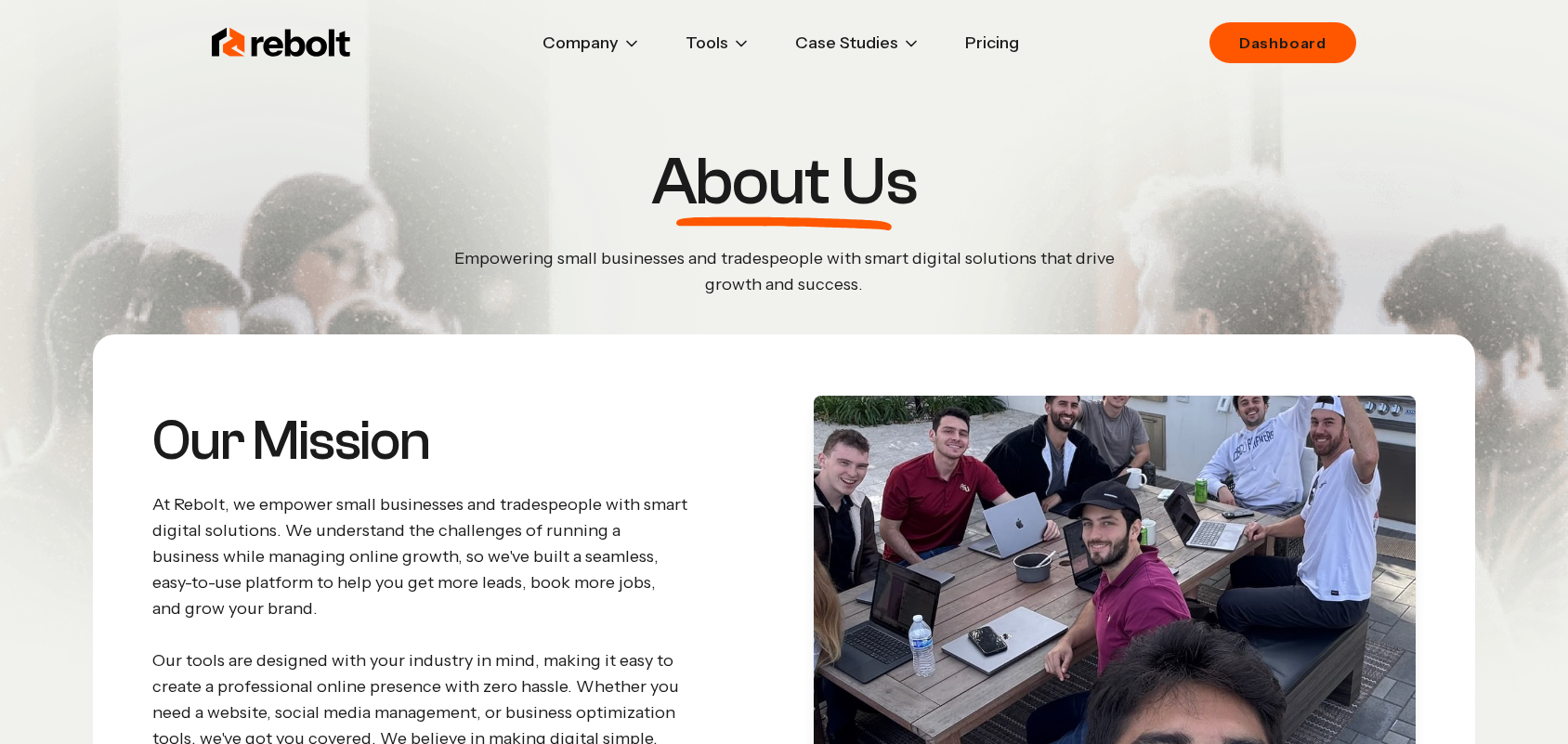 scroll, scrollTop: 0, scrollLeft: 0, axis: both 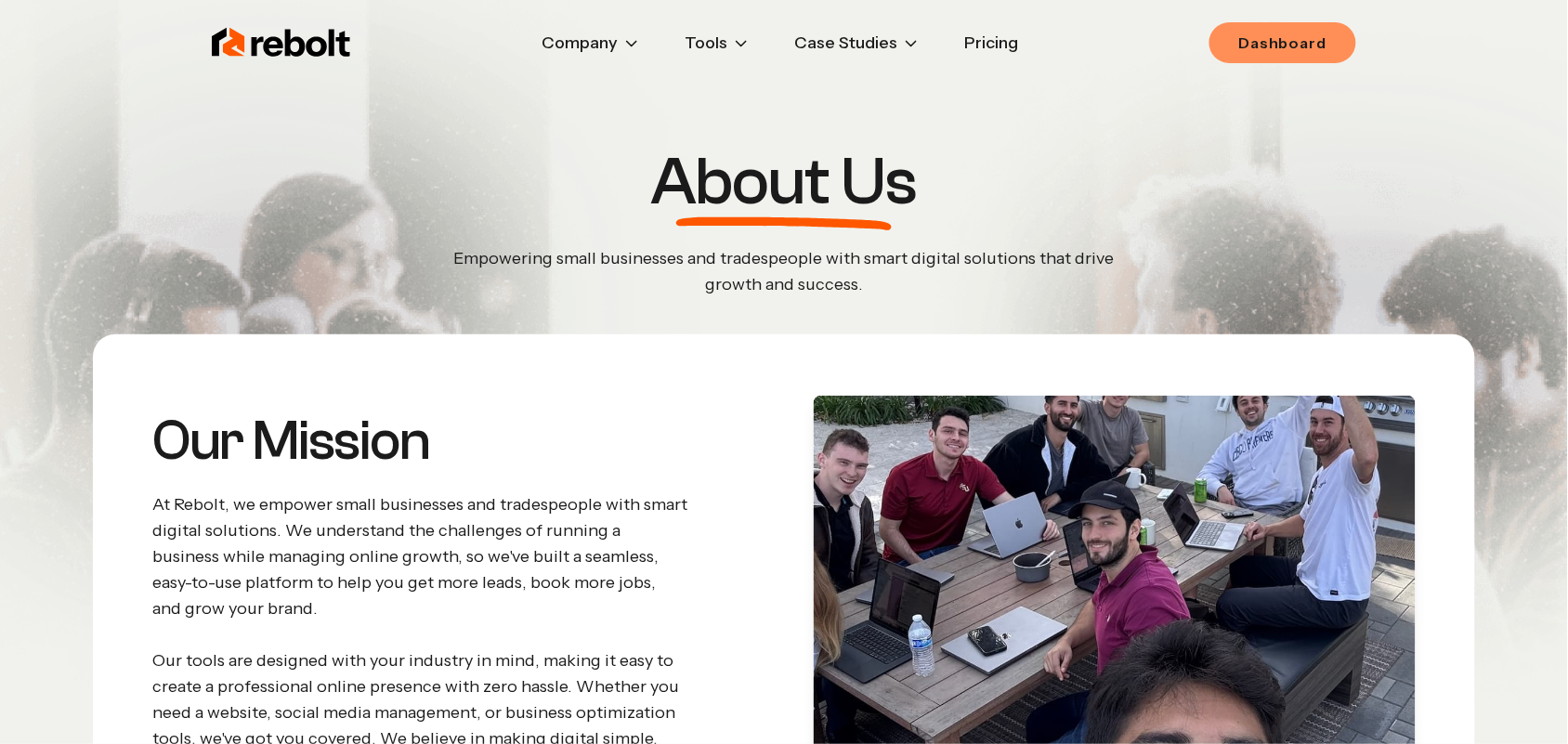 click on "Dashboard" at bounding box center [1283, 43] 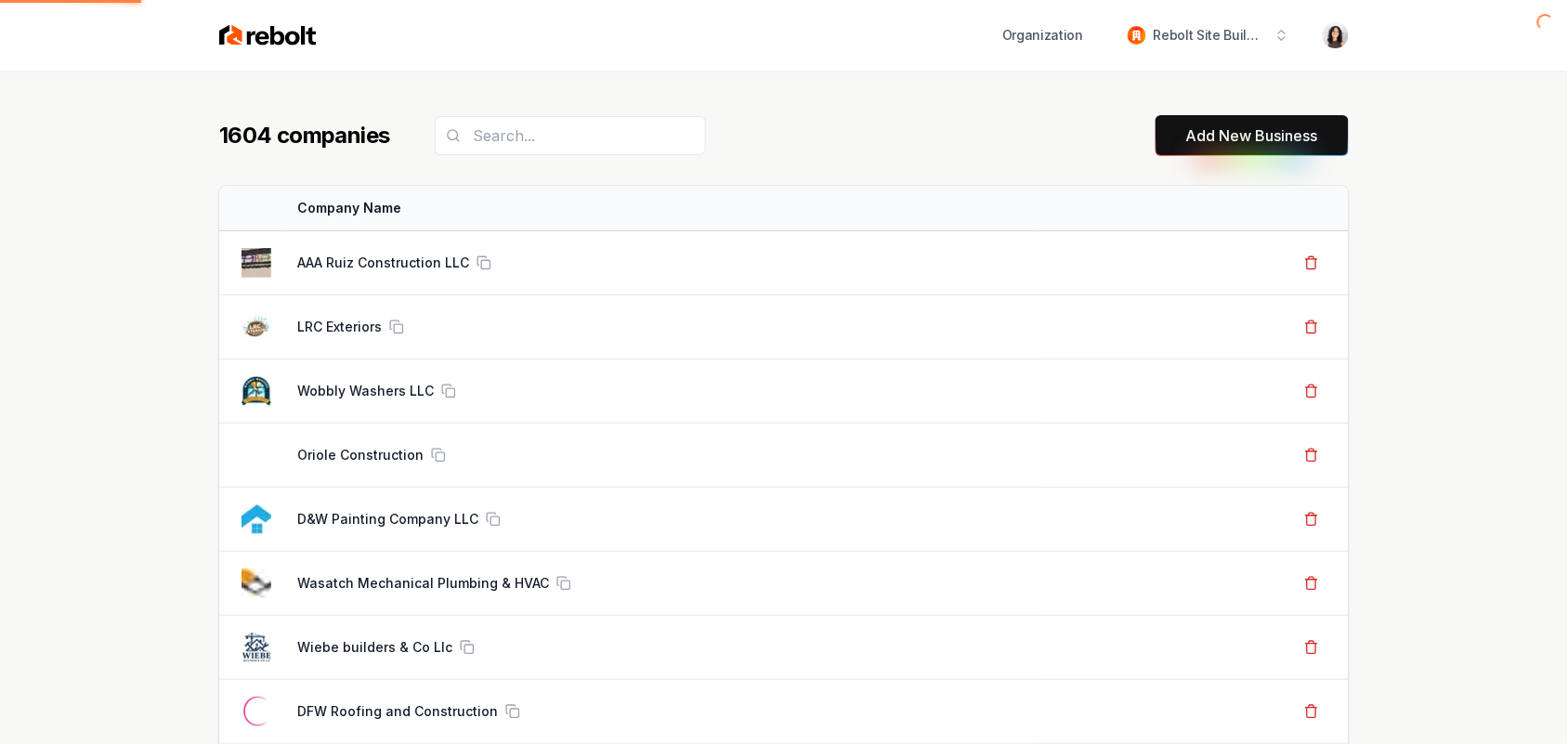 click on "Add New Business" at bounding box center (1252, 136) 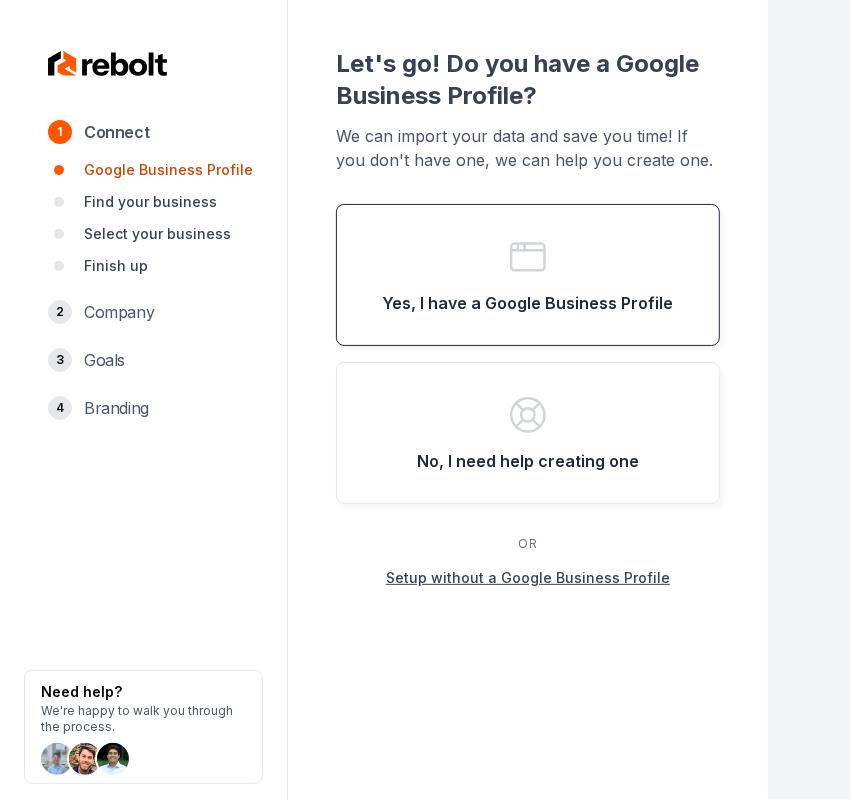click on "Yes, I have a Google Business Profile" at bounding box center (528, 303) 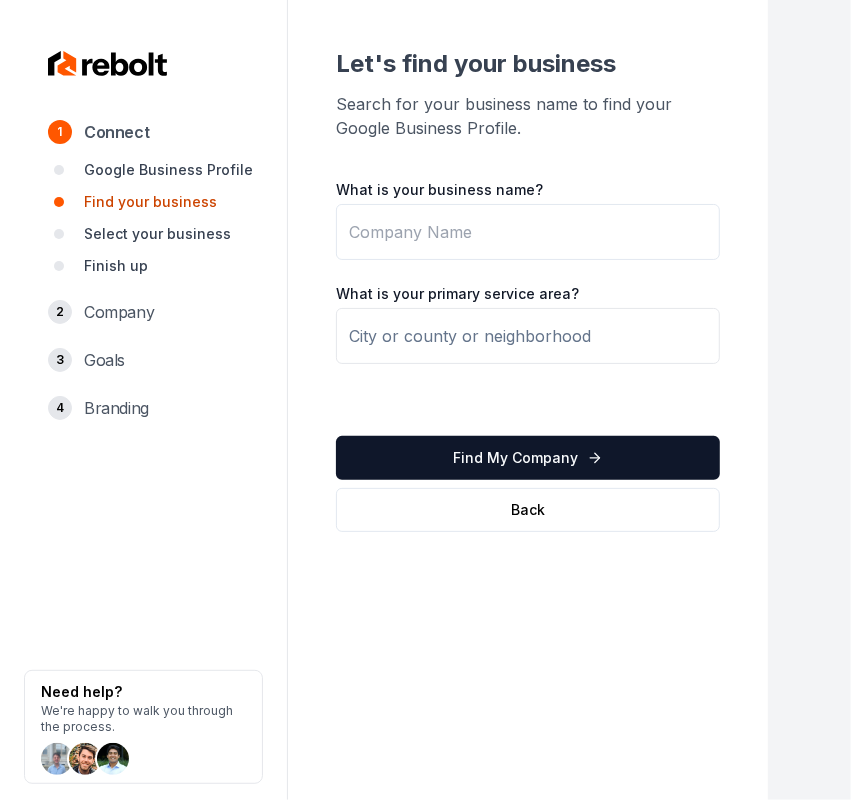 click on "What is your business name?" at bounding box center (528, 232) 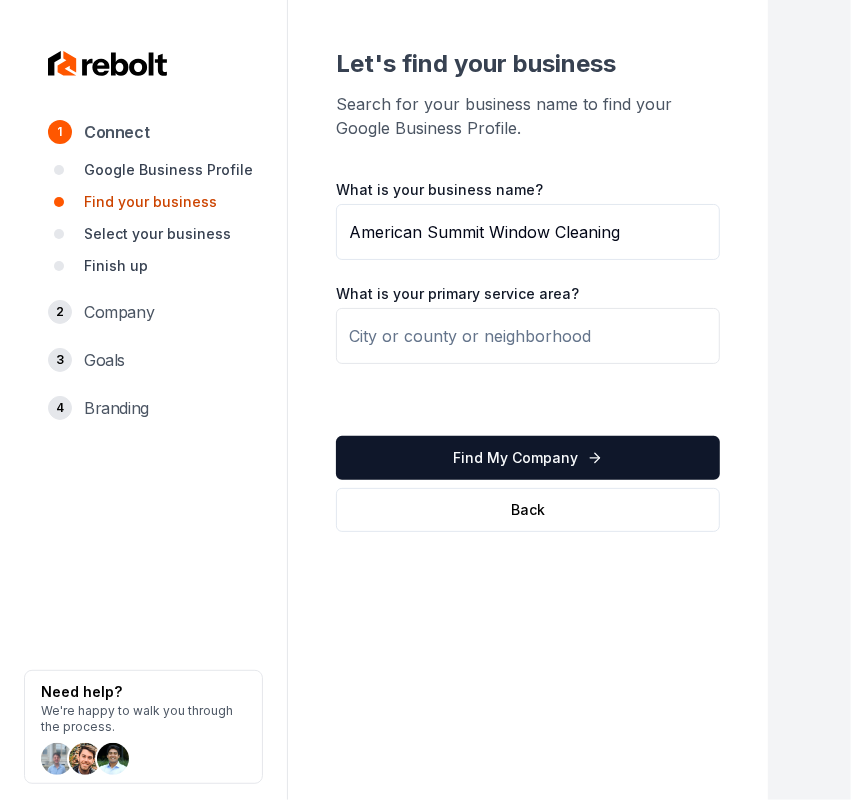 type on "American Summit Window Cleaning" 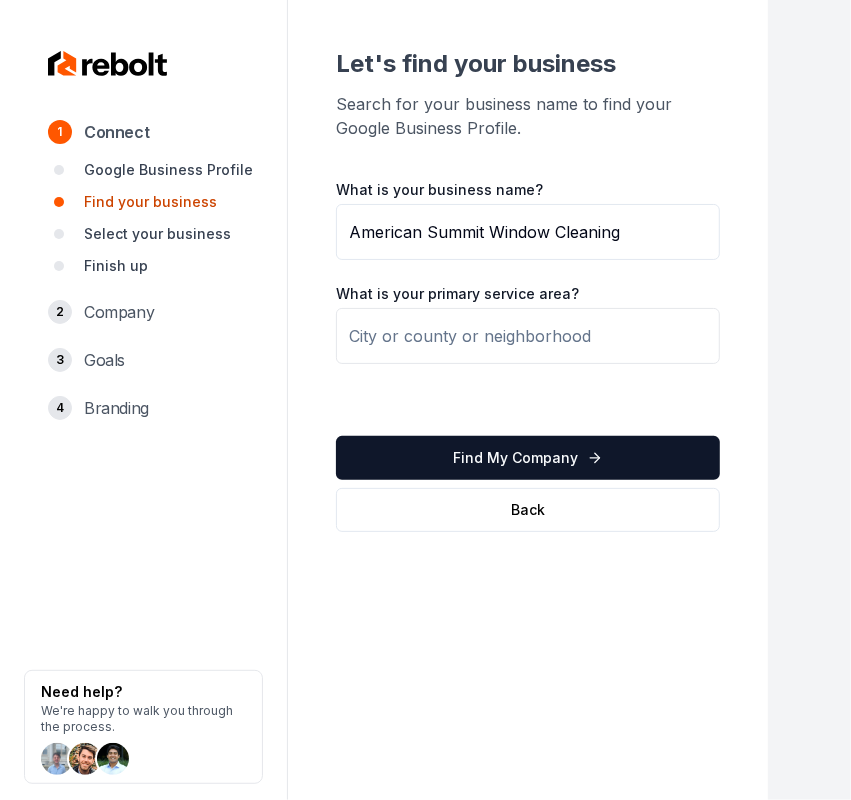click on "What is your business name? American Summit Window Cleaning What is your primary service area? Find My Company  Back" at bounding box center [528, 356] 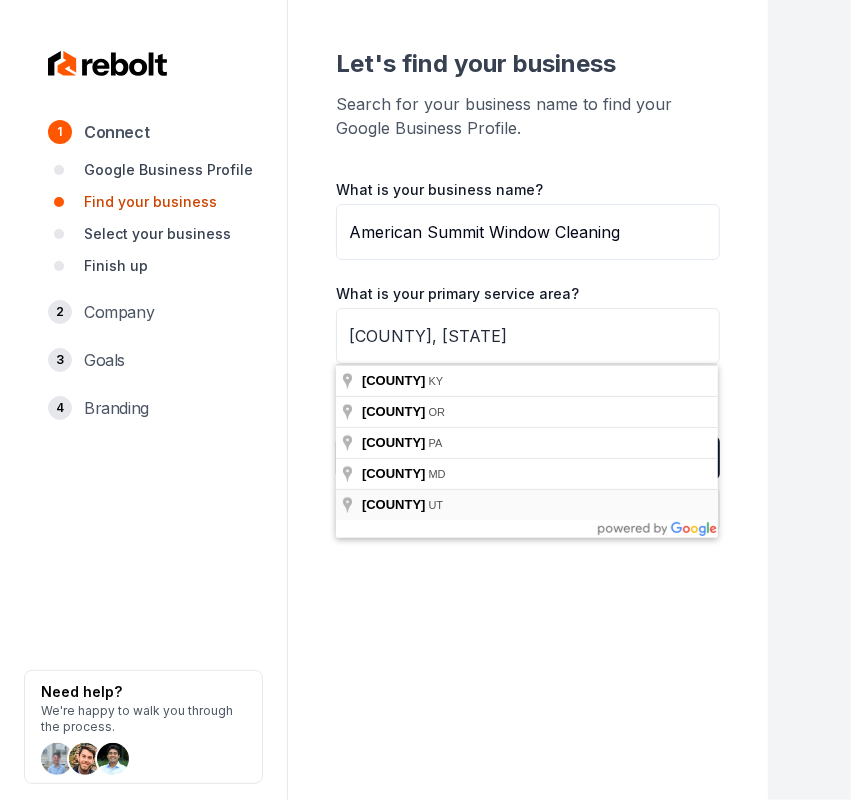 type on "Washington County, UT" 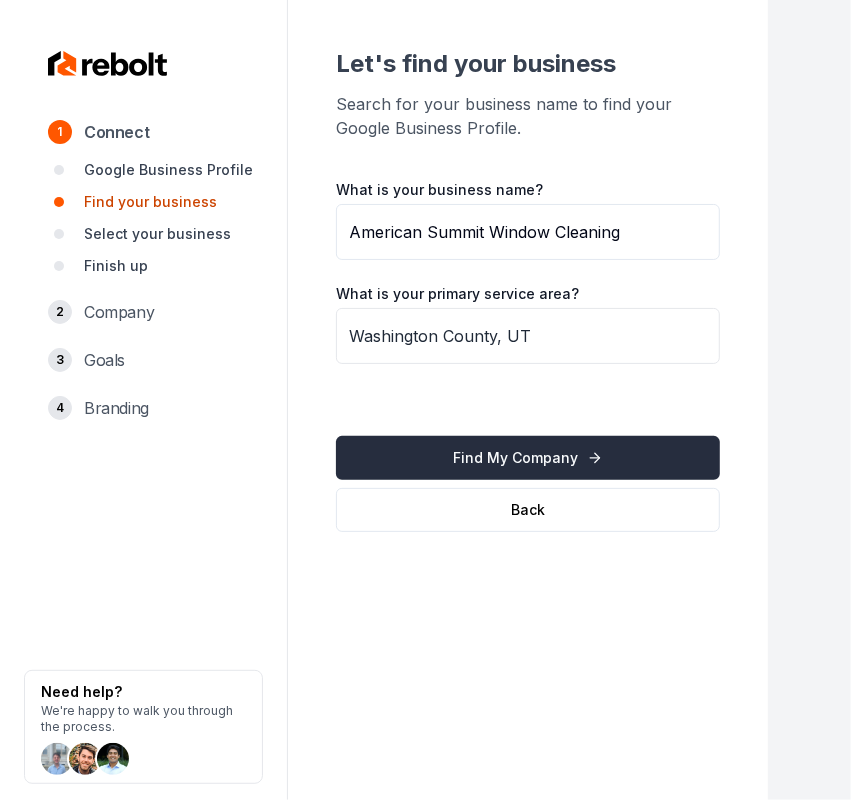 click on "Find My Company" at bounding box center [528, 458] 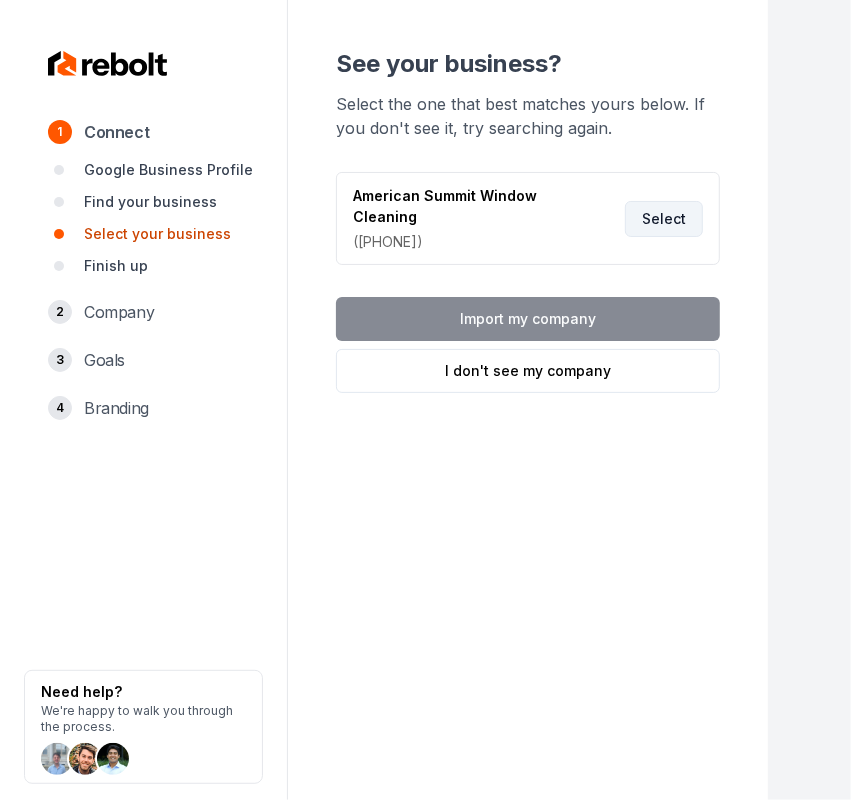 click on "Select" at bounding box center (664, 219) 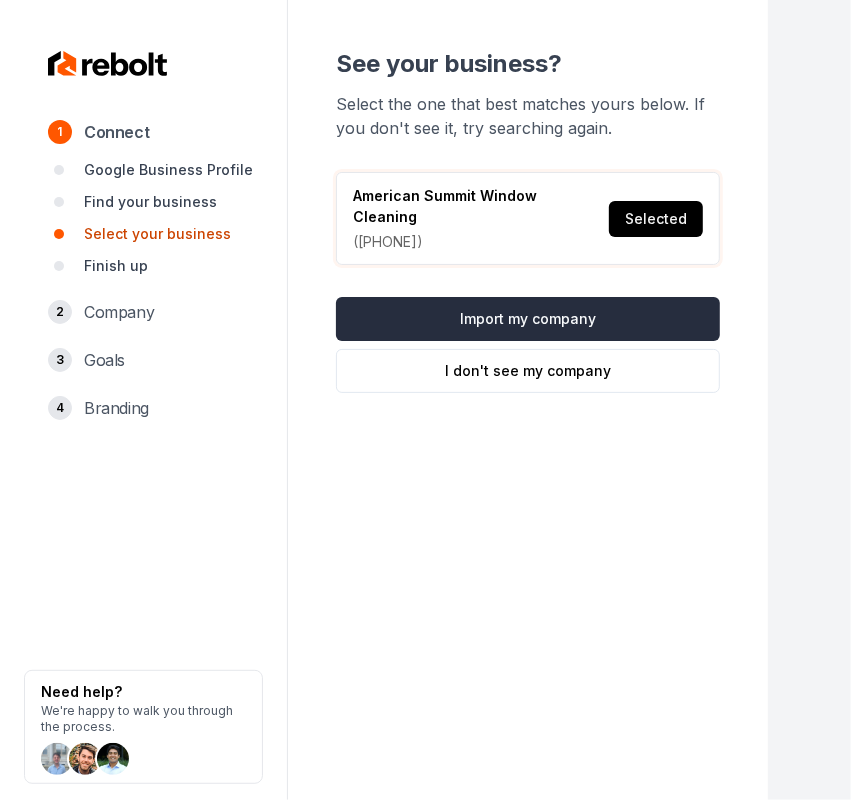 click on "Import my company" at bounding box center (528, 319) 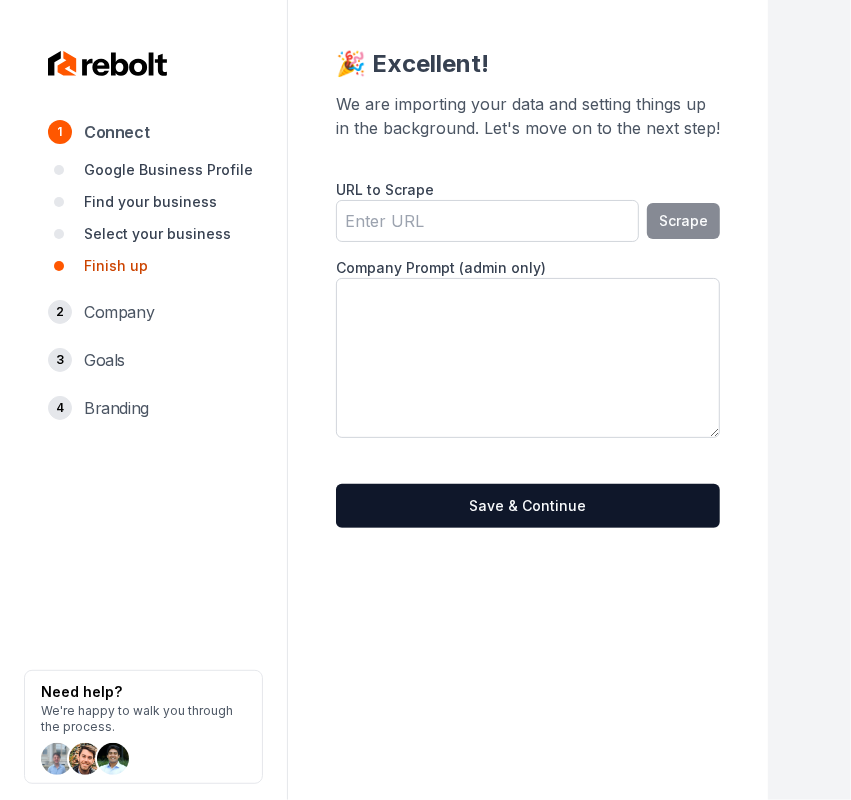 click on "URL to Scrape" at bounding box center [487, 221] 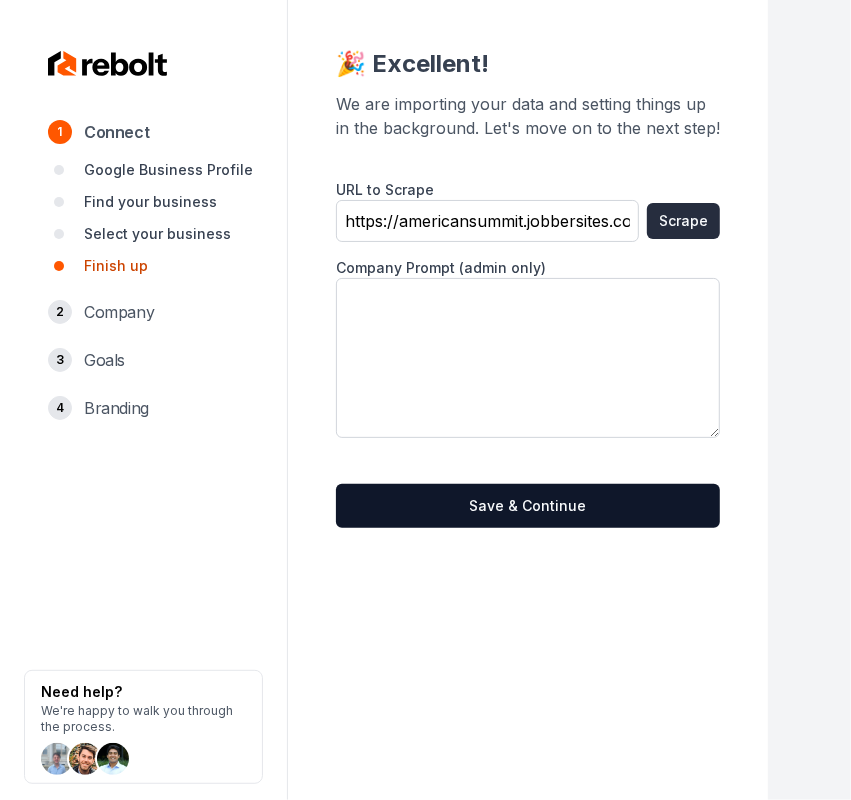 scroll, scrollTop: 0, scrollLeft: 25, axis: horizontal 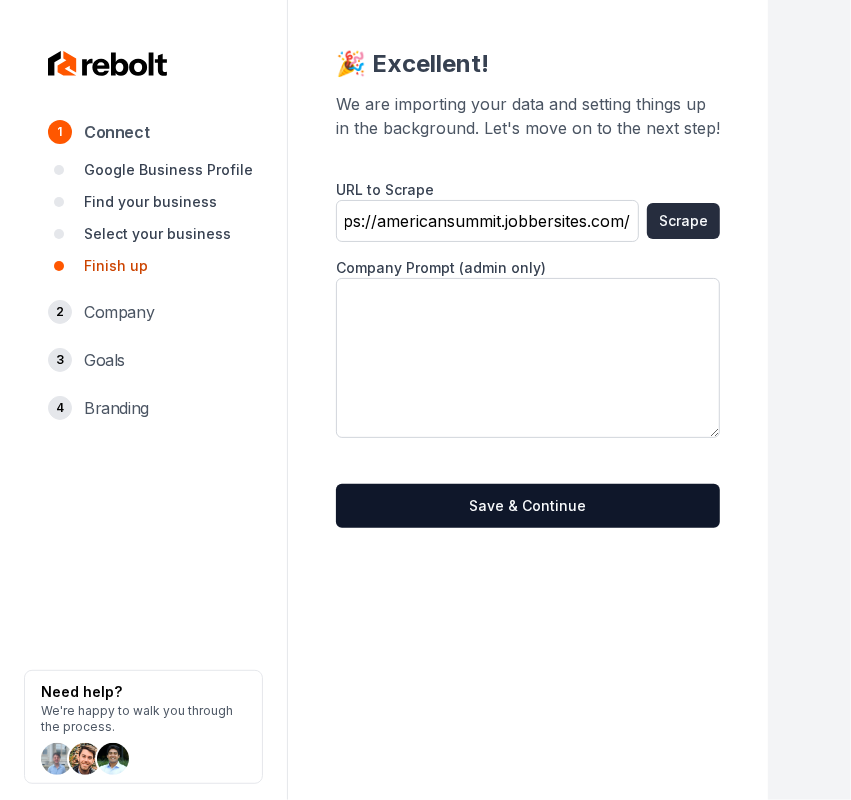 type on "https://americansummit.jobbersites.com/" 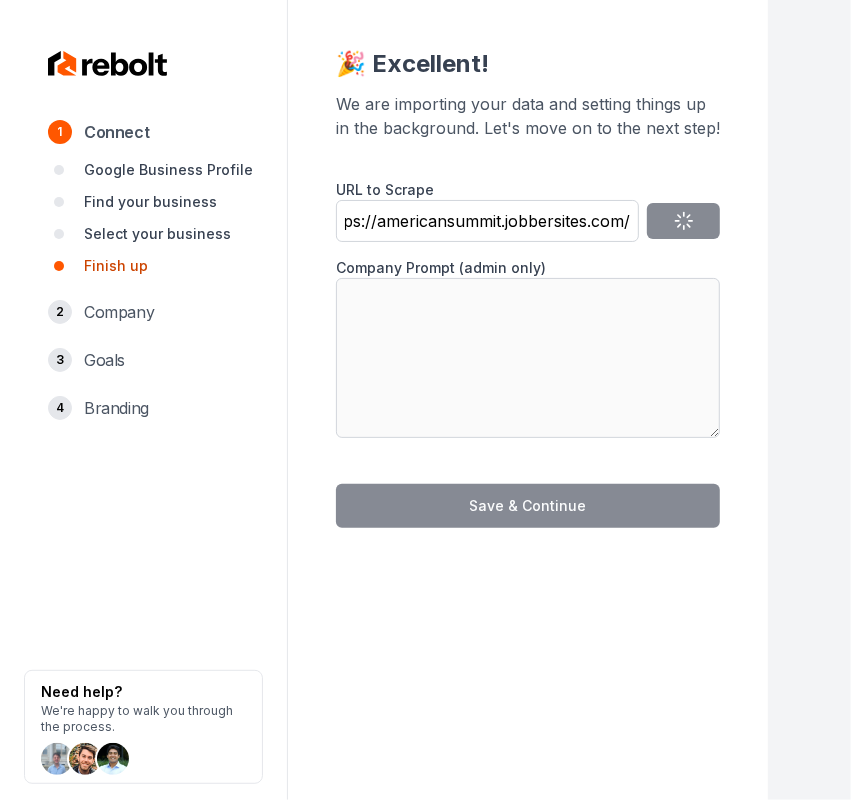 scroll, scrollTop: 0, scrollLeft: 0, axis: both 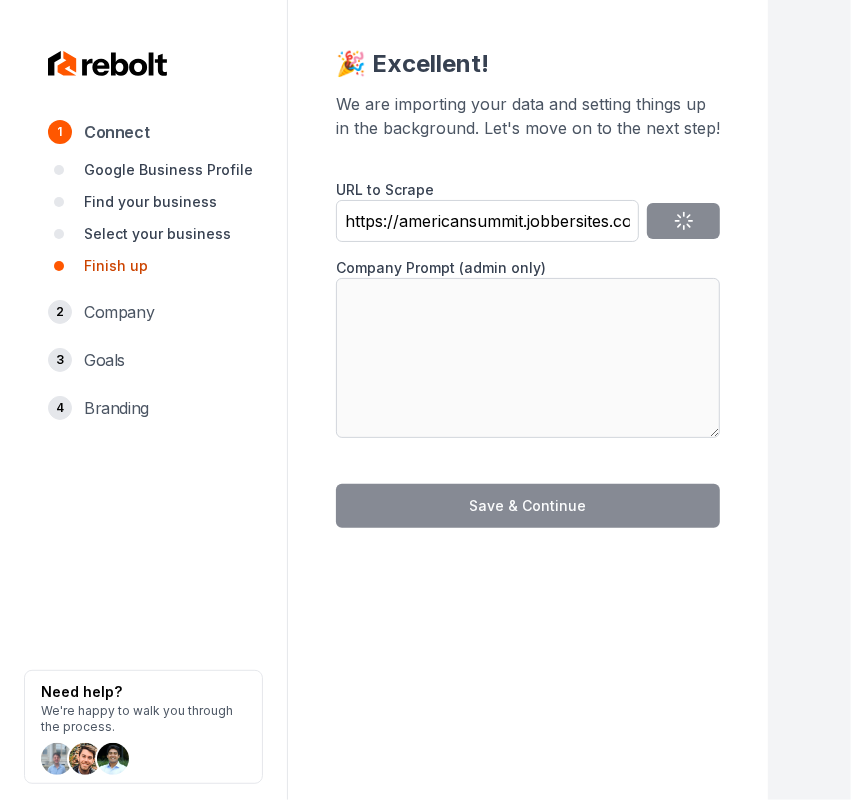 type on "American Summit is a window washing business that takes pride in delivering exceptional results. With a young business owner who has years of experience in window cleaning and blue collar work, we uphold high standards of hard work and premium results." 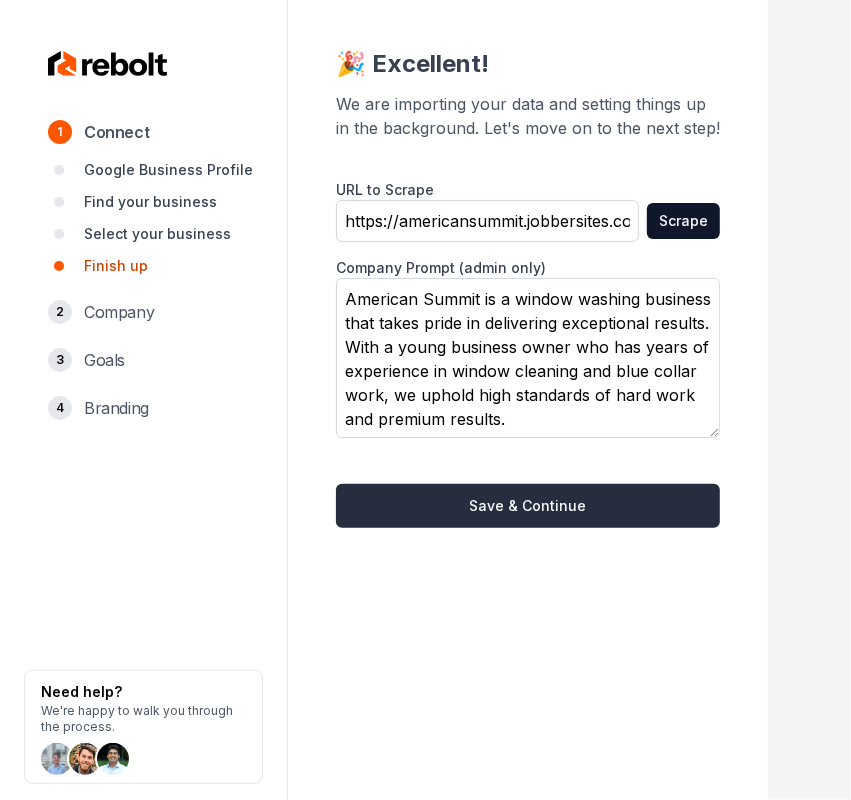 click on "Save & Continue" at bounding box center (528, 506) 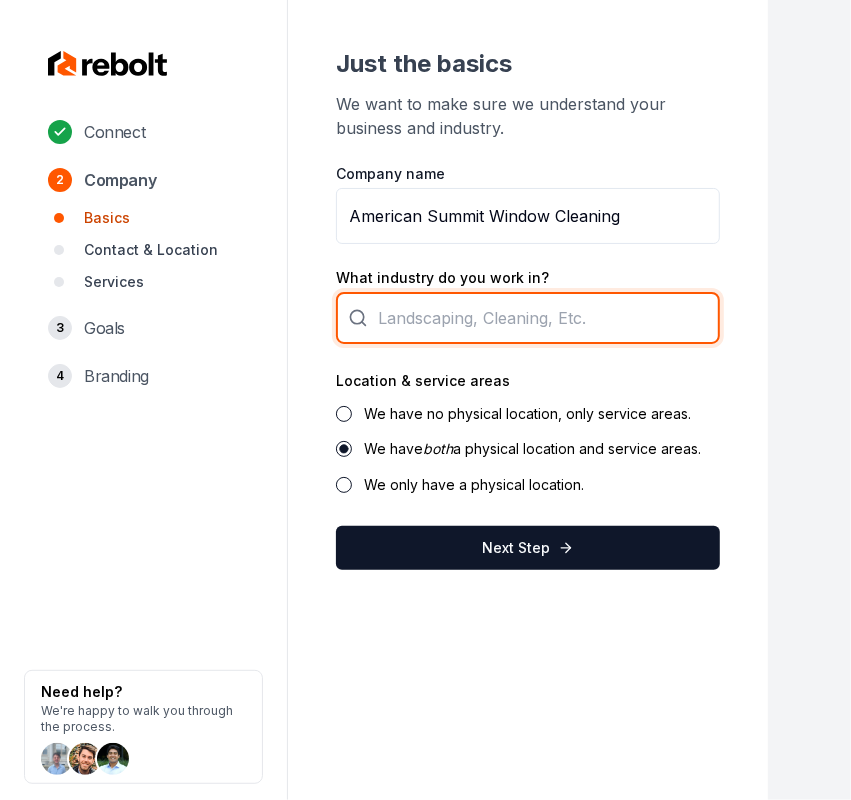 drag, startPoint x: 432, startPoint y: 325, endPoint x: 405, endPoint y: 325, distance: 27 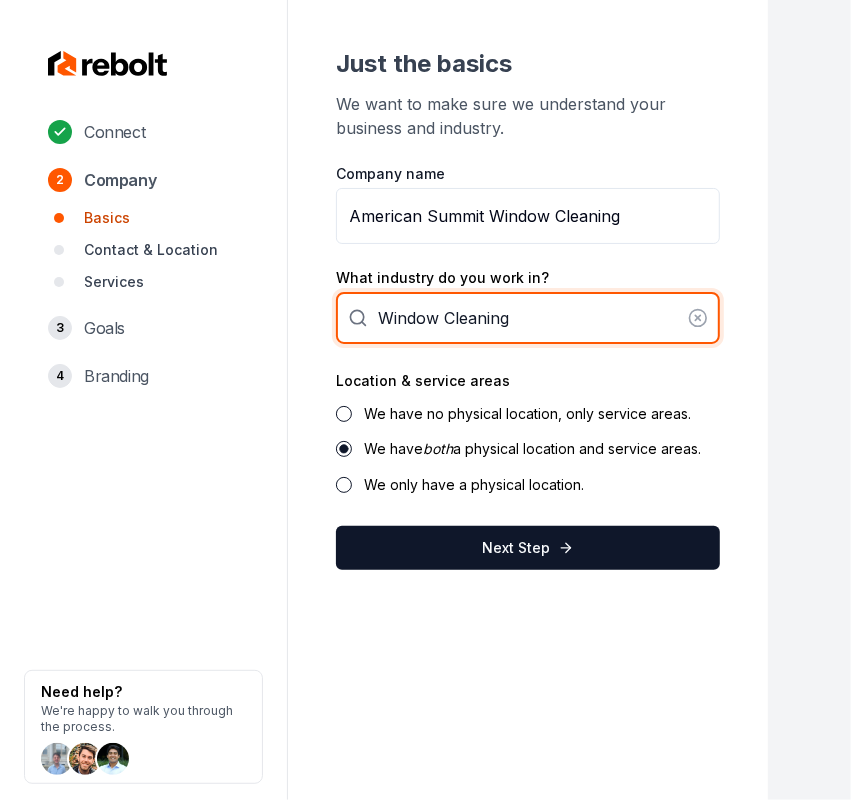 type on "Window Cleaning" 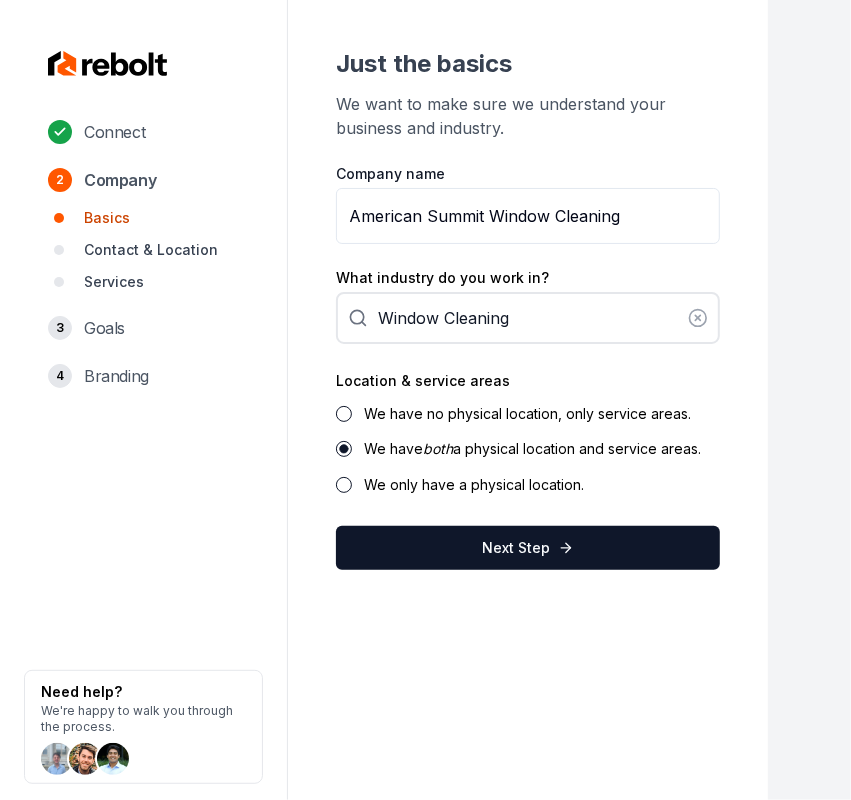 click on "We have no physical location, only service areas." at bounding box center [527, 413] 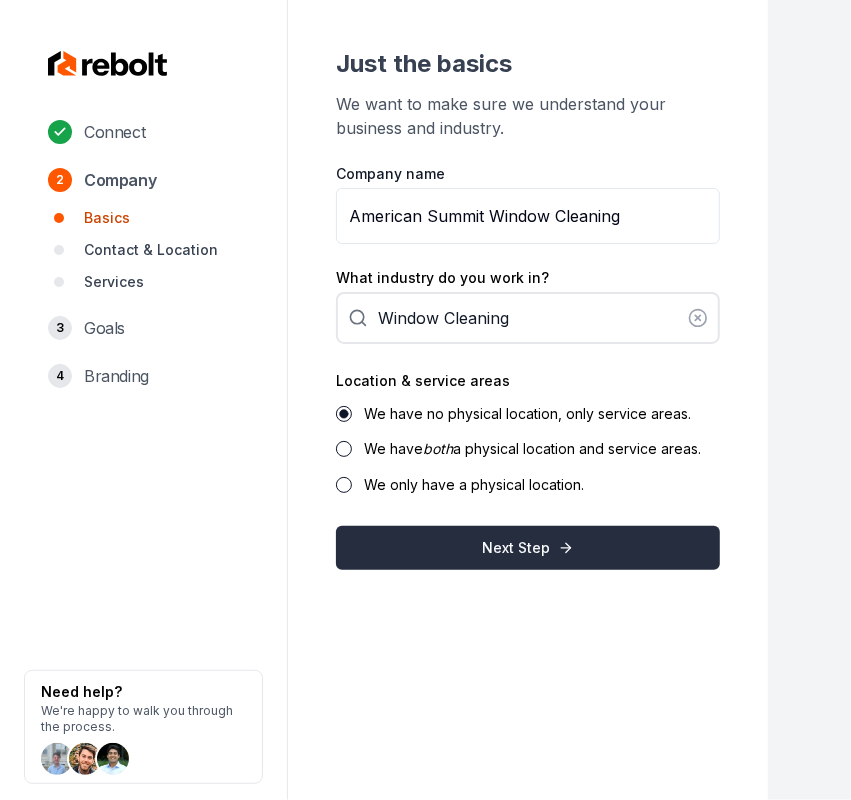 click on "Next Step" at bounding box center (528, 548) 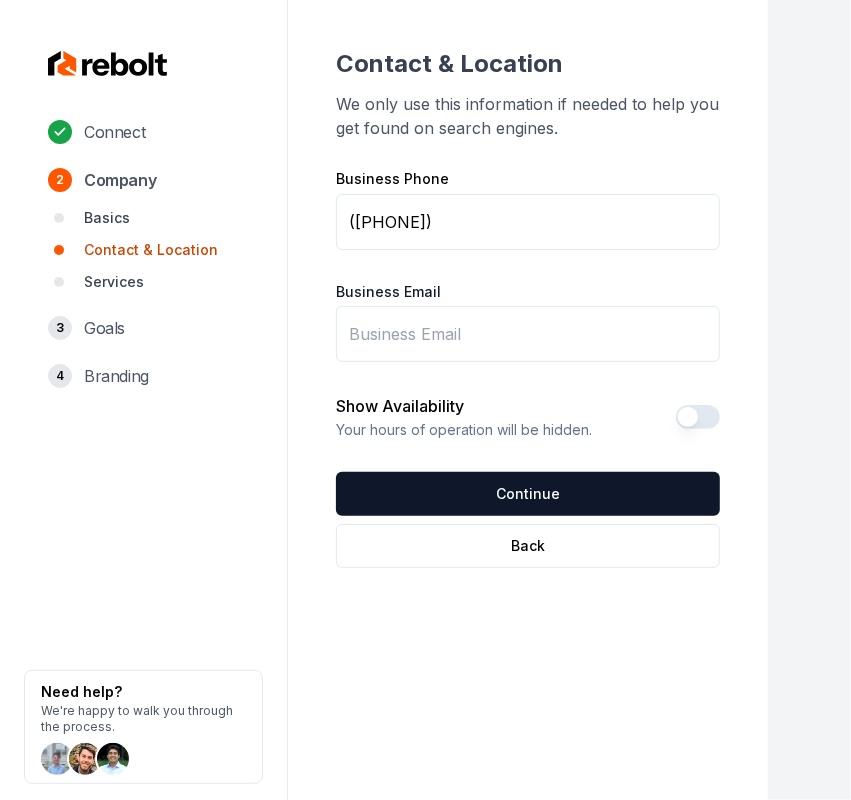 drag, startPoint x: 407, startPoint y: 340, endPoint x: 425, endPoint y: 338, distance: 18.110771 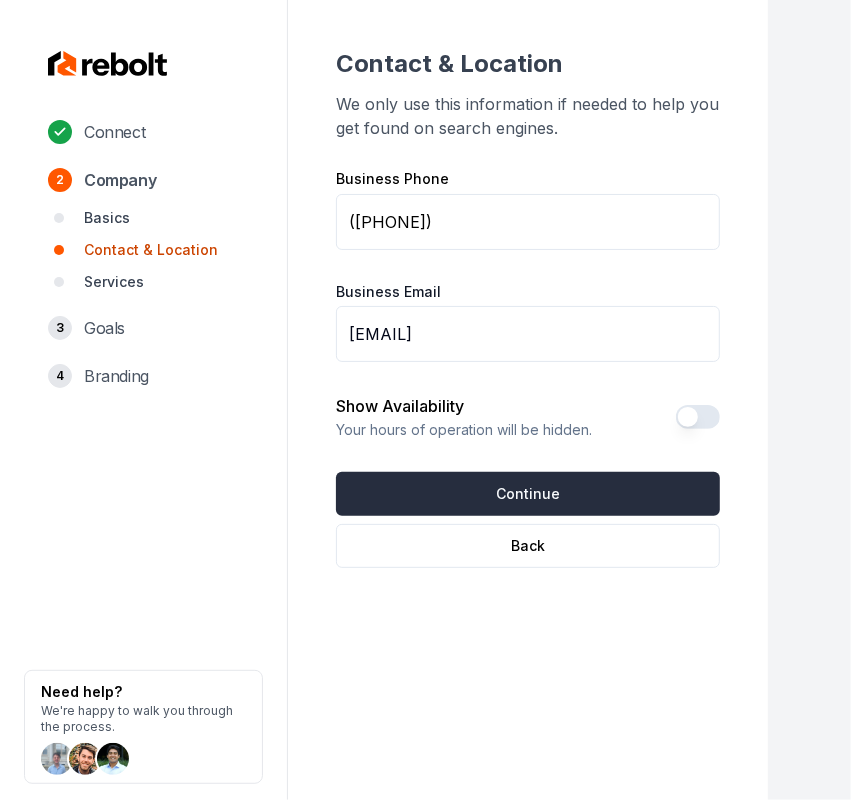 type on "[EMAIL]" 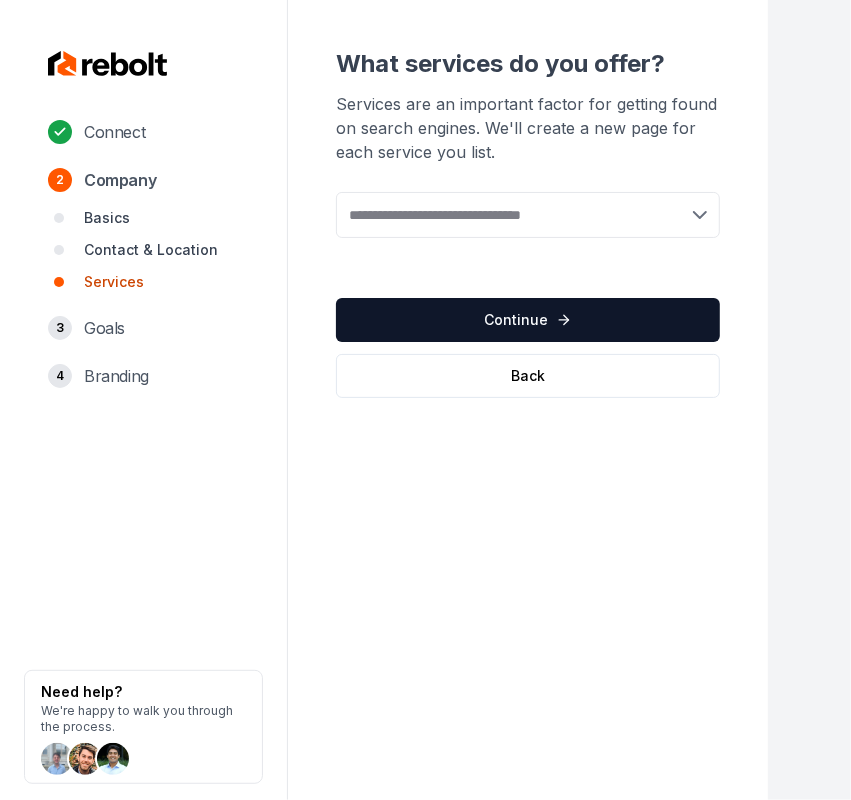 click at bounding box center [528, 215] 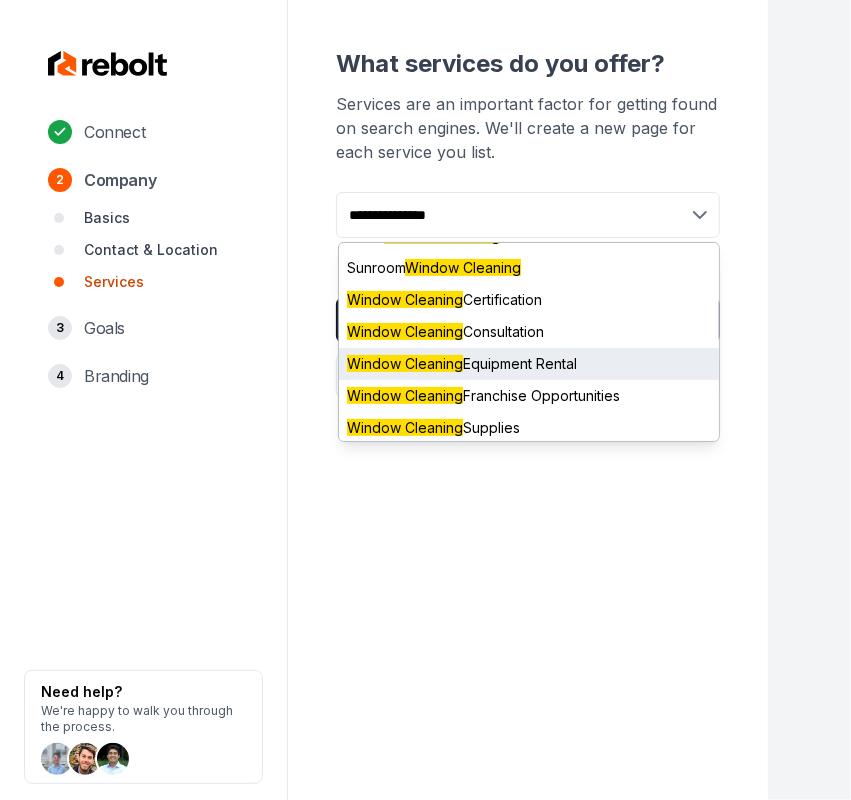scroll, scrollTop: 441, scrollLeft: 0, axis: vertical 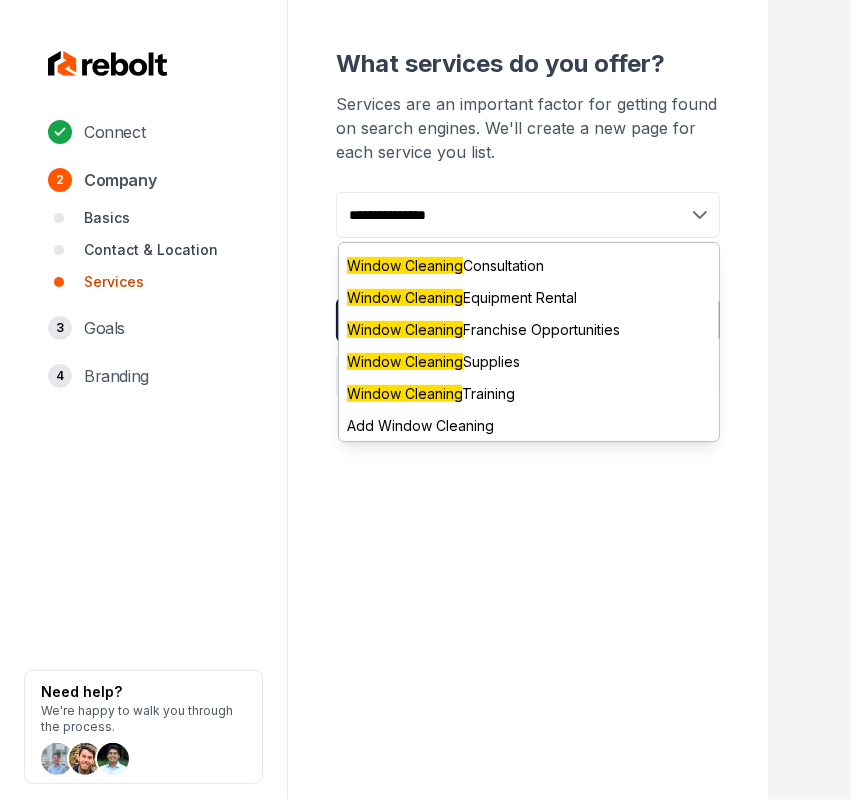 type on "**********" 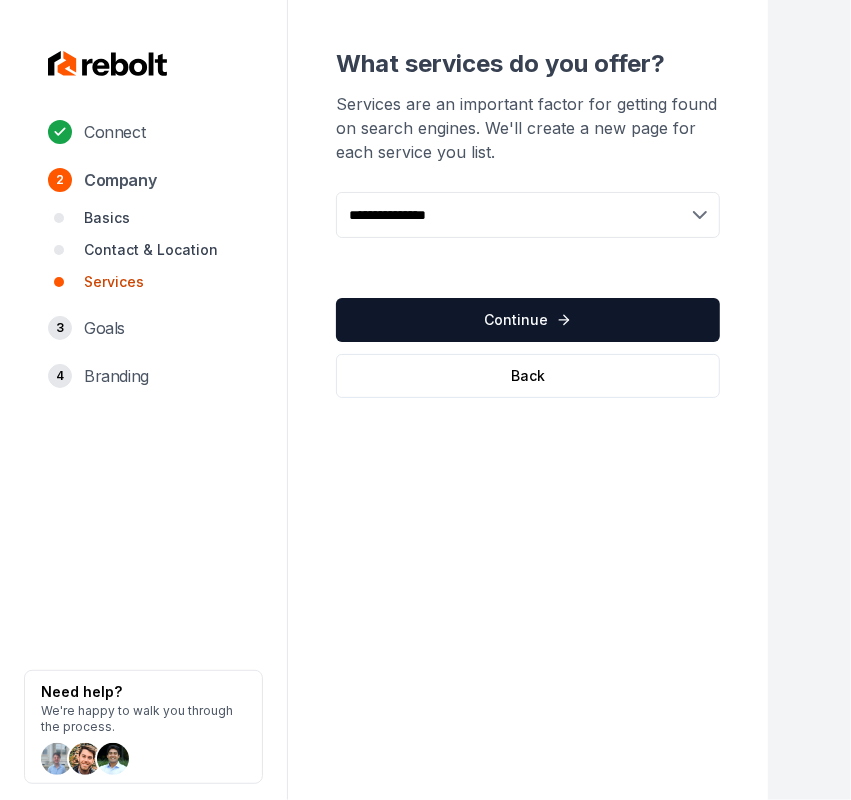 click on "**********" at bounding box center (528, 215) 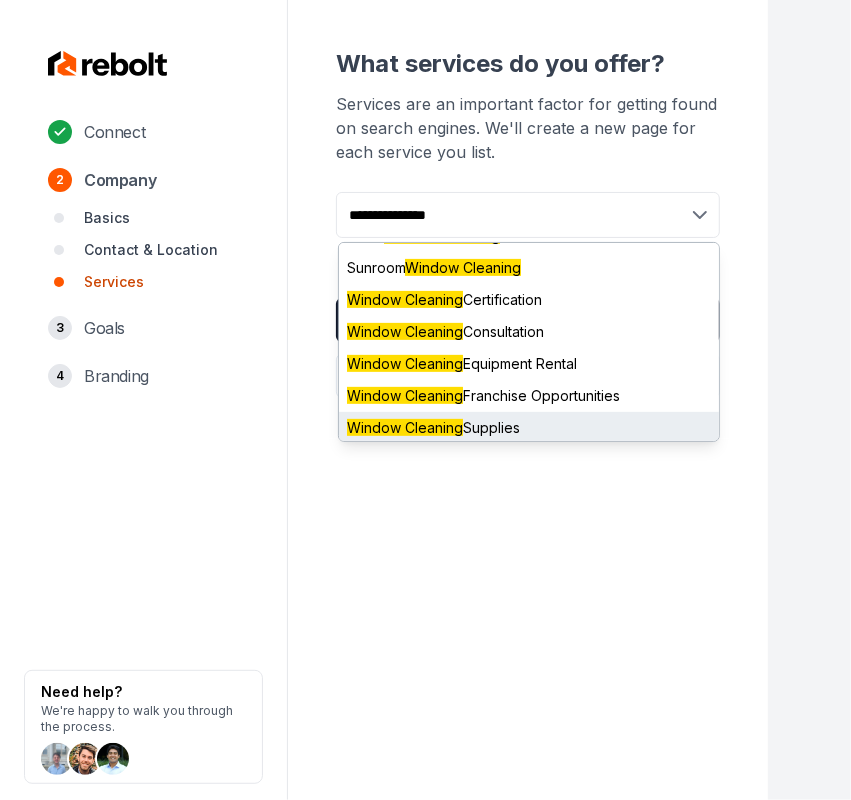 scroll, scrollTop: 441, scrollLeft: 0, axis: vertical 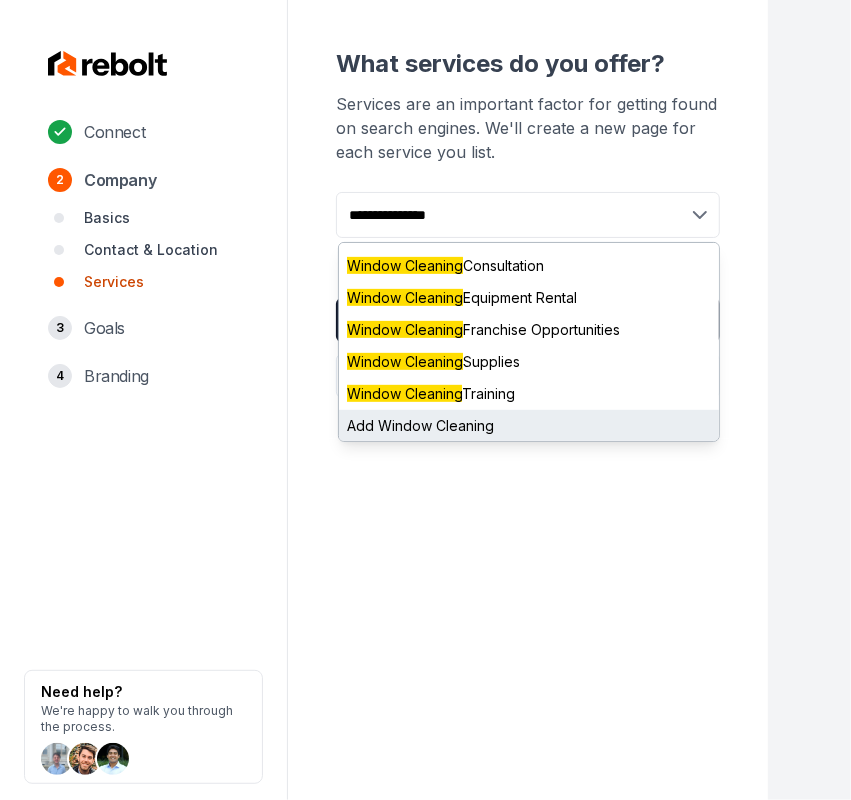 click on "Add Window Cleaning" at bounding box center [529, 426] 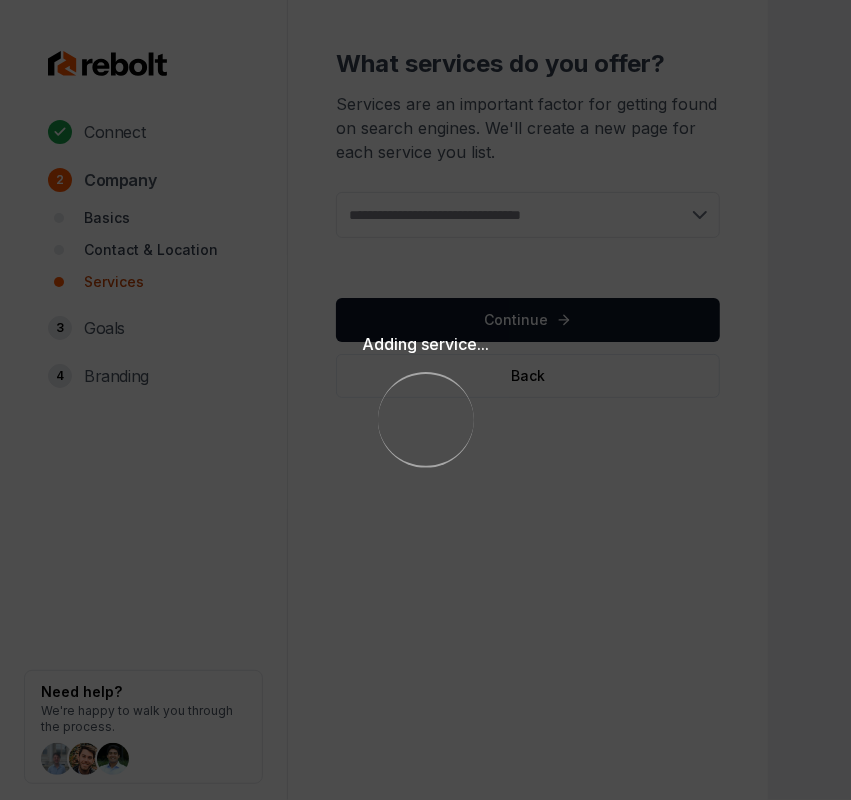 click on "Adding service... Loading..." at bounding box center (425, 400) 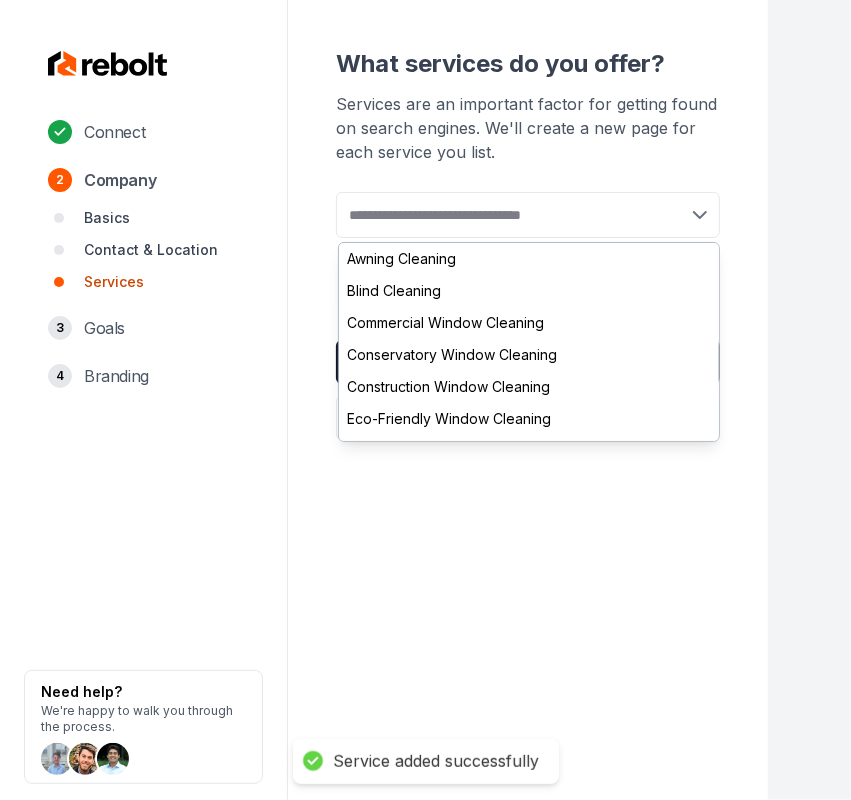 click at bounding box center (528, 215) 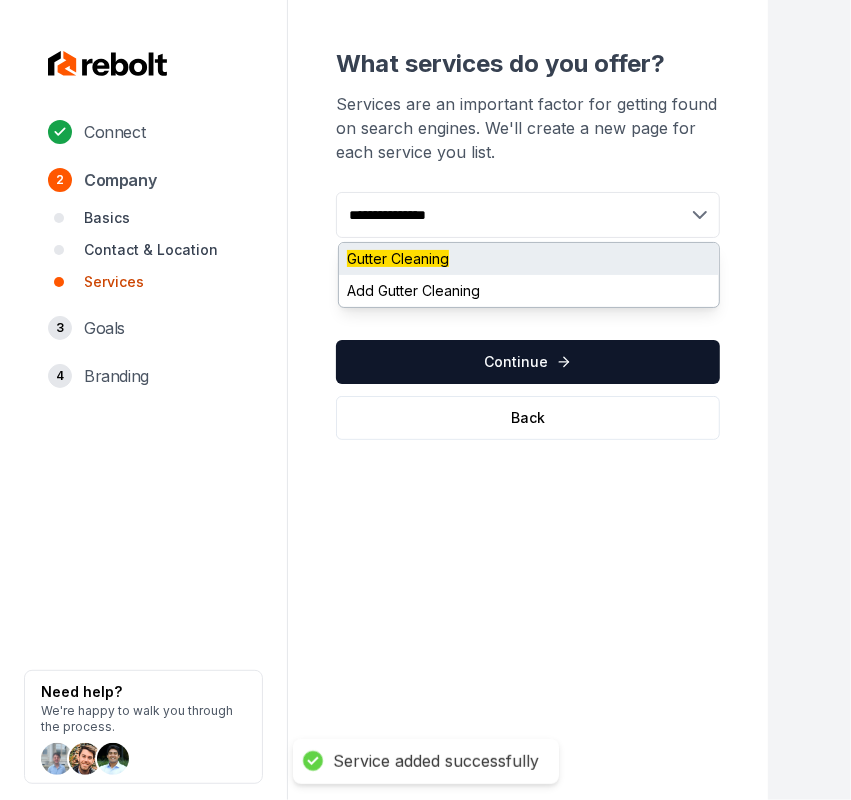 type on "**********" 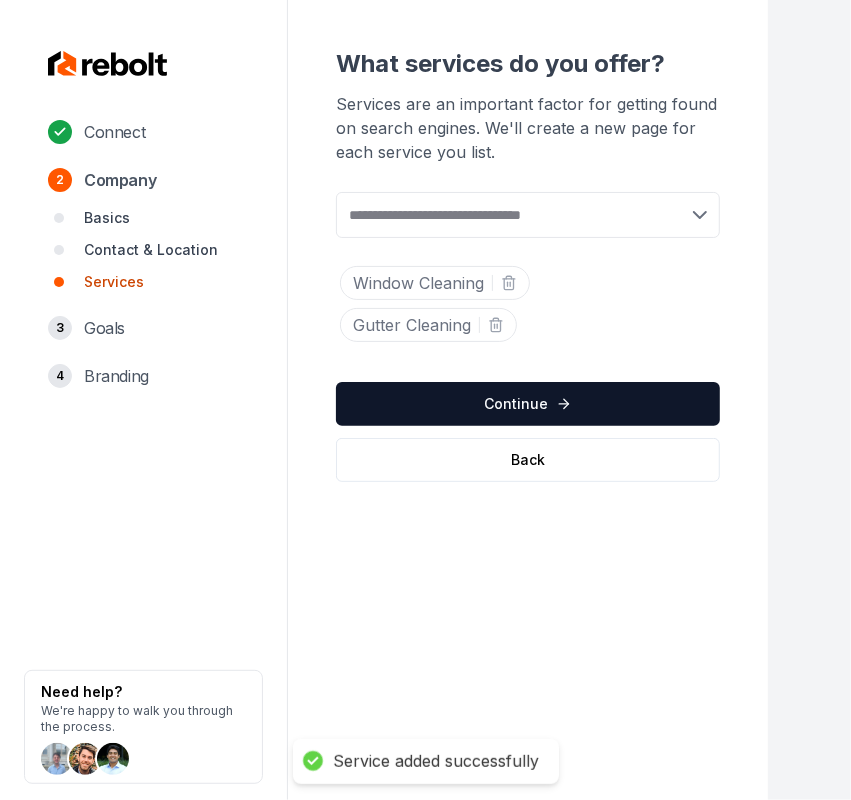 click at bounding box center [528, 215] 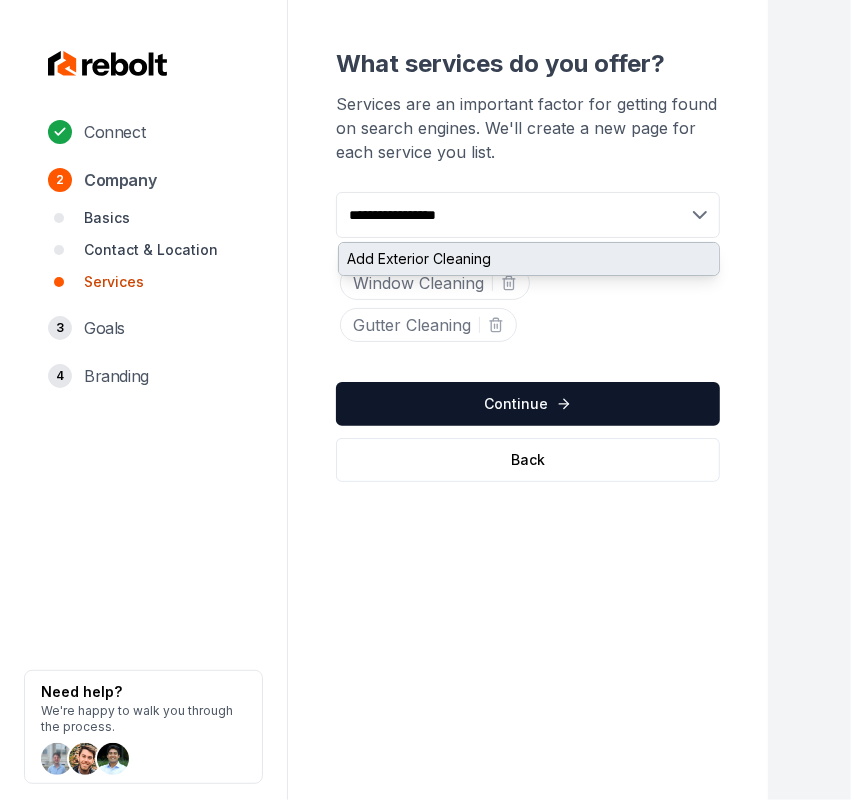 type on "**********" 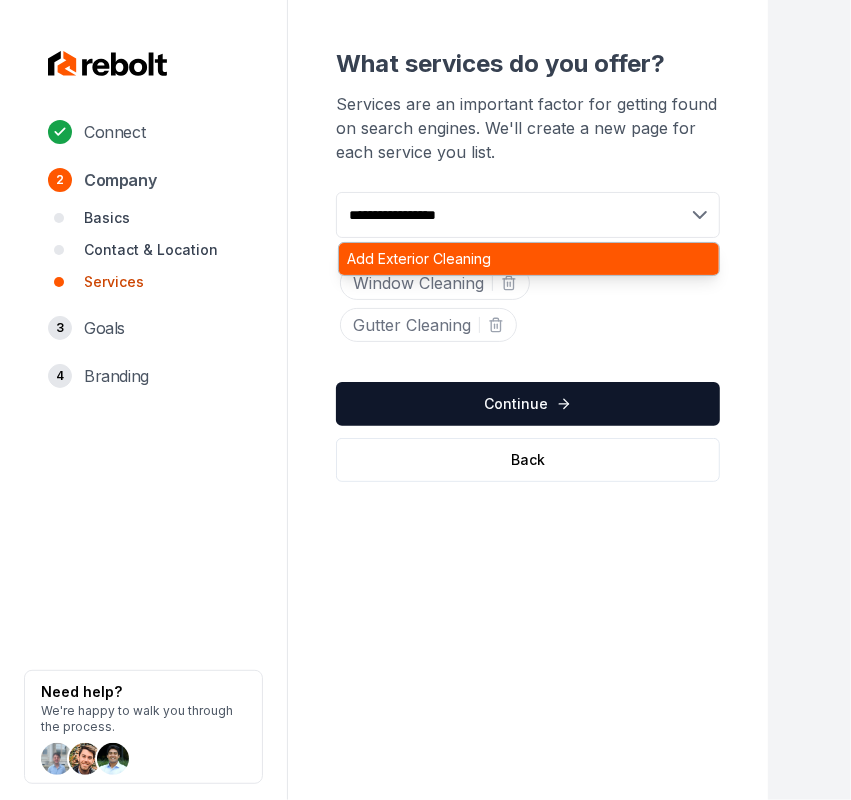 click on "Add Exterior Cleaning" at bounding box center (529, 259) 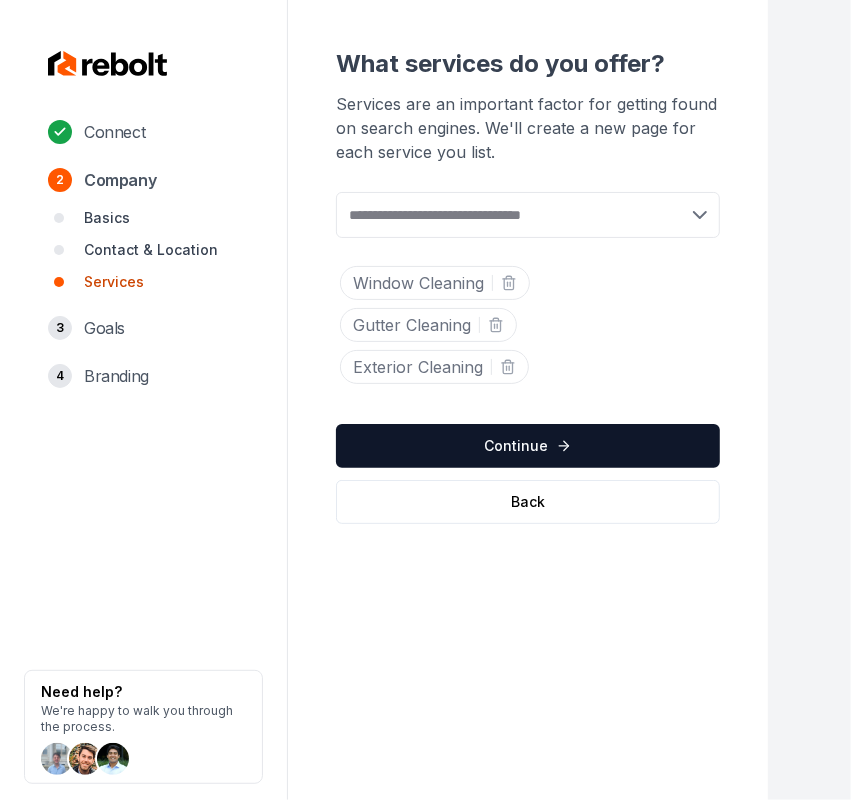 click at bounding box center (528, 215) 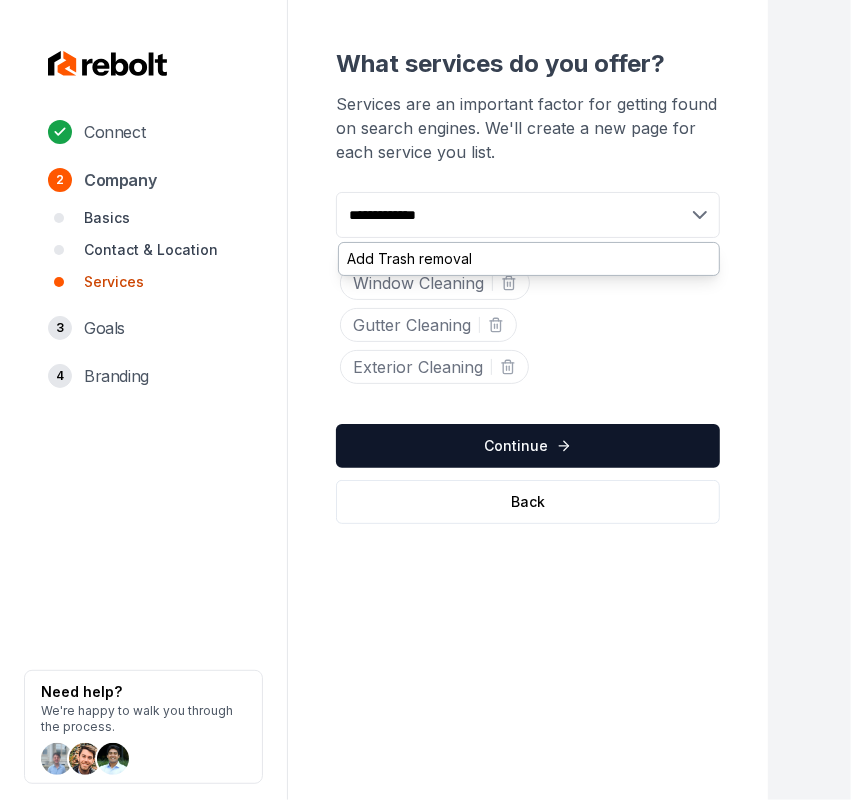 click on "**********" at bounding box center (528, 215) 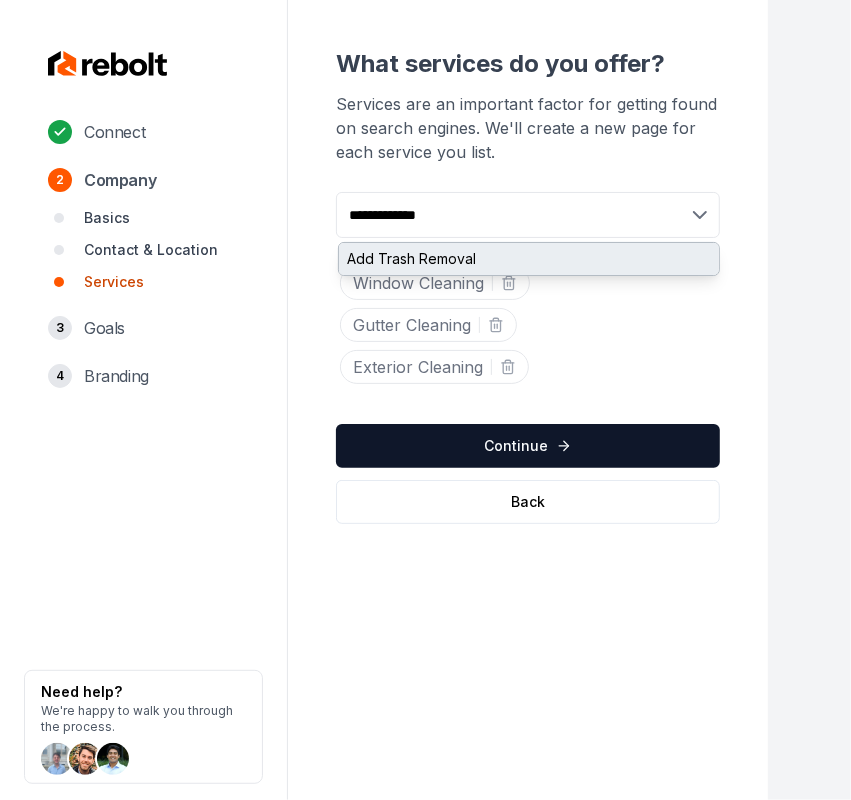 type on "**********" 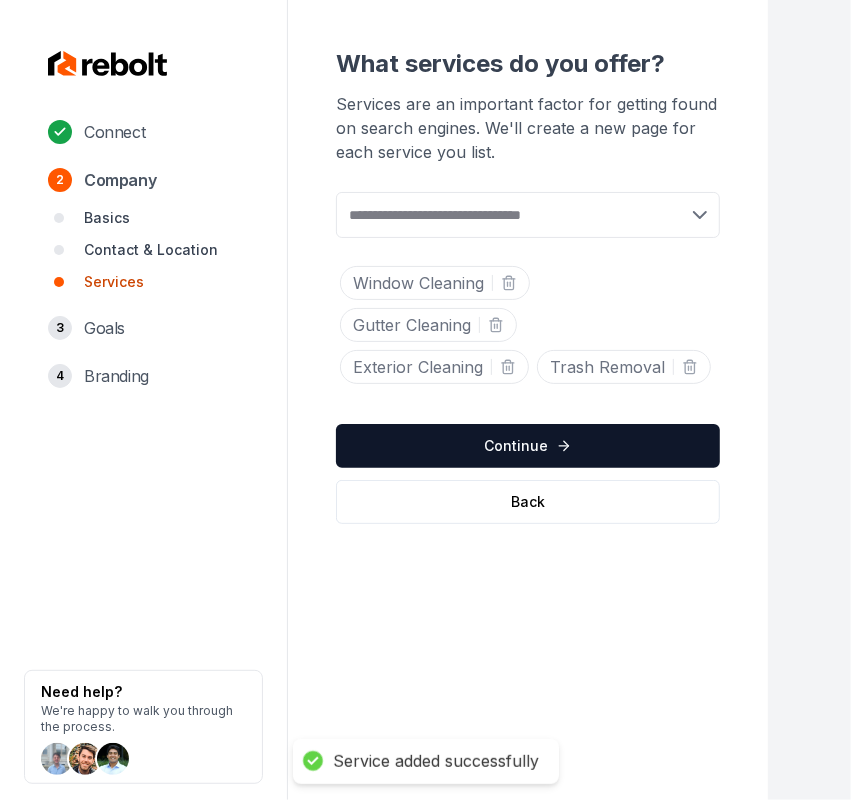 click at bounding box center (528, 215) 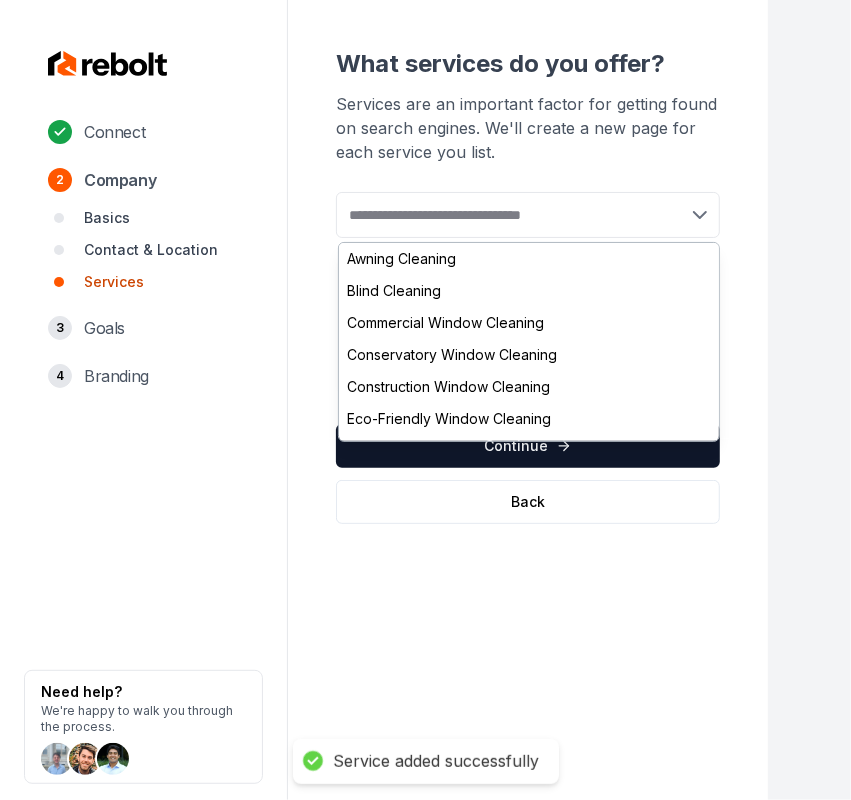 paste on "**********" 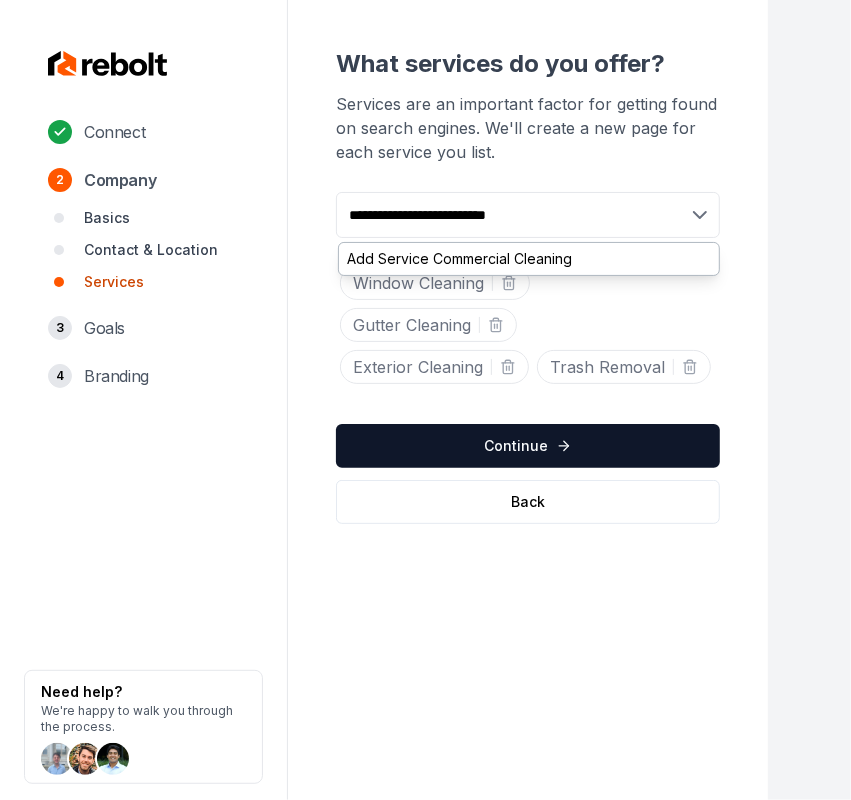 drag, startPoint x: 401, startPoint y: 217, endPoint x: -452, endPoint y: 246, distance: 853.4928 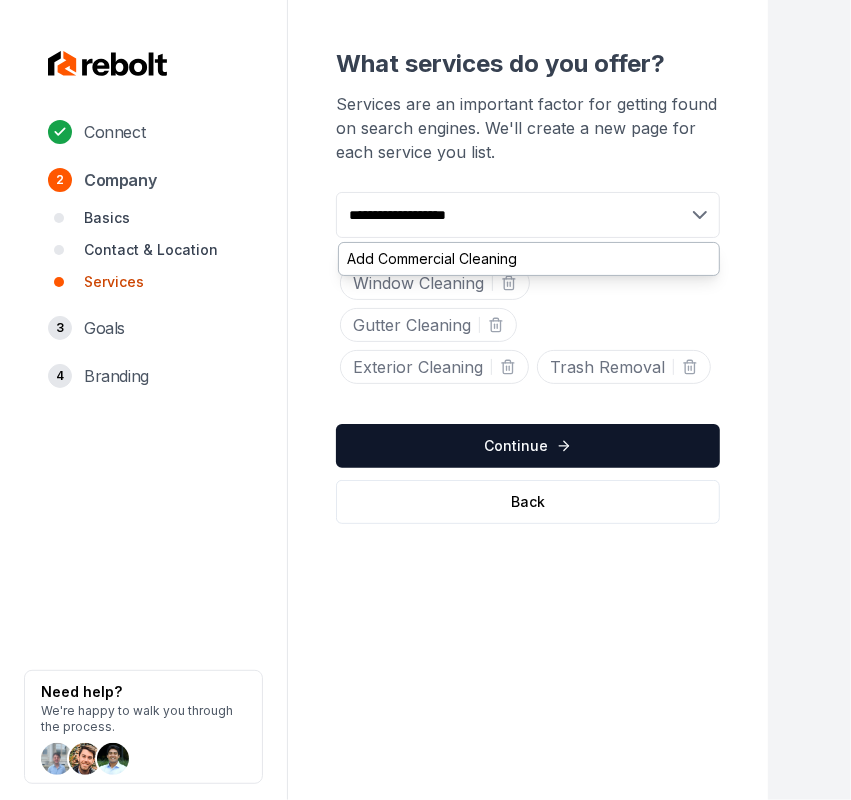 click on "**********" at bounding box center (528, 215) 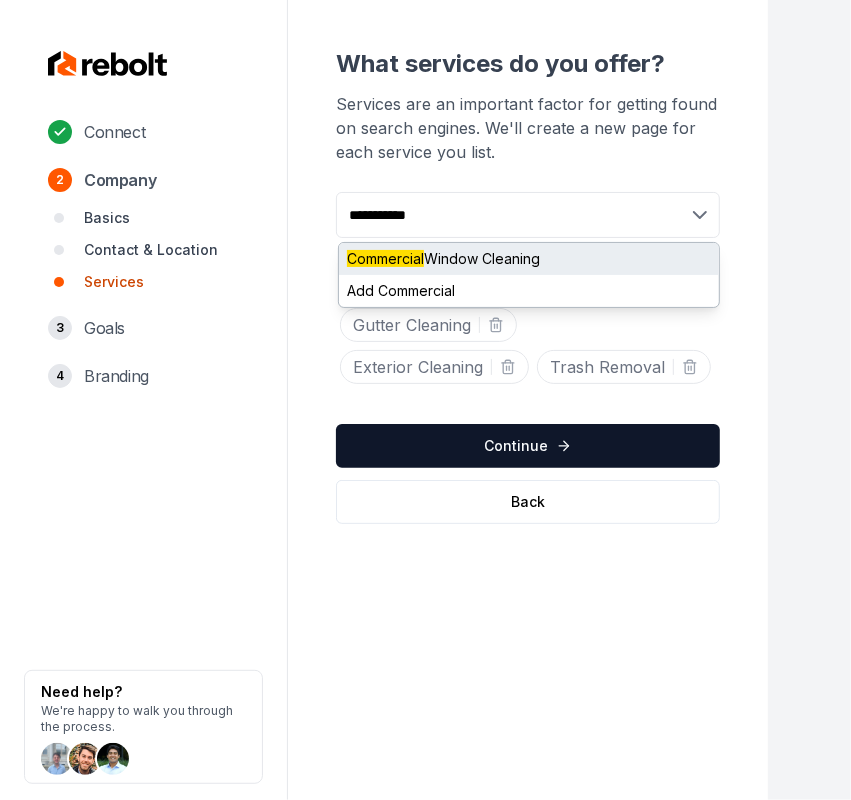 type on "**********" 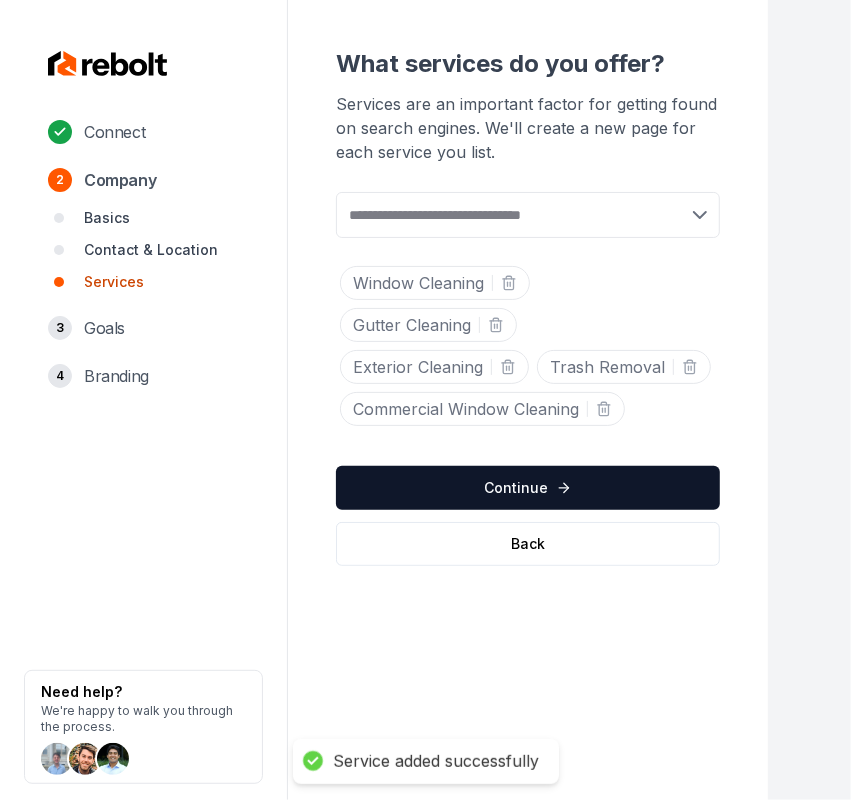 click at bounding box center [528, 215] 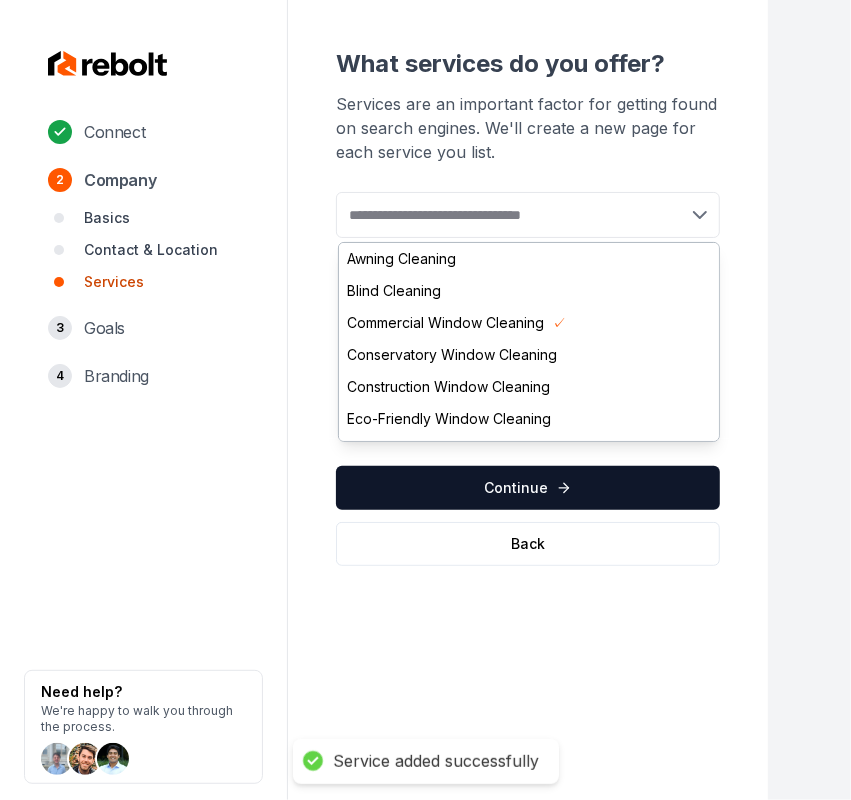 paste on "**********" 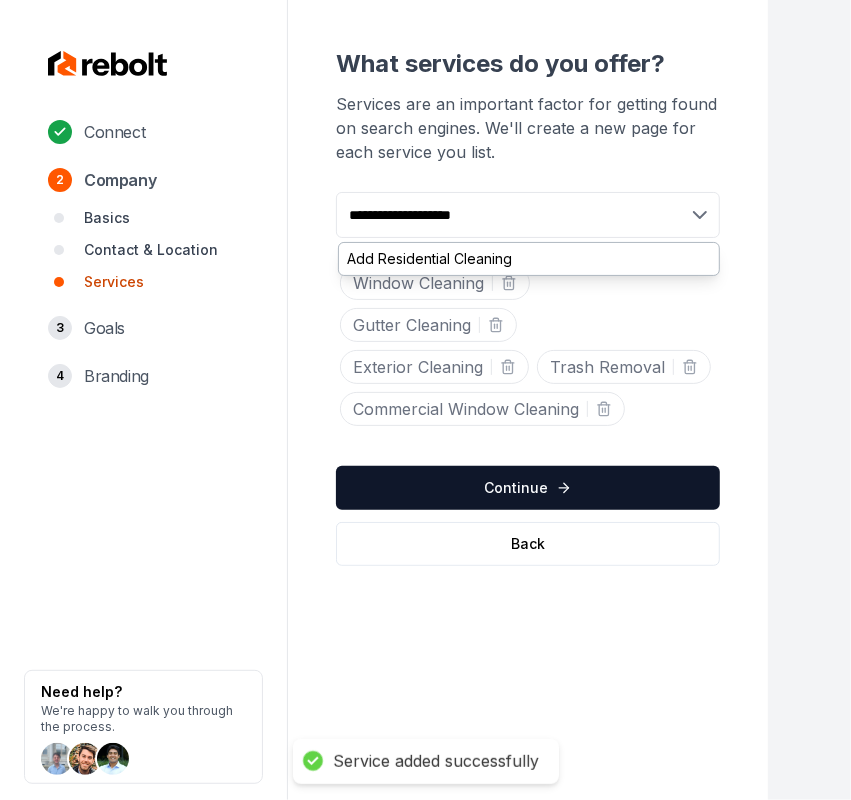 click on "**********" at bounding box center [528, 215] 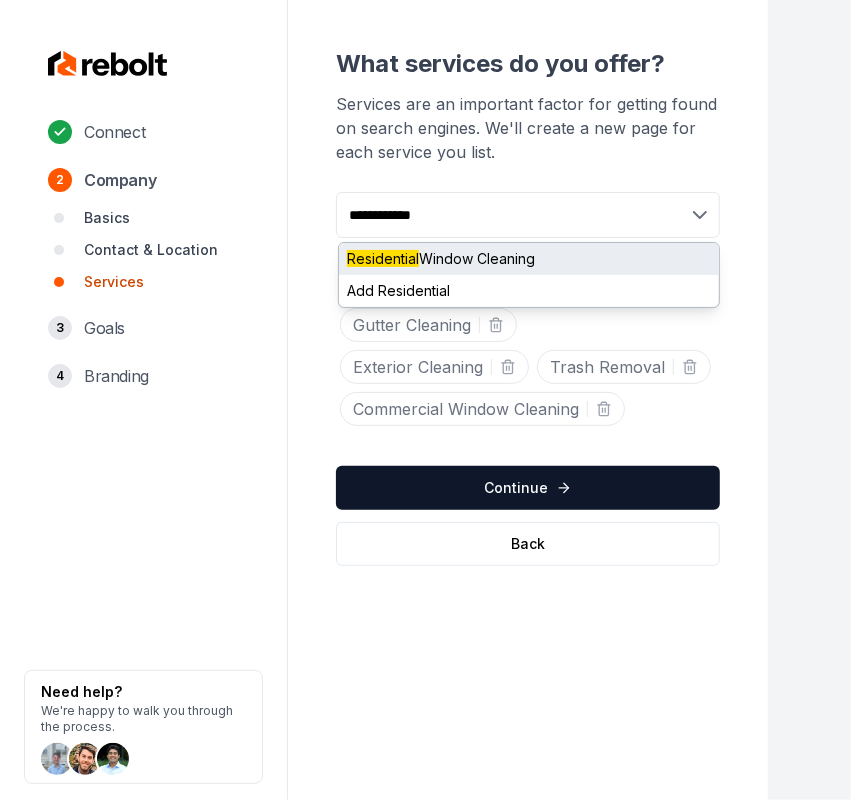 type on "**********" 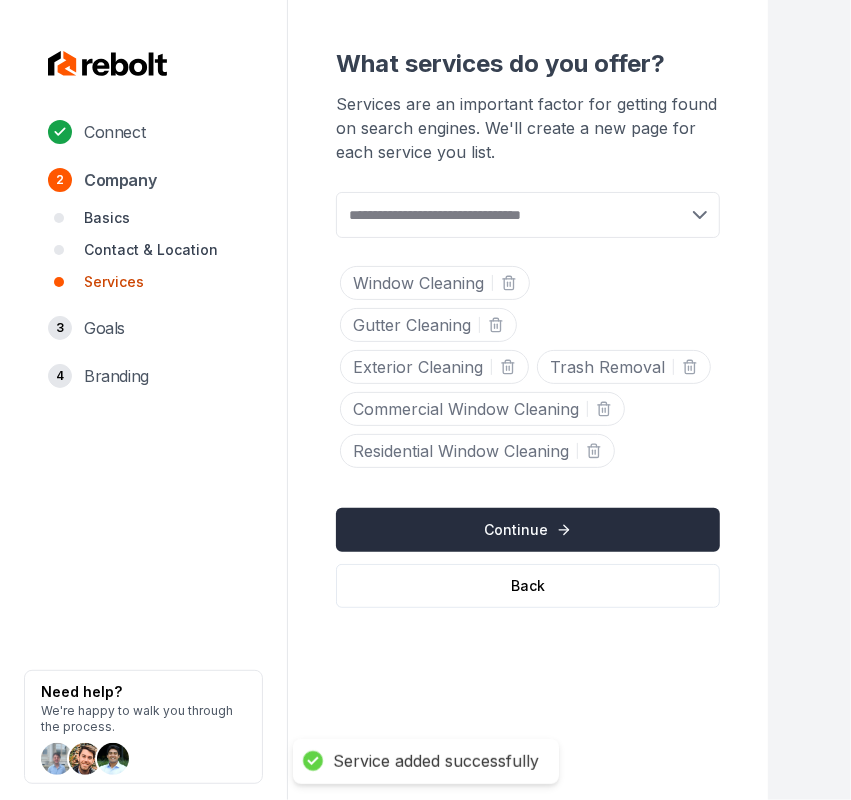 click on "Continue" at bounding box center [528, 530] 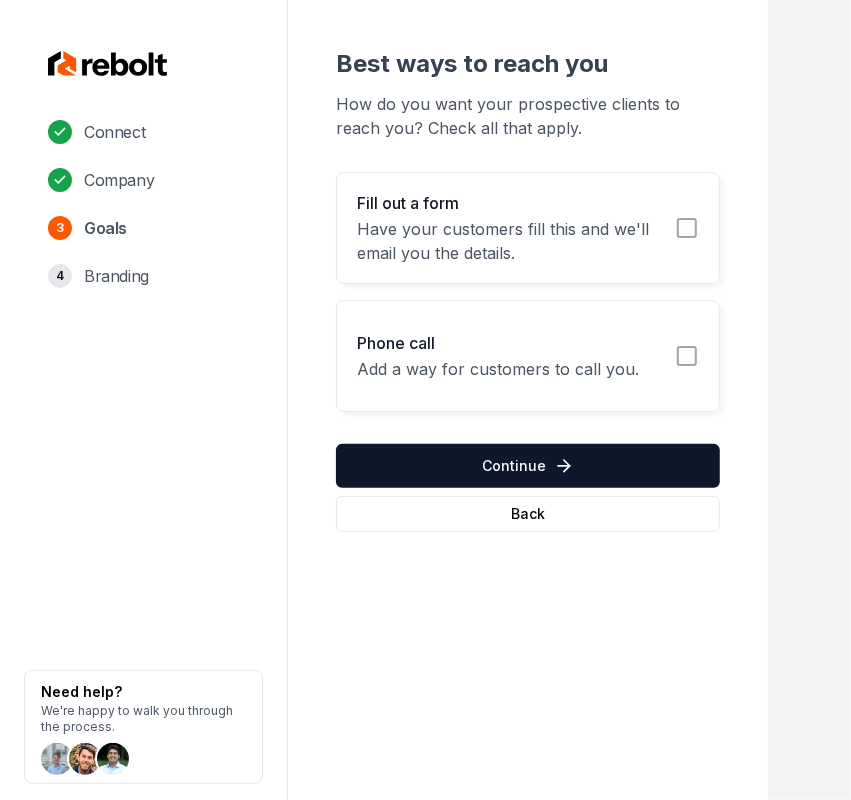 click on "Fill out a form" at bounding box center [510, 203] 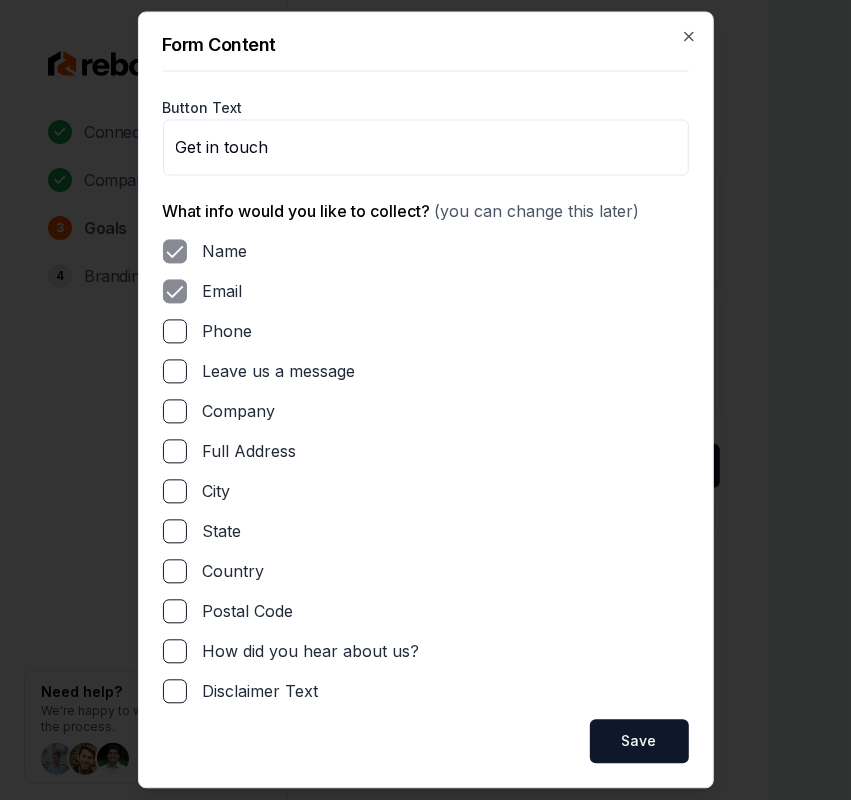 click on "Phone" at bounding box center [228, 332] 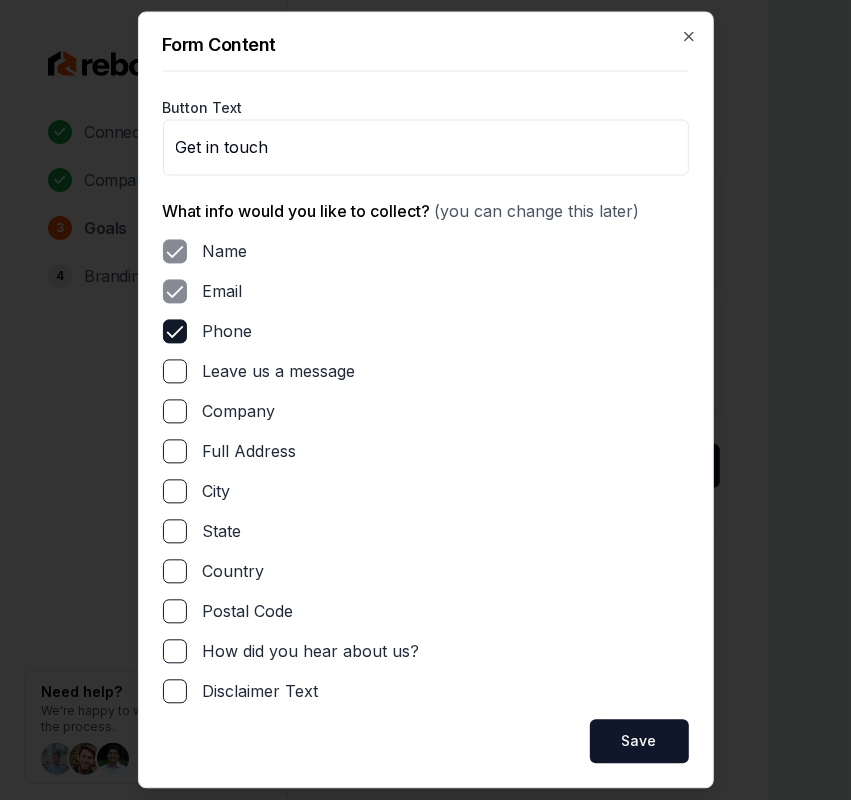 click on "Leave us a message" at bounding box center (279, 372) 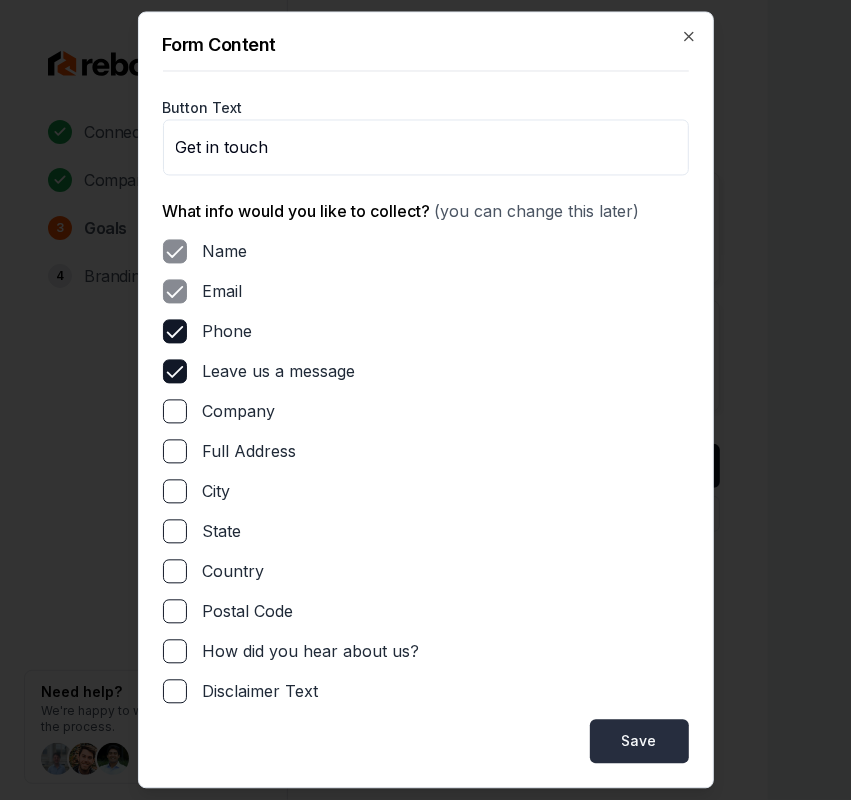 click on "Save" at bounding box center (639, 742) 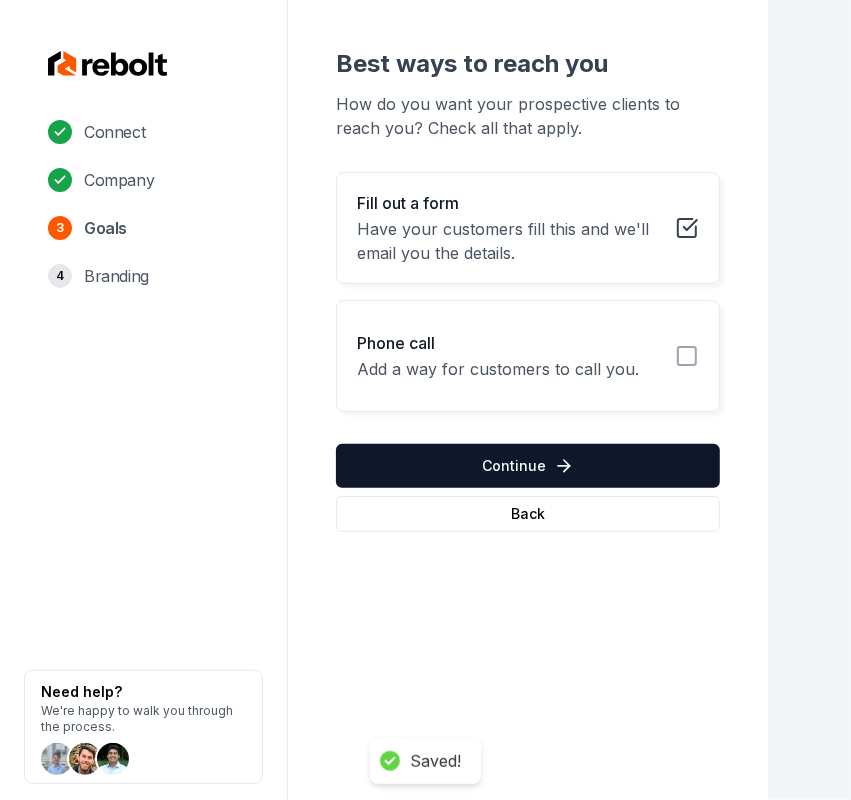 click on "Add a way for customers to call you." at bounding box center [498, 369] 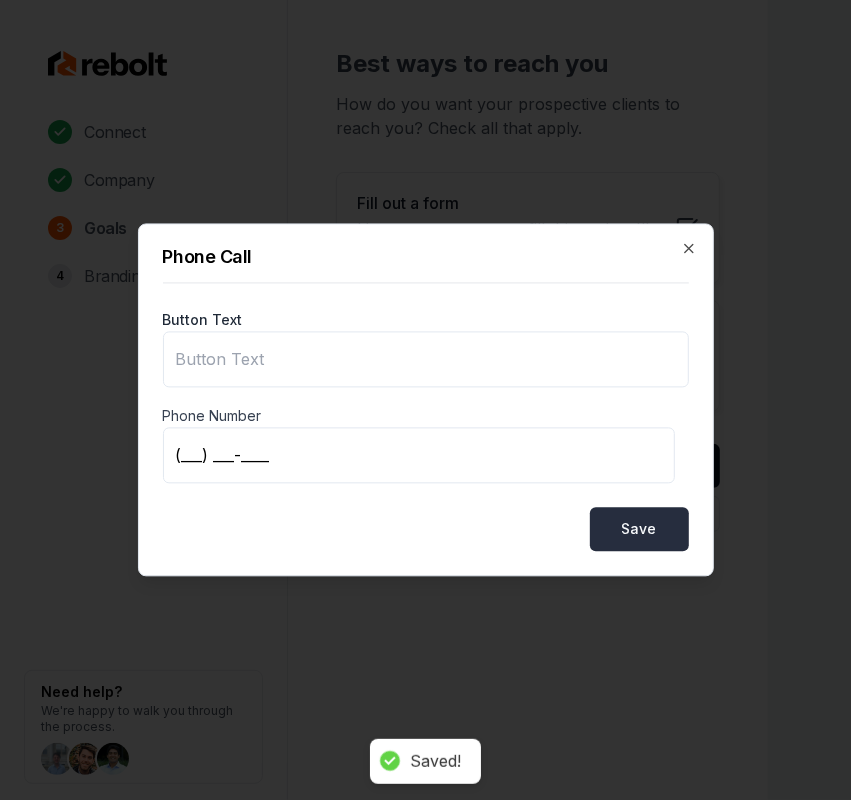 type on "Call us" 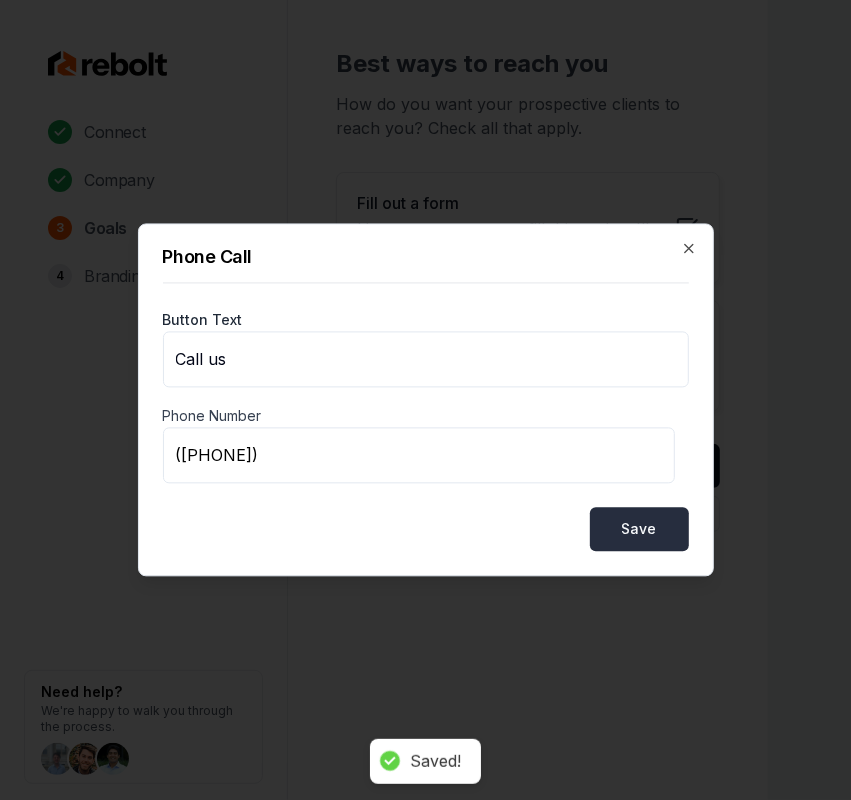 click on "Save" at bounding box center [639, 530] 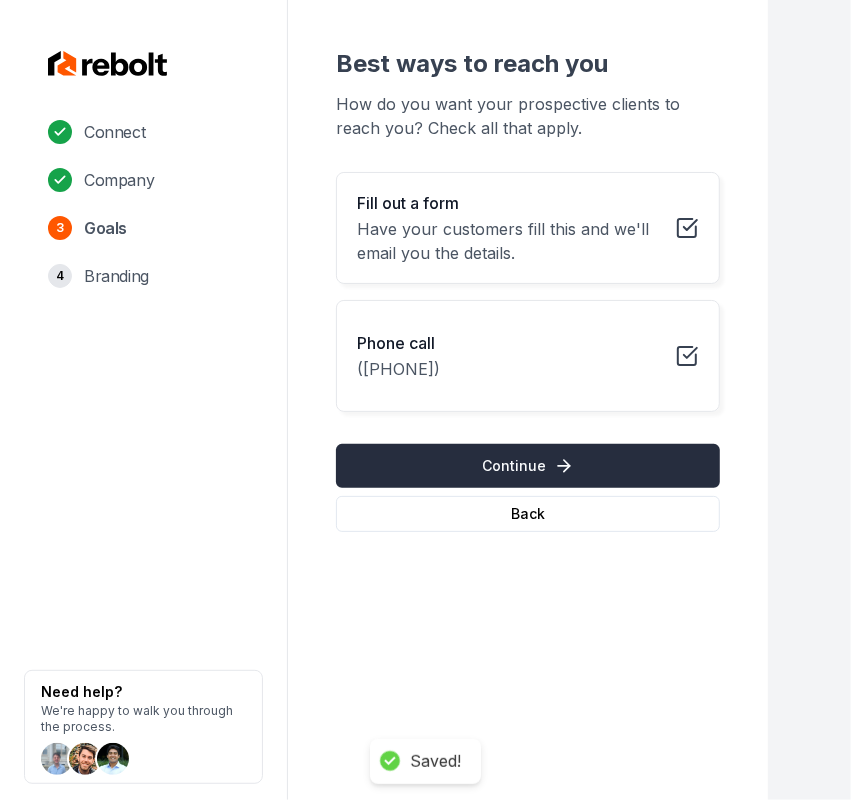 click on "Continue" at bounding box center [528, 466] 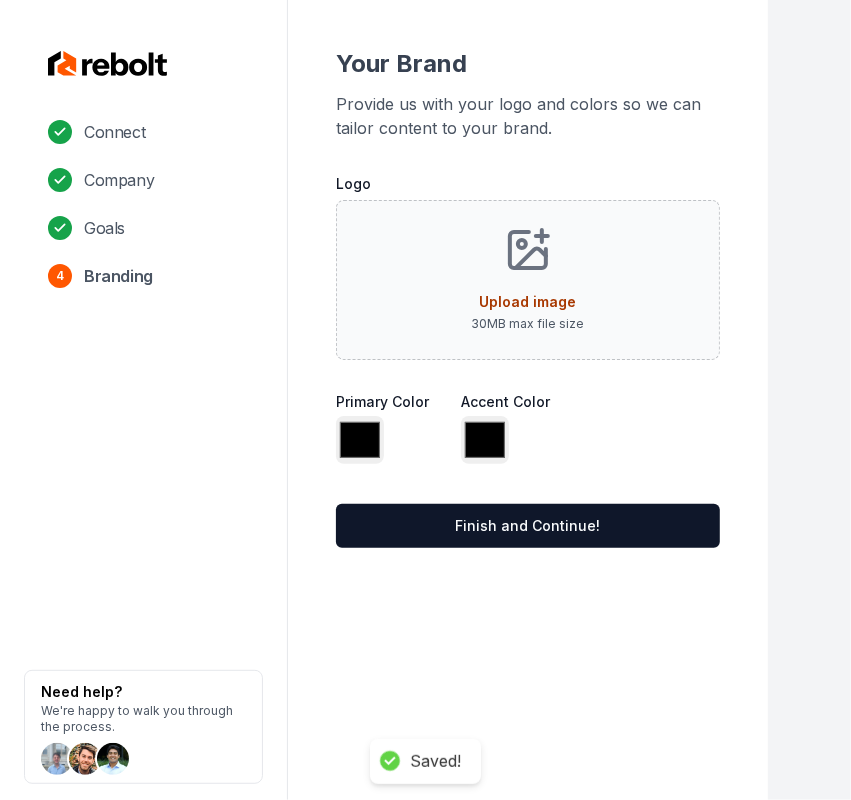 type on "*******" 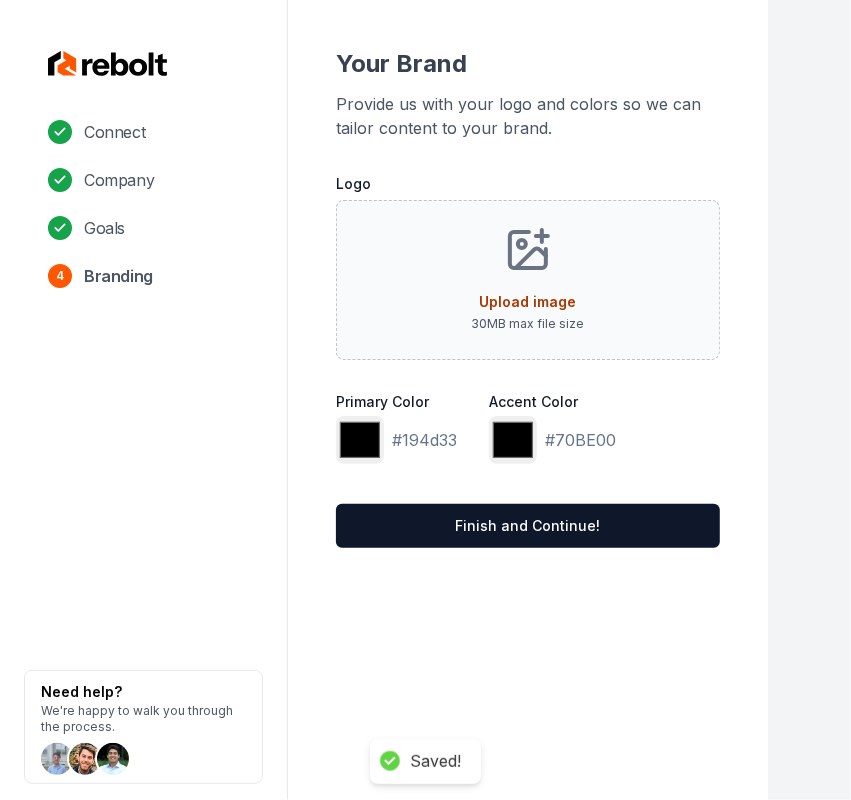 click on "Upload image 30  MB max file size" at bounding box center (528, 280) 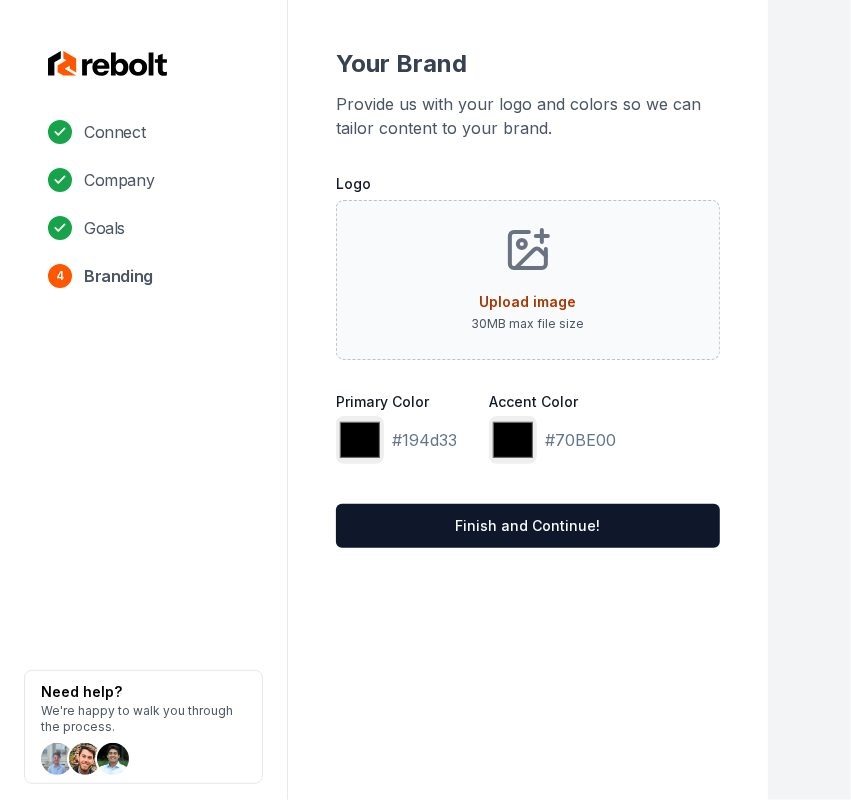type on "**********" 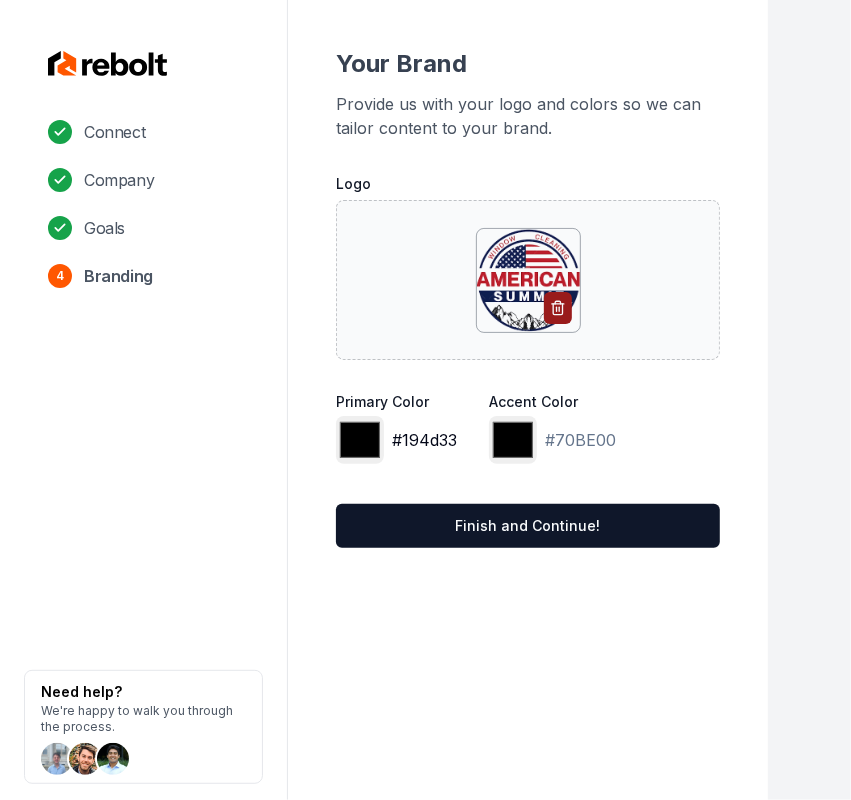 drag, startPoint x: 353, startPoint y: 436, endPoint x: 356, endPoint y: 460, distance: 24.186773 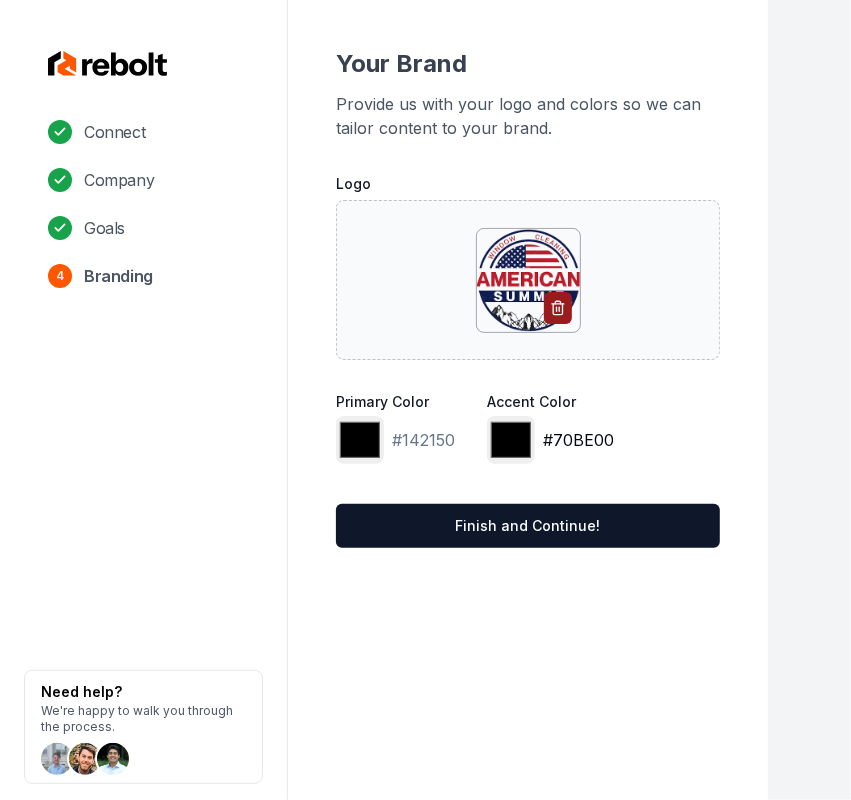 type on "*******" 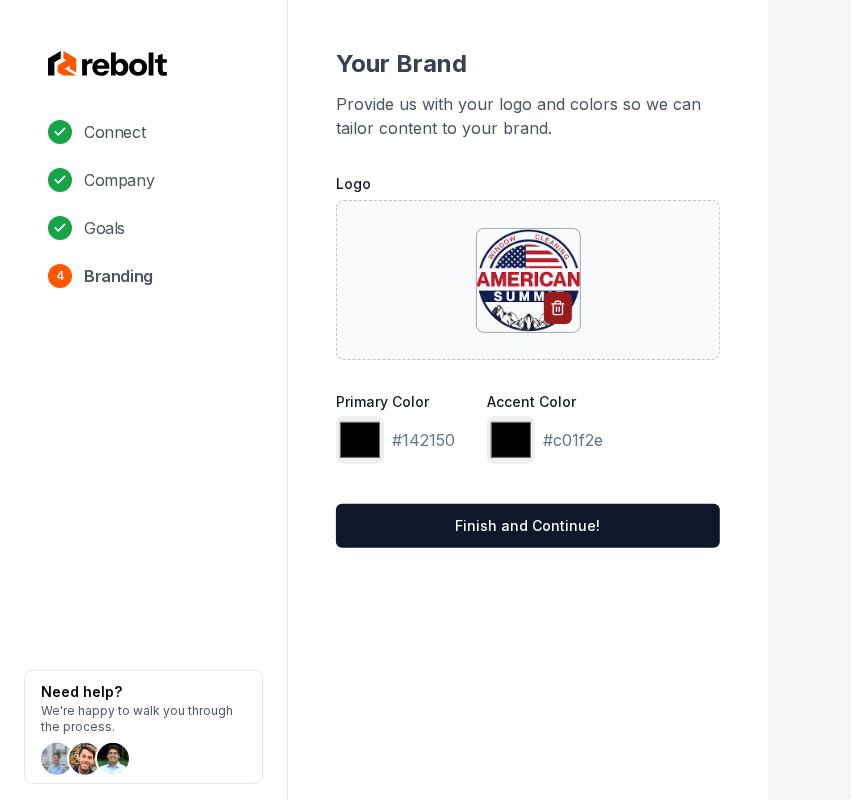 type on "*******" 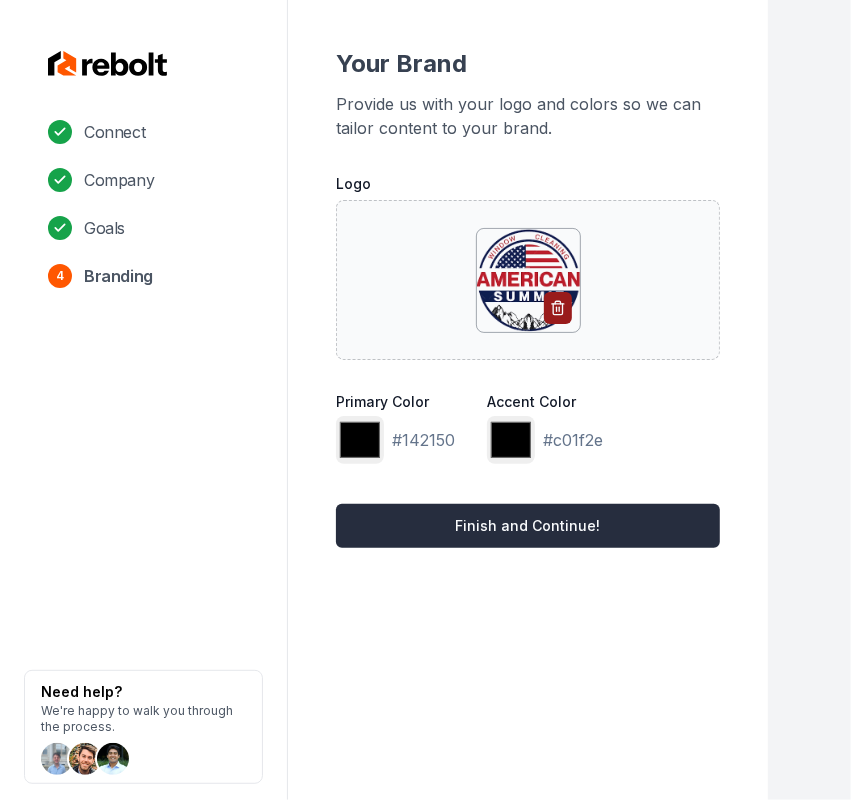click on "Finish and Continue!" at bounding box center (528, 526) 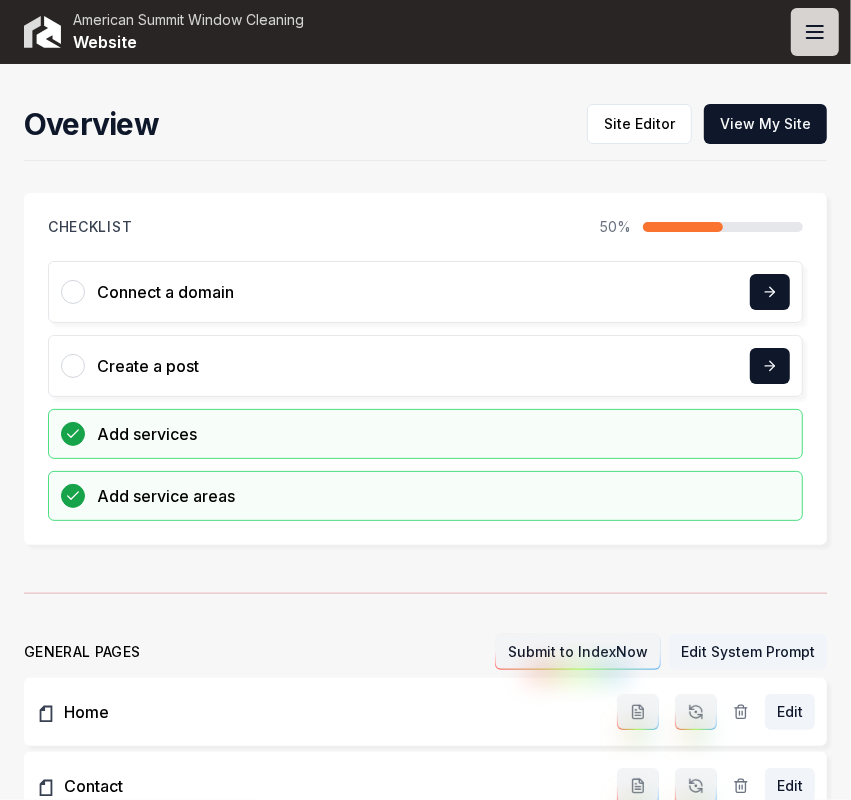 click 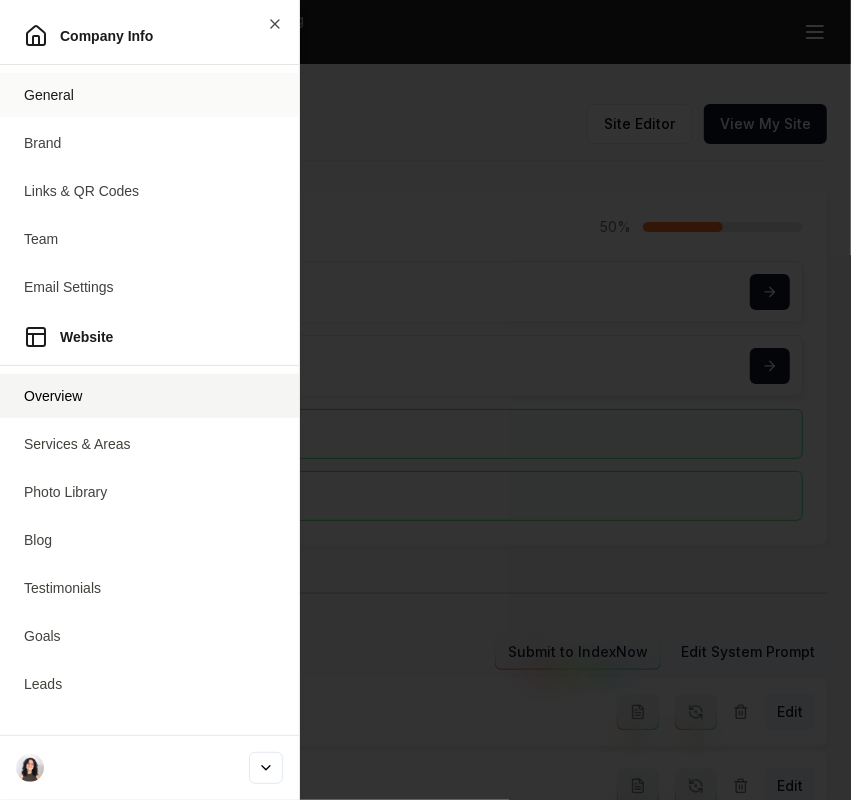 click on "General" at bounding box center (149, 95) 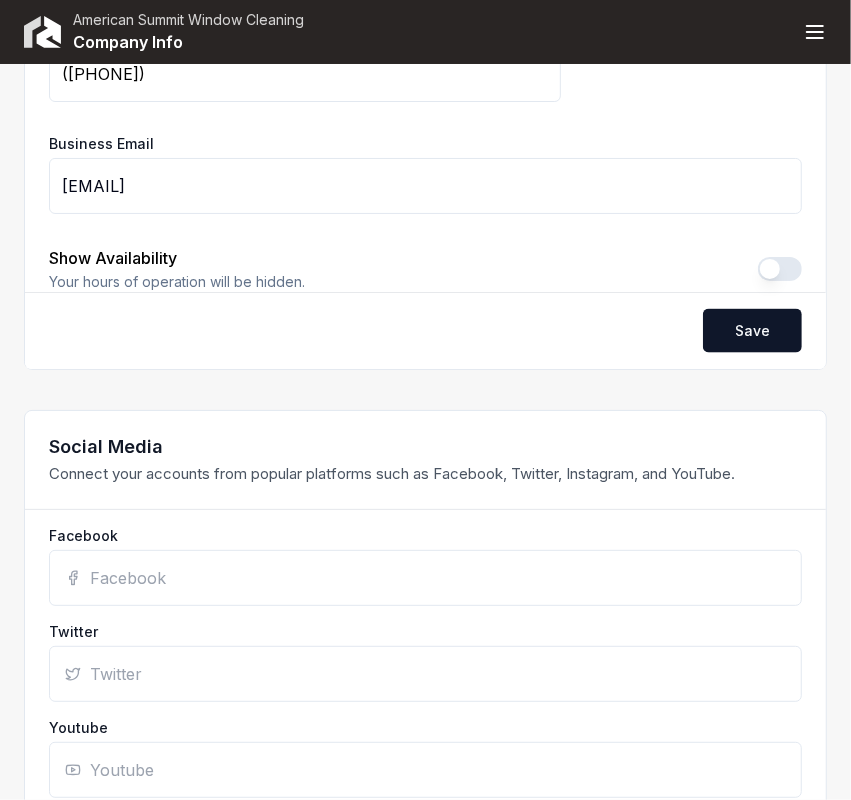 scroll, scrollTop: 1500, scrollLeft: 0, axis: vertical 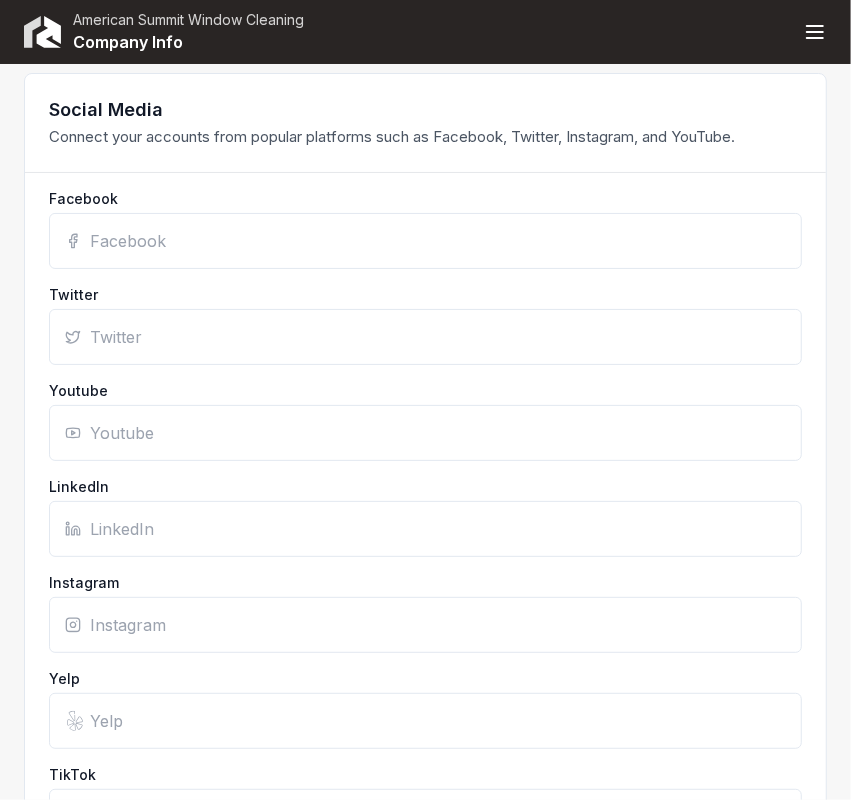 drag, startPoint x: 182, startPoint y: 262, endPoint x: 301, endPoint y: 252, distance: 119.419426 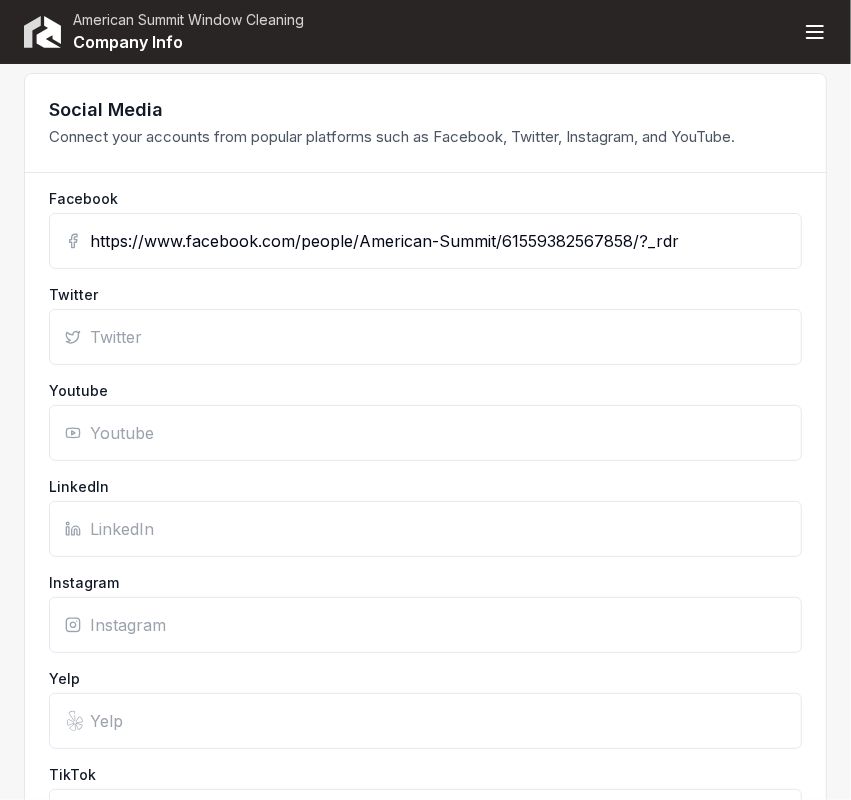 scroll, scrollTop: 2000, scrollLeft: 0, axis: vertical 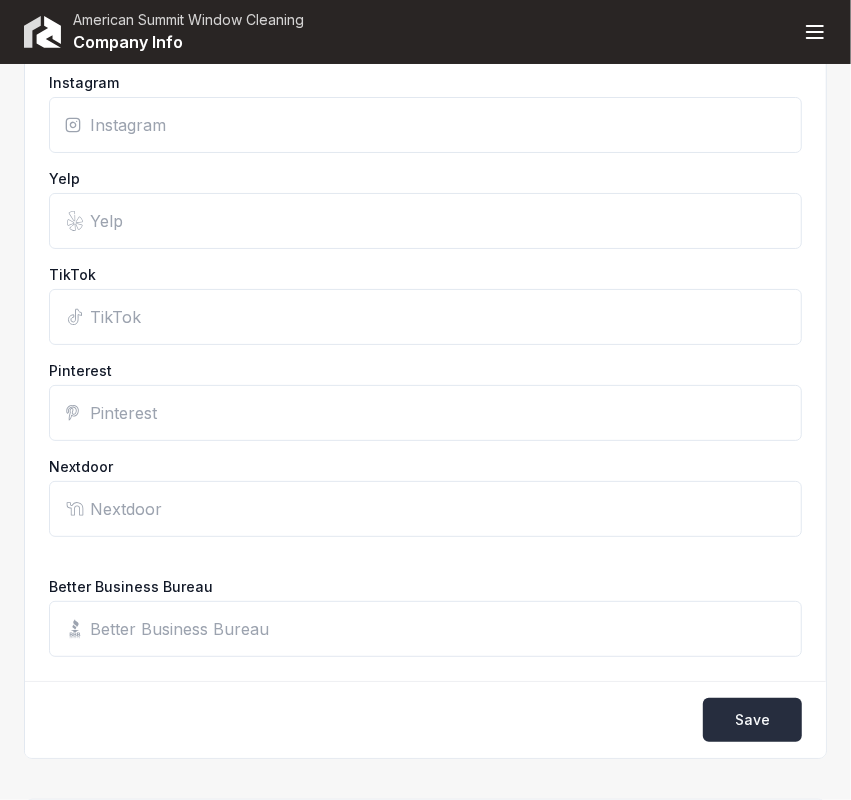 type on "https://www.facebook.com/people/American-Summit/61559382567858/?_rdr" 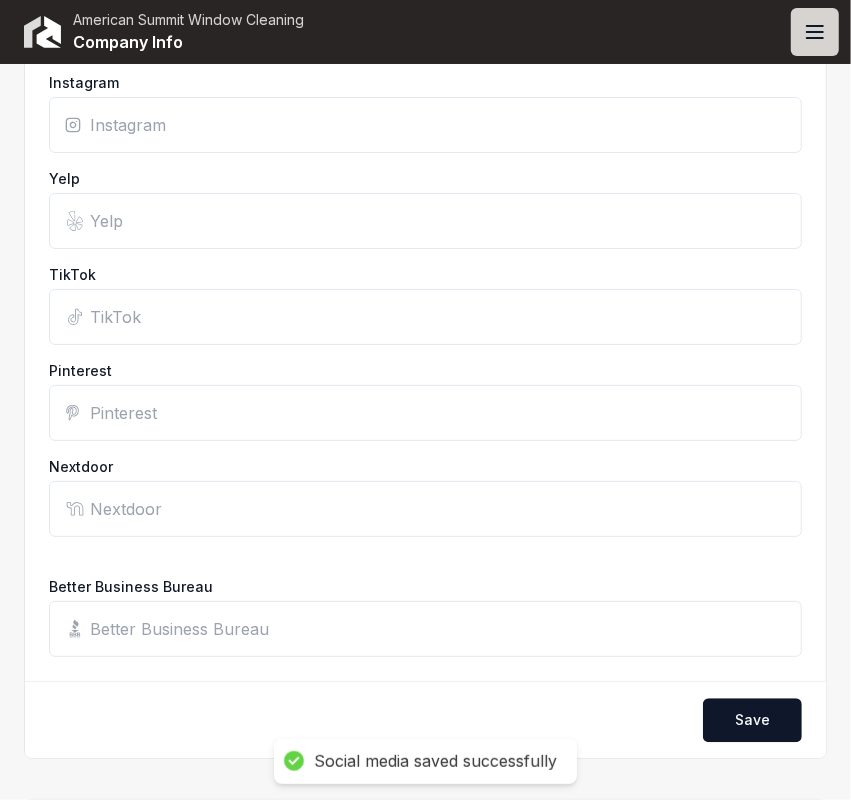click 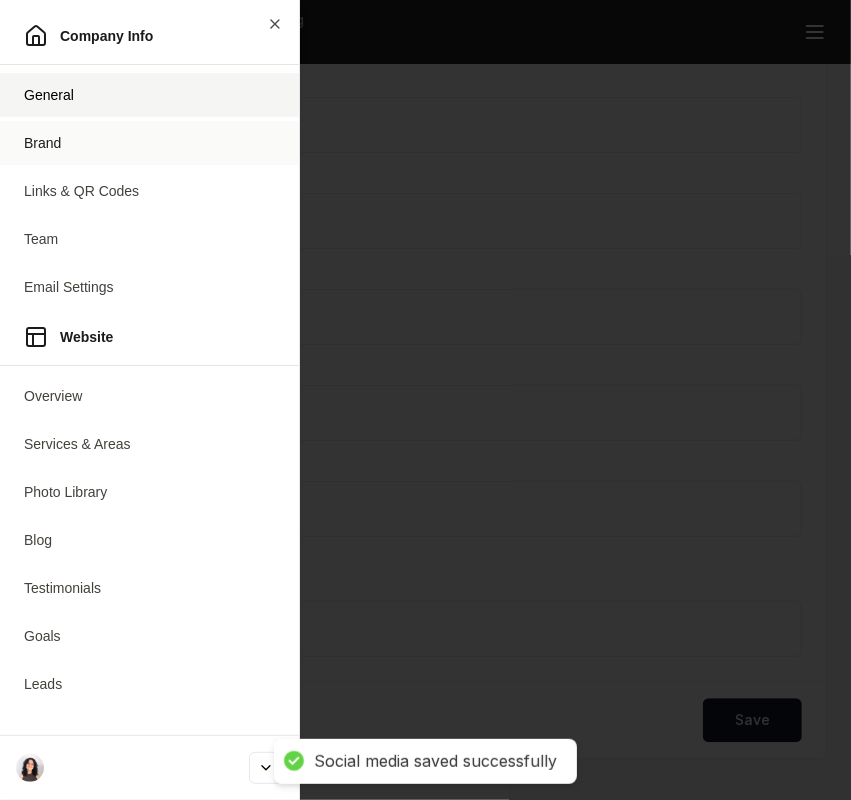 click on "Brand" at bounding box center (149, 143) 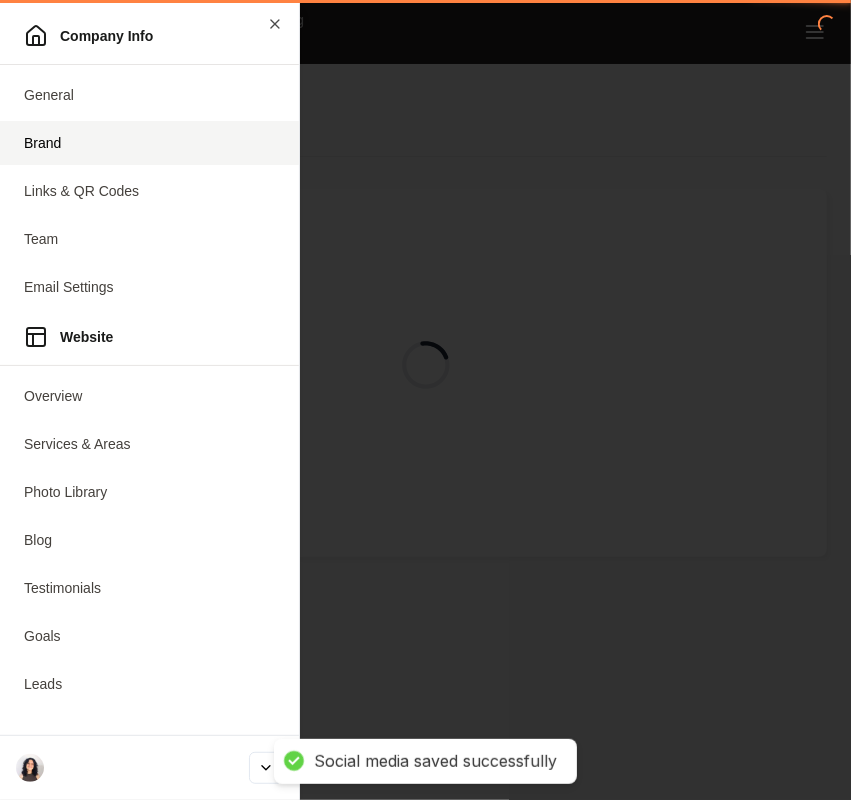 scroll, scrollTop: 0, scrollLeft: 0, axis: both 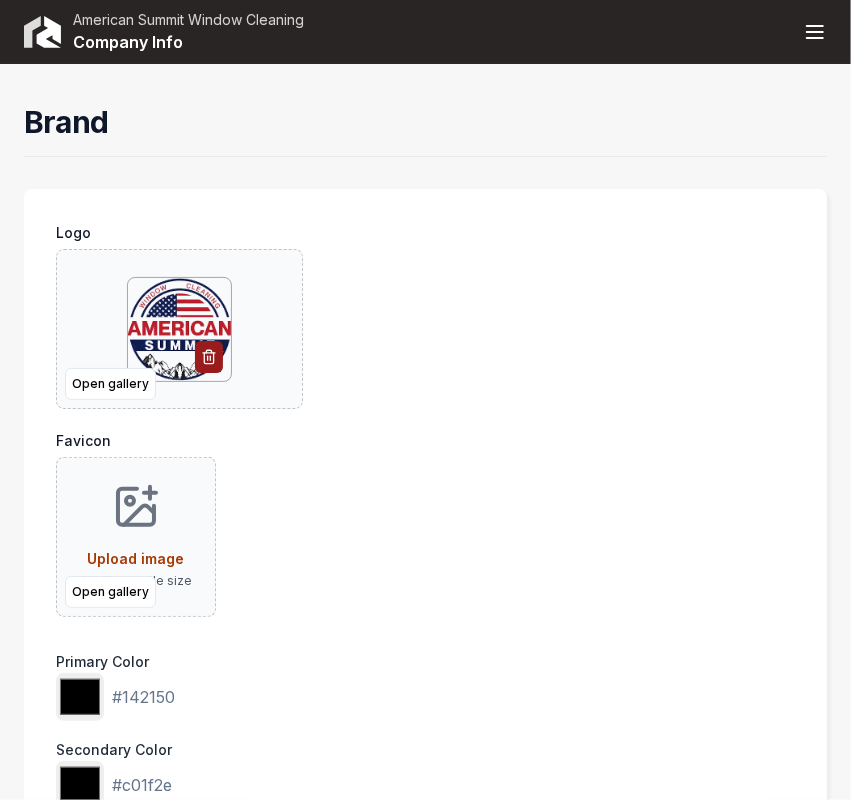 click 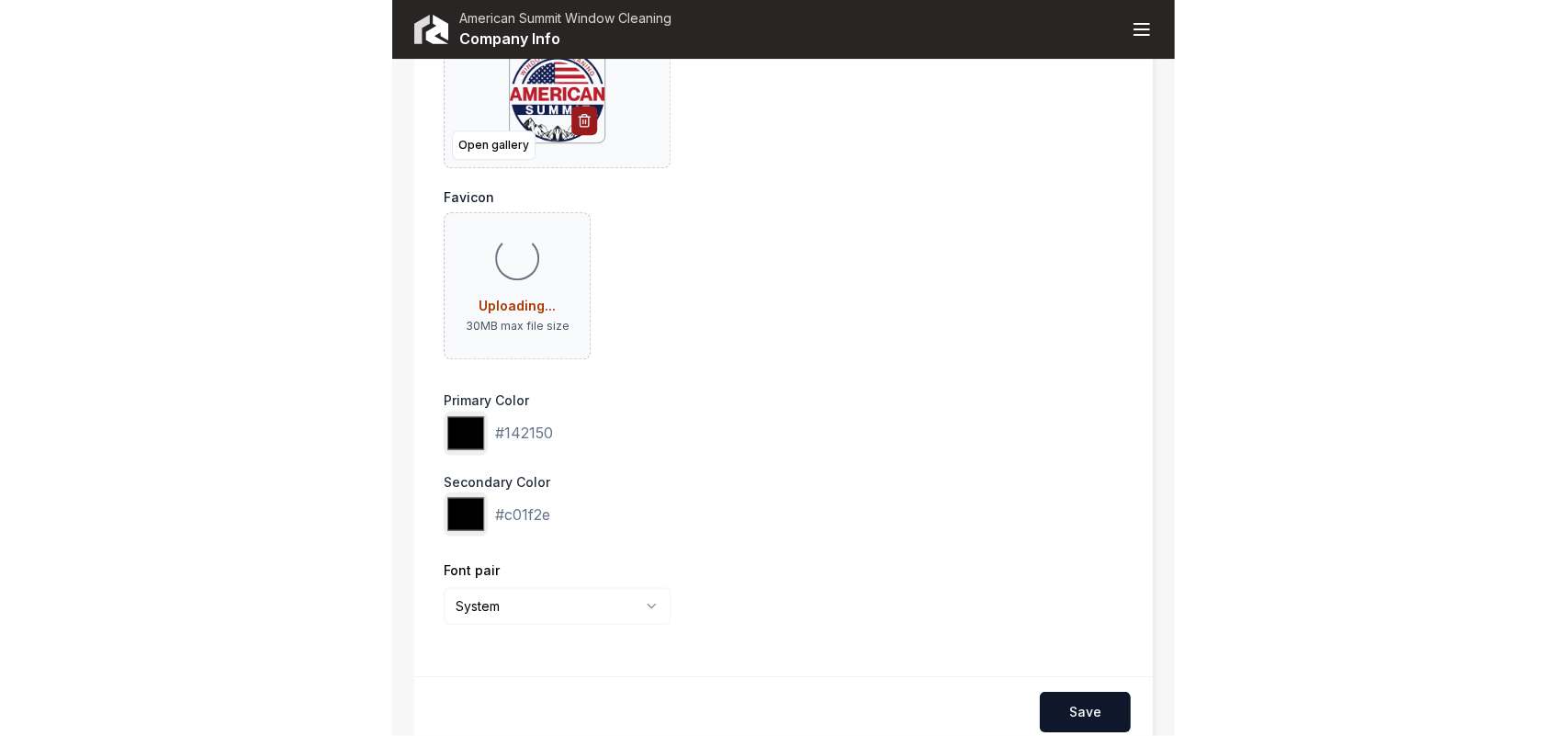 scroll, scrollTop: 373, scrollLeft: 0, axis: vertical 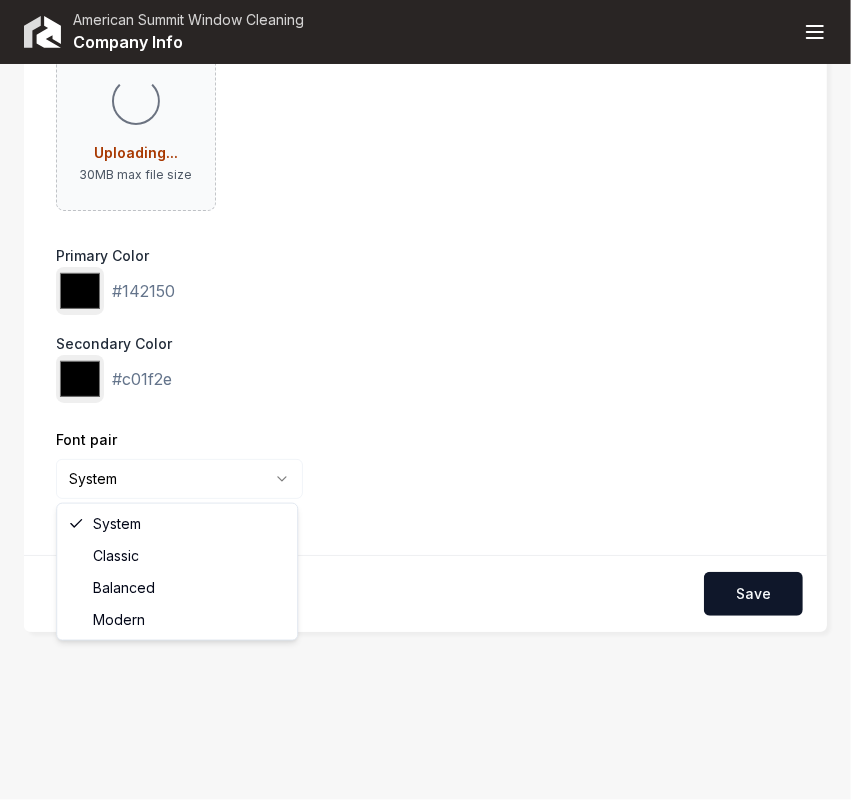 click on "Company Info Website Social Media GBP Optimizer SEO American Summit Window Cleaning Company Info Open menu American Summit Window Cleaning Company Info General Adjust your general settings. Brand Manage the styles and colors of your business. Links & QR Codes Manage the links and QR codes for your business. Team Manage your team members. Email Settings Manage your email settings. Brand Logo Open gallery Favicon Loading... Uploading... 30  MB max file size Primary Color ******* #142150 Secondary Color ******* #c01f2e Font pair System ****** ******* ******** ****** This is your meta title This is your primary font This is your secondary font Let's Go! Testimonials Our clients love us Save /dashboard/sites/[UUID]/brand System Classic Balanced Modern" at bounding box center (425, 400) 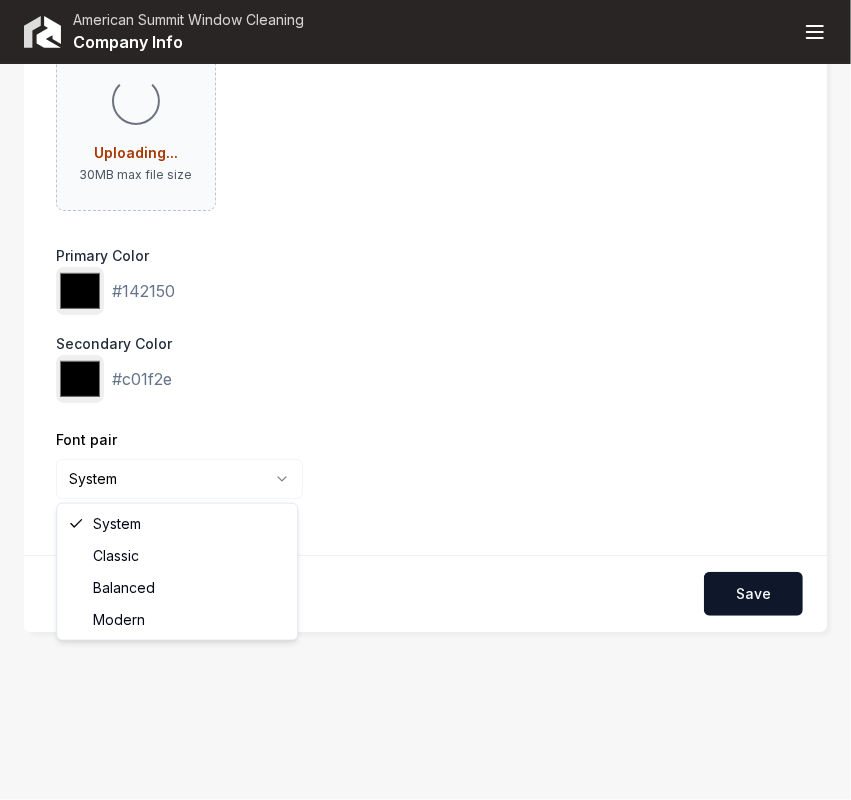 select on "******" 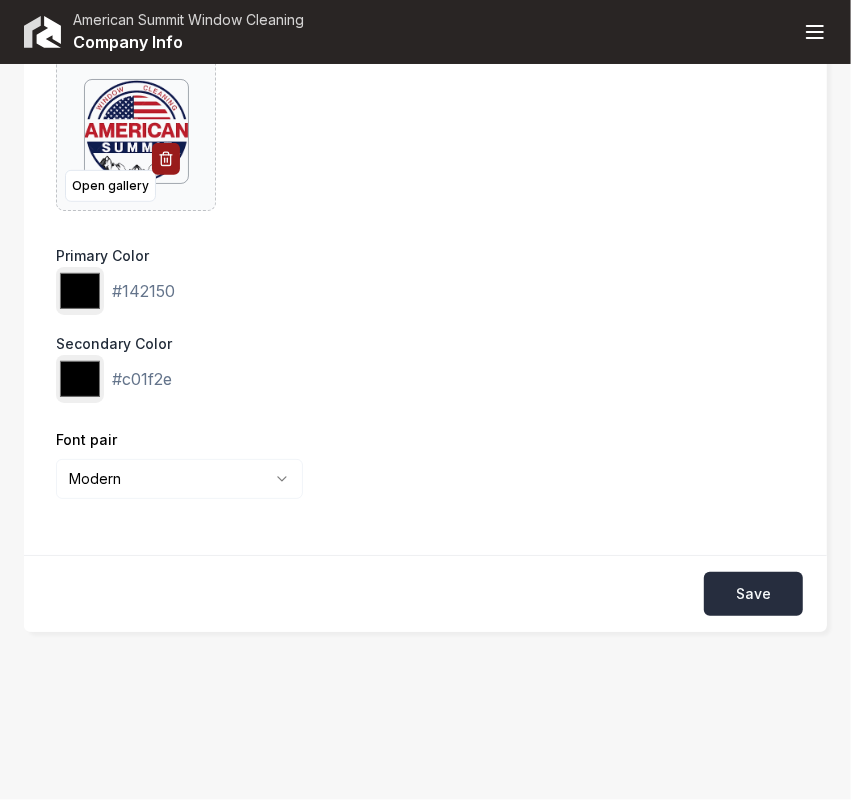 click on "Save" at bounding box center (753, 594) 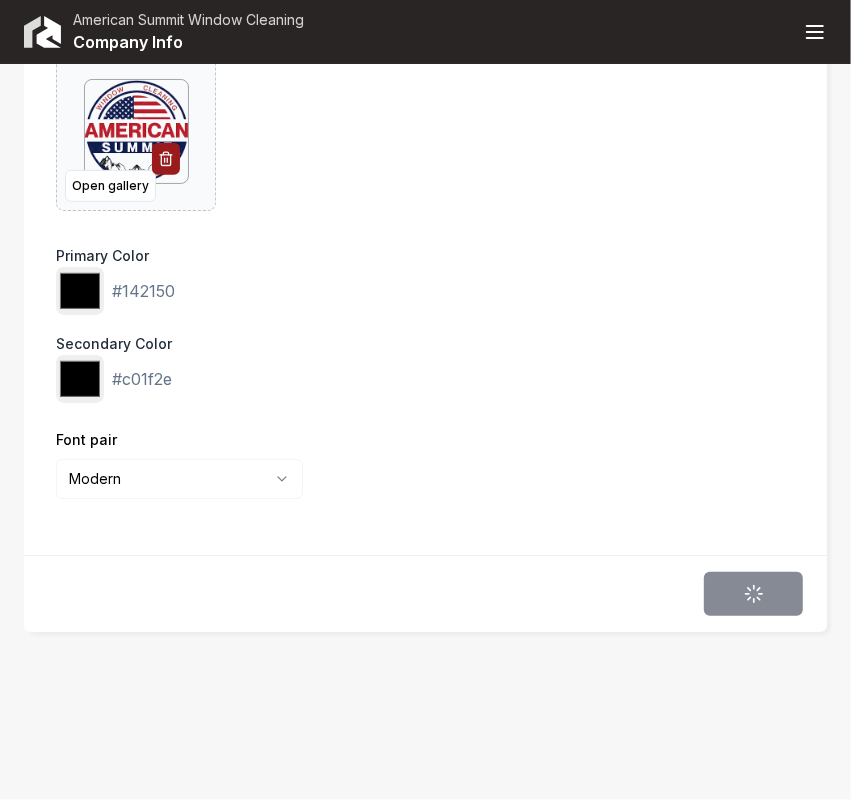 click on "Brand Logo Open gallery Favicon Open gallery Primary Color ******* #142150 Secondary Color ******* #c01f2e Font pair Modern ****** ******* ******** ****** This is your meta title This is your primary font This is your secondary font Let's Go! Testimonials Our clients love us Save" at bounding box center (425, 165) 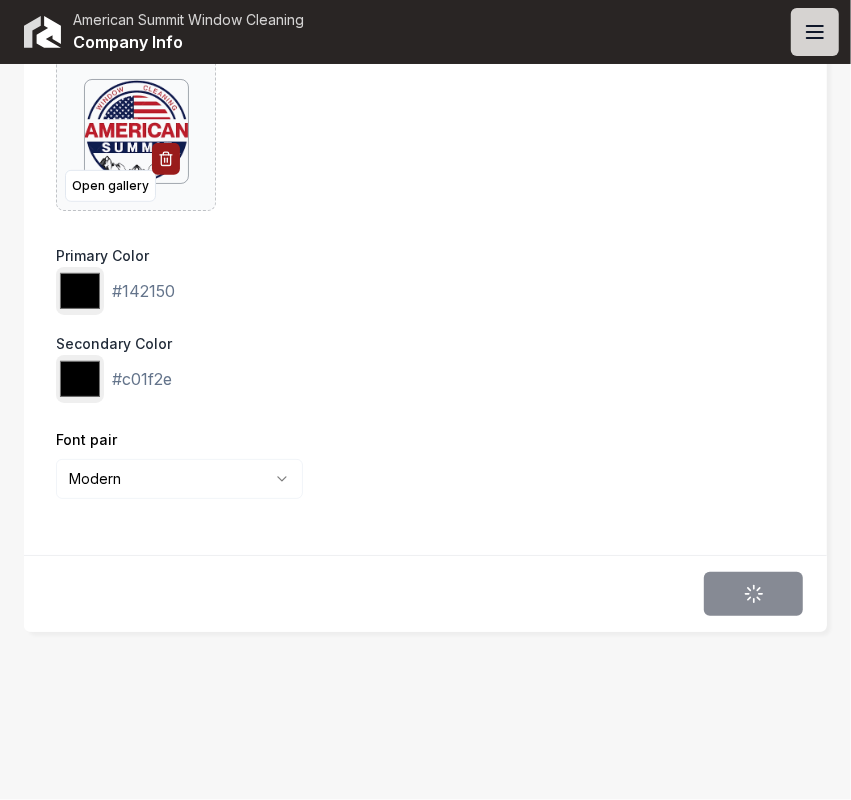 click on "Open menu" at bounding box center (815, 32) 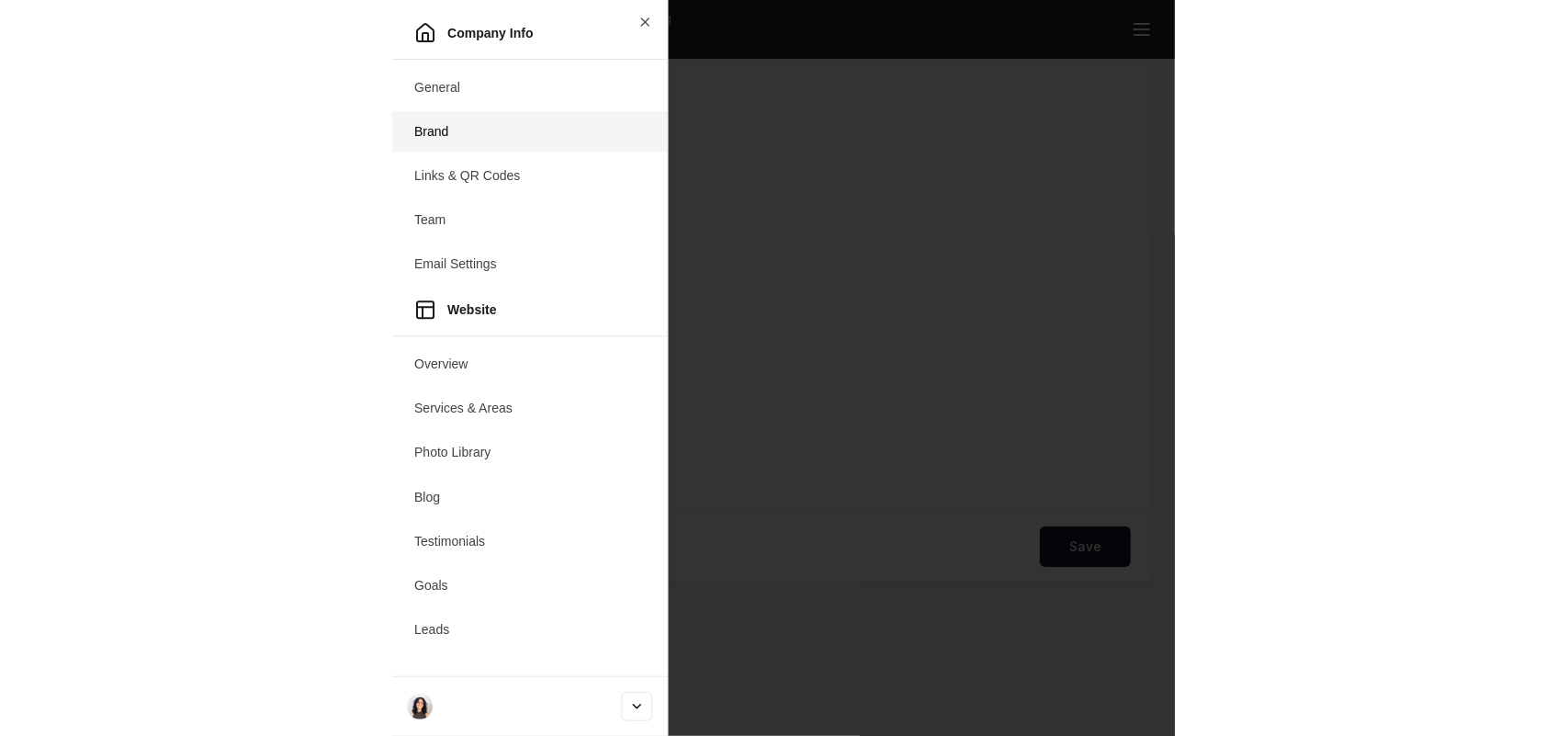 scroll, scrollTop: 0, scrollLeft: 0, axis: both 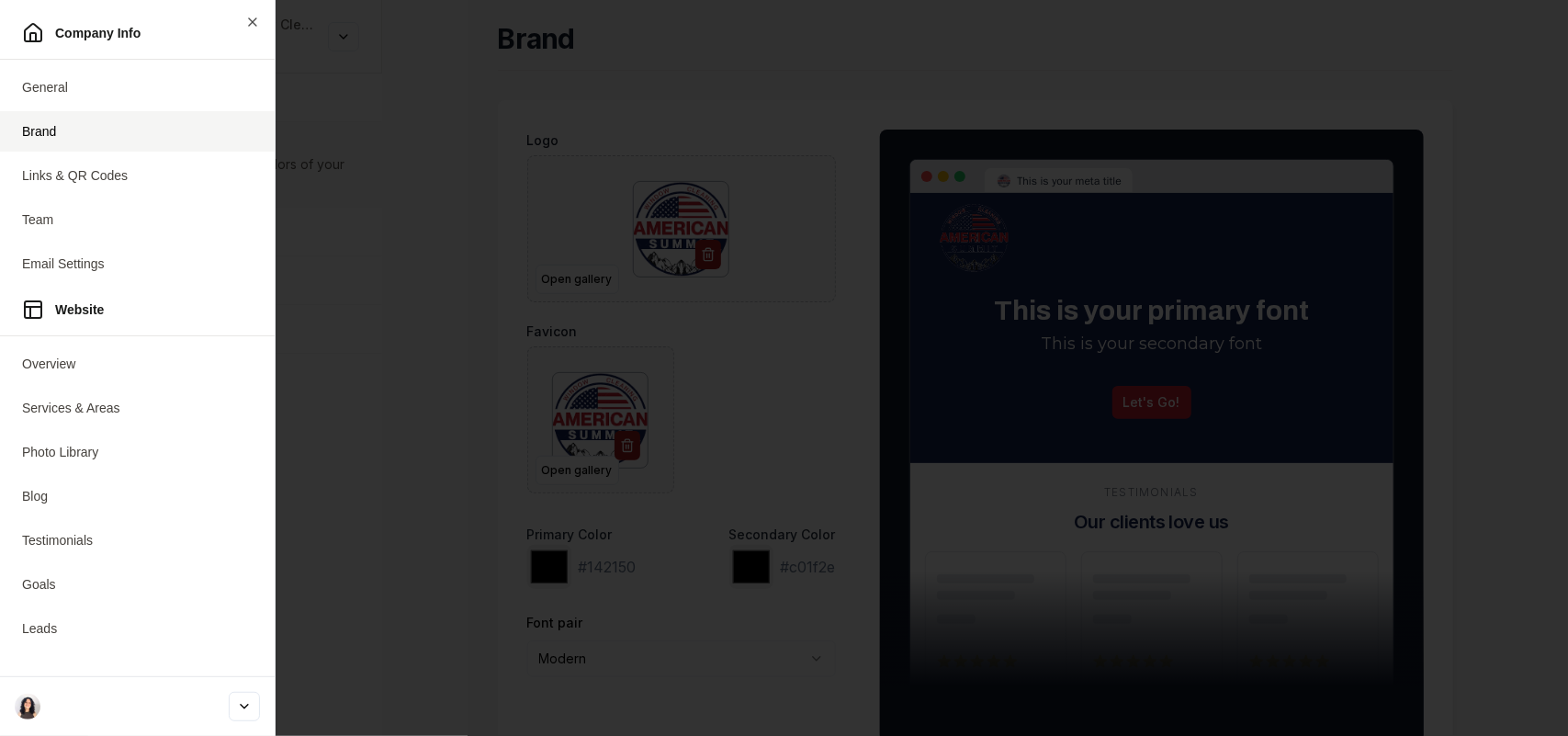 click at bounding box center (784, 368) 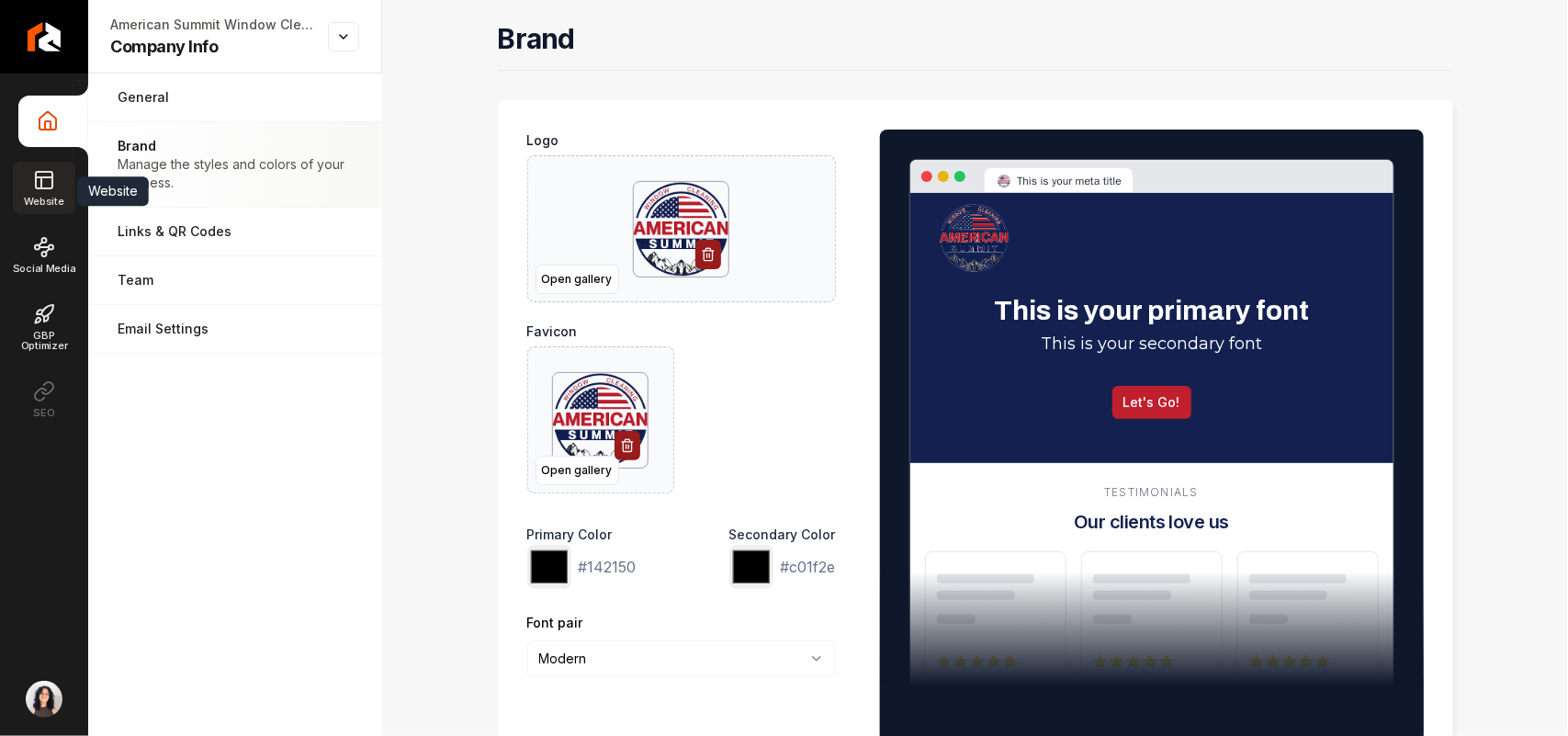 click on "Website" at bounding box center [43, 187] 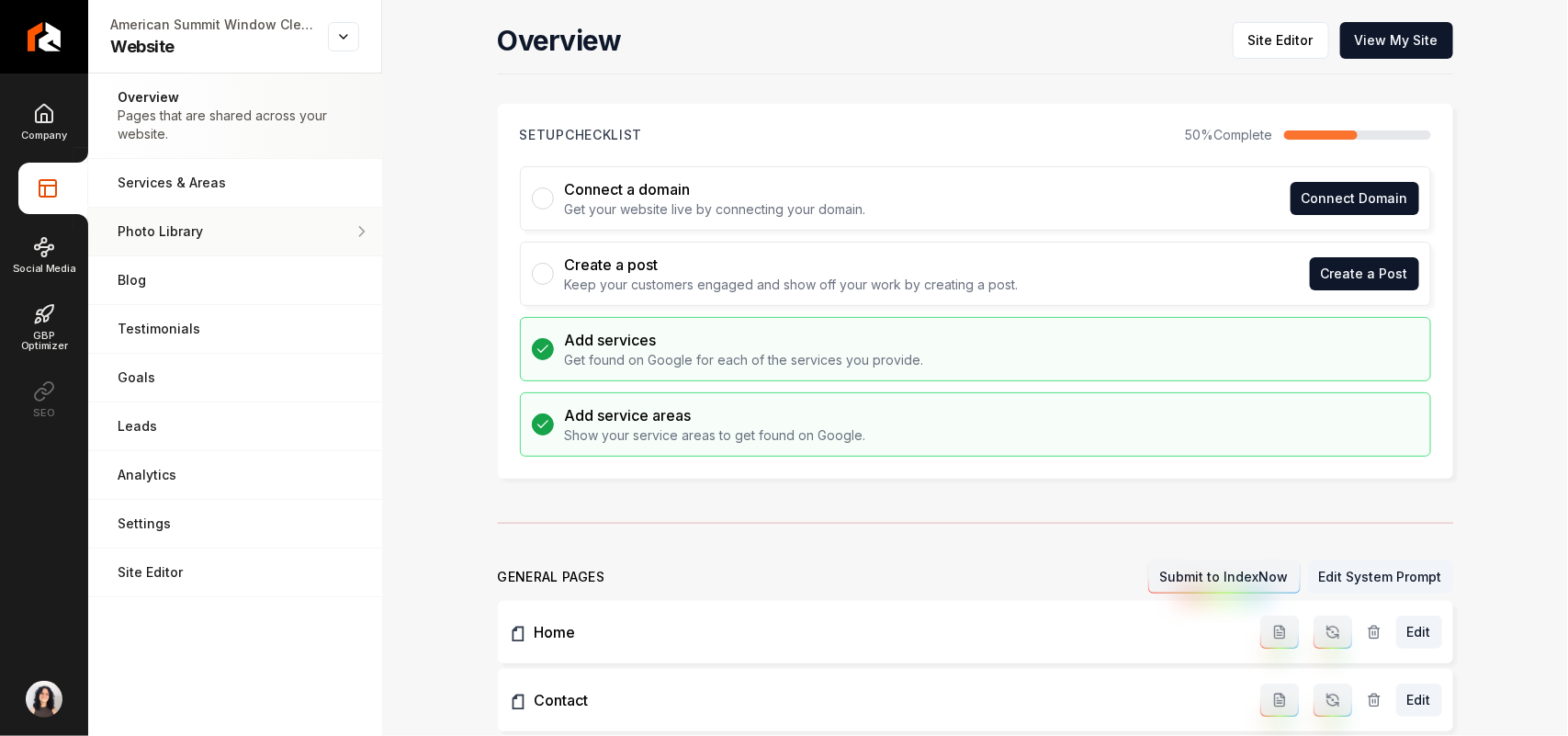 click on "Photo Library" at bounding box center [227, 232] 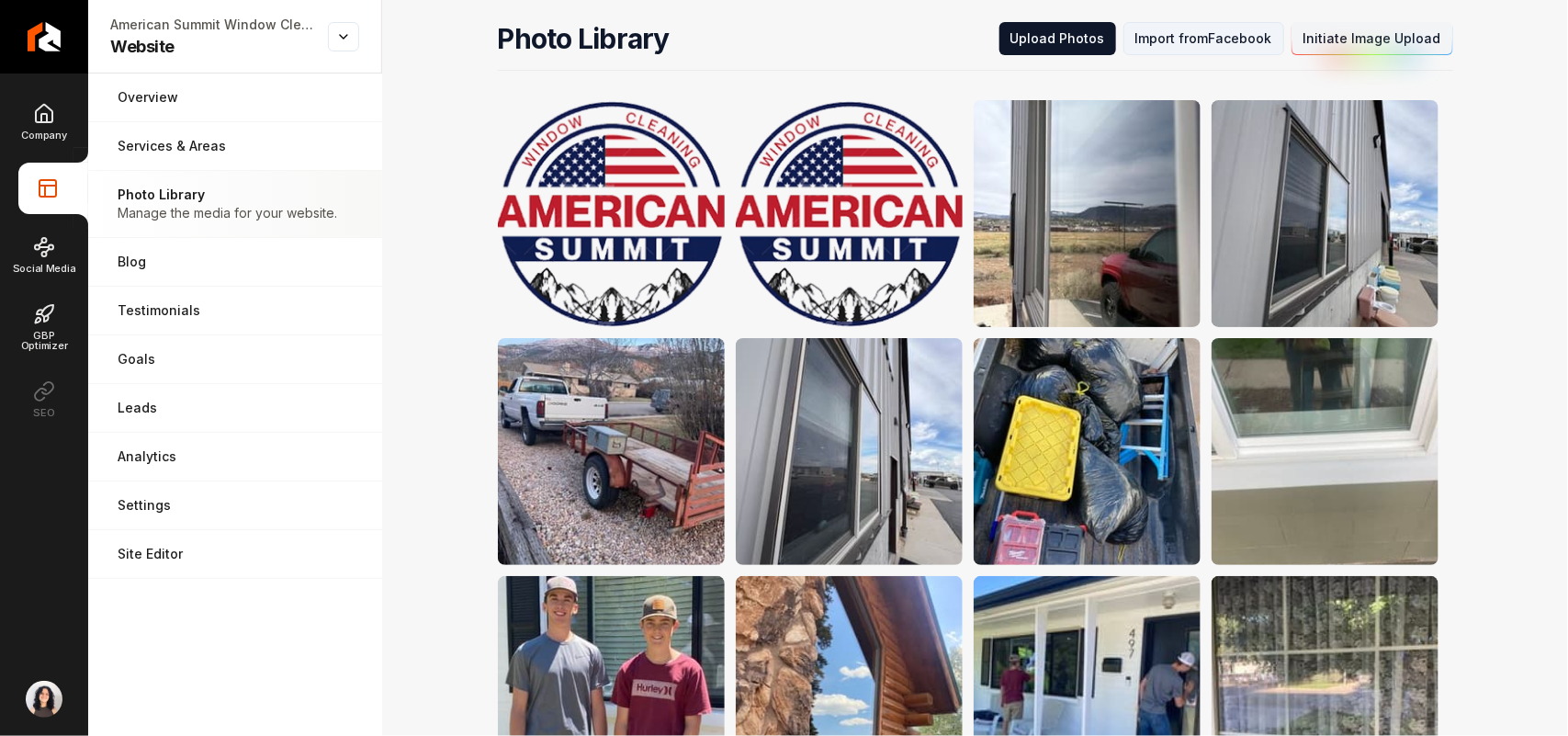 click on "Import from  Facebook" at bounding box center [1203, 39] 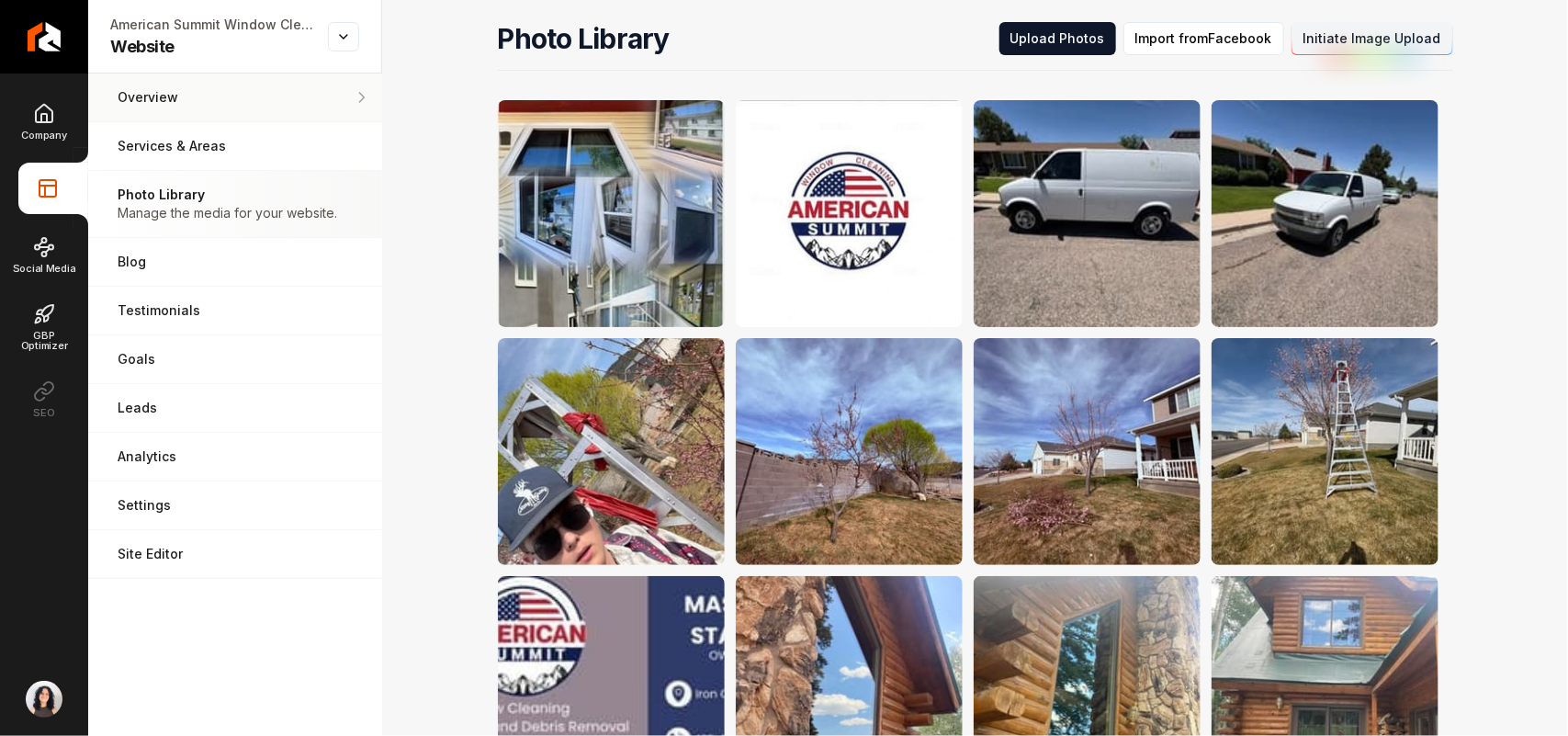 click on "Overview" at bounding box center (235, 97) 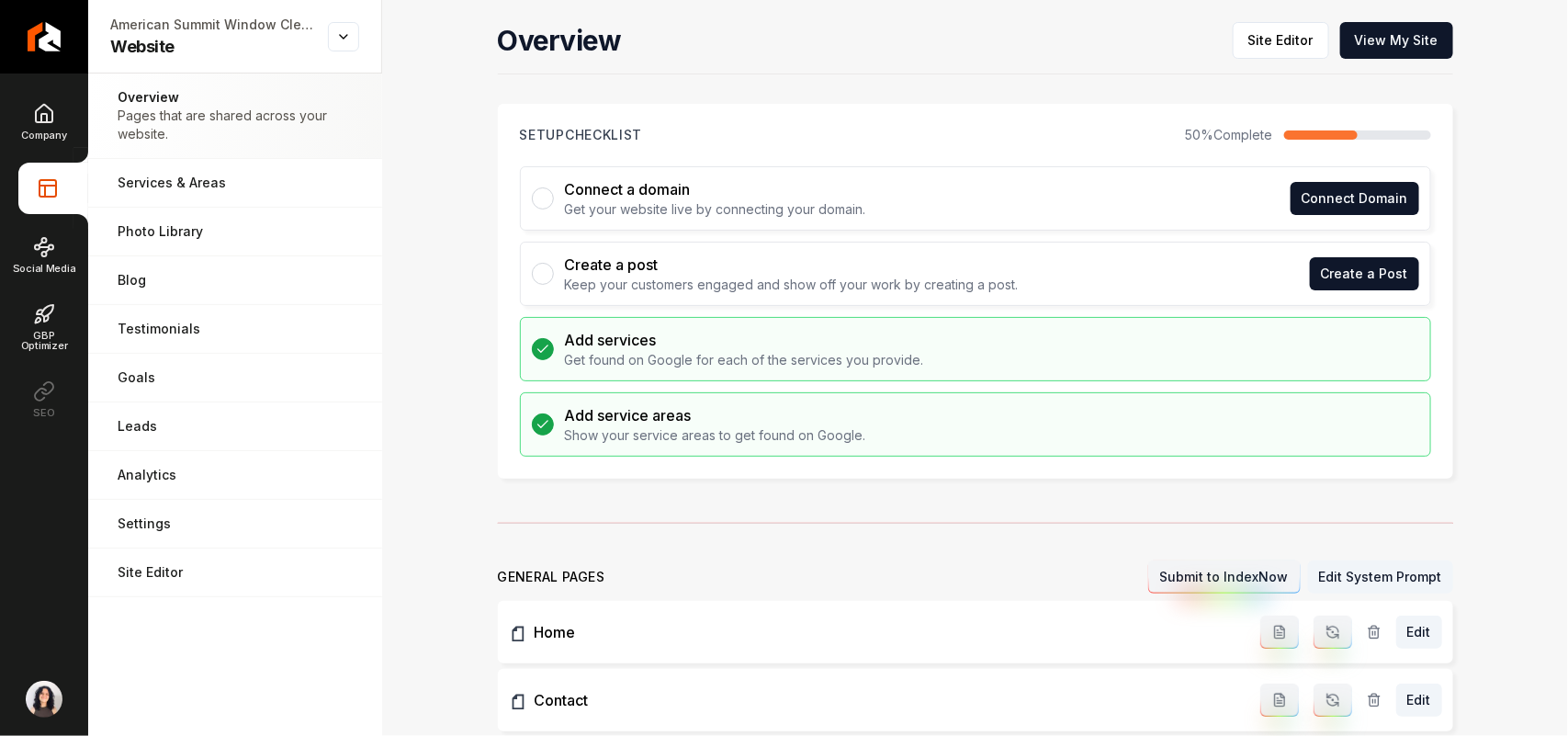 click on "Site Editor View My Site" at bounding box center [1343, 40] 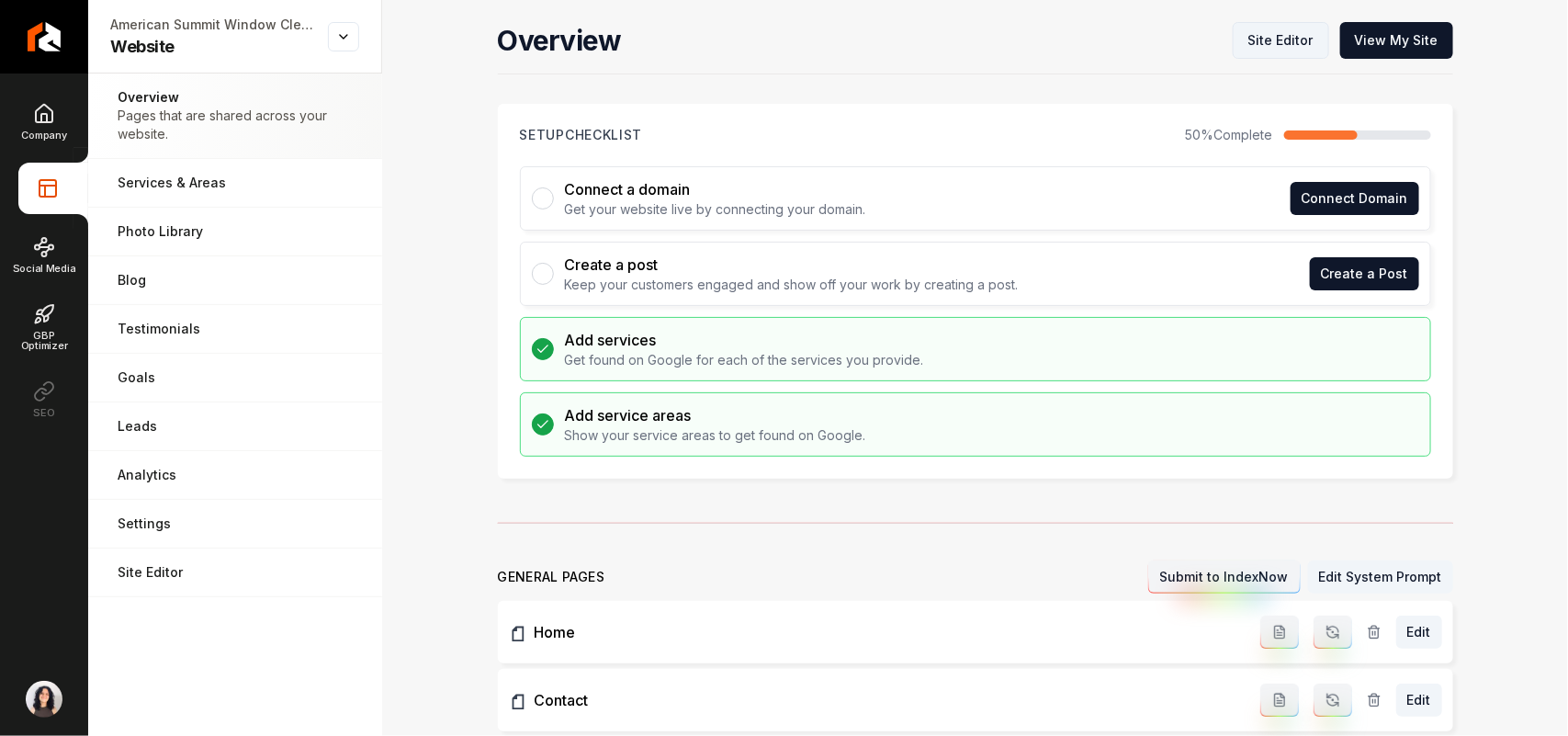 click on "Site Editor" at bounding box center [1280, 40] 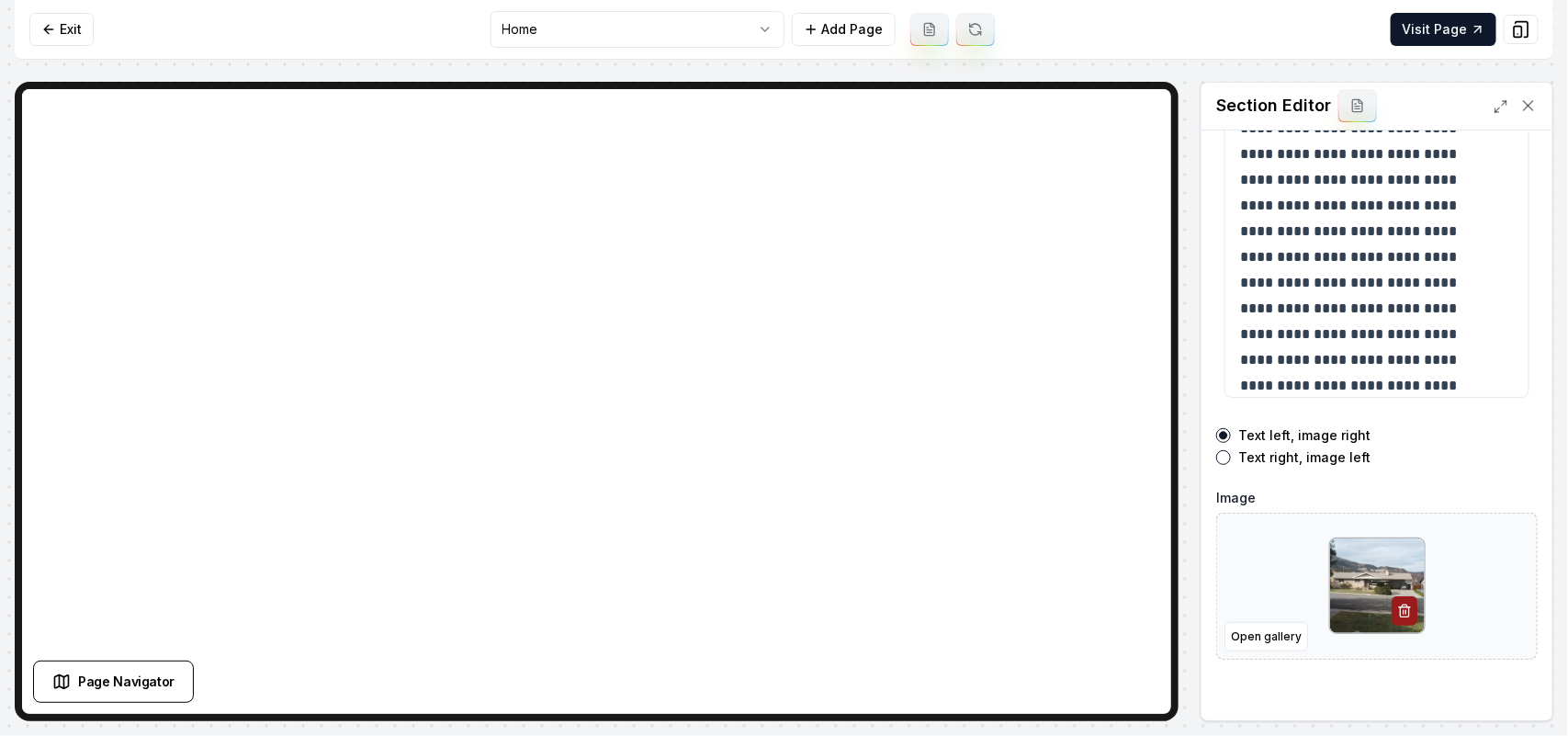 scroll, scrollTop: 257, scrollLeft: 0, axis: vertical 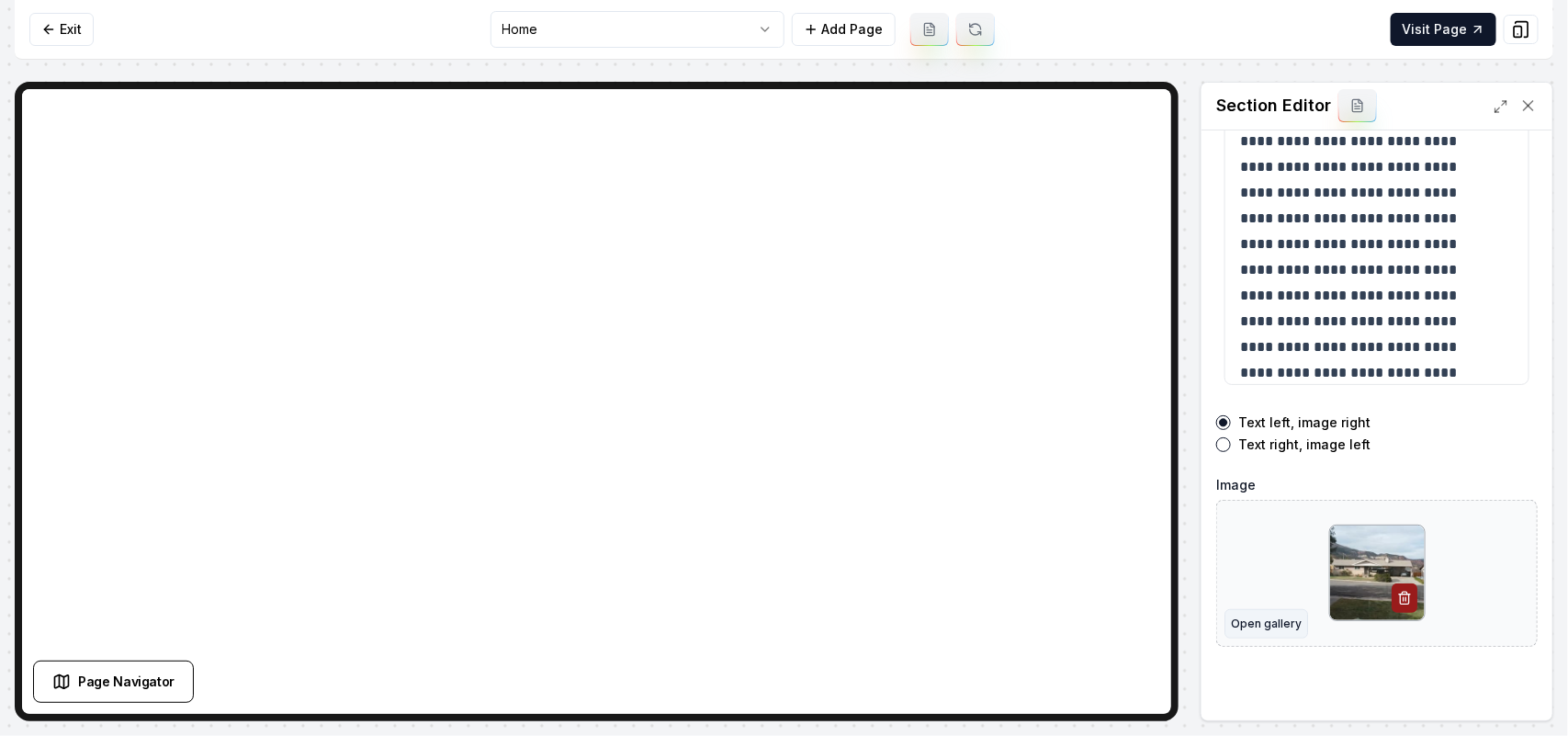 click on "Open gallery" at bounding box center [1266, 624] 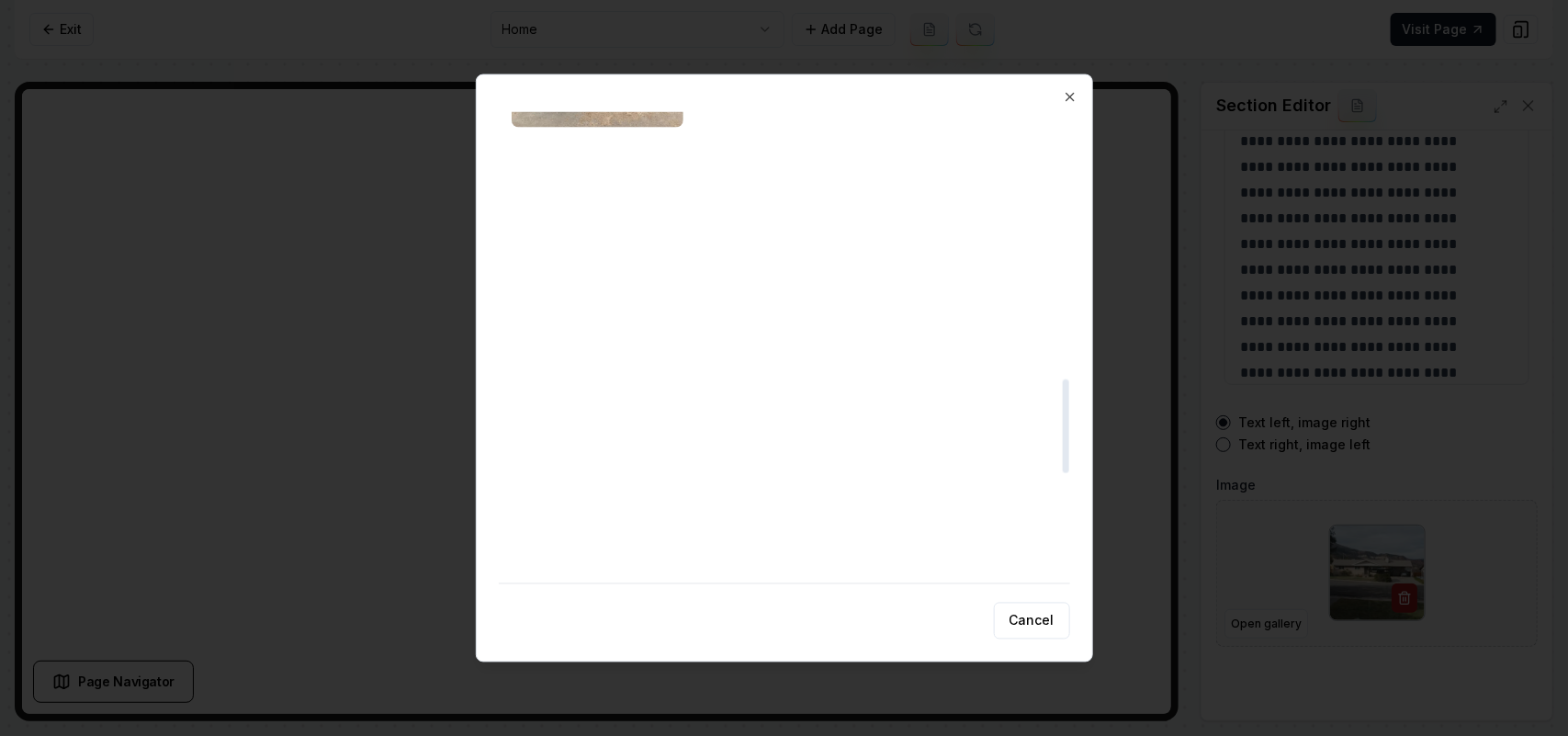 scroll, scrollTop: 1493, scrollLeft: 0, axis: vertical 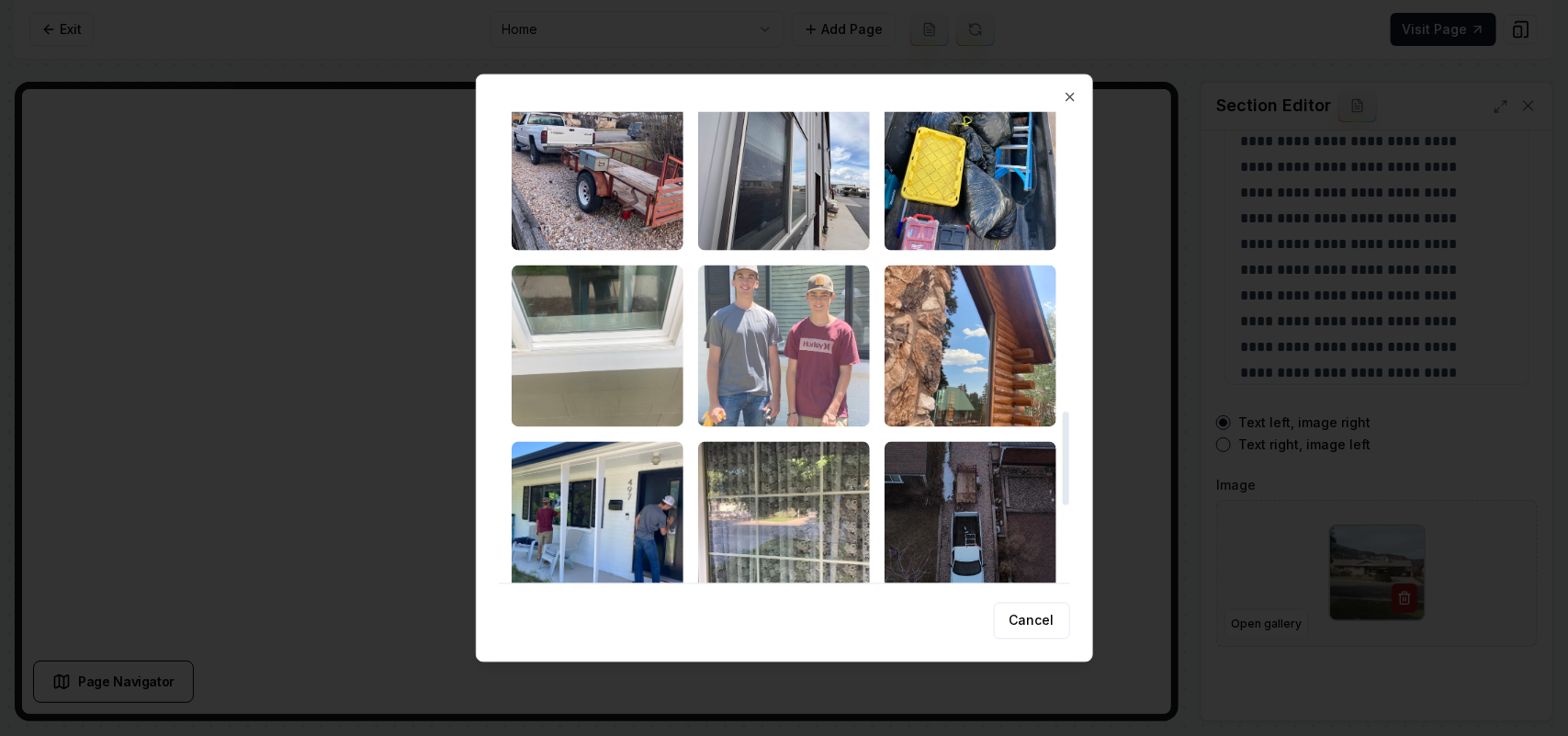 click at bounding box center [784, 345] 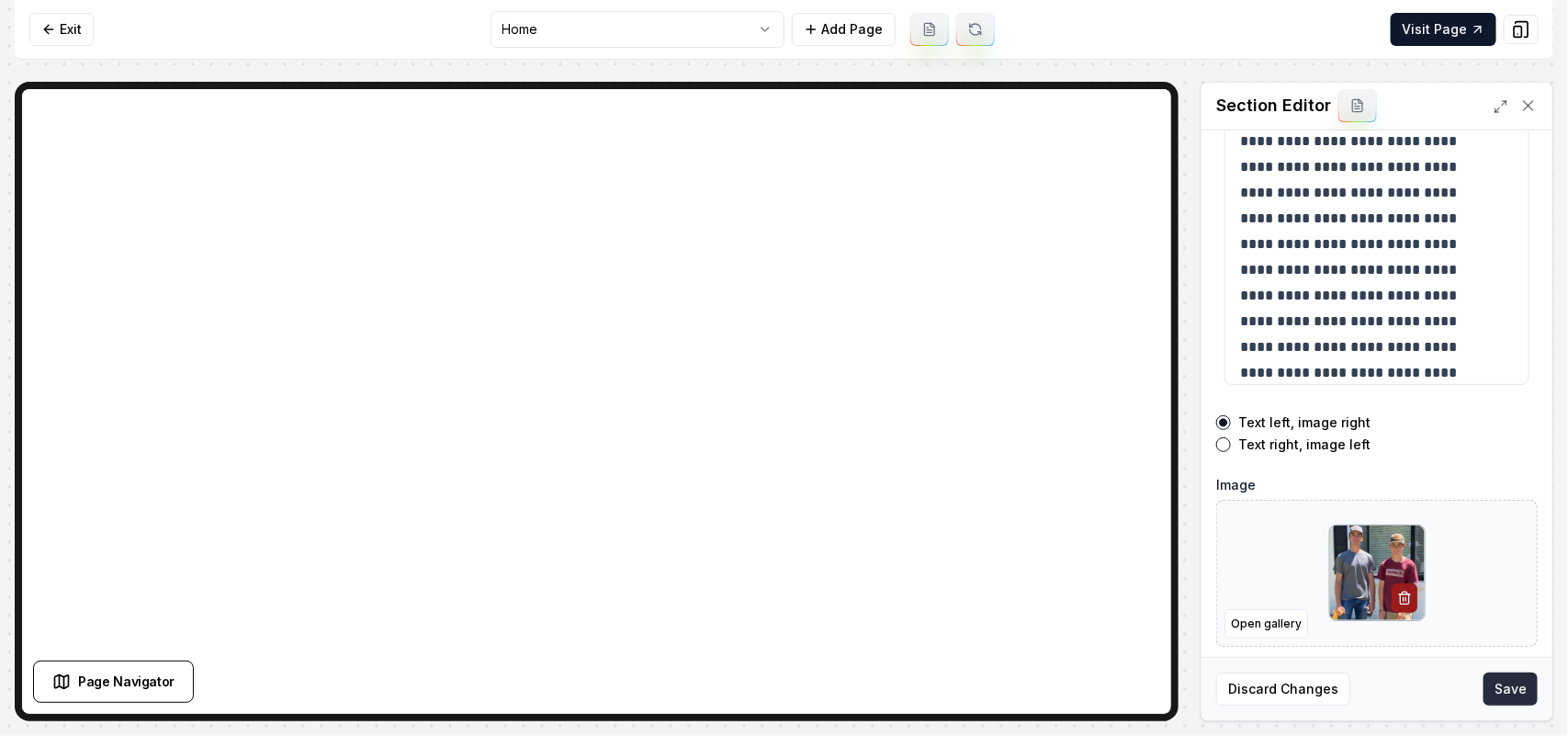 click on "Save" at bounding box center [1510, 689] 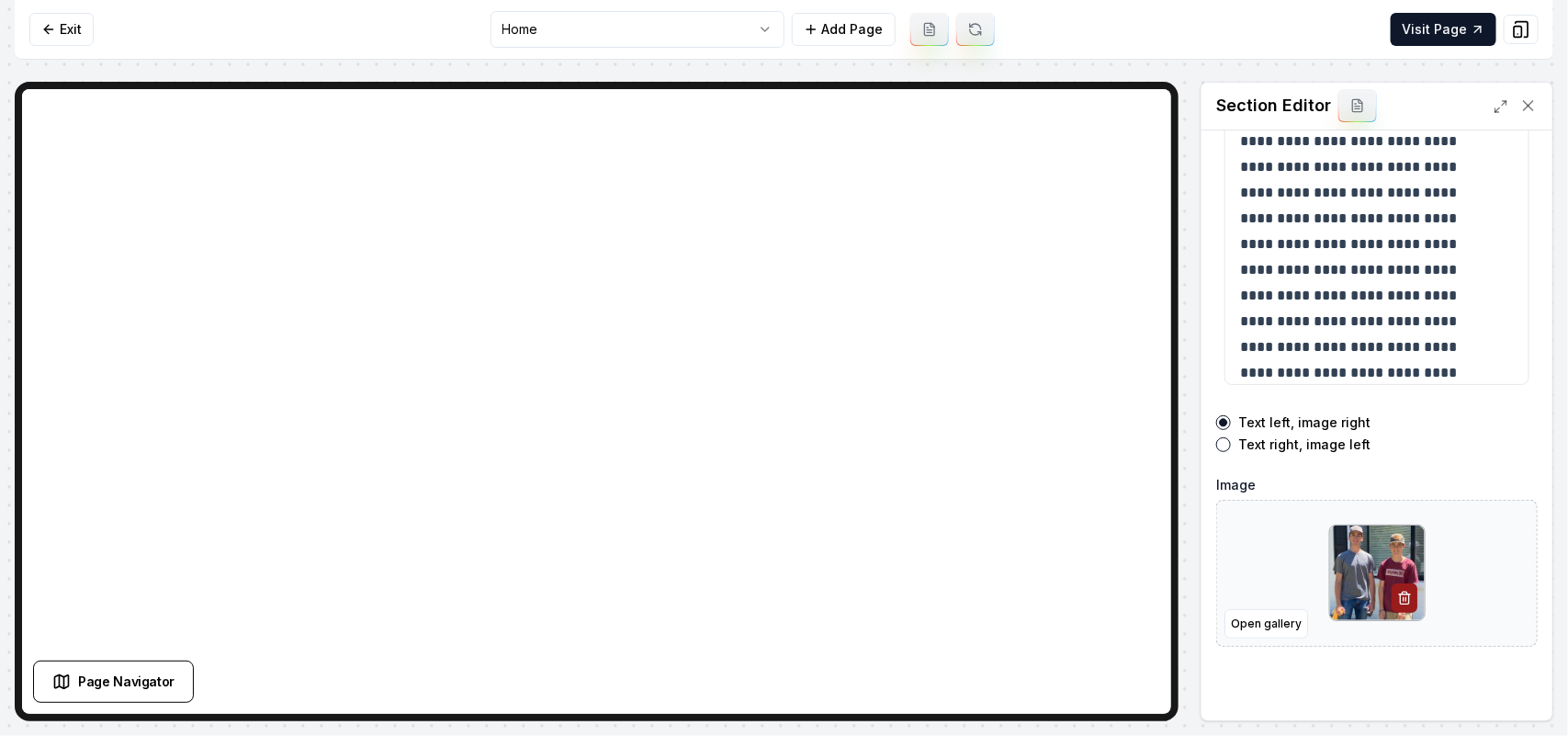 click on "**********" at bounding box center [784, 368] 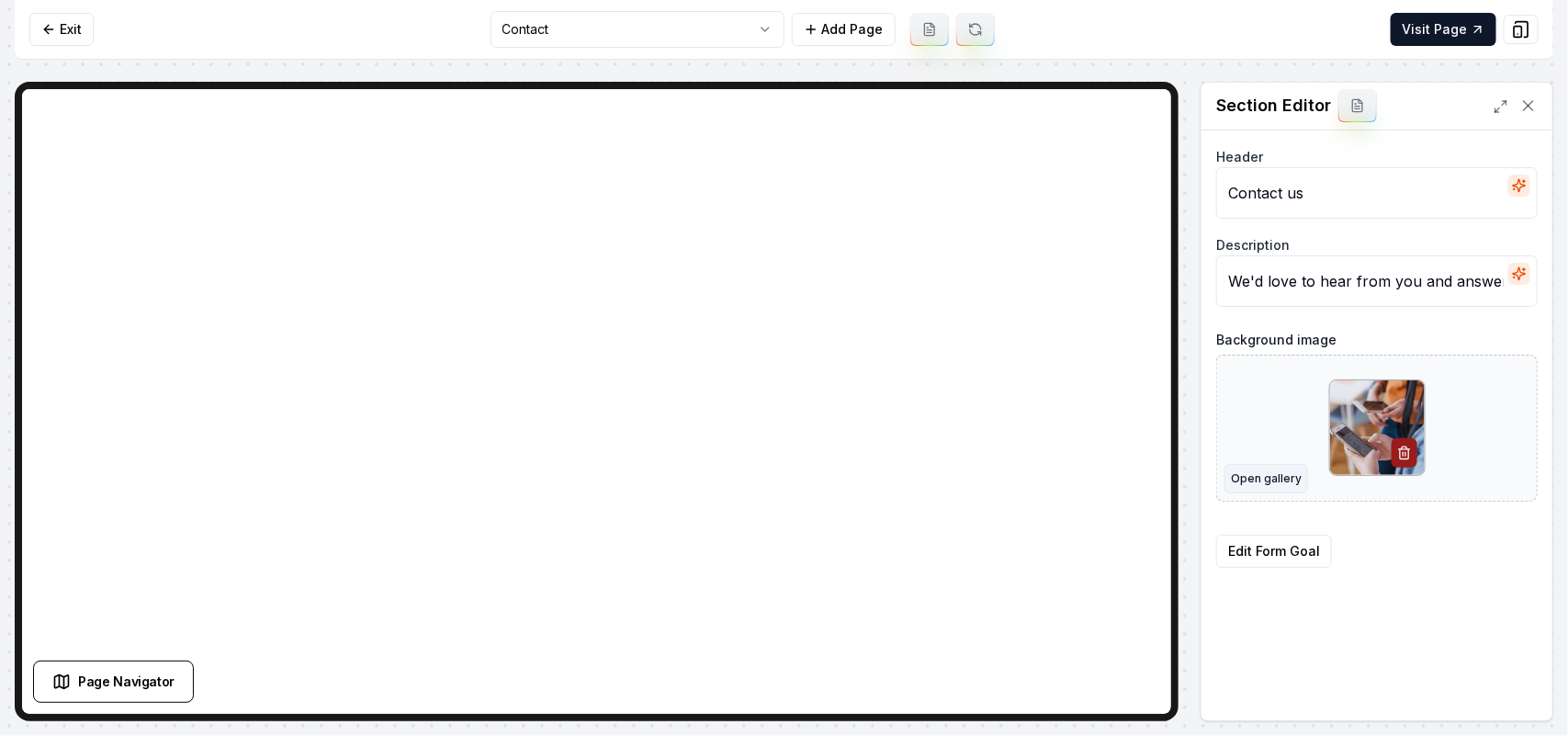 click on "Open gallery" at bounding box center [1266, 479] 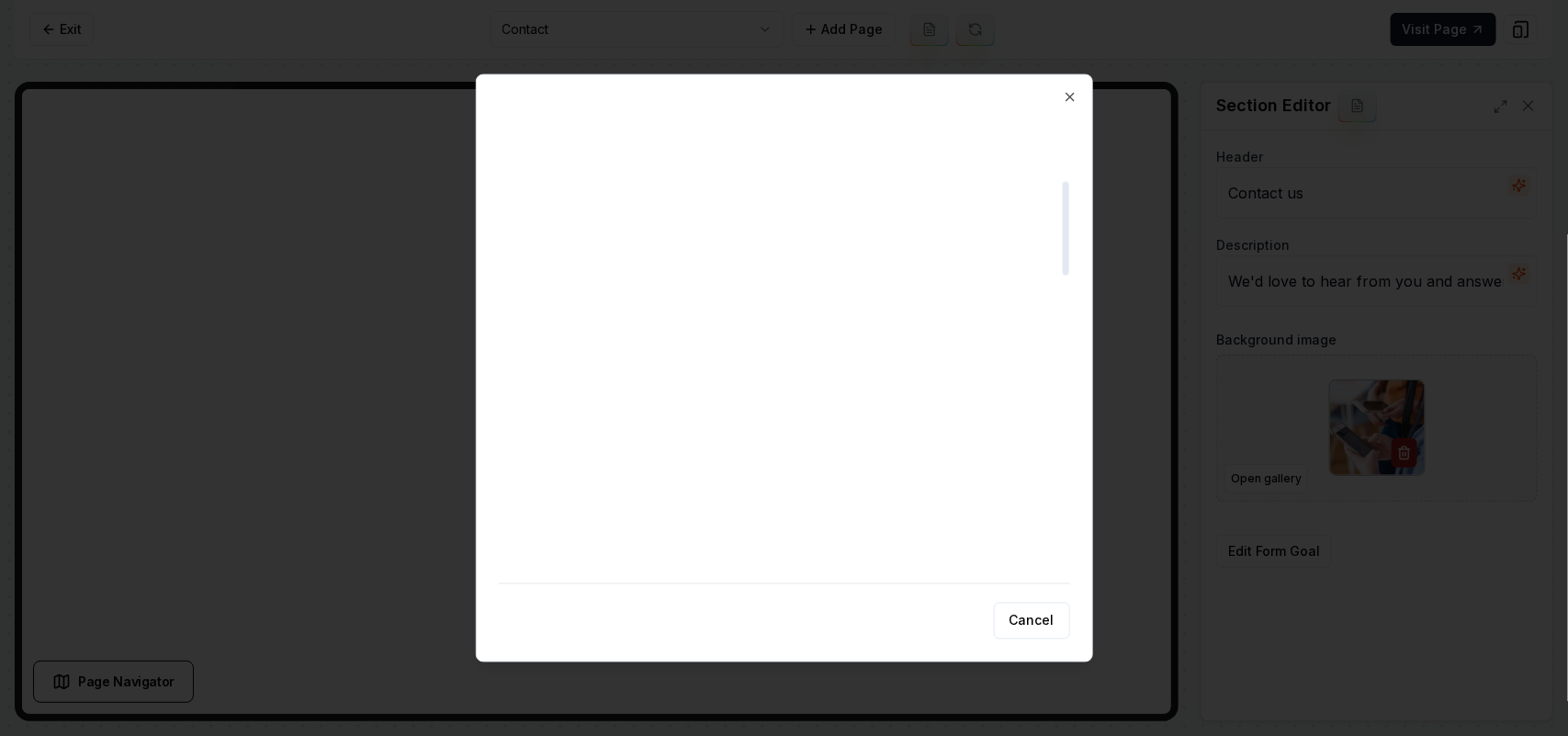 scroll, scrollTop: 345, scrollLeft: 0, axis: vertical 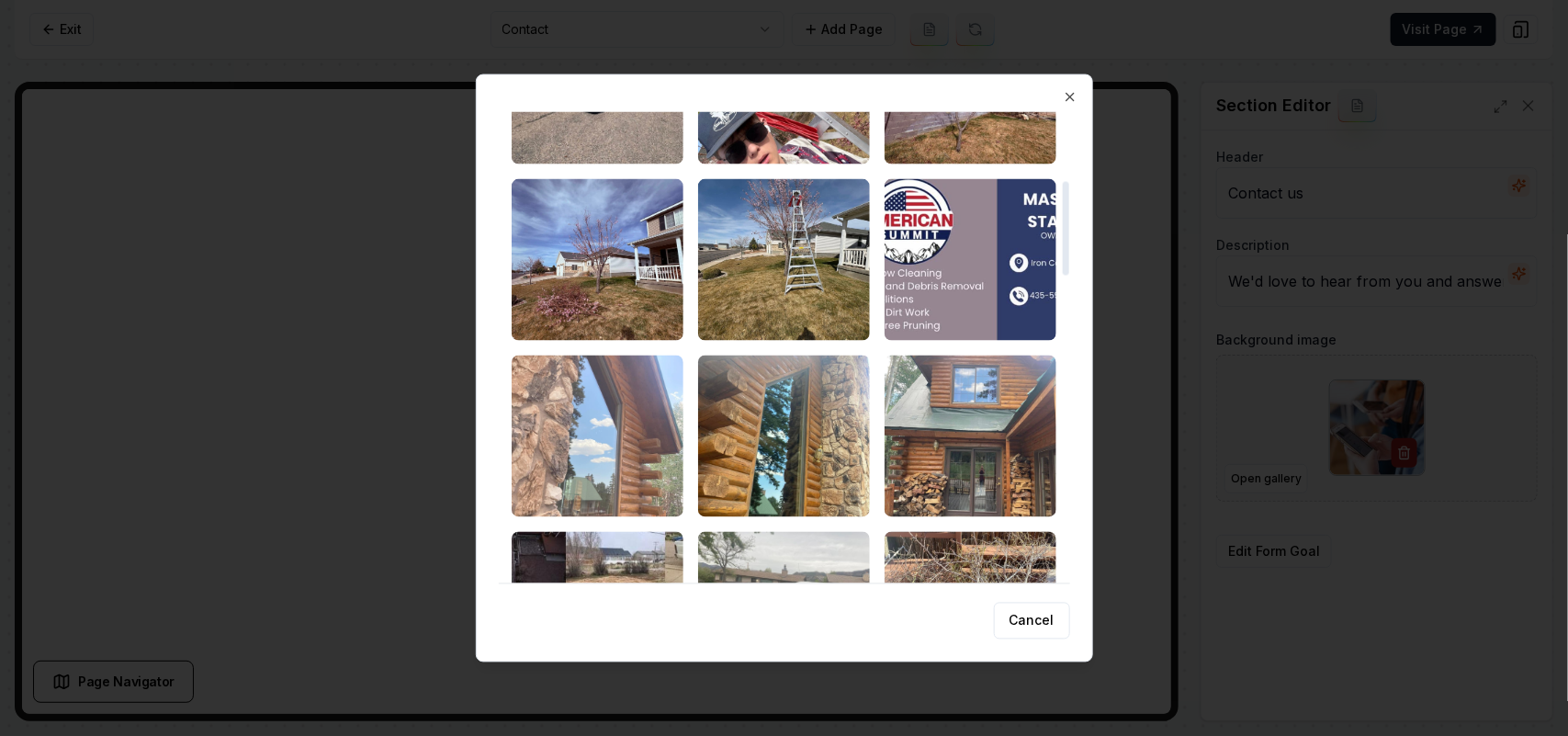 click at bounding box center [597, 436] 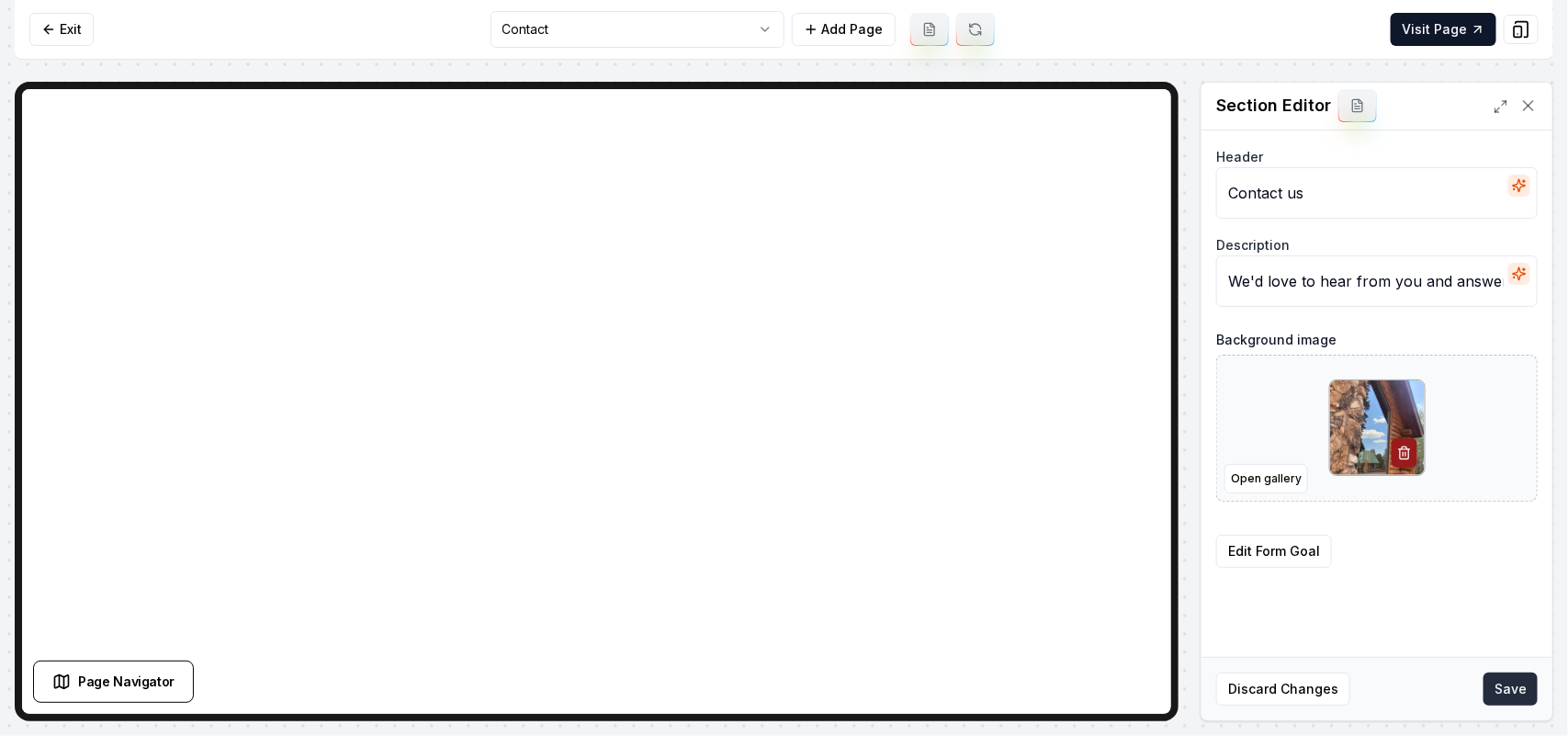 click on "Save" at bounding box center (1510, 689) 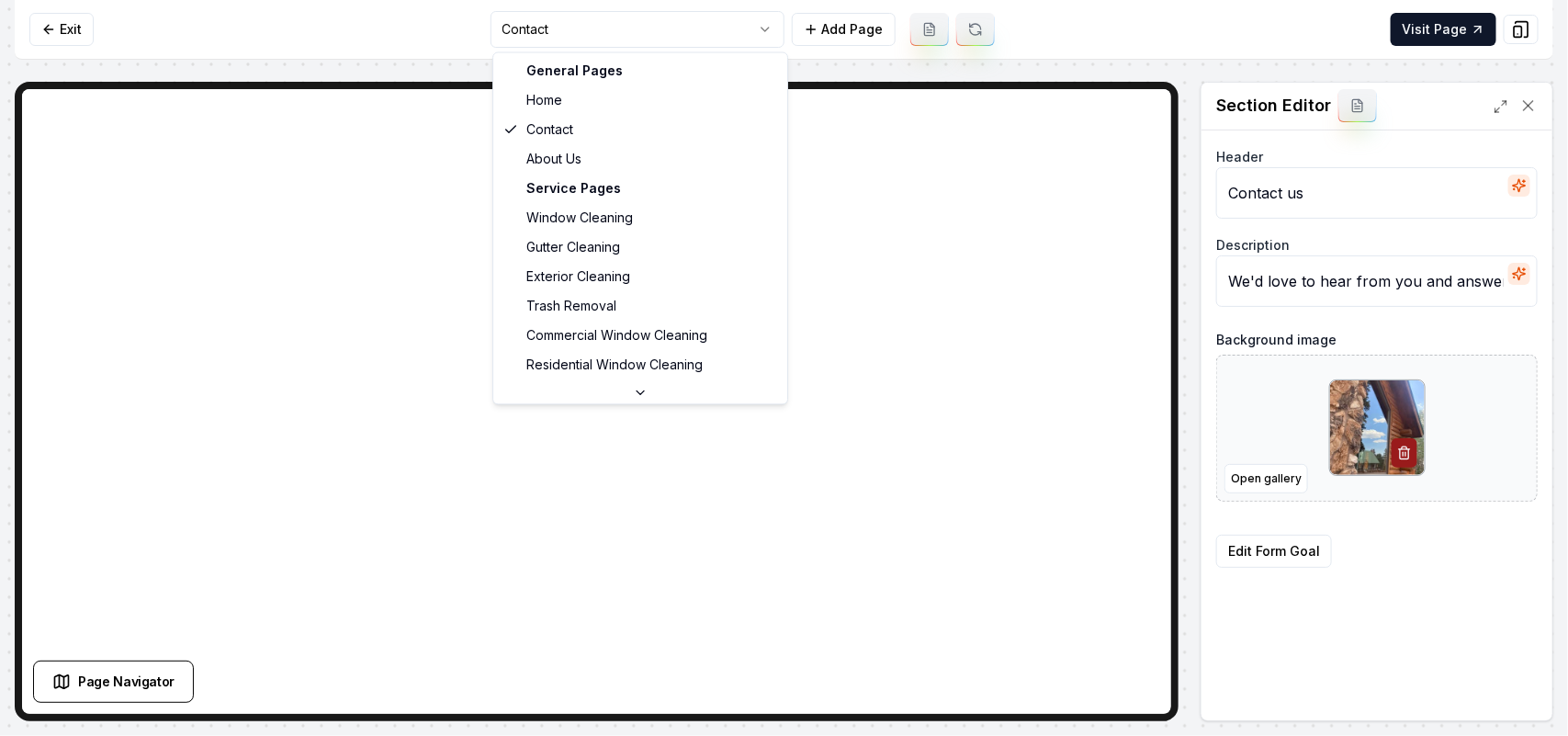 click on "Computer Required This feature is only available on a computer. Please switch to a computer to edit your site. Go back  Exit Contact Add Page Visit Page  Page Navigator Page Settings Section Editor Header Contact us Description We'd love to hear from you and answer any questions you may have. Background image Open gallery Edit Form Goal Discard Changes Save /dashboard/sites/[UUID]/pages/[UUID] General Pages Home Contact About Us Service Pages Window Cleaning Gutter Cleaning Exterior Cleaning Trash Removal Commercial Window Cleaning Residential Window Cleaning Service Area Pages [COUNTY], [STATE]" at bounding box center (784, 368) 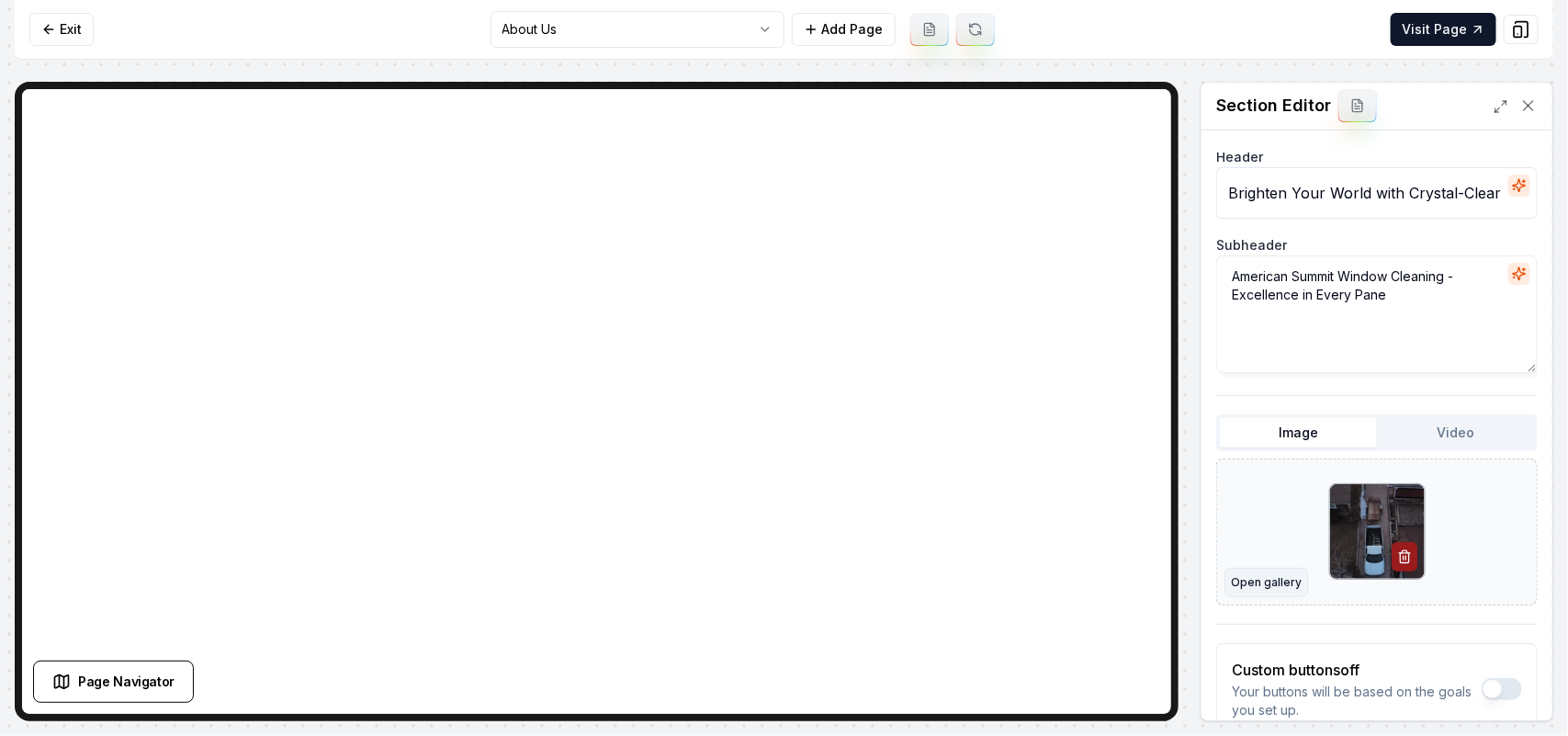 click on "Open gallery" at bounding box center [1266, 583] 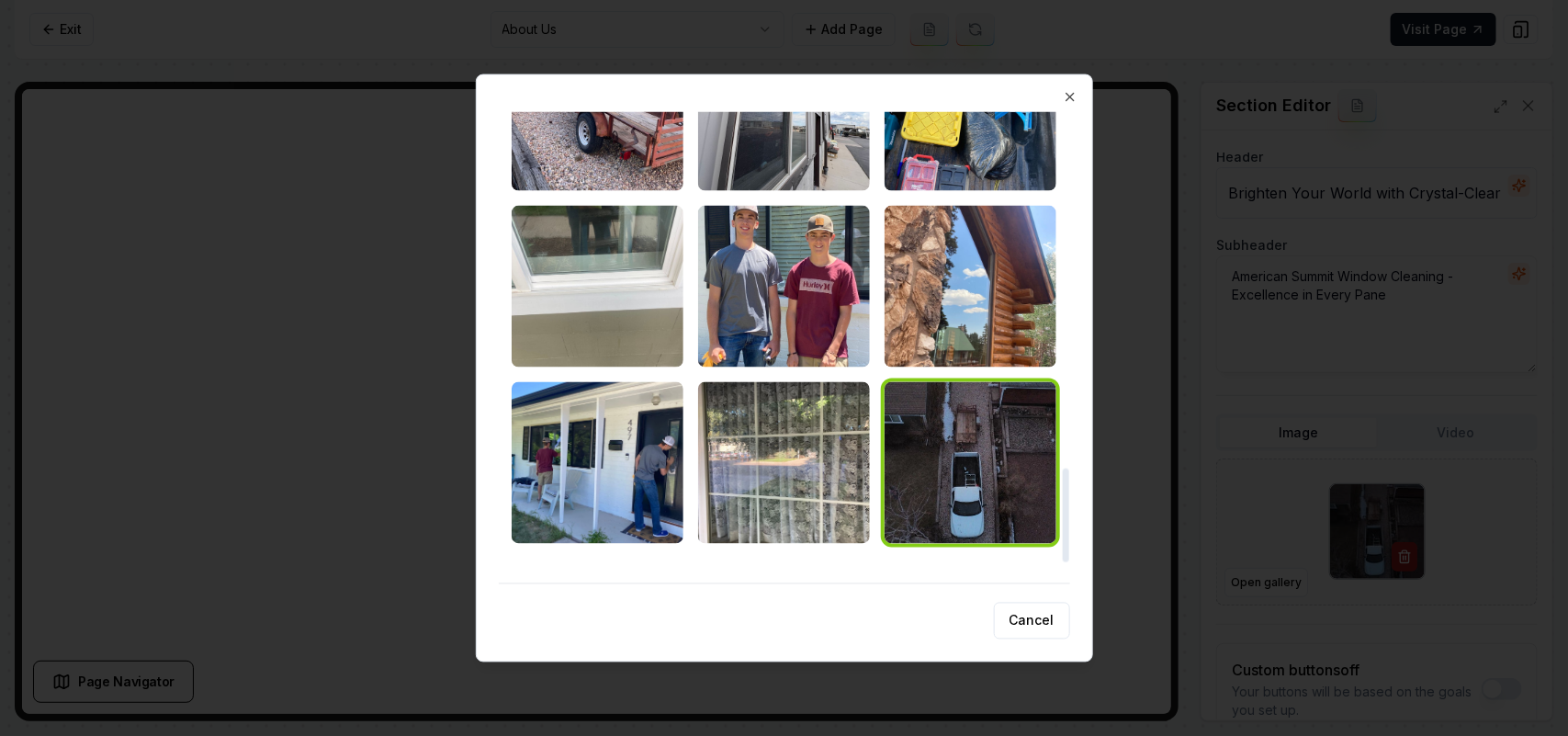 scroll, scrollTop: 1528, scrollLeft: 0, axis: vertical 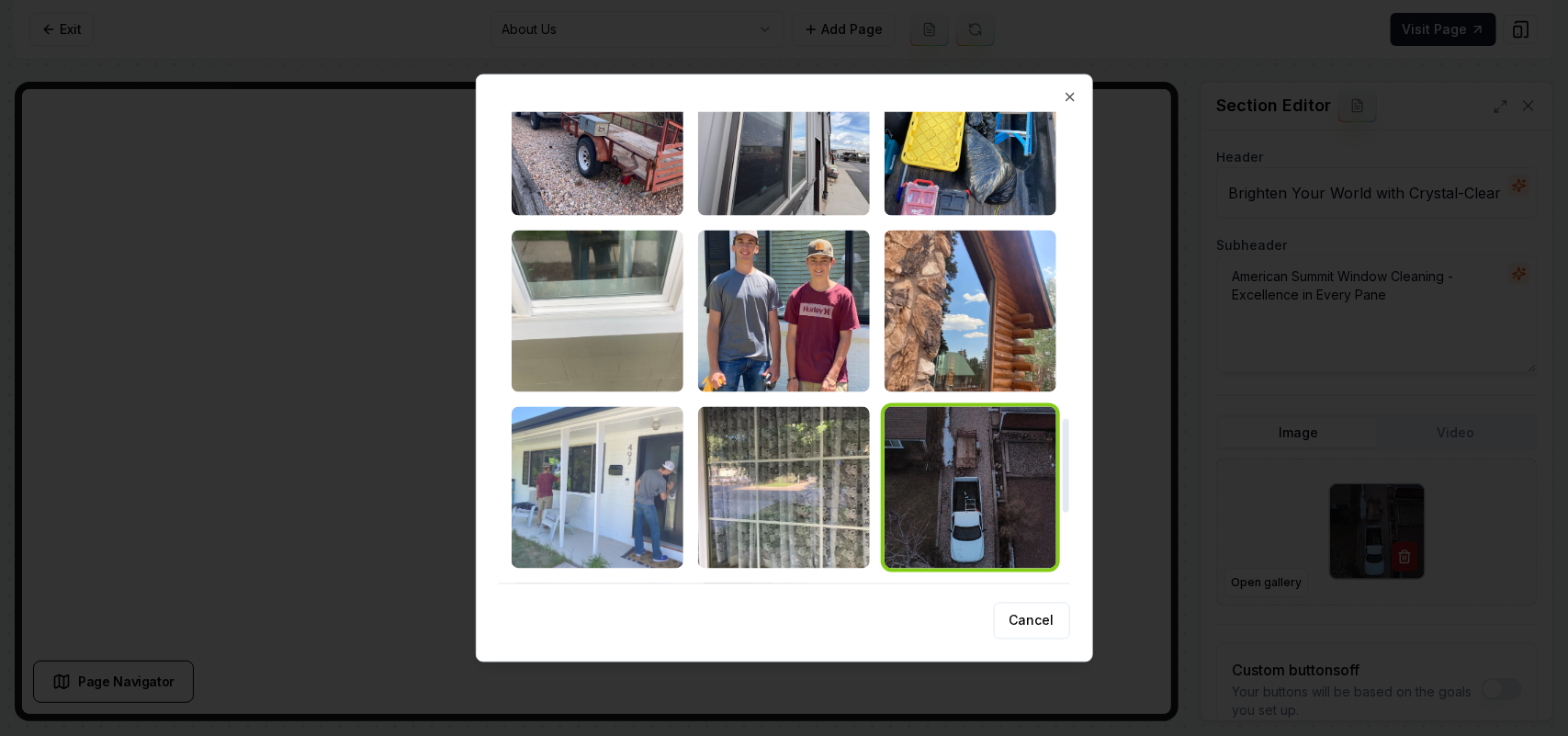 click at bounding box center [597, 487] 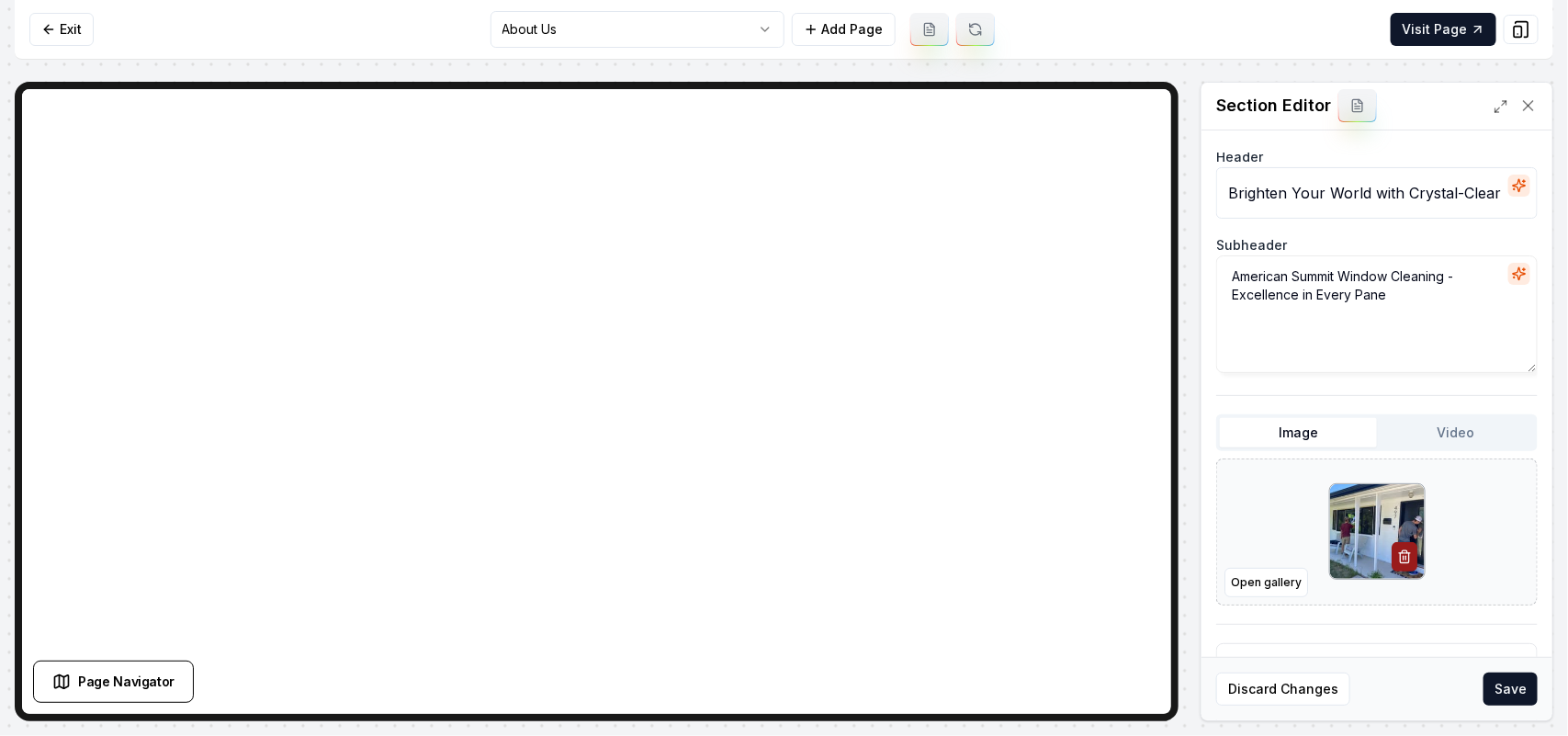 click on "Save" at bounding box center [1510, 689] 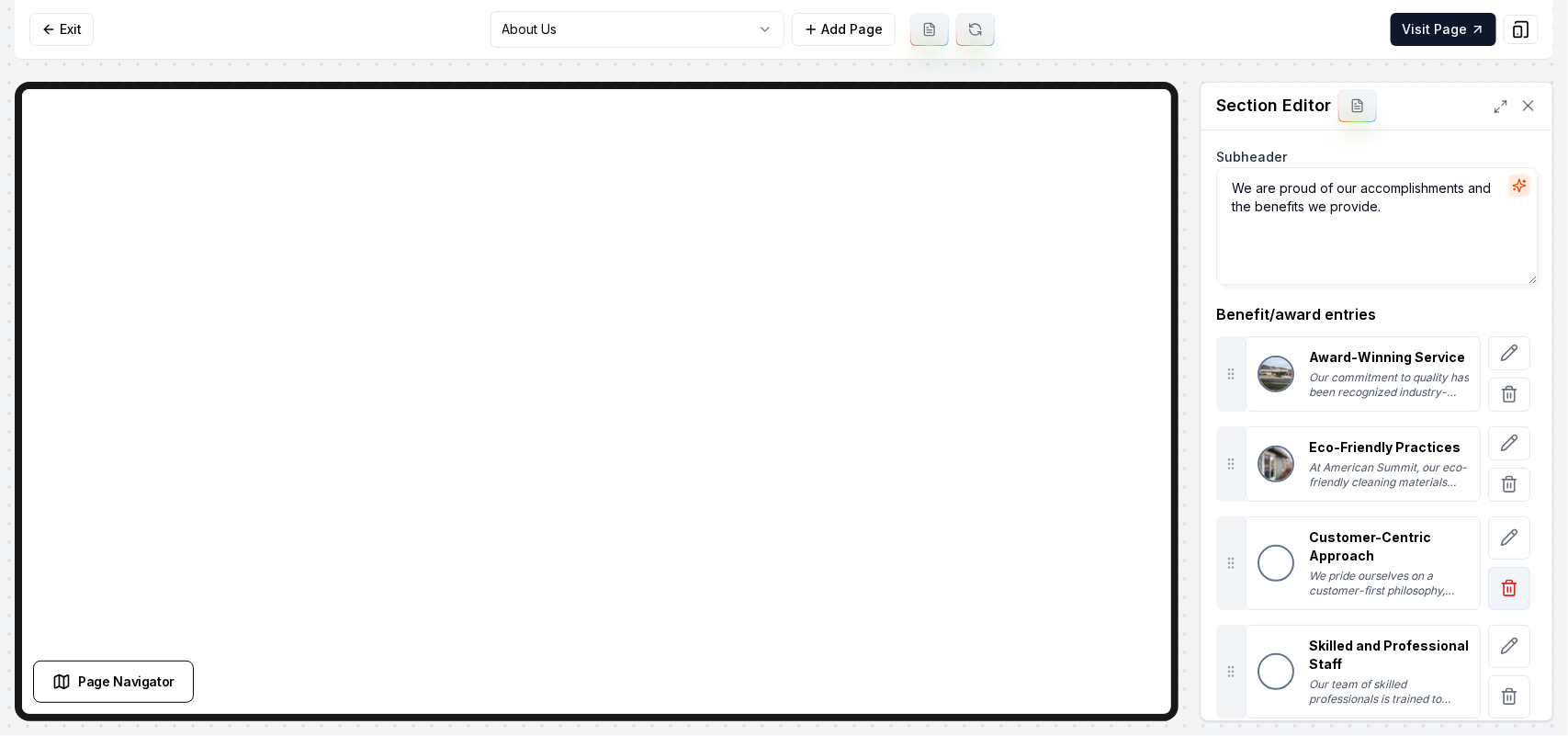 scroll, scrollTop: 194, scrollLeft: 0, axis: vertical 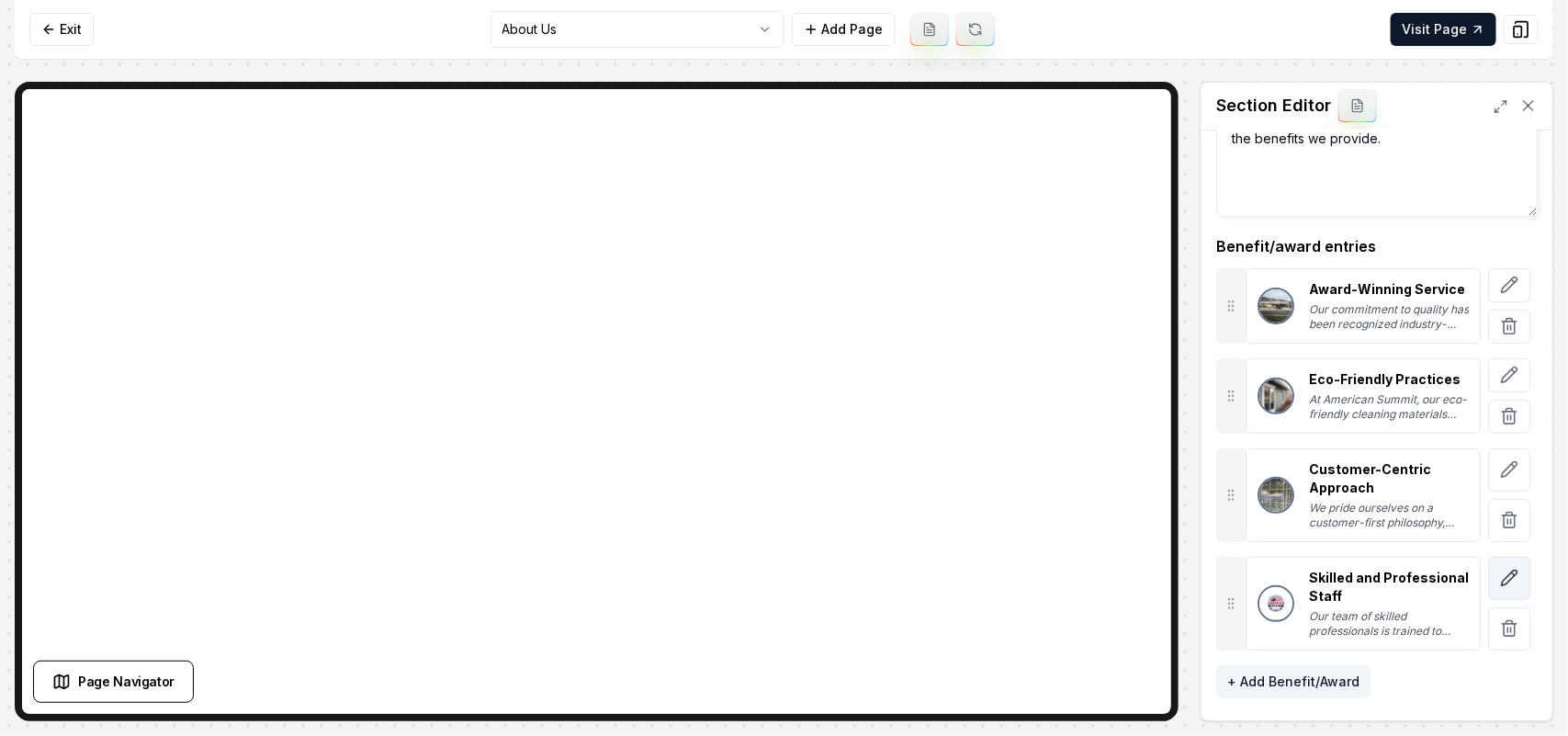click 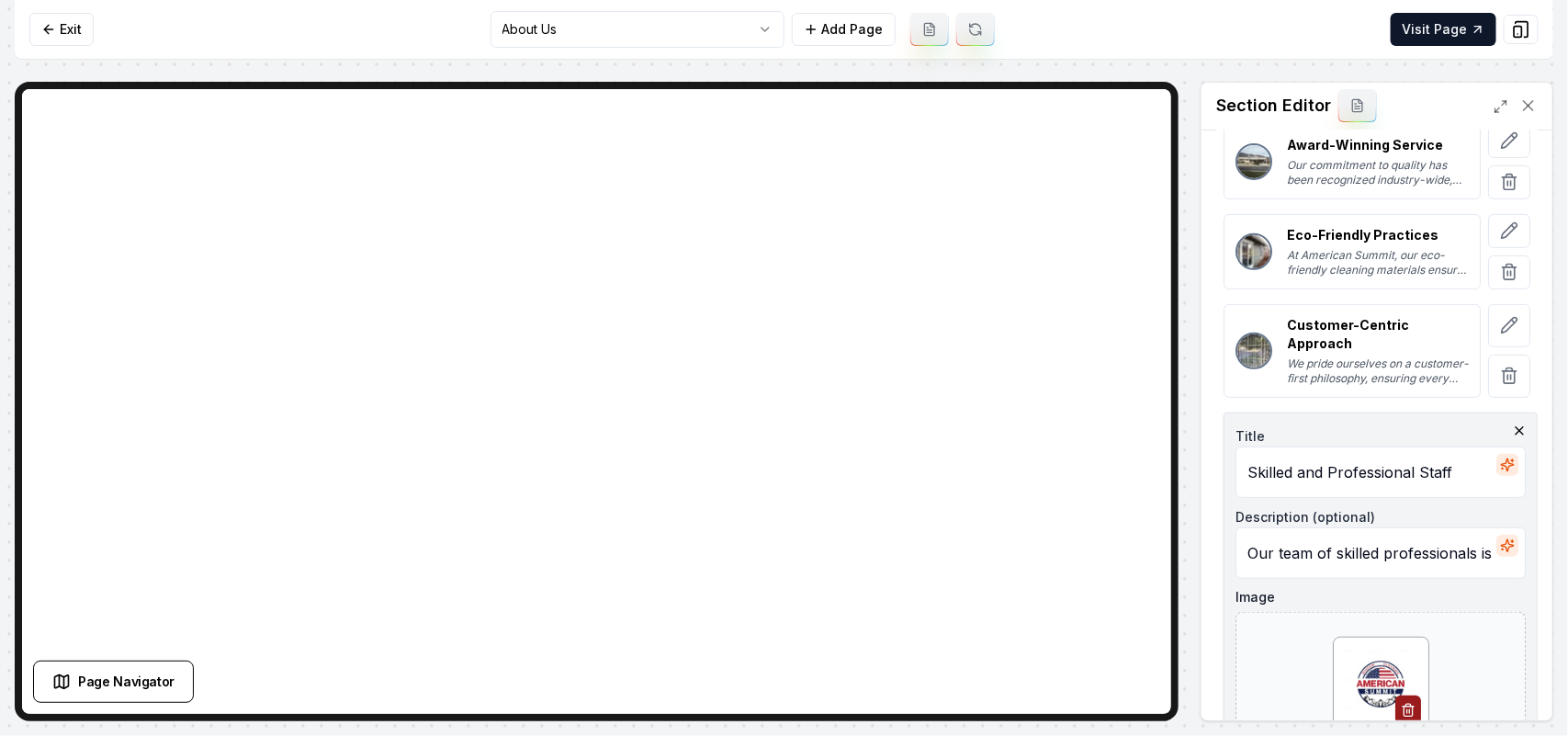 scroll, scrollTop: 439, scrollLeft: 0, axis: vertical 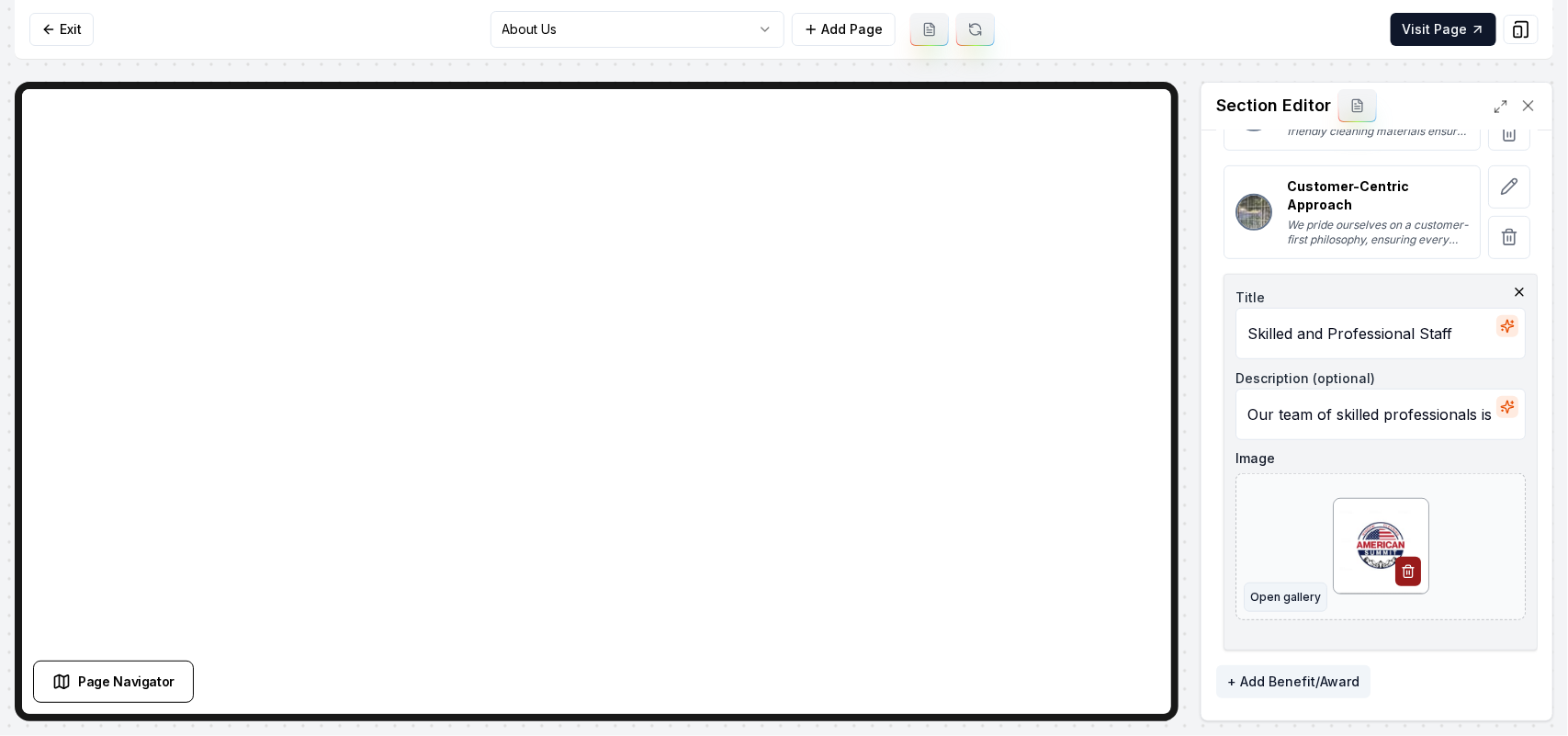 click on "Open gallery" at bounding box center [1285, 597] 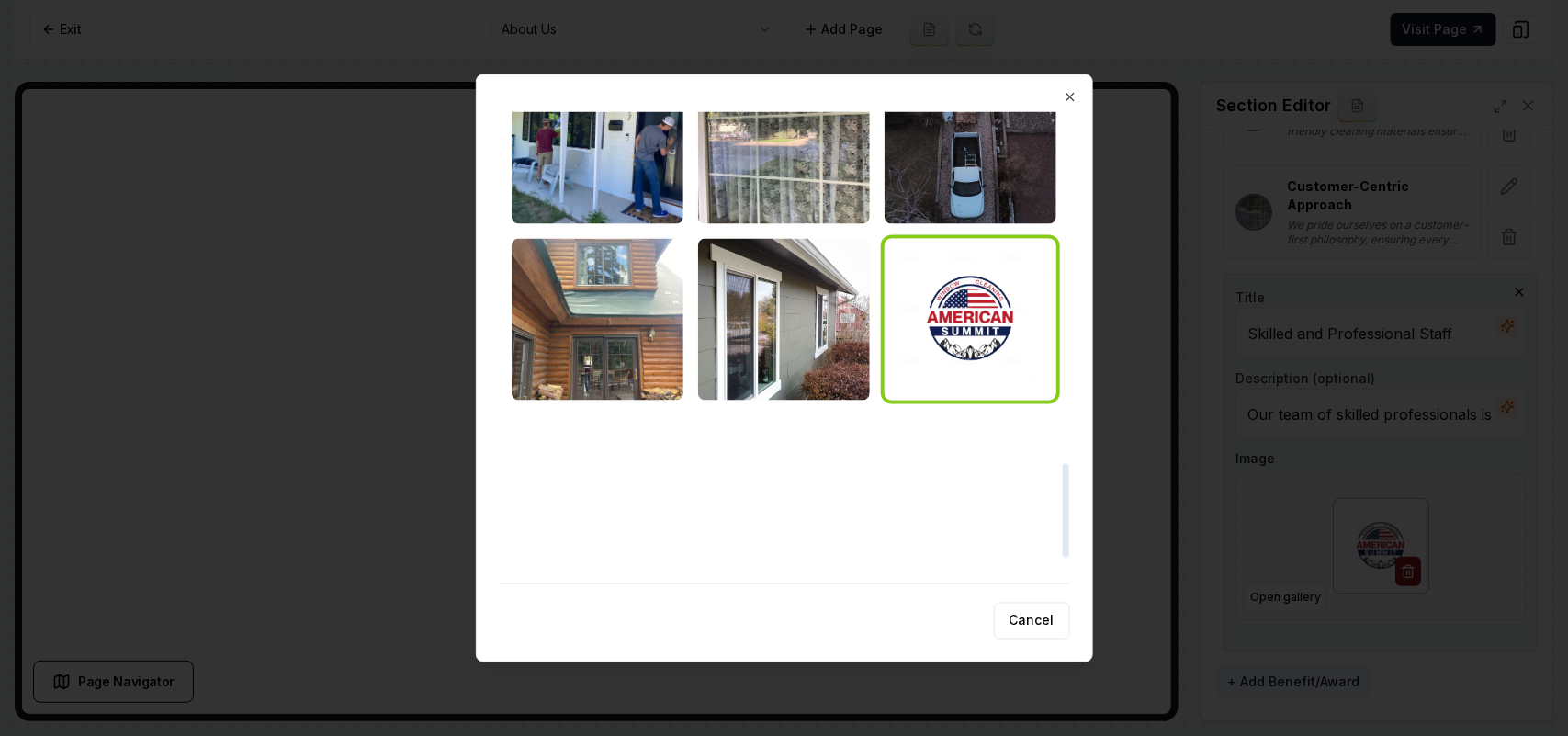scroll, scrollTop: 1413, scrollLeft: 0, axis: vertical 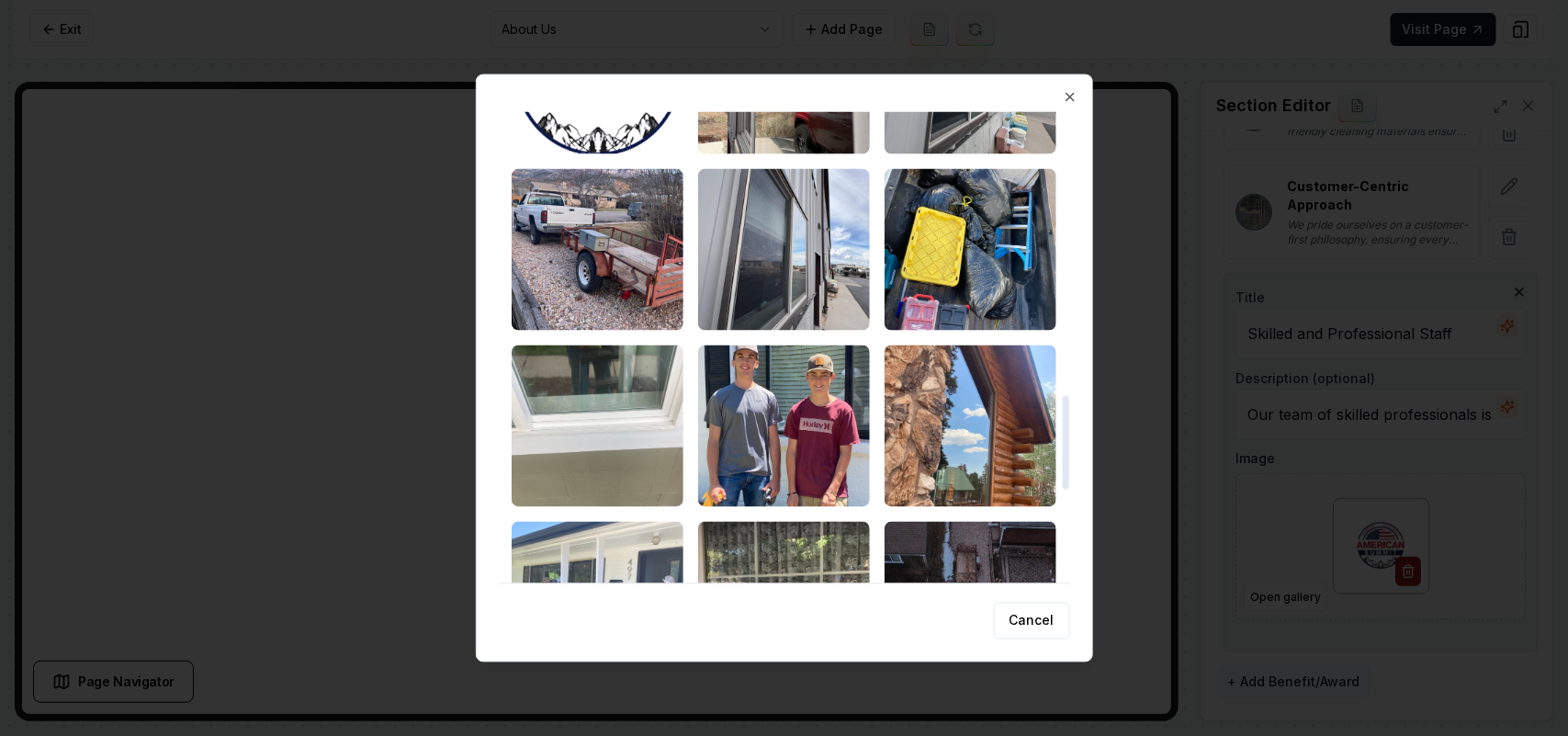 click at bounding box center [597, 602] 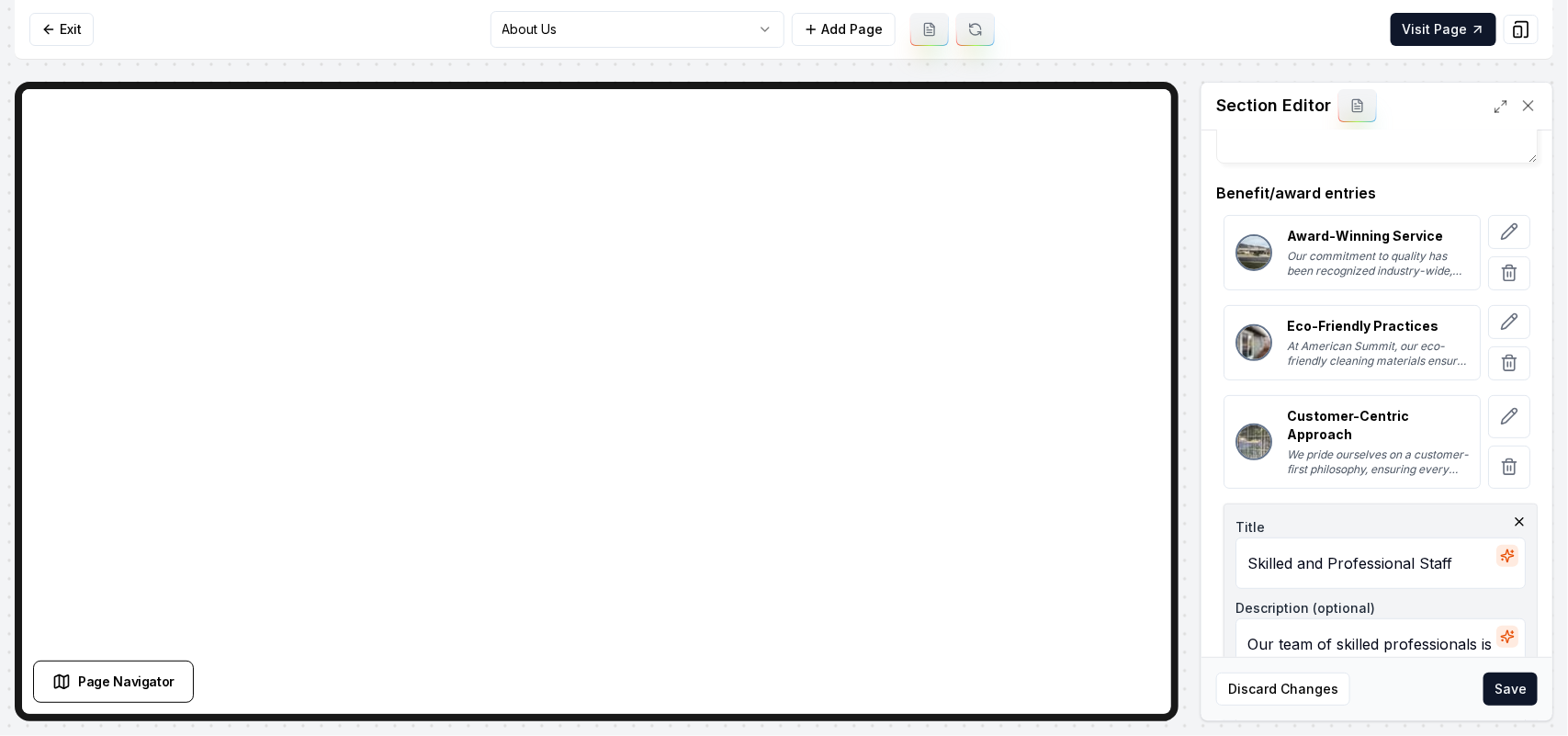 scroll, scrollTop: 95, scrollLeft: 0, axis: vertical 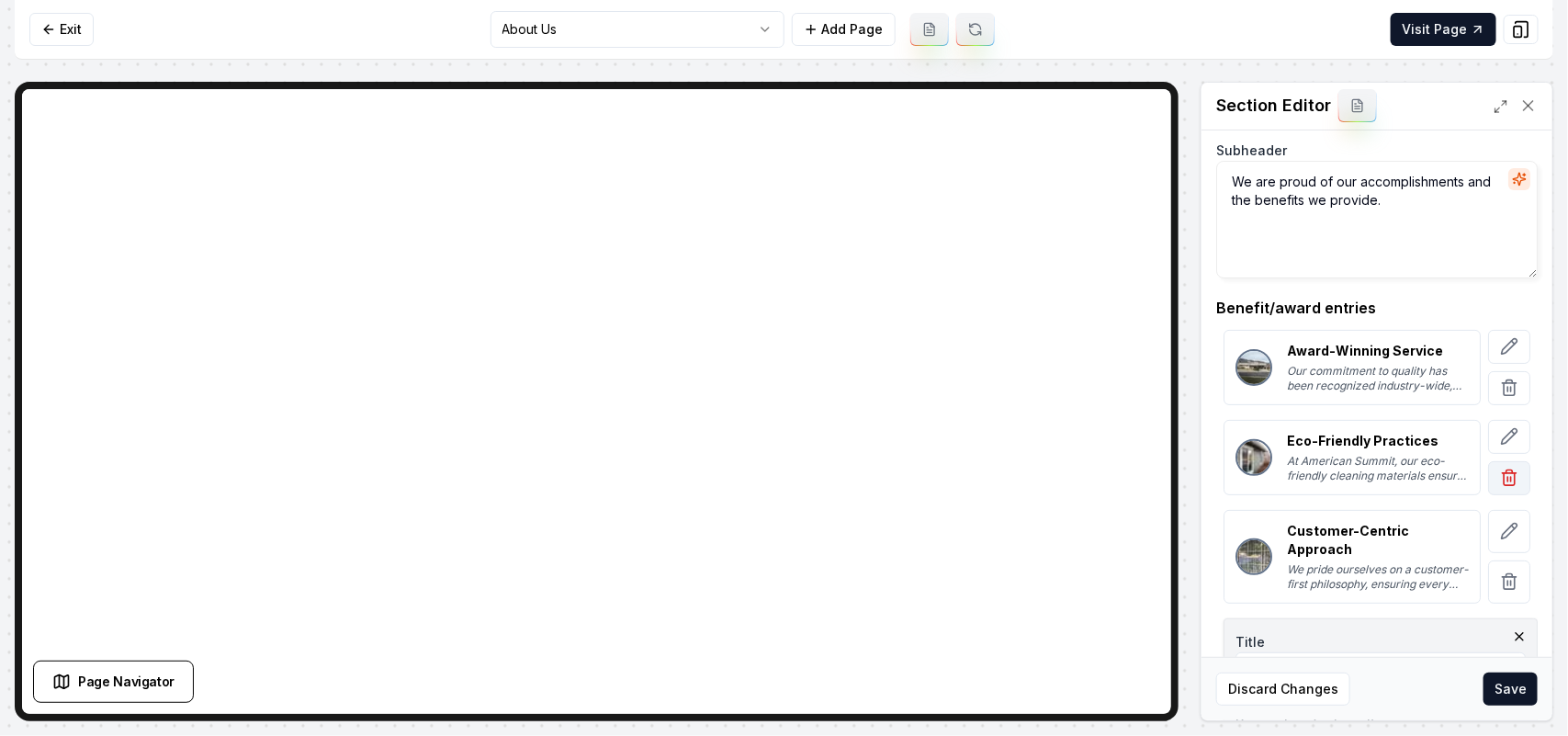 click 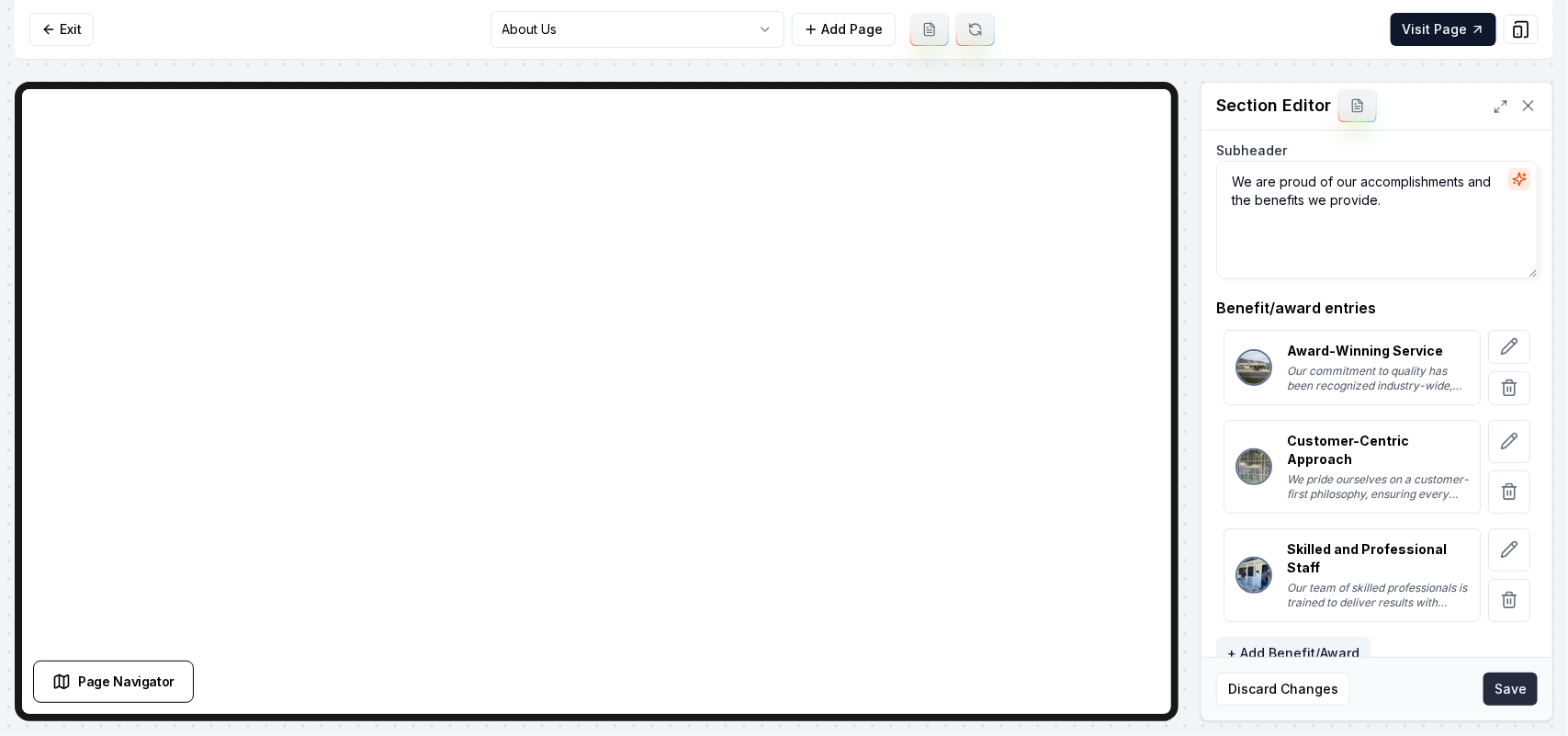 drag, startPoint x: 1520, startPoint y: 682, endPoint x: 1504, endPoint y: 682, distance: 16 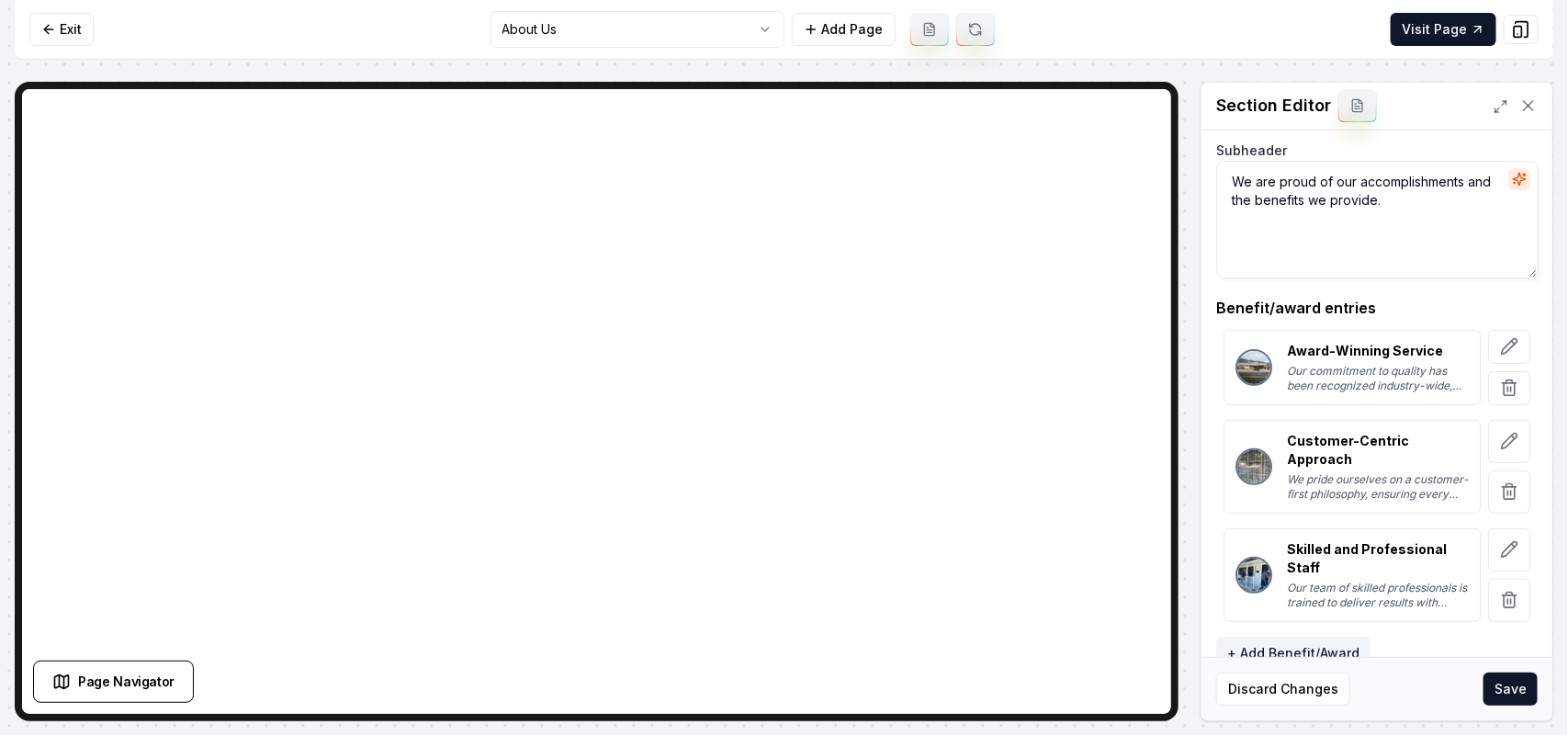 click on "Save" at bounding box center [1510, 689] 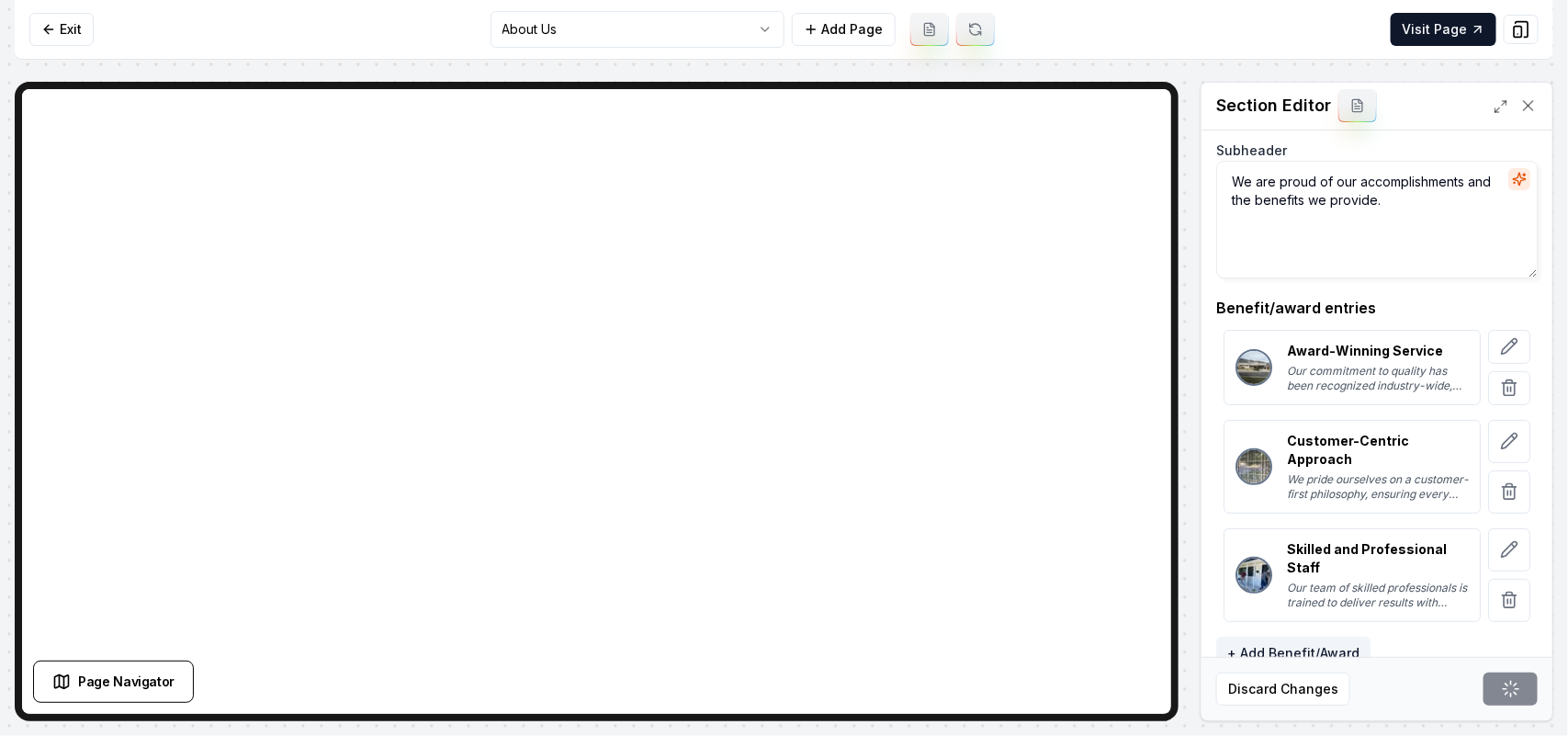 scroll, scrollTop: 85, scrollLeft: 0, axis: vertical 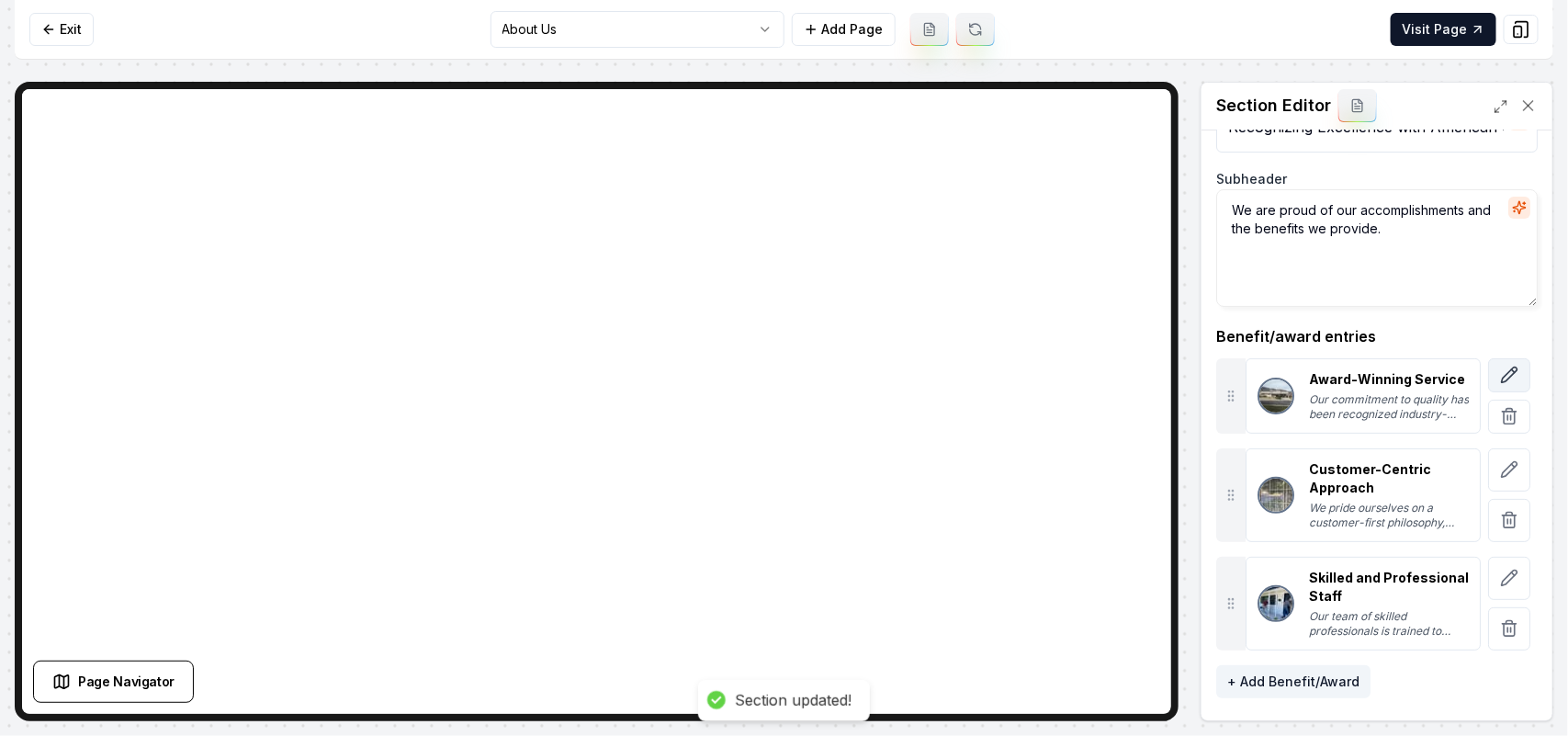 click 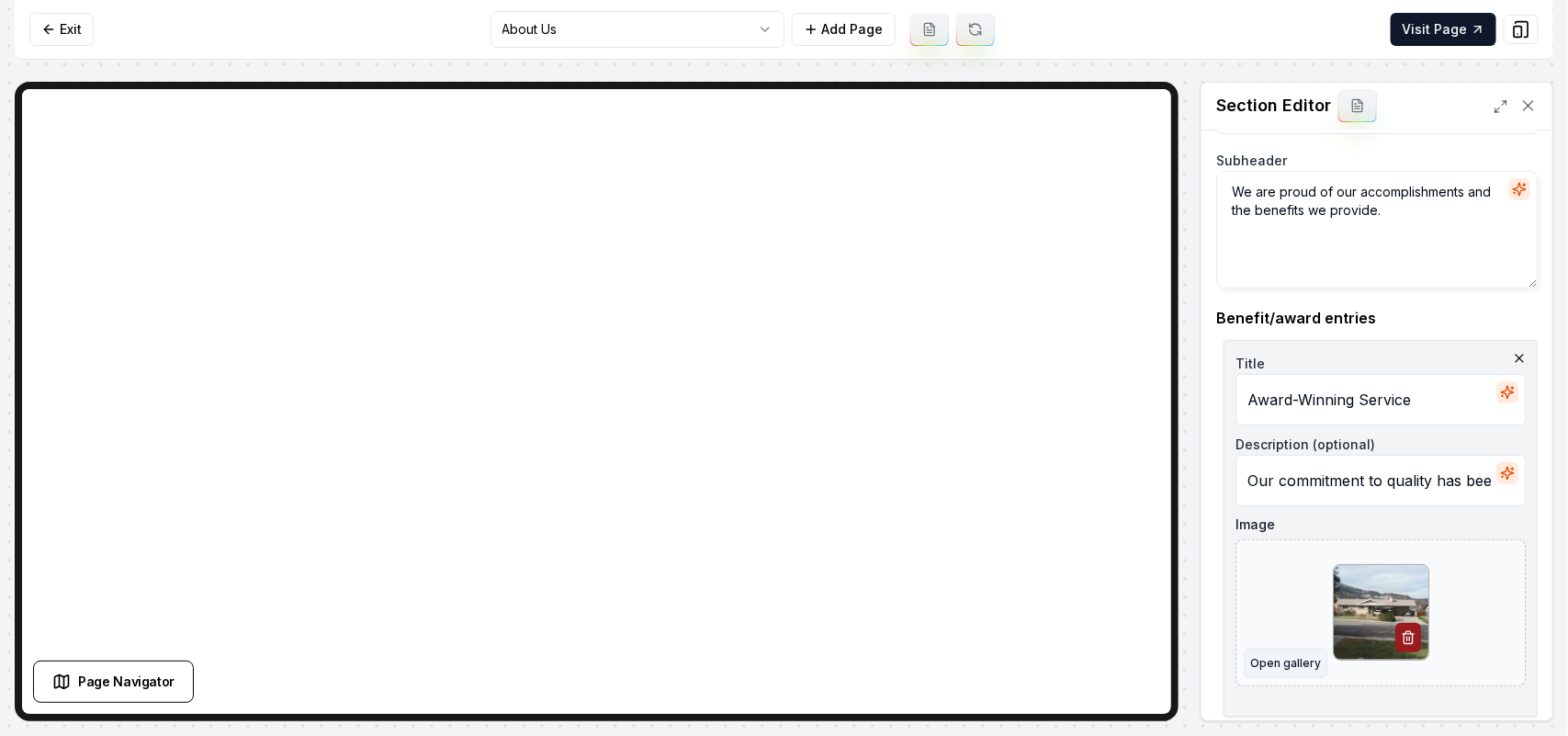 click on "Open gallery" at bounding box center [1285, 663] 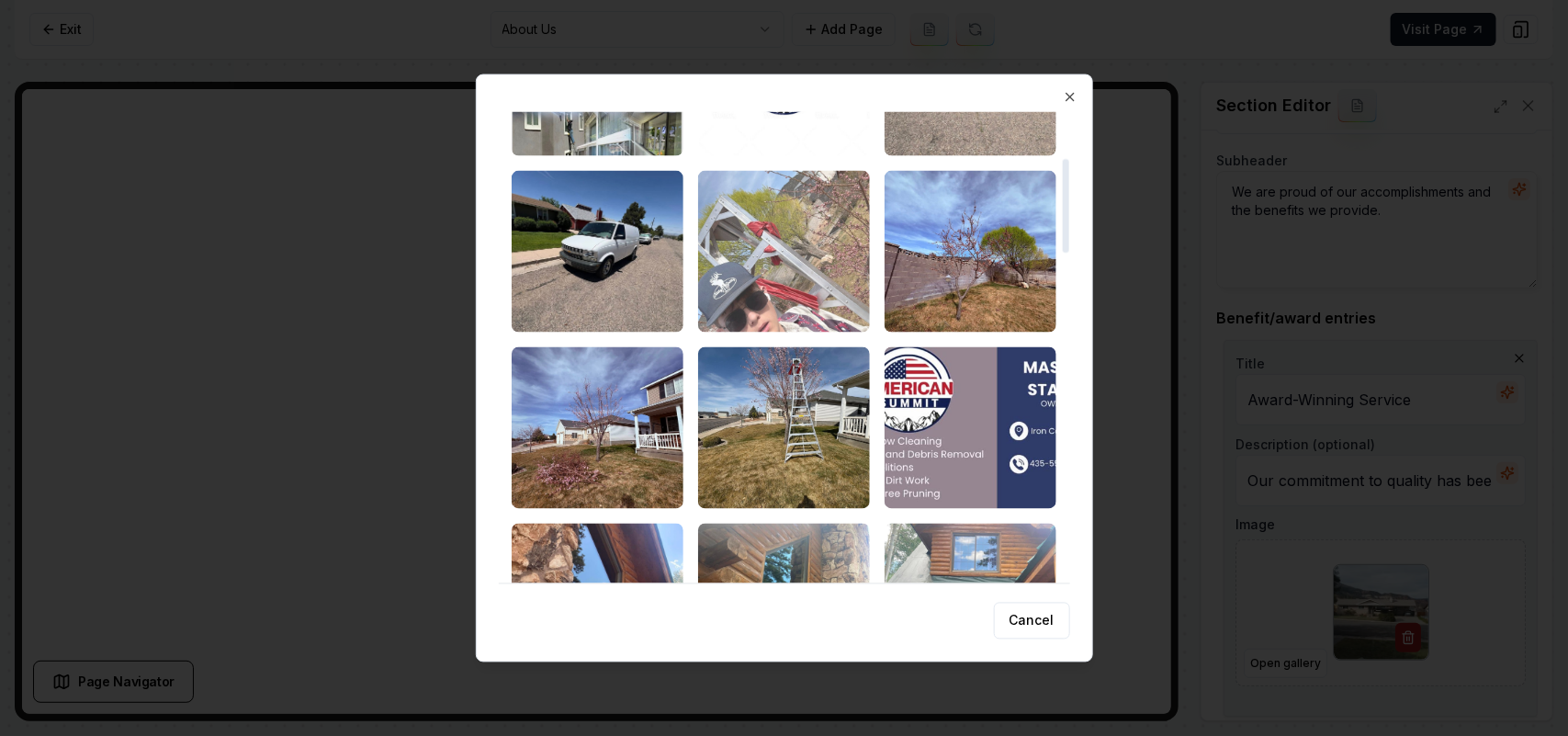 scroll, scrollTop: 345, scrollLeft: 0, axis: vertical 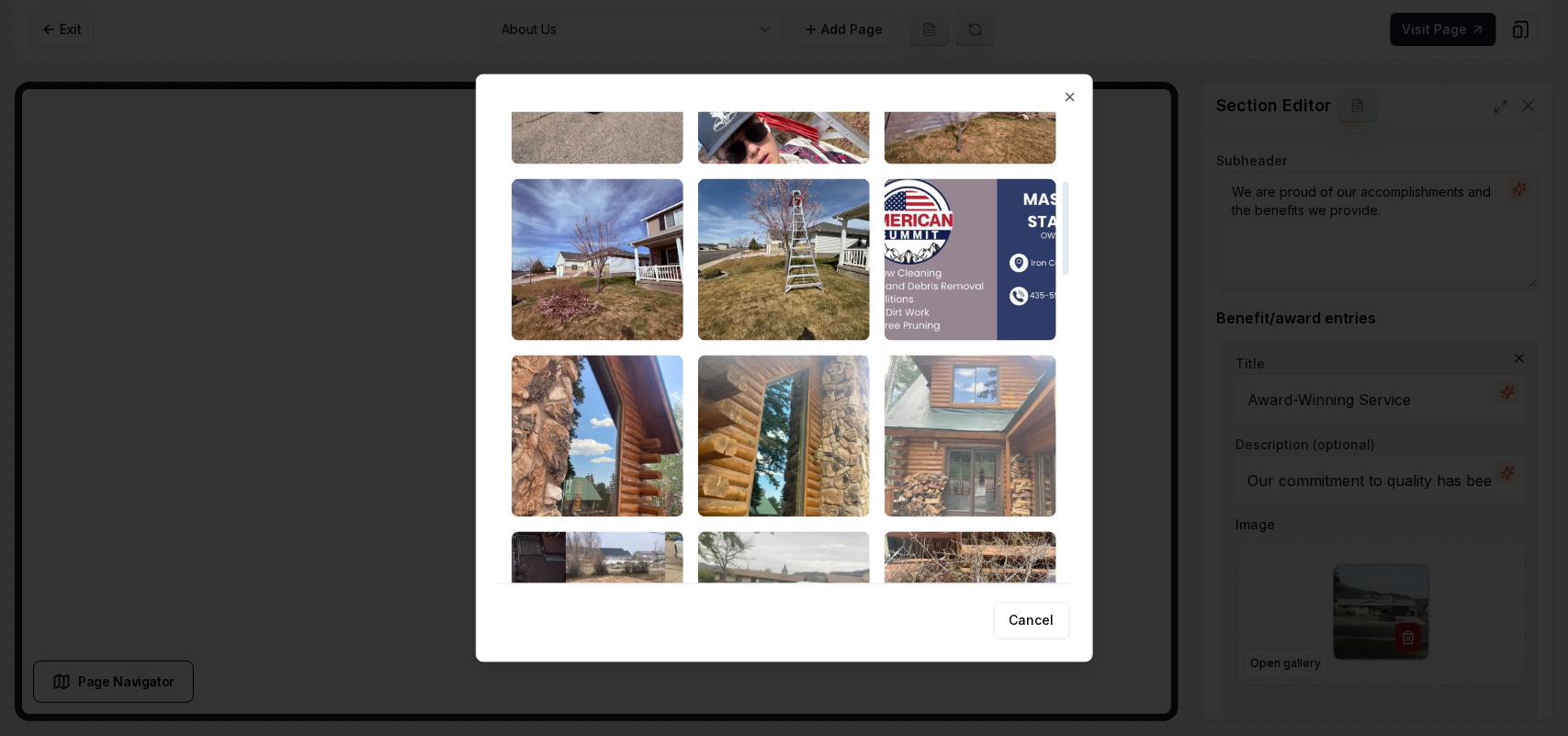 click at bounding box center [970, 436] 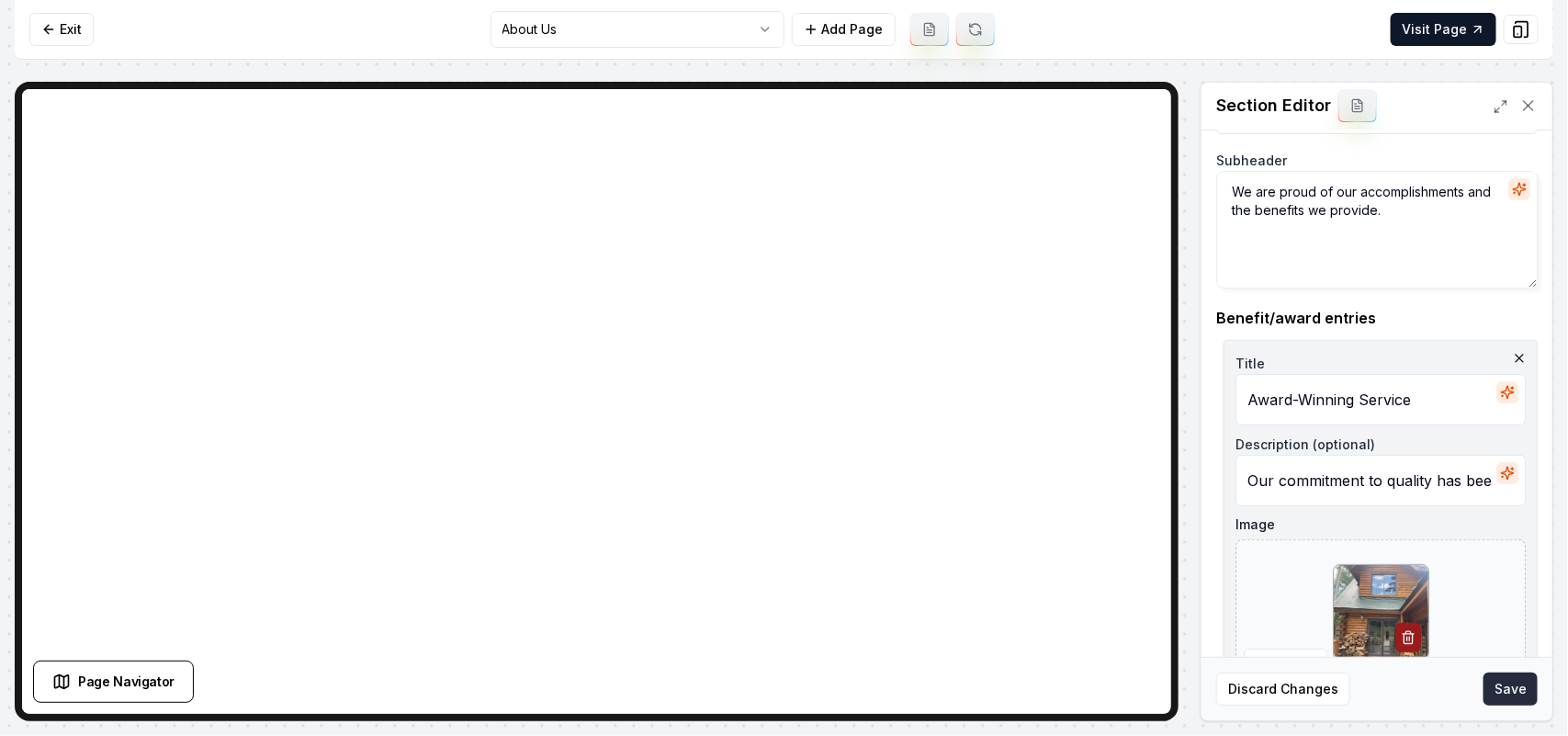 click on "Save" at bounding box center [1510, 689] 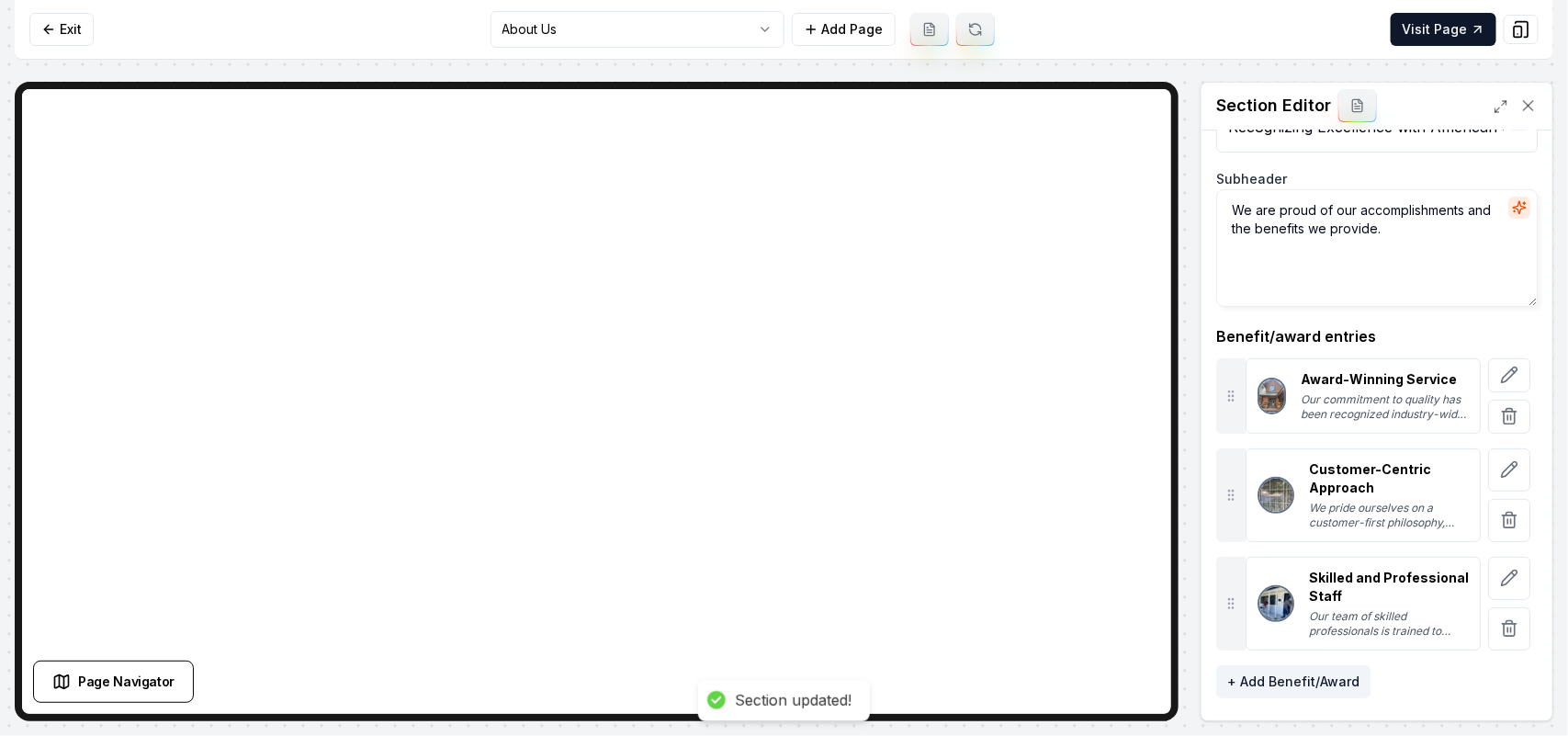scroll, scrollTop: 66, scrollLeft: 0, axis: vertical 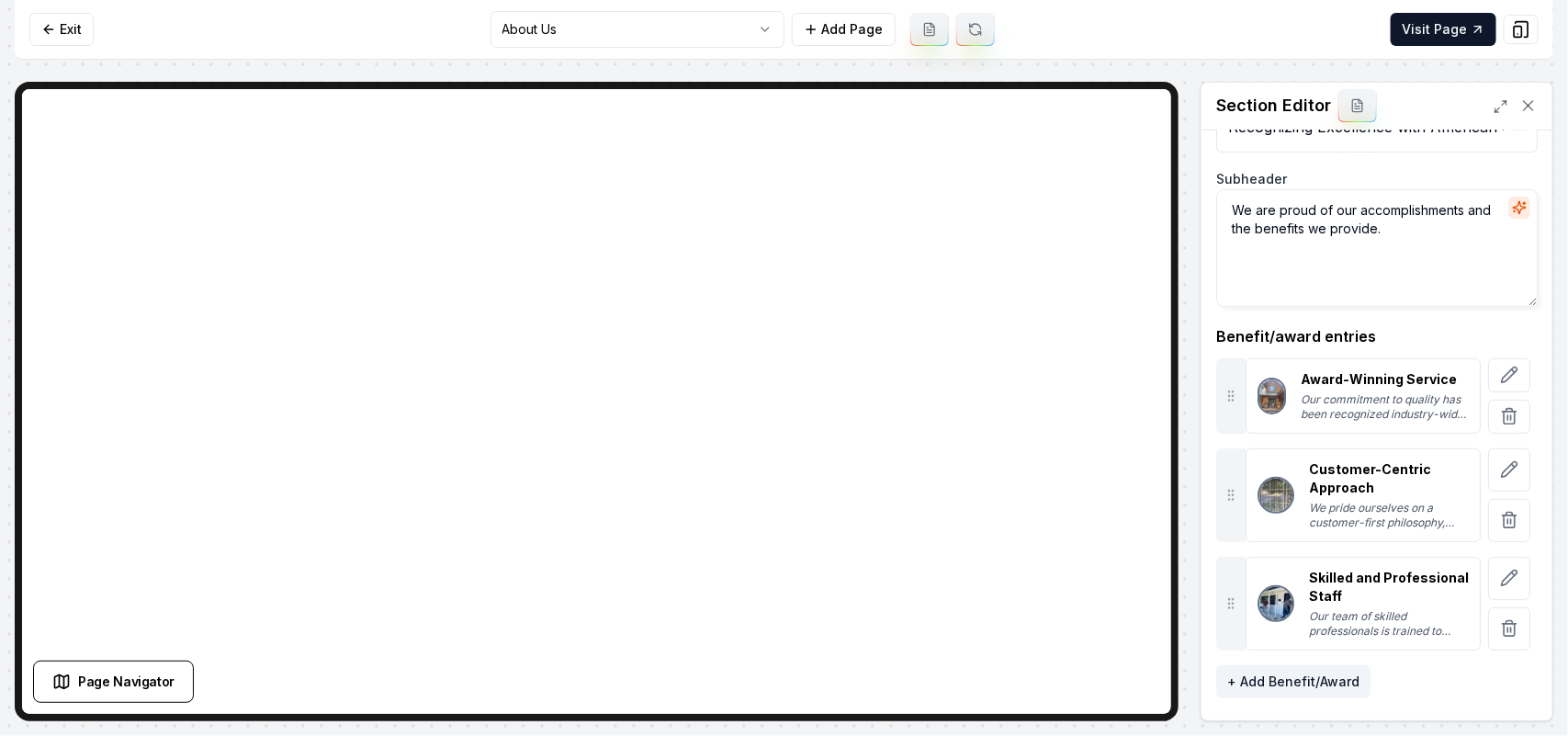 click on "Computer Required This feature is only available on a computer. Please switch to a computer to edit your site. Go back  Exit About Us Add Page Visit Page  Page Navigator Page Settings Section Editor Header Recognizing Excellence with American Summit Window Cleaning Subheader We are proud of our accomplishments and the benefits we provide. Benefit/award entries Award-Winning Service Our commitment to quality has been recognized industry-wide, earning us numerous awards for exemplary service and satisfaction. Customer-Centric Approach We pride ourselves on a customer-first philosophy, ensuring every interaction meets your highest expectations. Skilled and Professional Staff Our team of skilled professionals is trained to deliver results with precision and care, making us a top choice for residential and commercial clients alike. + Add Benefit/Award Discard Changes Save /dashboard/sites/[ID]/pages/[ID]" at bounding box center [784, 368] 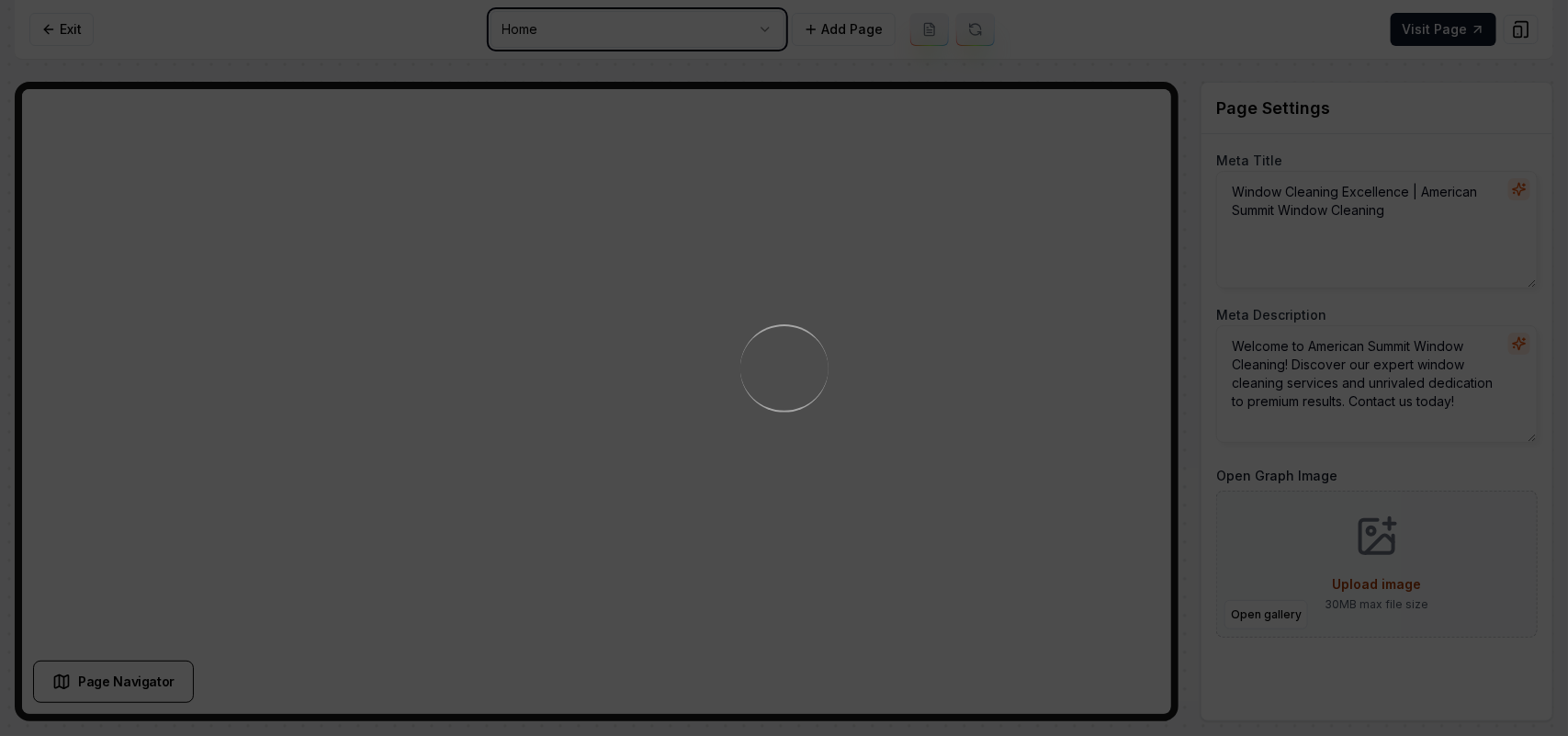 scroll, scrollTop: 0, scrollLeft: 0, axis: both 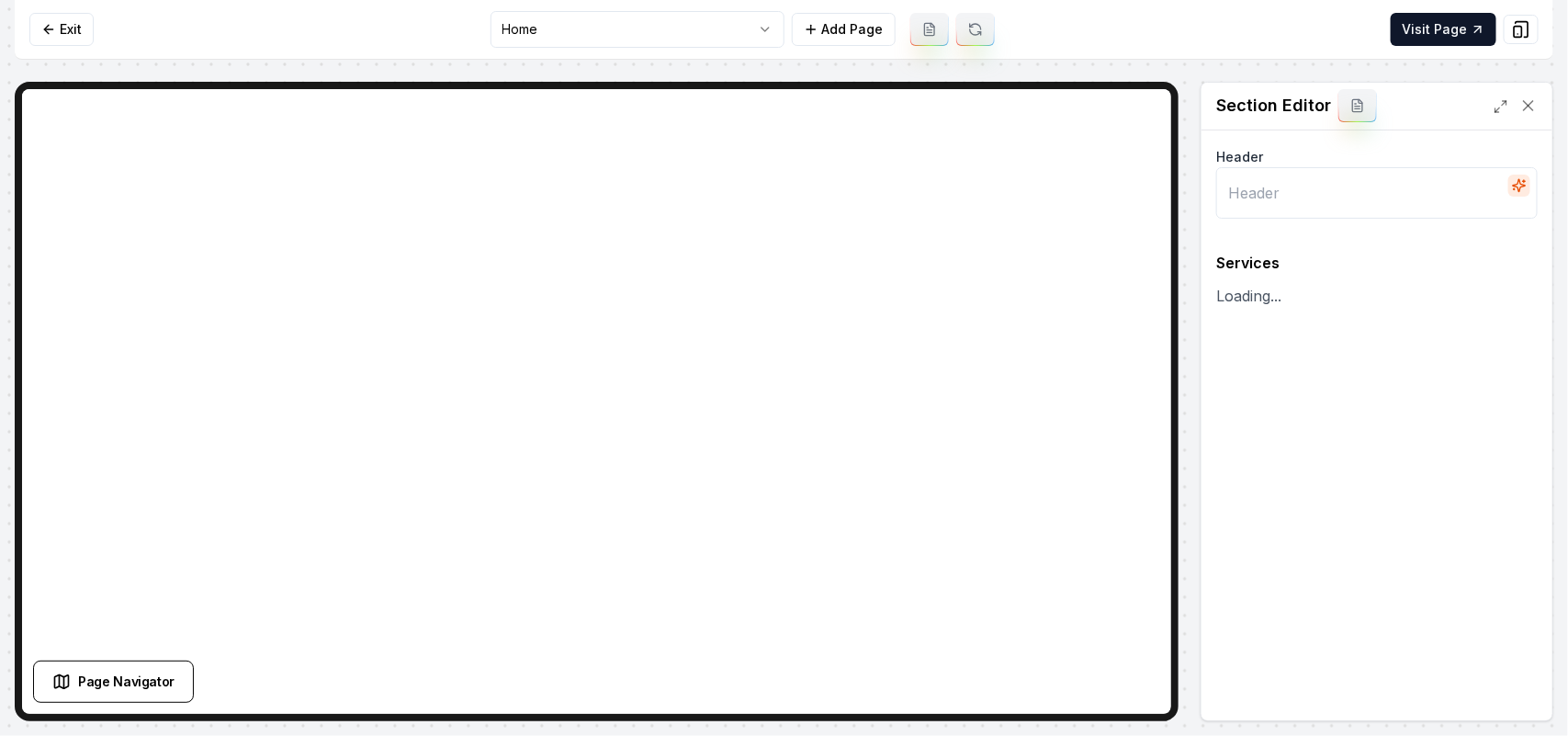 type on "Our Expert Window Cleaning Services" 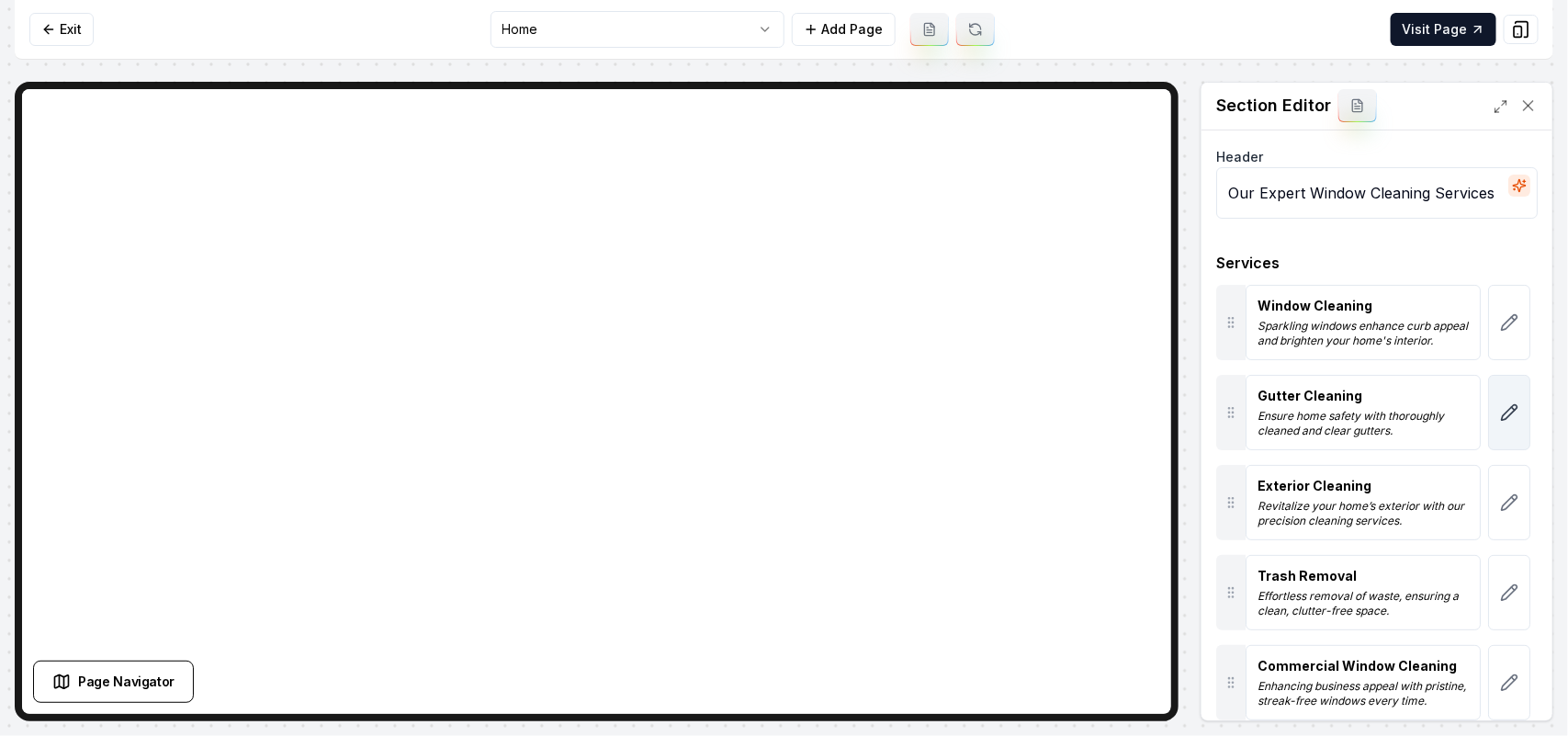 click 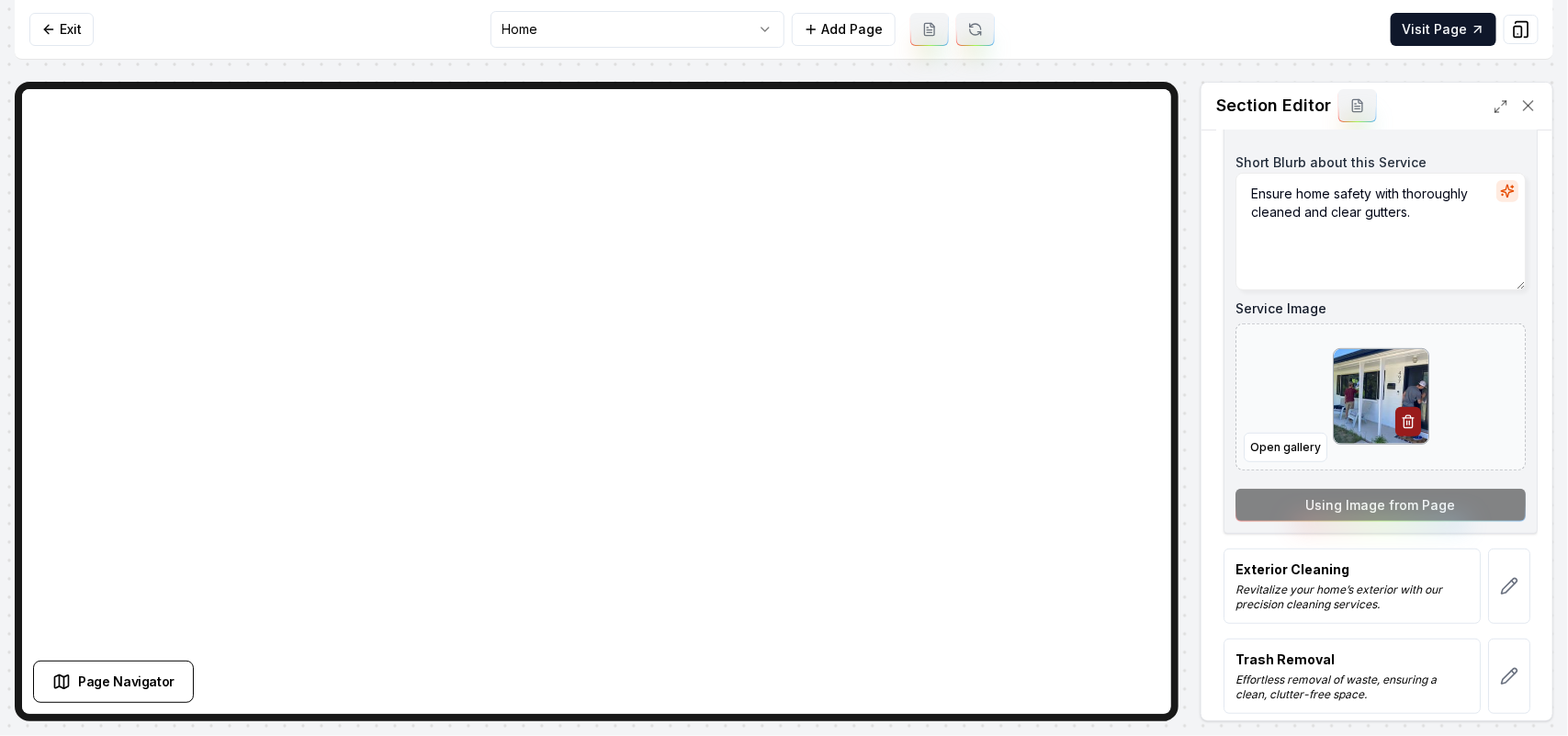 scroll, scrollTop: 345, scrollLeft: 0, axis: vertical 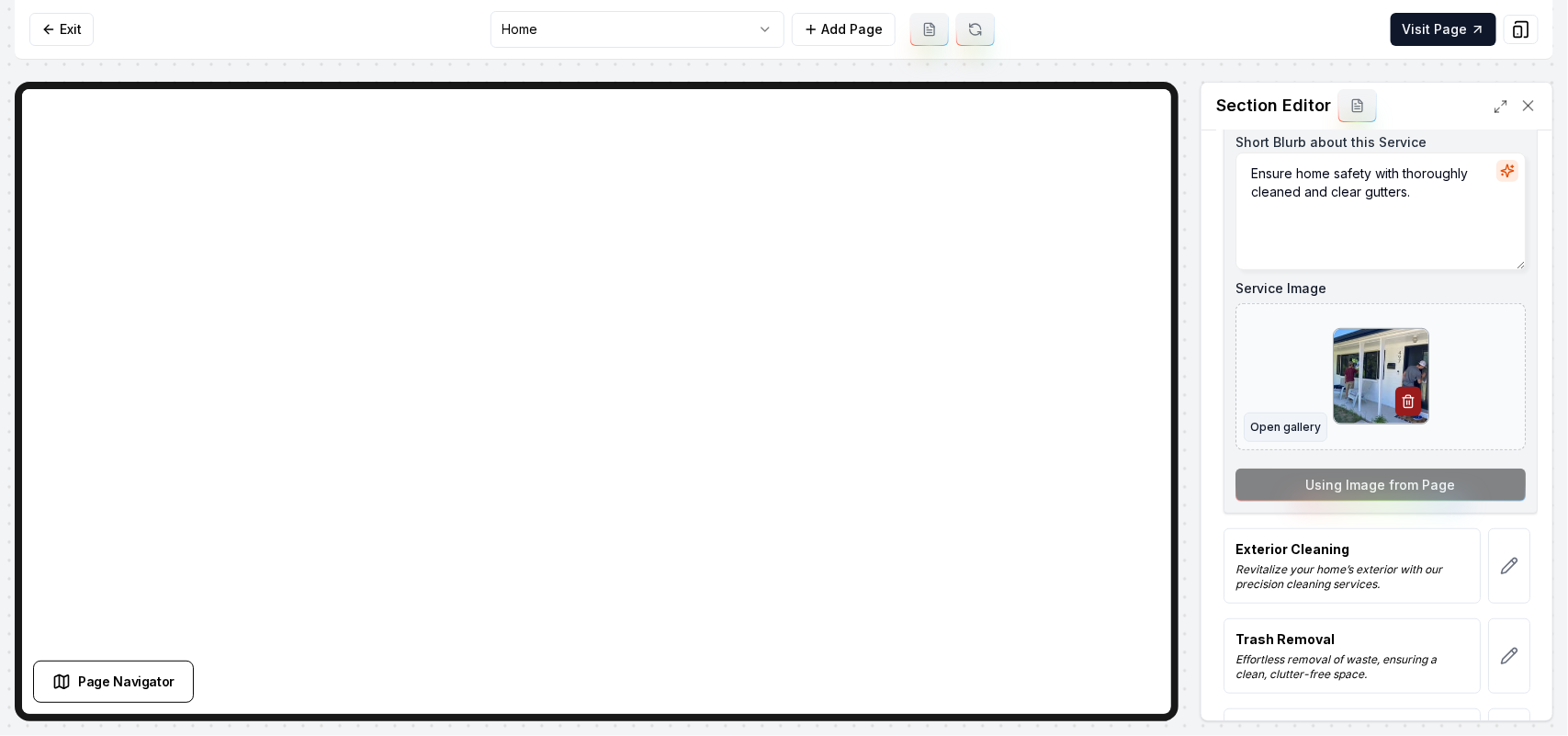 click on "Open gallery" at bounding box center [1285, 427] 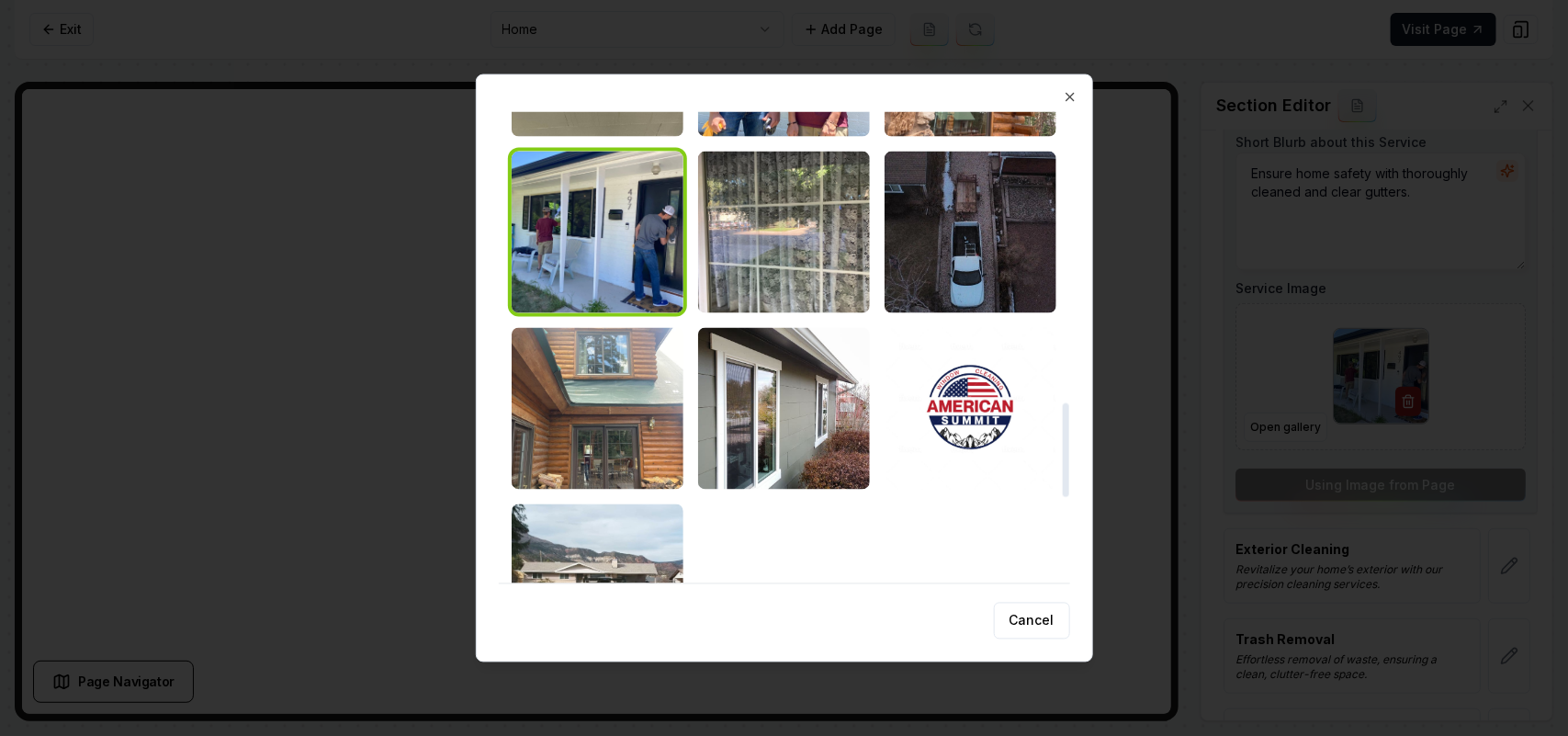 scroll, scrollTop: 1838, scrollLeft: 0, axis: vertical 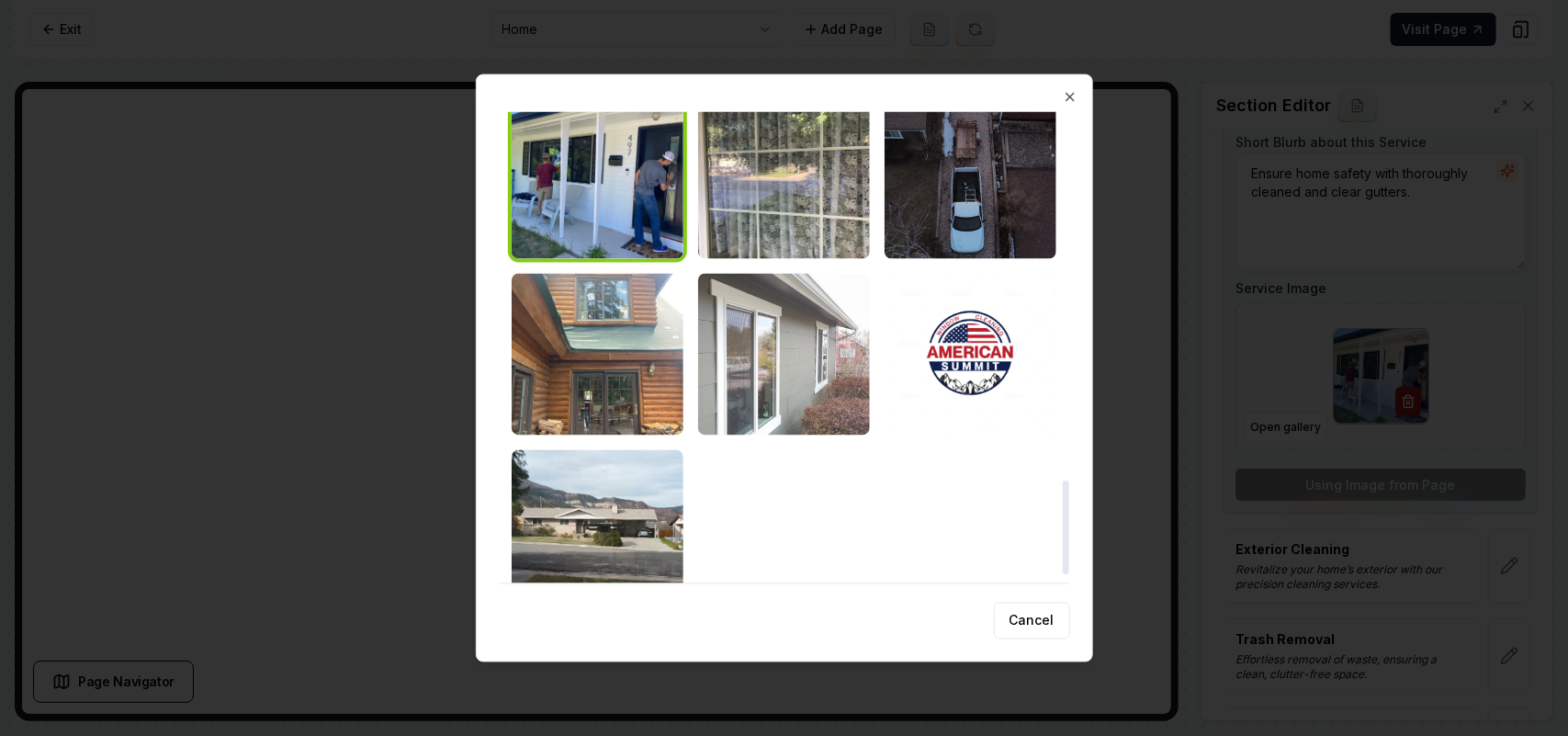 click at bounding box center [784, 354] 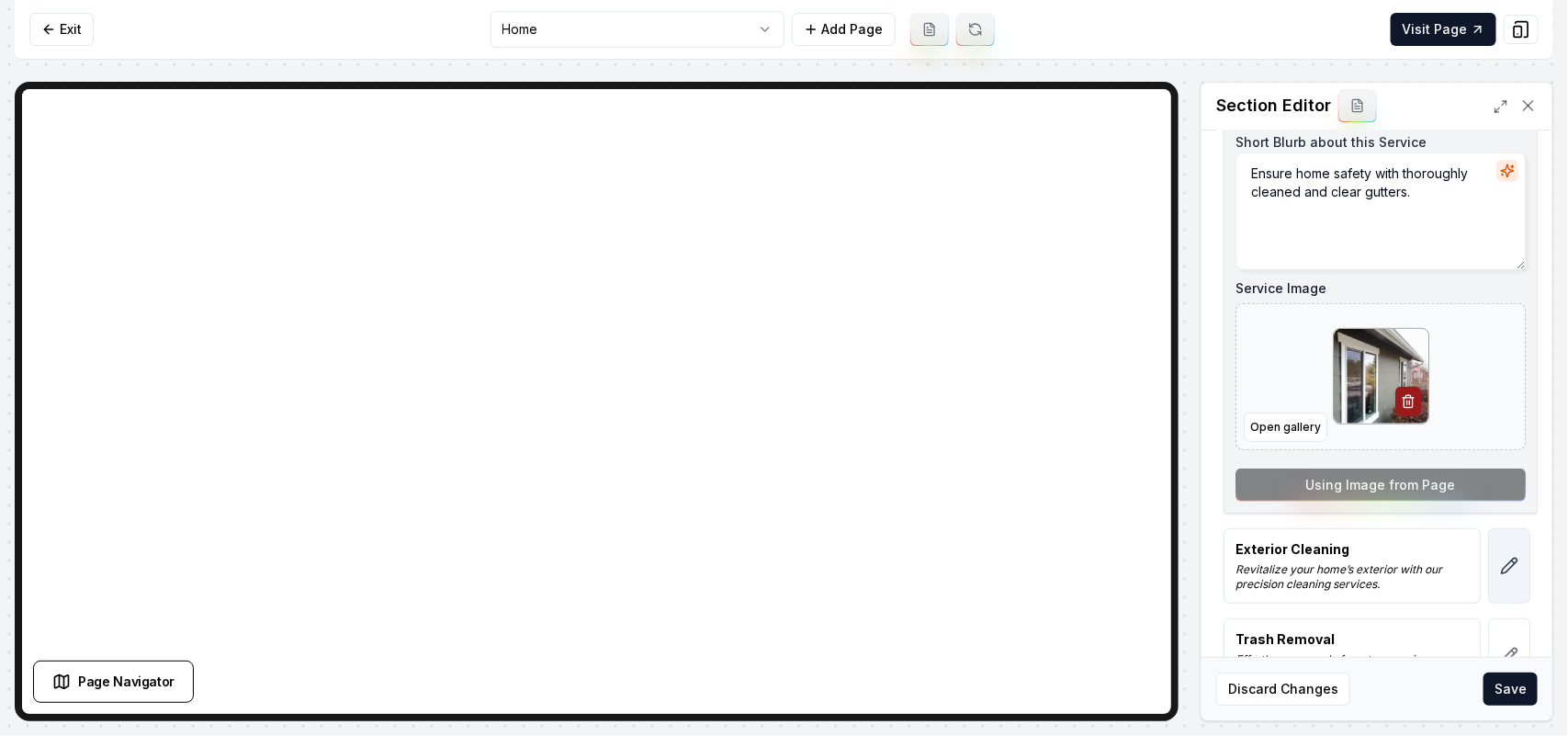 click 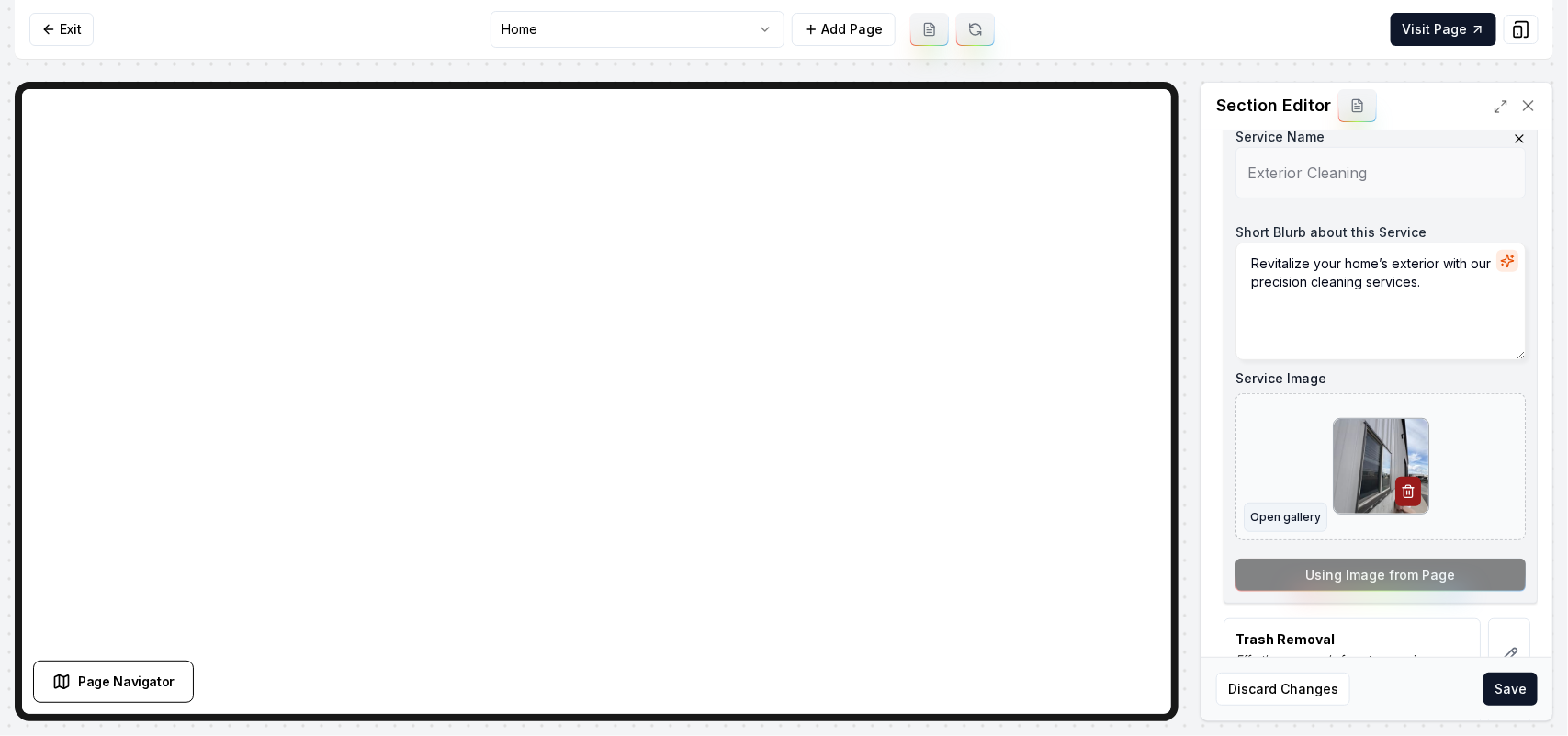 click on "Open gallery" at bounding box center (1285, 517) 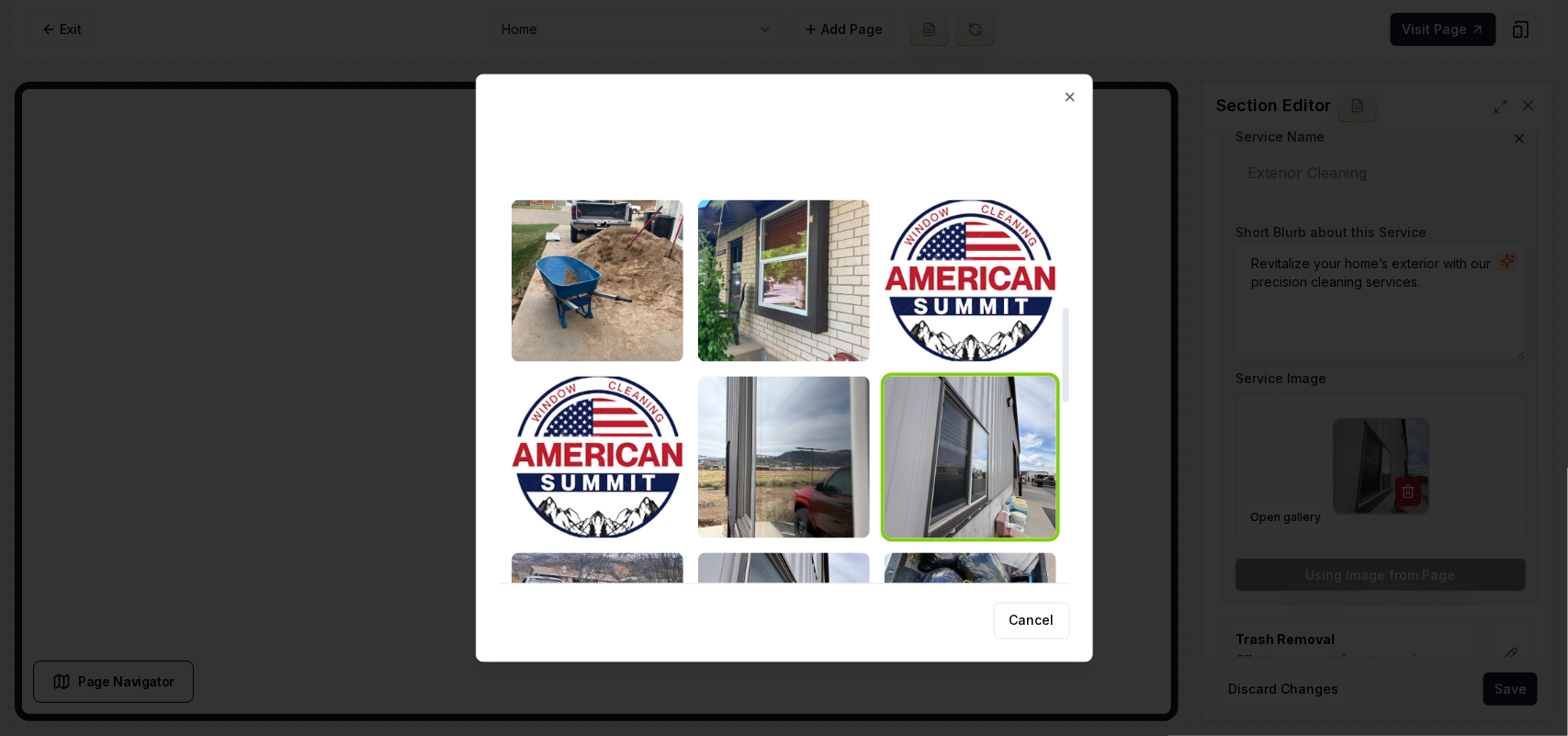 scroll, scrollTop: 1034, scrollLeft: 0, axis: vertical 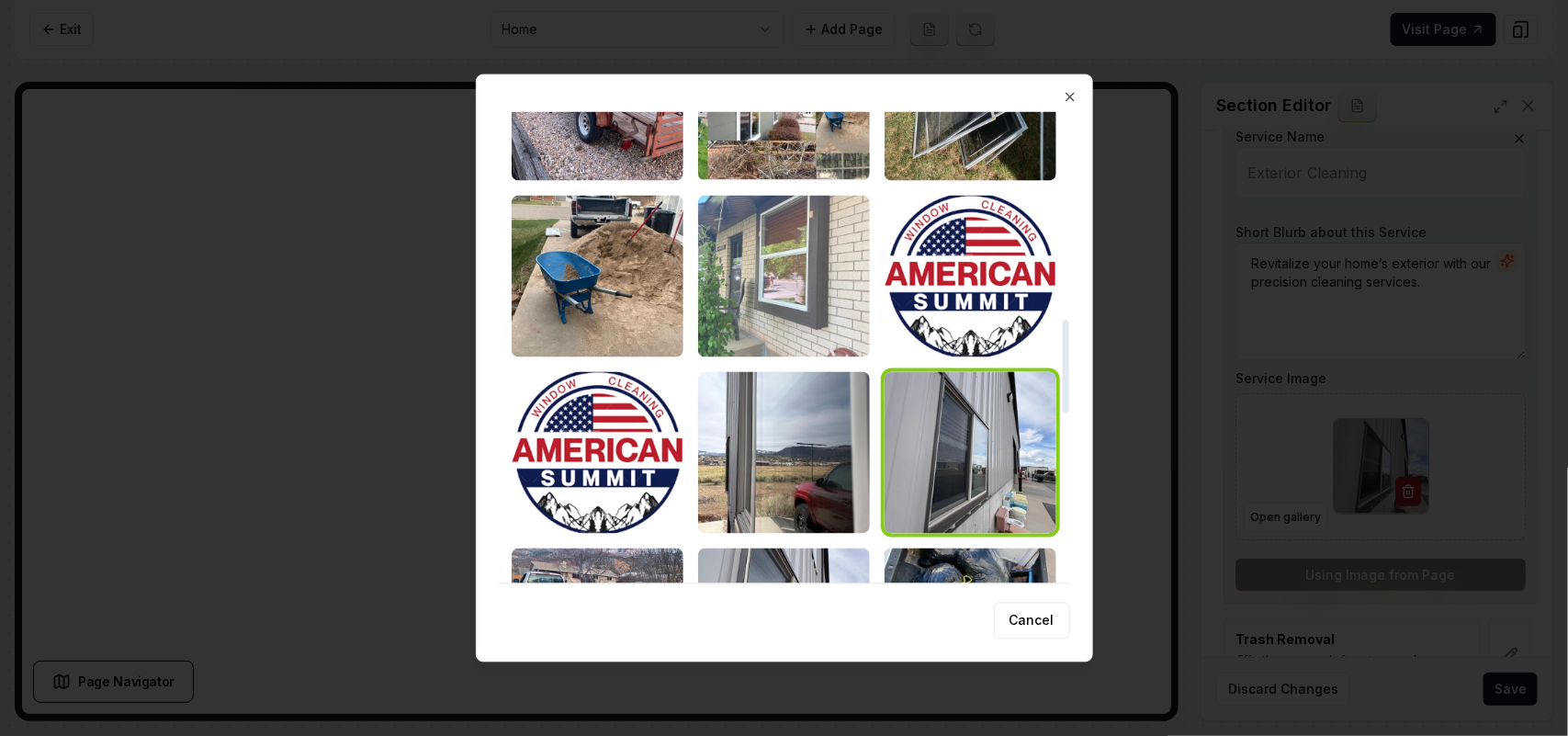 click at bounding box center (784, 276) 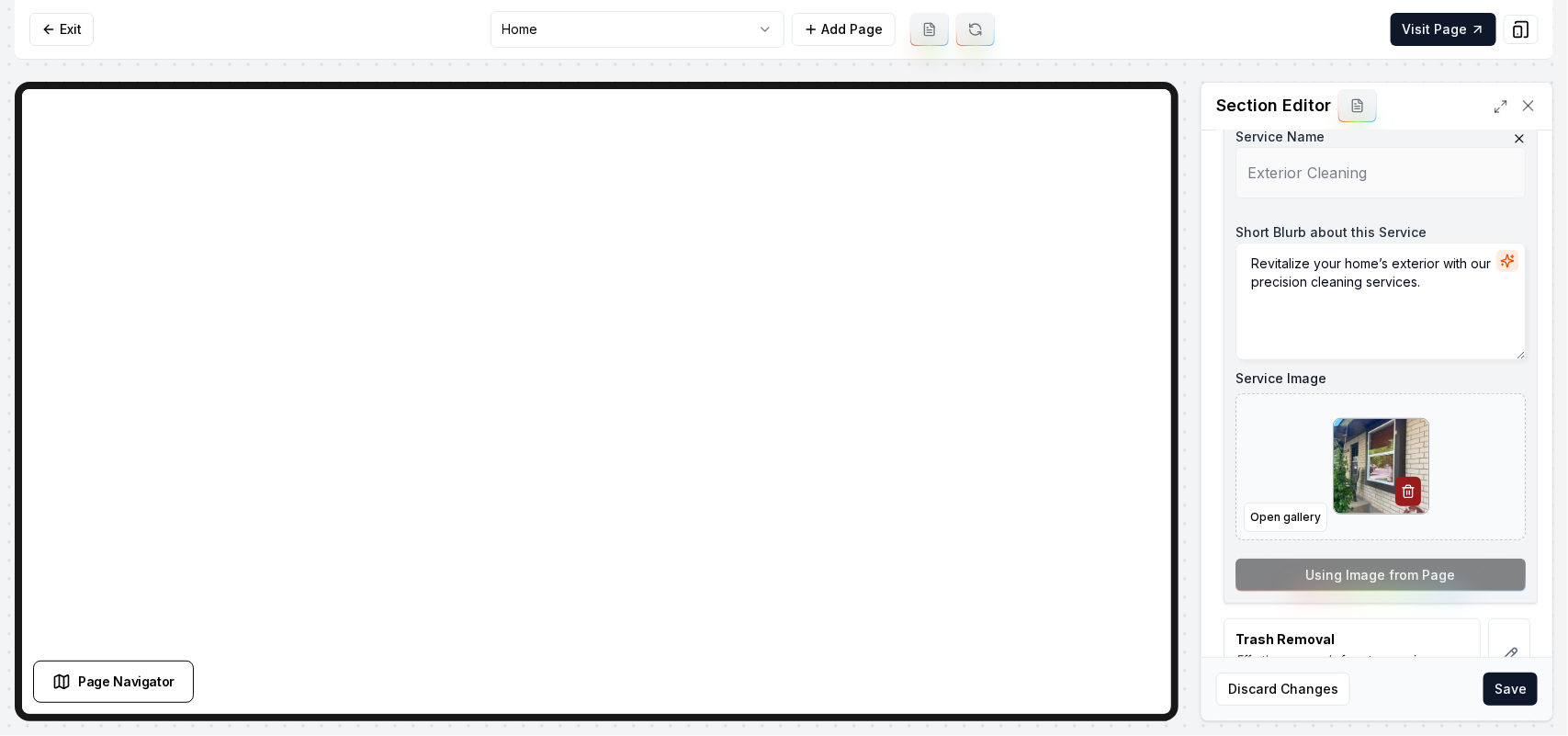 scroll, scrollTop: 574, scrollLeft: 0, axis: vertical 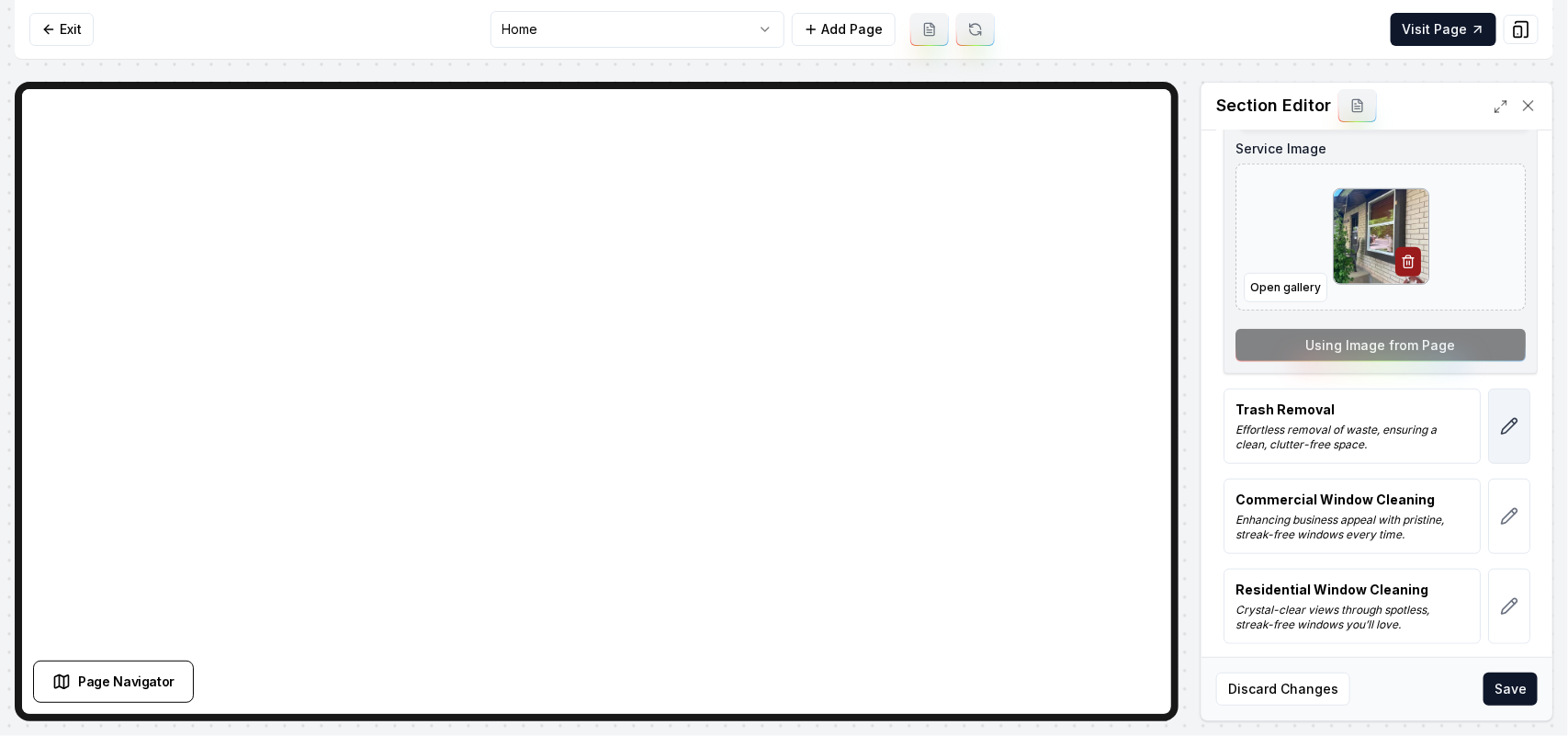 click at bounding box center [1509, 426] 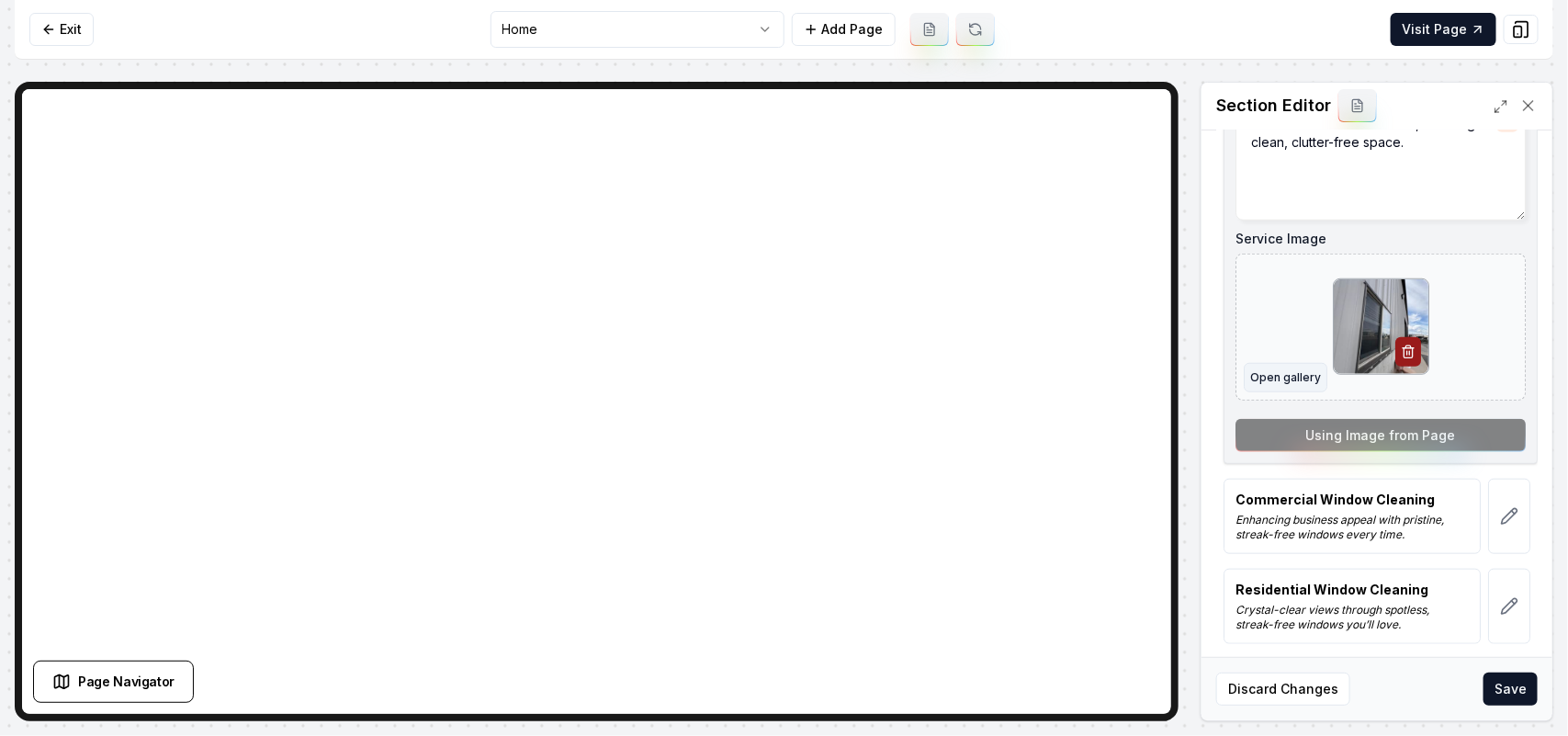 click on "Open gallery" at bounding box center (1285, 378) 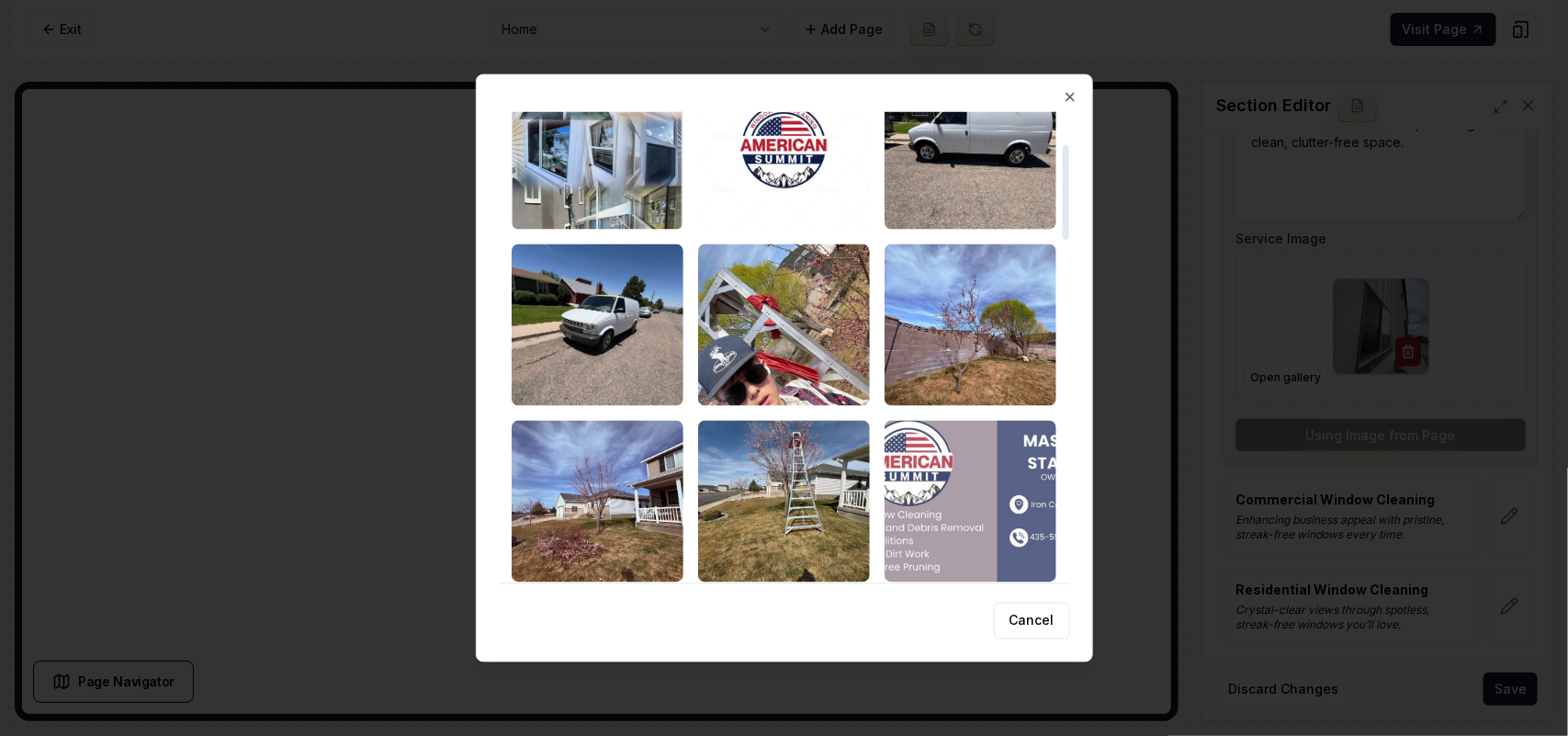 scroll, scrollTop: 230, scrollLeft: 0, axis: vertical 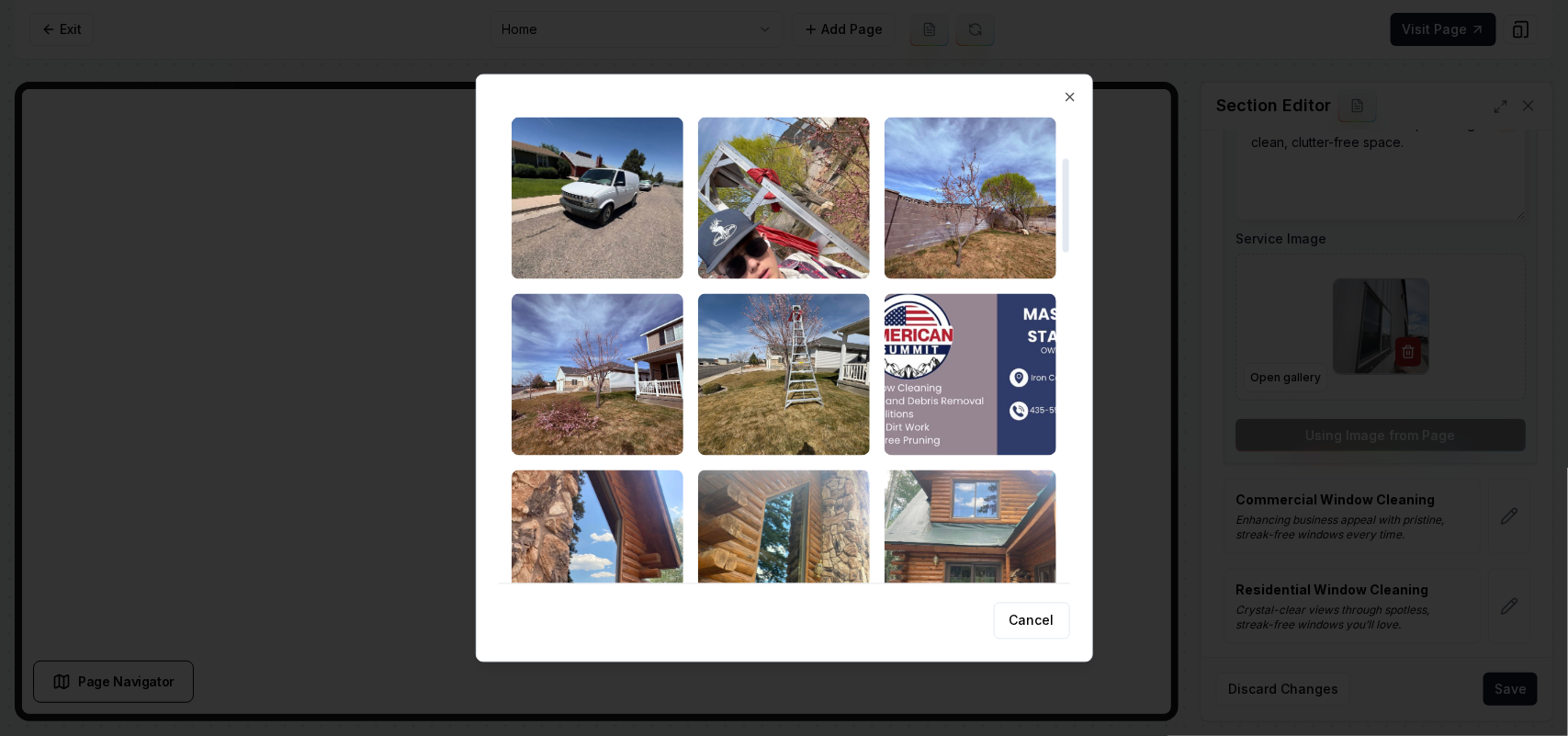 drag, startPoint x: 613, startPoint y: 413, endPoint x: 632, endPoint y: 413, distance: 19 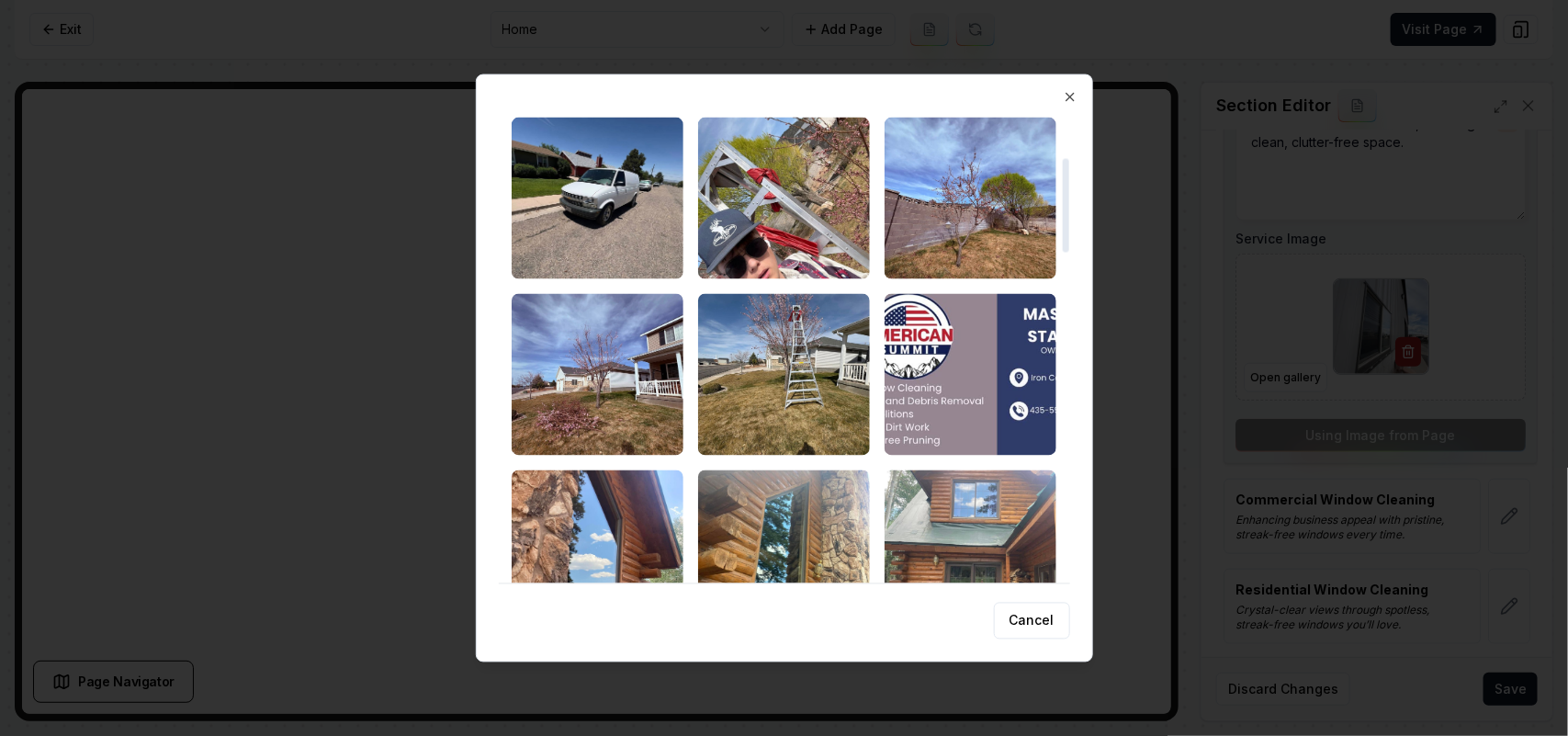 click at bounding box center [597, 374] 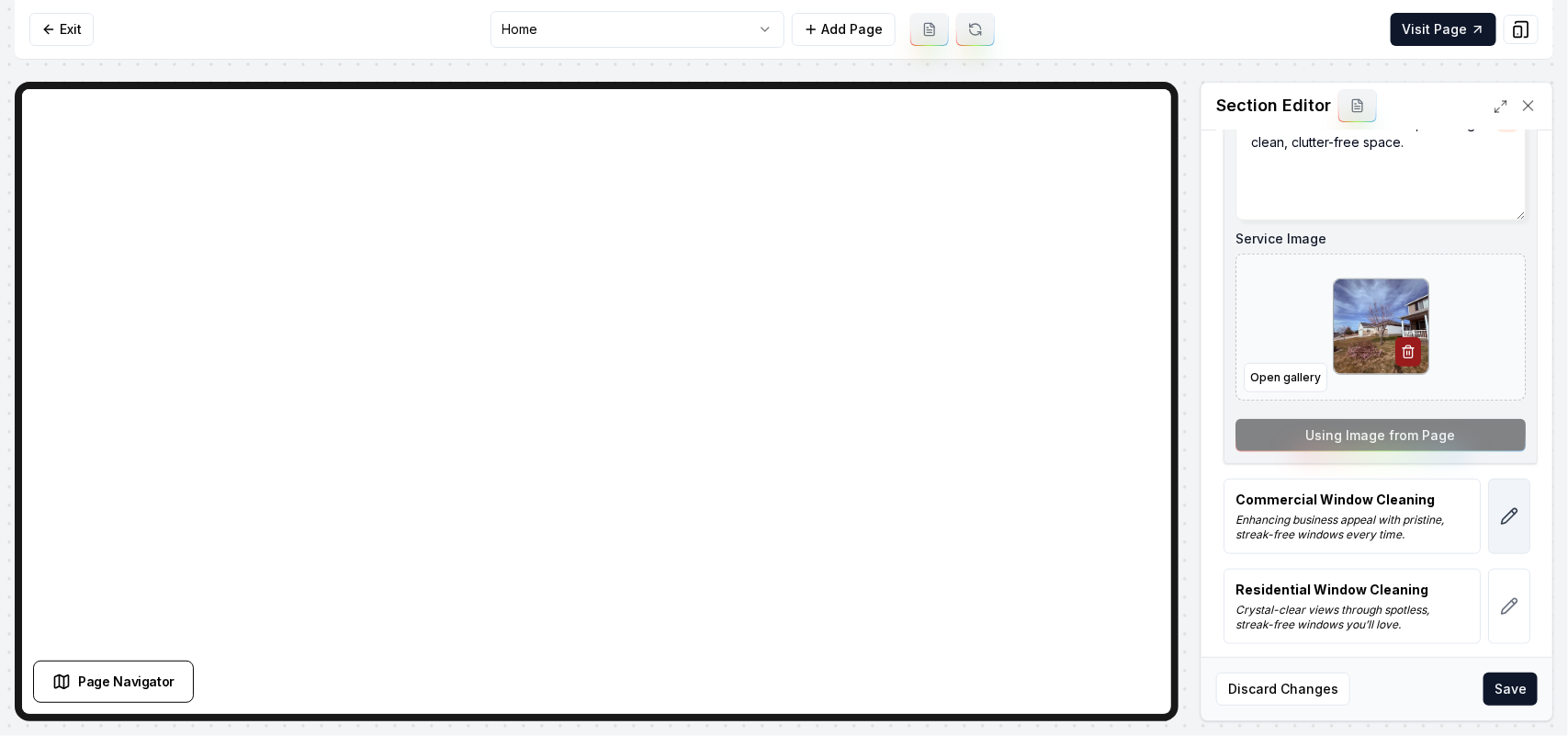 click at bounding box center [1509, 516] 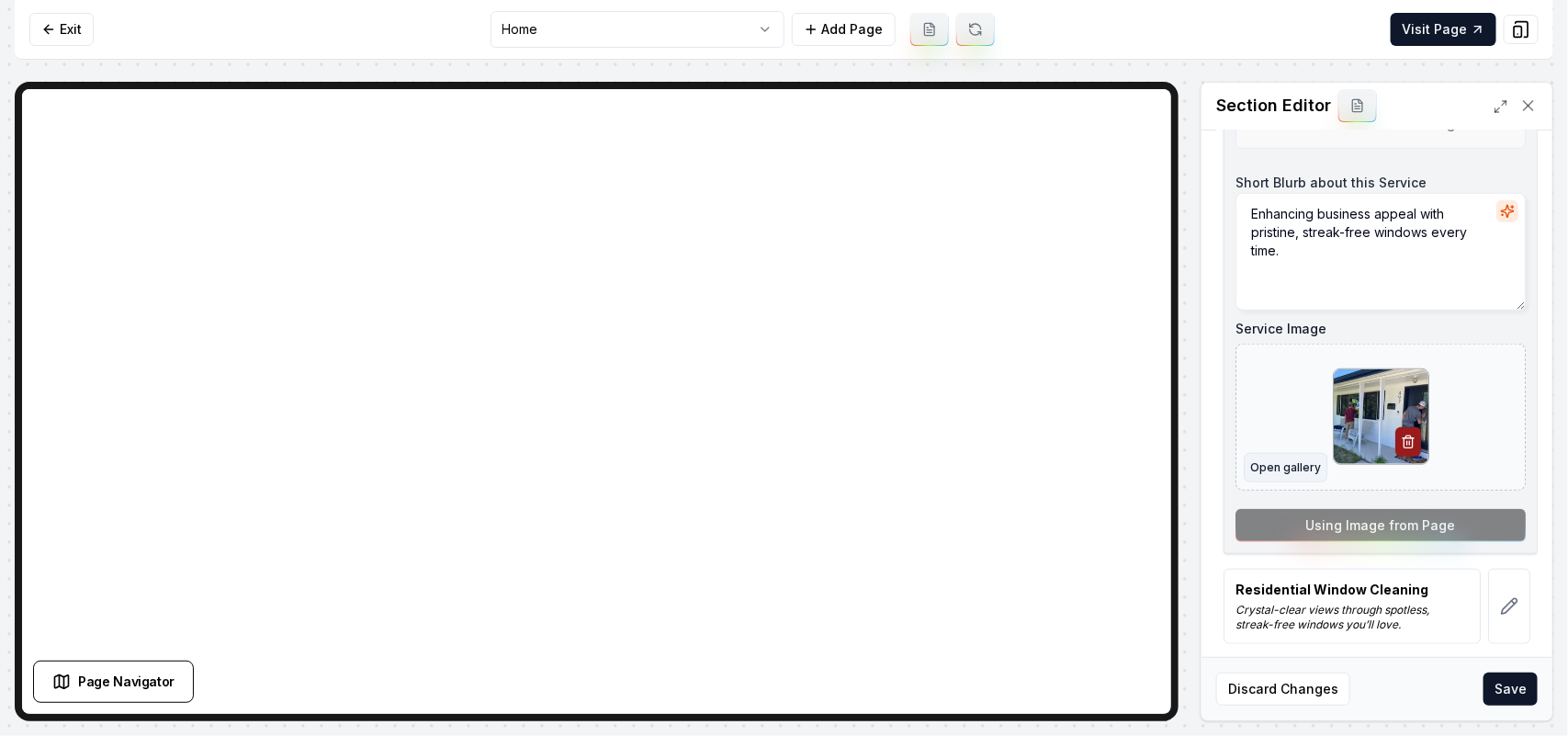 click on "Open gallery" at bounding box center (1285, 468) 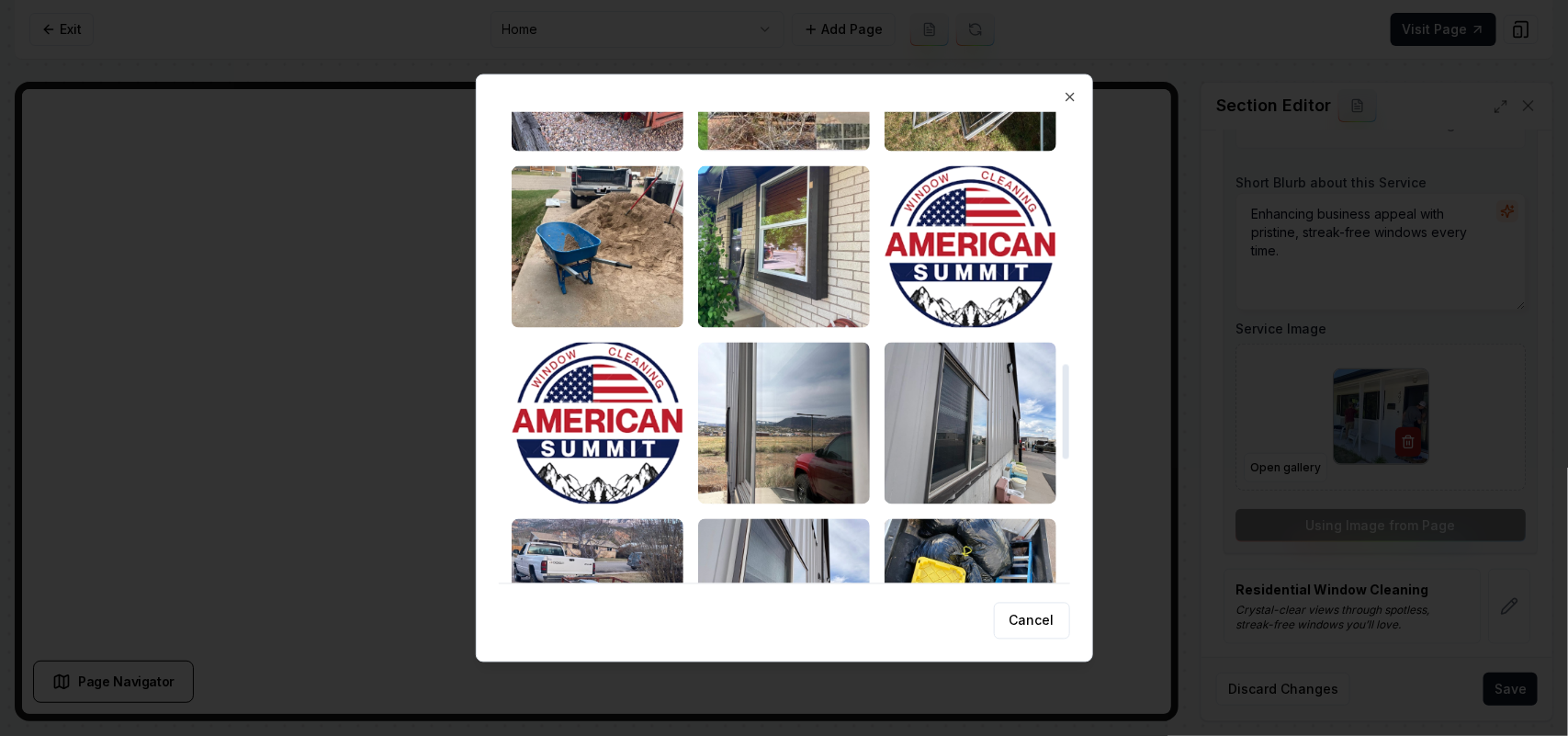 scroll, scrollTop: 1263, scrollLeft: 0, axis: vertical 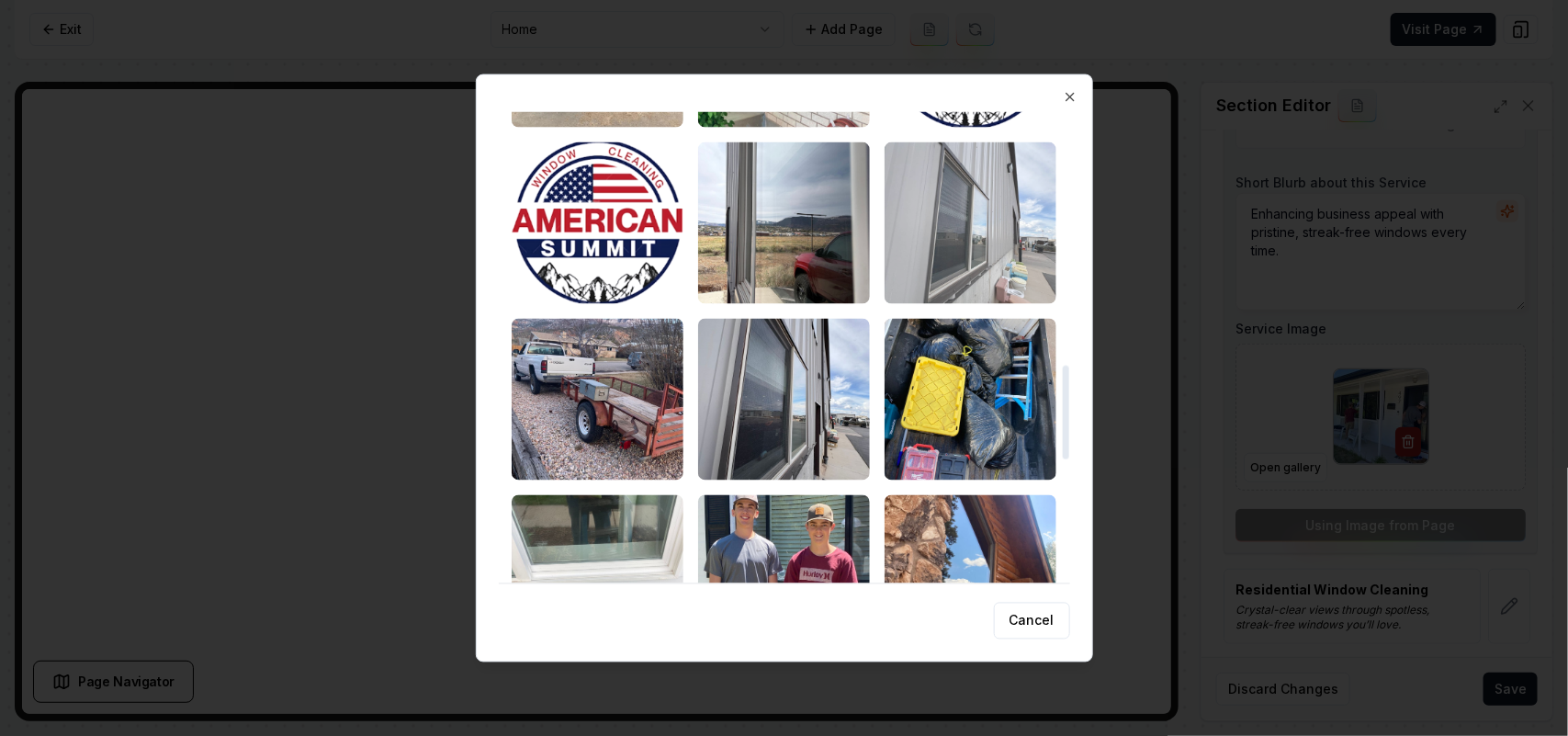 click at bounding box center [970, 222] 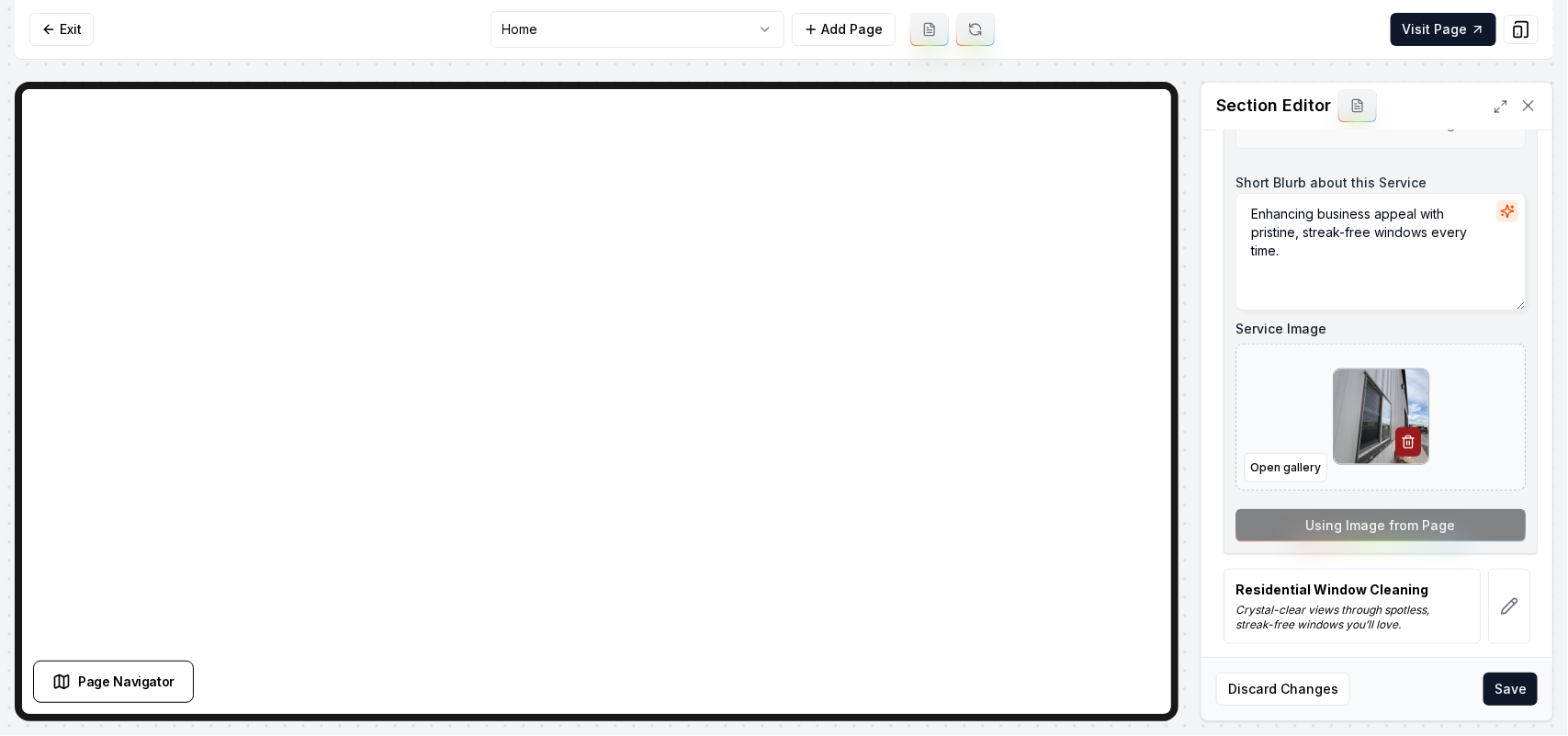scroll, scrollTop: 584, scrollLeft: 0, axis: vertical 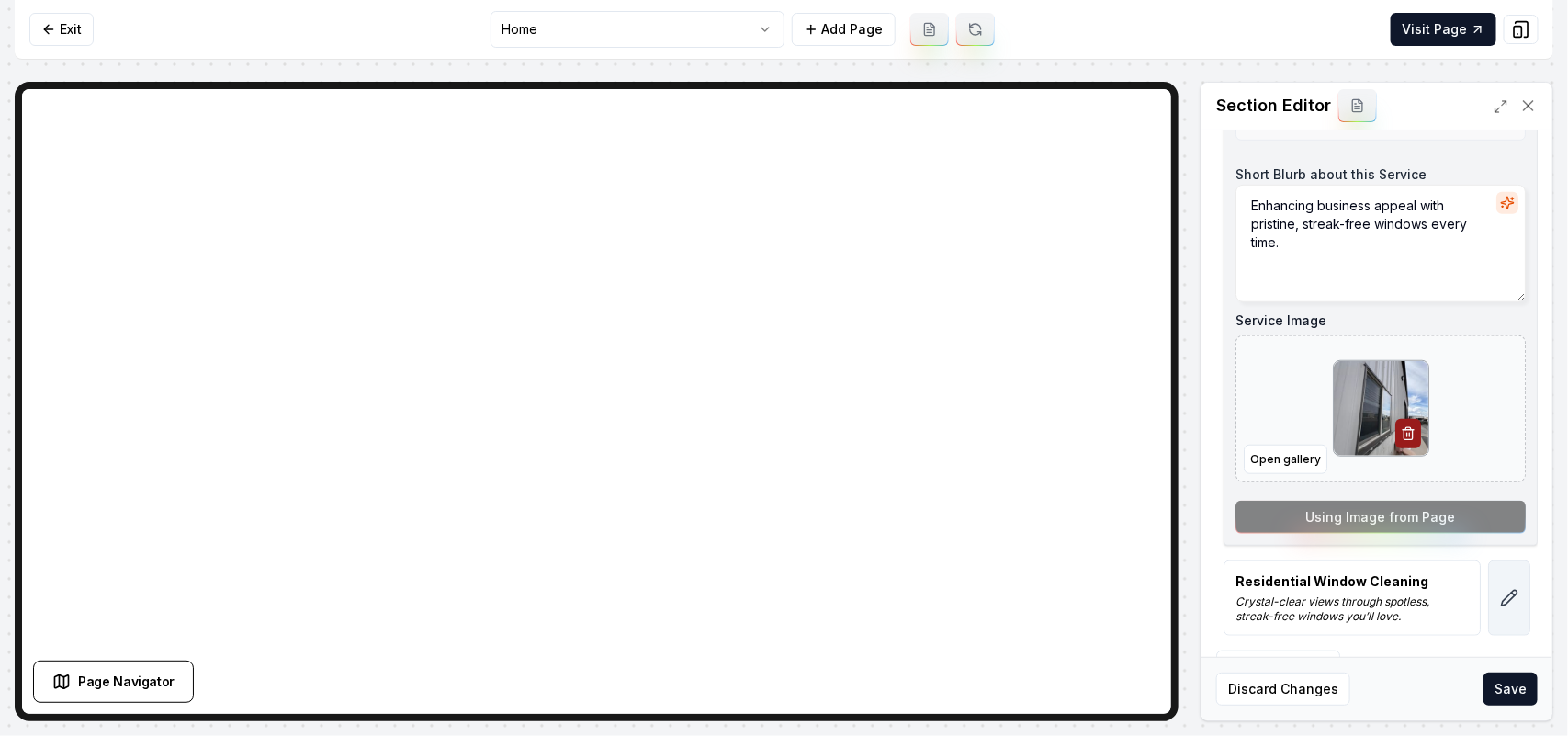 click 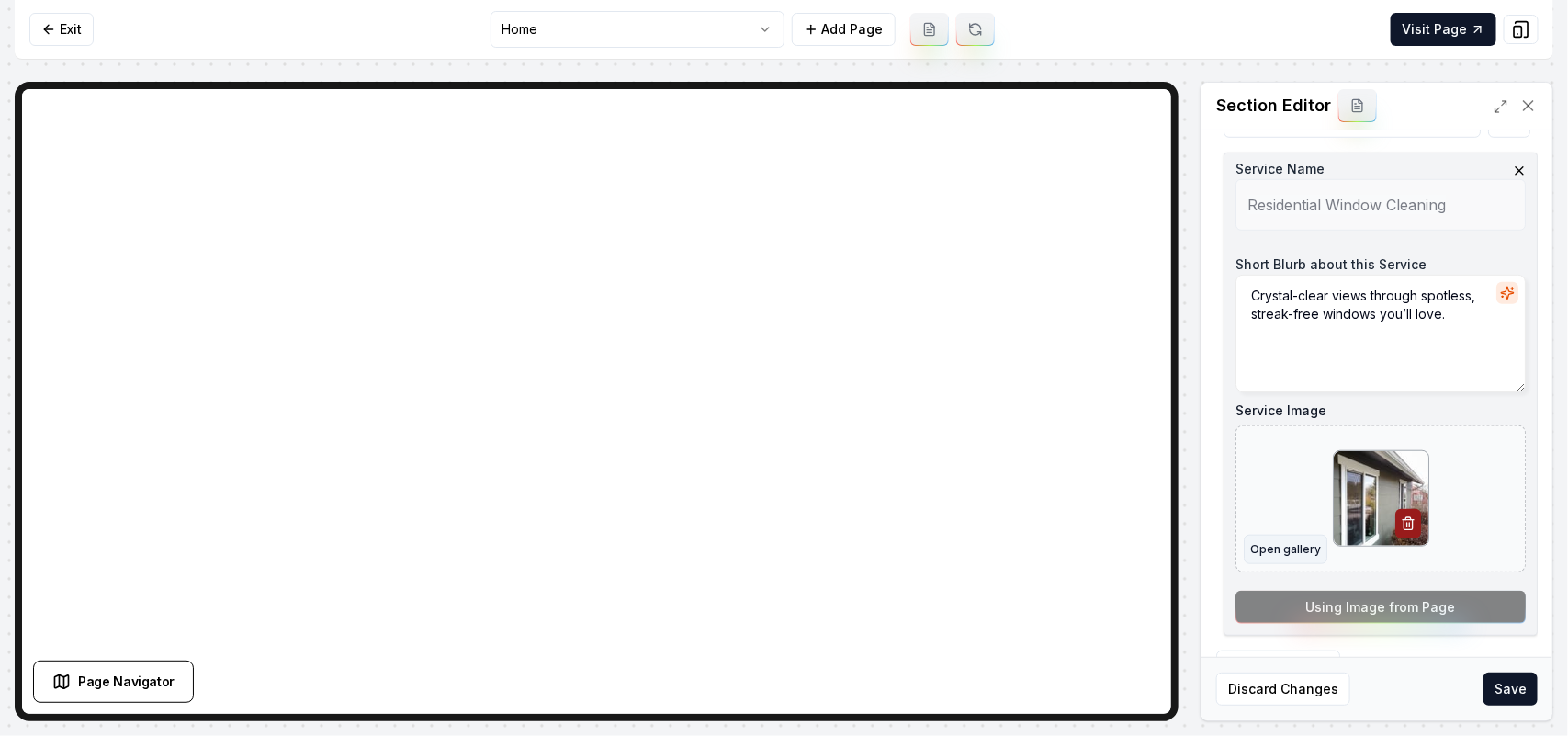 click on "Open gallery" at bounding box center [1285, 549] 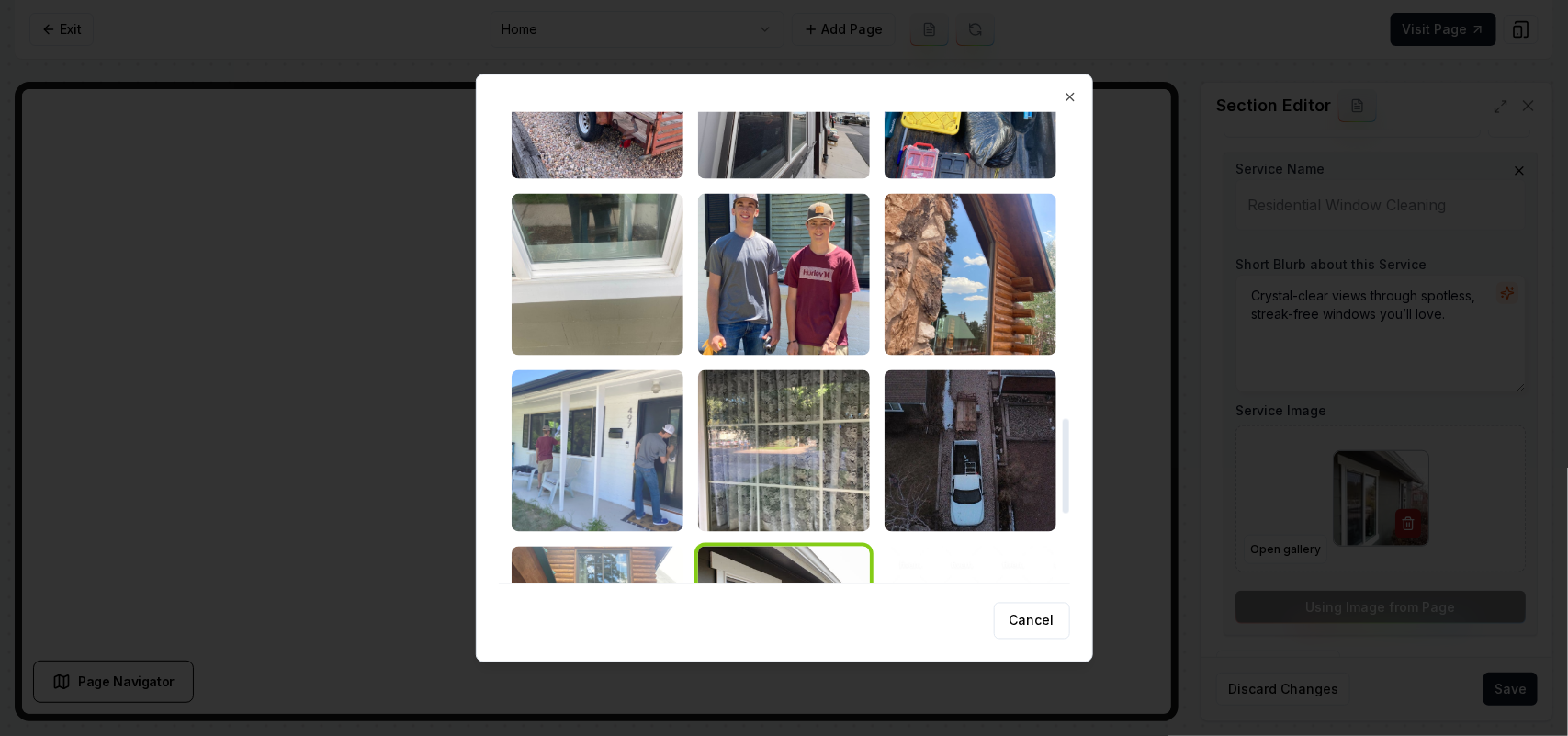 scroll, scrollTop: 1528, scrollLeft: 0, axis: vertical 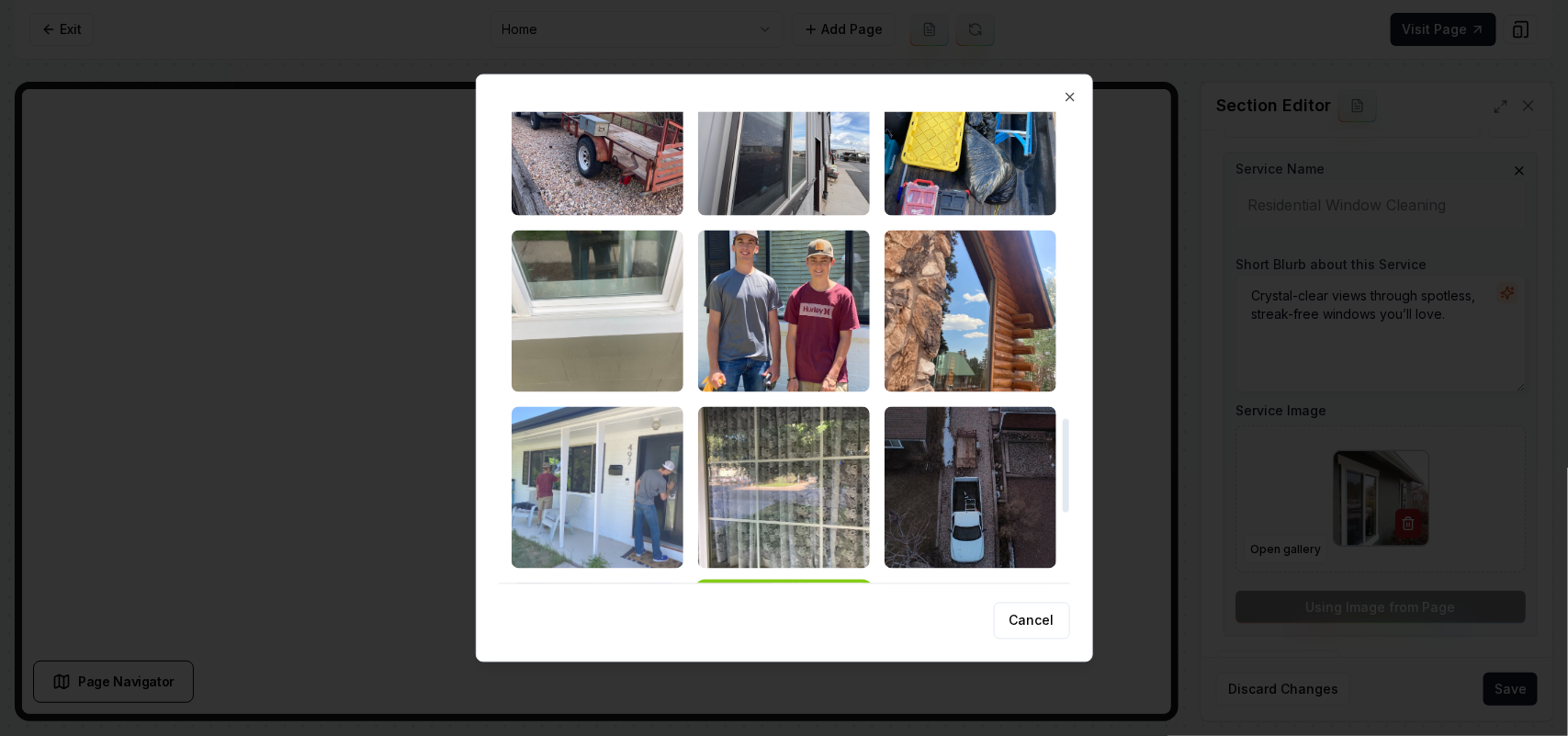 click at bounding box center [597, 487] 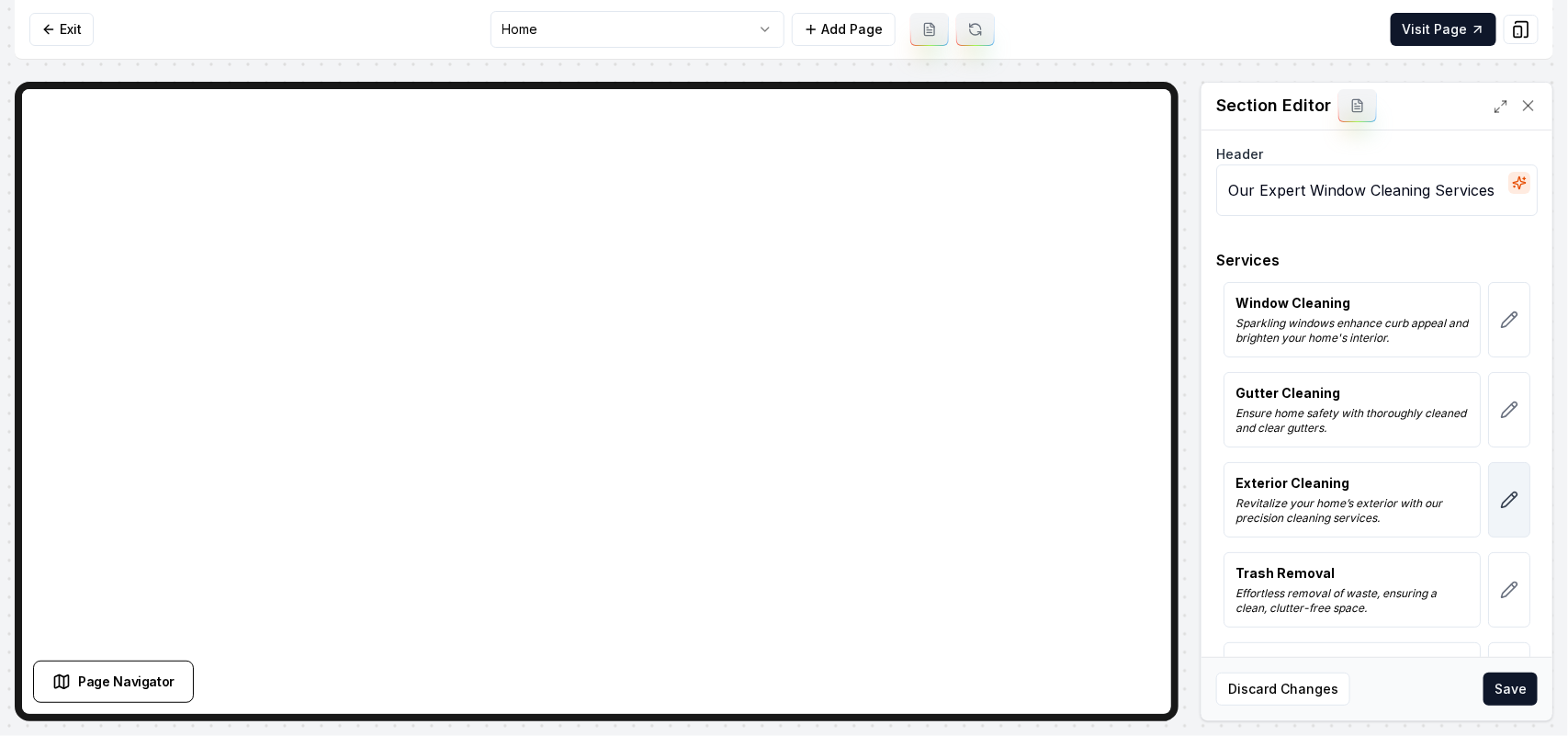 scroll, scrollTop: 0, scrollLeft: 0, axis: both 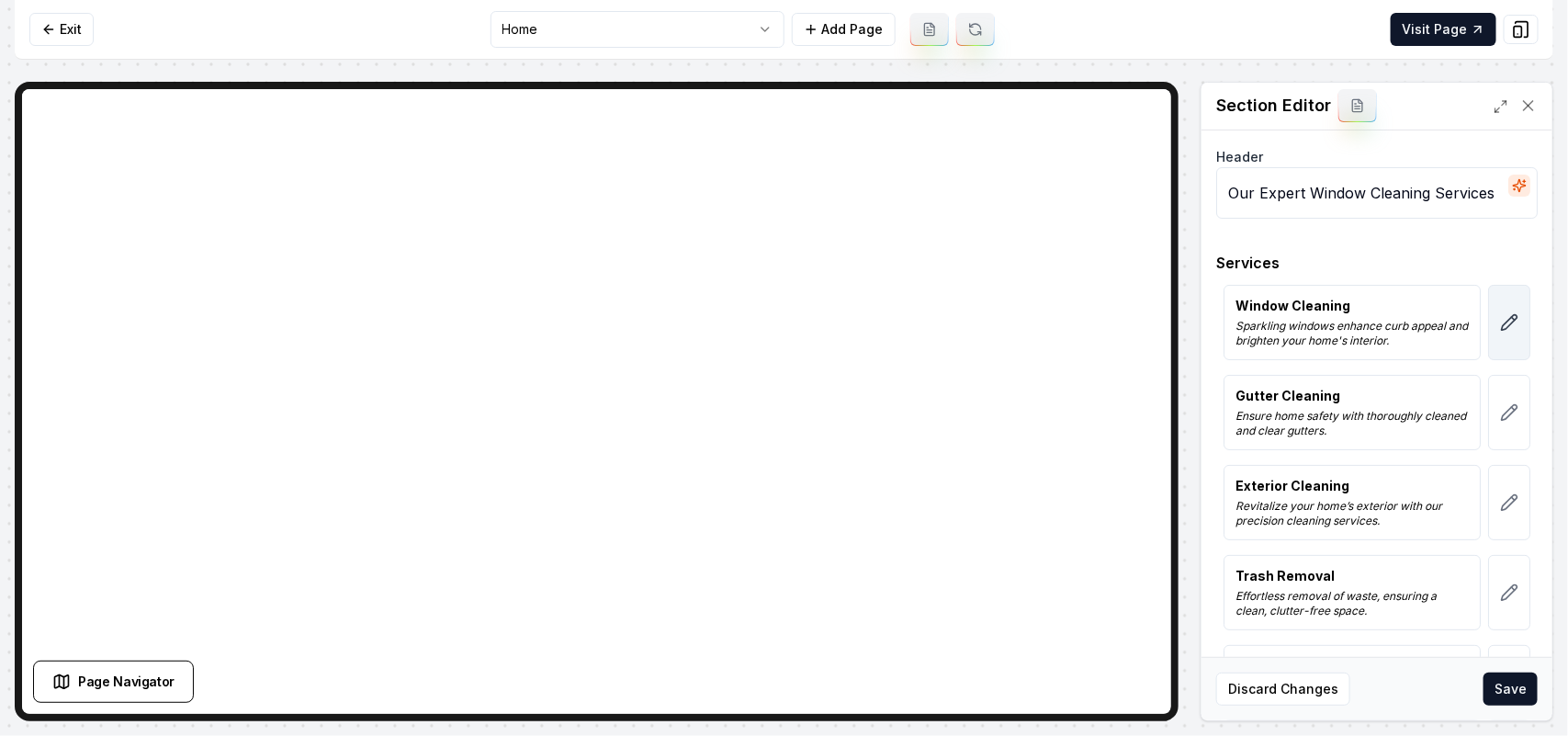 click at bounding box center [1509, 323] 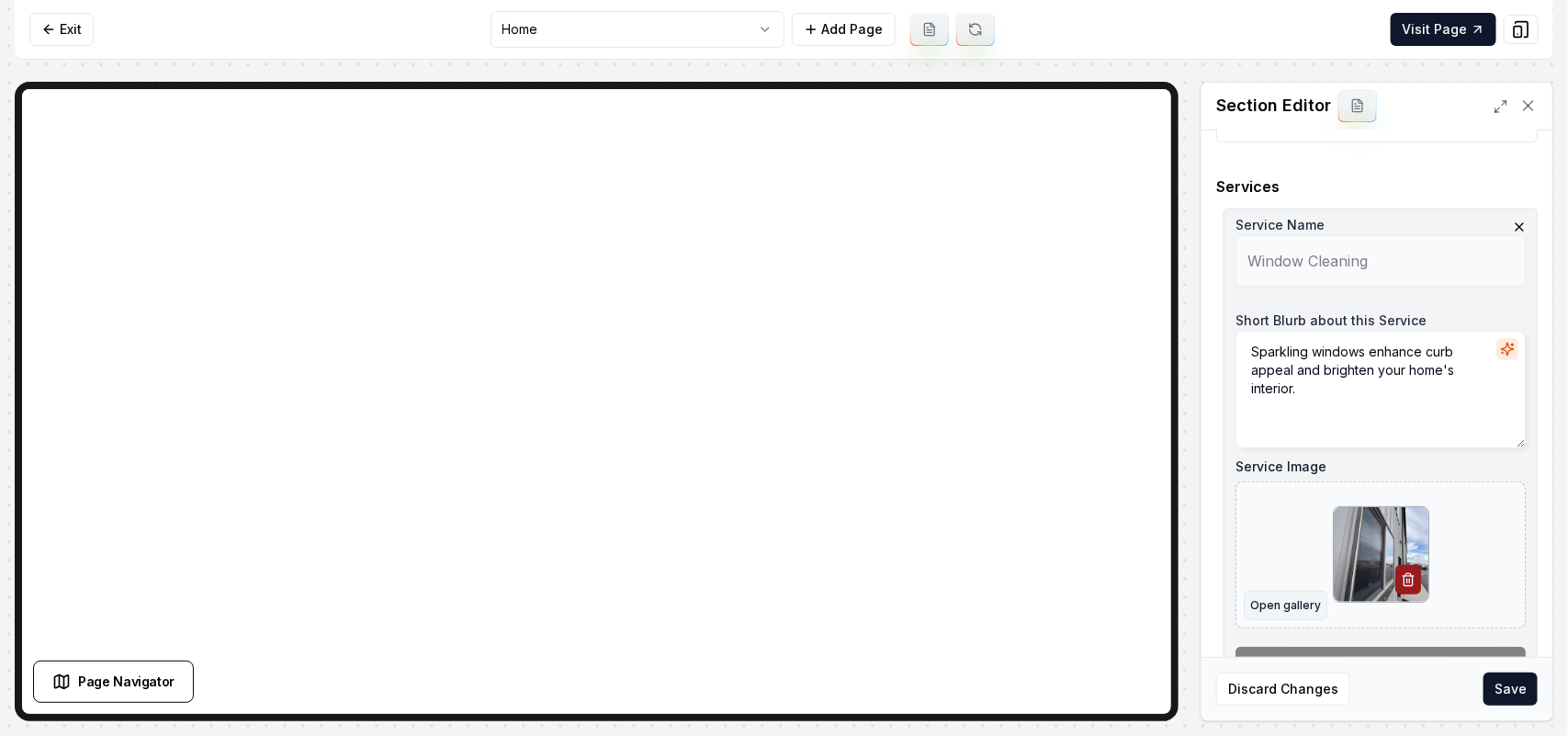 scroll, scrollTop: 115, scrollLeft: 0, axis: vertical 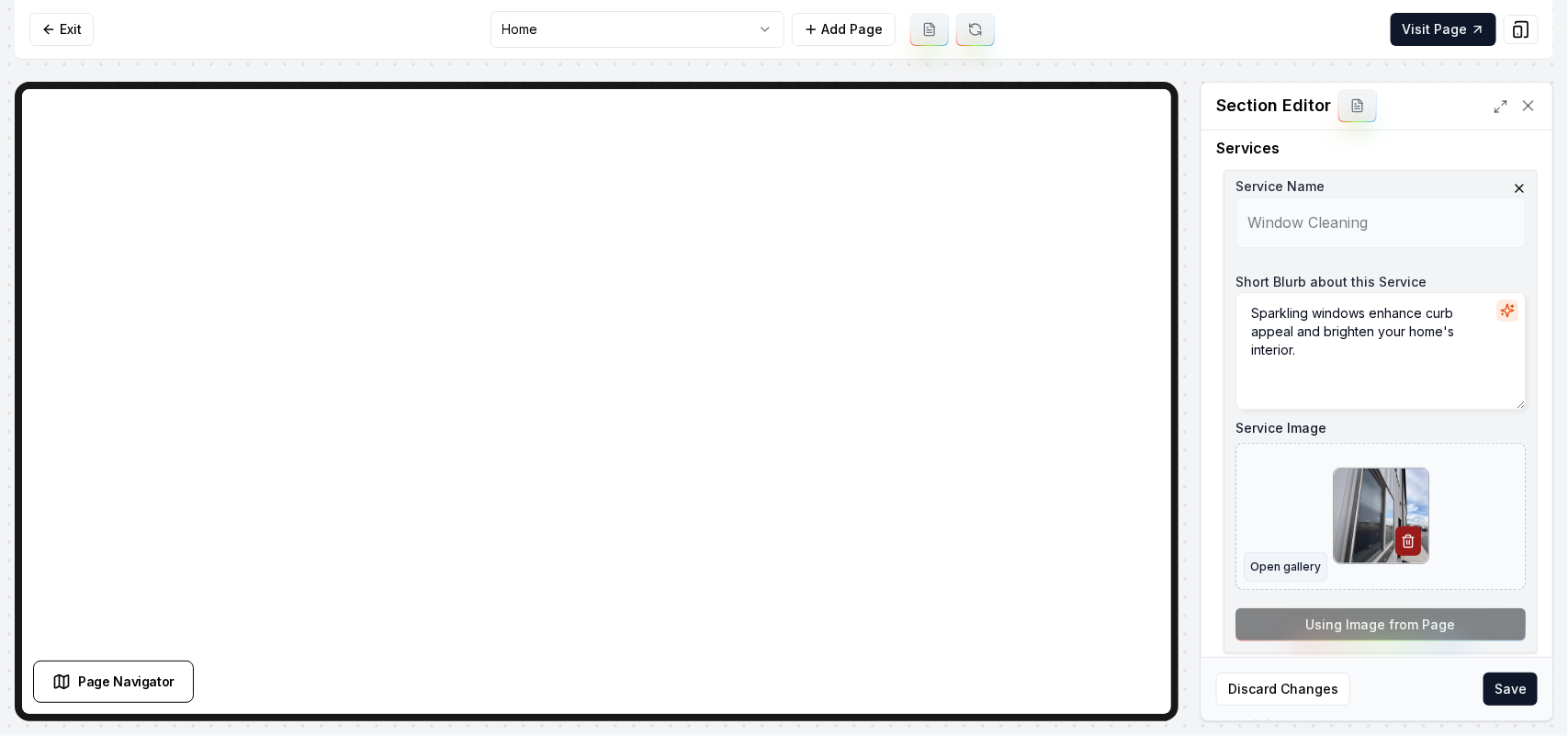 click on "Open gallery" at bounding box center (1285, 567) 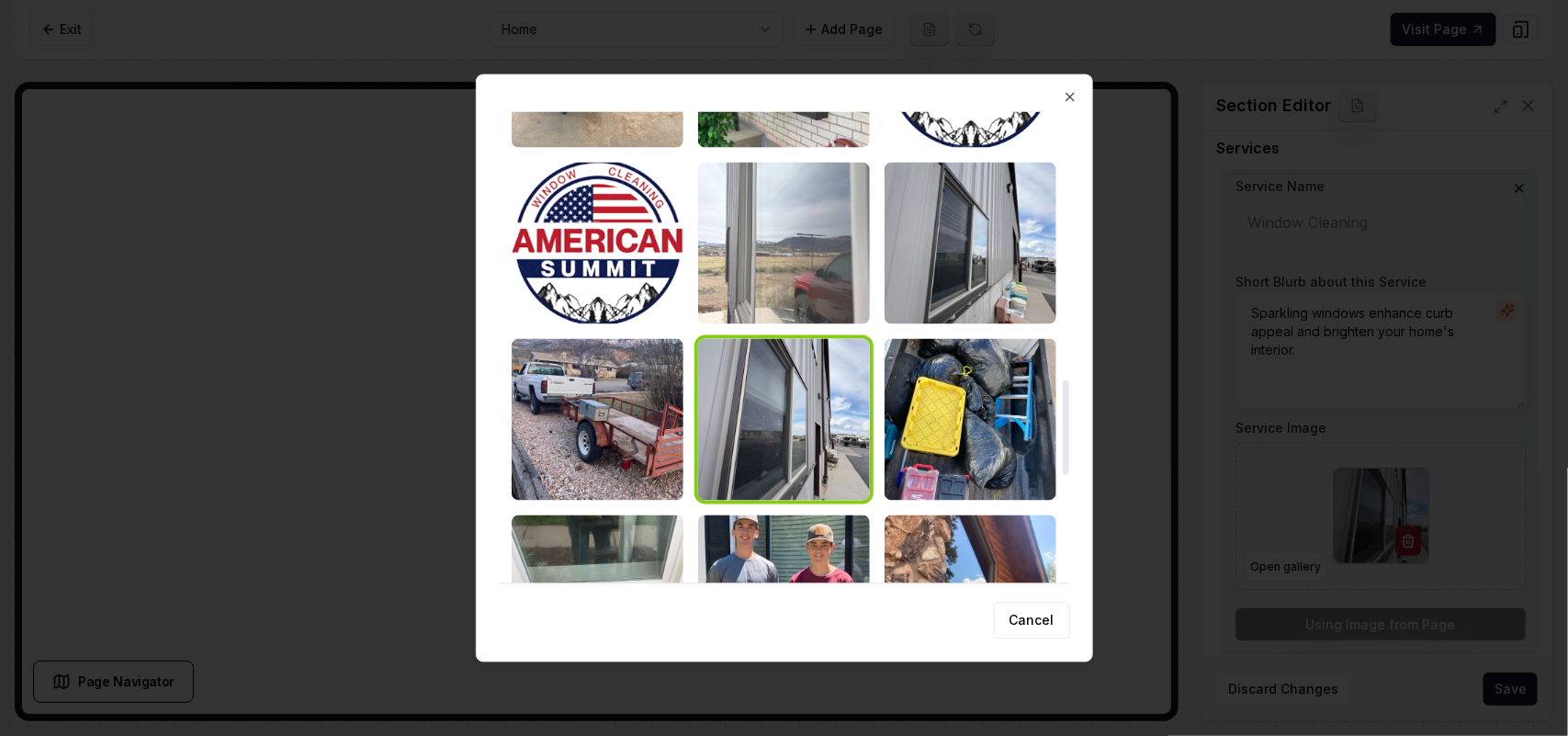 scroll, scrollTop: 1149, scrollLeft: 0, axis: vertical 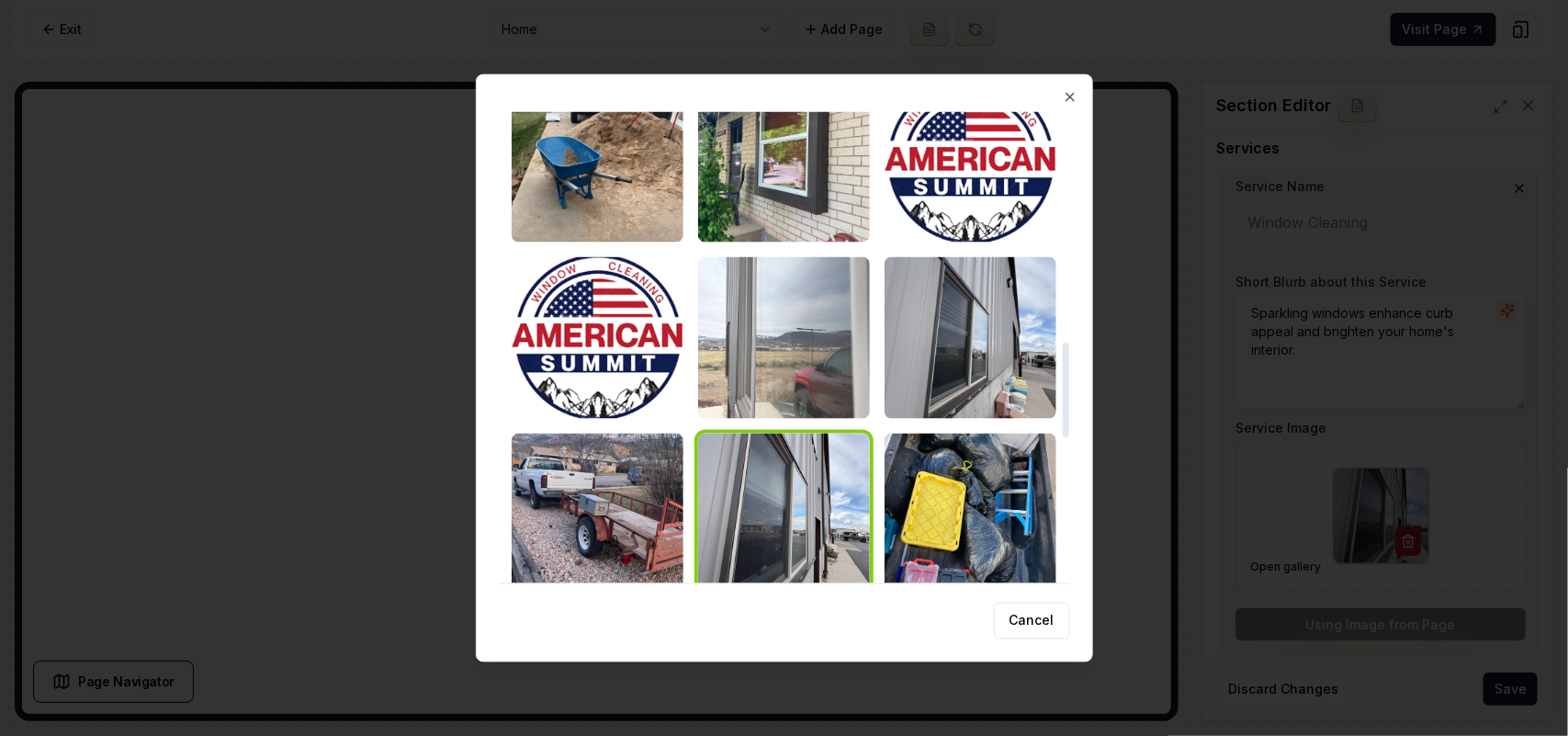 click at bounding box center (784, 337) 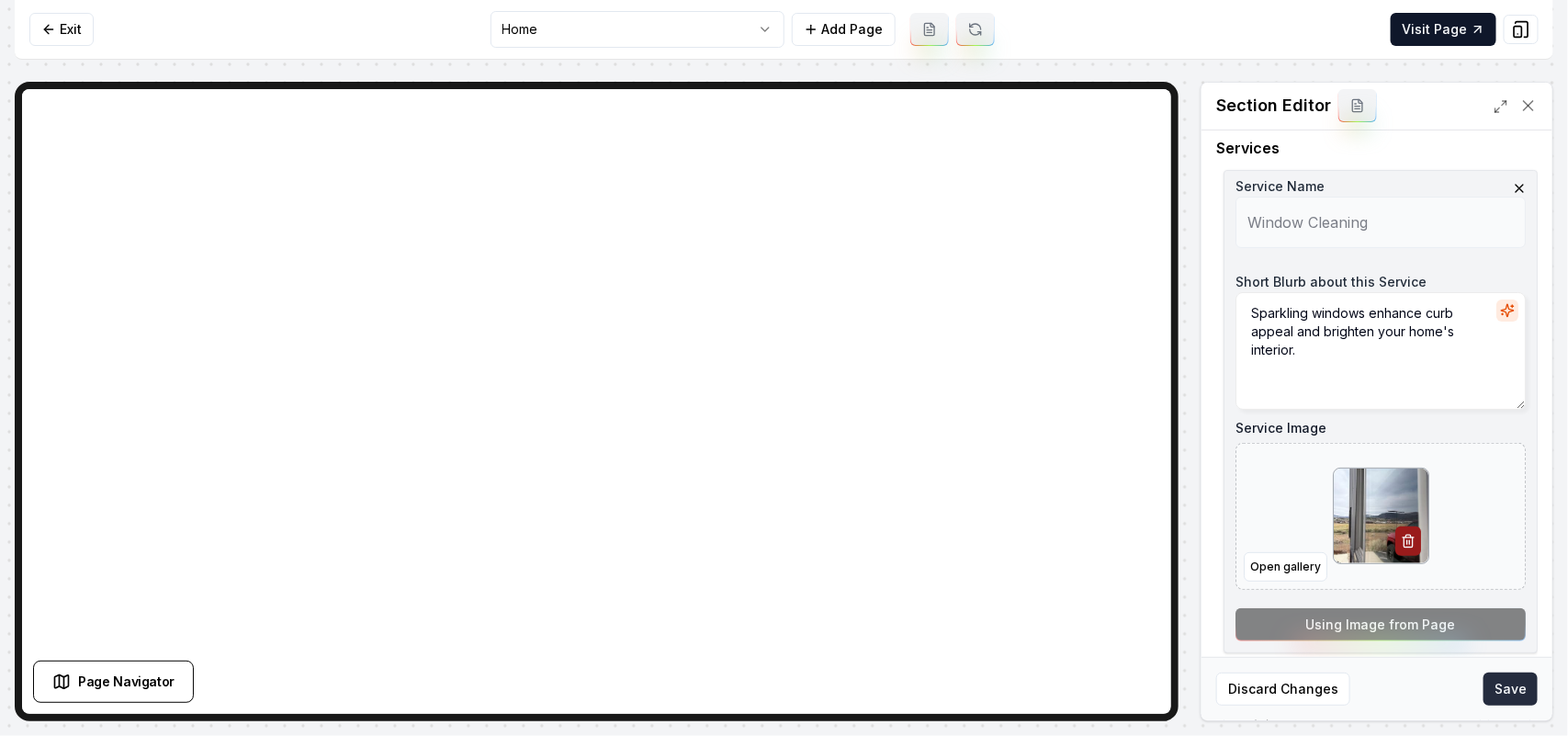 click on "Save" at bounding box center [1510, 689] 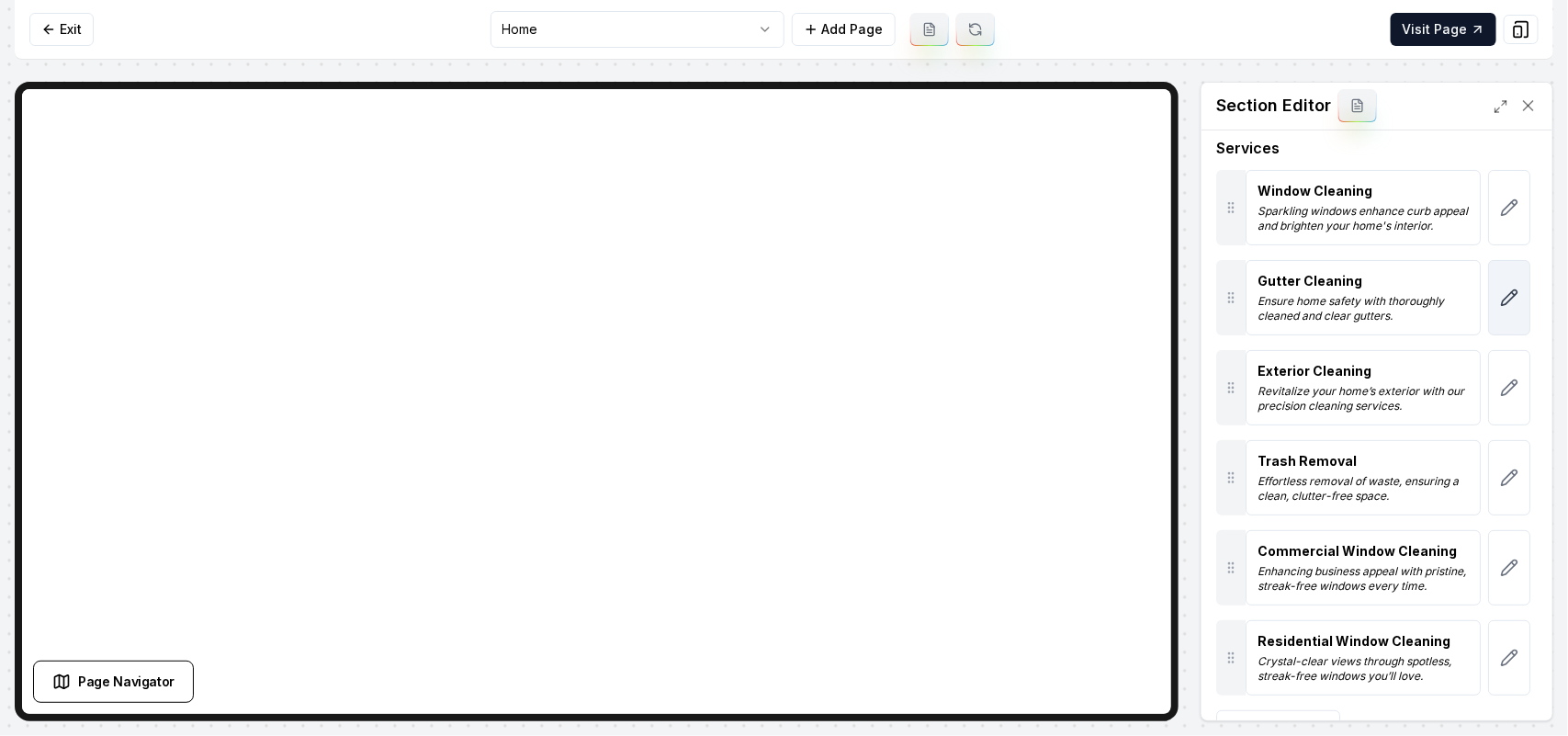 click at bounding box center (1509, 298) 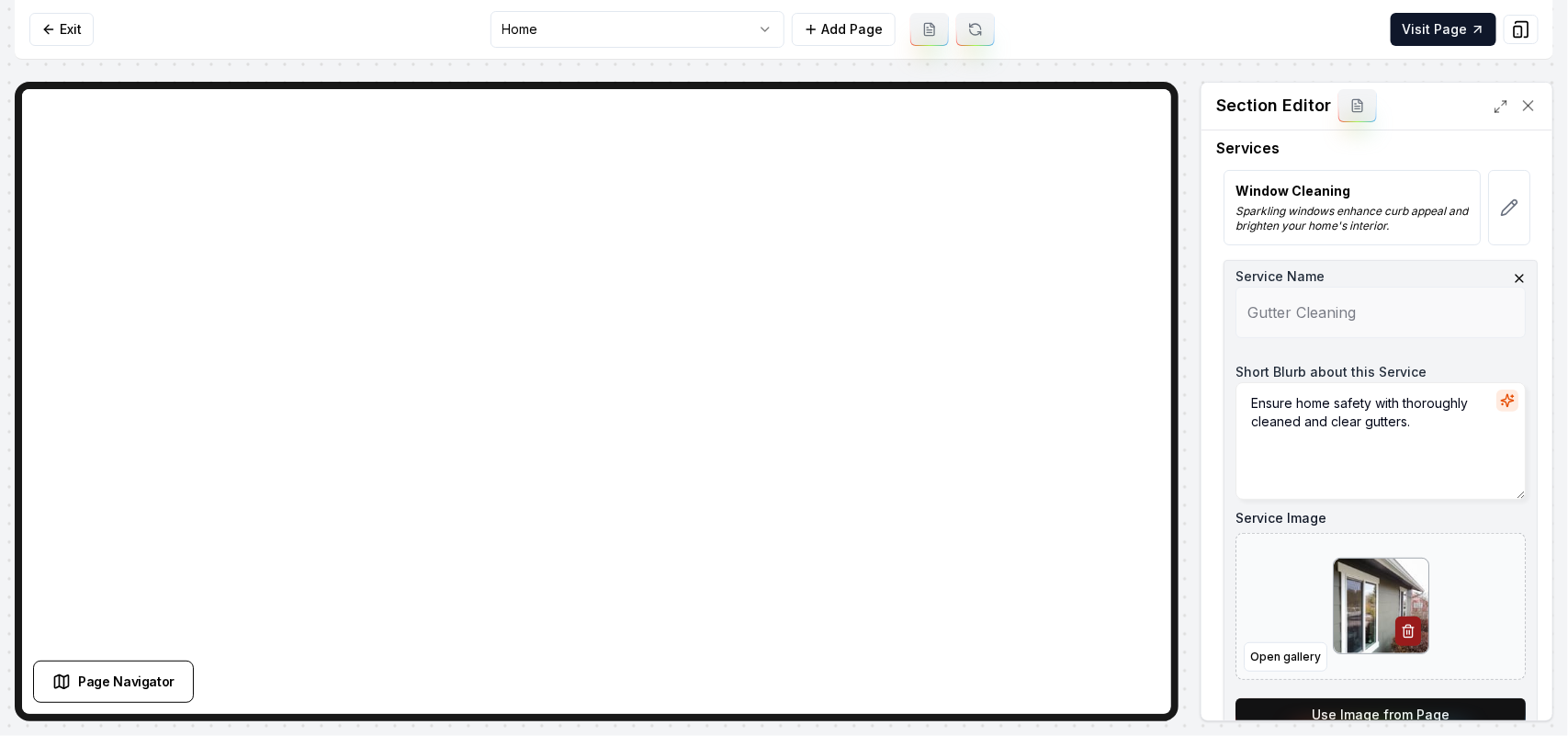 scroll, scrollTop: 230, scrollLeft: 0, axis: vertical 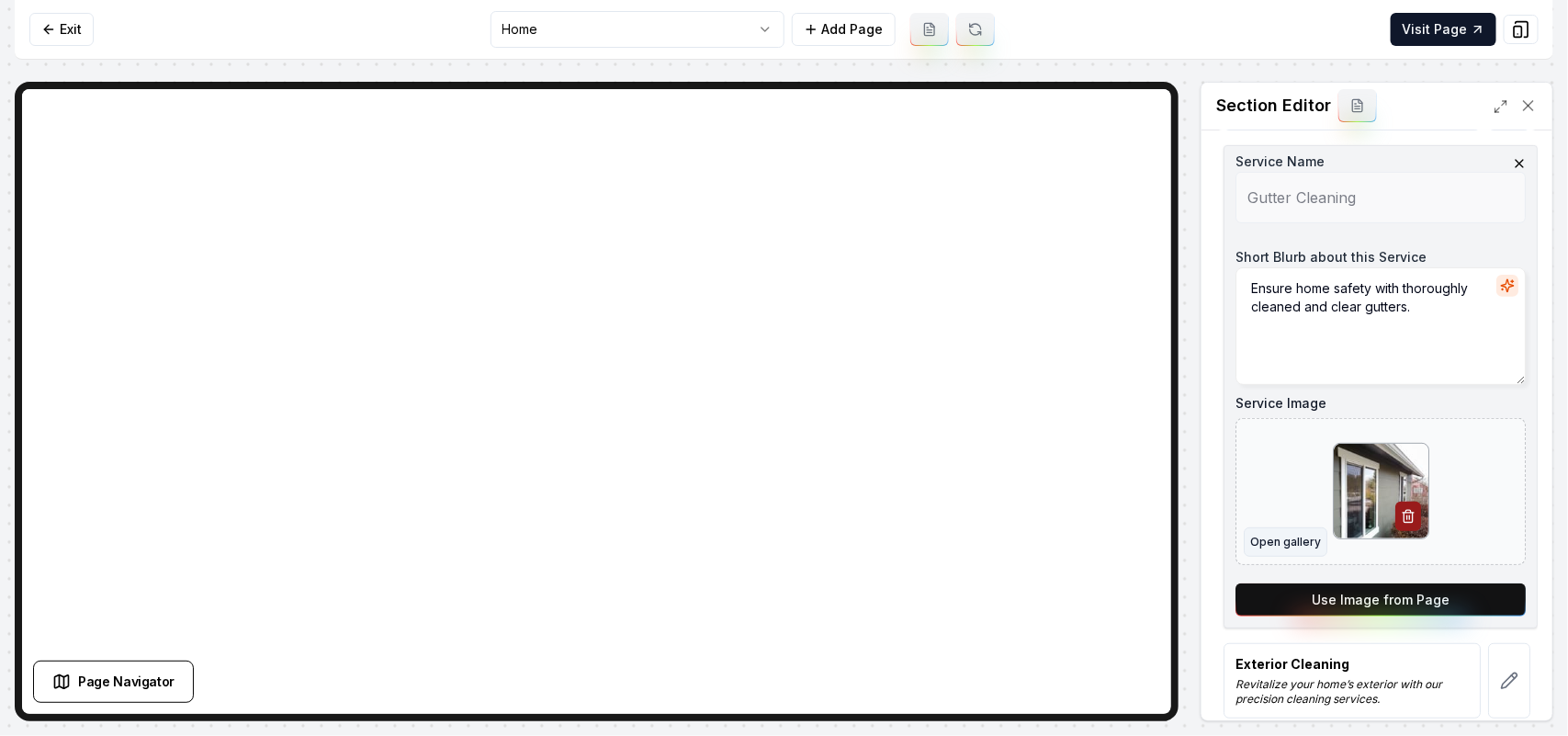 click on "Open gallery" at bounding box center [1285, 542] 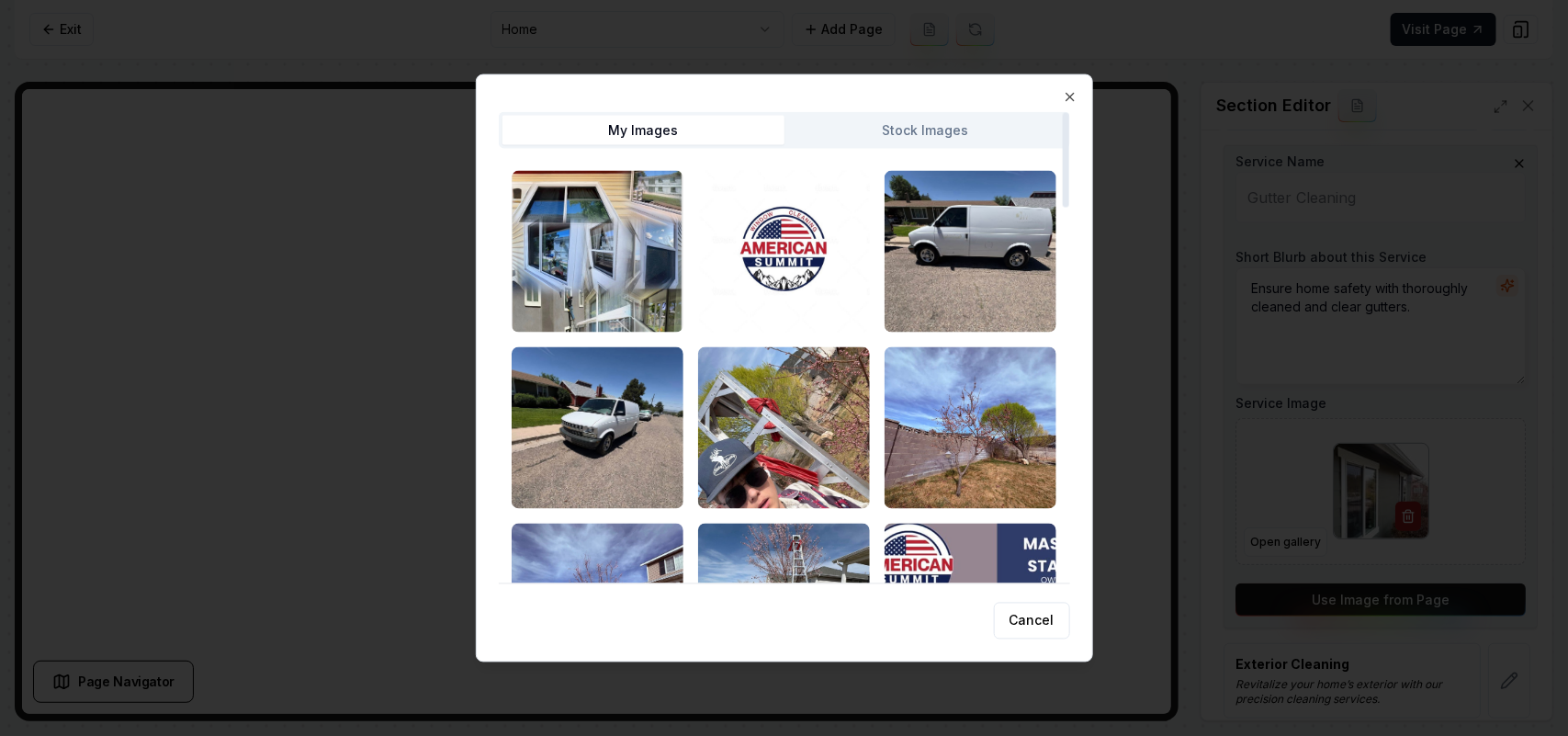 click on "Stock Images" at bounding box center (925, 130) 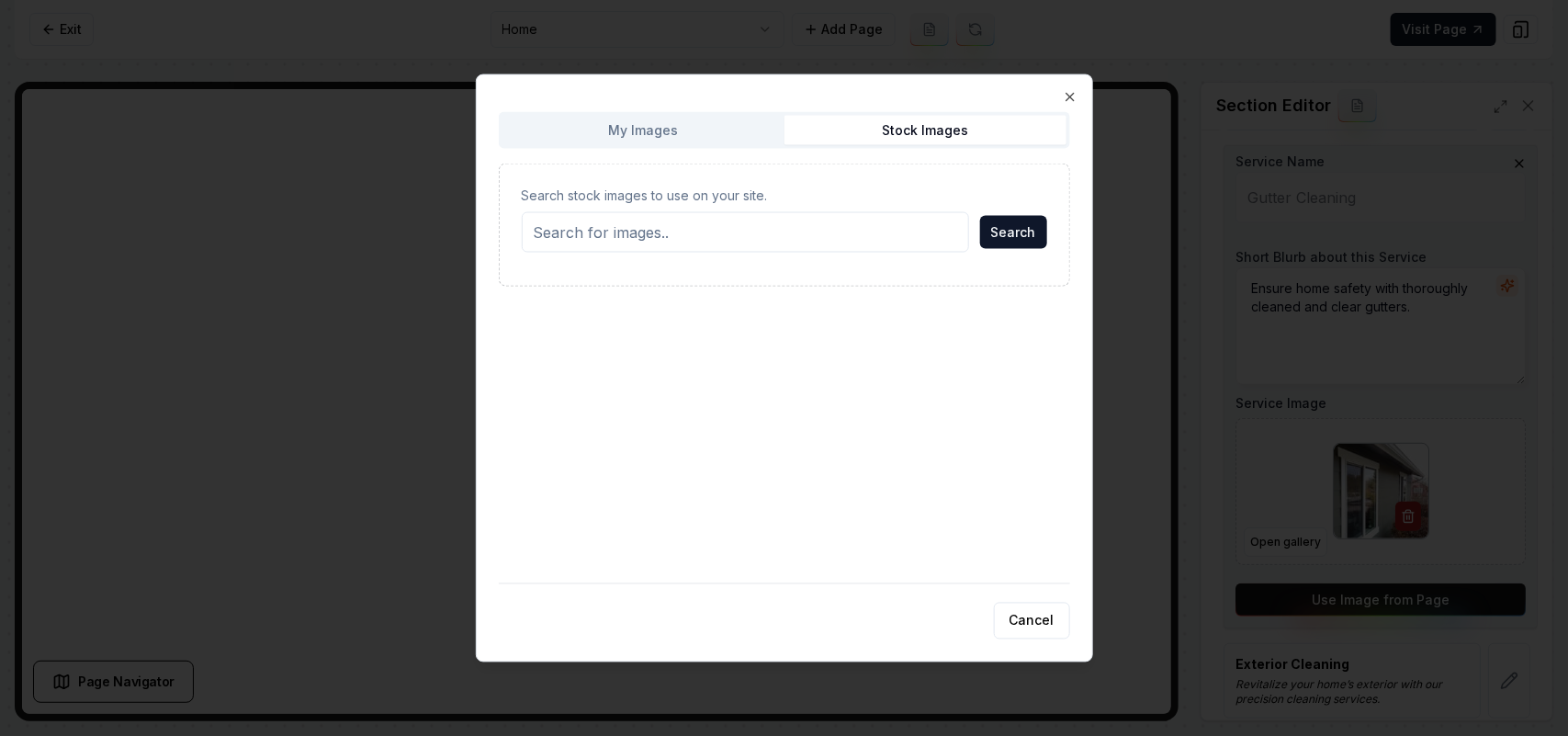 click on "Search stock images to use on your site." at bounding box center [745, 232] 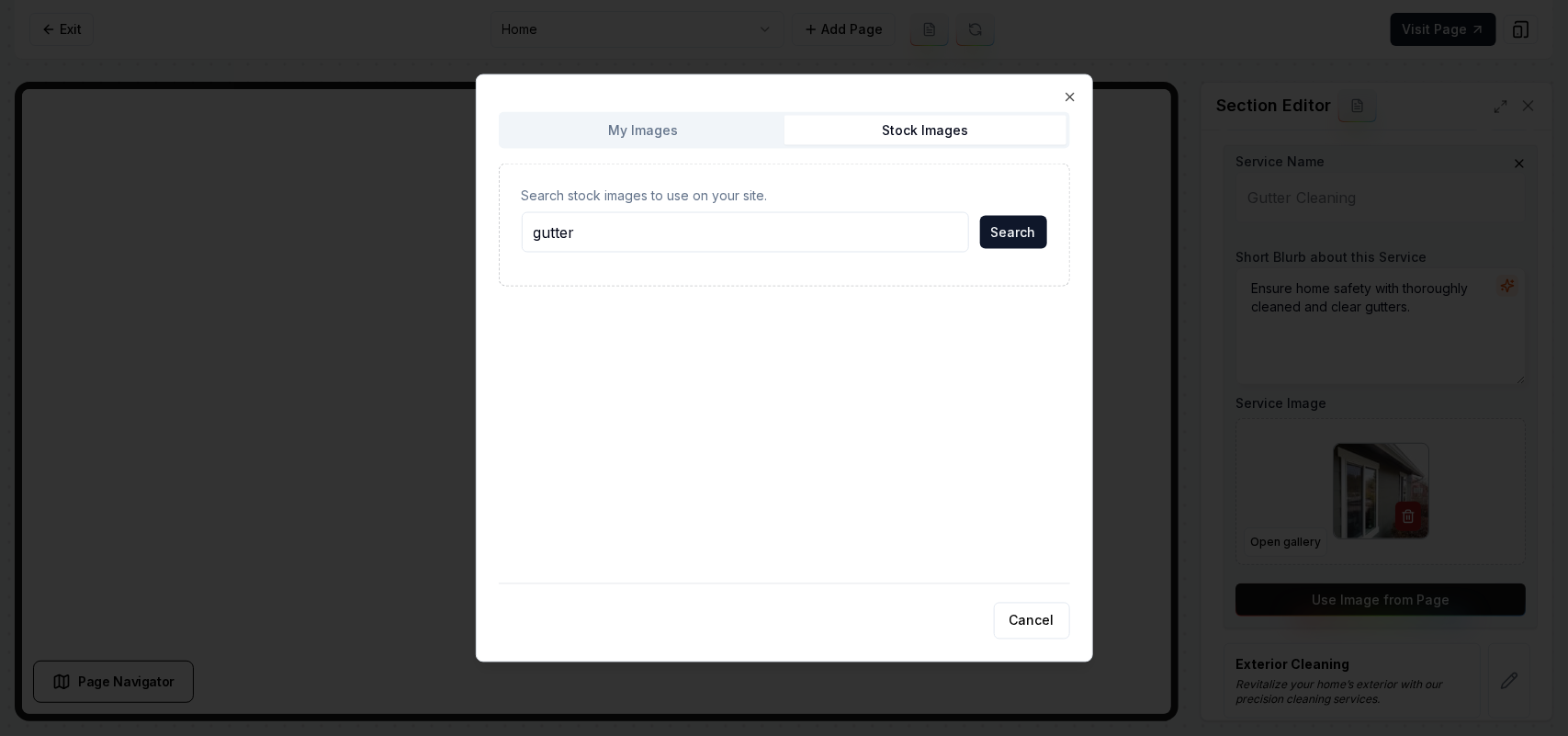 type on "gutter" 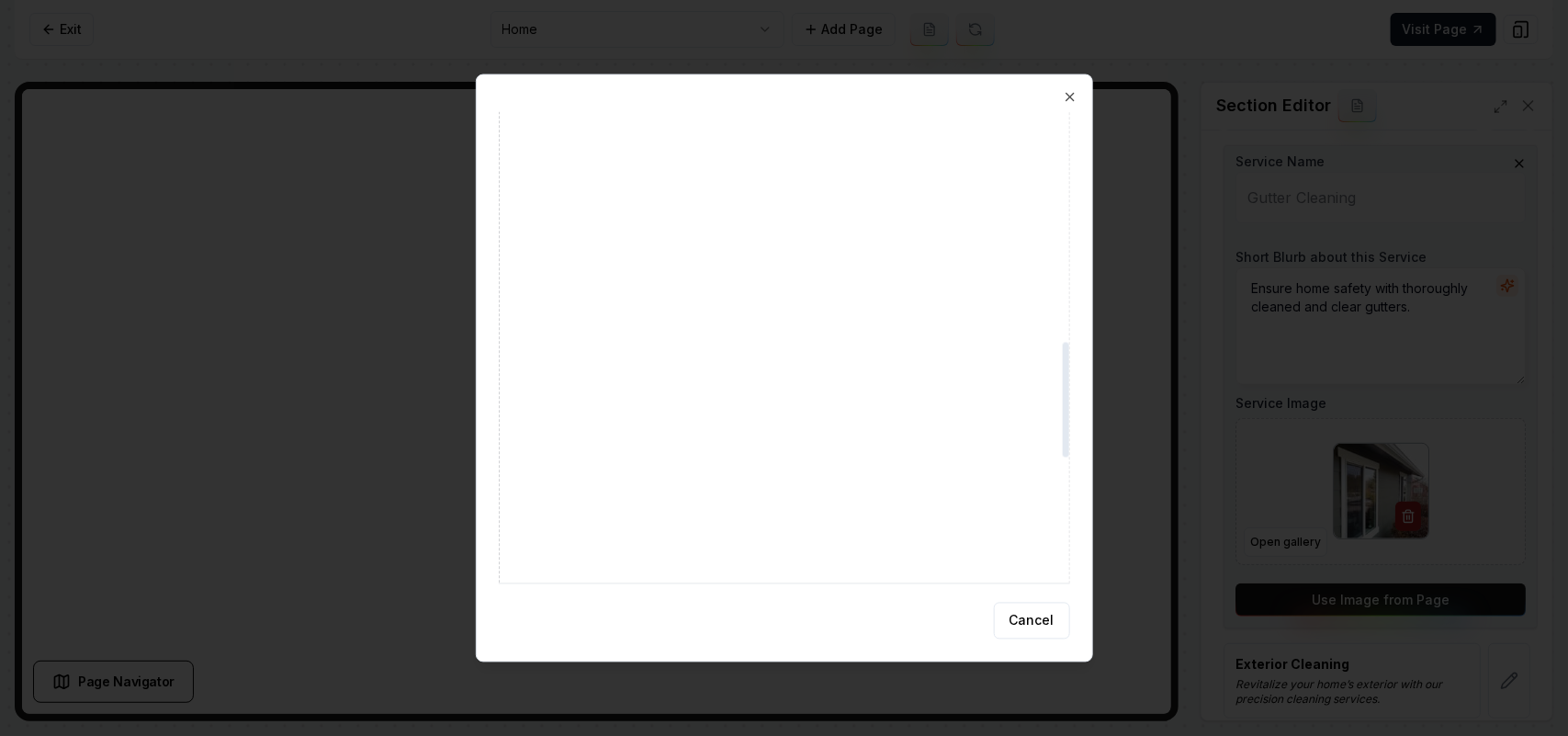 scroll, scrollTop: 1034, scrollLeft: 0, axis: vertical 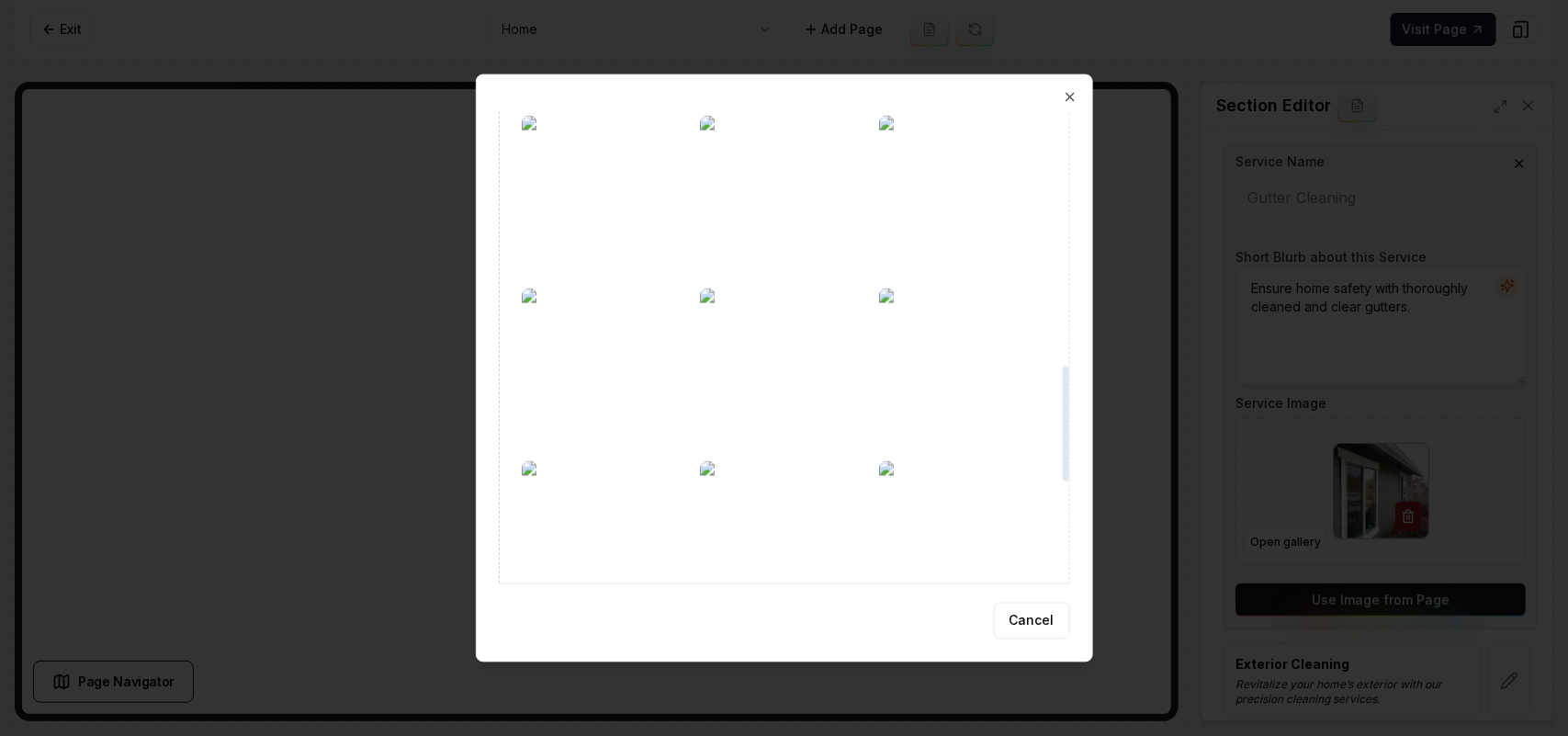 click at bounding box center (963, 368) 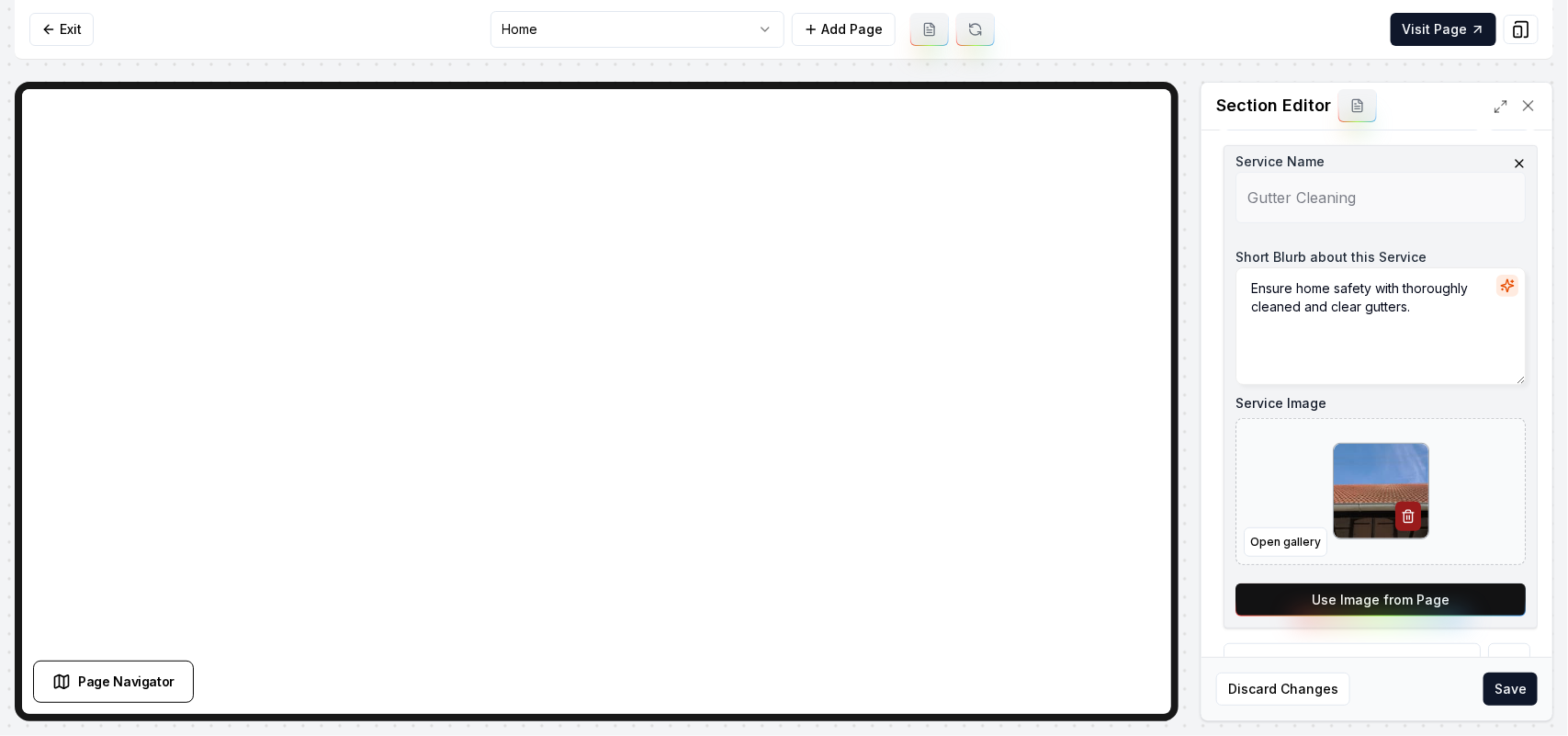 click on "Save" at bounding box center (1510, 689) 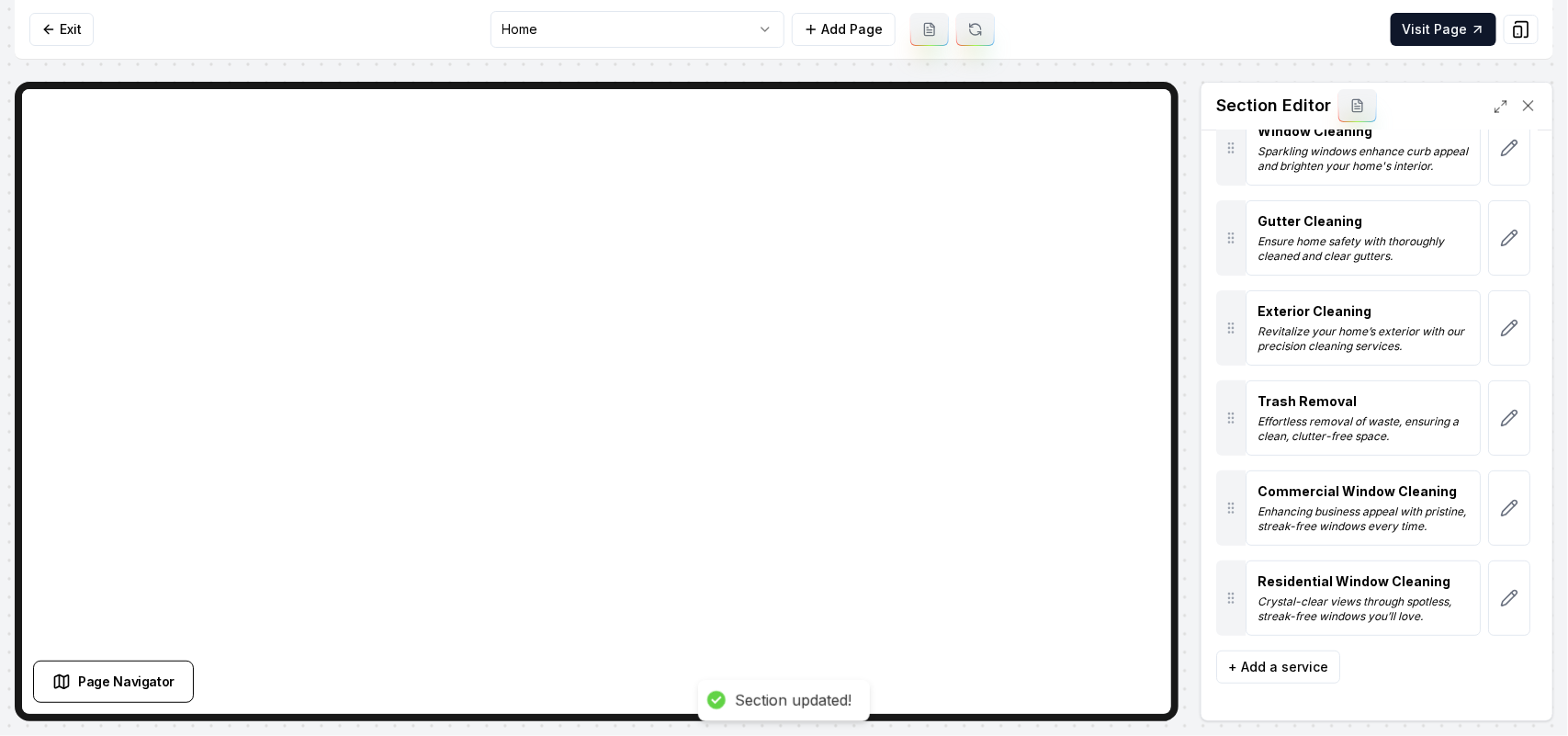 scroll, scrollTop: 176, scrollLeft: 0, axis: vertical 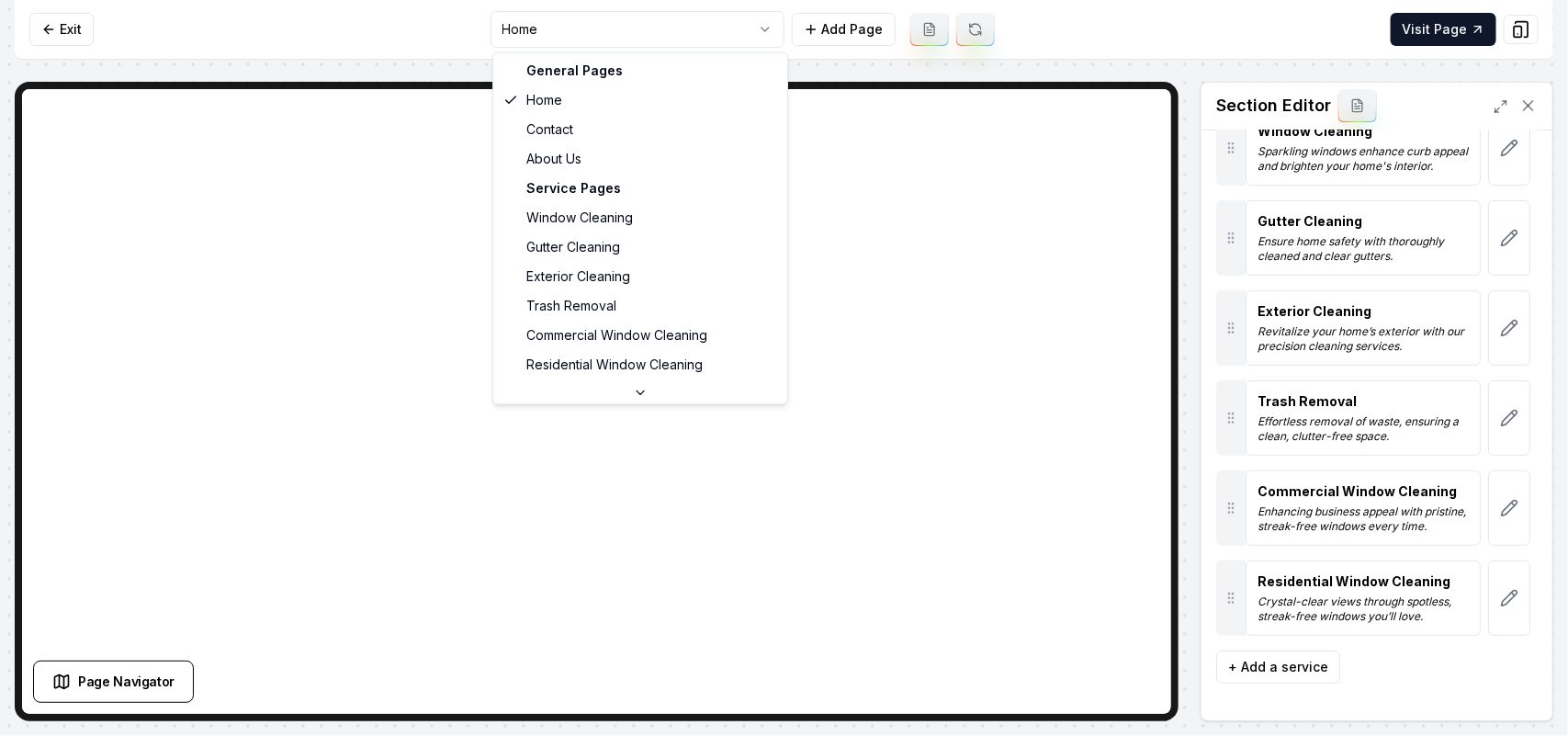 click on "Computer Required This feature is only available on a computer. Please switch to a computer to edit your site. Go back  Exit Home Add Page Visit Page  Page Navigator Page Settings Section Editor Header Our Expert Window Cleaning Services Services Window Cleaning Sparkling windows enhance curb appeal and brighten your home's interior. Gutter Cleaning Ensure home safety with thoroughly cleaned and clear gutters. Exterior Cleaning Revitalize your home’s exterior with our precision cleaning services. Trash Removal Effortless removal of waste, ensuring a clean, clutter-free space. Commercial Window Cleaning Enhancing business appeal with pristine, streak-free windows every time. Residential Window Cleaning Crystal-clear views through spotless, streak-free windows you’ll love.
To pick up a draggable item, press the space bar.
While dragging, use the arrow keys to move the item.
Press space again to drop the item in its new position, or press escape to cancel.
+ Add a service Discard Changes Save" at bounding box center [784, 368] 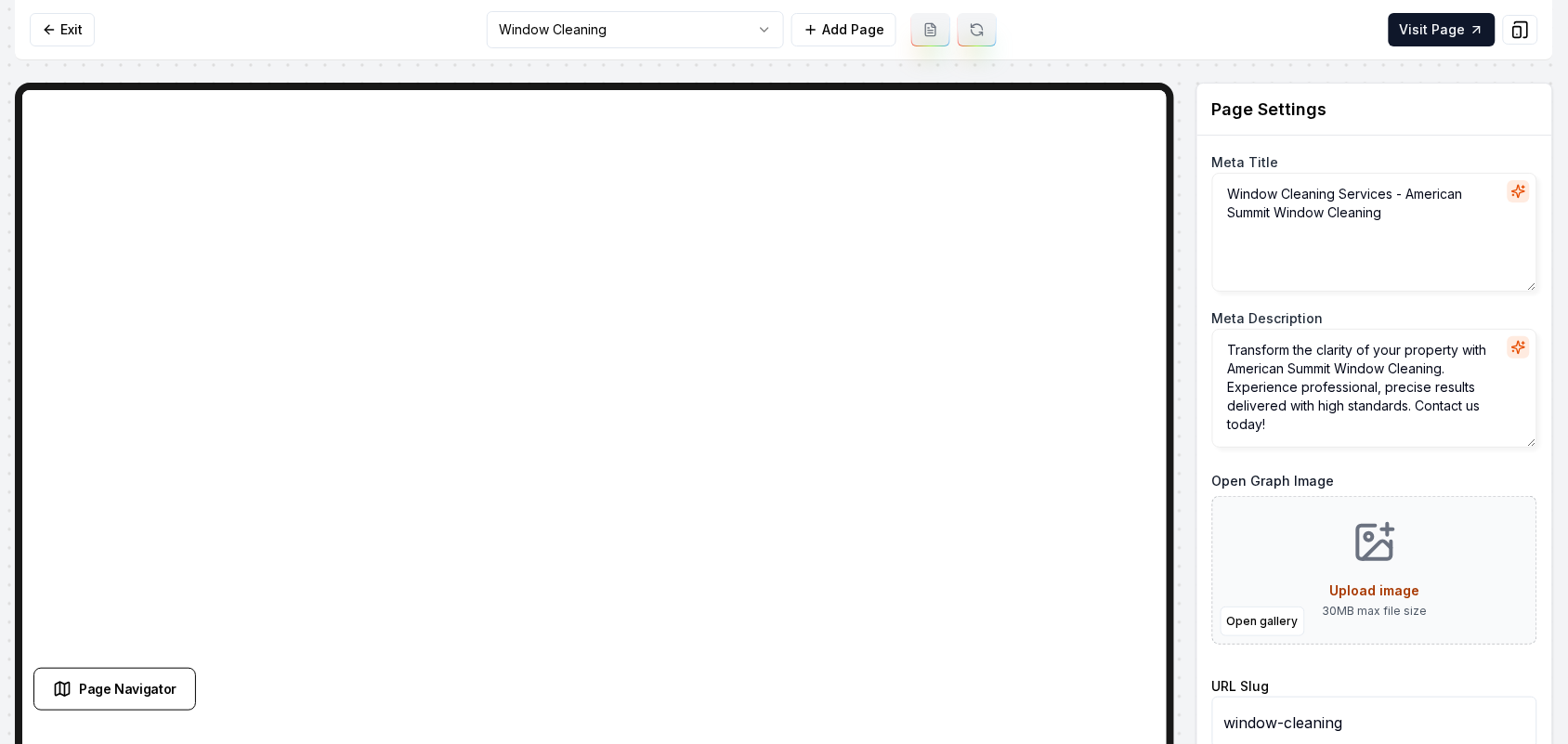 click on "Visit Page" at bounding box center (1442, 30) 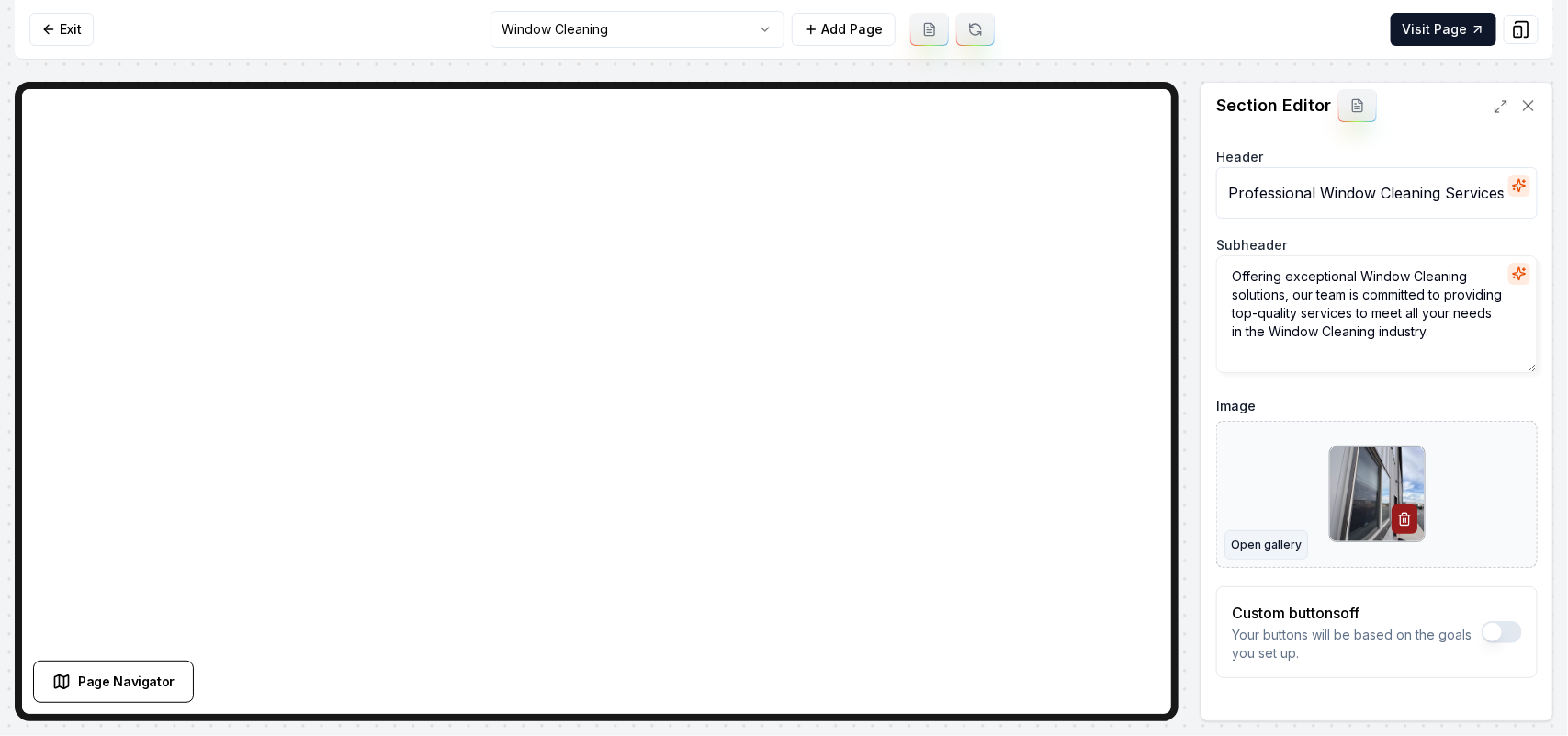 click on "Open gallery" at bounding box center [1266, 545] 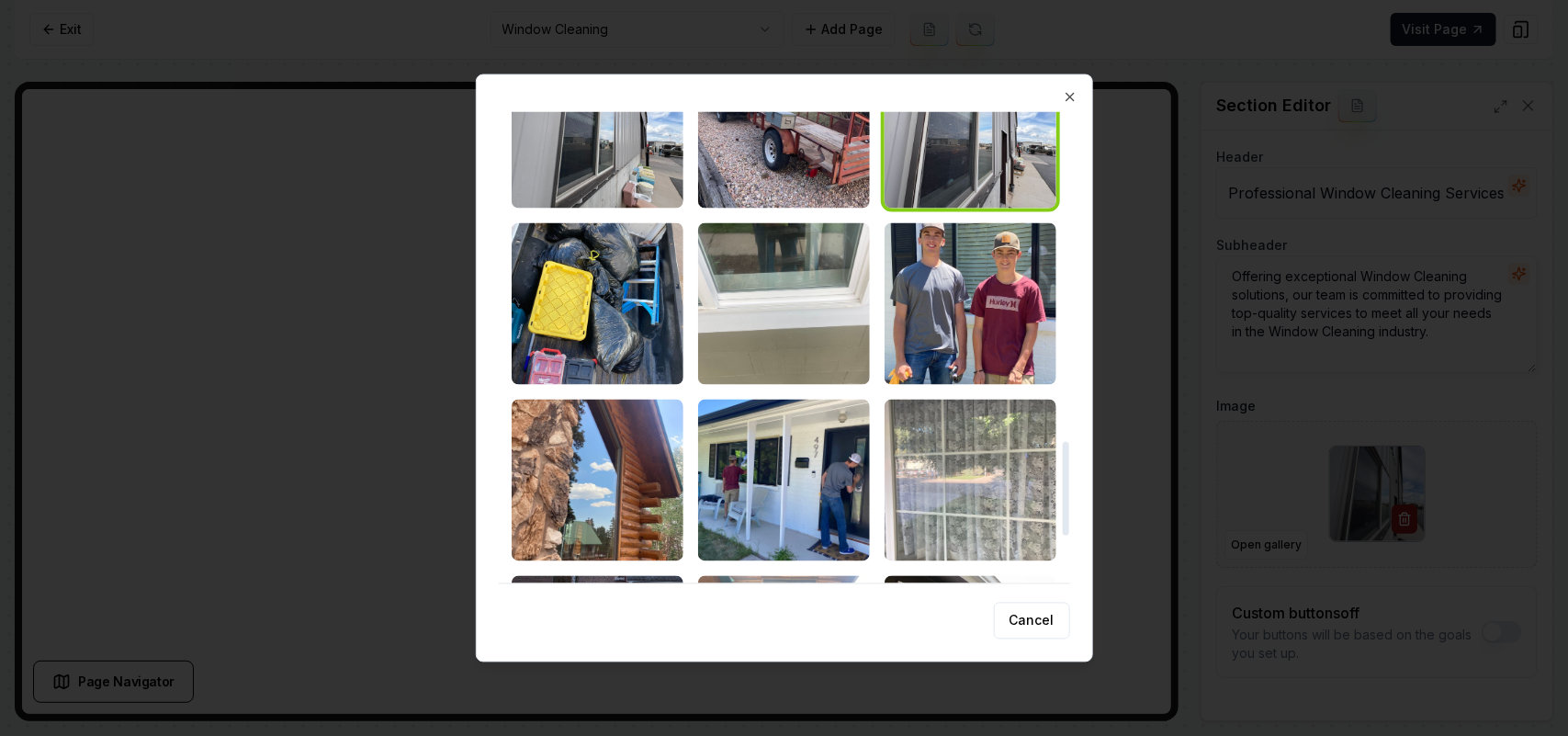 scroll, scrollTop: 1643, scrollLeft: 0, axis: vertical 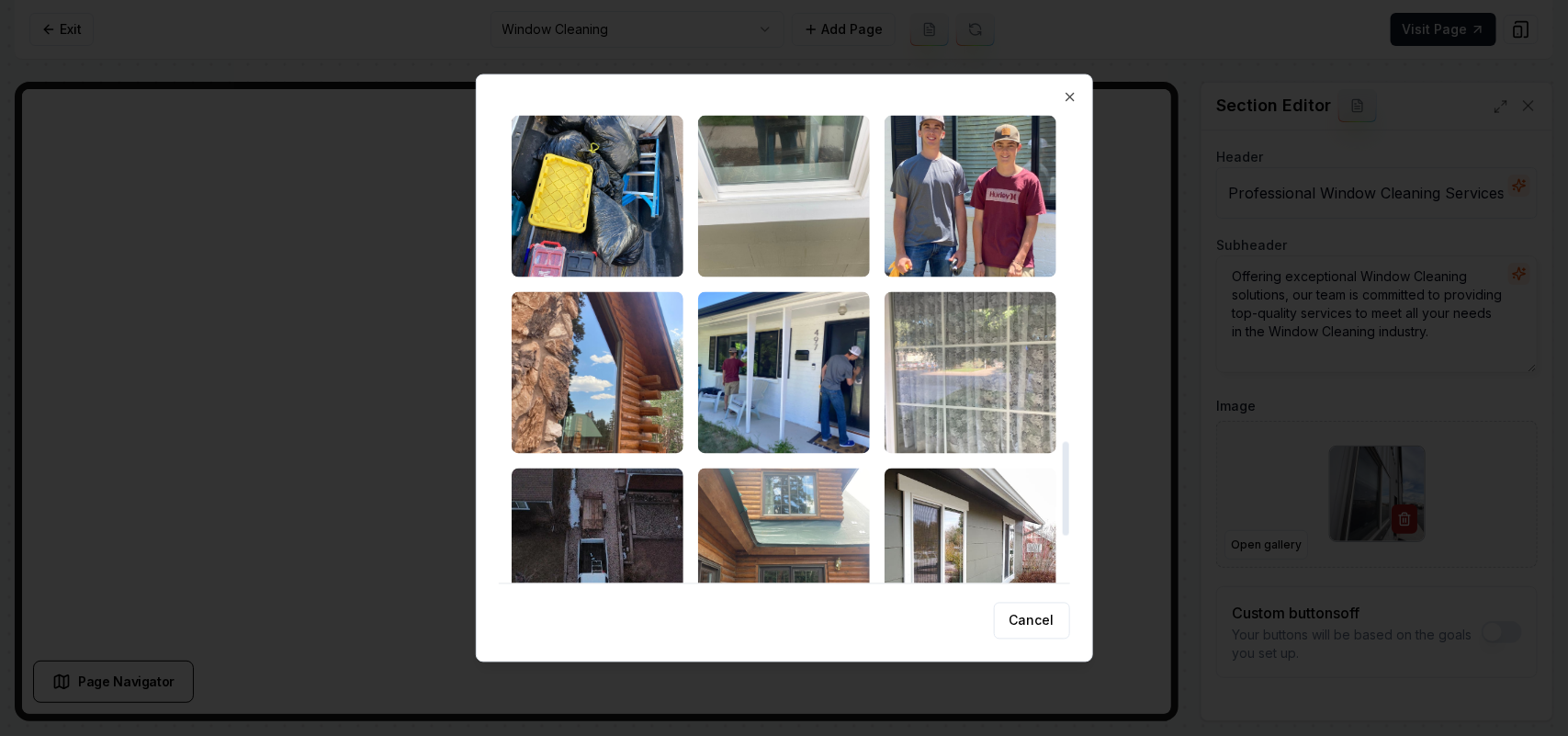 click at bounding box center (970, 372) 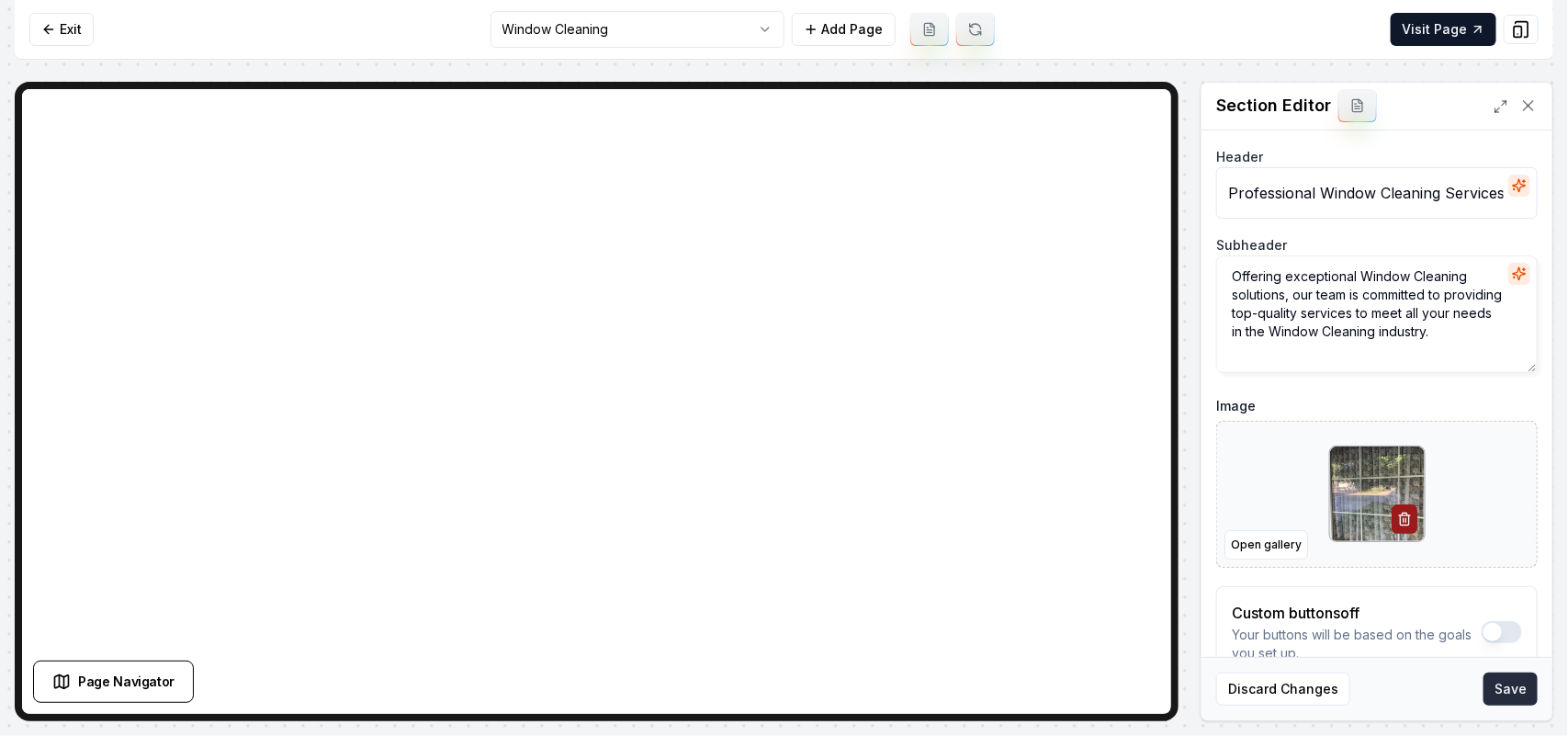 click on "Save" at bounding box center (1510, 689) 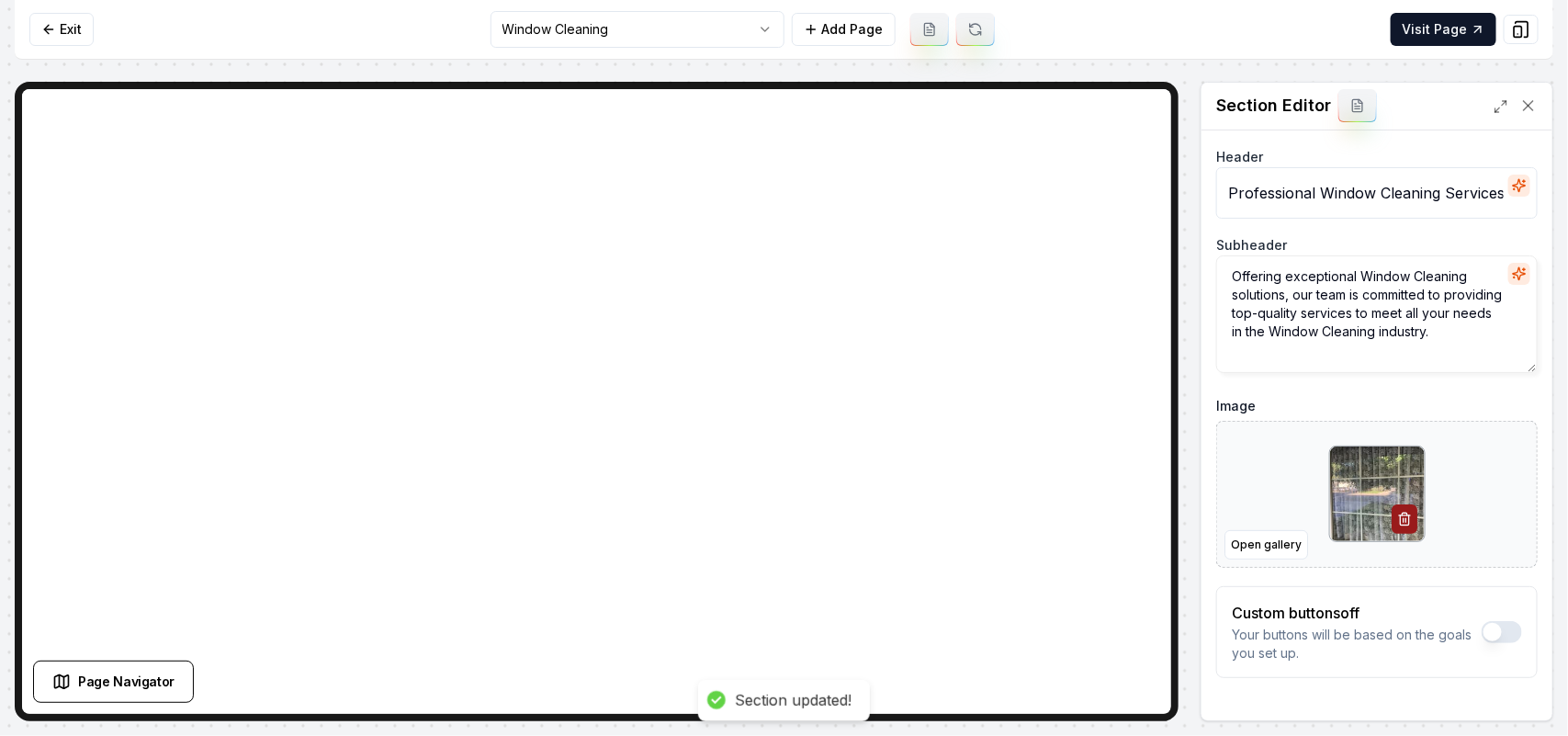 click on "Computer Required This feature is only available on a computer. Please switch to a computer to edit your site. Go back  Exit Window Cleaning Add Page Visit Page  Page Navigator Page Settings Section Editor Header Professional Window Cleaning Services Subheader Offering exceptional Window Cleaning solutions, our team is committed to providing top-quality services to meet all your needs in the Window Cleaning industry. Image Open gallery Custom buttons  off Your buttons will be based on the goals you set up. Discard Changes Save Section updated! /dashboard/sites/[UUID]/pages/[UUID]" at bounding box center (784, 368) 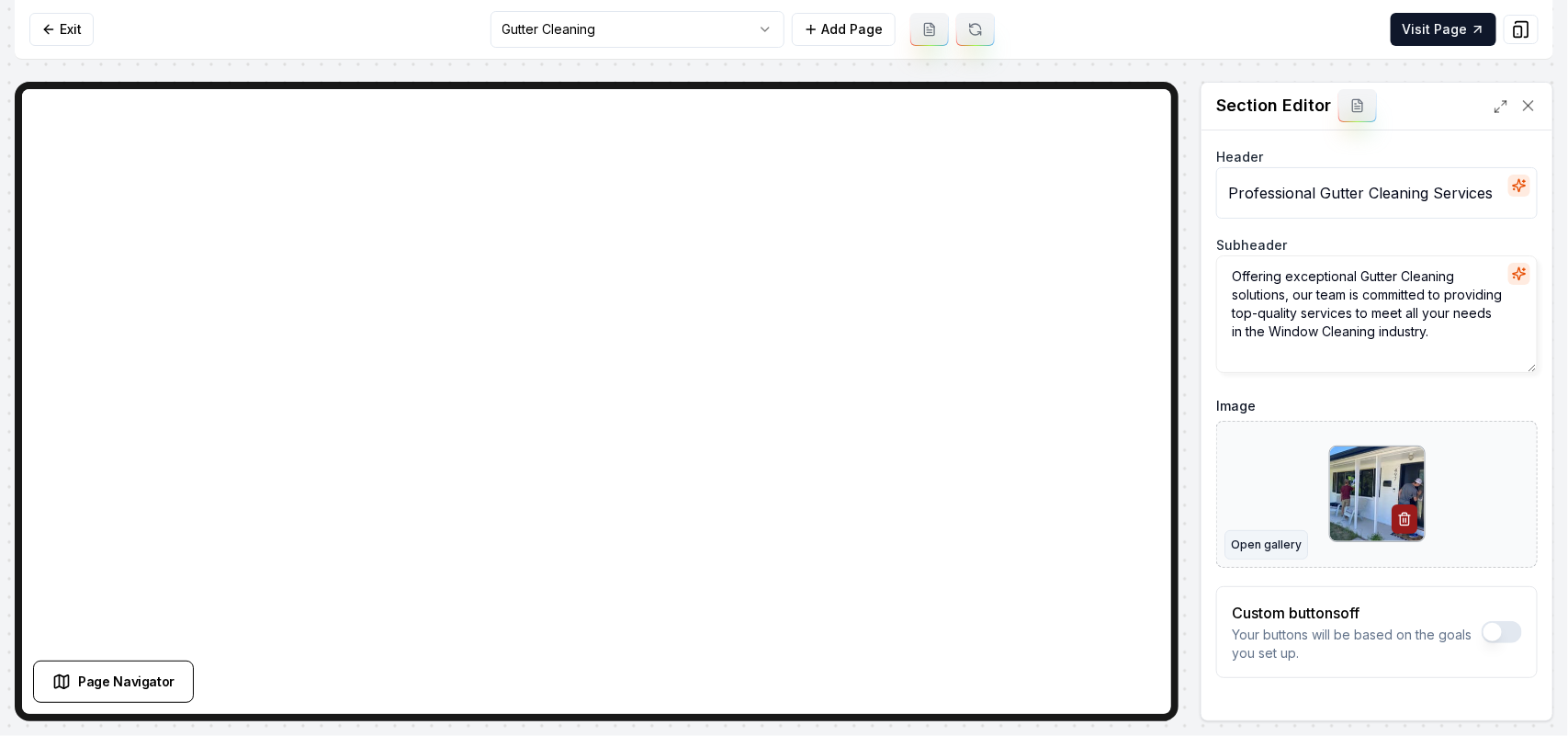 click on "Open gallery" at bounding box center (1266, 545) 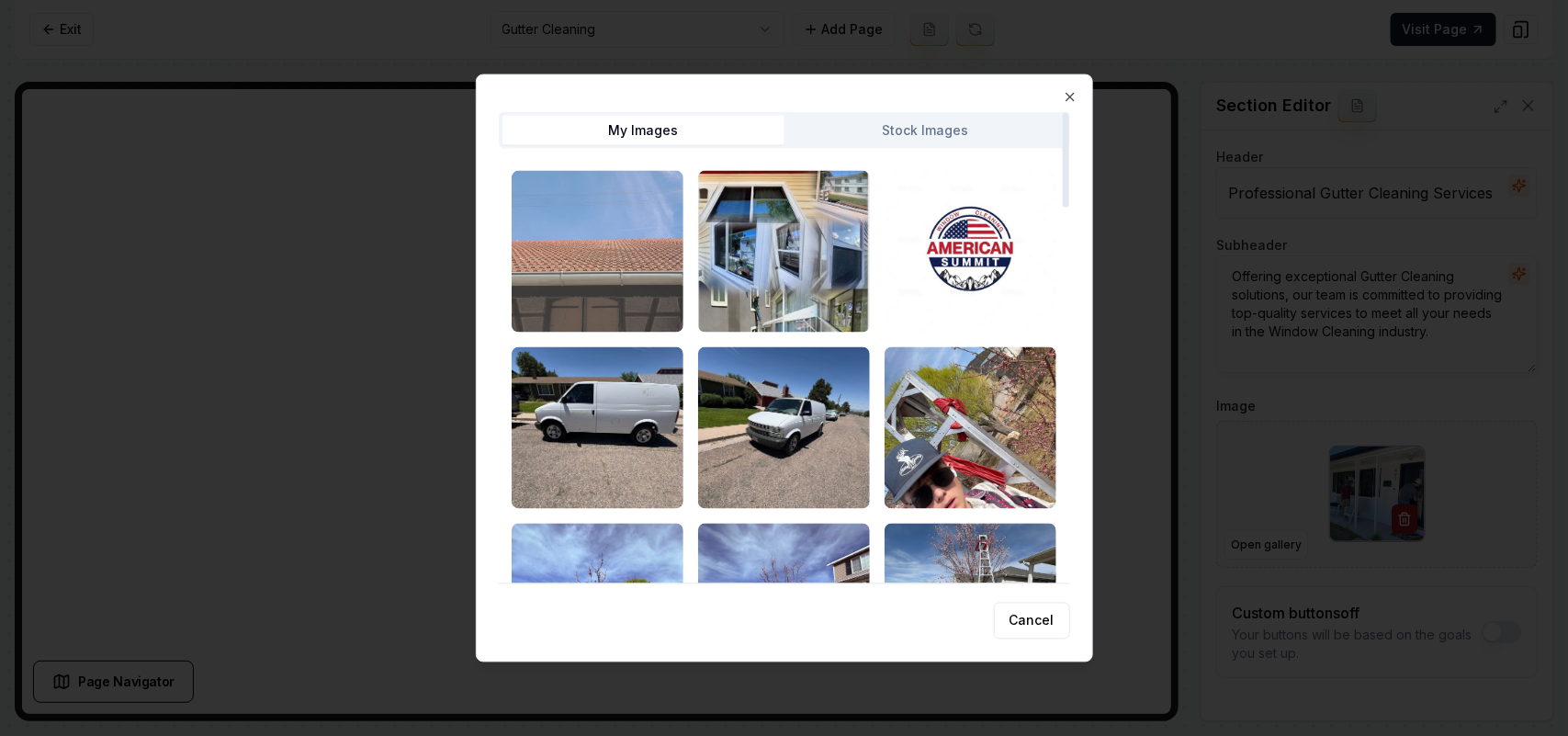 click at bounding box center (597, 251) 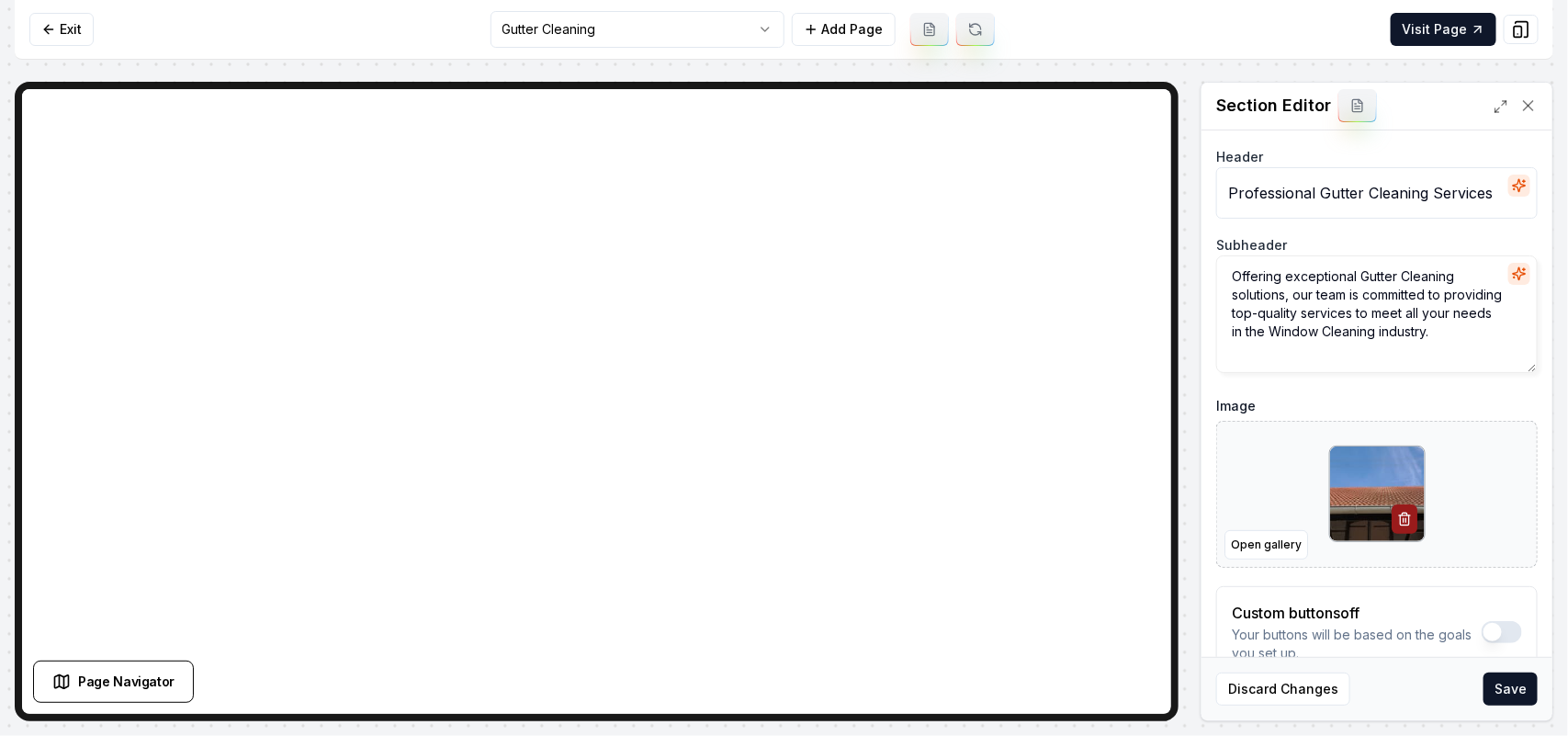 scroll, scrollTop: 52, scrollLeft: 0, axis: vertical 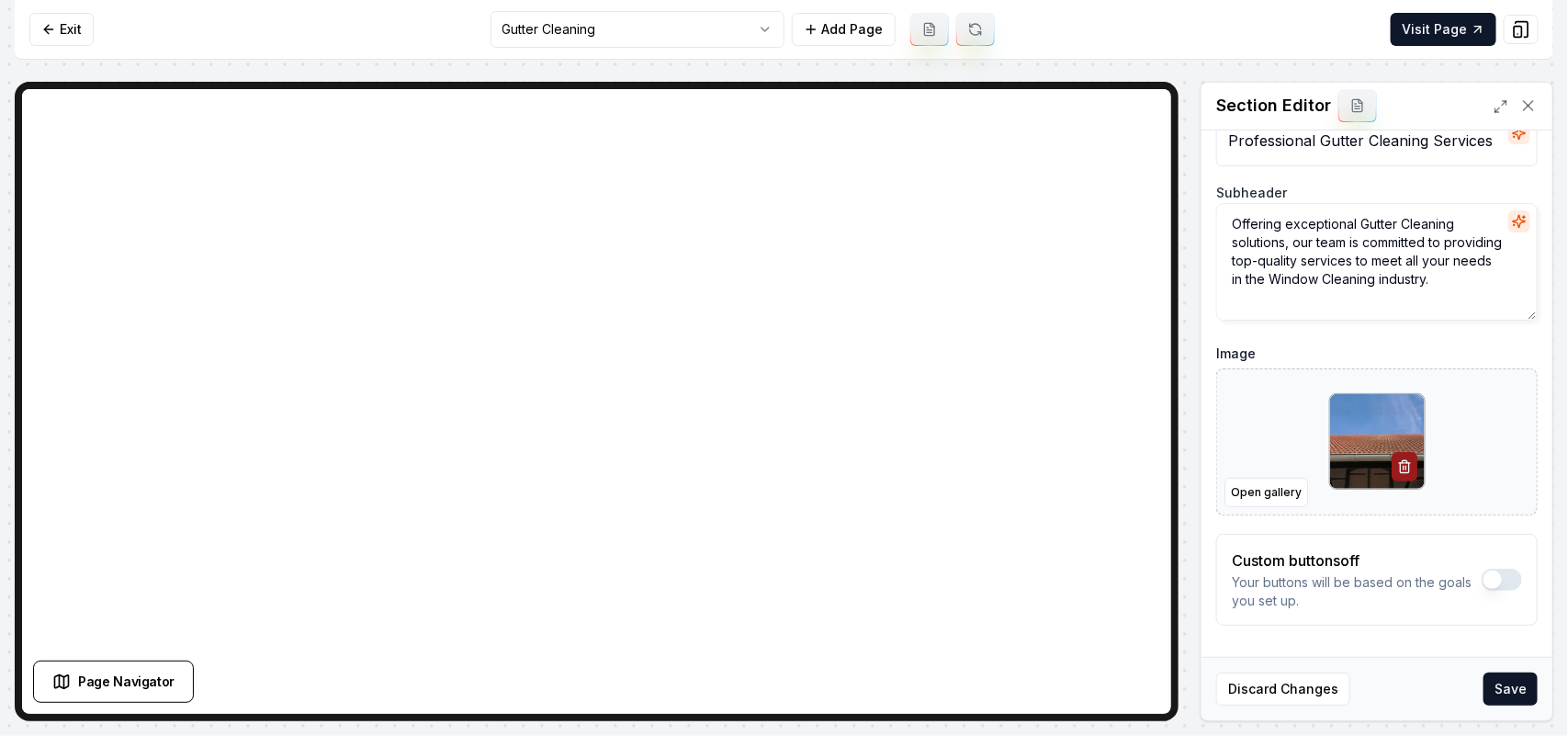 click on "Discard Changes Save" at bounding box center (1377, 688) 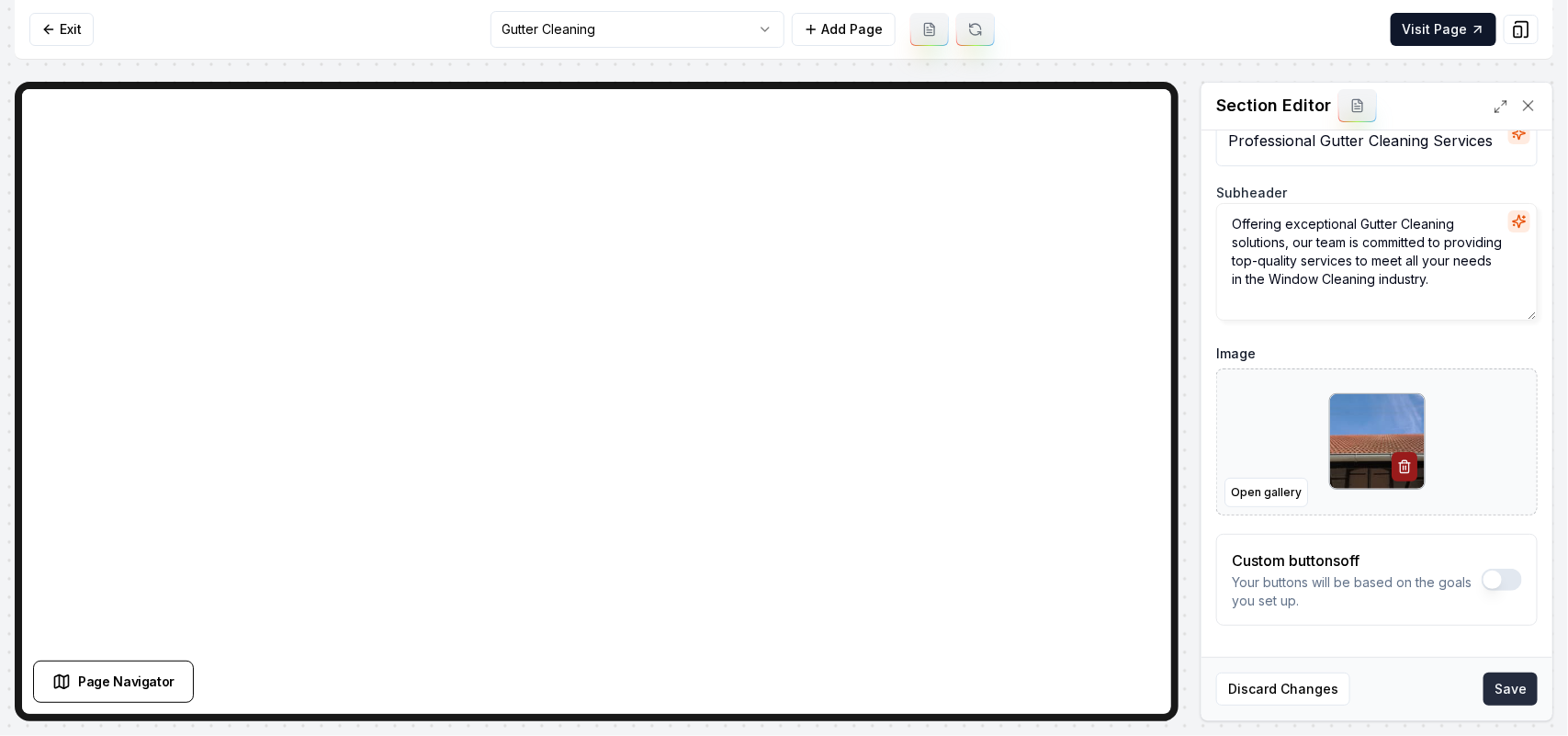 click on "Save" at bounding box center (1510, 689) 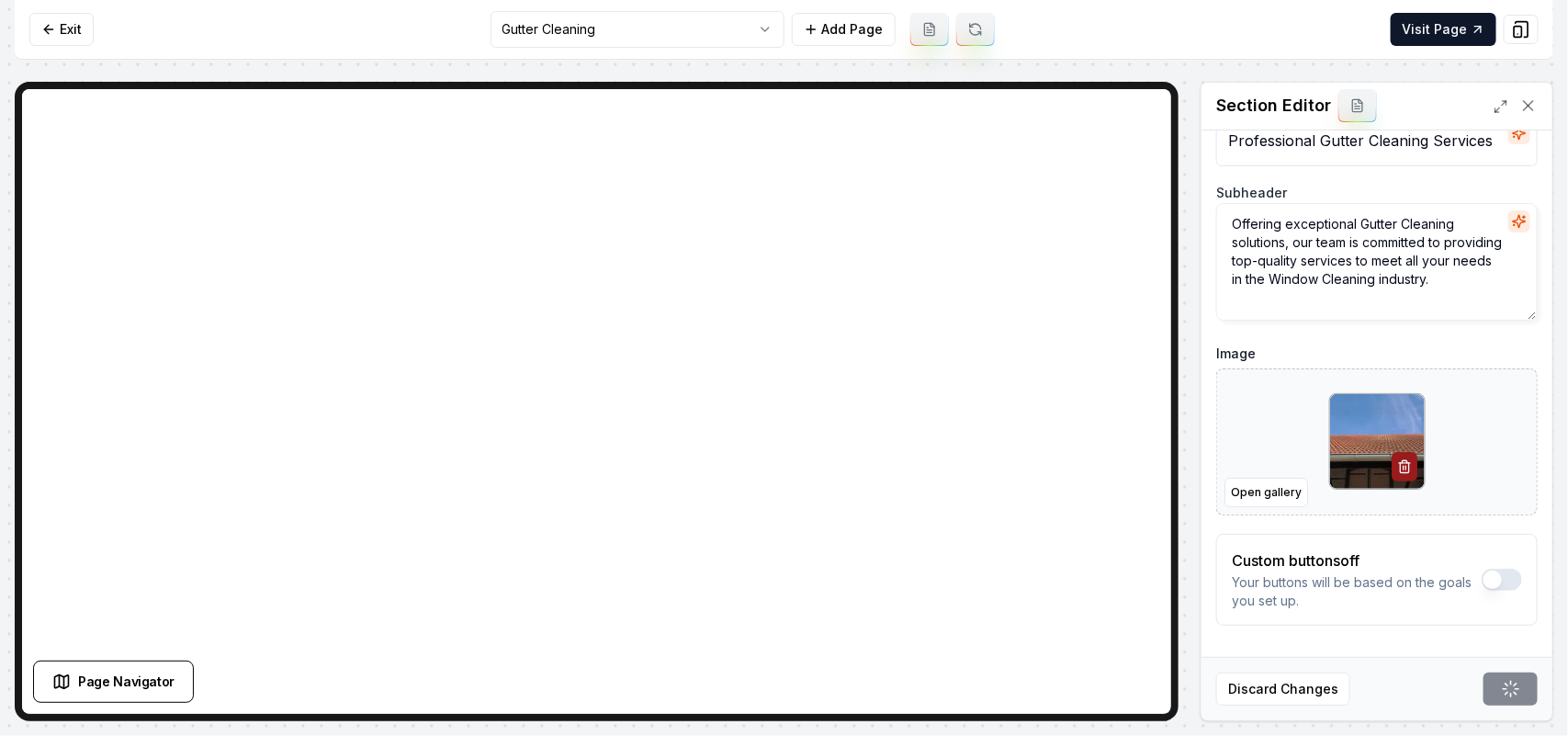click on "Computer Required This feature is only available on a computer. Please switch to a computer to edit your site. Go back  Exit Gutter Cleaning Add Page Visit Page  Page Navigator Page Settings Section Editor Header Professional Gutter Cleaning Services Subheader Offering exceptional Gutter Cleaning solutions, our team is committed to providing top-quality services to meet all your needs in the Window Cleaning industry. Image Open gallery Custom buttons  off Your buttons will be based on the goals you set up. Discard Changes Save /dashboard/sites/[UUID]/pages/[UUID]" at bounding box center (784, 368) 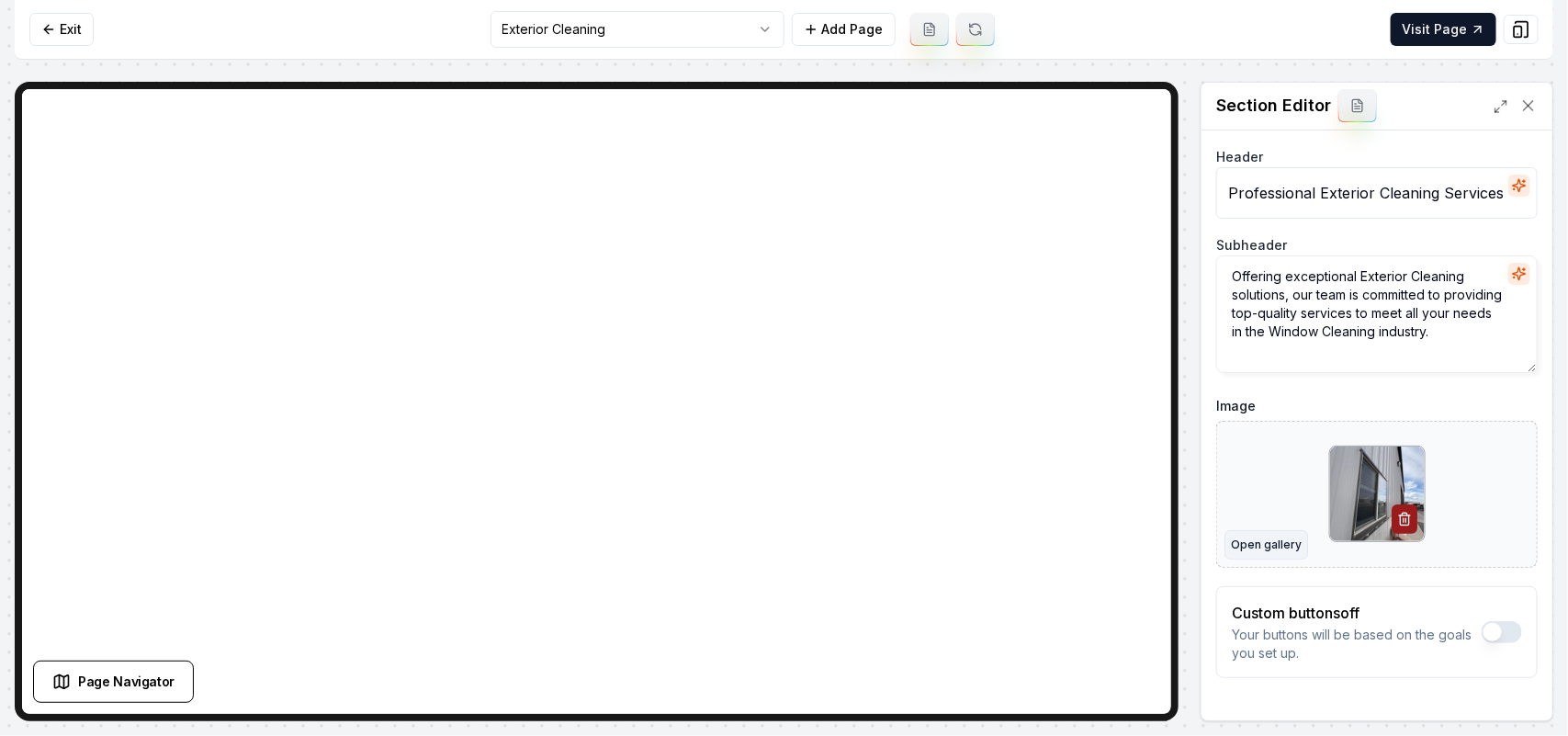 click on "Open gallery" at bounding box center (1266, 545) 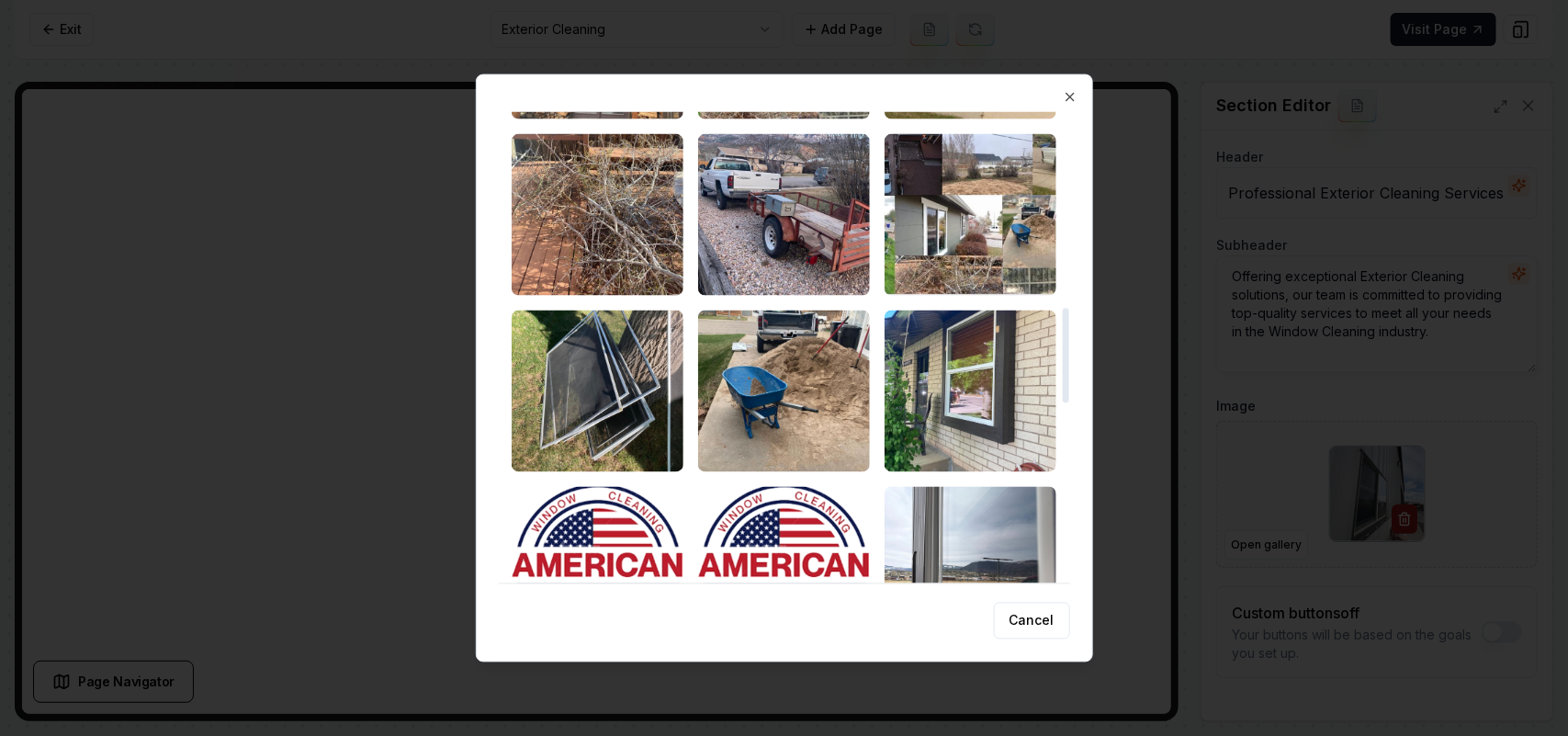 scroll, scrollTop: 1034, scrollLeft: 0, axis: vertical 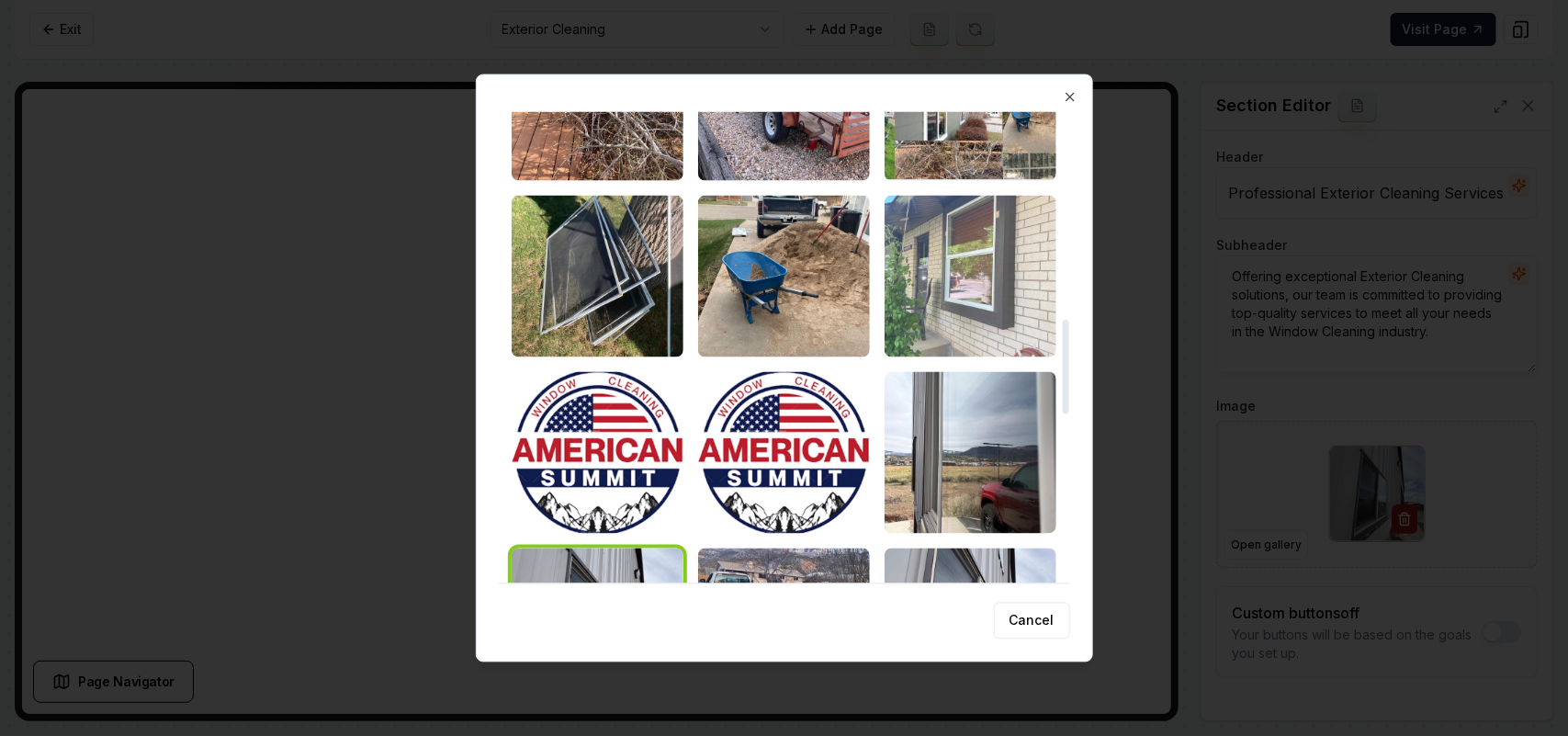 click at bounding box center [970, 276] 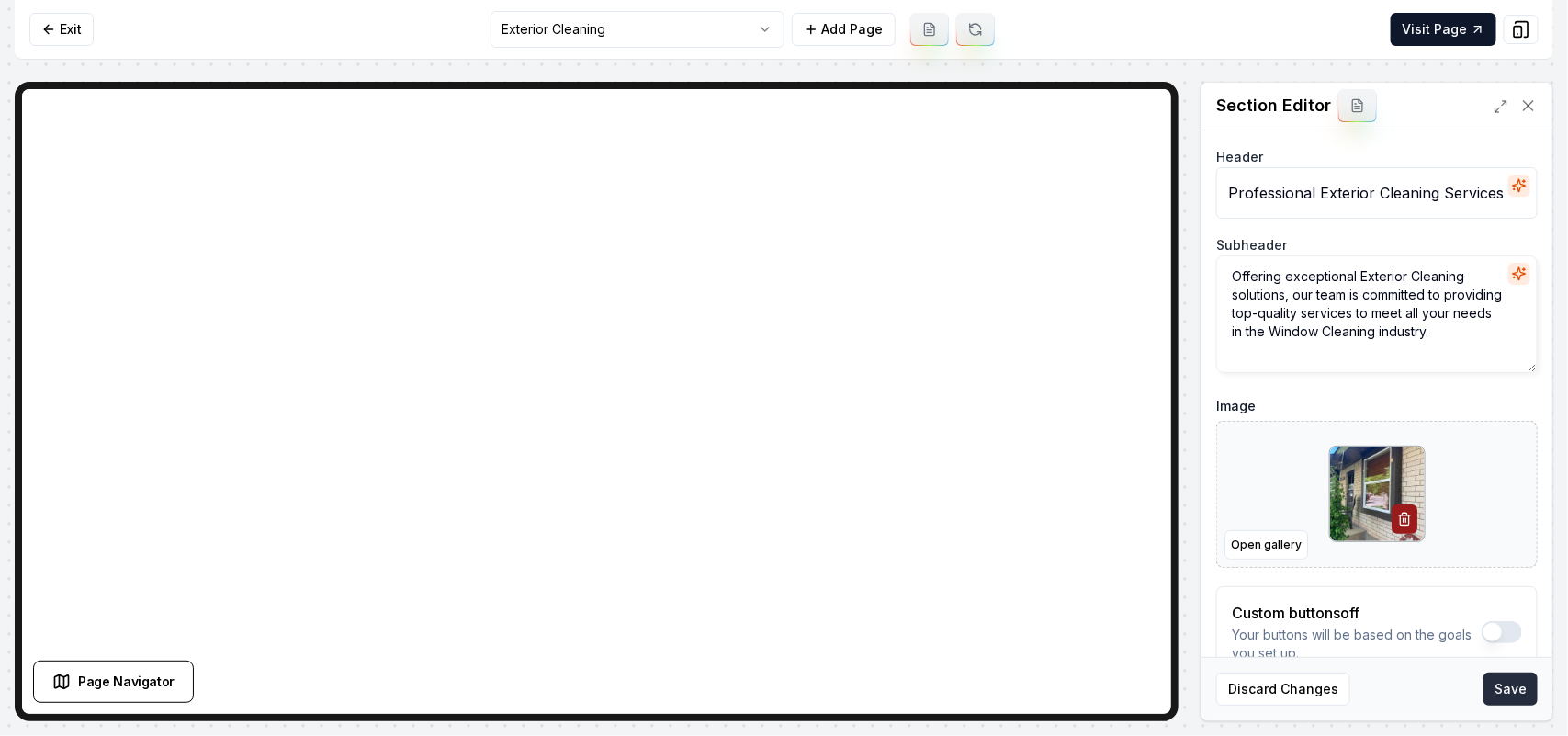 click on "Save" at bounding box center [1510, 689] 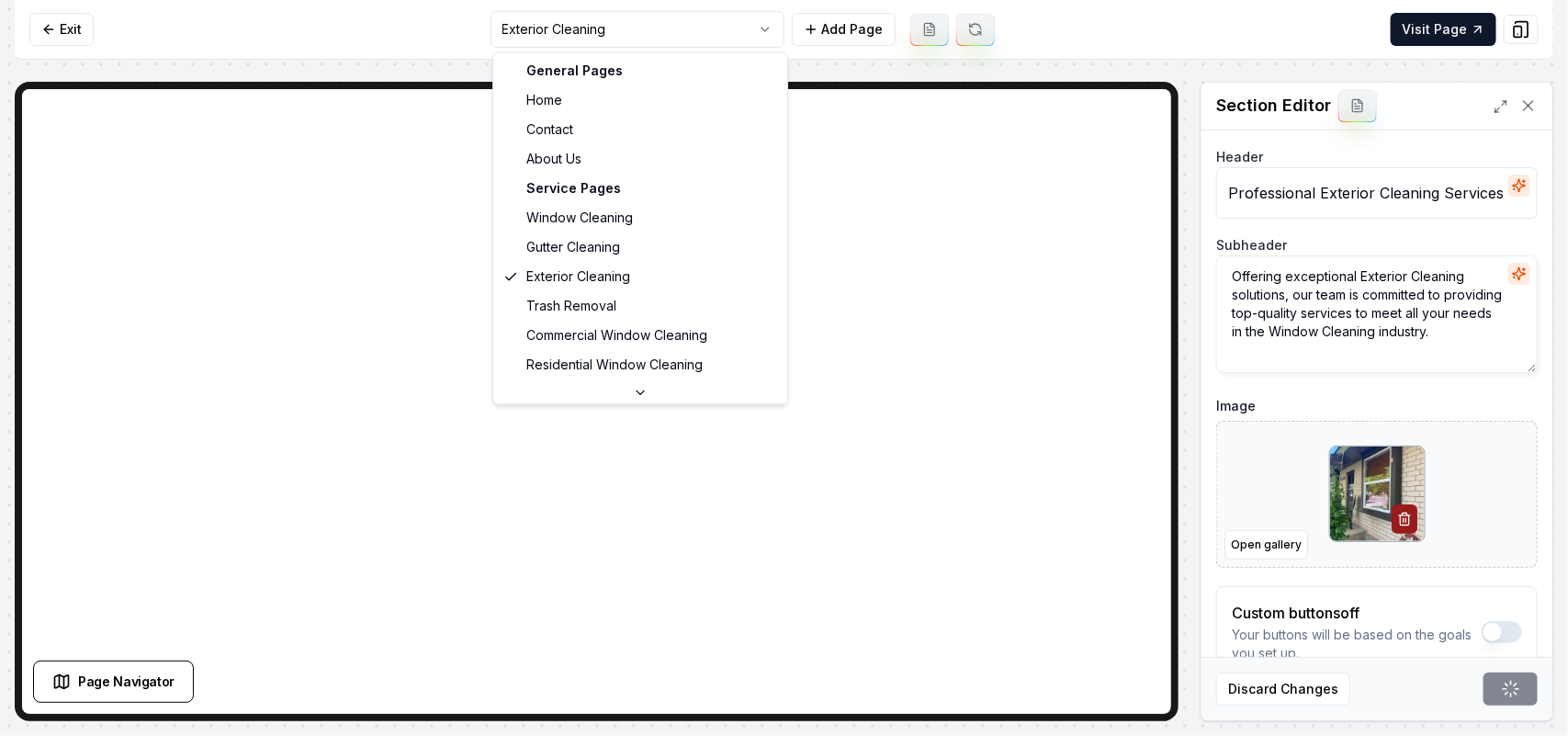click on "Computer Required This feature is only available on a computer. Please switch to a computer to edit your site. Go back  Exit Exterior Cleaning Add Page Visit Page  Page Navigator Page Settings Section Editor Header Professional Exterior Cleaning Services Subheader Offering exceptional Exterior Cleaning solutions, our team is committed to providing top-quality services to meet all your needs in the Window Cleaning industry. Image Open gallery Custom buttons  off Your buttons will be based on the goals you set up. Discard Changes Save /dashboard/sites/[UUID]/pages/[UUID] General Pages Home Contact About Us Service Pages Window Cleaning Gutter Cleaning Exterior Cleaning Trash Removal Commercial Window Cleaning Residential Window Cleaning Service Area Pages [COUNTY], [STATE]" at bounding box center (784, 368) 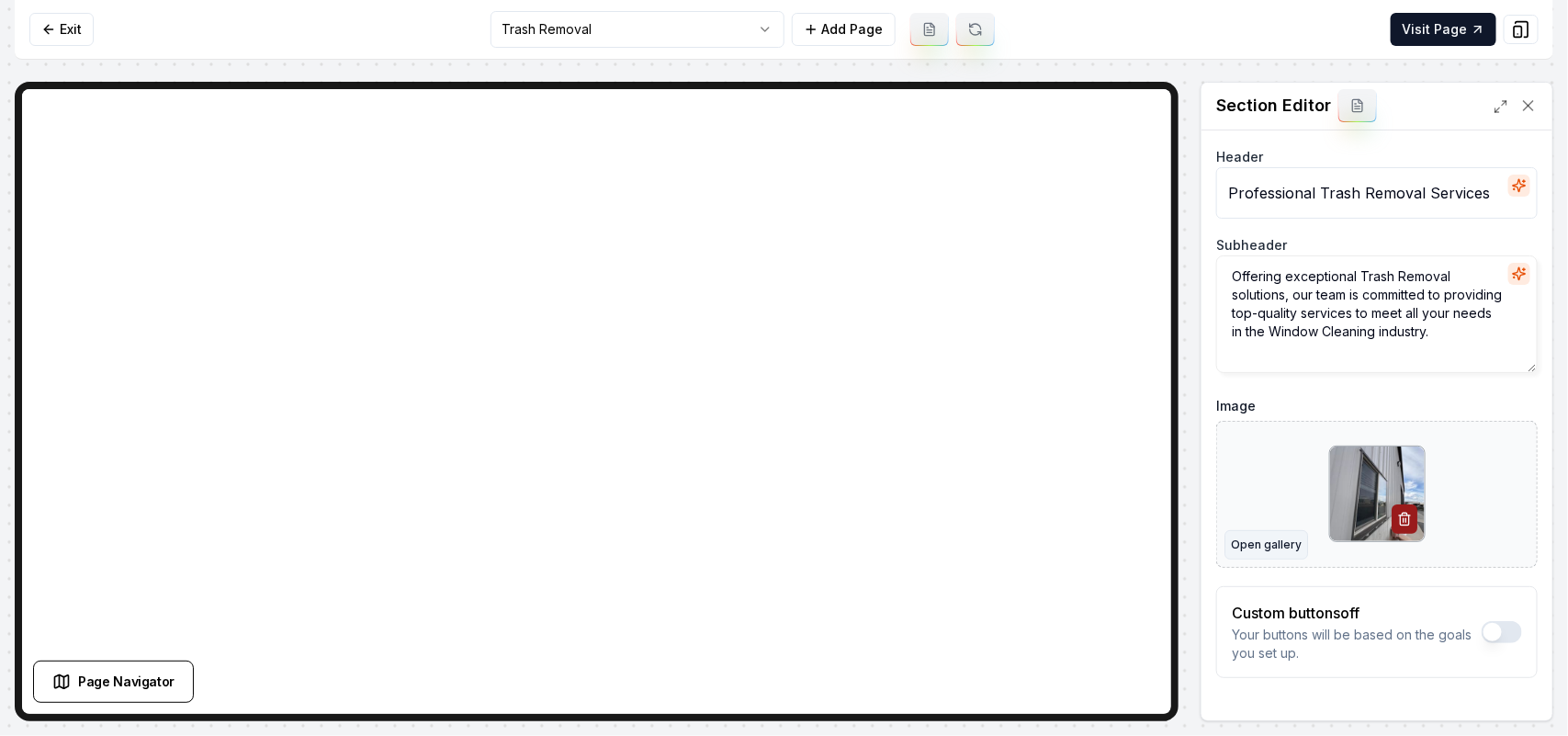 click on "Open gallery" at bounding box center (1266, 545) 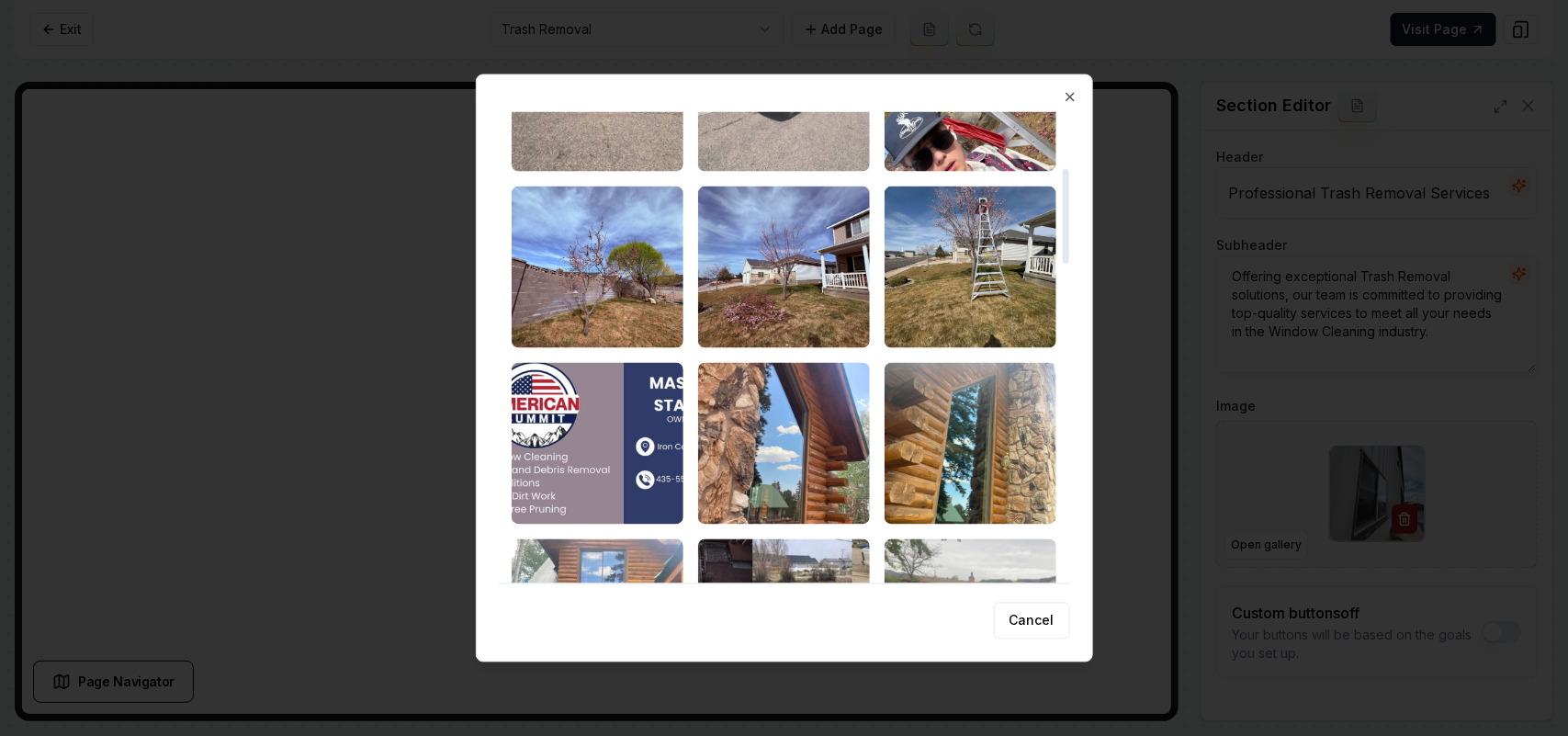 scroll, scrollTop: 345, scrollLeft: 0, axis: vertical 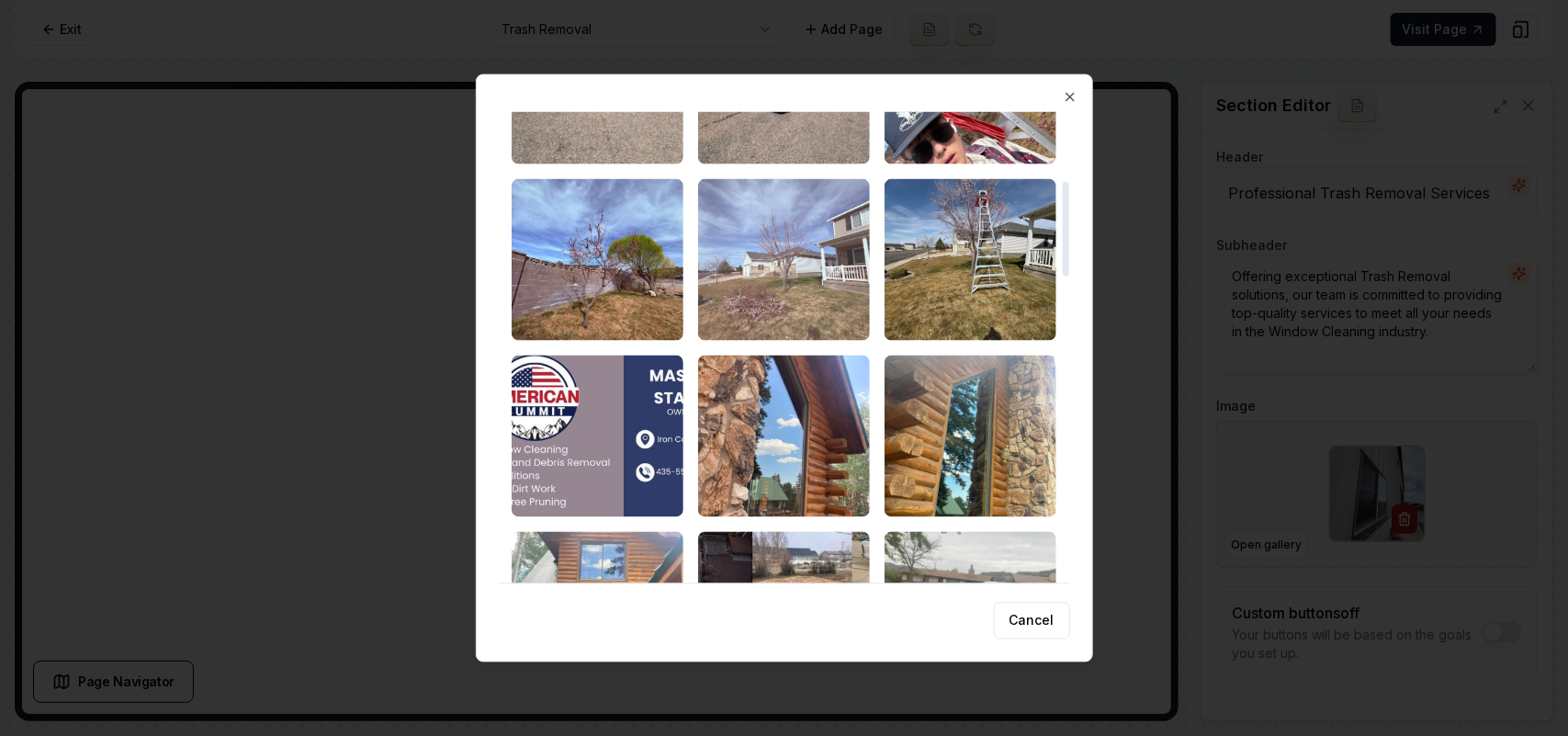 click at bounding box center [784, 259] 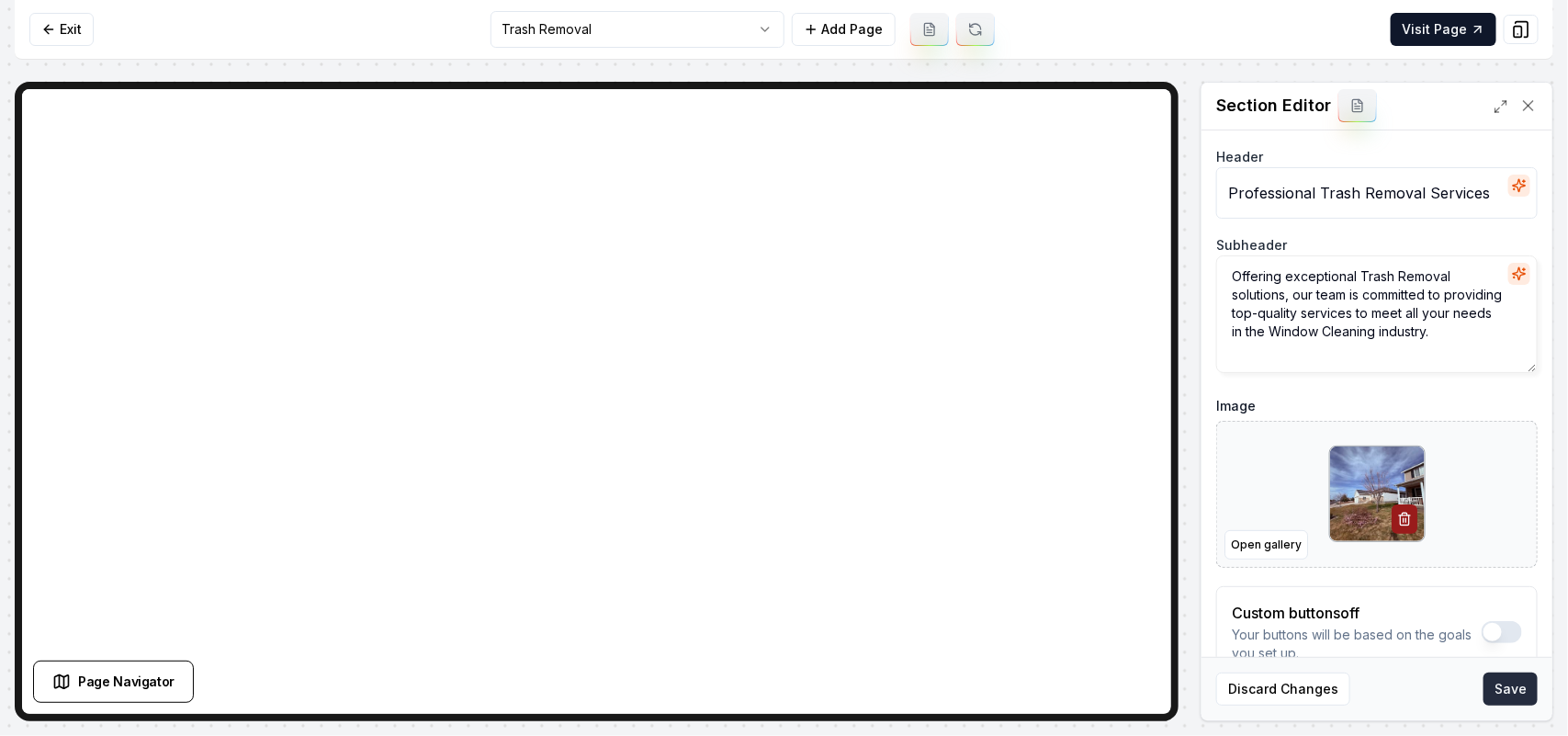click on "Save" at bounding box center [1510, 689] 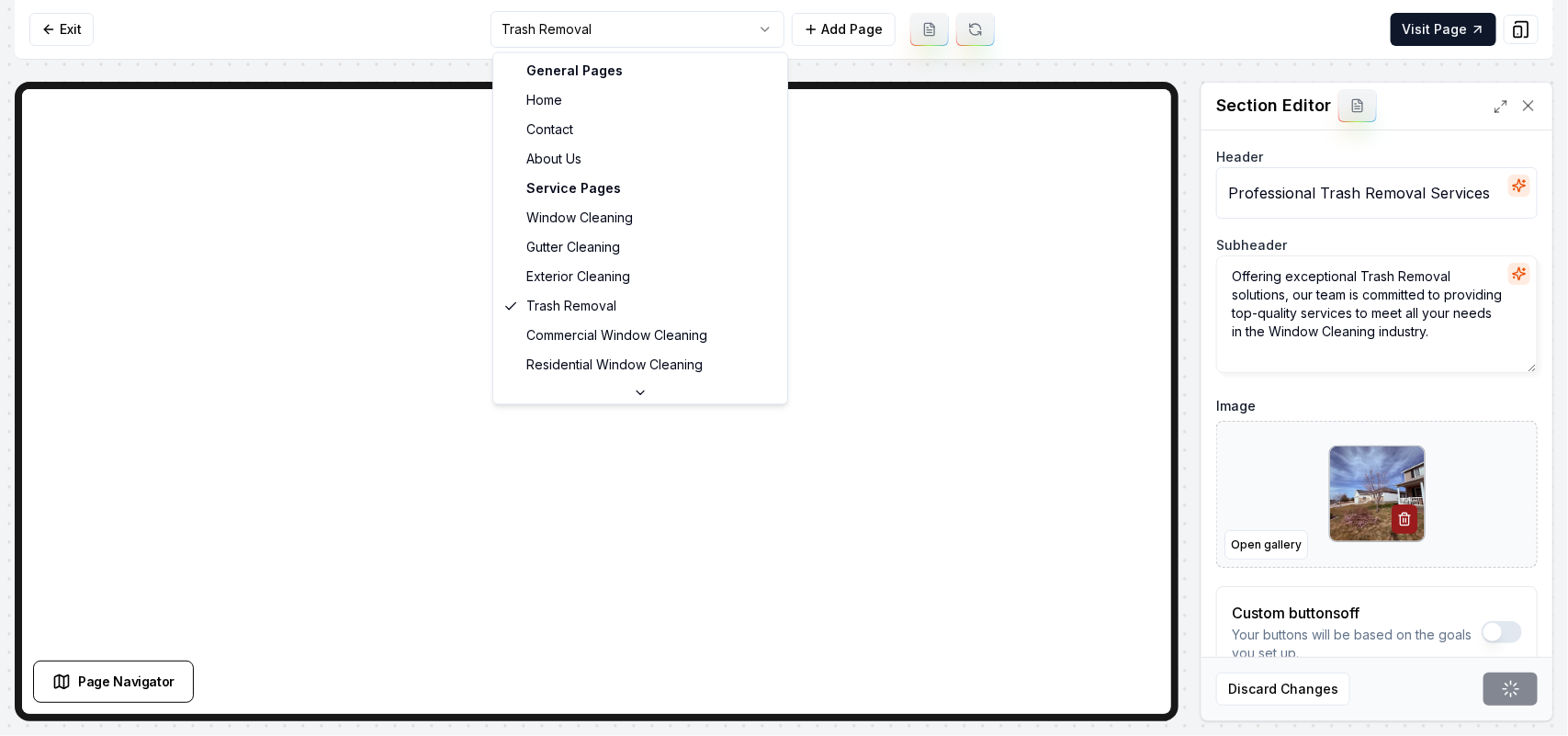 click on "Computer Required This feature is only available on a computer. Please switch to a computer to edit your site. Go back  Exit Trash Removal Add Page Visit Page  Page Navigator Page Settings Section Editor Header Professional Trash Removal Services Subheader Offering exceptional Trash Removal solutions, our team is committed to providing top-quality services to meet all your needs in the Window Cleaning industry. Image Open gallery Custom buttons  off Your buttons will be based on the goals you set up. Discard Changes Save /dashboard/sites/[ID]/pages/[ID] General Pages Home Contact About Us Service Pages Window Cleaning Gutter Cleaning Exterior Cleaning Trash Removal Commercial Window Cleaning Residential Window Cleaning Service Area Pages [COUNTY], [STATE]" at bounding box center (784, 368) 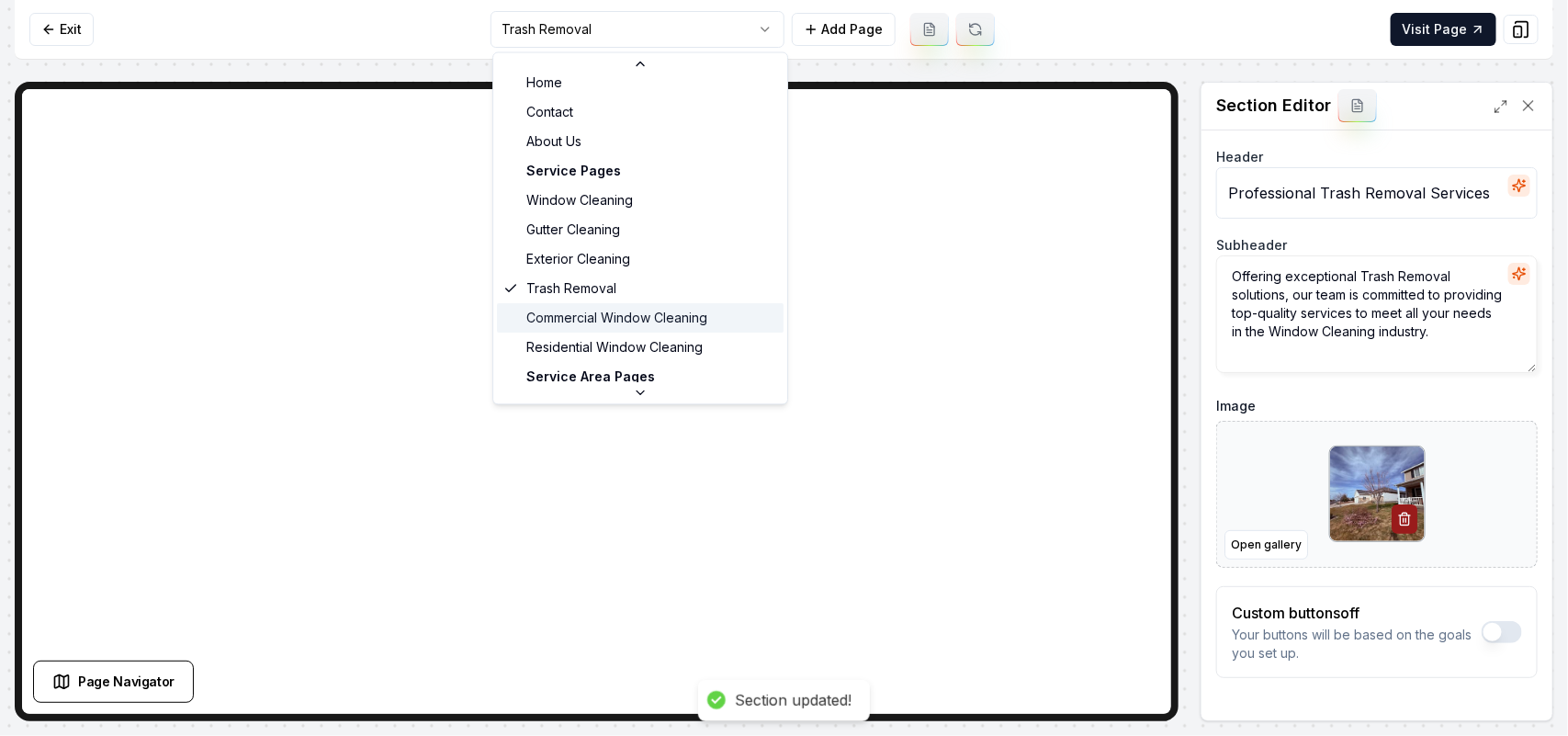 scroll, scrollTop: 61, scrollLeft: 0, axis: vertical 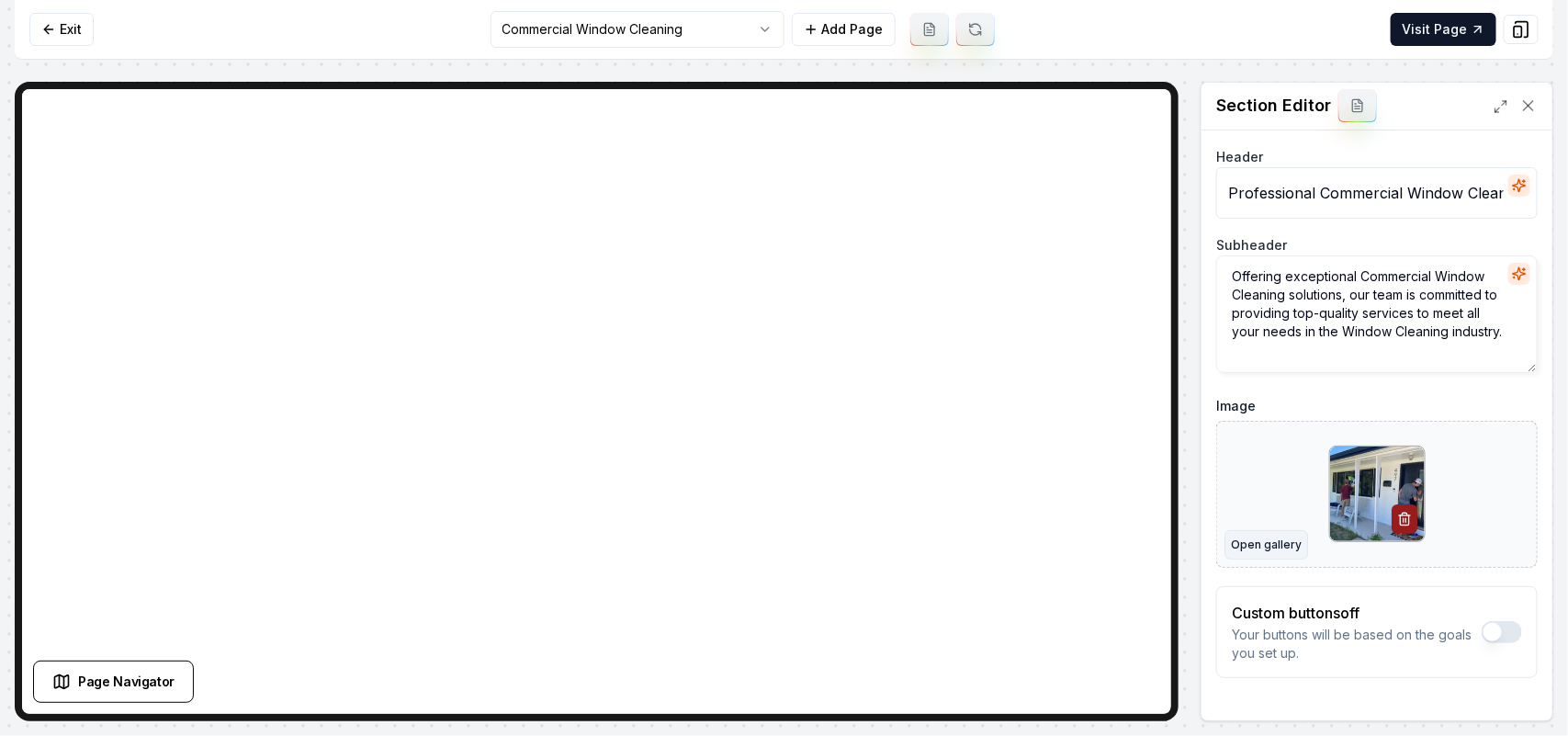 click on "Open gallery" at bounding box center [1266, 545] 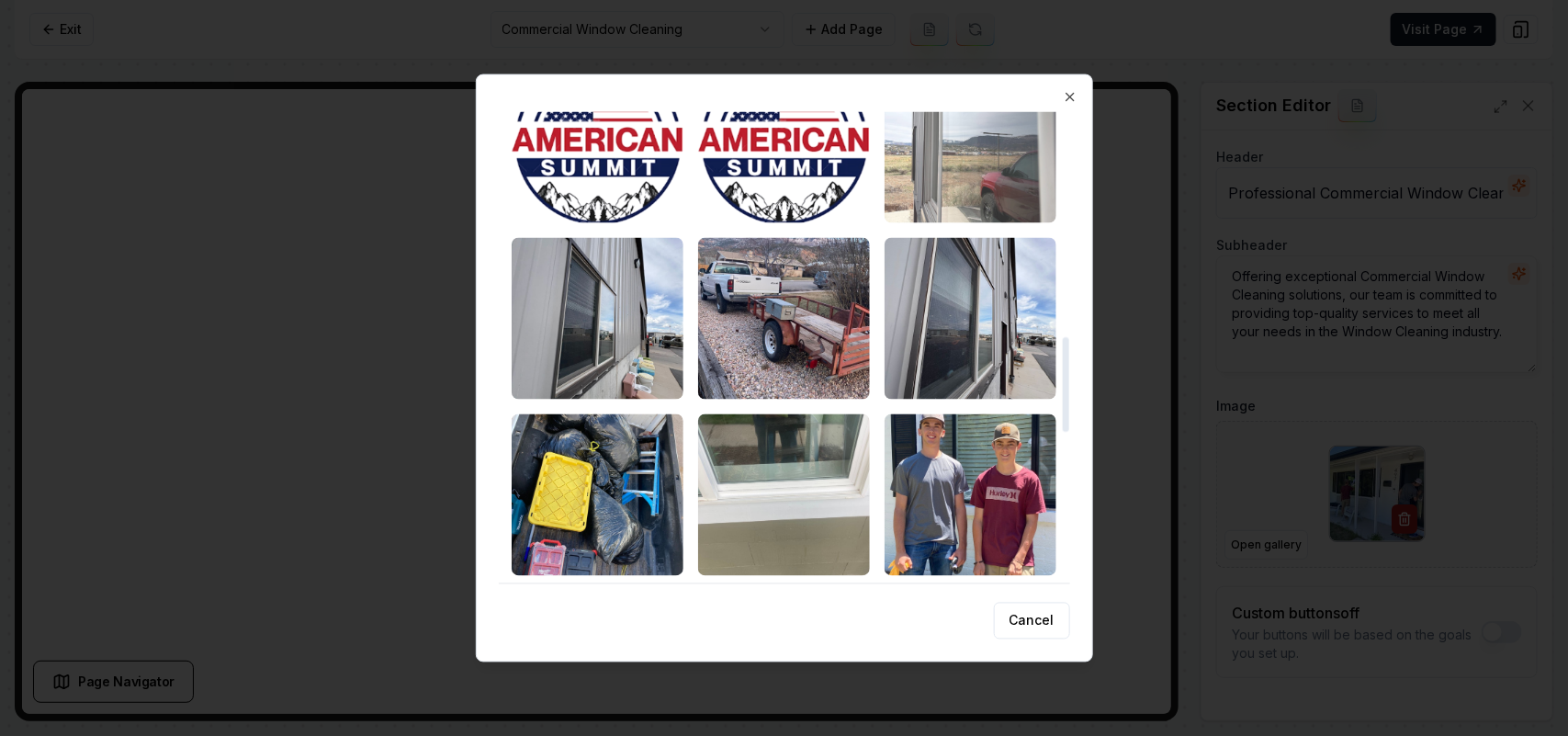 scroll, scrollTop: 1378, scrollLeft: 0, axis: vertical 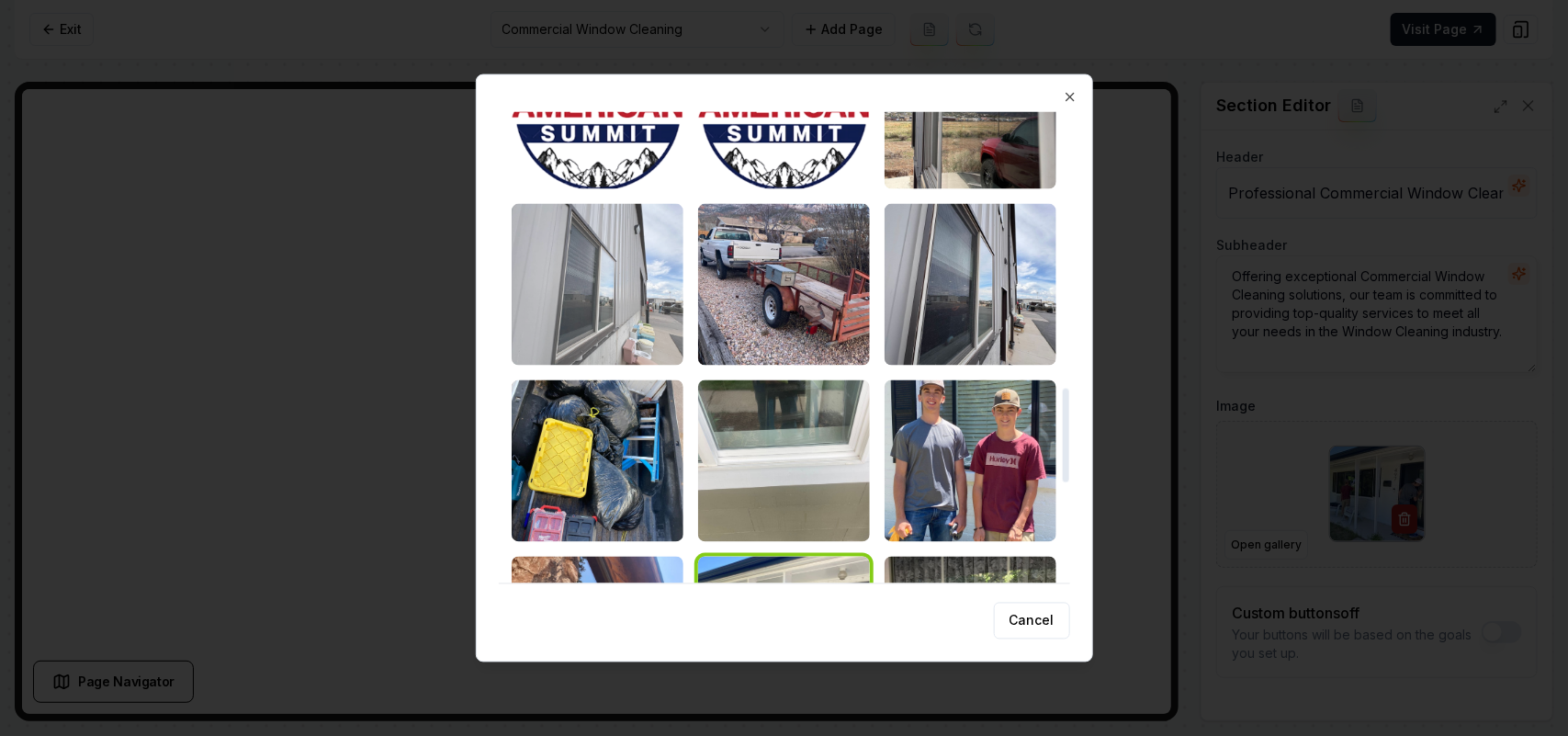 click at bounding box center [597, 284] 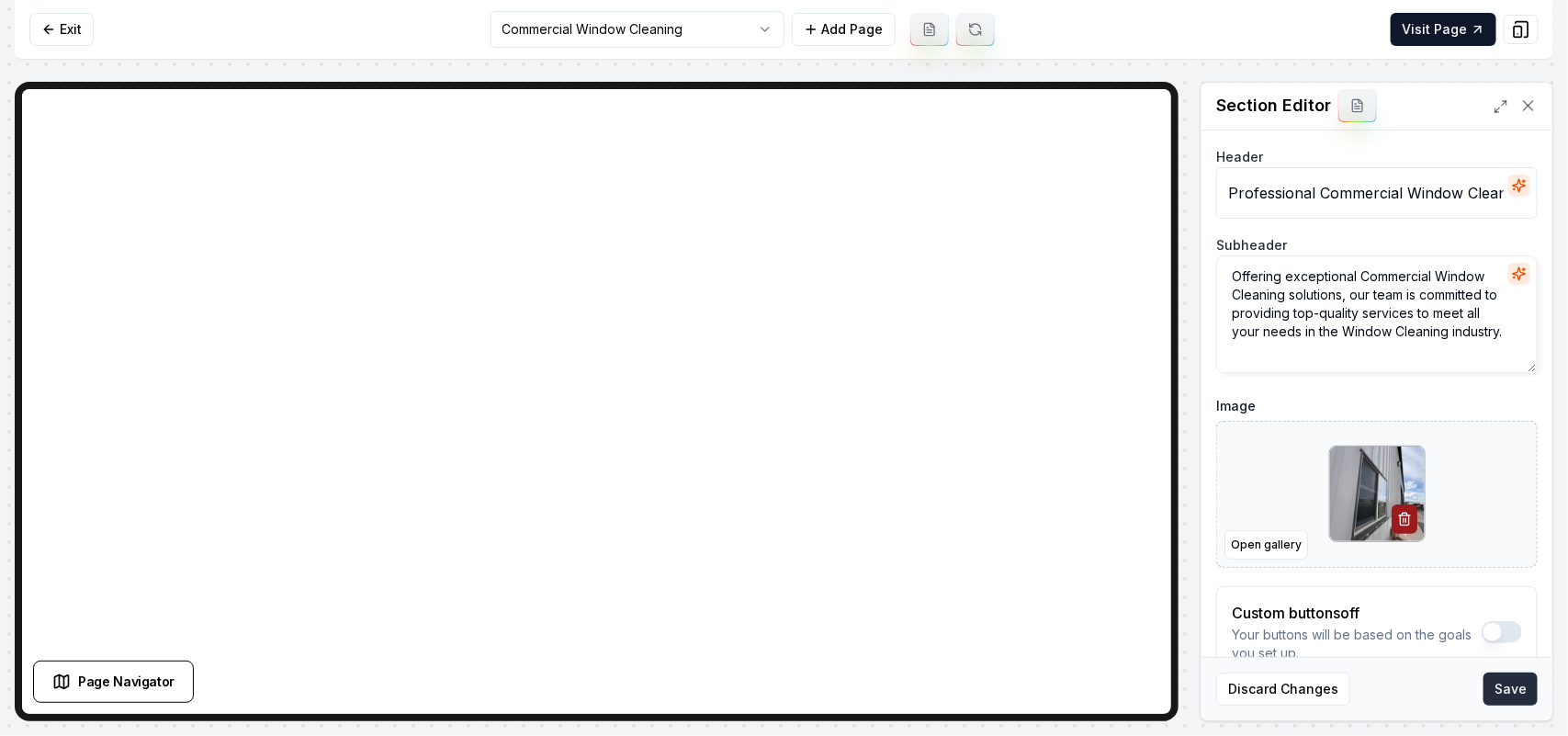 click on "Save" at bounding box center (1510, 689) 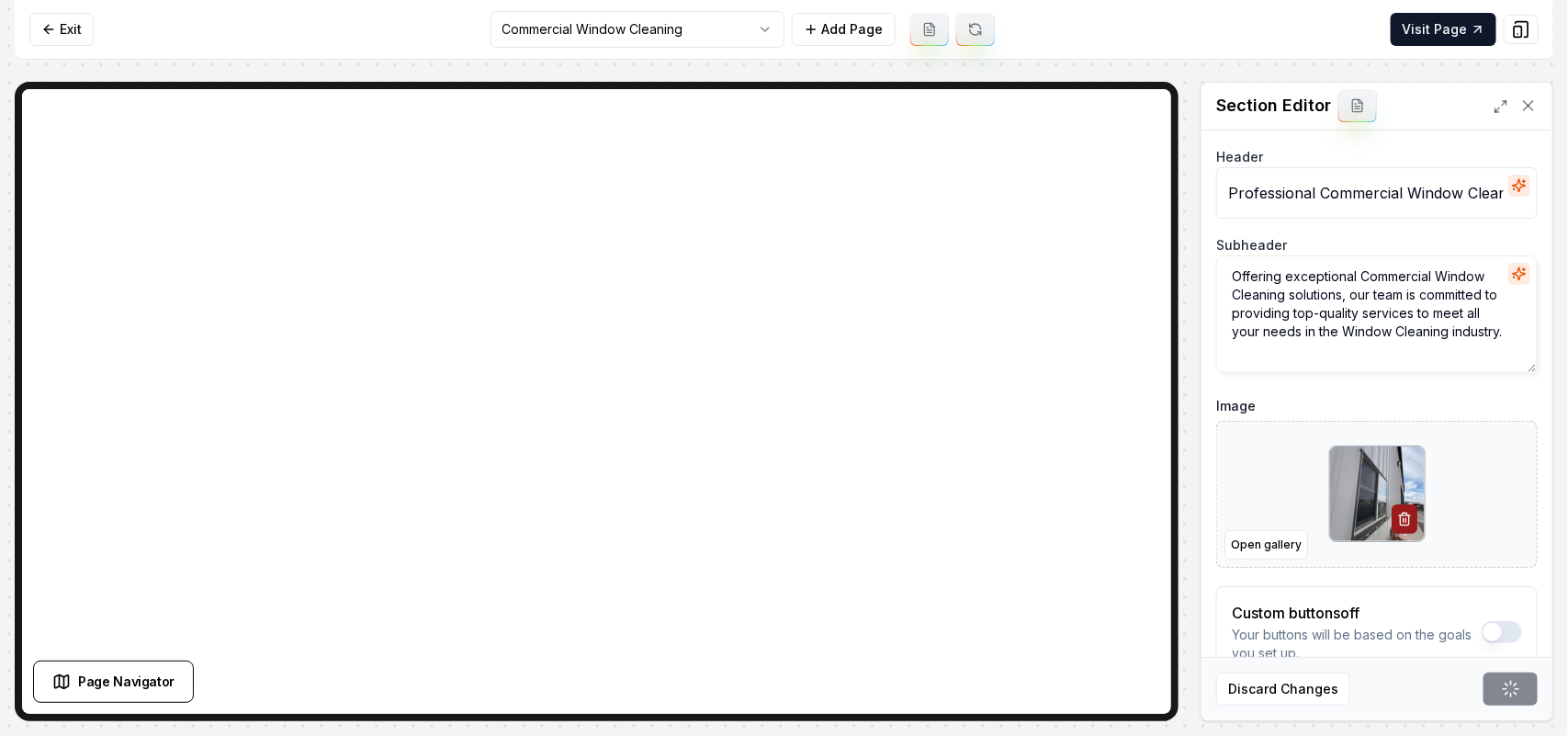 click on "Computer Required This feature is only available on a computer. Please switch to a computer to edit your site. Go back  Exit Commercial Window Cleaning Add Page Visit Page  Page Navigator Page Settings Section Editor Header Professional Commercial Window Cleaning Services Subheader Offering exceptional Commercial Window Cleaning solutions, our team is committed to providing top-quality services to meet all your needs in the Window Cleaning industry. Image Open gallery Custom buttons  off Your buttons will be based on the goals you set up. Discard Changes Save /dashboard/sites/[UUID]/pages/[UUID]" at bounding box center (784, 368) 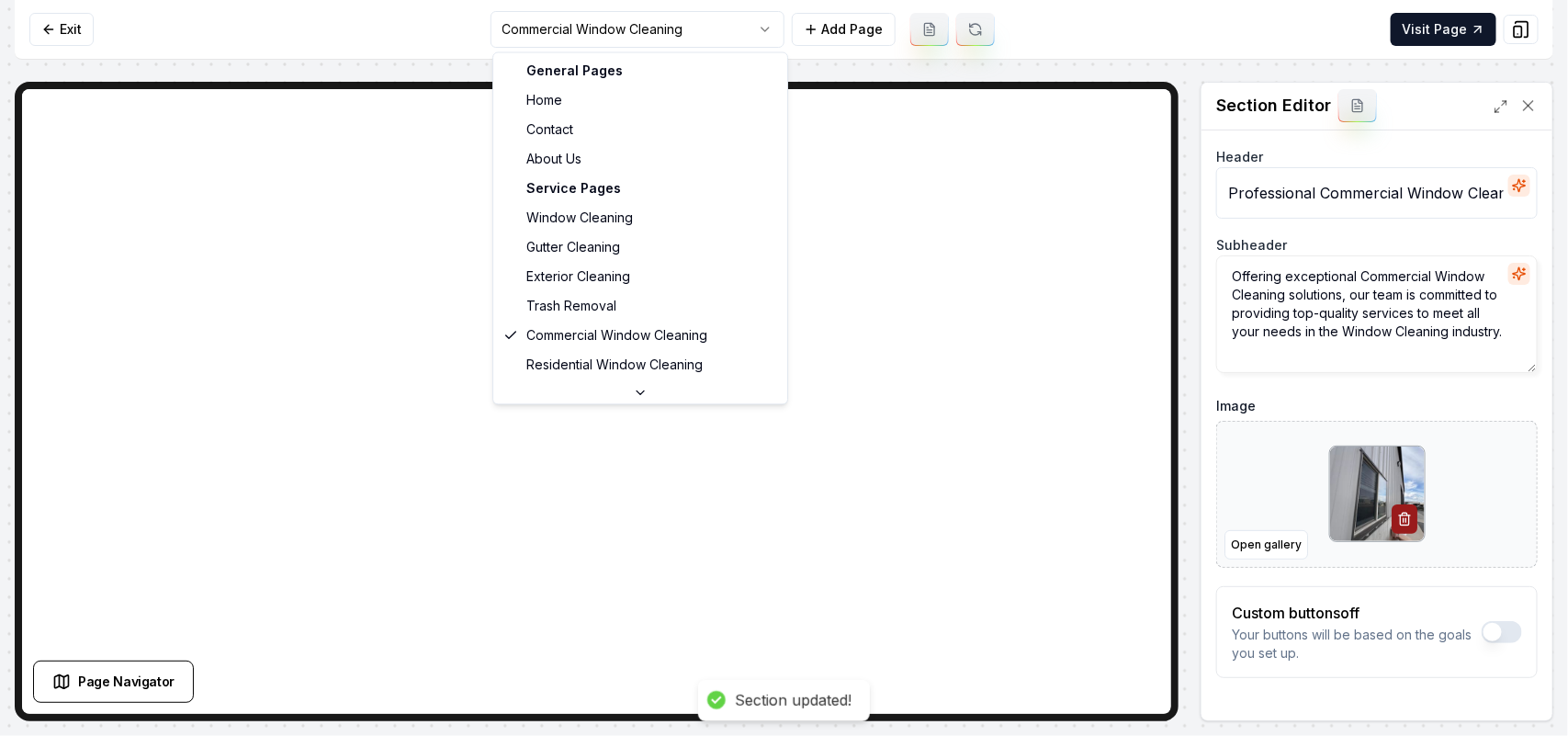 scroll, scrollTop: 61, scrollLeft: 0, axis: vertical 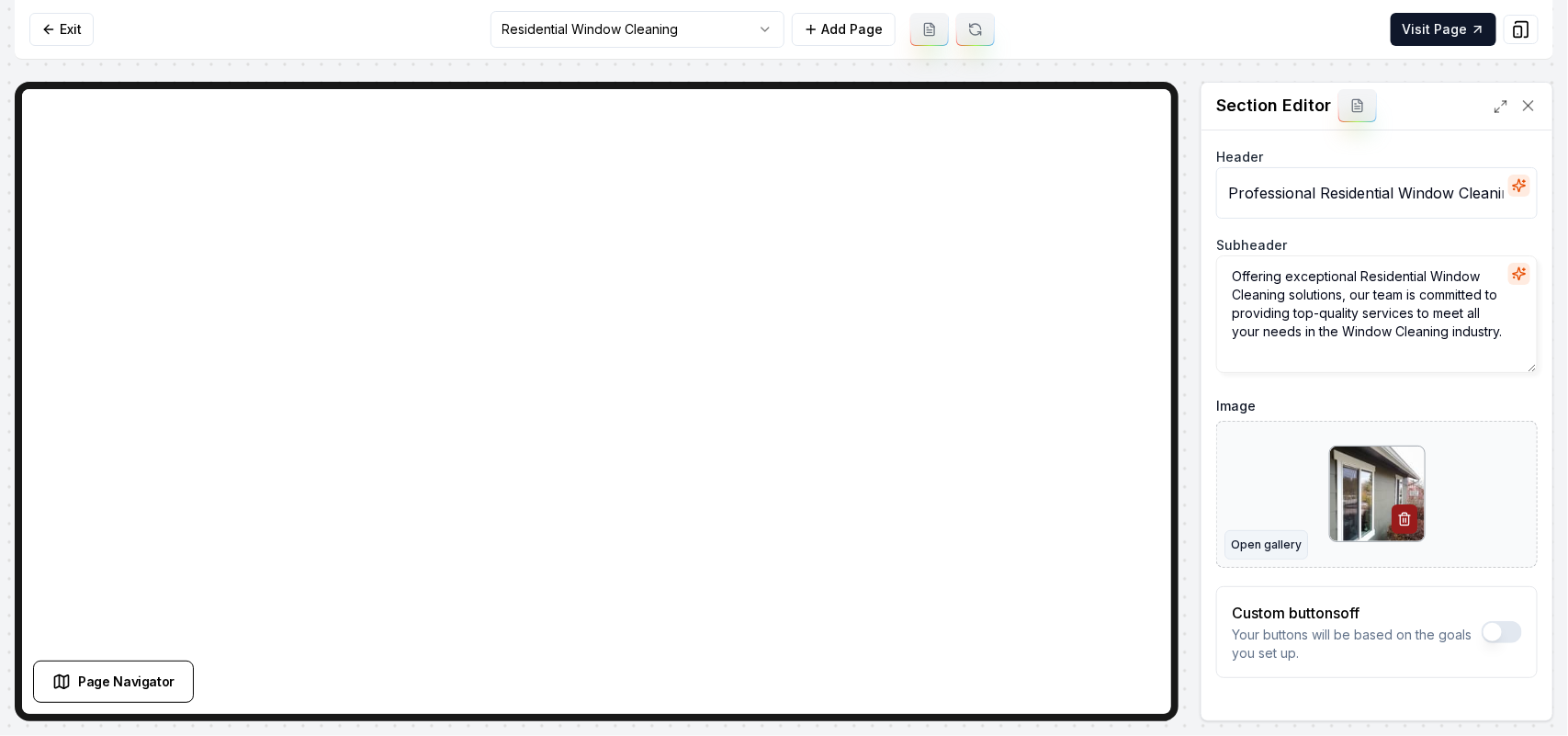 click on "Open gallery" at bounding box center (1266, 545) 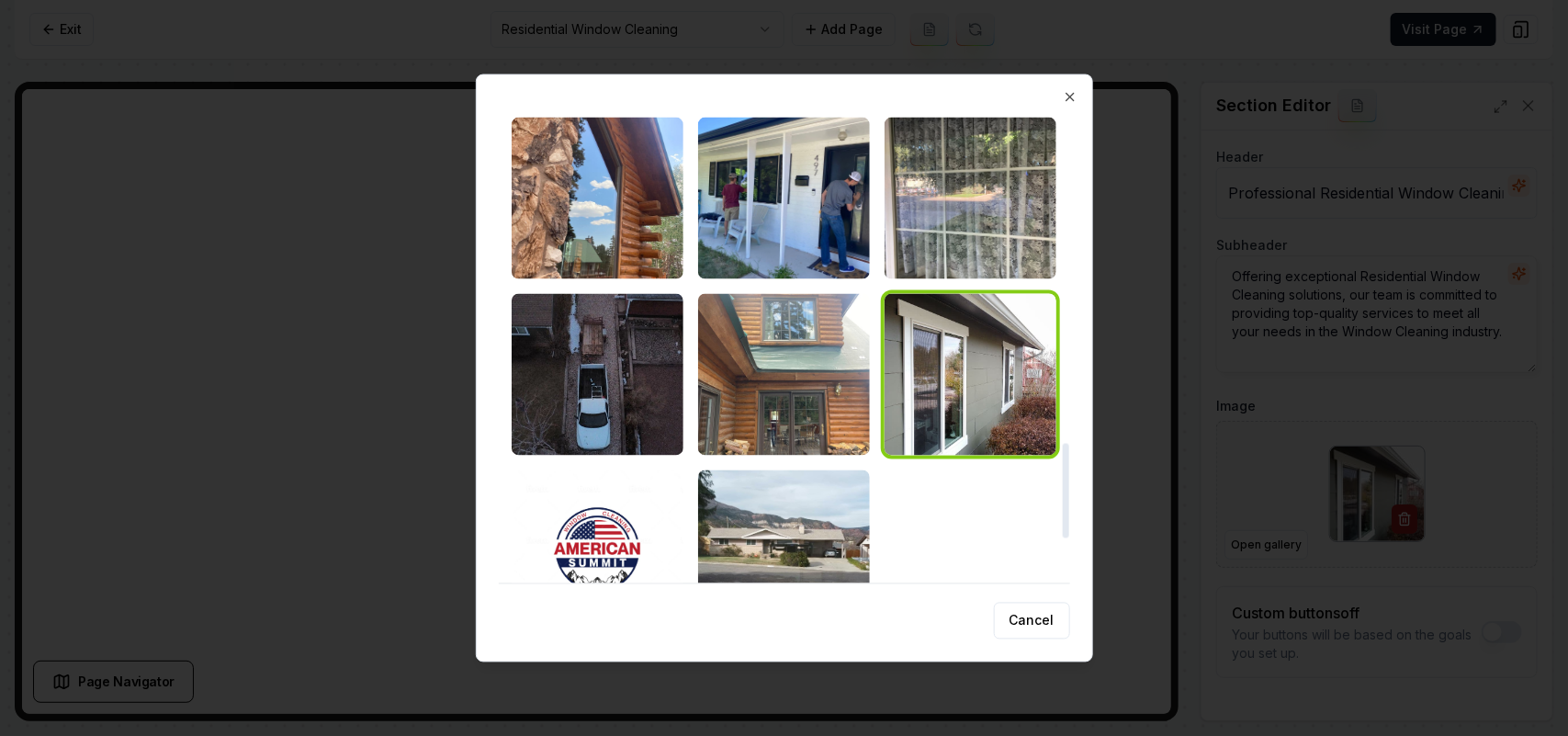 scroll, scrollTop: 1838, scrollLeft: 0, axis: vertical 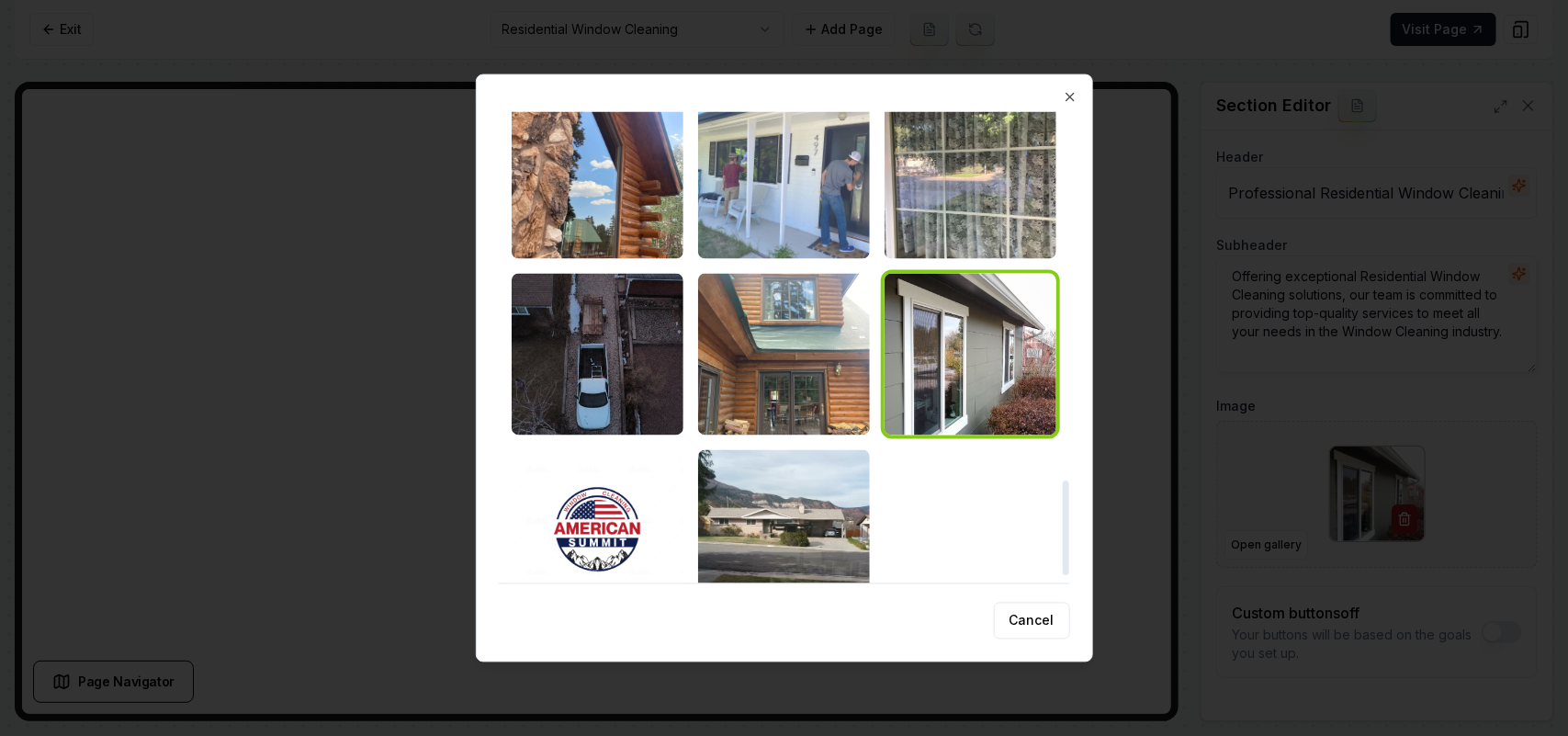 click at bounding box center [784, 177] 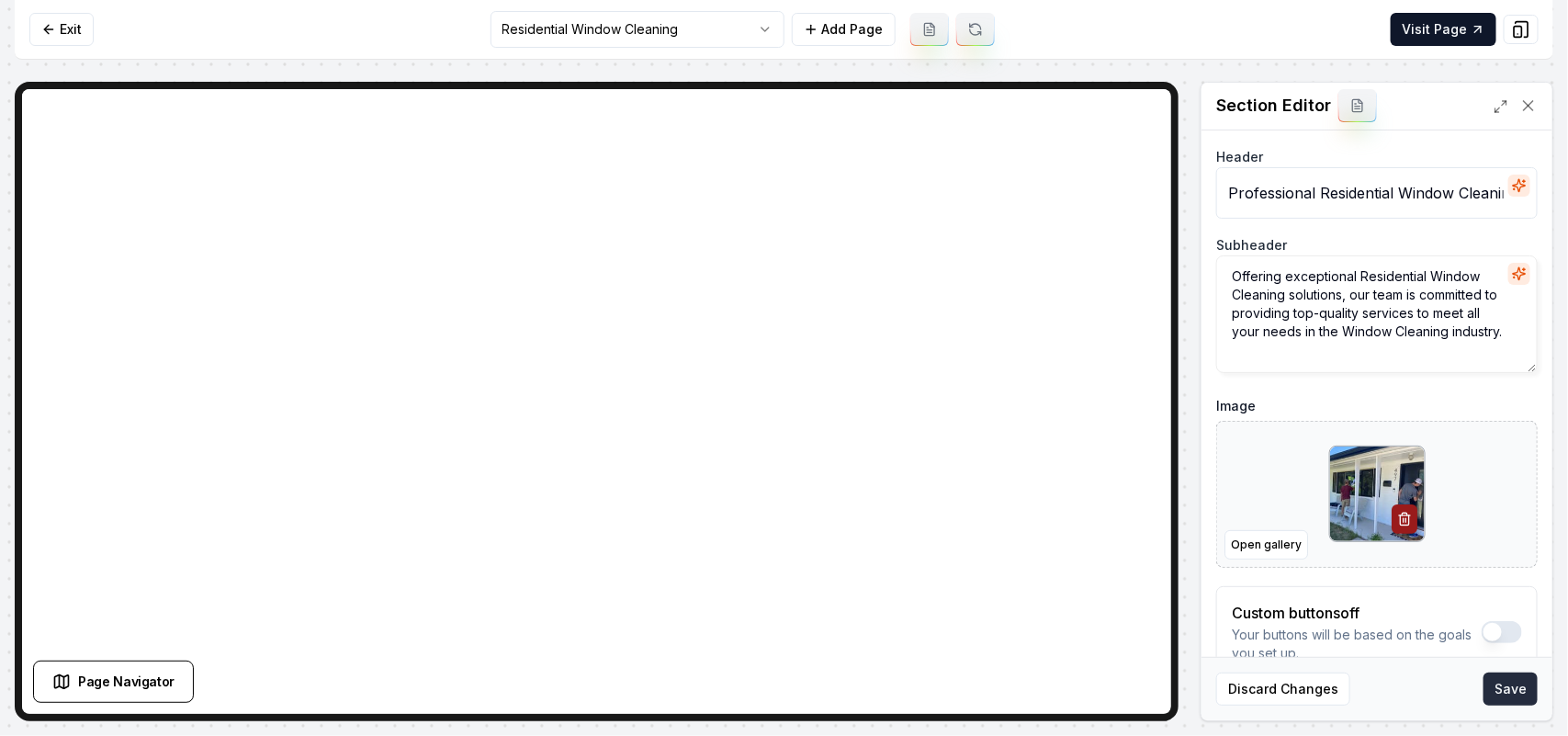 click on "Save" at bounding box center (1510, 689) 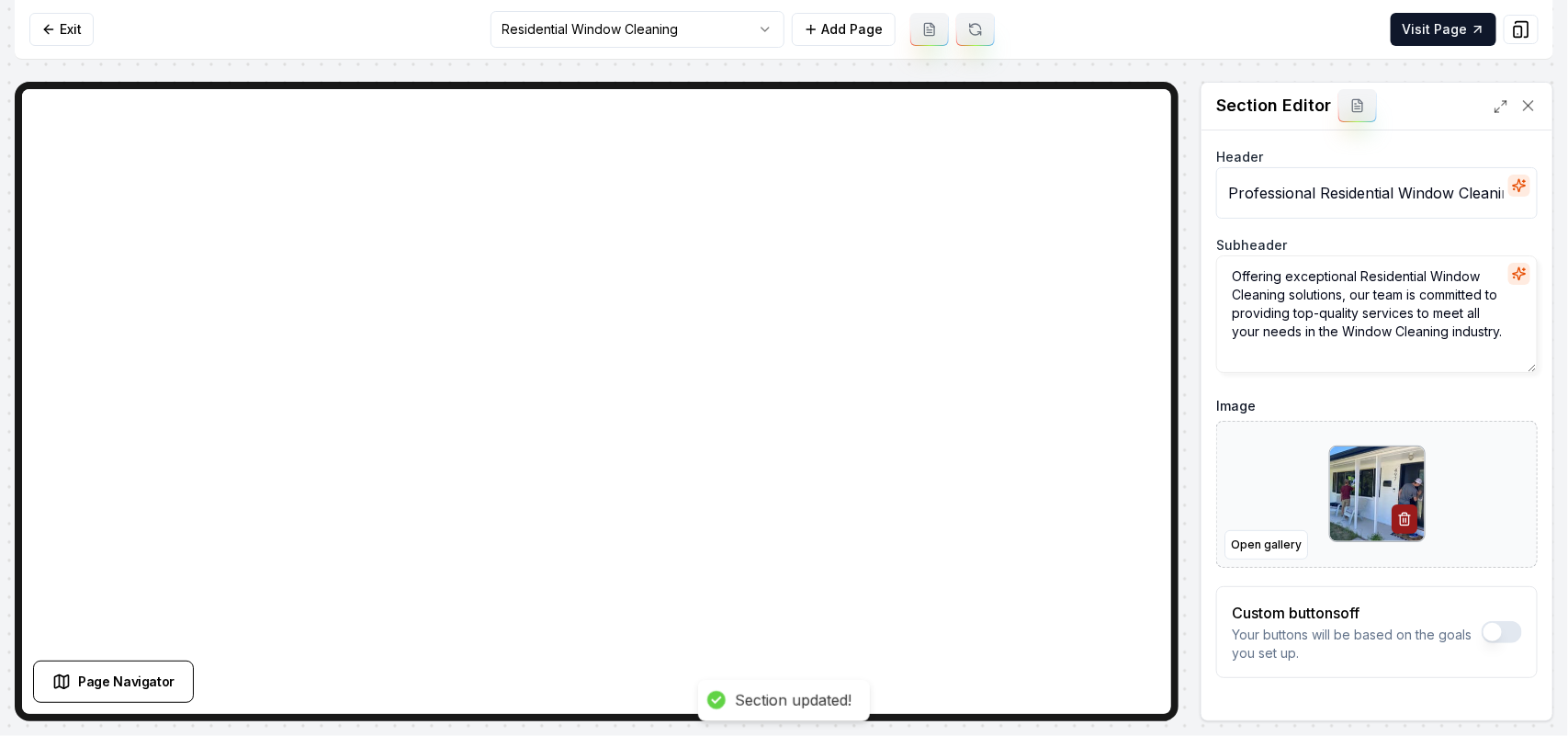 click on "Computer Required This feature is only available on a computer. Please switch to a computer to edit your site. Go back  Exit Residential Window Cleaning Add Page Visit Page  Page Navigator Page Settings Section Editor Header Professional Residential Window Cleaning Services Subheader Offering exceptional Residential Window Cleaning solutions, our team is committed to providing top-quality services to meet all your needs in the Window Cleaning industry. Image Open gallery Custom buttons  off Your buttons will be based on the goals you set up. Discard Changes Save Section updated! /dashboard/sites/[ID]/pages/[ID]" at bounding box center (784, 368) 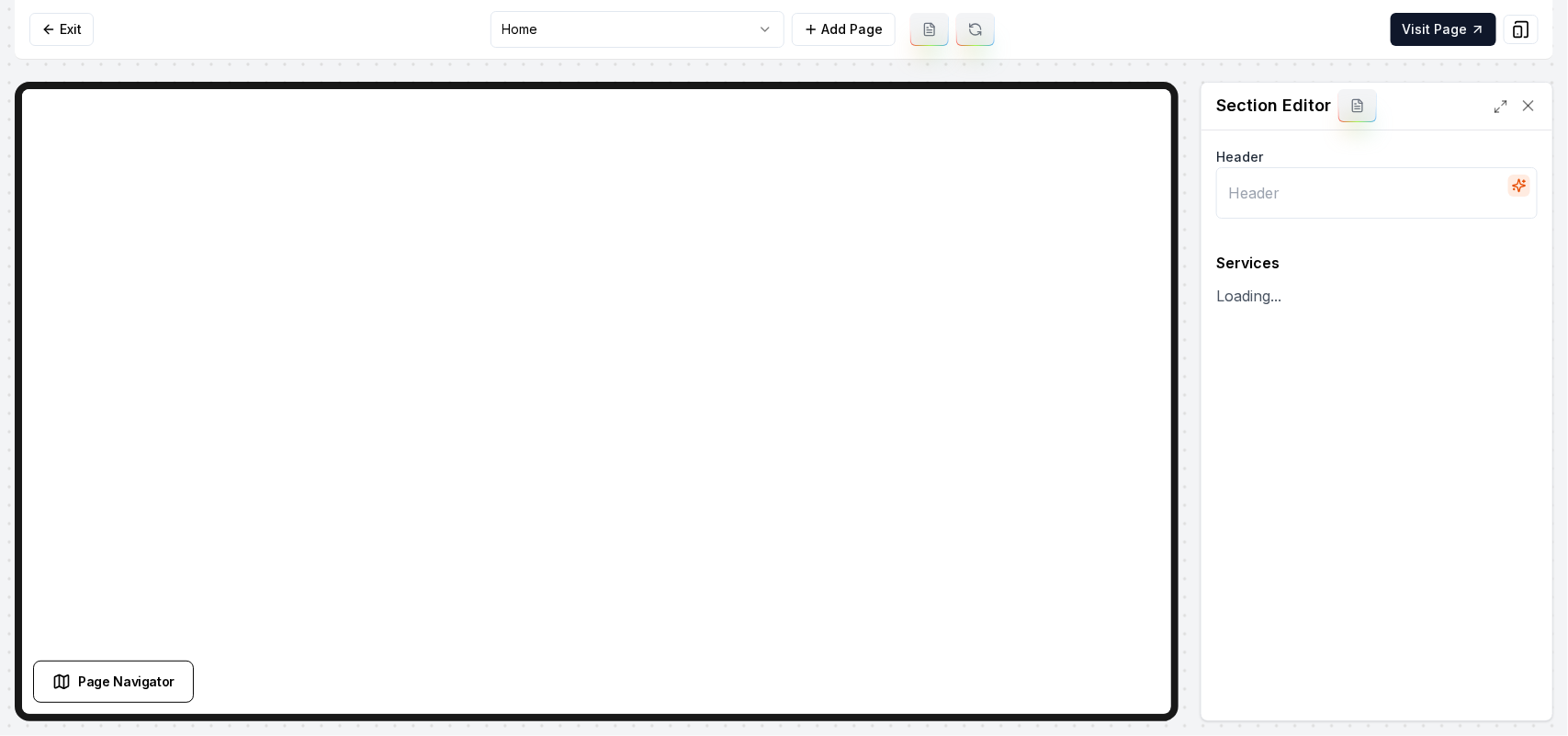 type on "Our Expert Window Cleaning Services" 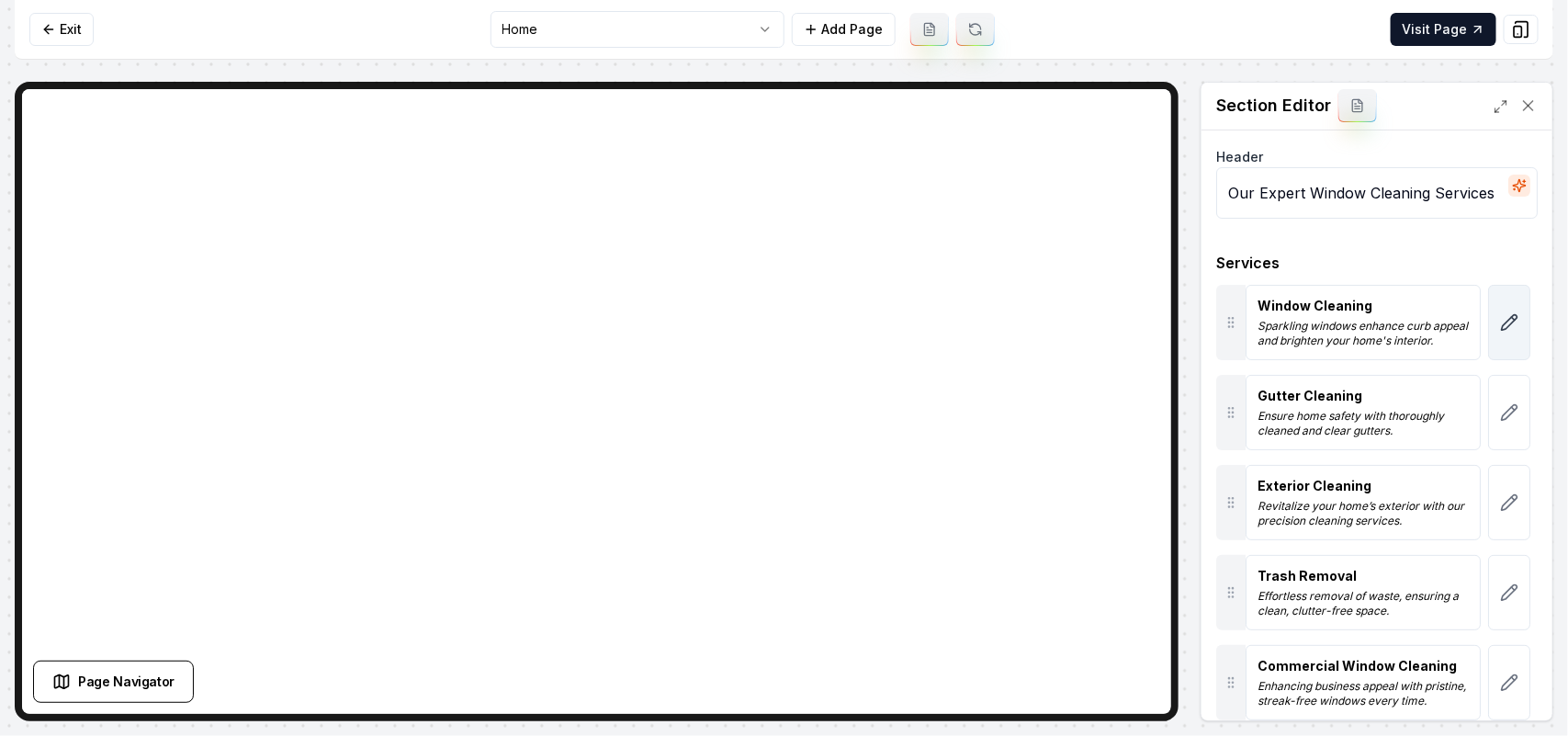 click at bounding box center [1509, 323] 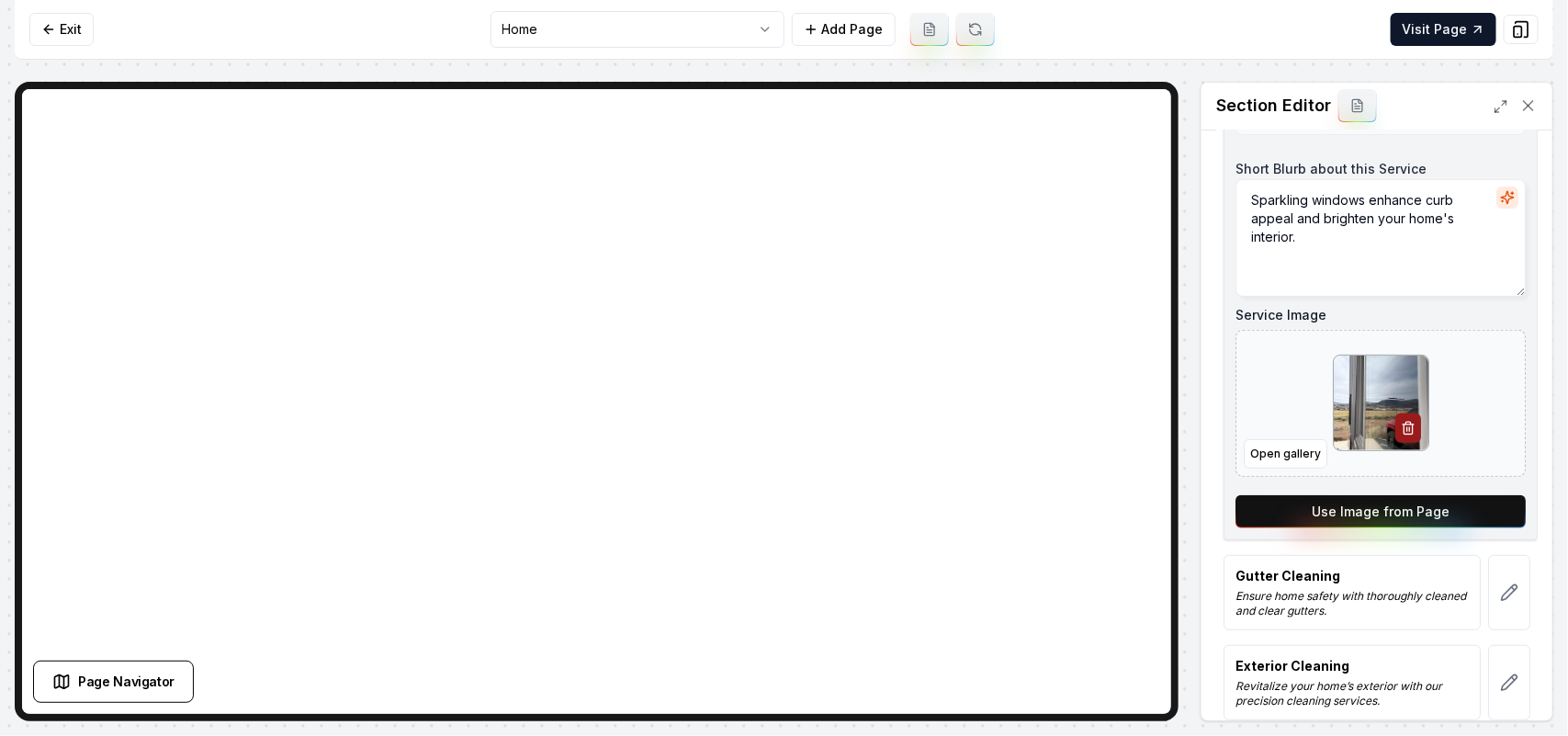 scroll, scrollTop: 230, scrollLeft: 0, axis: vertical 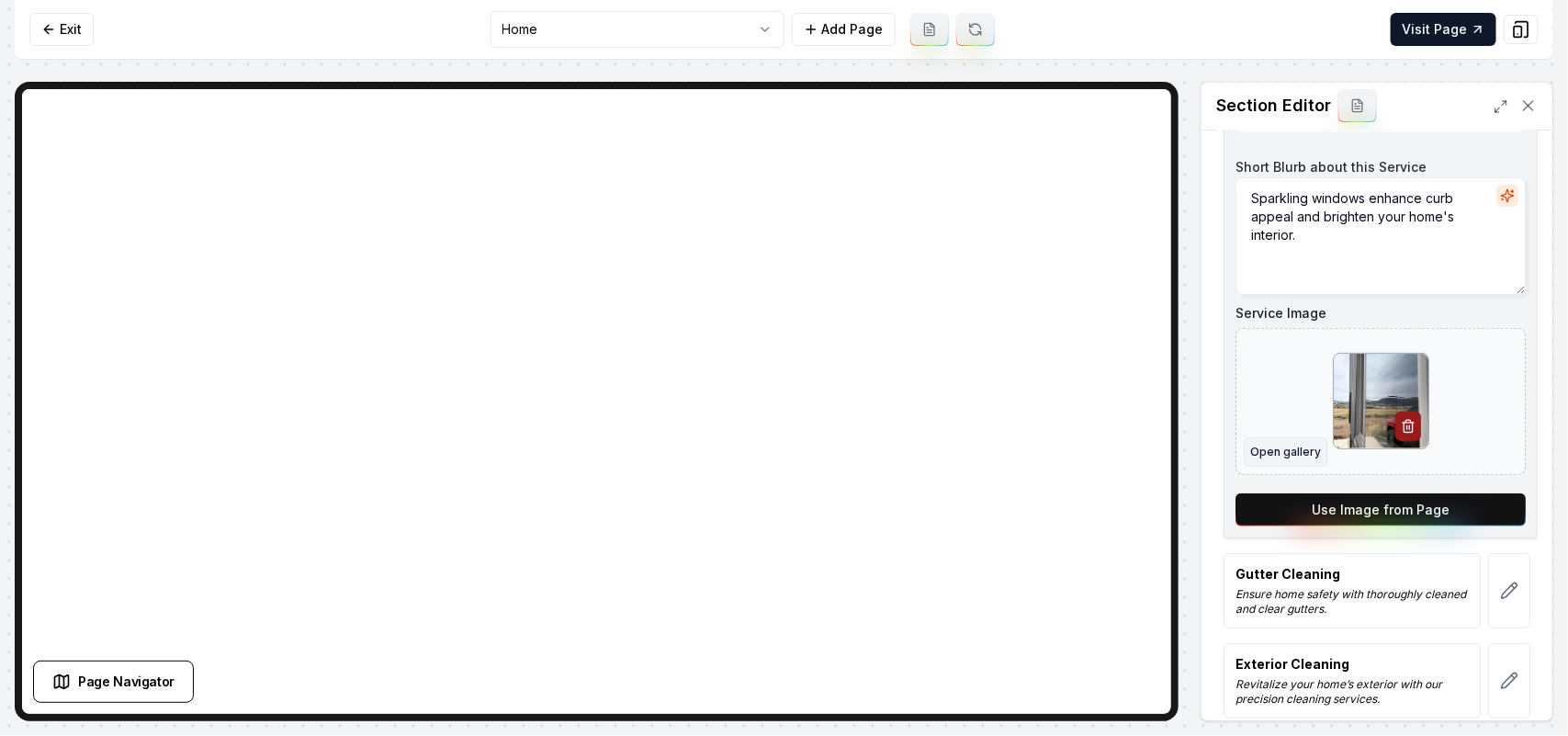 click on "Open gallery" at bounding box center [1285, 452] 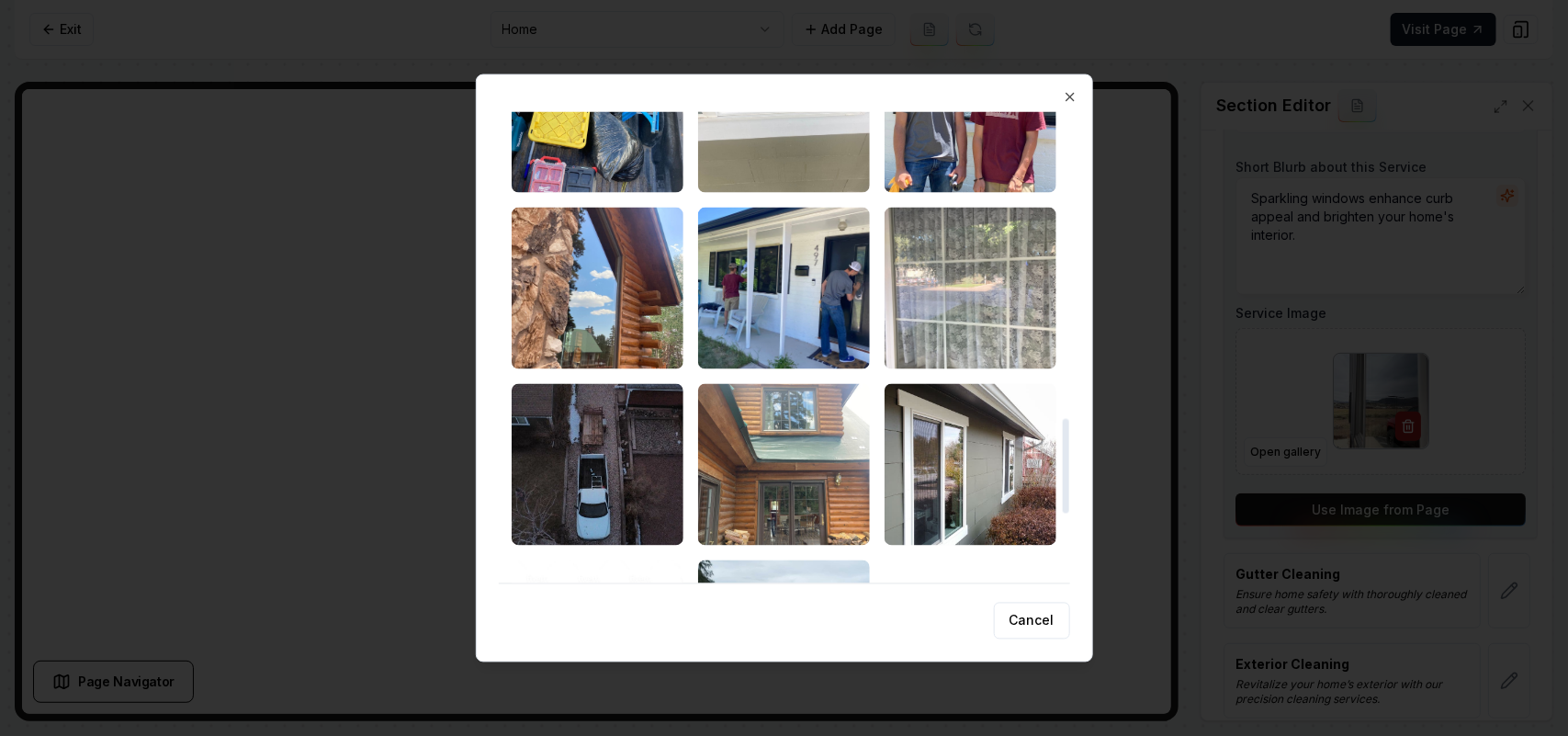 scroll, scrollTop: 1528, scrollLeft: 0, axis: vertical 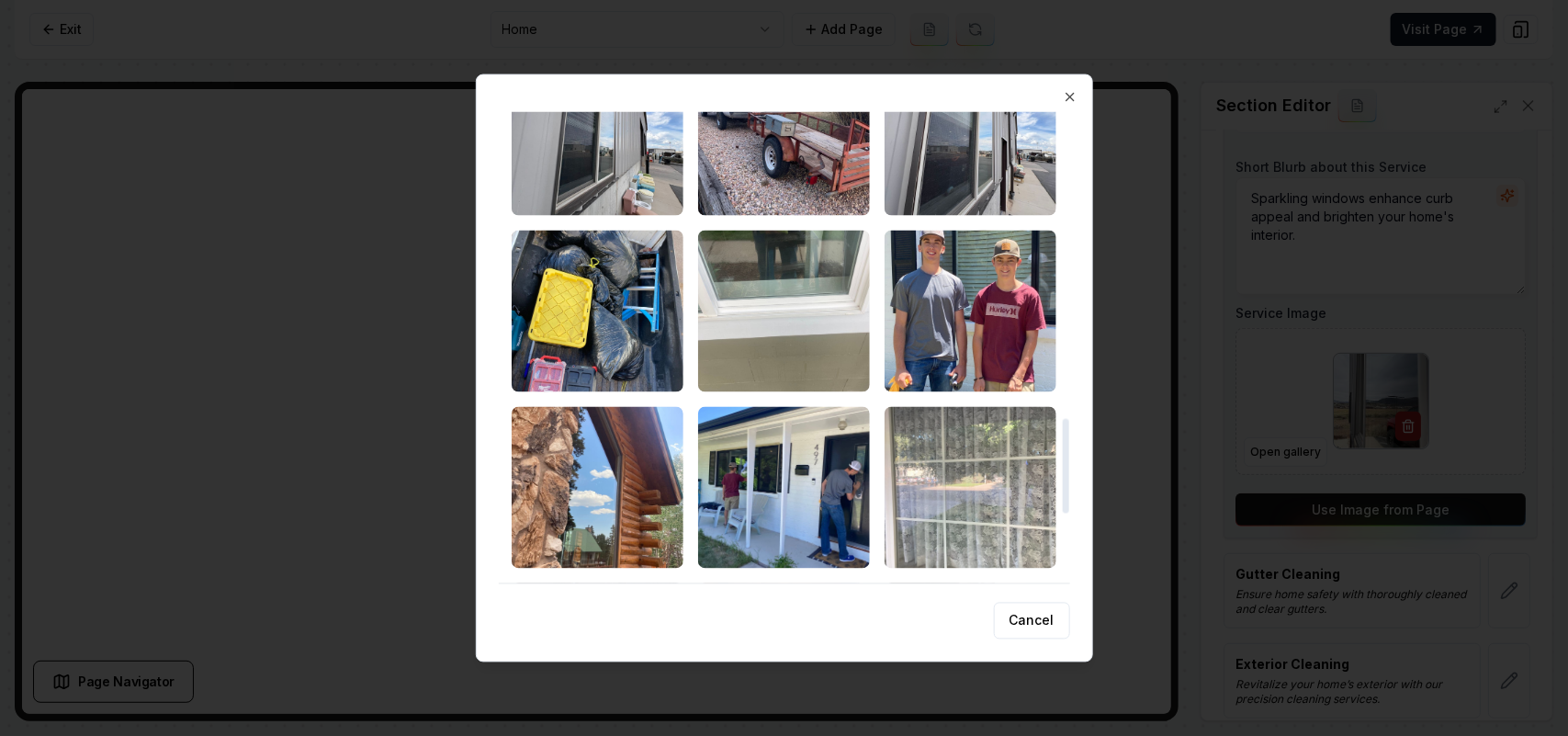 click at bounding box center (970, 487) 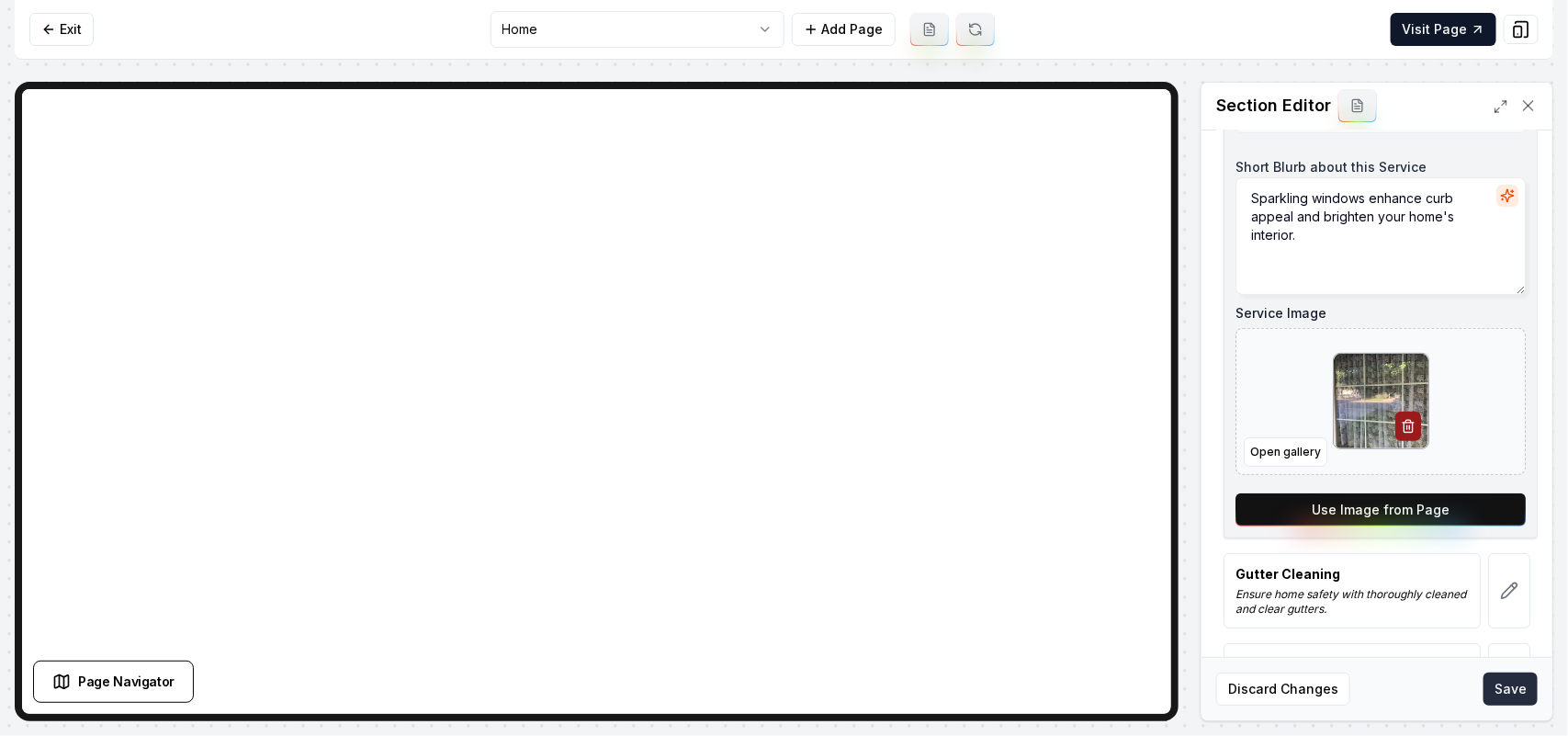 click on "Save" at bounding box center [1510, 689] 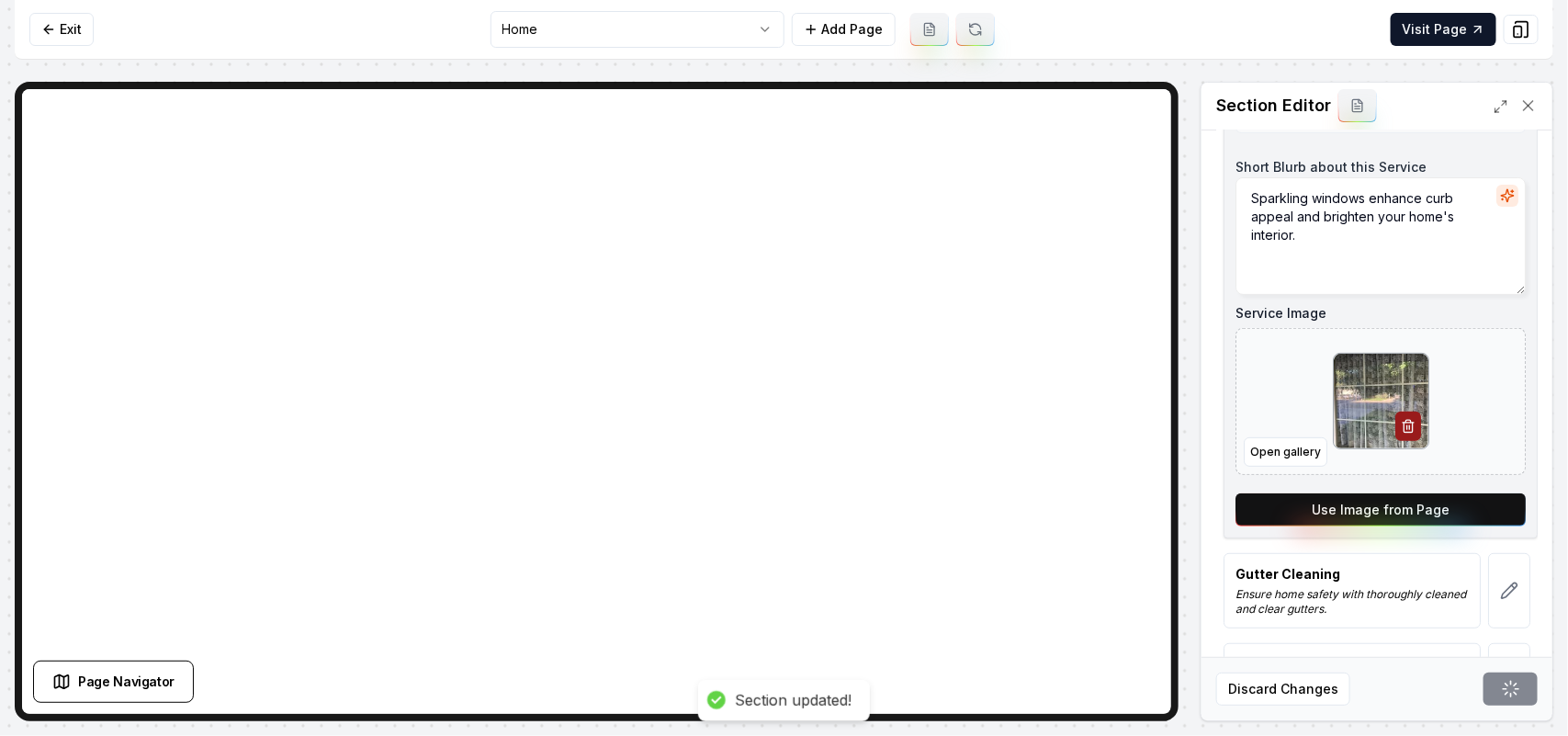 scroll, scrollTop: 176, scrollLeft: 0, axis: vertical 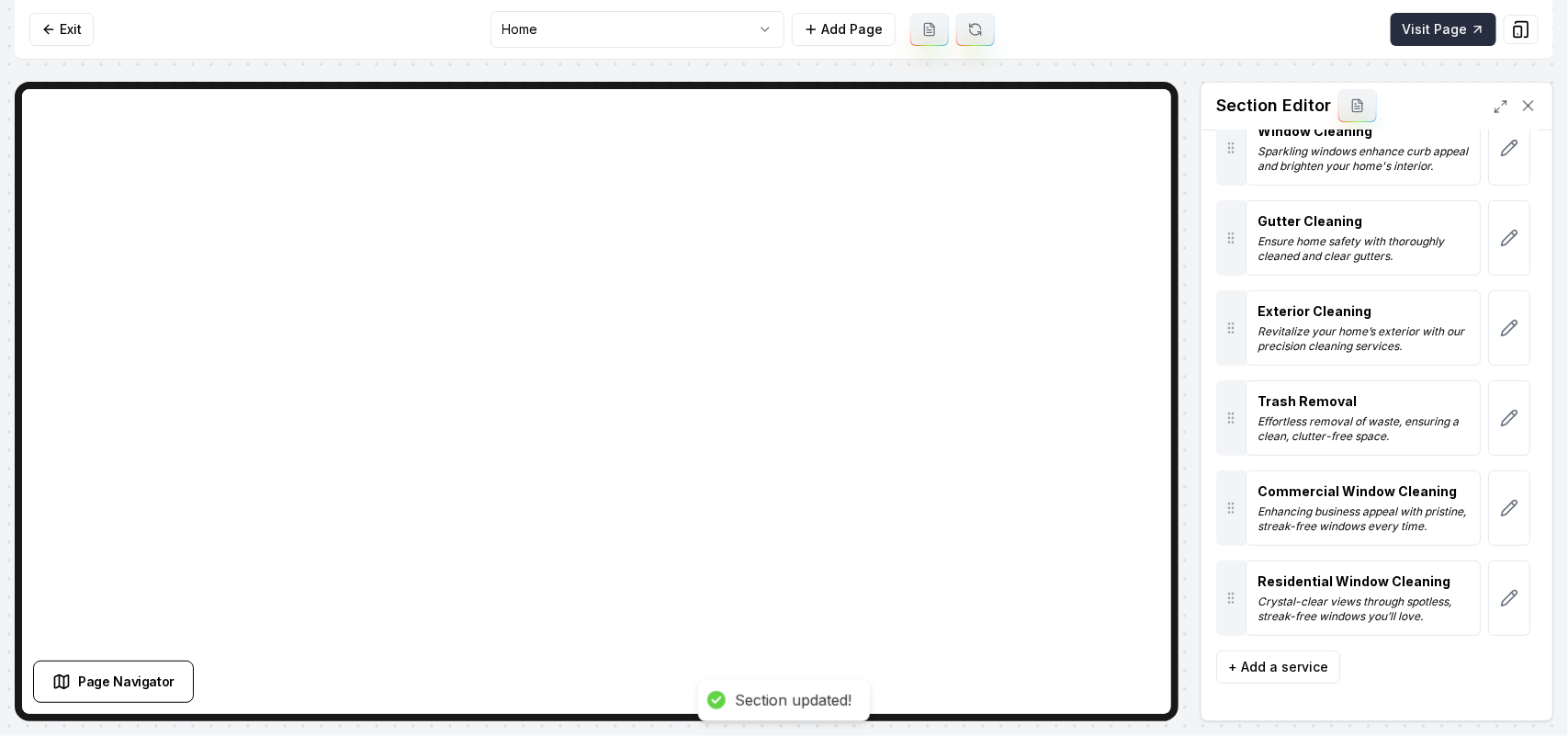 click on "Visit Page" at bounding box center (1443, 29) 